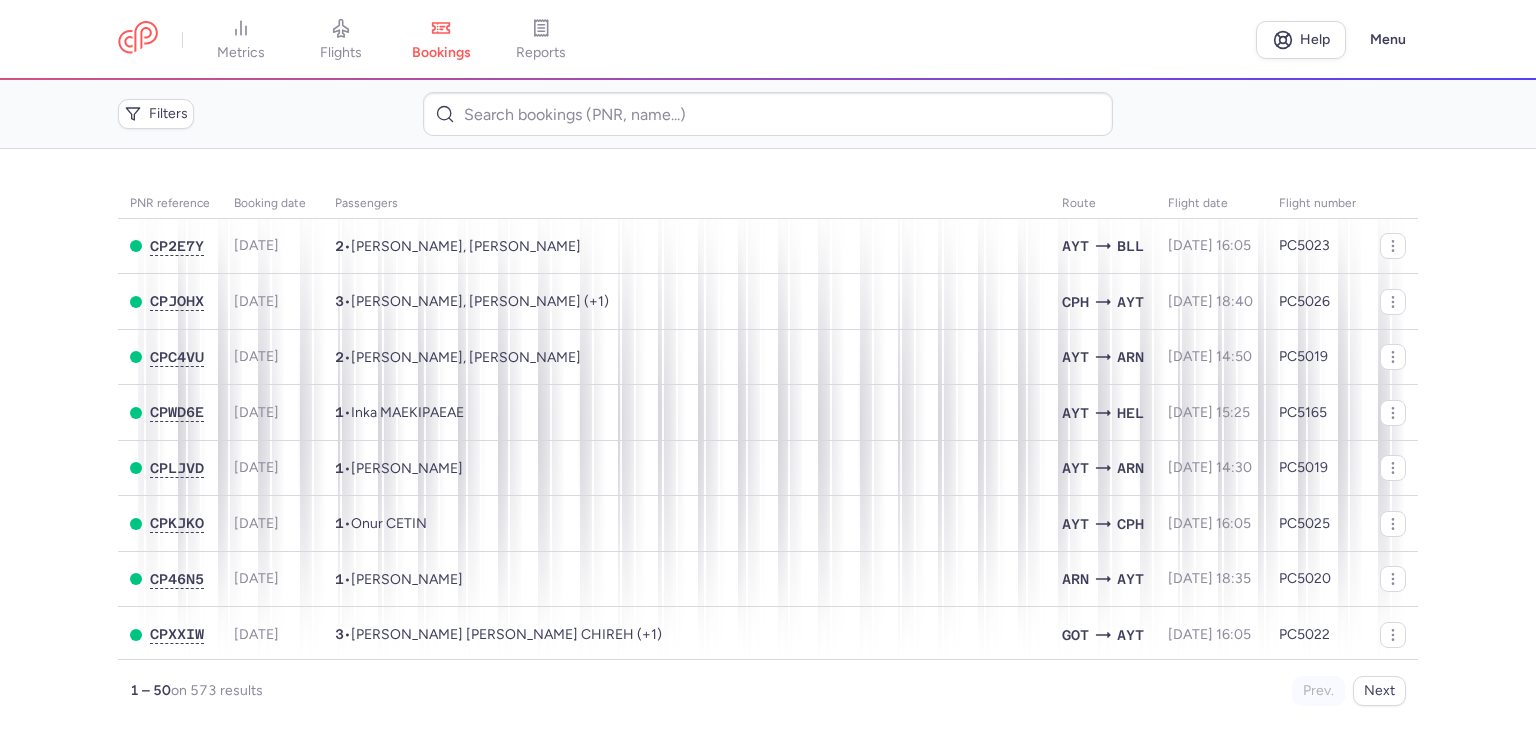 scroll, scrollTop: 0, scrollLeft: 0, axis: both 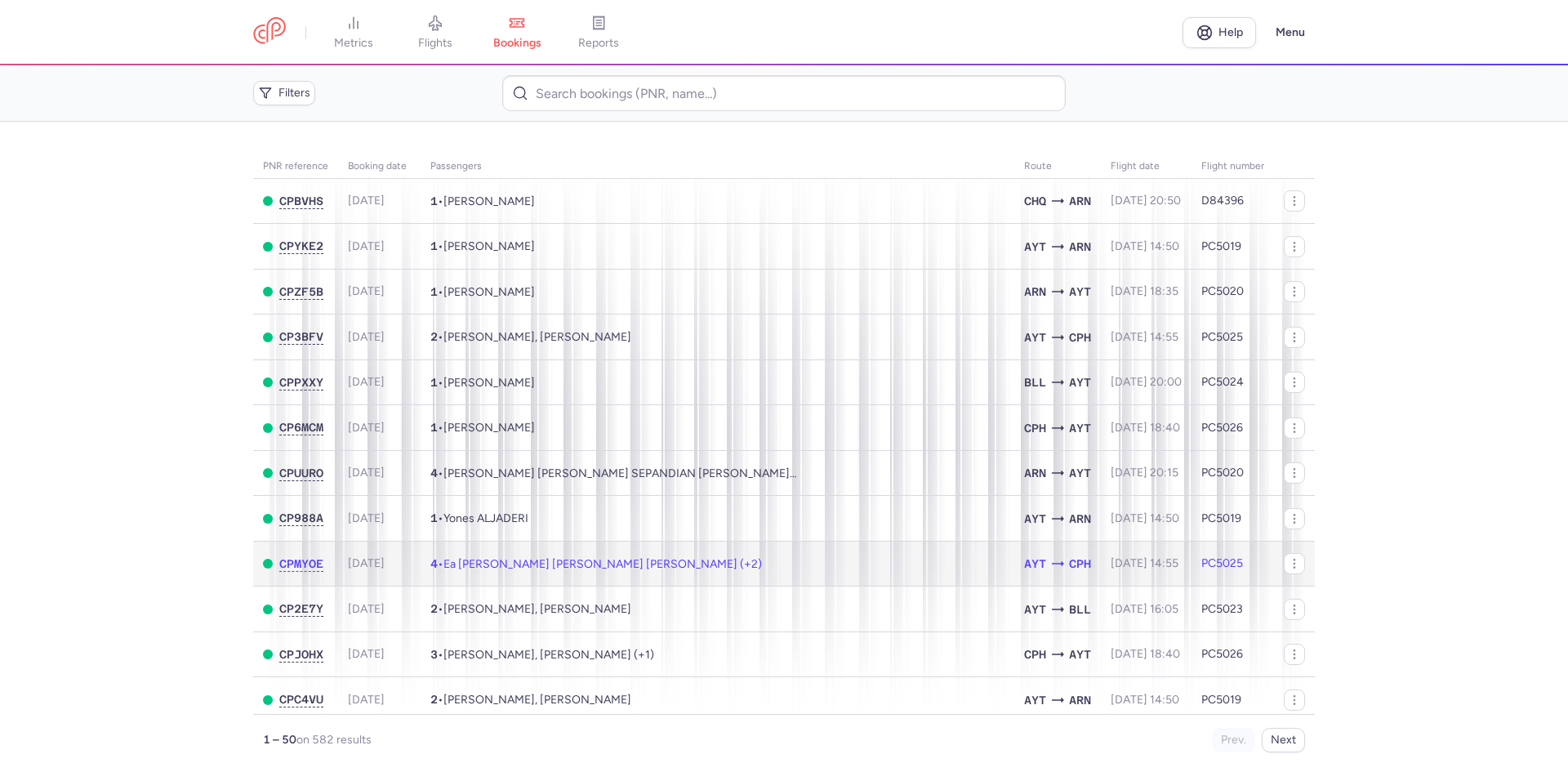 click on "Ea [PERSON_NAME] [PERSON_NAME] [PERSON_NAME] (+2)" at bounding box center [603, 564] 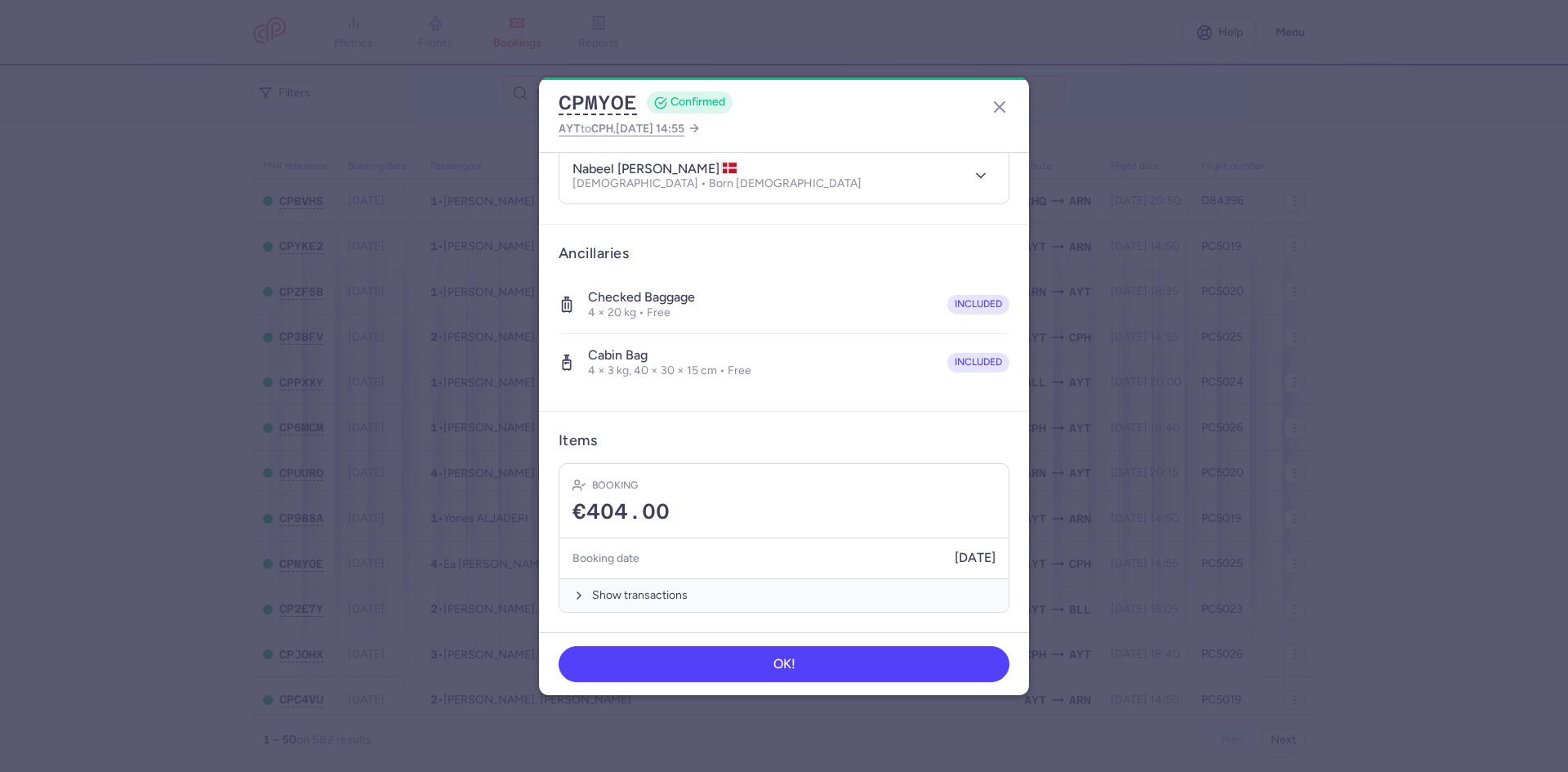 scroll, scrollTop: 111, scrollLeft: 0, axis: vertical 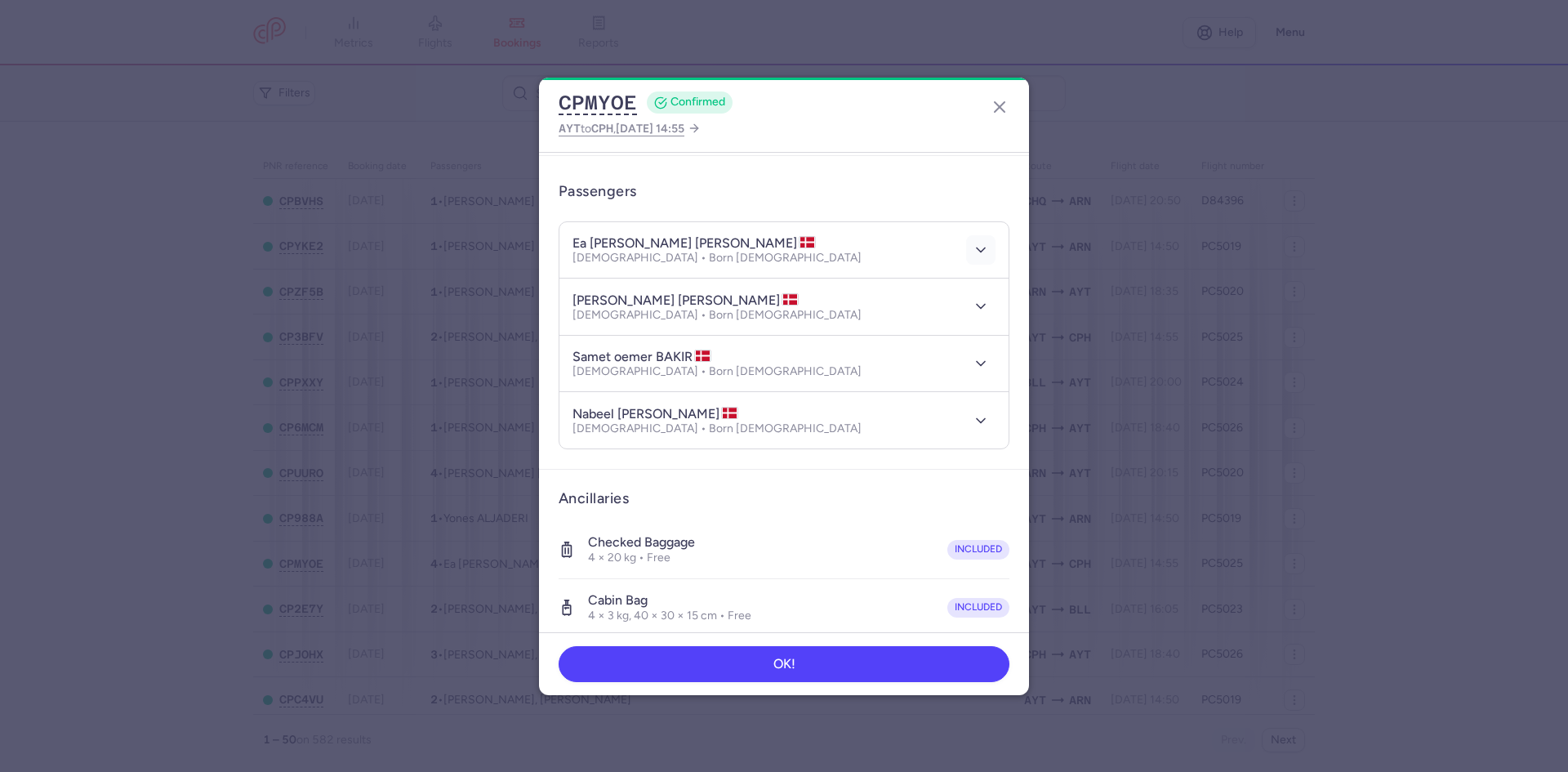 click 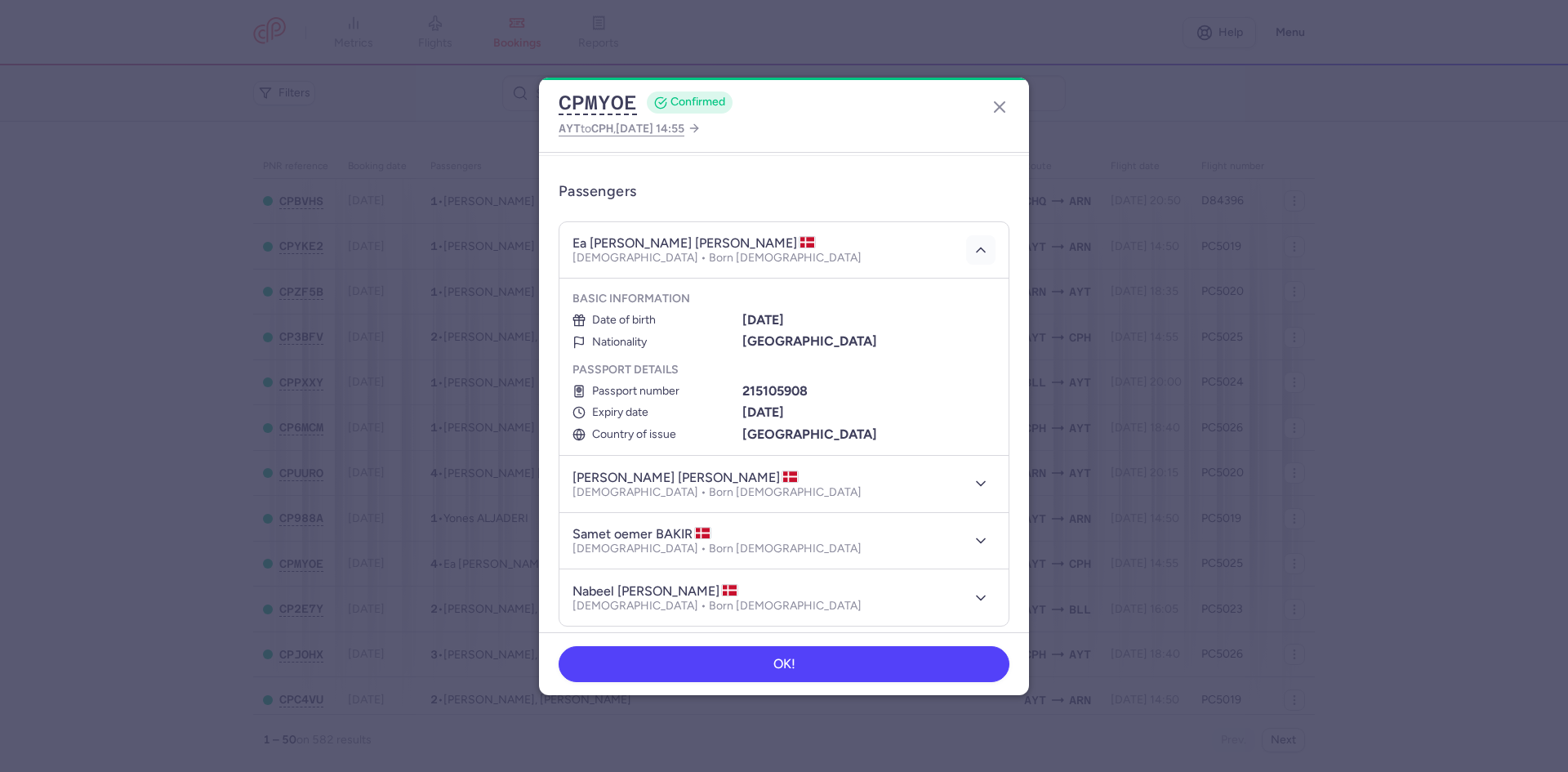 click at bounding box center (981, 250) 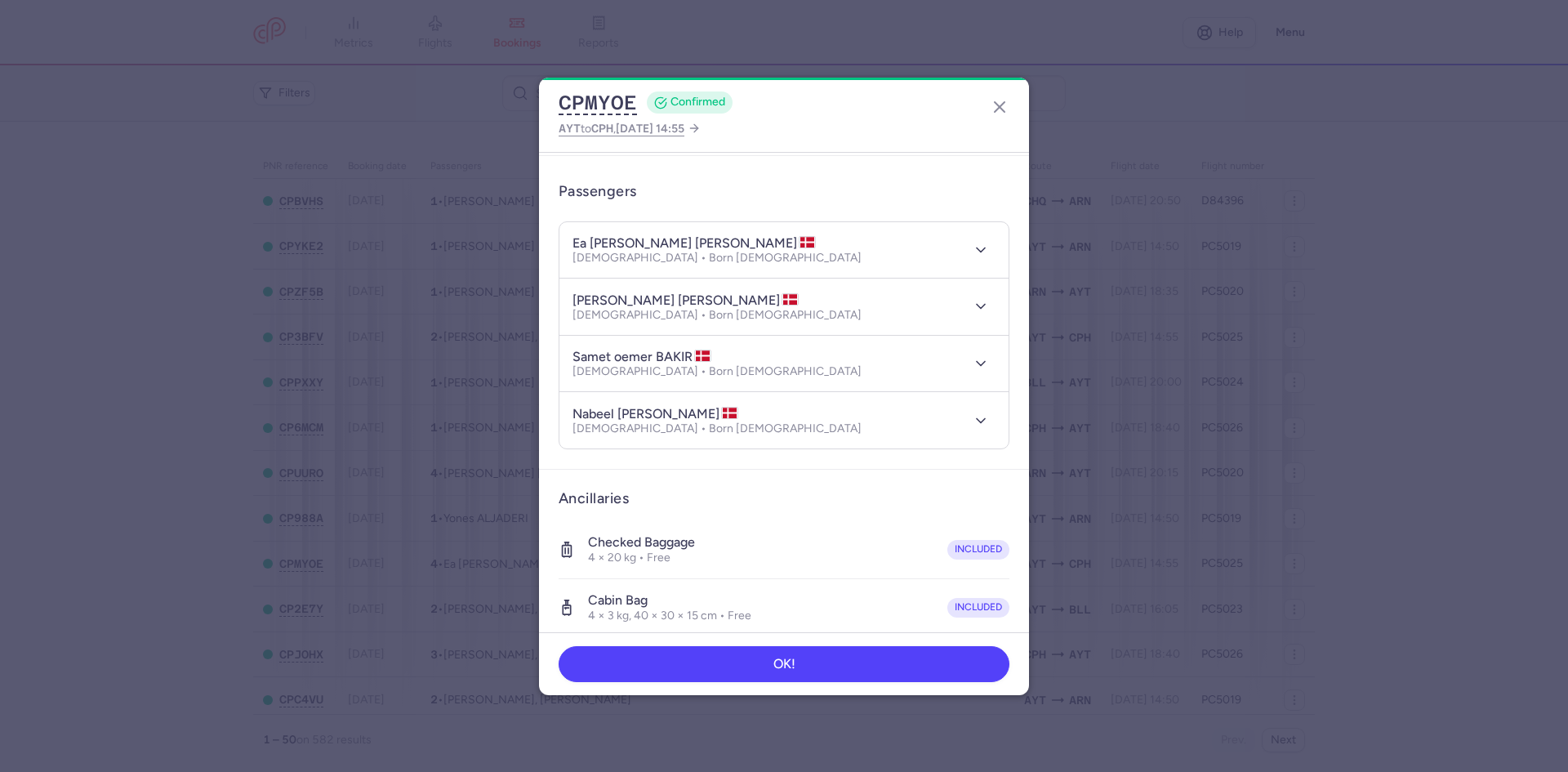 click on "muhammed ali HANSEN  Male • Born 15/01/2008" at bounding box center [784, 306] 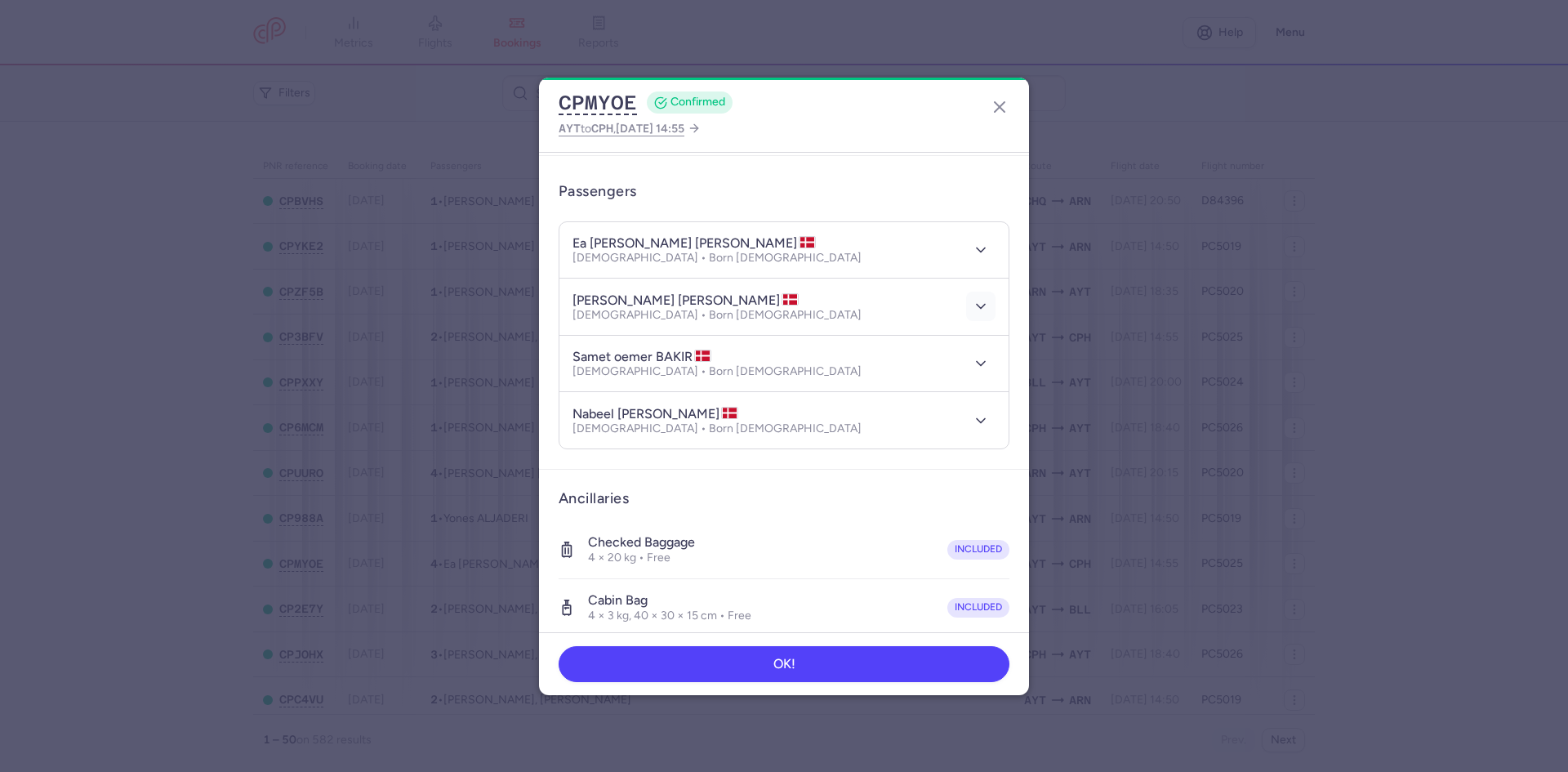 click at bounding box center (981, 306) 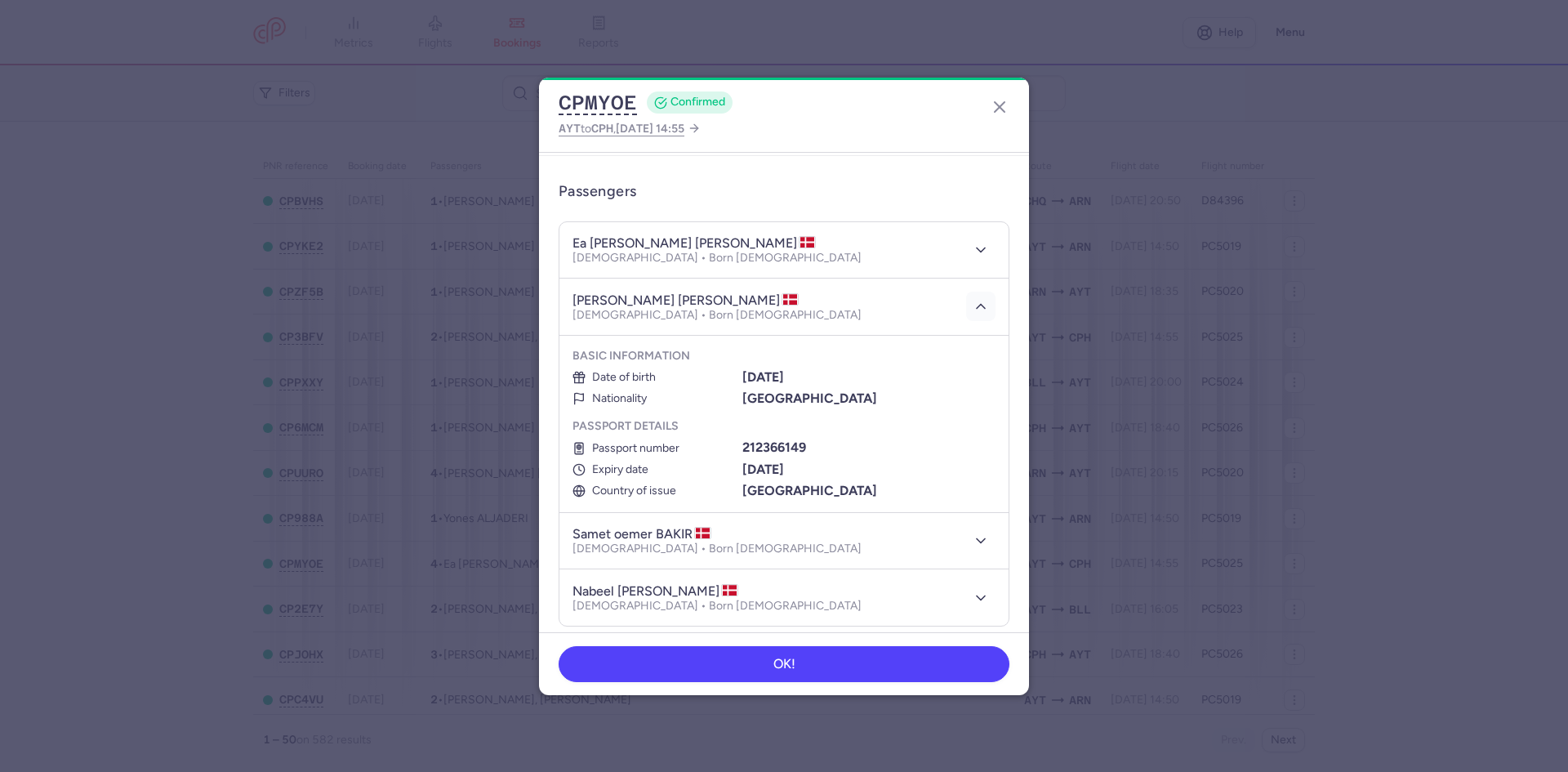 drag, startPoint x: 950, startPoint y: 306, endPoint x: 965, endPoint y: 306, distance: 15 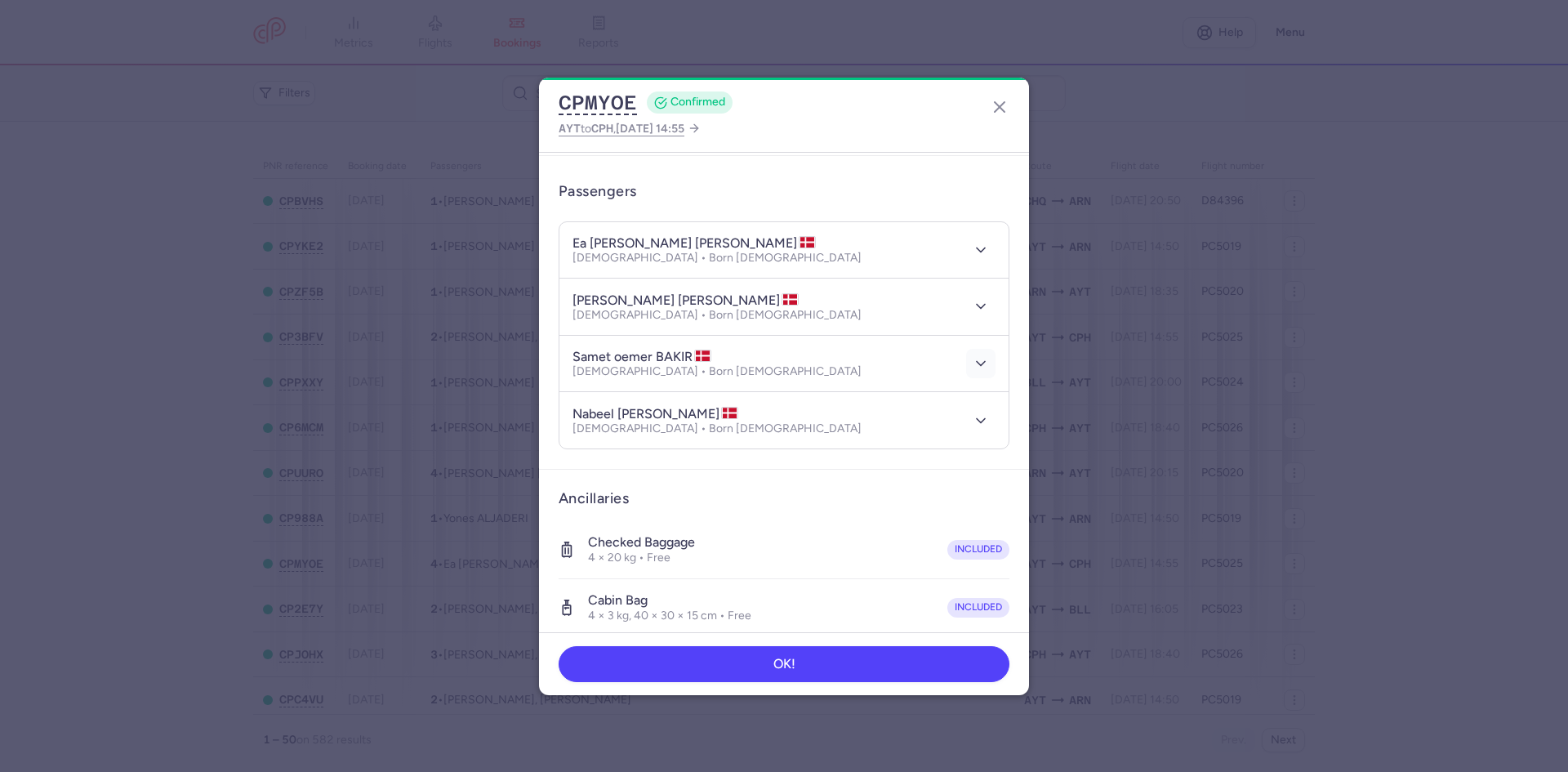 click at bounding box center [981, 364] 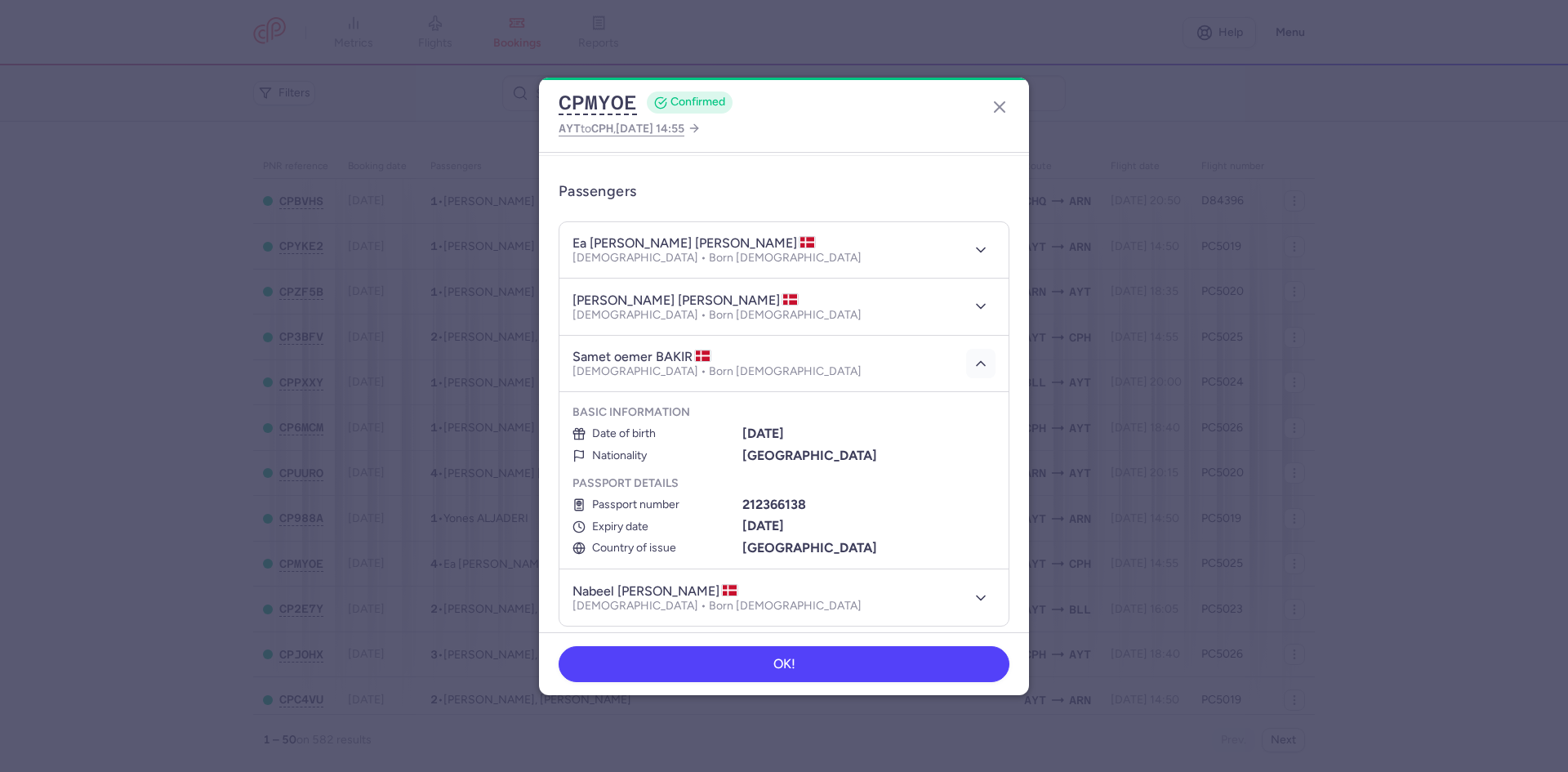 scroll, scrollTop: 193, scrollLeft: 0, axis: vertical 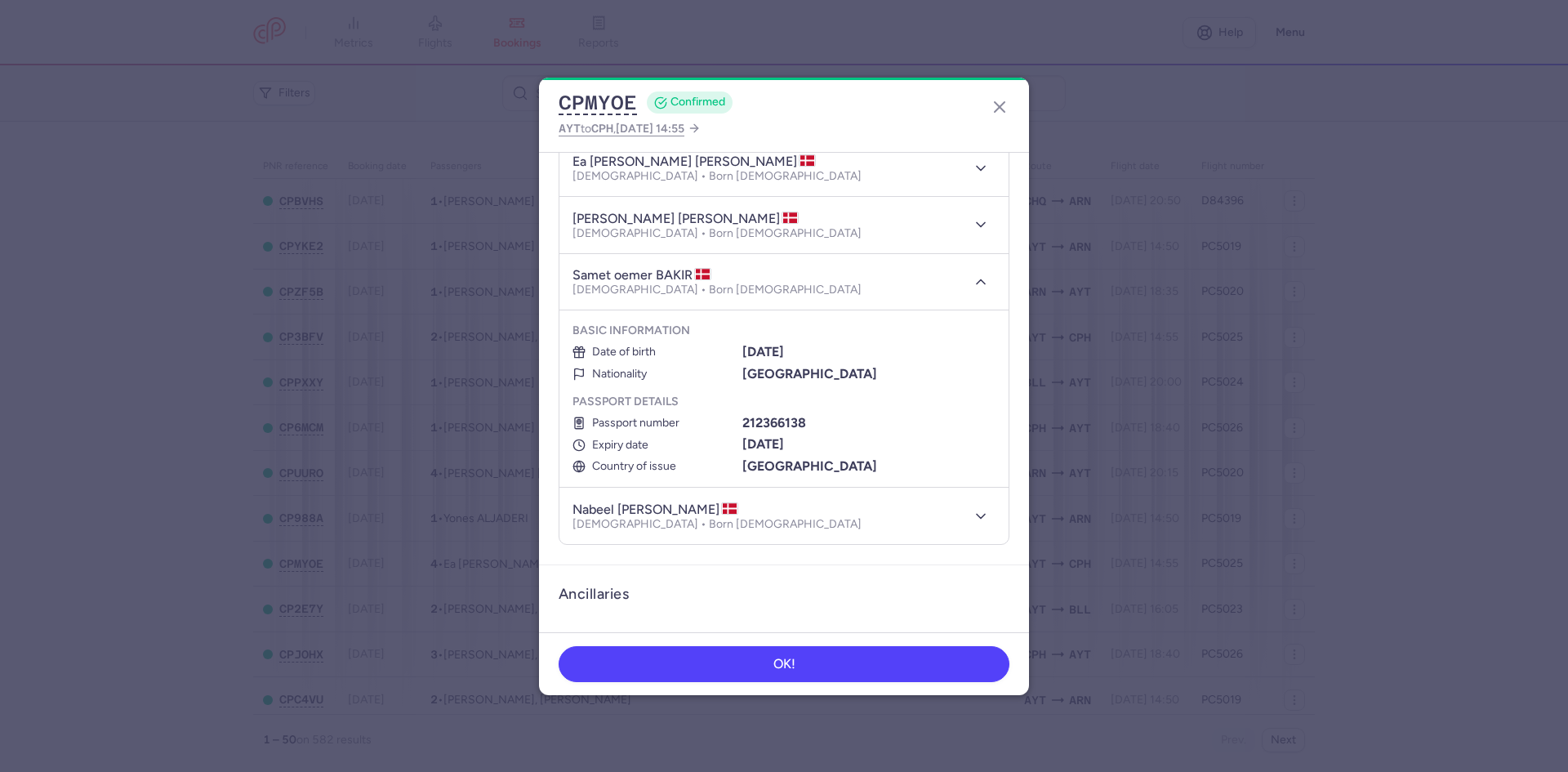 click on "samet oemer BAKIR  Male • Born 18/10/2012" at bounding box center [784, 283] 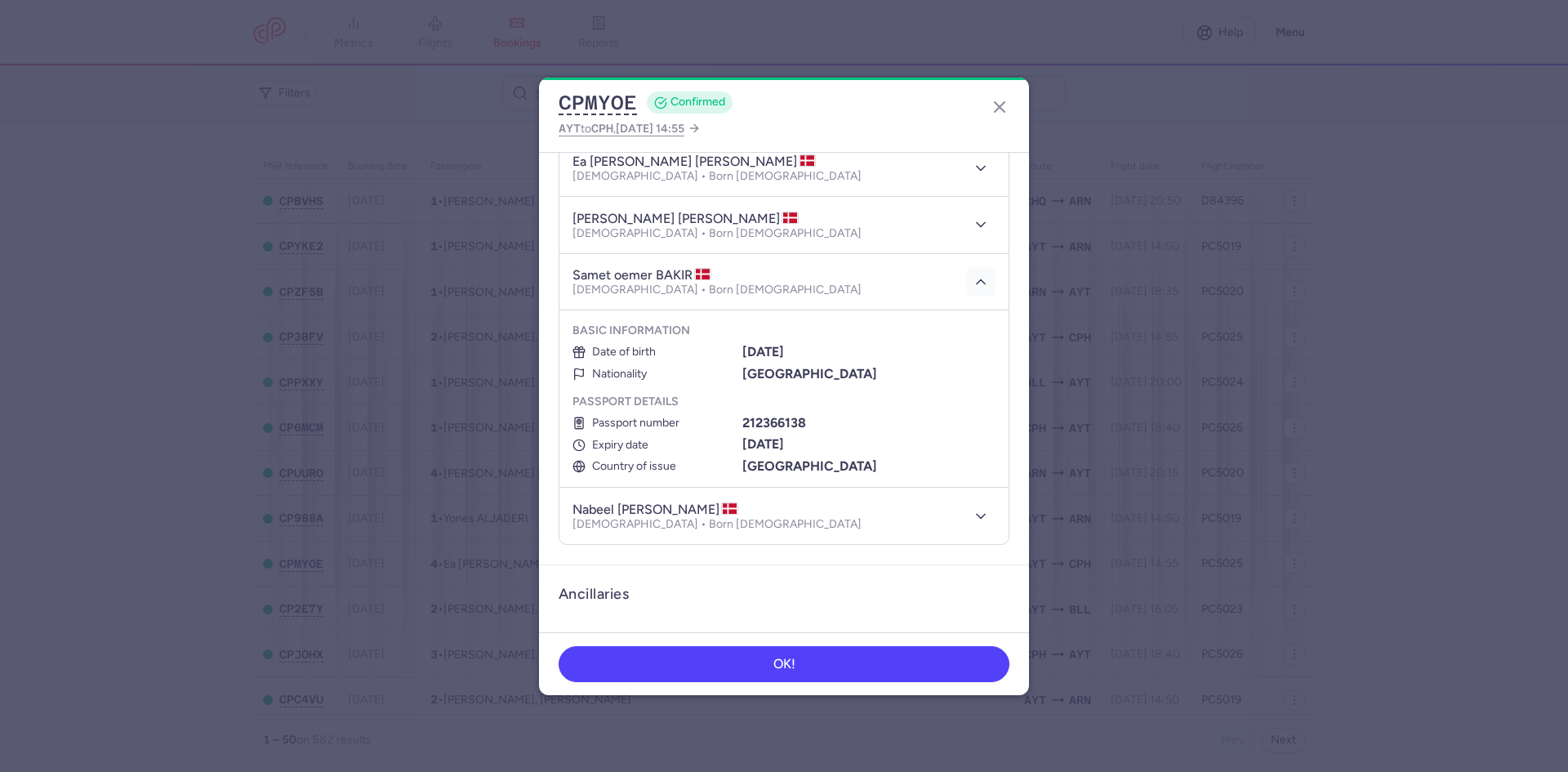 click at bounding box center (981, 282) 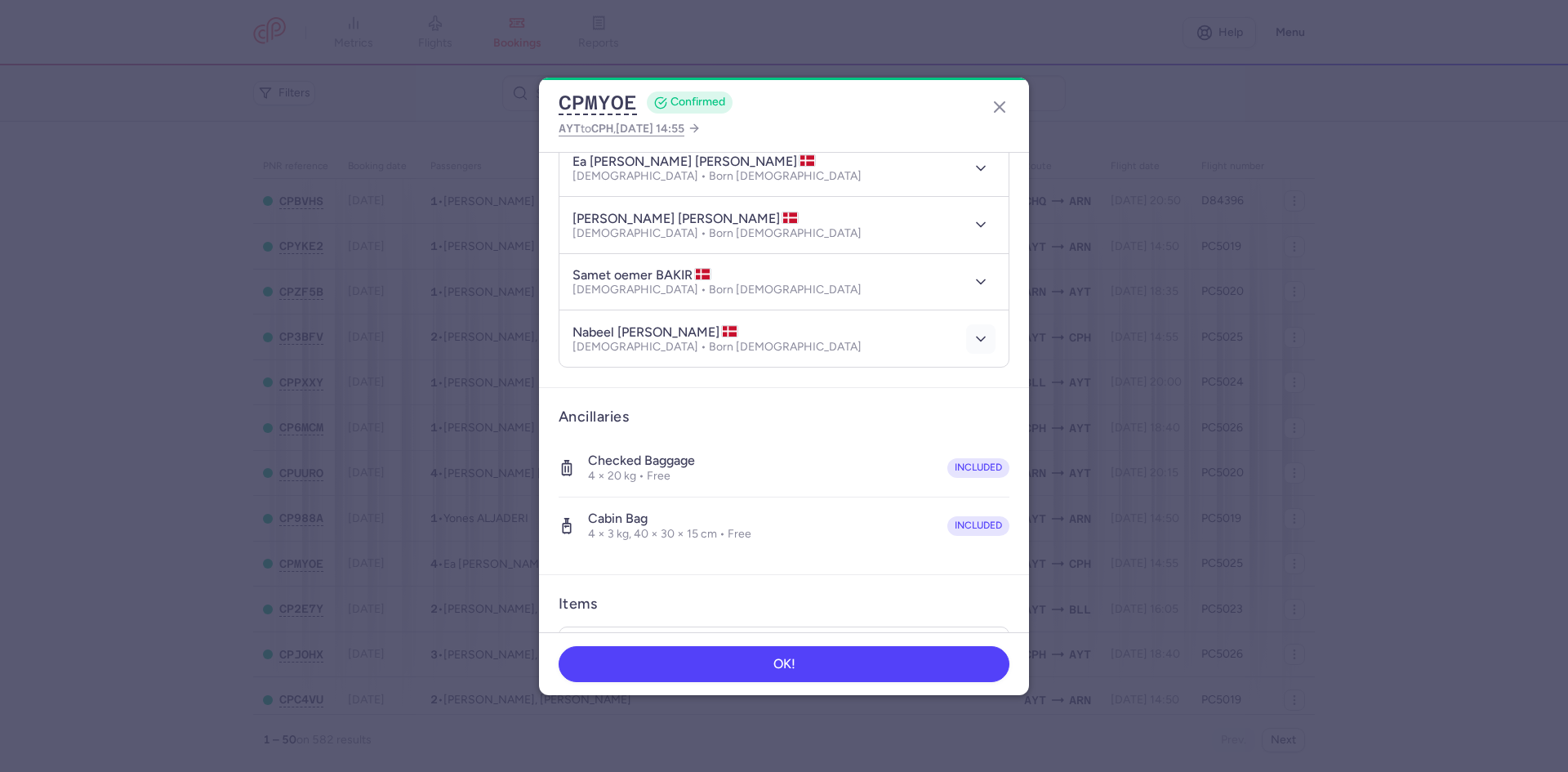 click 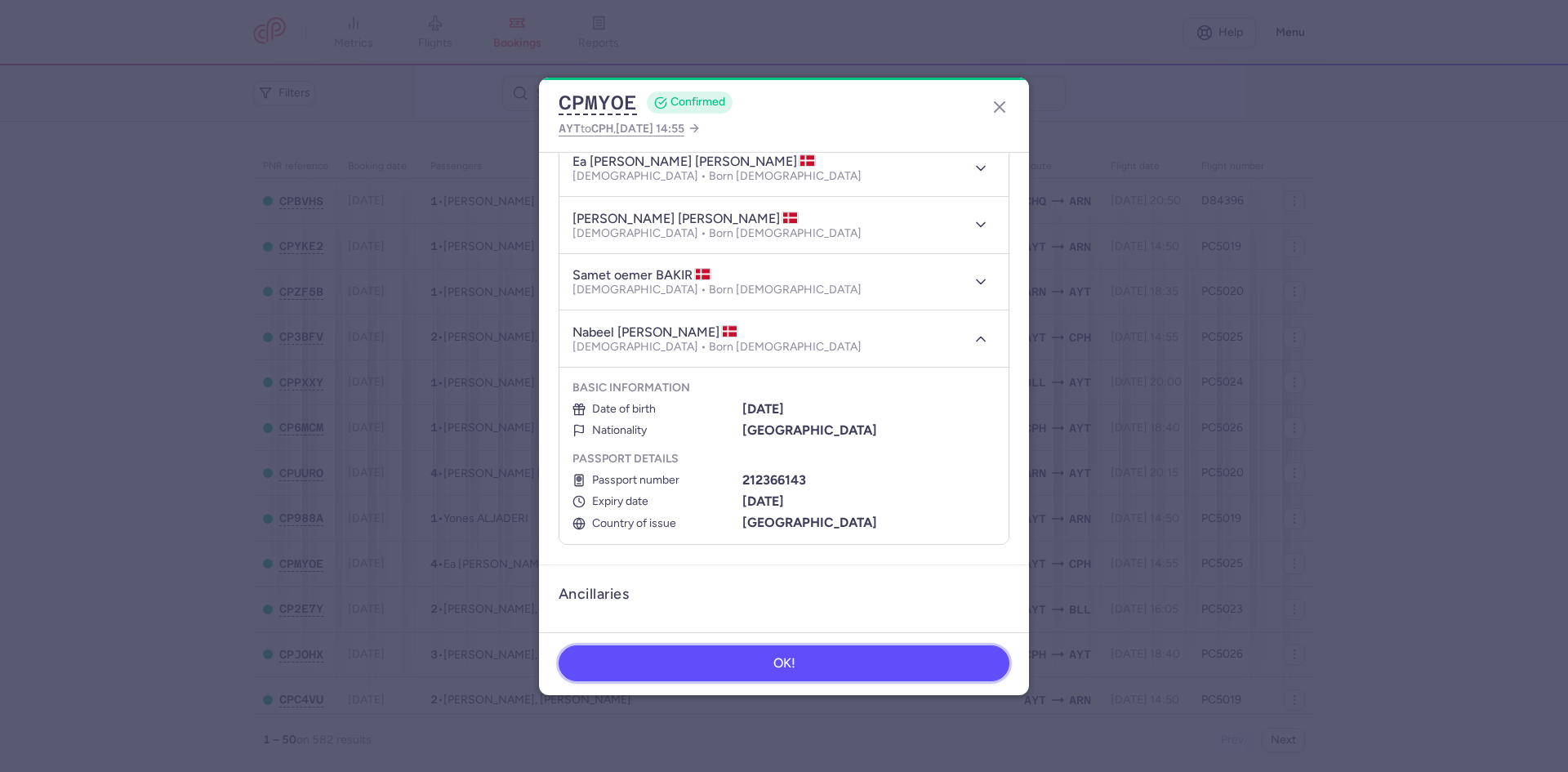 click on "OK!" at bounding box center (784, 663) 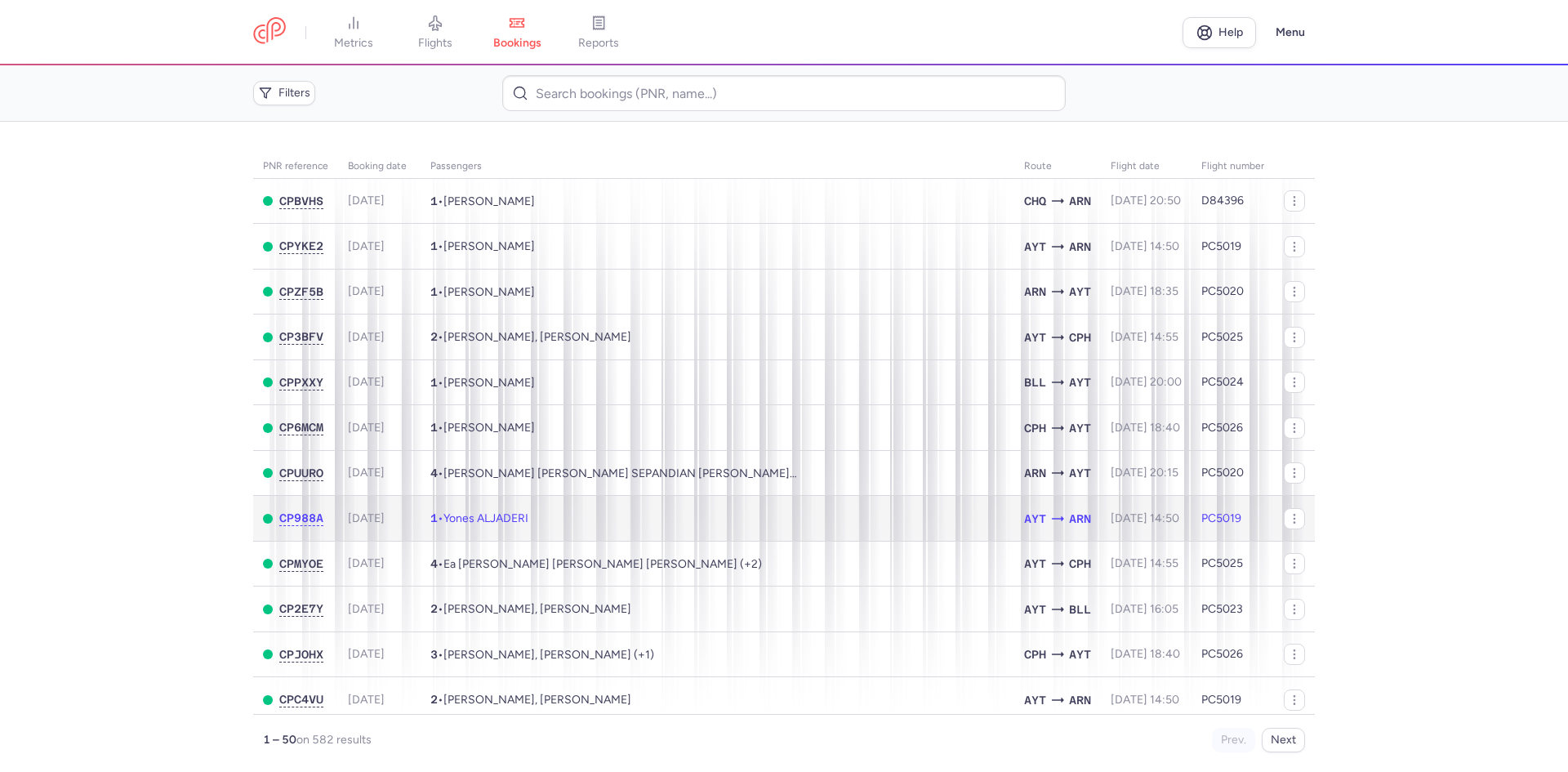click on "1  •  Yones ALJADERI" at bounding box center [717, 519] 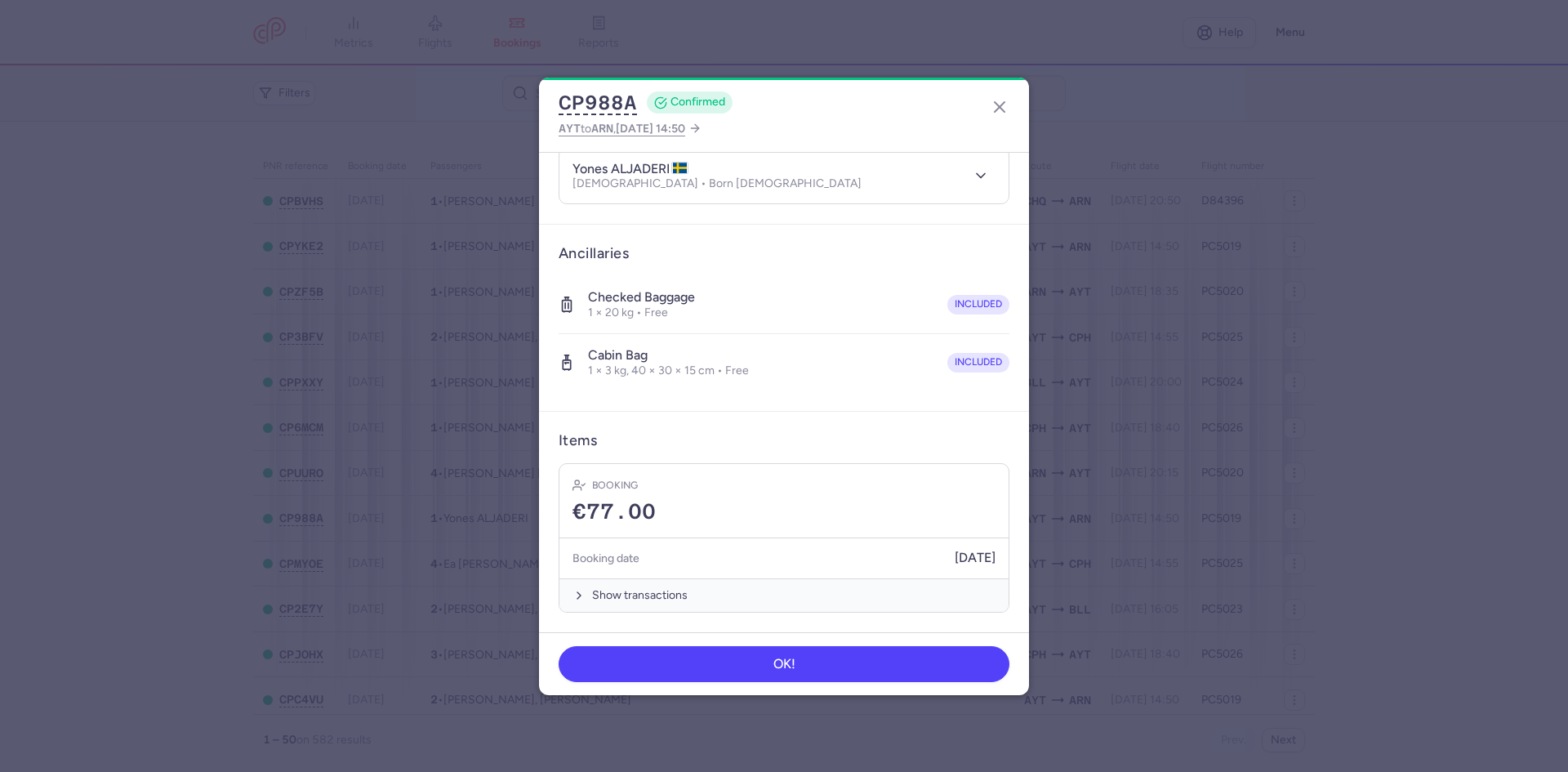 scroll, scrollTop: 0, scrollLeft: 0, axis: both 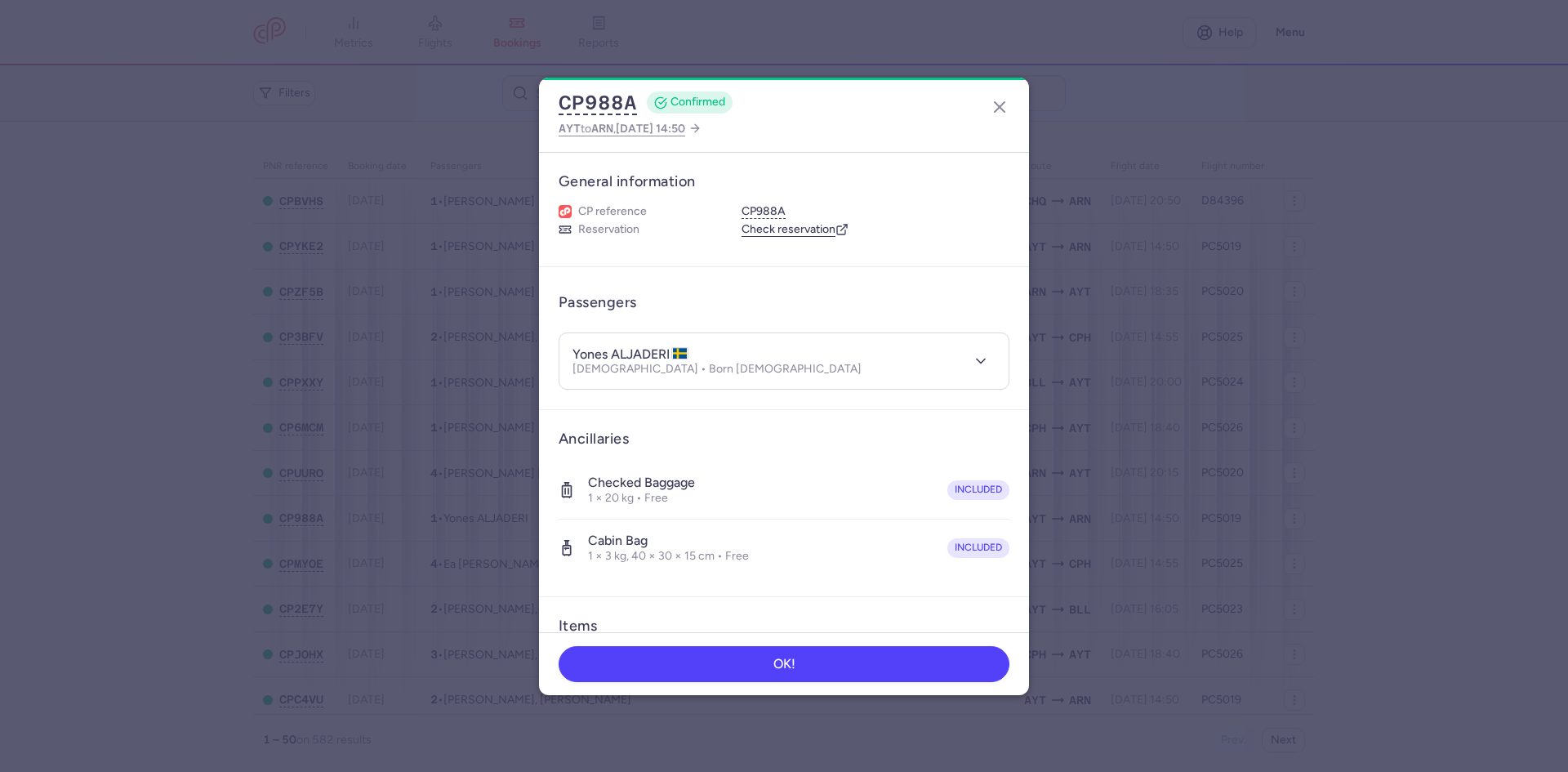 click at bounding box center (978, 361) 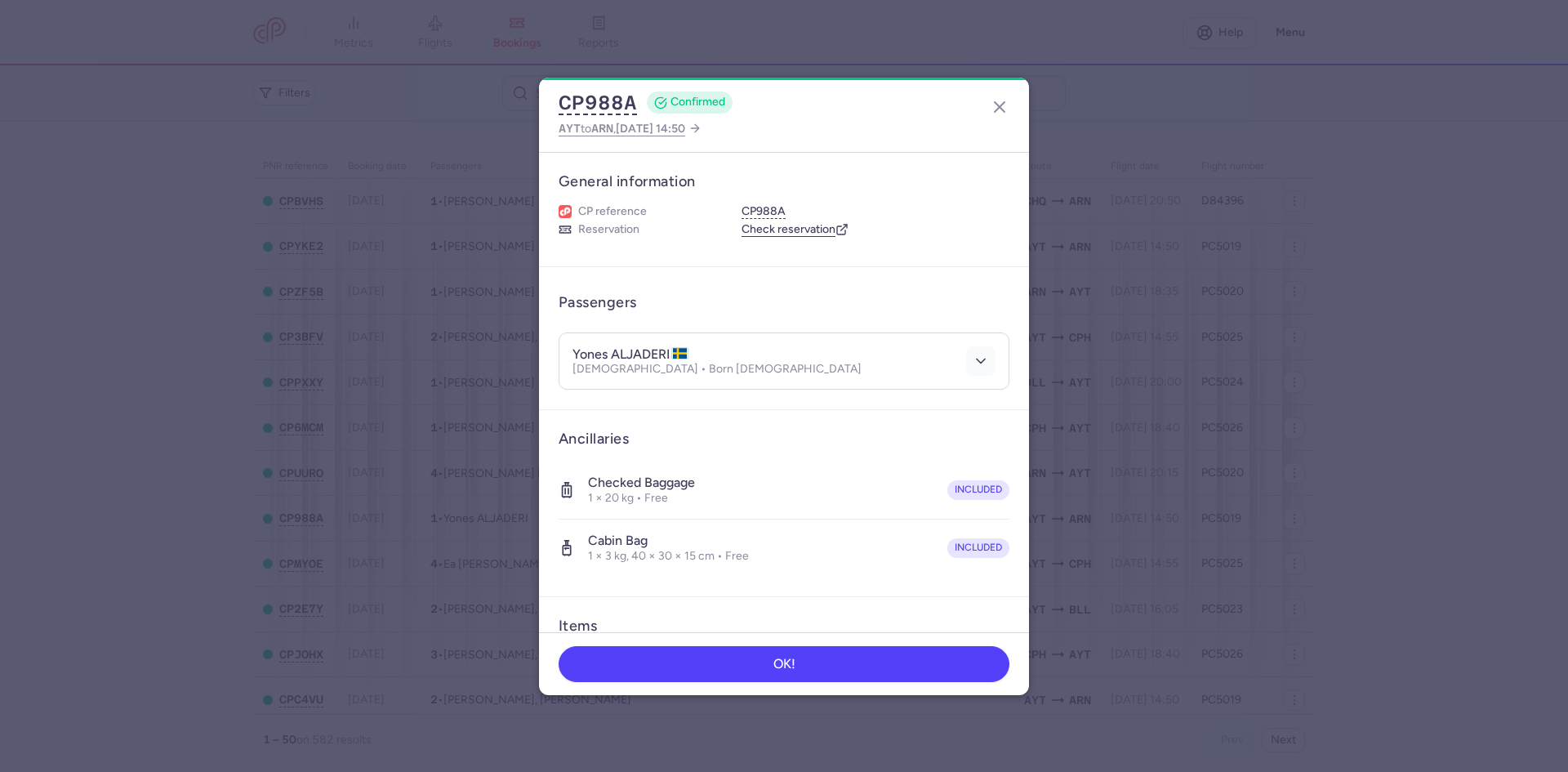 click at bounding box center (981, 361) 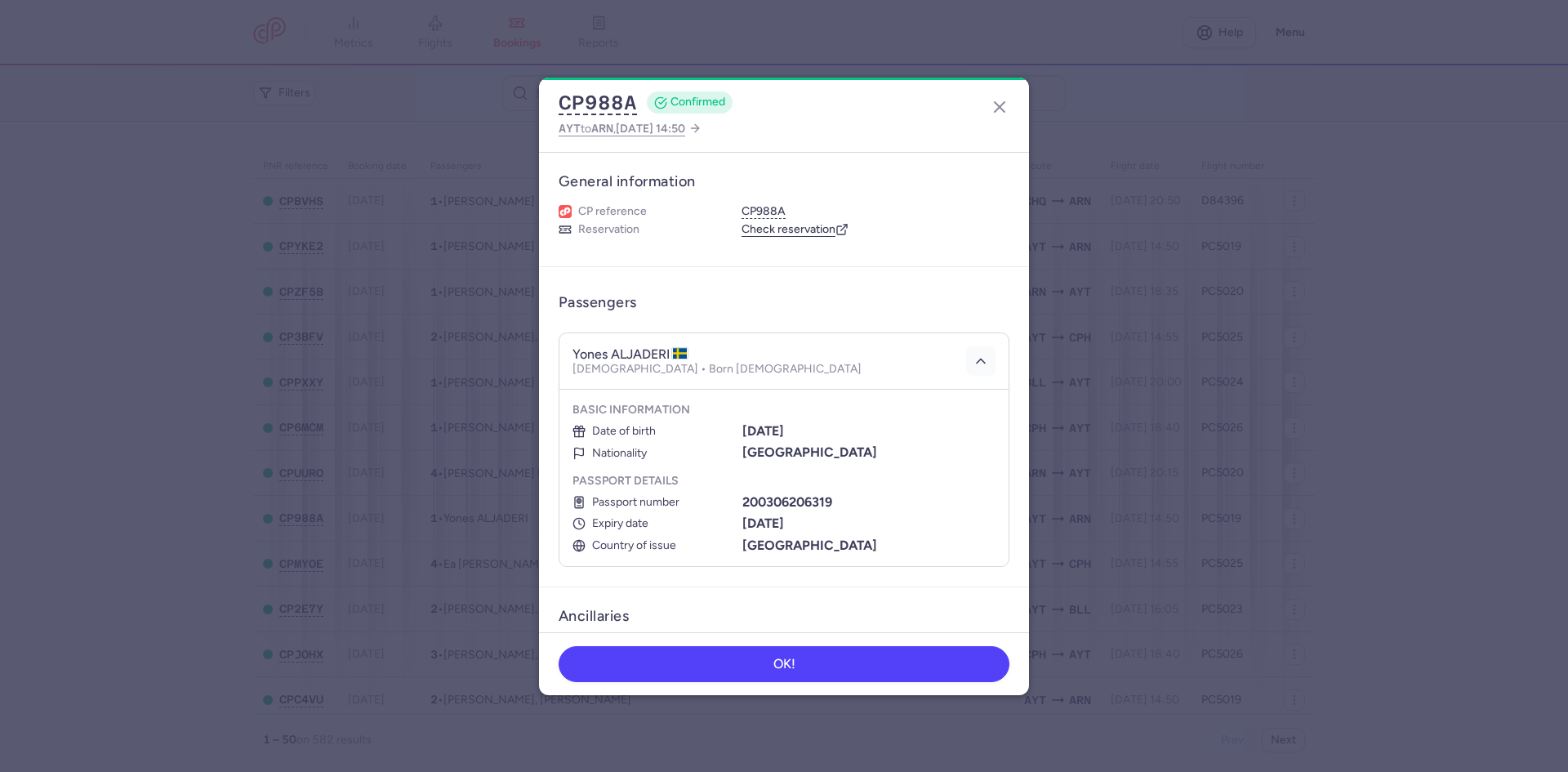 scroll, scrollTop: 82, scrollLeft: 0, axis: vertical 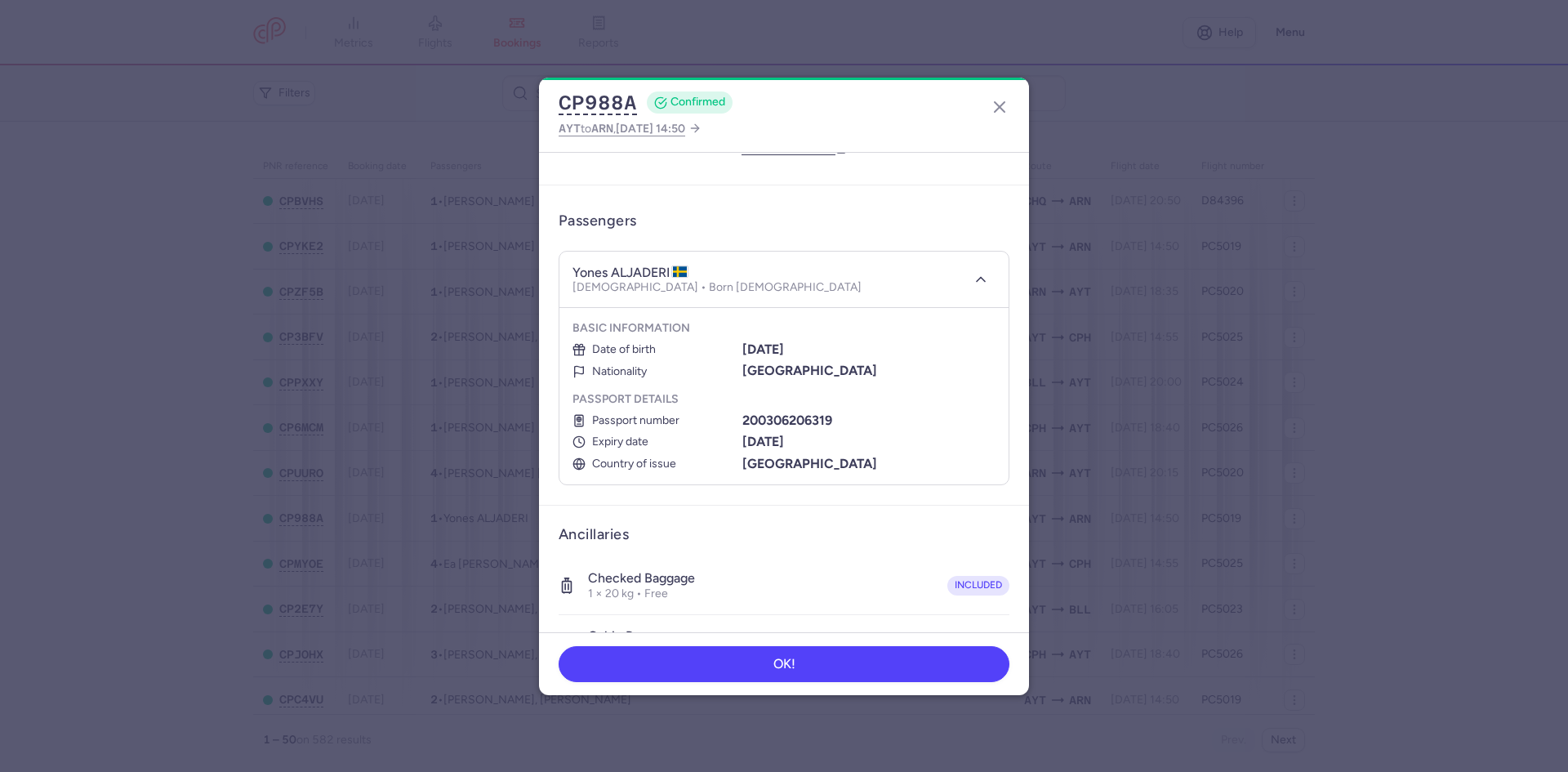 drag, startPoint x: 782, startPoint y: 634, endPoint x: 780, endPoint y: 652, distance: 18.11077 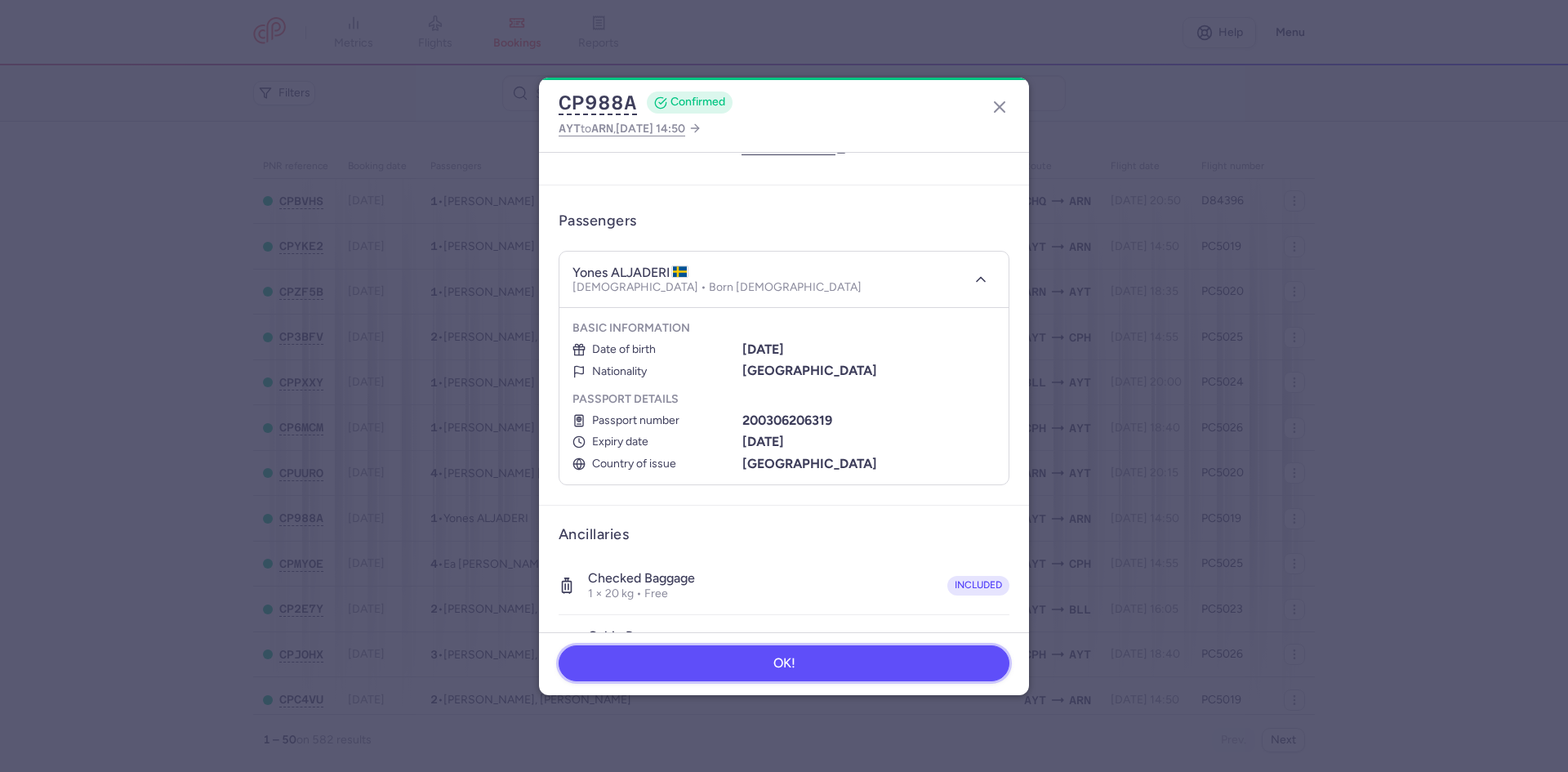 click on "OK!" at bounding box center (784, 663) 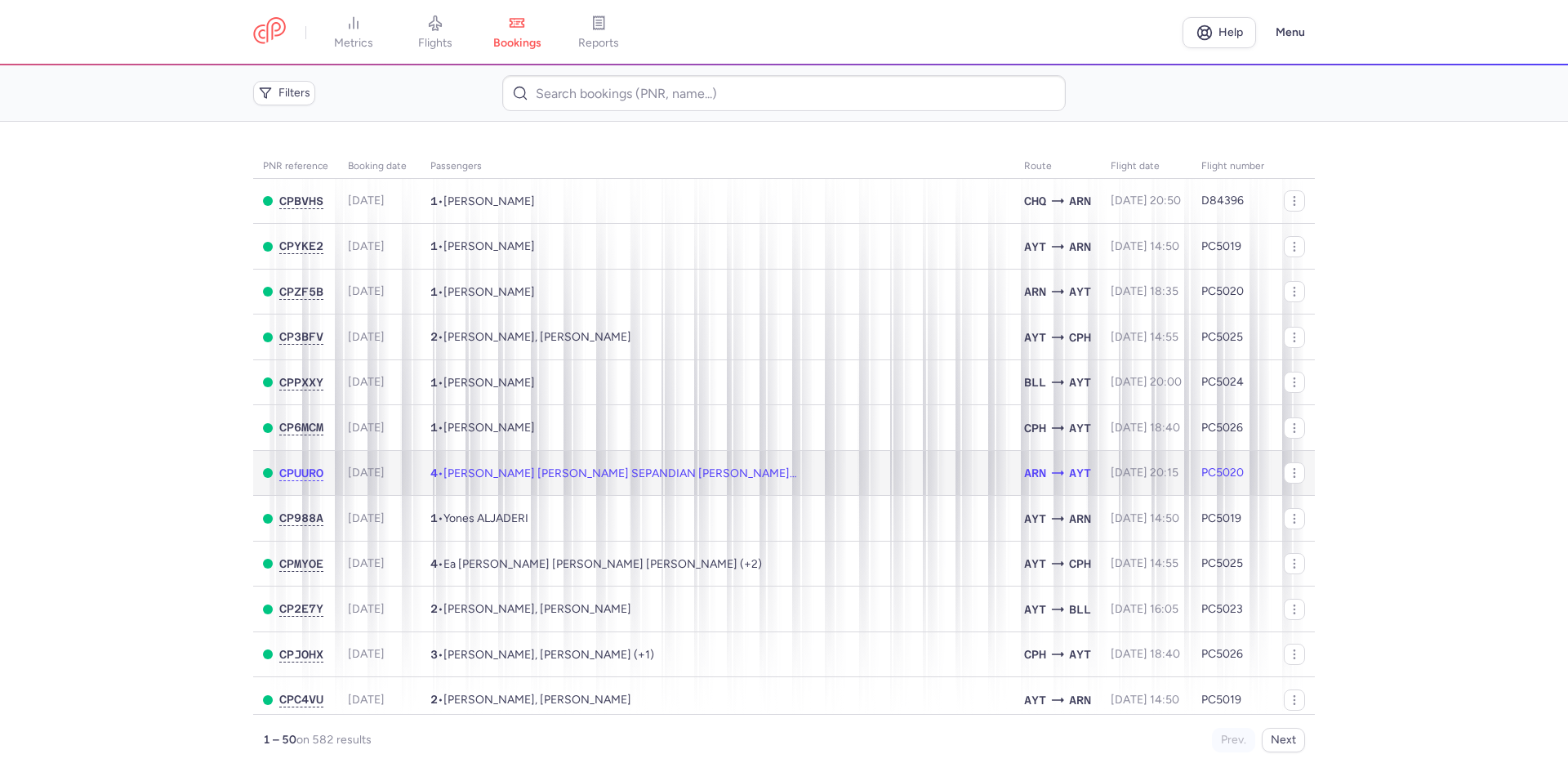 click on "4  •  Sara Shabnam SEPANDIAN MANESH, Aryo SEPANDIAN HOSSEINI (+2)" at bounding box center (717, 473) 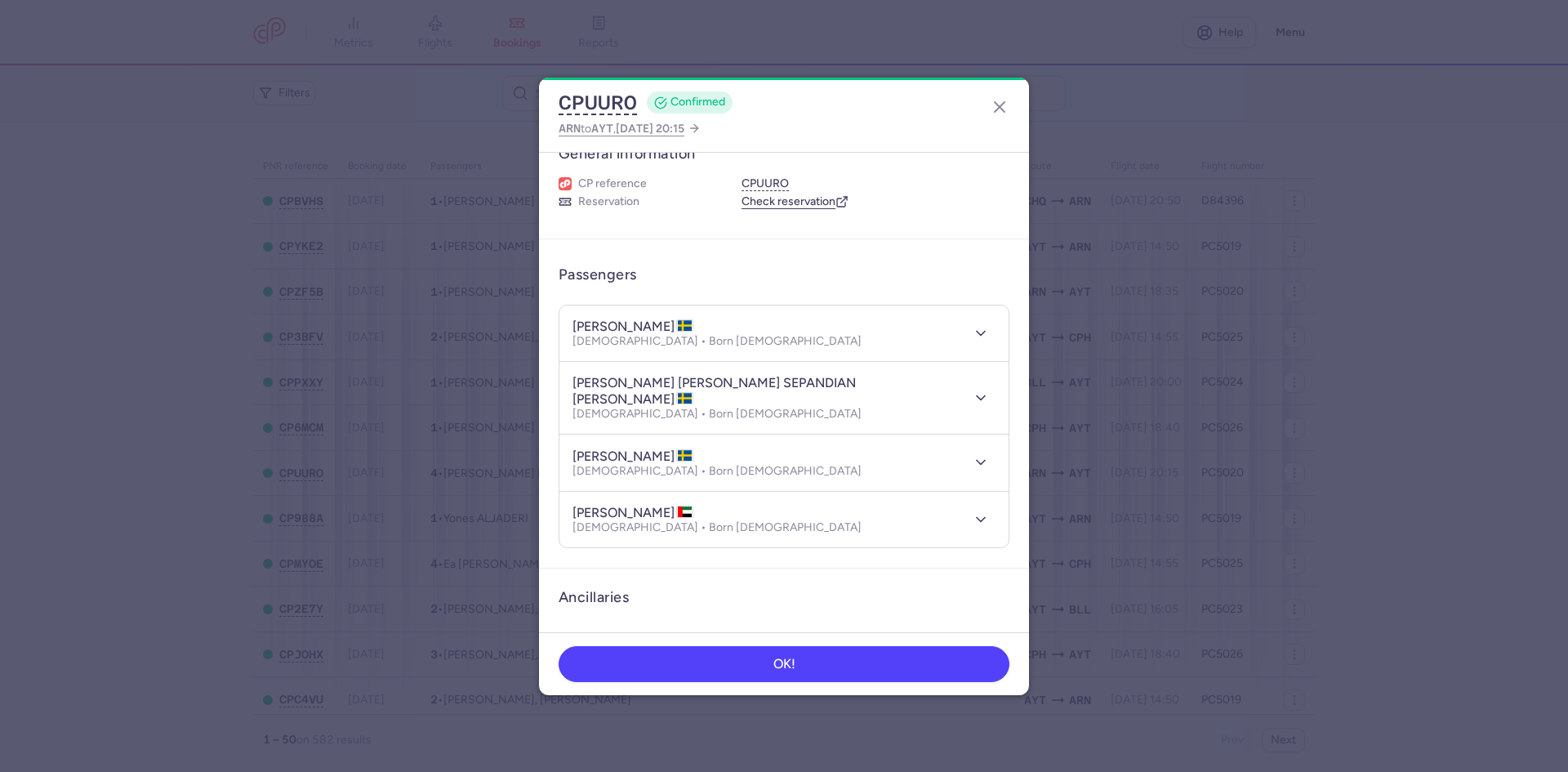 scroll, scrollTop: 0, scrollLeft: 0, axis: both 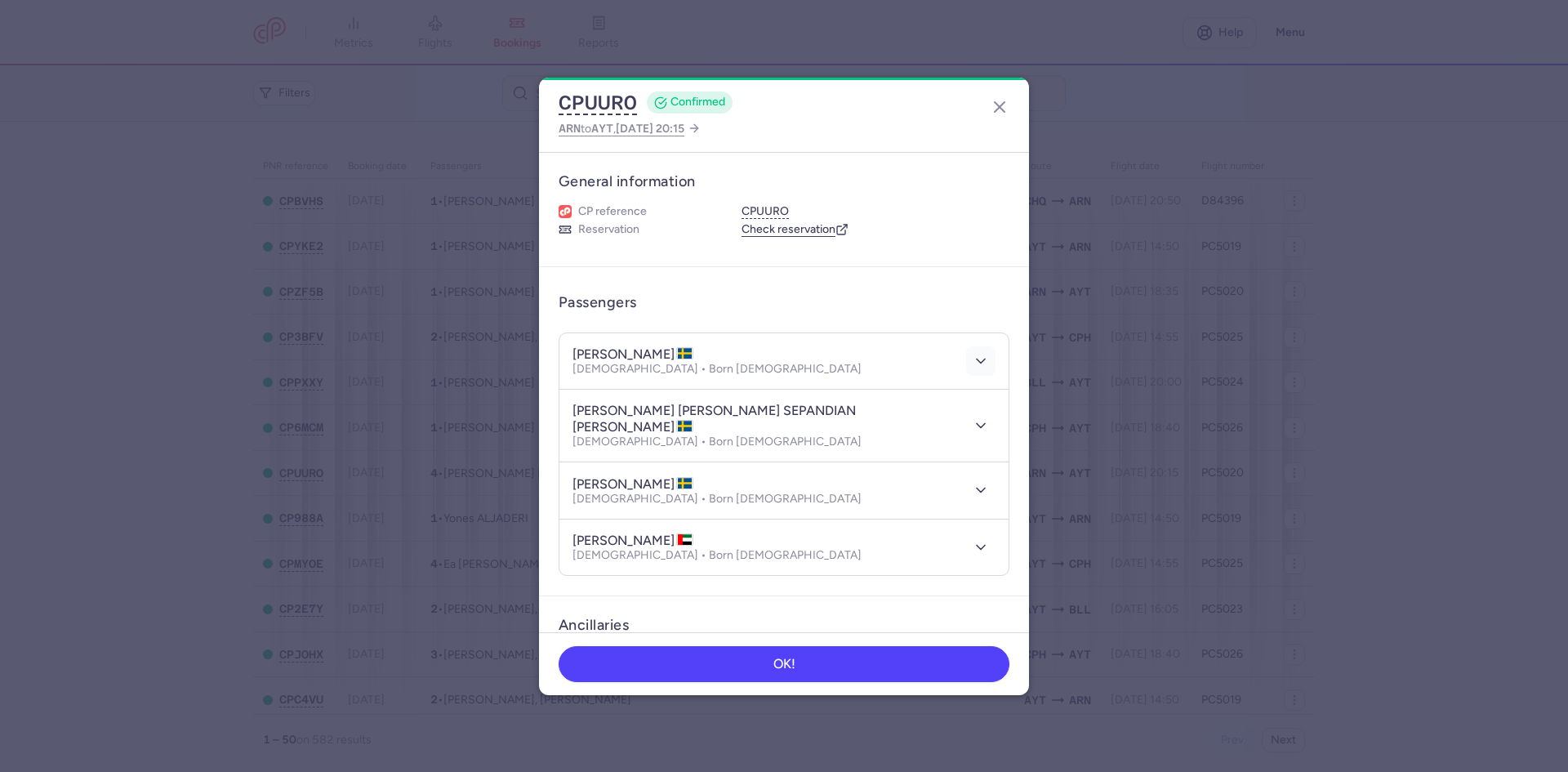 click 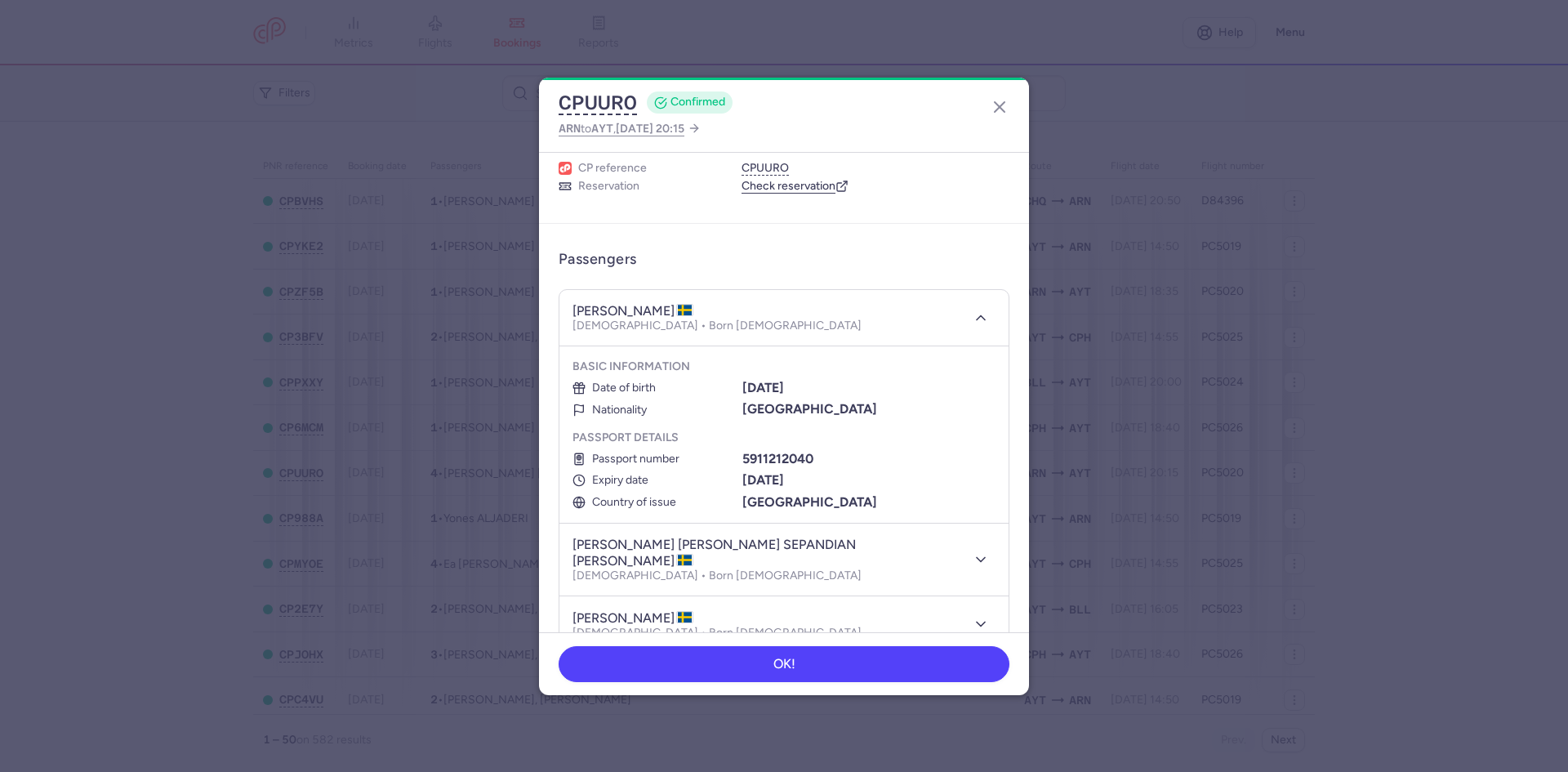 scroll, scrollTop: 82, scrollLeft: 0, axis: vertical 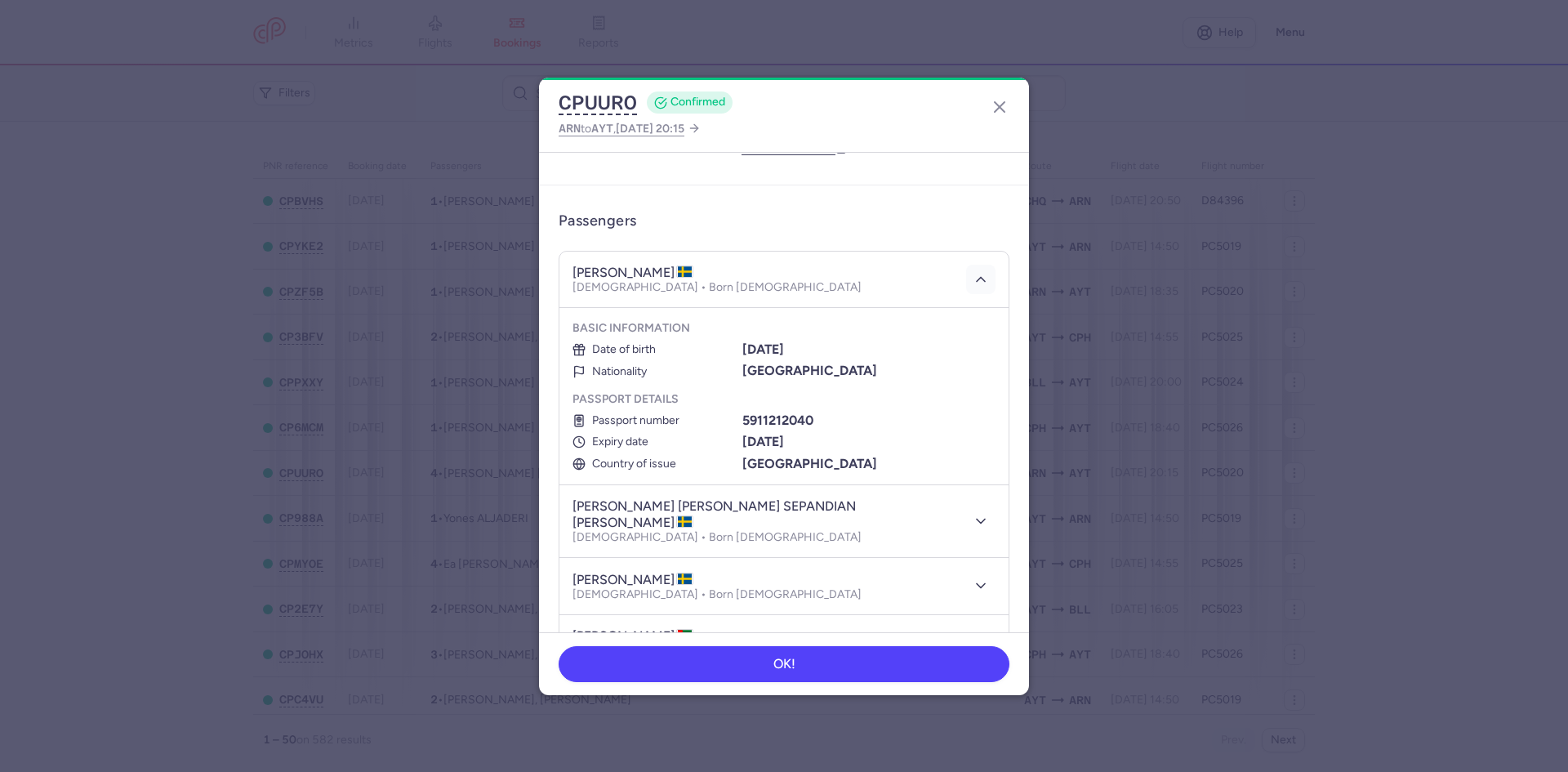 click 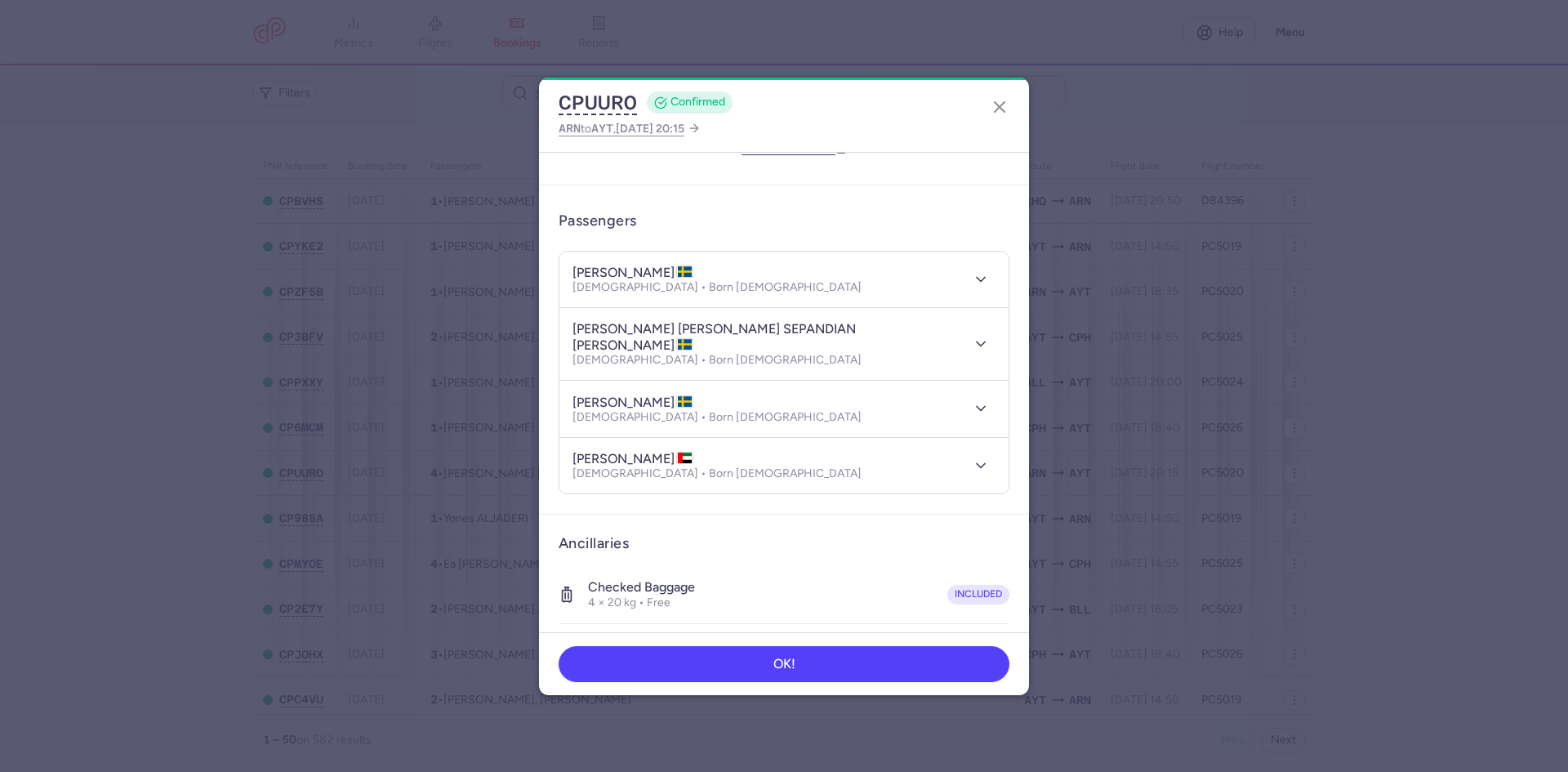 click at bounding box center [978, 344] 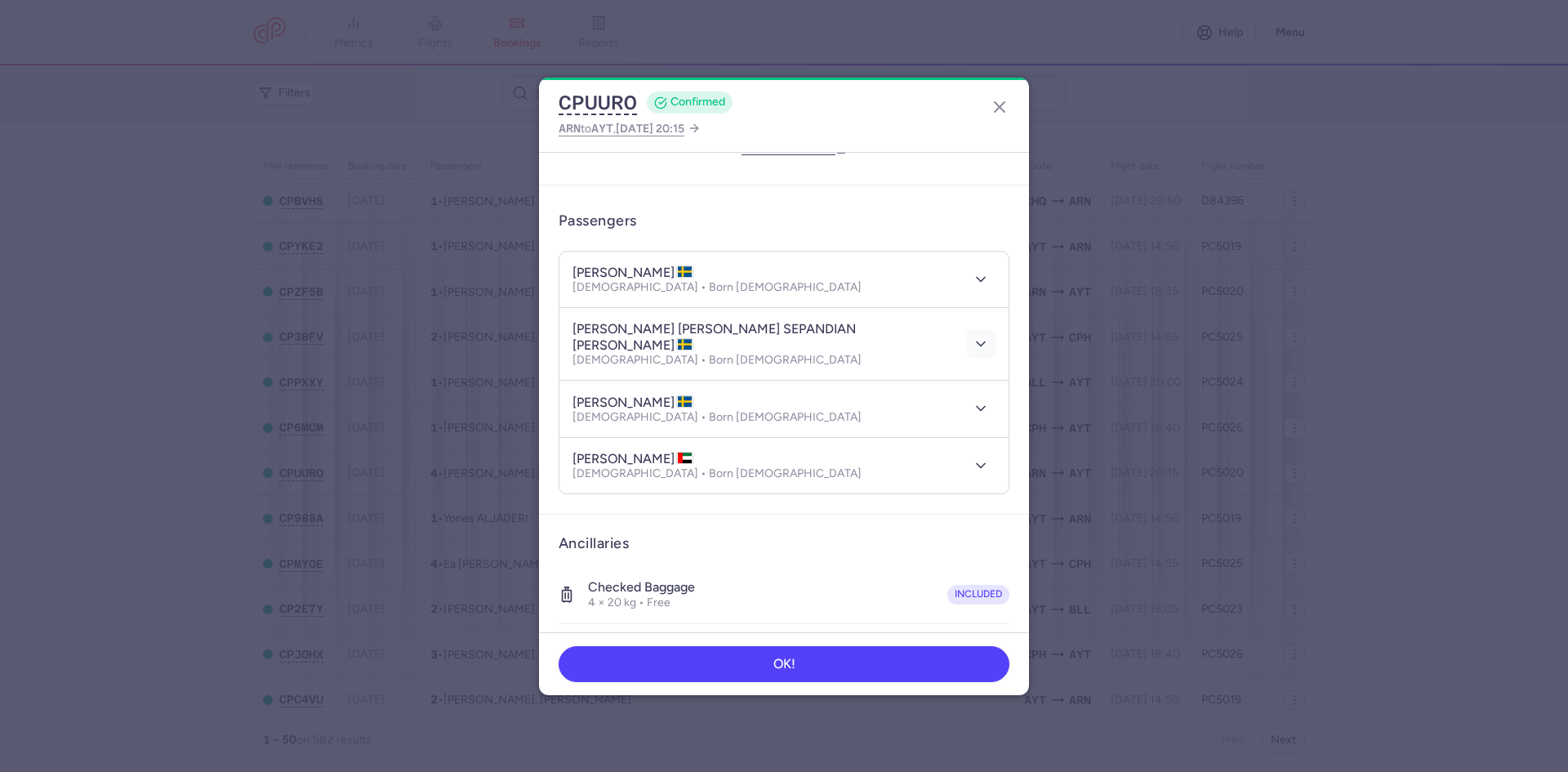 click at bounding box center (981, 344) 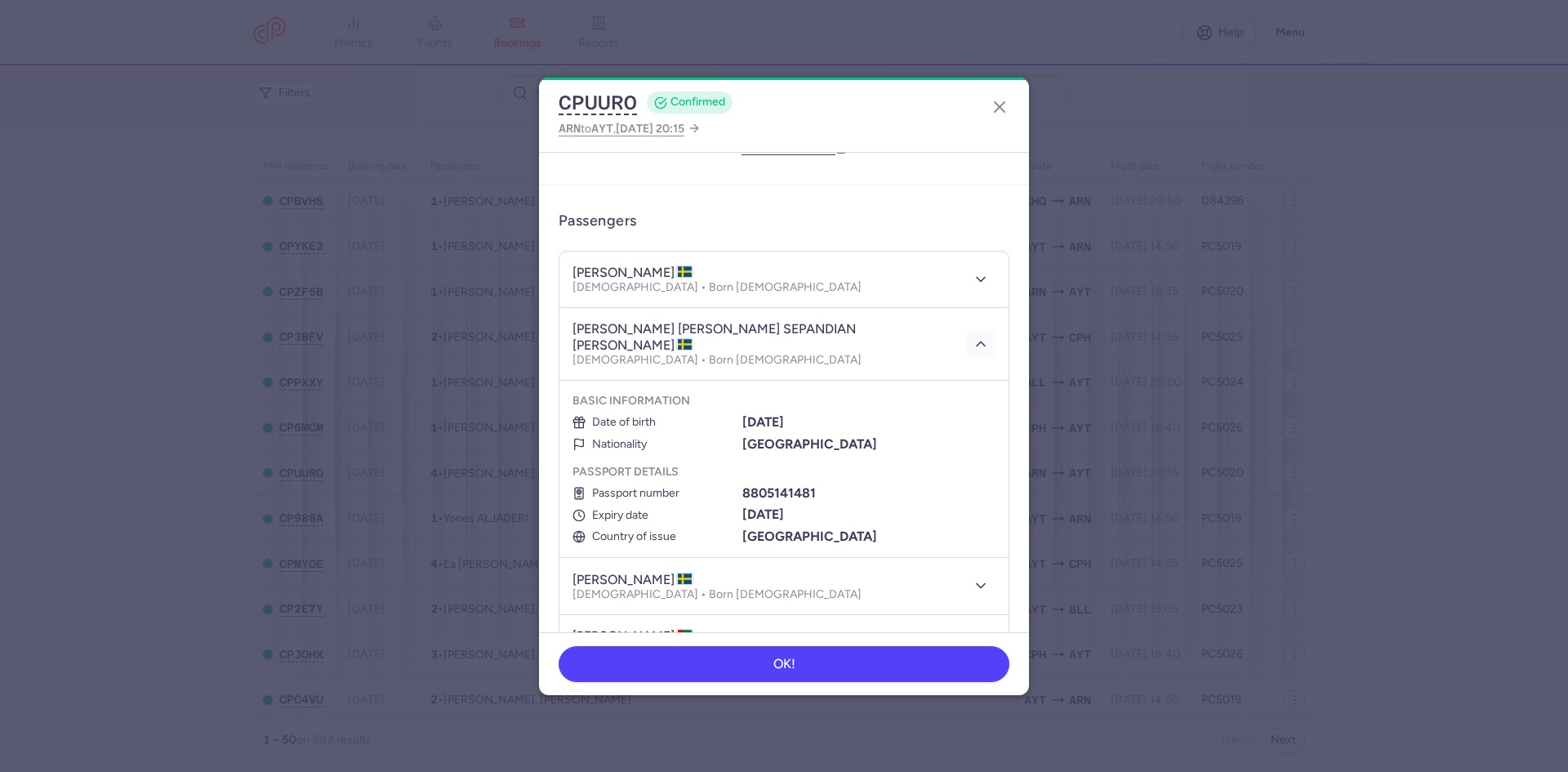 click 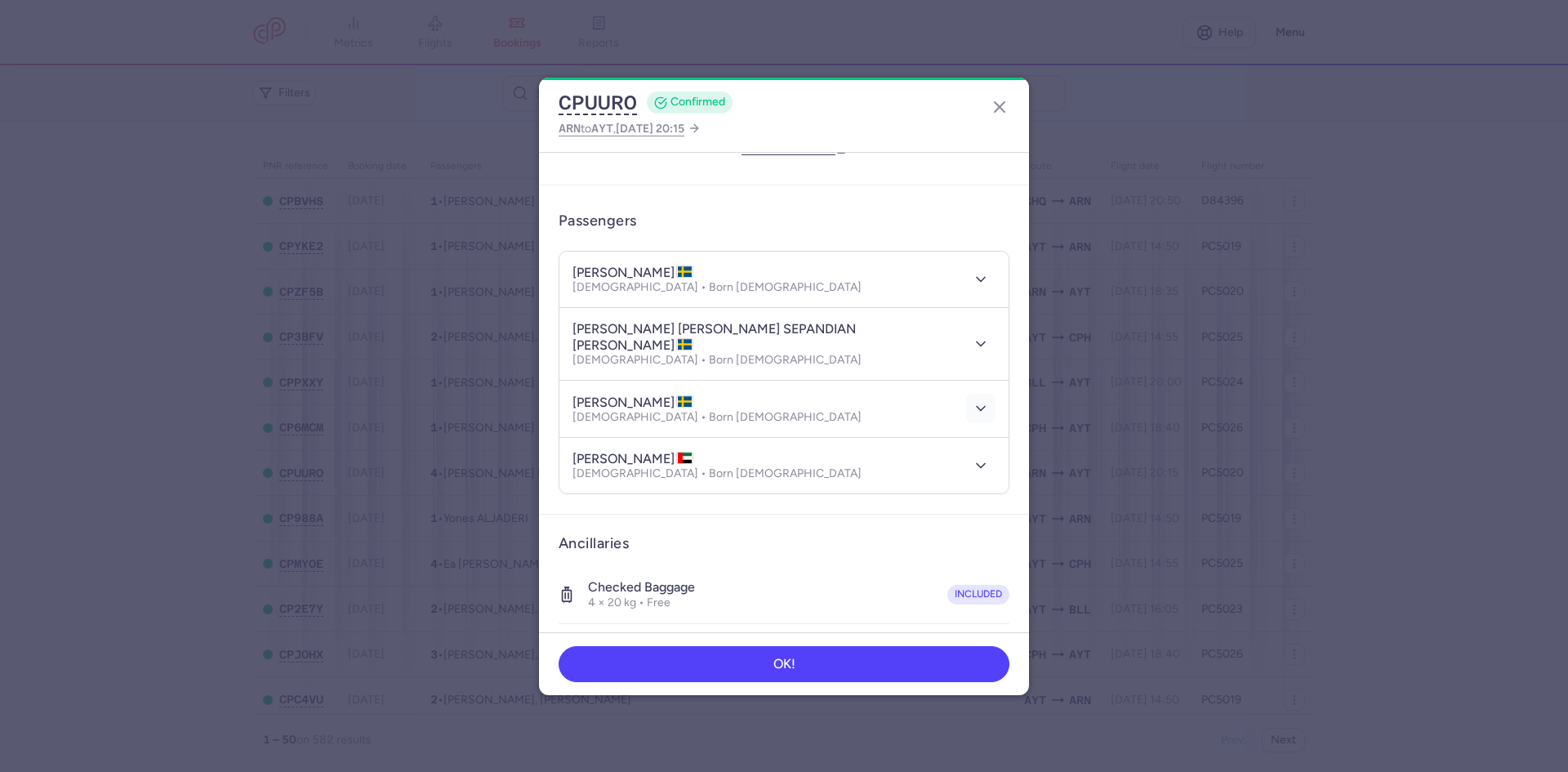 drag, startPoint x: 938, startPoint y: 392, endPoint x: 954, endPoint y: 390, distance: 16.12452 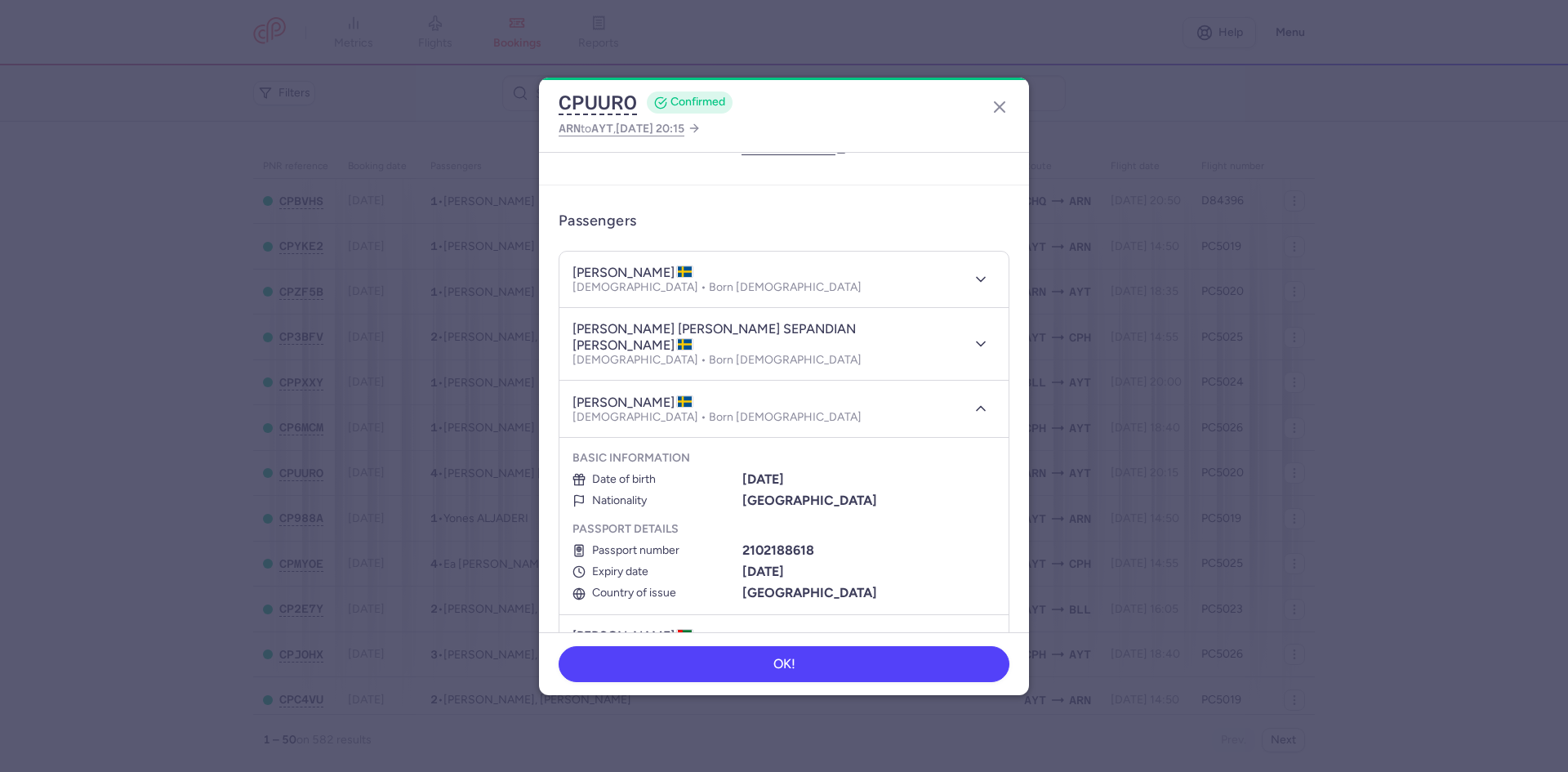 scroll, scrollTop: 163, scrollLeft: 0, axis: vertical 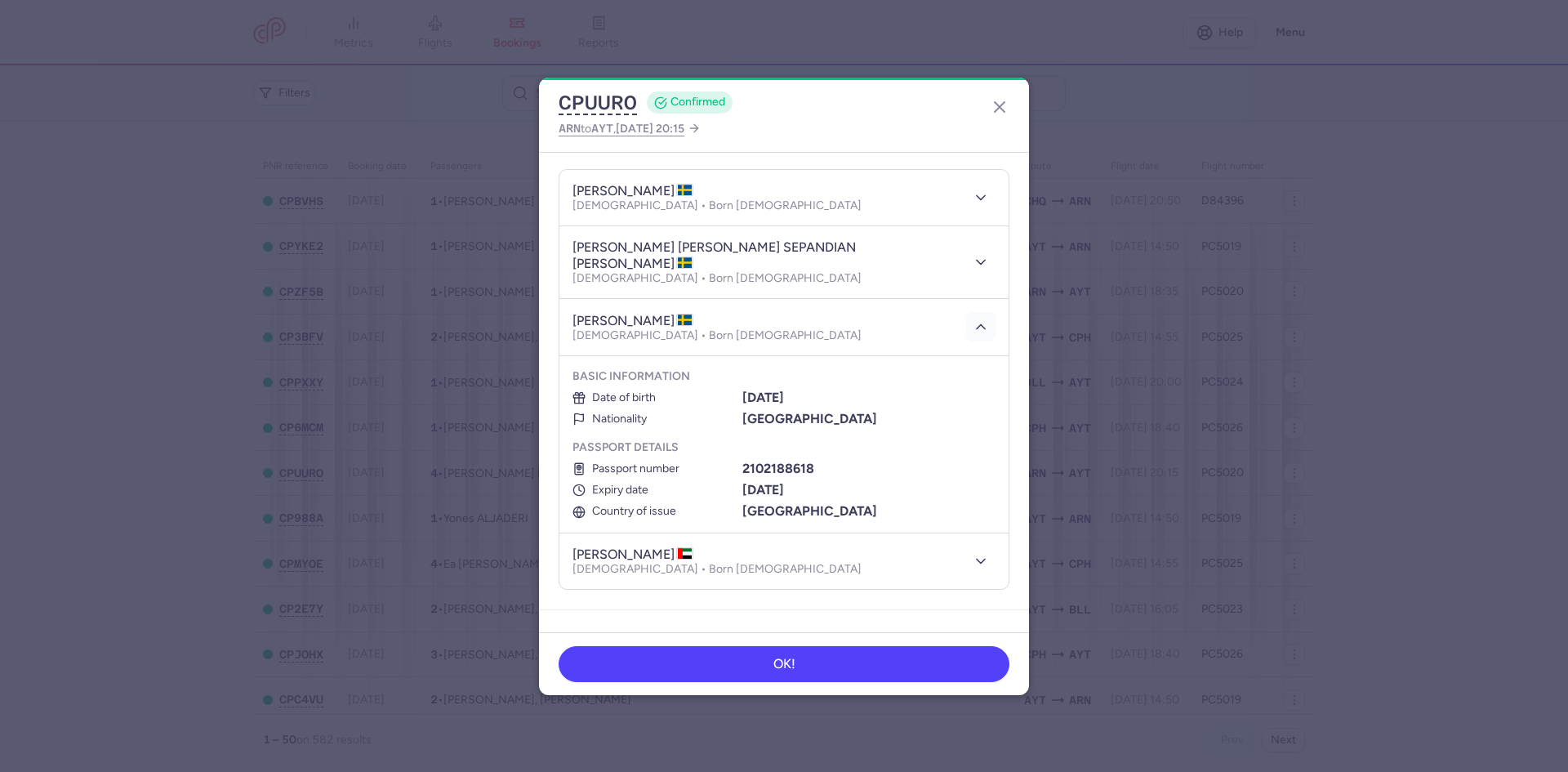 click 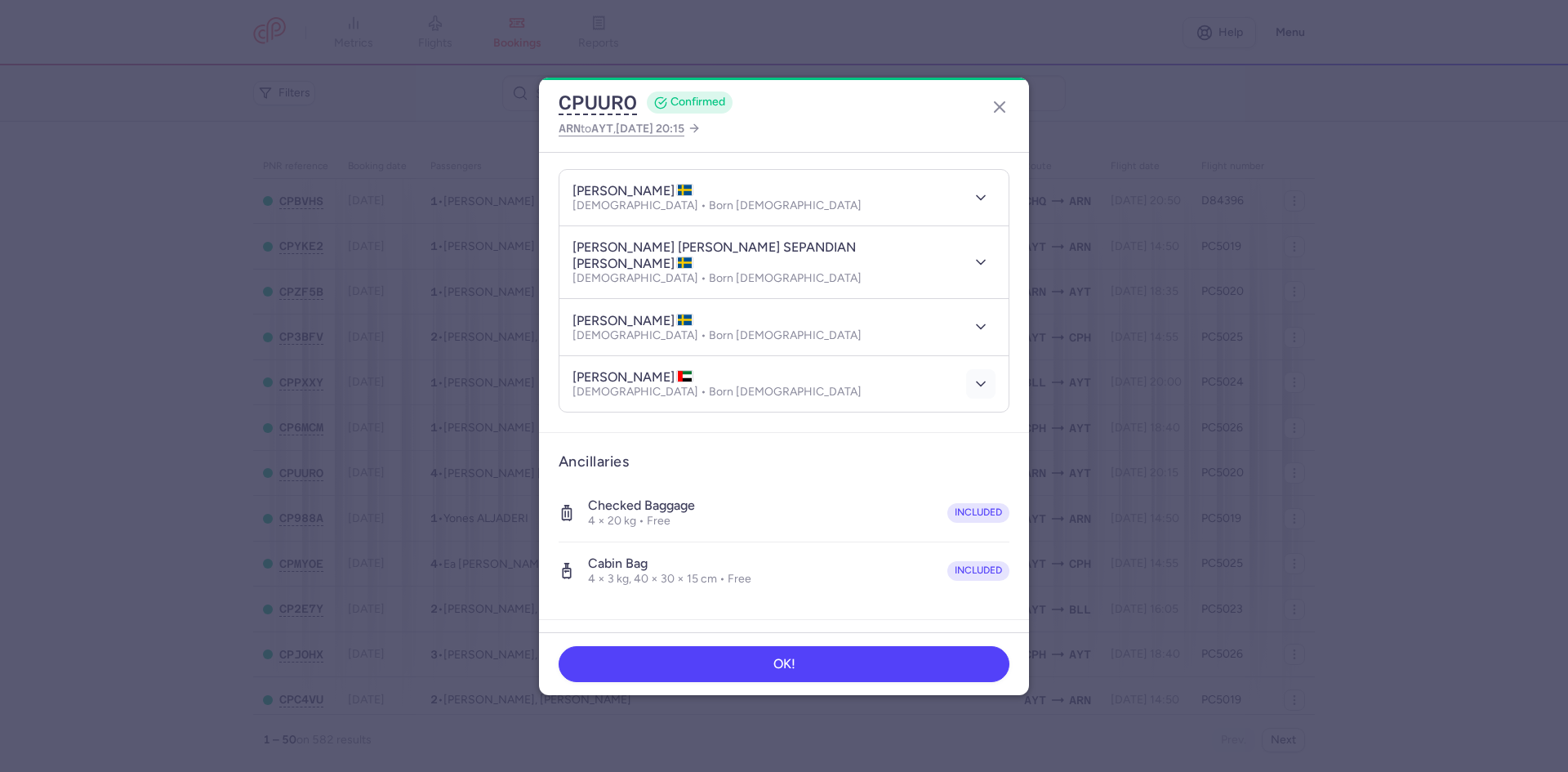 click 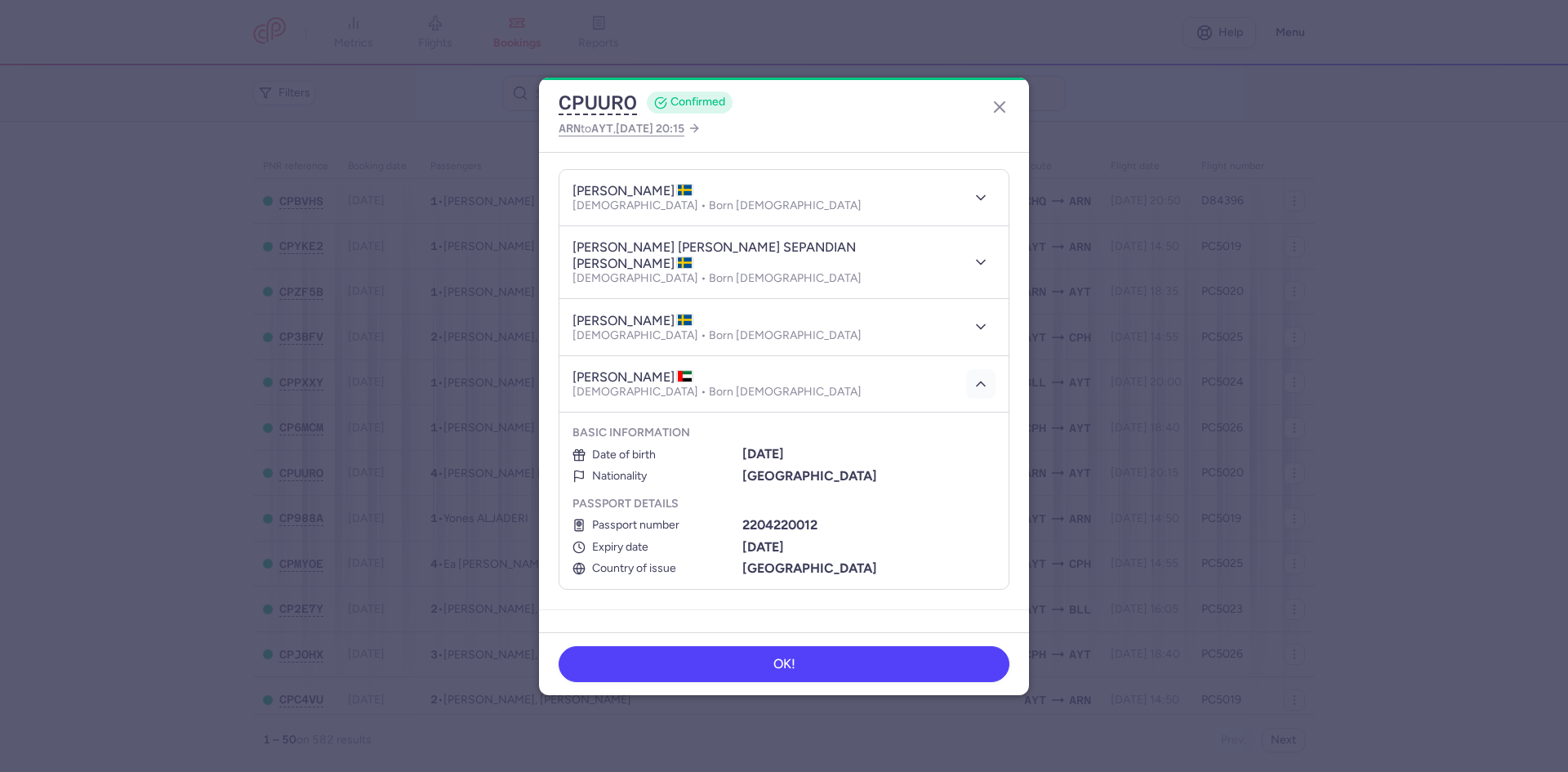 scroll, scrollTop: 245, scrollLeft: 0, axis: vertical 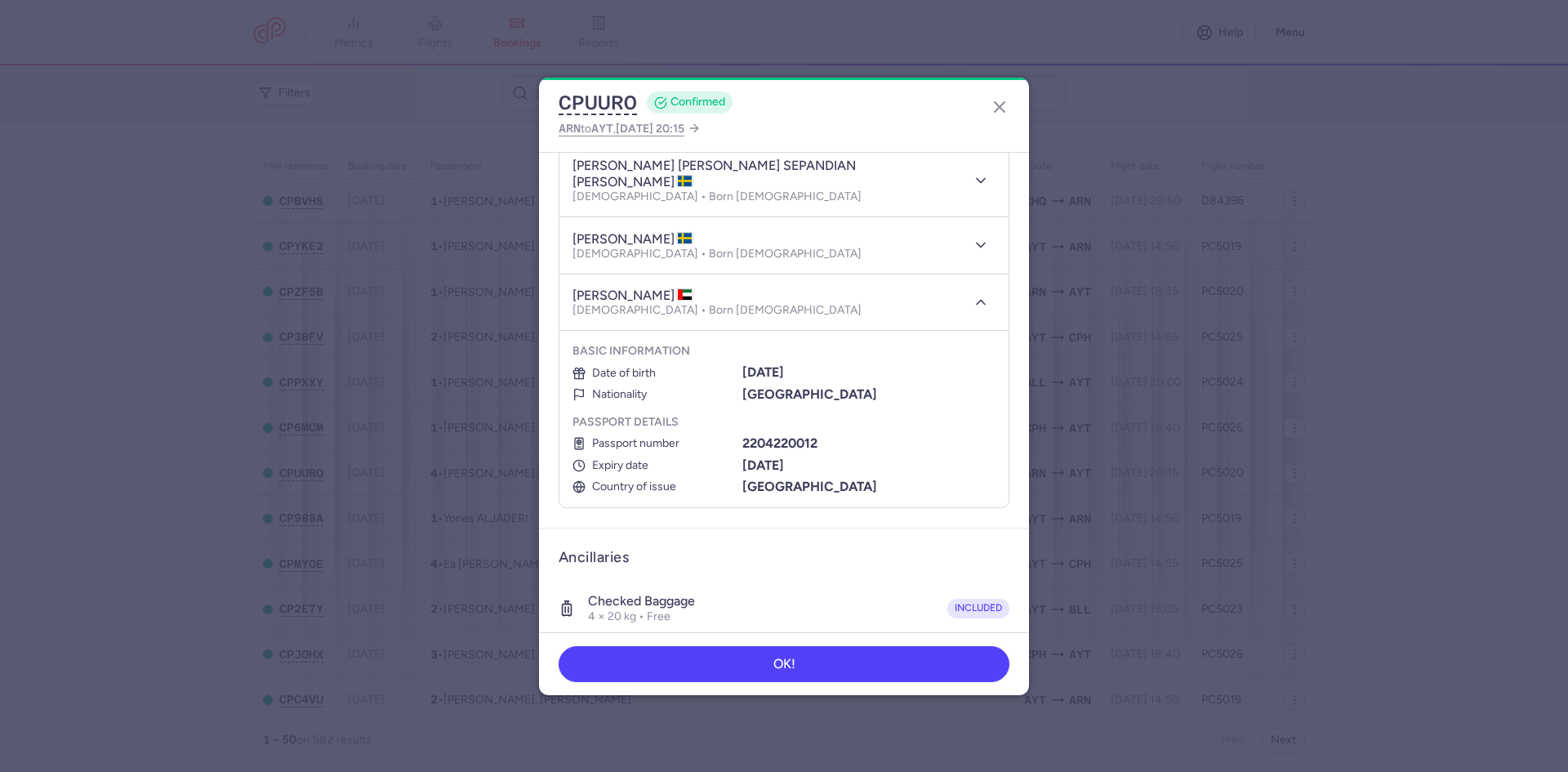 drag, startPoint x: 993, startPoint y: 636, endPoint x: 980, endPoint y: 639, distance: 13.341664 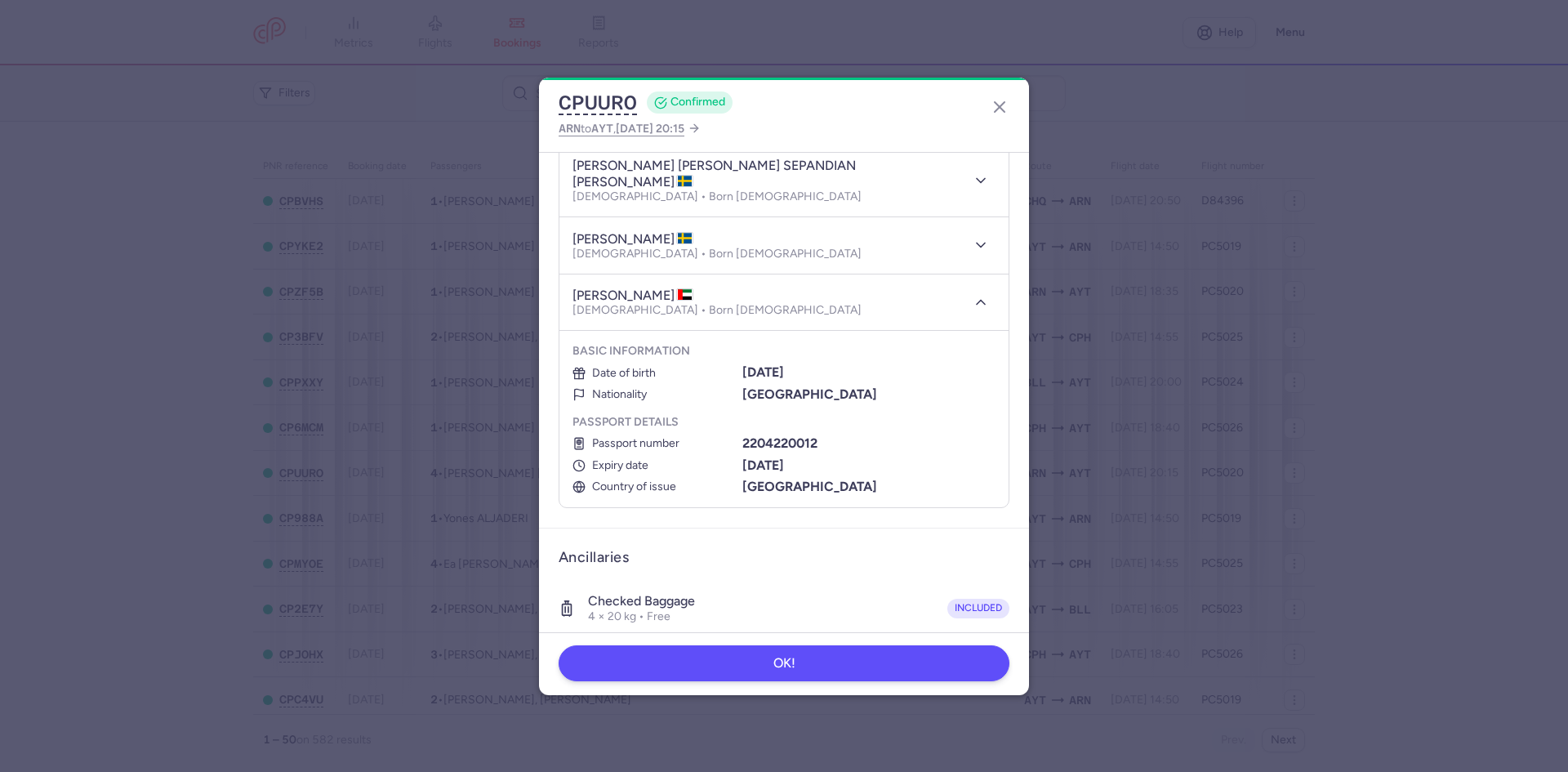 click on "OK!" 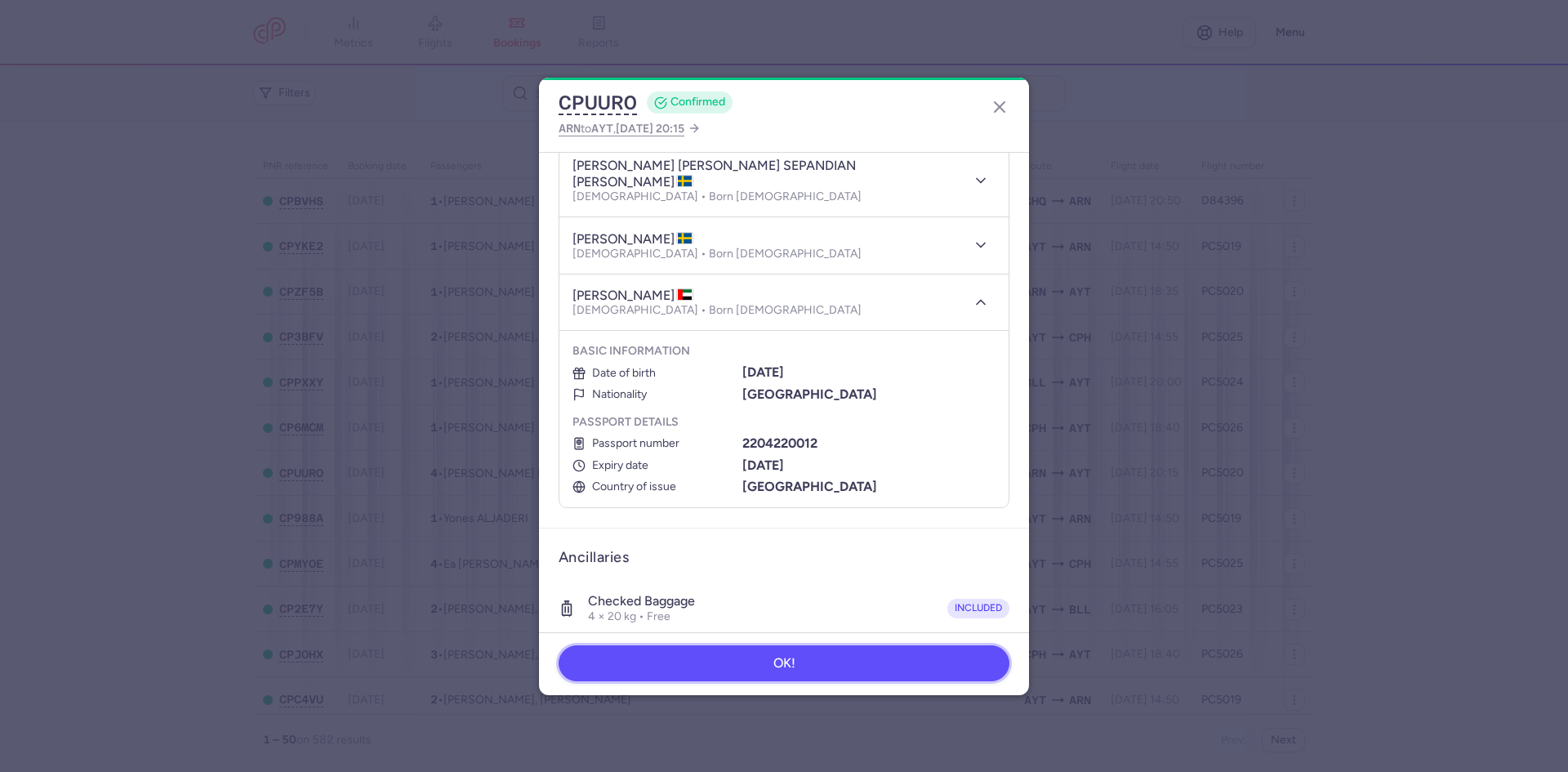 click on "OK!" at bounding box center (784, 663) 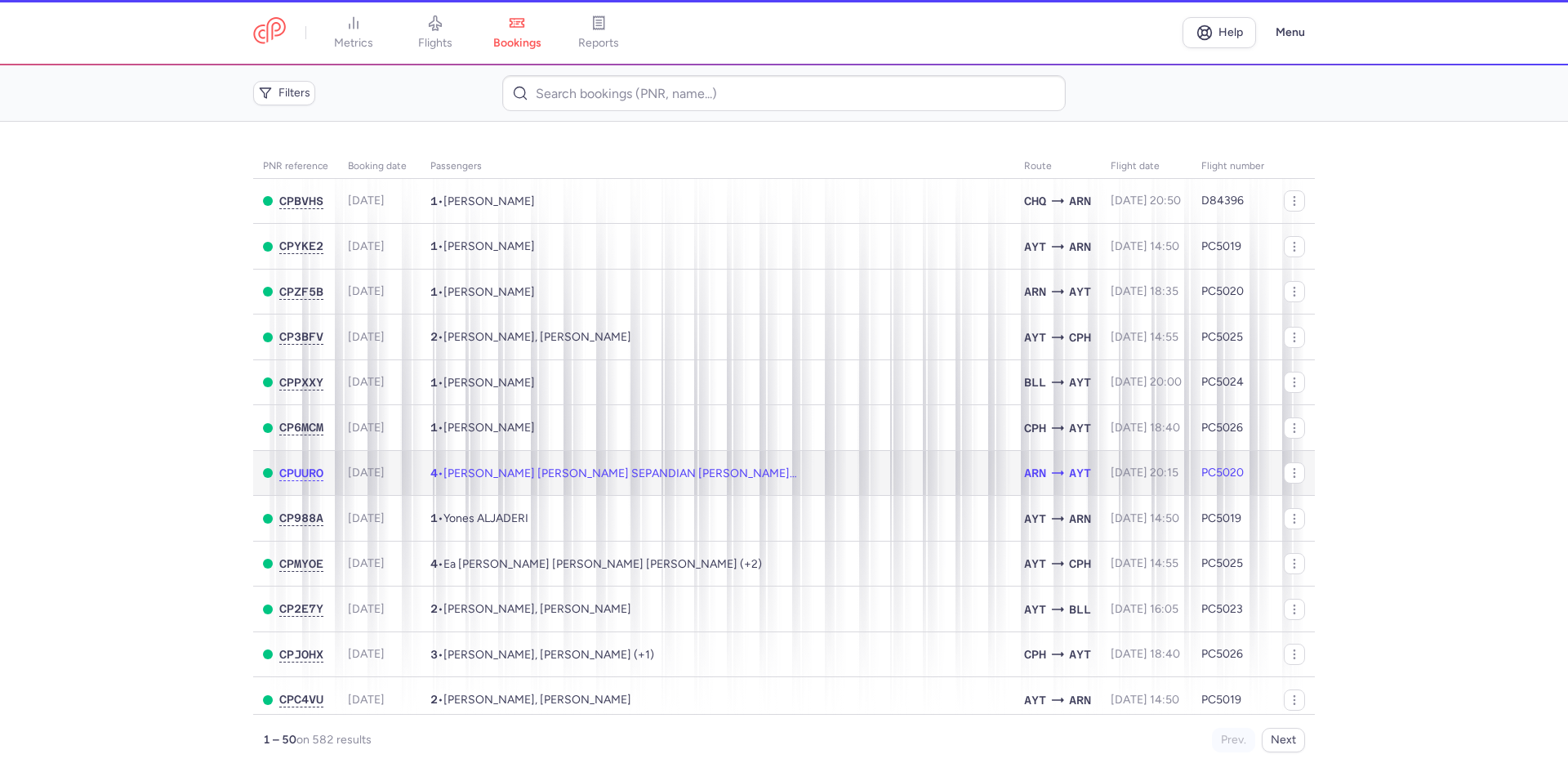 scroll, scrollTop: 0, scrollLeft: 0, axis: both 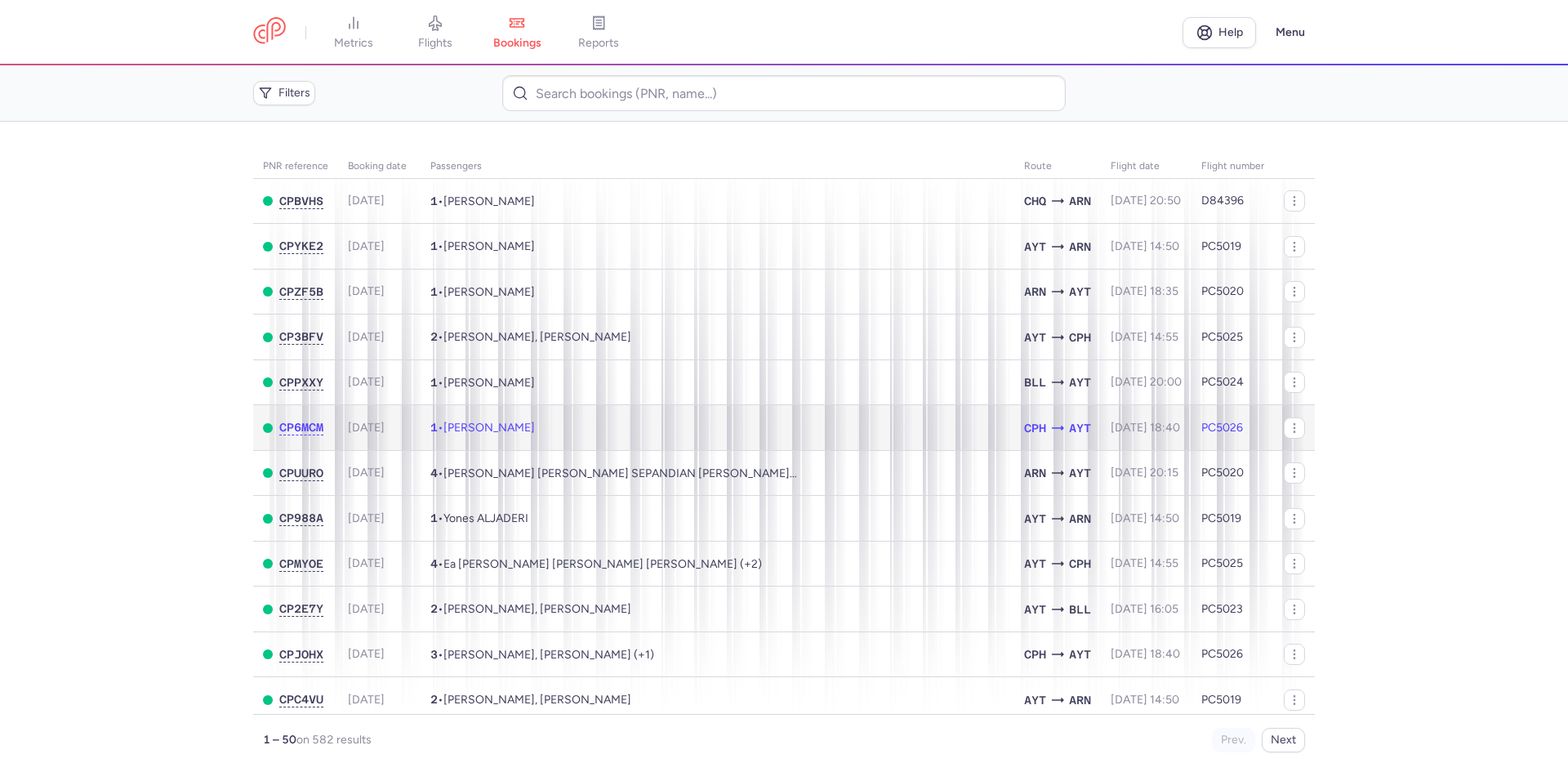 click on "1  •  Marco Rytter OLSEN" at bounding box center [717, 428] 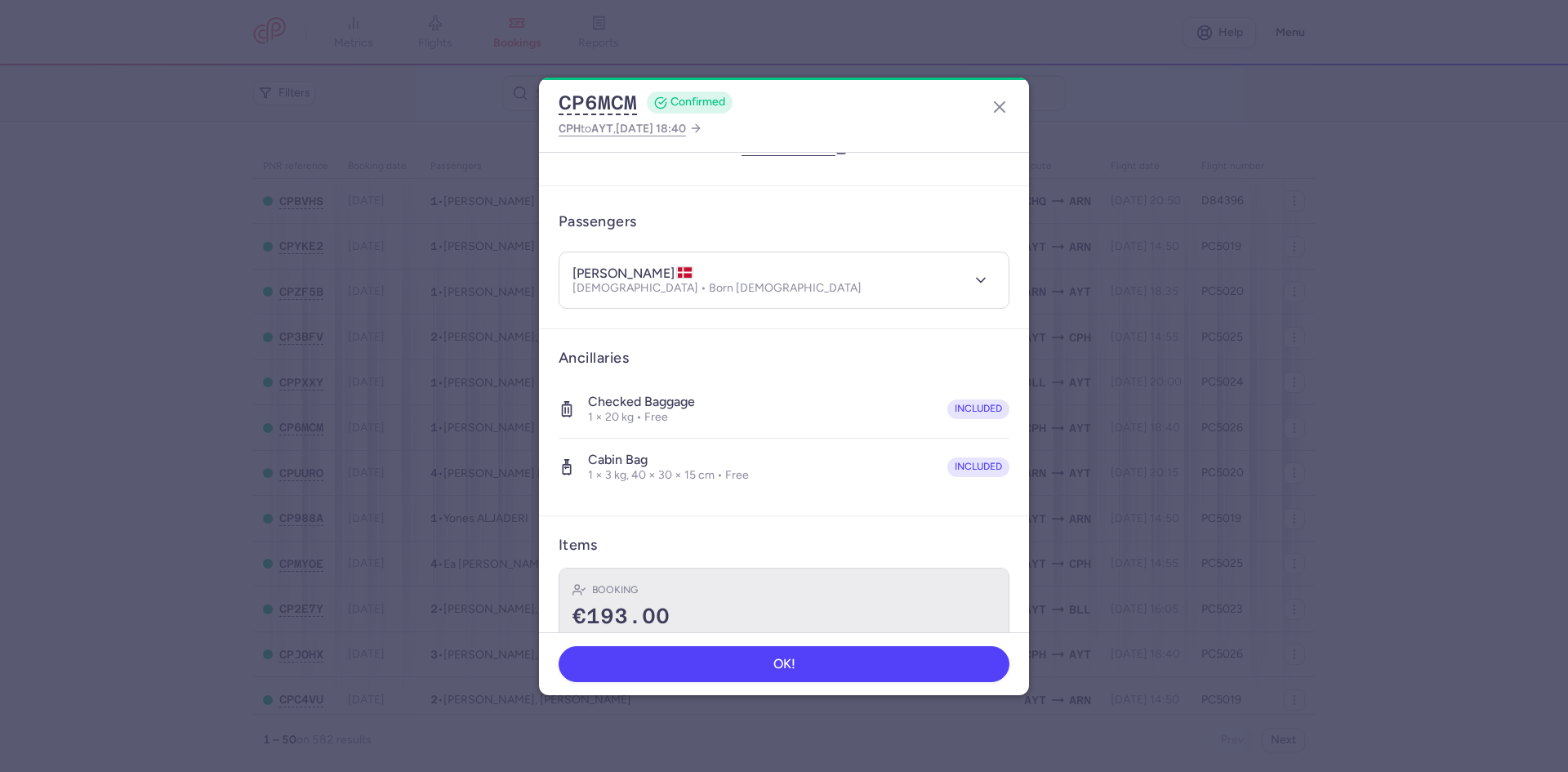 scroll, scrollTop: 0, scrollLeft: 0, axis: both 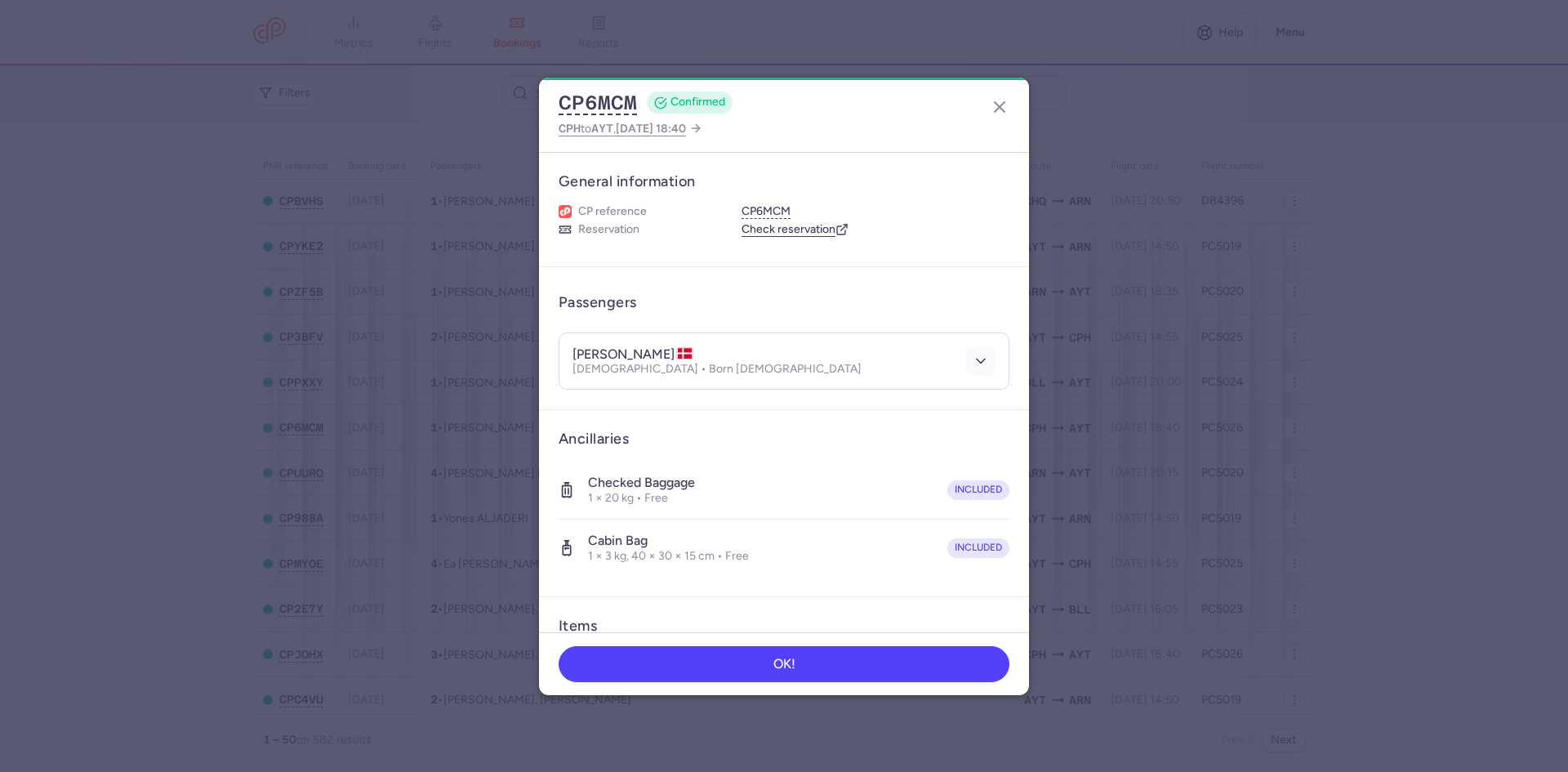 drag, startPoint x: 960, startPoint y: 379, endPoint x: 962, endPoint y: 371, distance: 8.246211 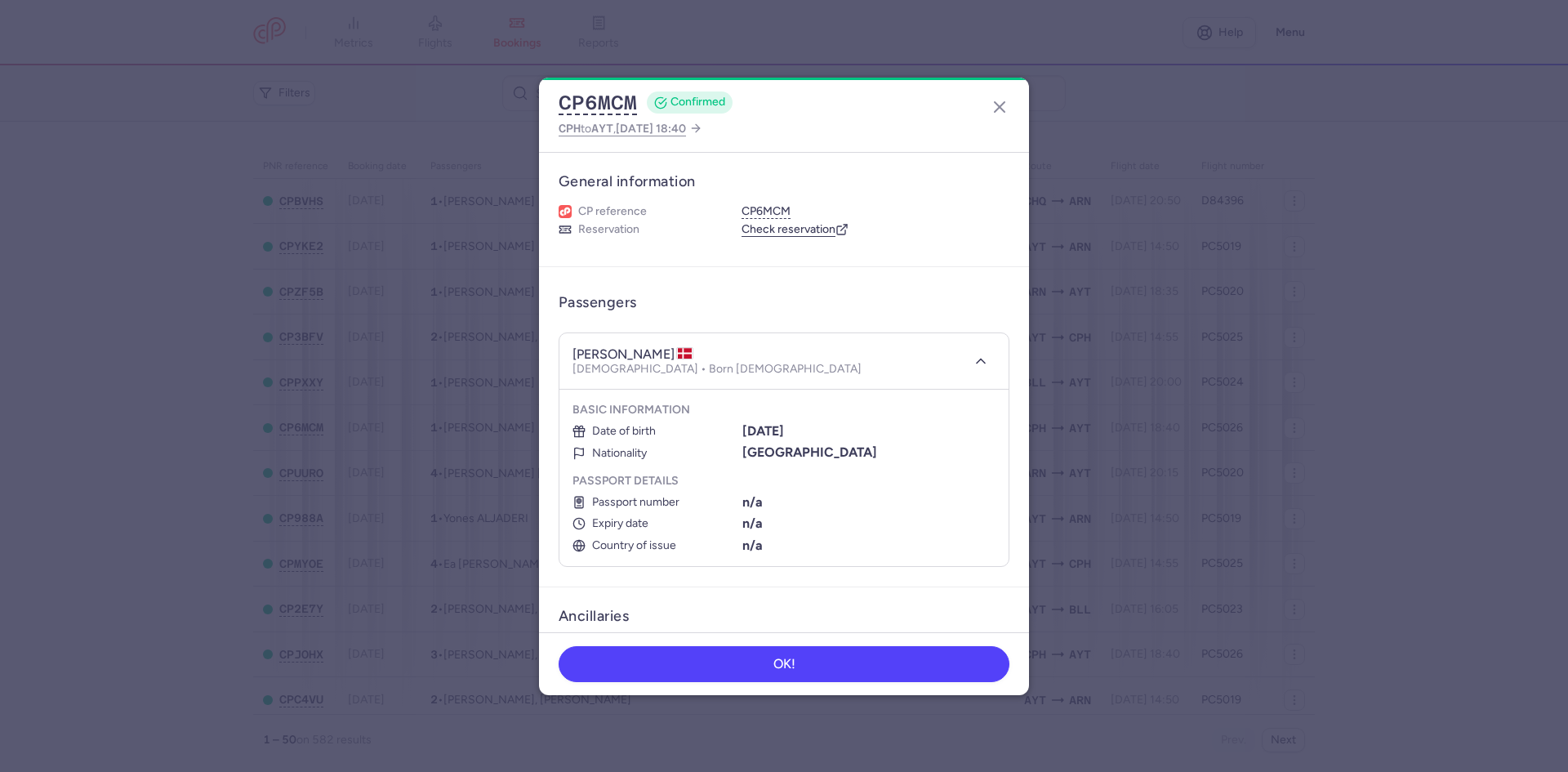 scroll, scrollTop: 82, scrollLeft: 0, axis: vertical 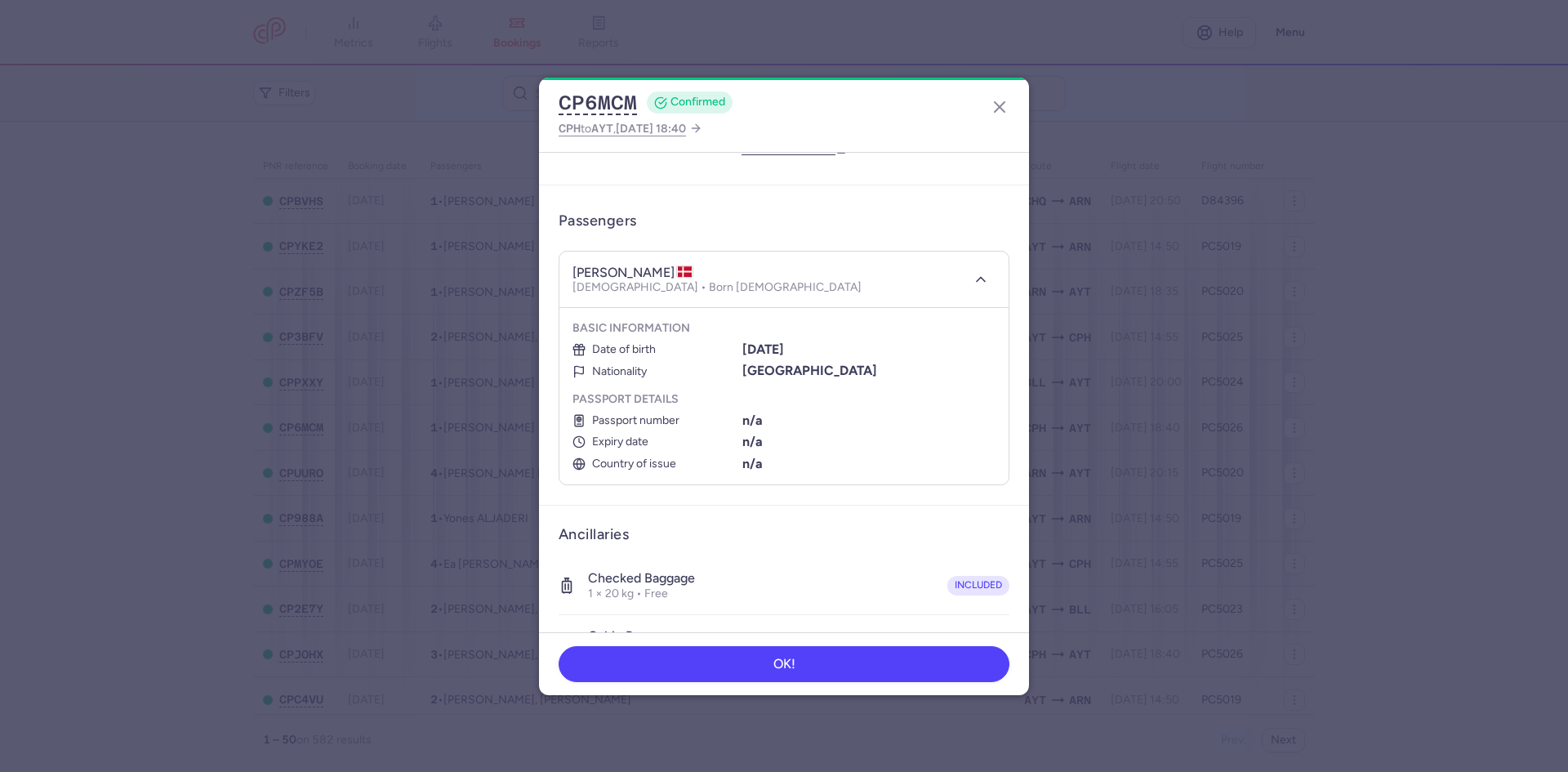 type 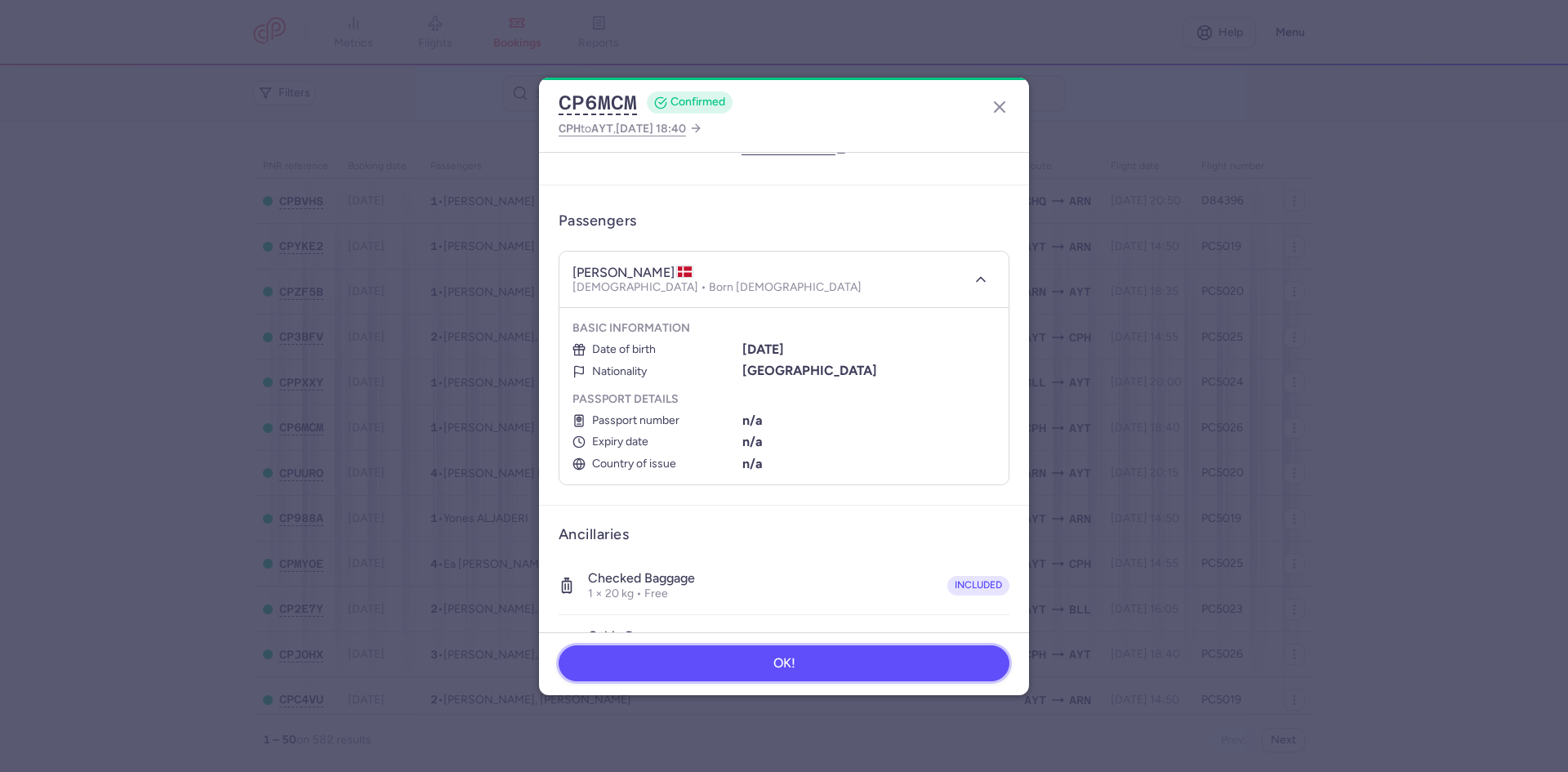 click on "OK!" at bounding box center (784, 663) 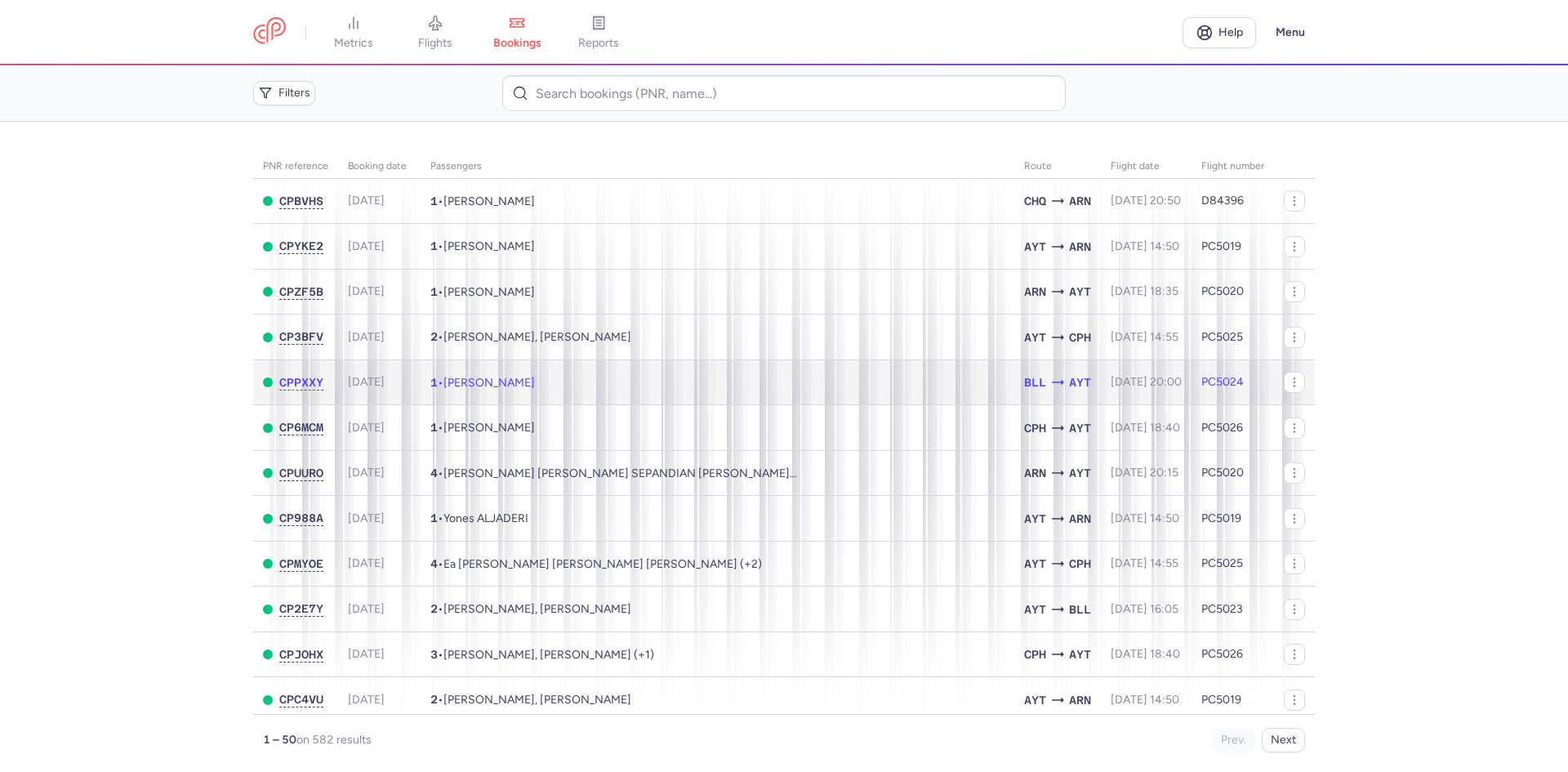click on "1  •  Alona TUROVA" at bounding box center (717, 382) 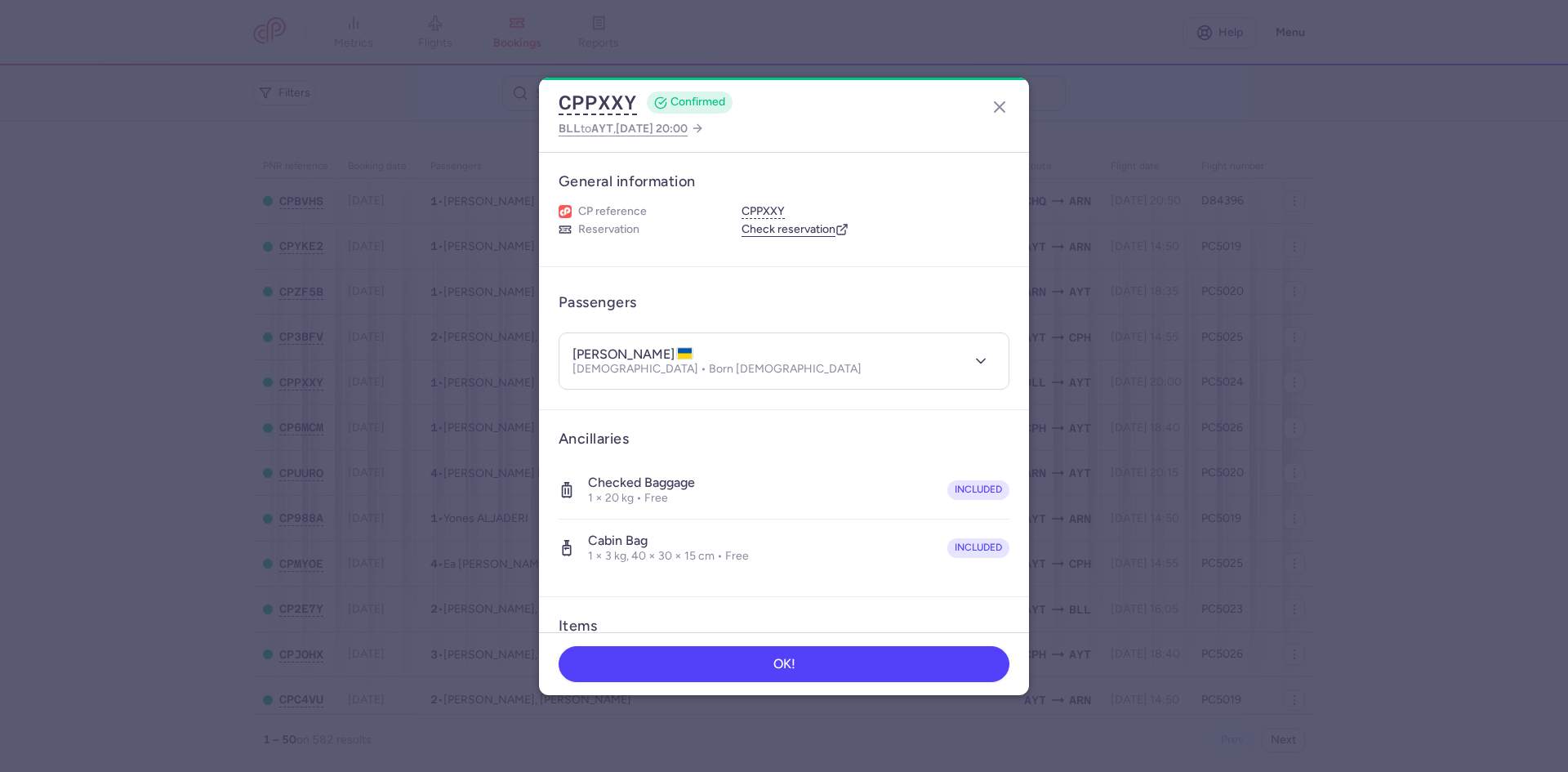 scroll, scrollTop: 91, scrollLeft: 0, axis: vertical 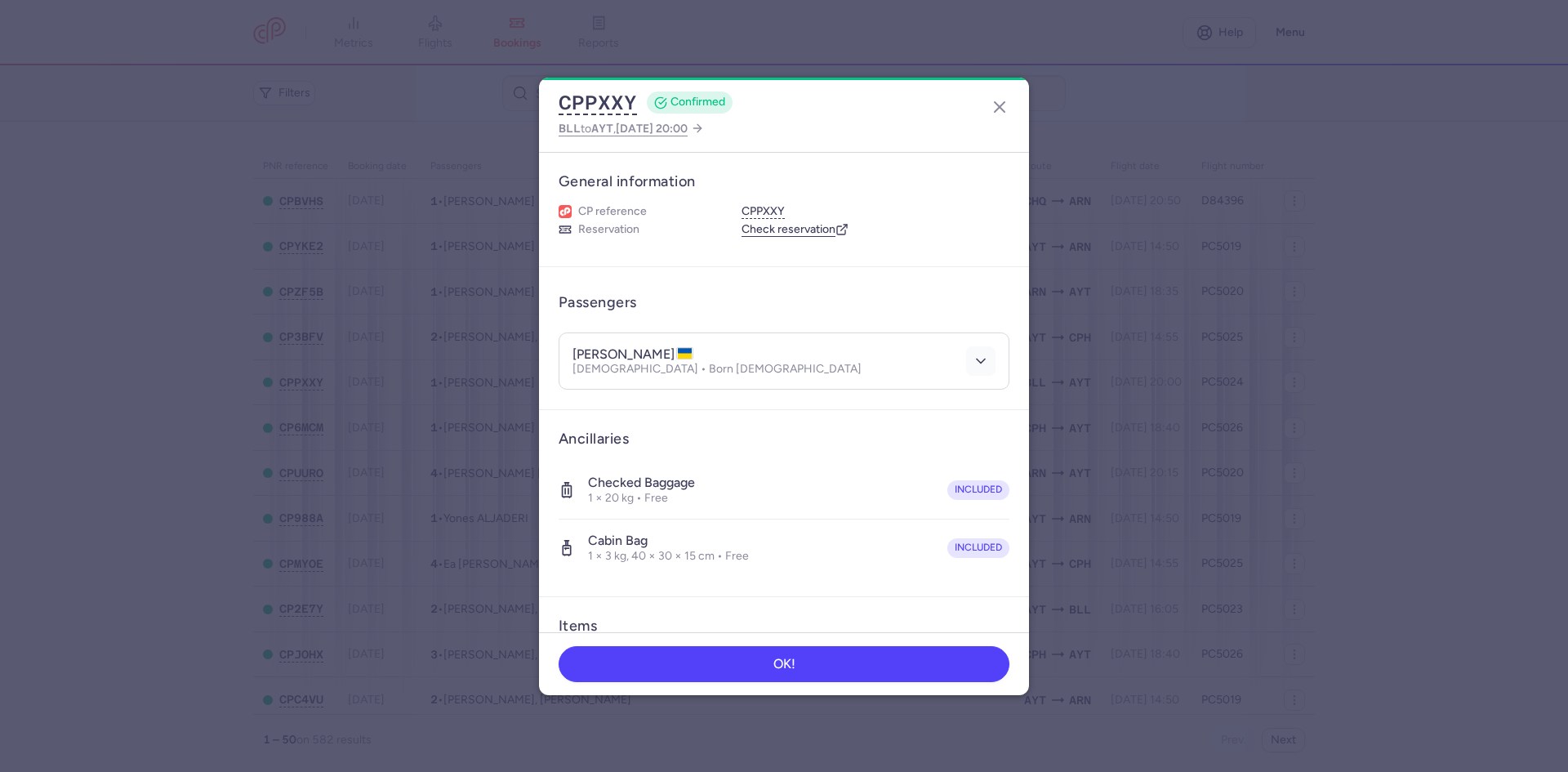 click 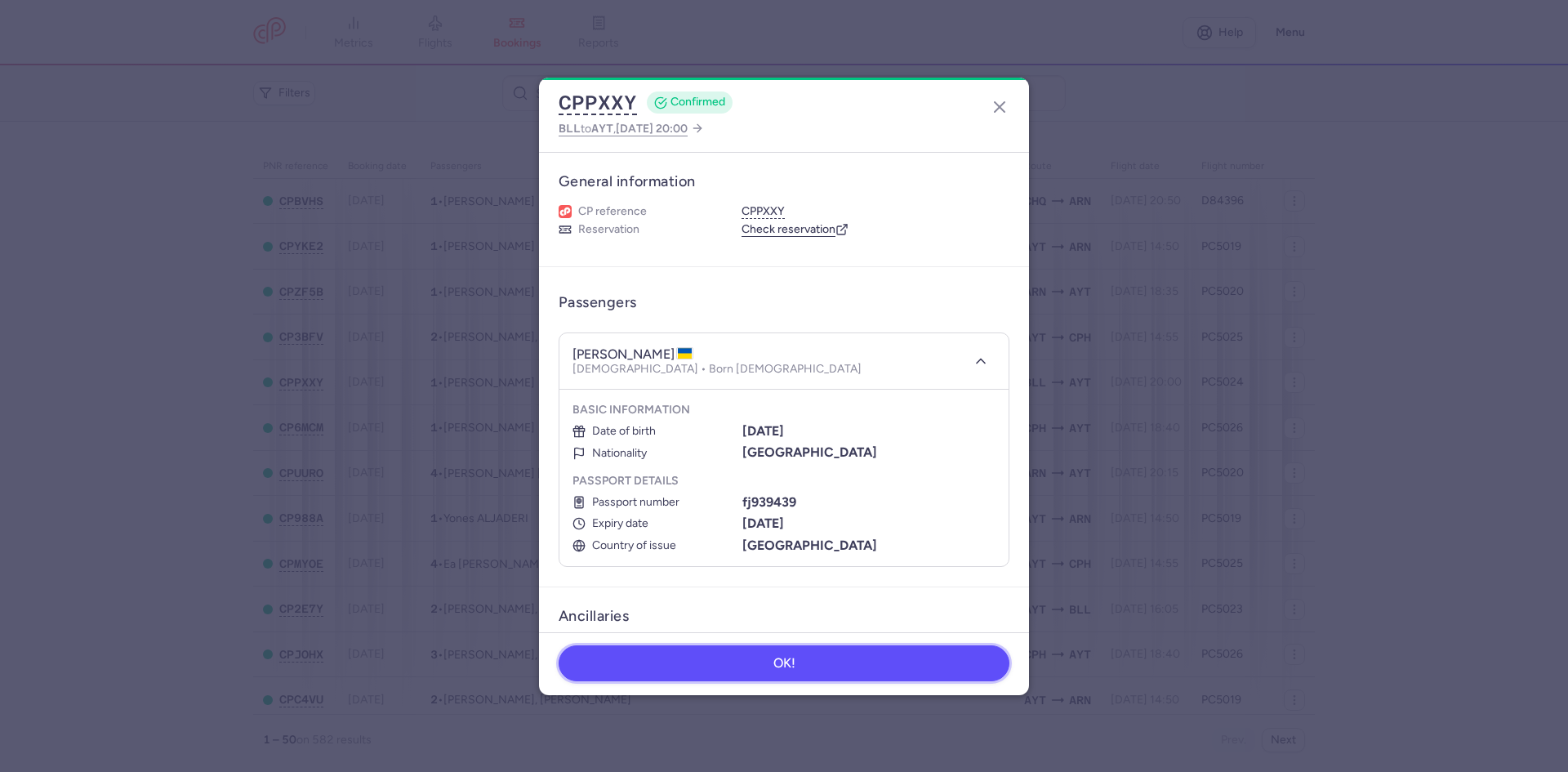 drag, startPoint x: 896, startPoint y: 662, endPoint x: 860, endPoint y: 662, distance: 36 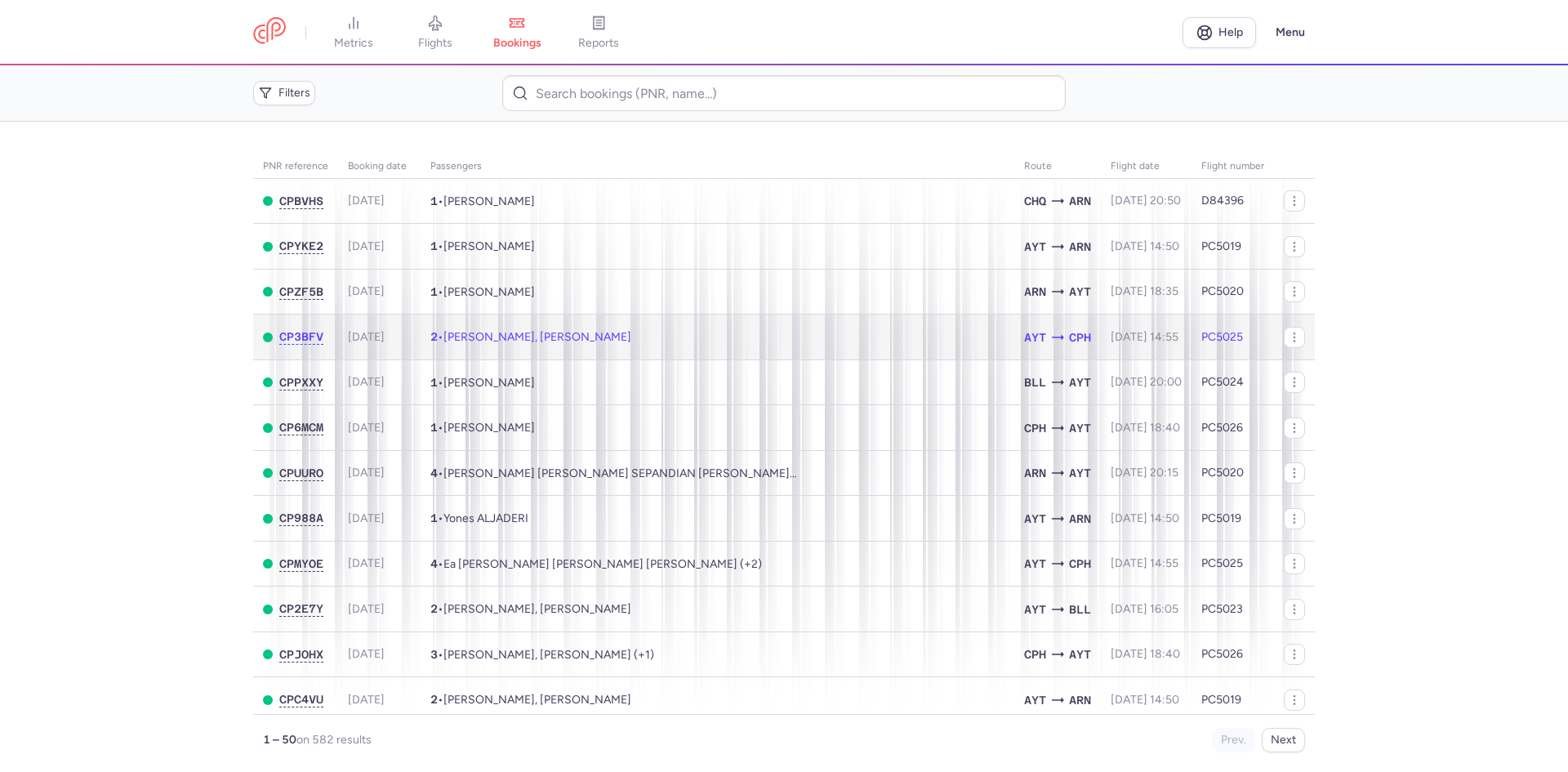 click on "[PERSON_NAME], [PERSON_NAME]" at bounding box center [537, 337] 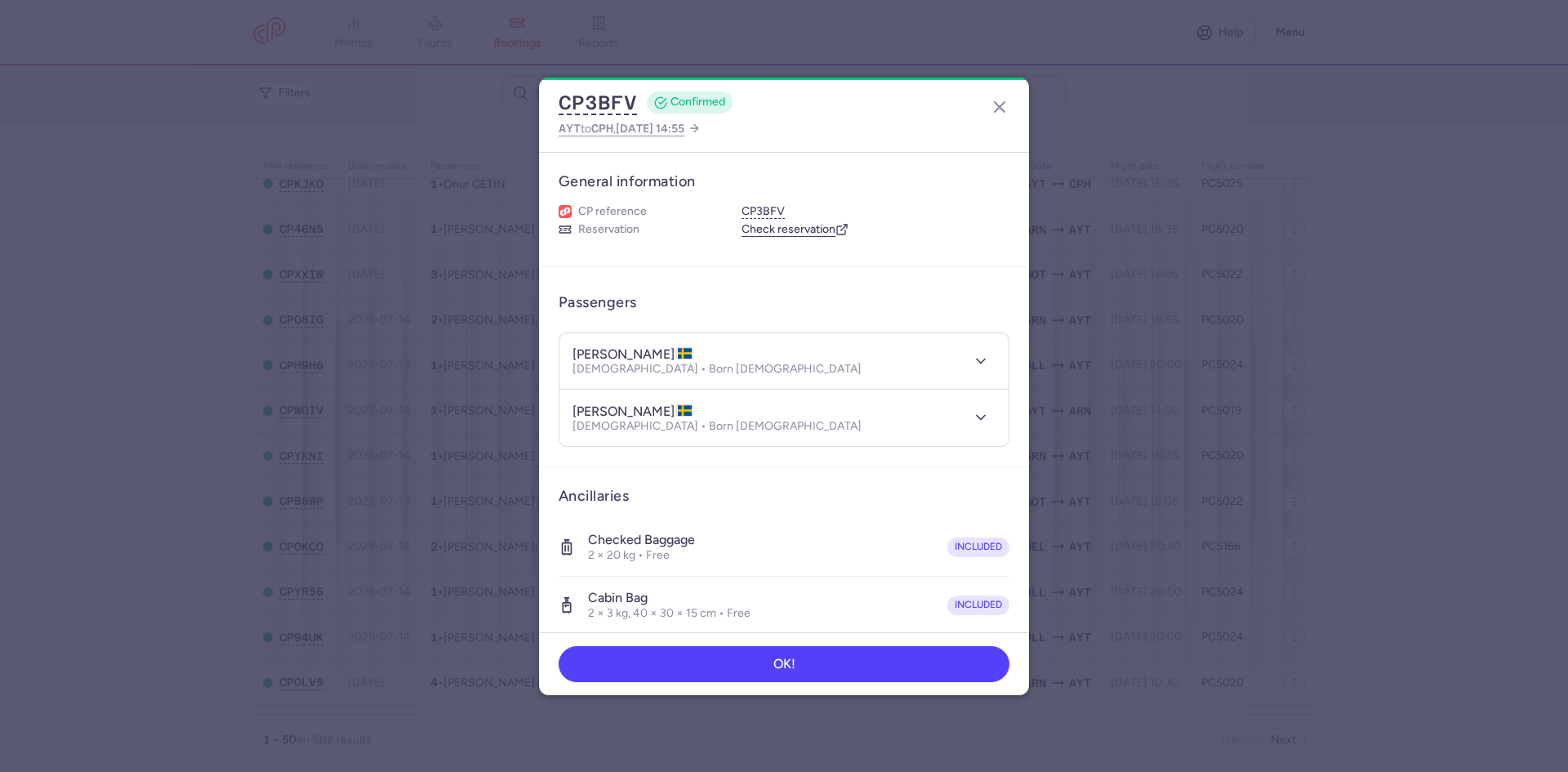 scroll, scrollTop: 735, scrollLeft: 0, axis: vertical 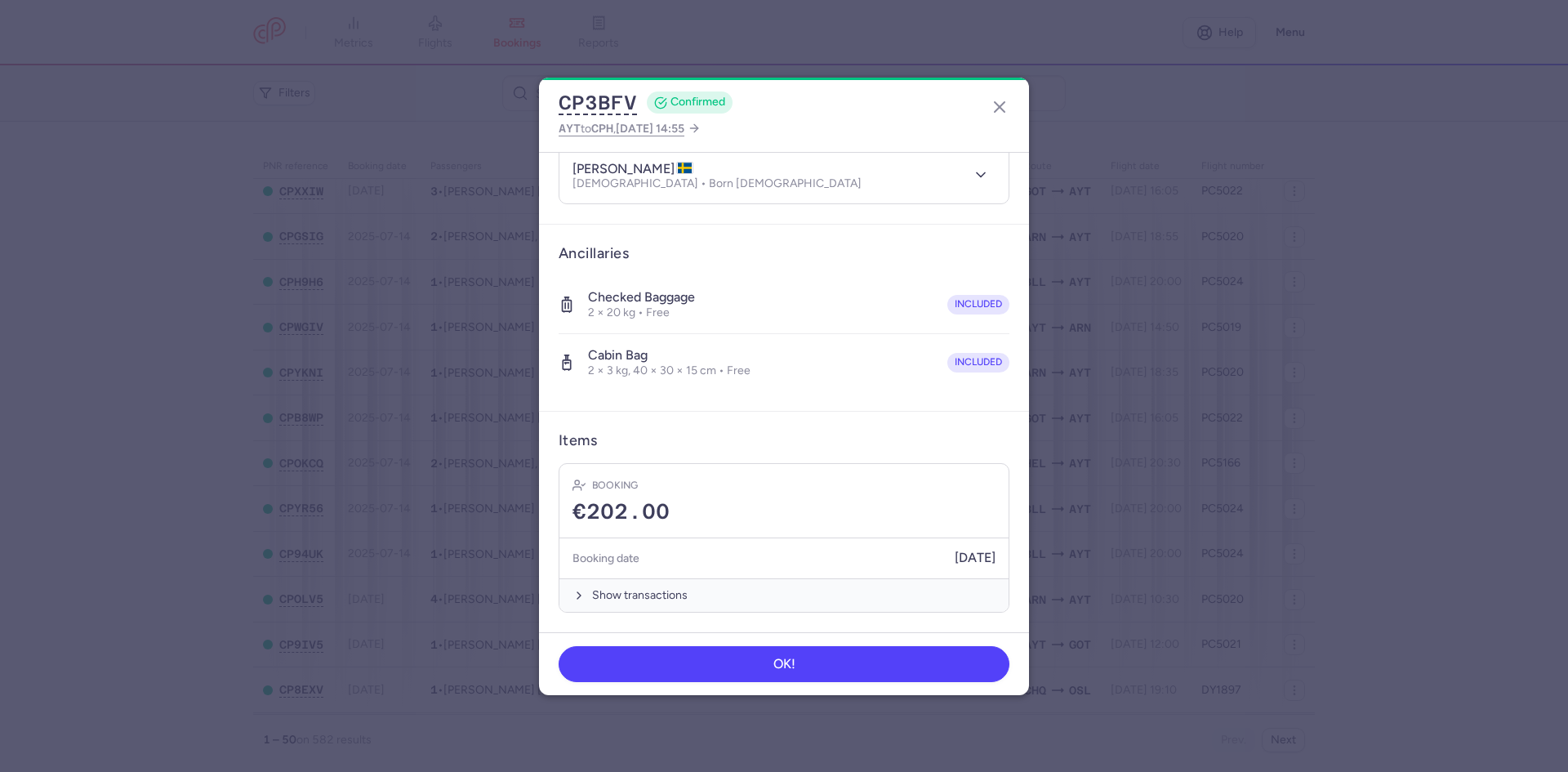 click on "CP3BFV  CONFIRMED AYT  to  CPH ,  2025 Jul 18, 14:55 General information CP reference CP3BFV Reservation  Check reservation  Passengers fikret HARBAS  Male • Born 10/09/1974 dina HARBAS  Female • Born 06/12/1980 Ancillaries Checked baggage 2 × 20 kg • Free included Cabin bag 2 × 3 kg, 40 × 30 × 15 cm • Free included Items Booking €202.00 Booking date  15/07/2025  Show transactions OK!" at bounding box center [784, 386] 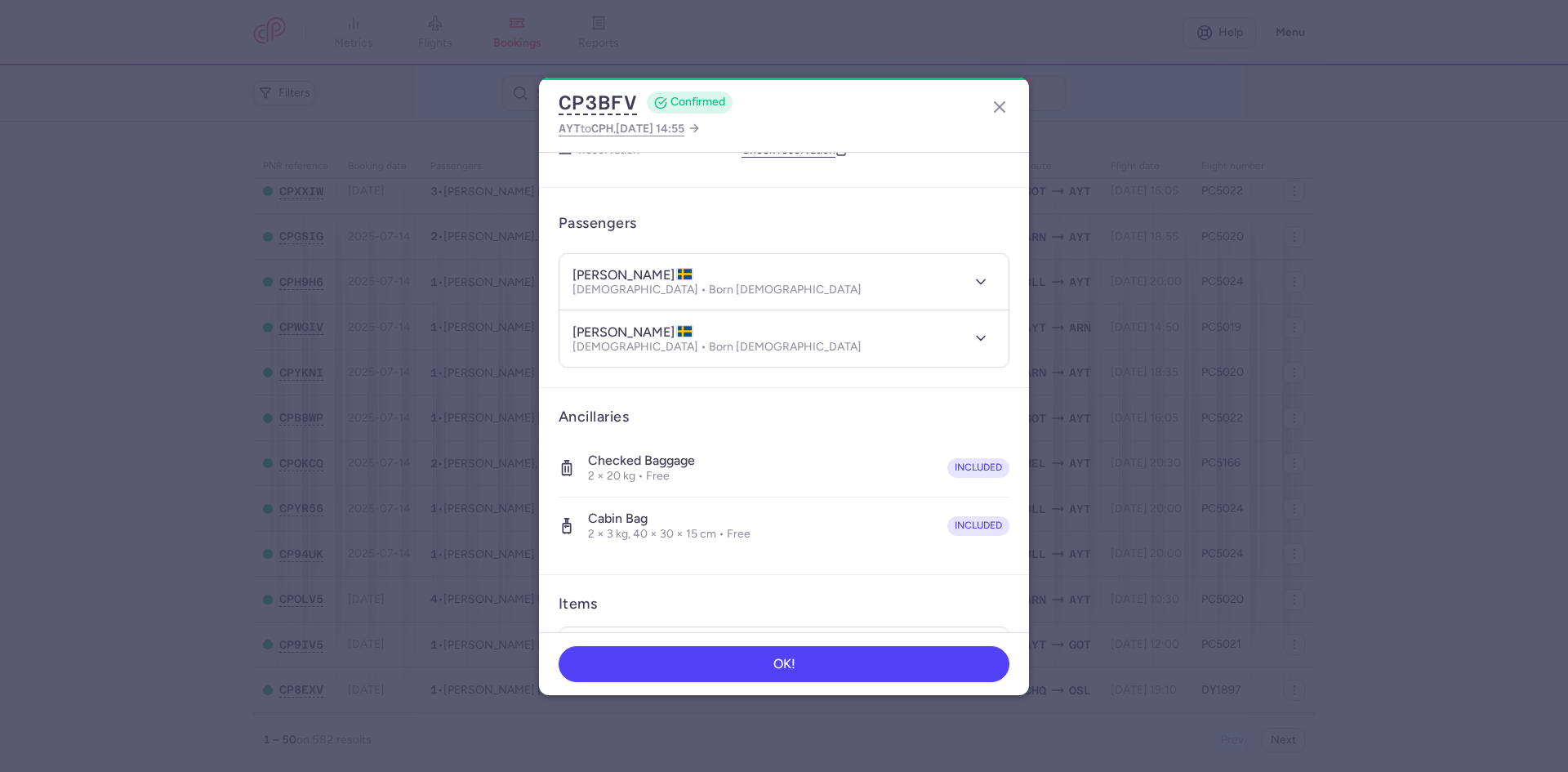 click on "CP3BFV  CONFIRMED AYT  to  CPH ,  2025 Jul 18, 14:55 General information CP reference CP3BFV Reservation  Check reservation  Passengers fikret HARBAS  Male • Born 10/09/1974 dina HARBAS  Female • Born 06/12/1980 Ancillaries Checked baggage 2 × 20 kg • Free included Cabin bag 2 × 3 kg, 40 × 30 × 15 cm • Free included Items Booking €202.00 Booking date  15/07/2025  Show transactions OK!" 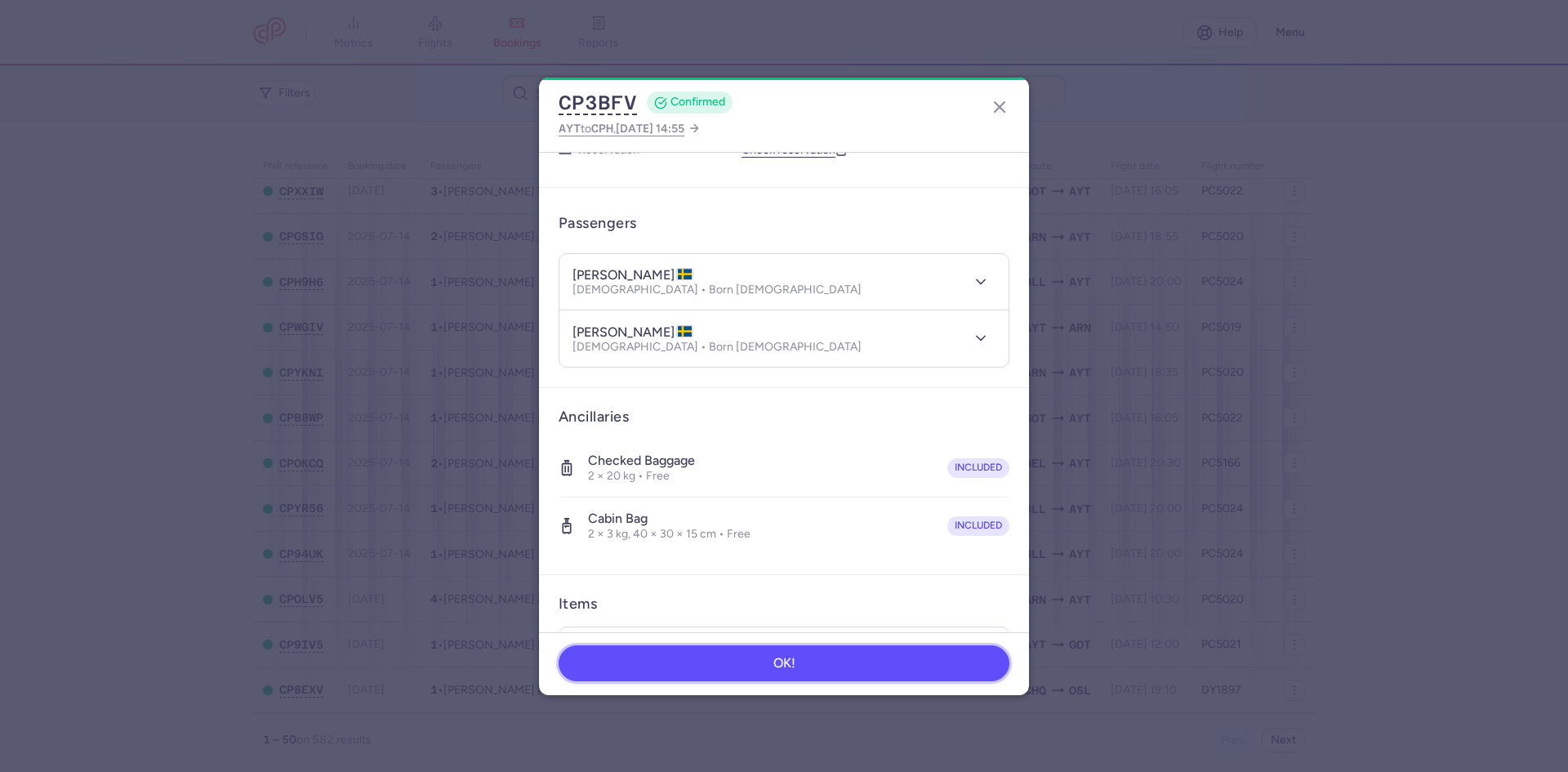 click on "OK!" at bounding box center [784, 663] 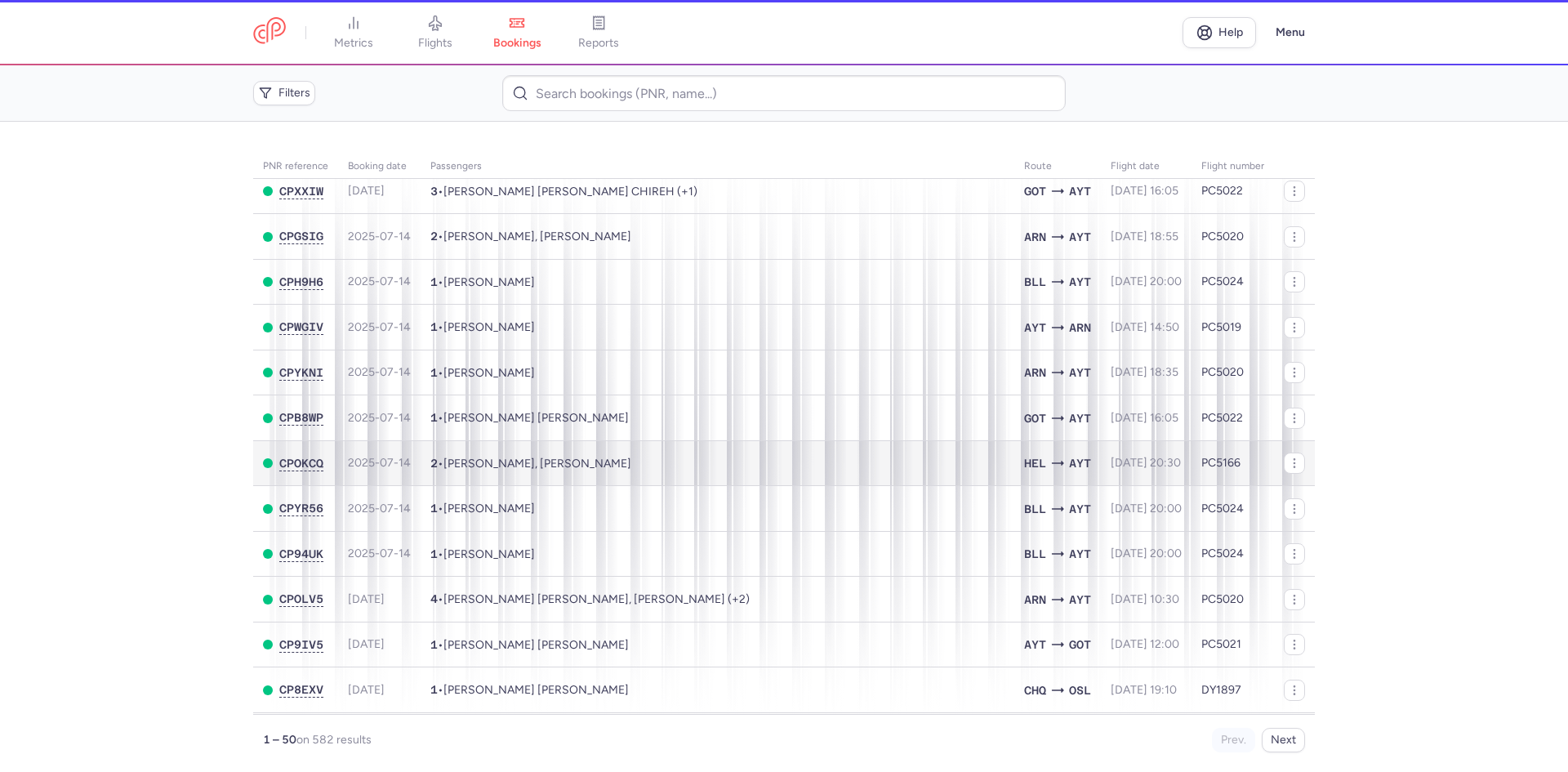 scroll, scrollTop: 0, scrollLeft: 0, axis: both 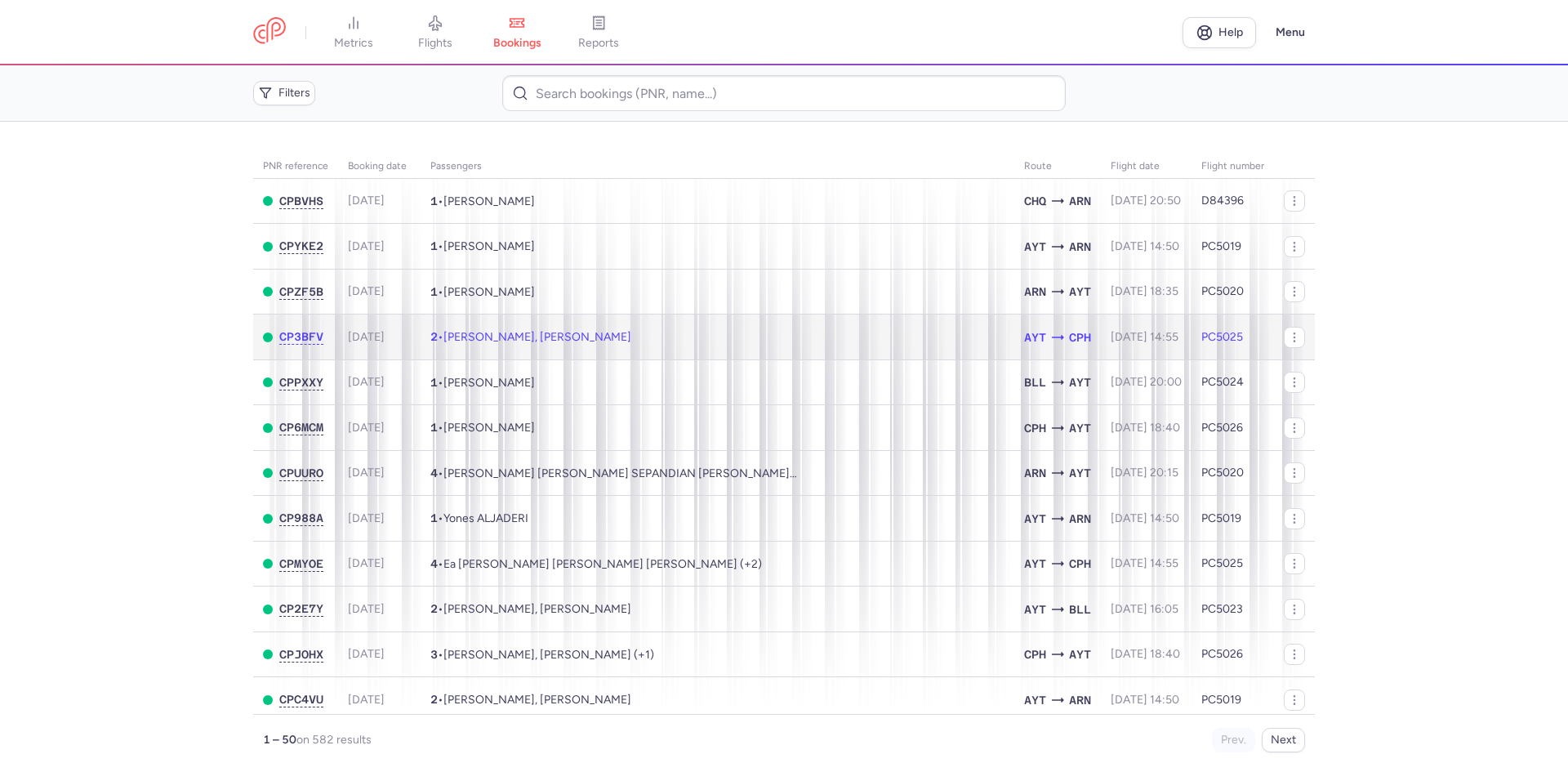 click on "2  •  Fikret HARBAS, Dina HARBAS" at bounding box center (717, 337) 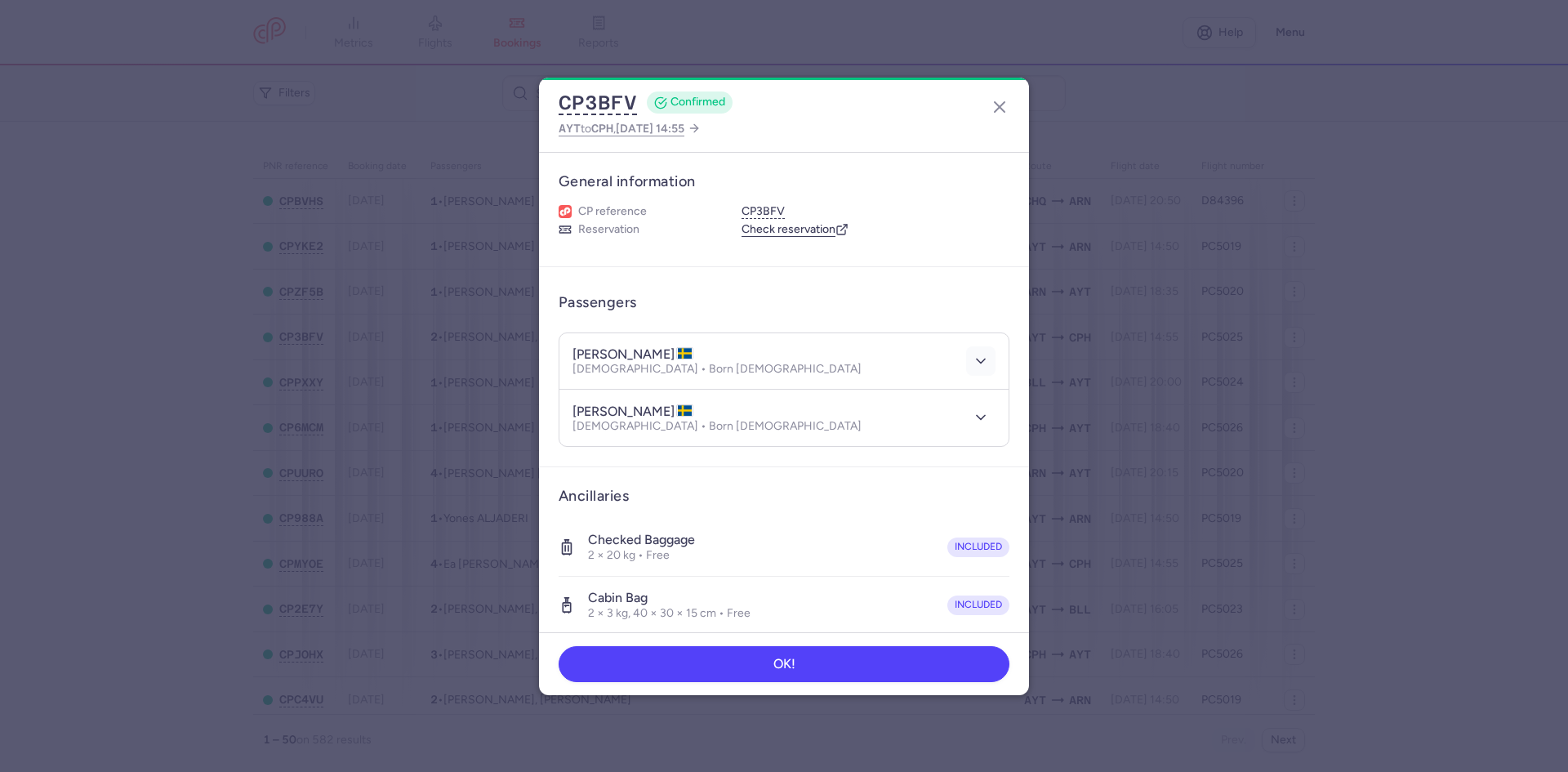 click at bounding box center (981, 361) 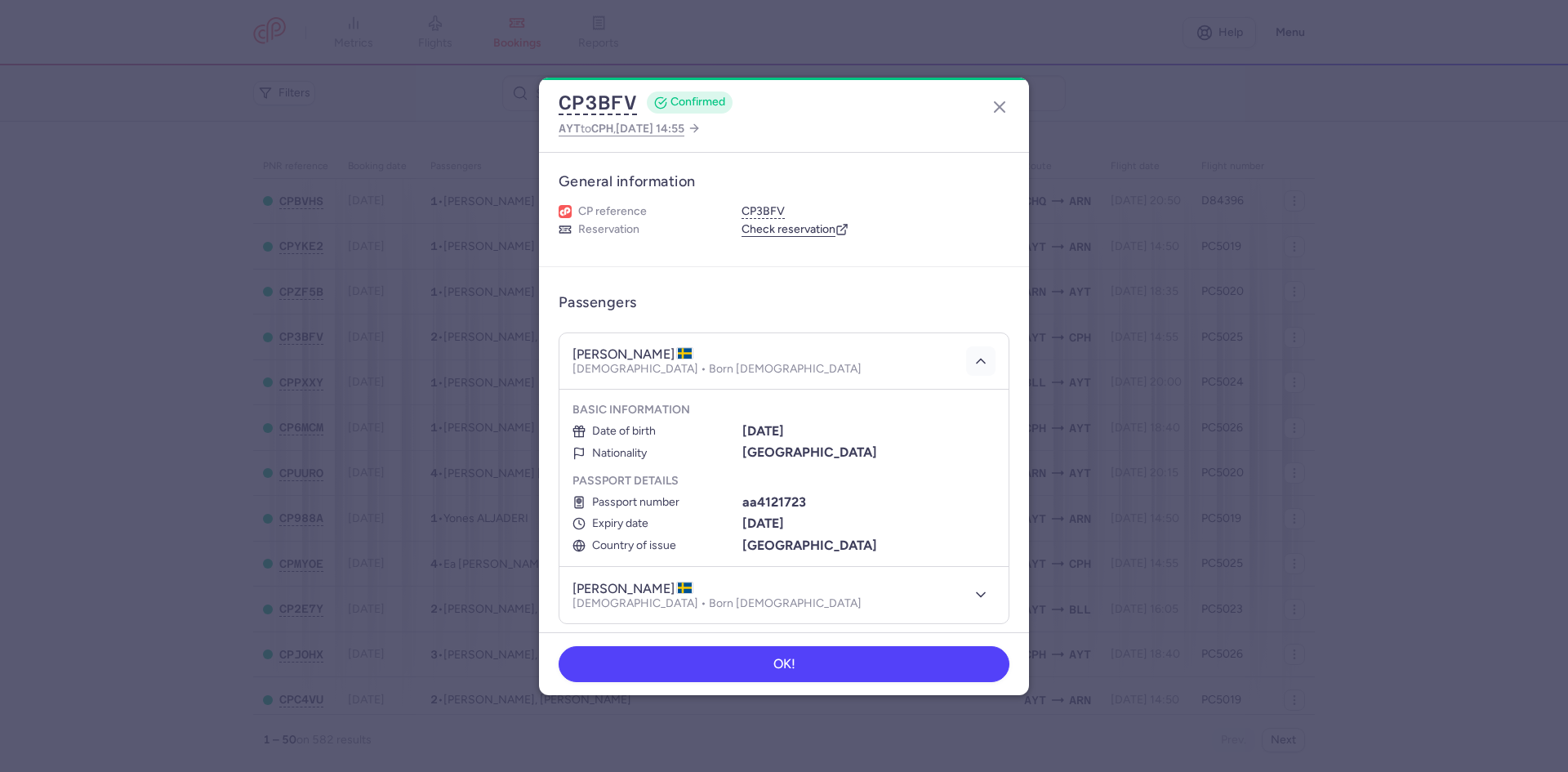 click at bounding box center (981, 361) 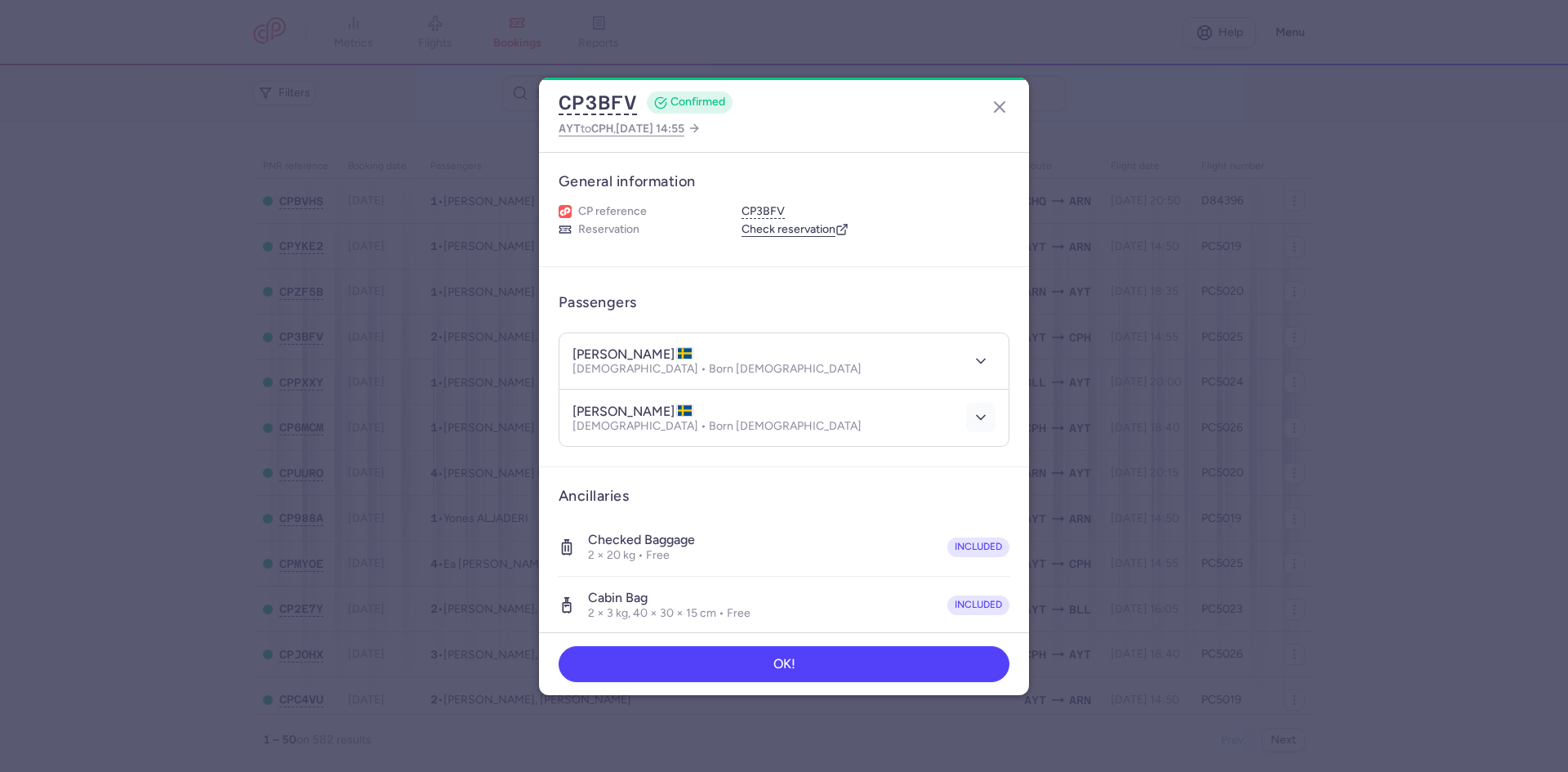 click at bounding box center (981, 417) 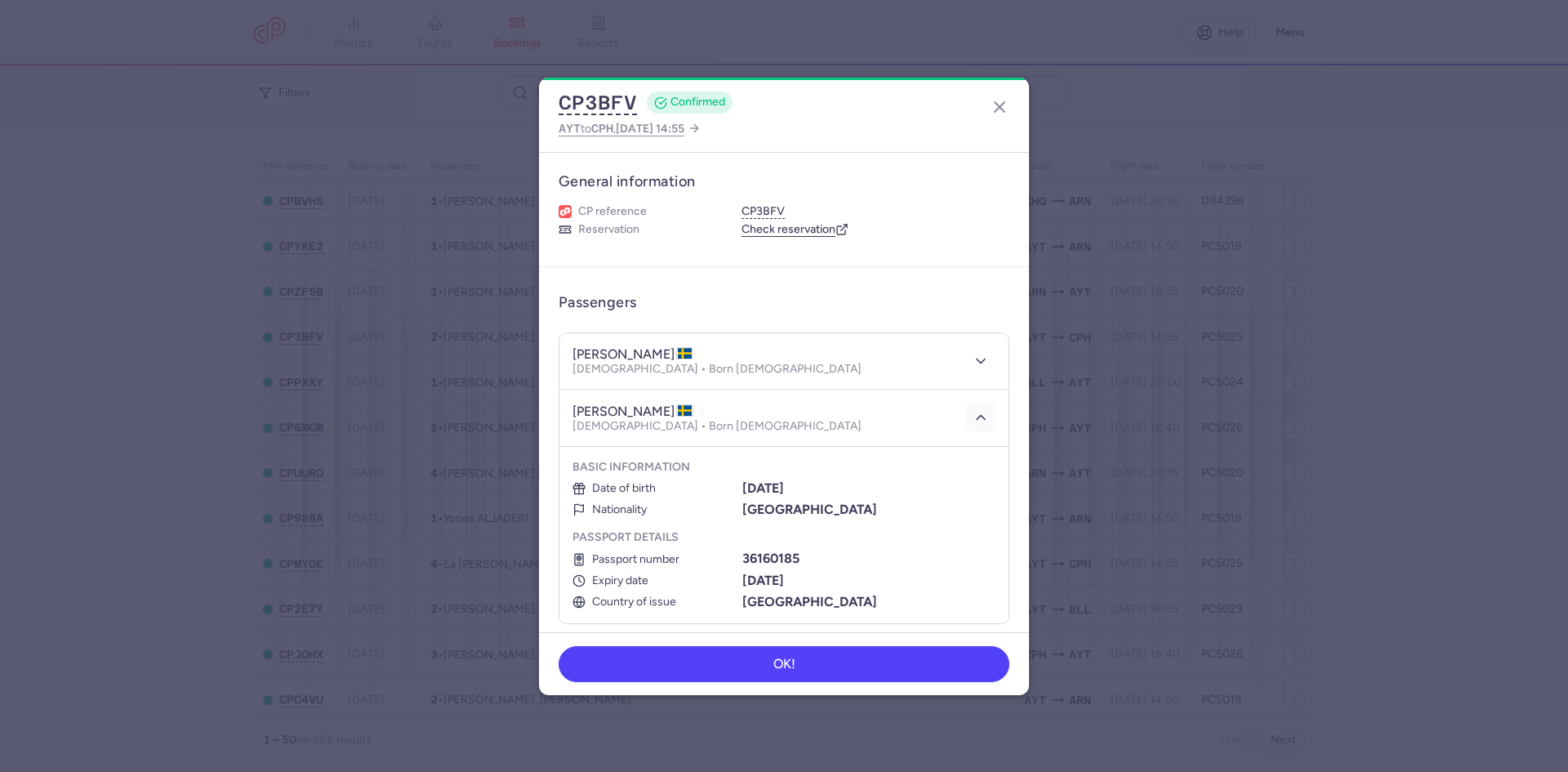 scroll, scrollTop: 82, scrollLeft: 0, axis: vertical 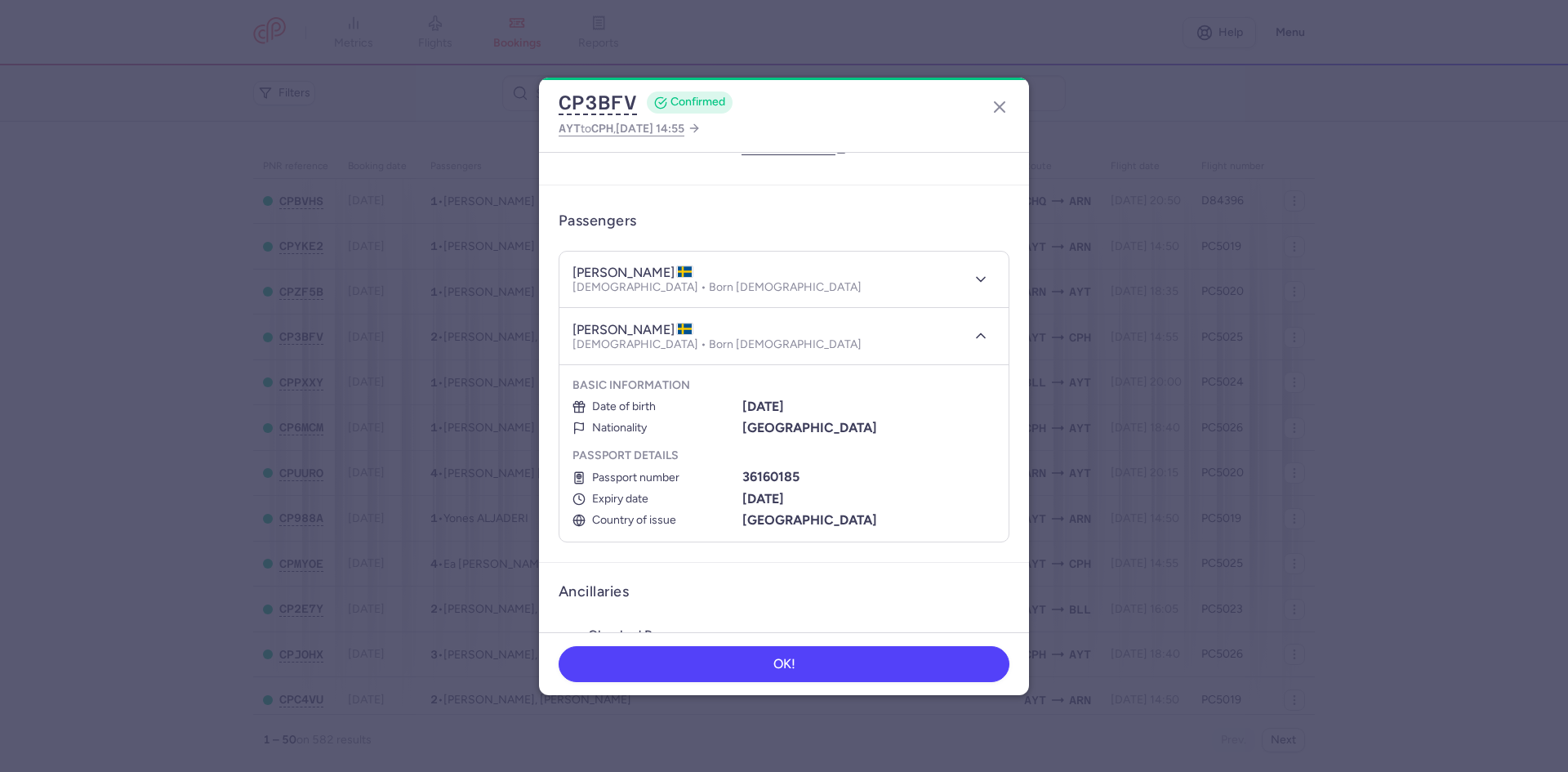 click on "OK!" 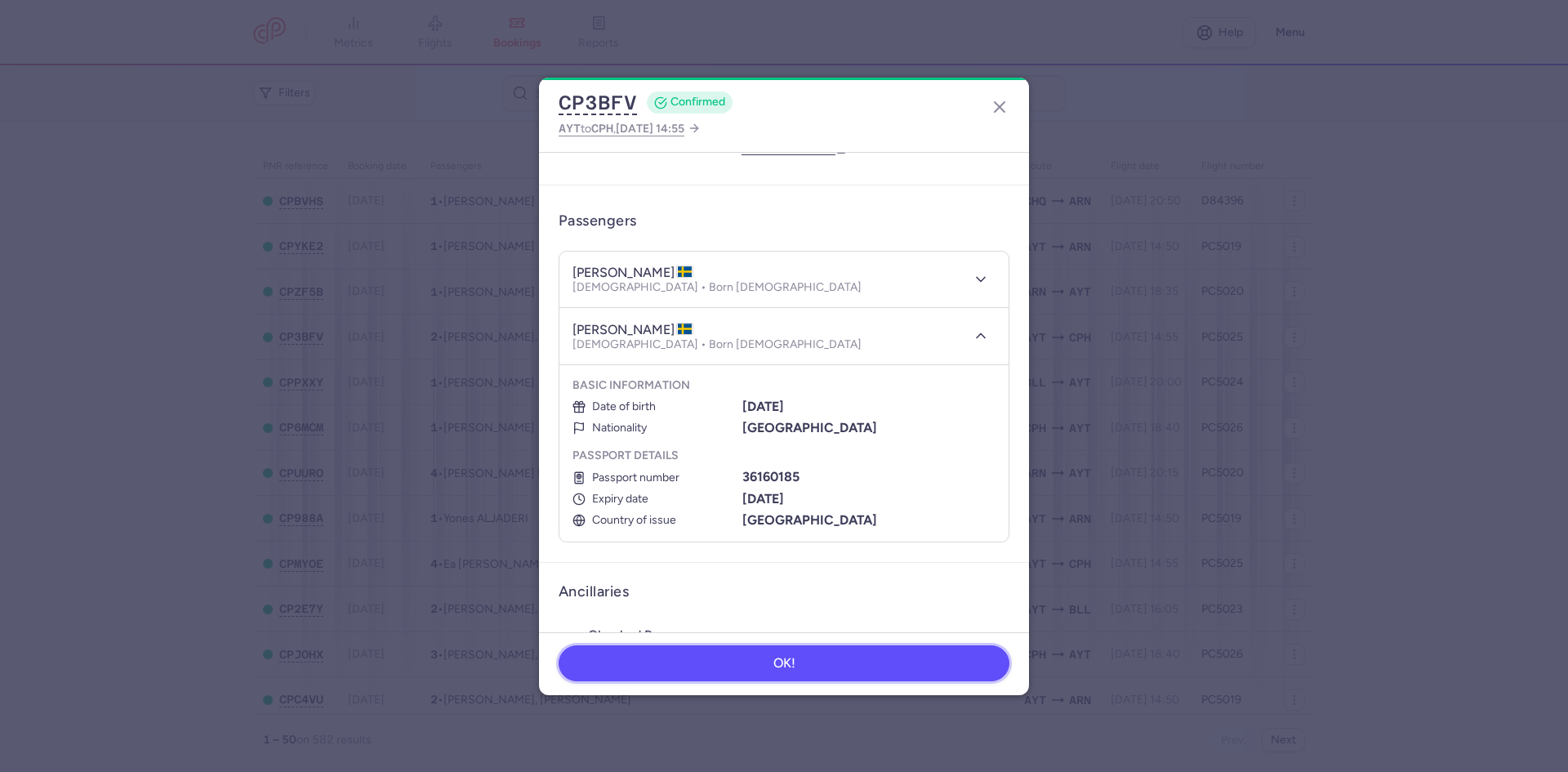 click on "OK!" at bounding box center (784, 663) 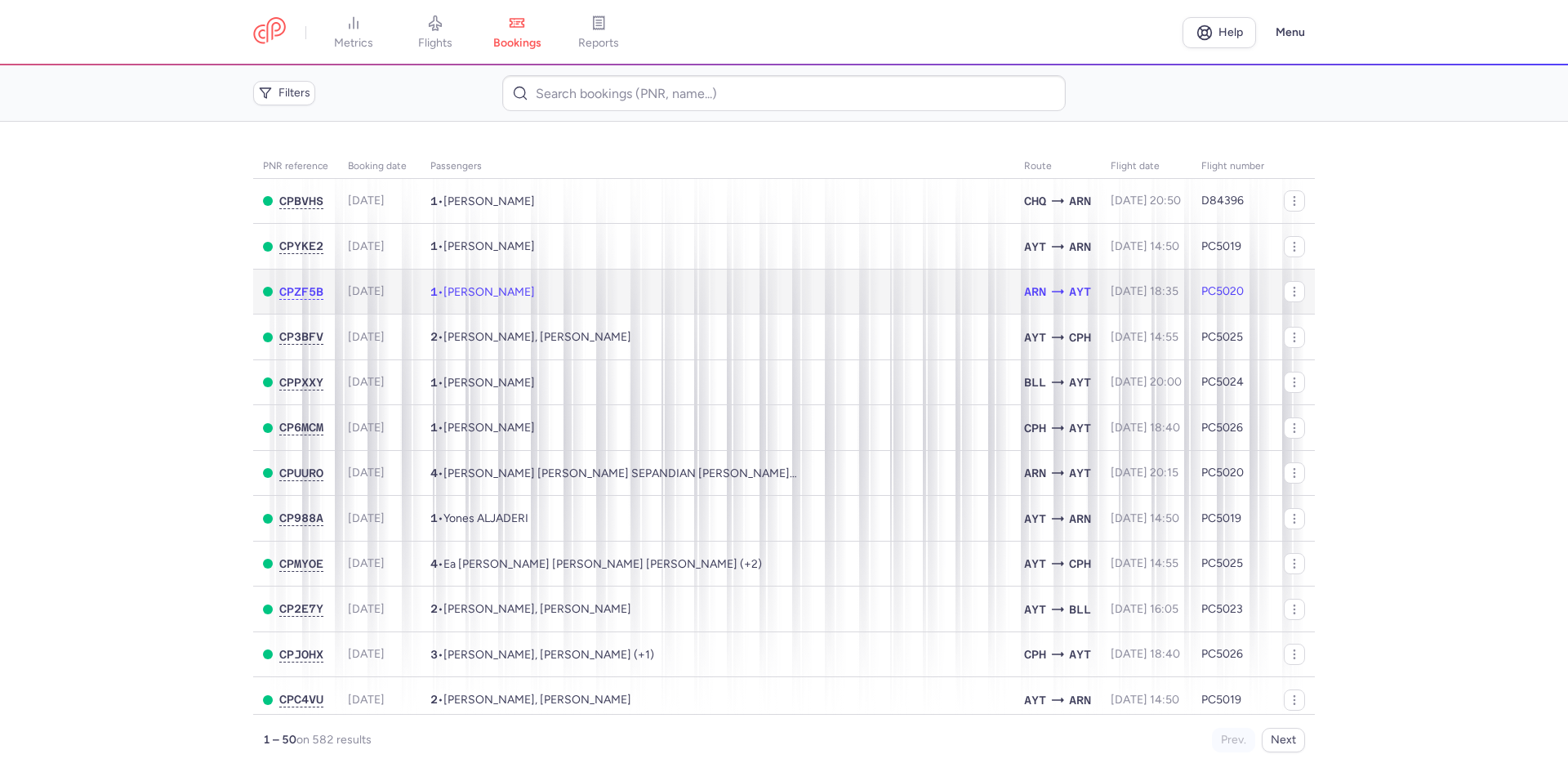 click on "1  •  Emelie Jimina HANHELA" at bounding box center [717, 292] 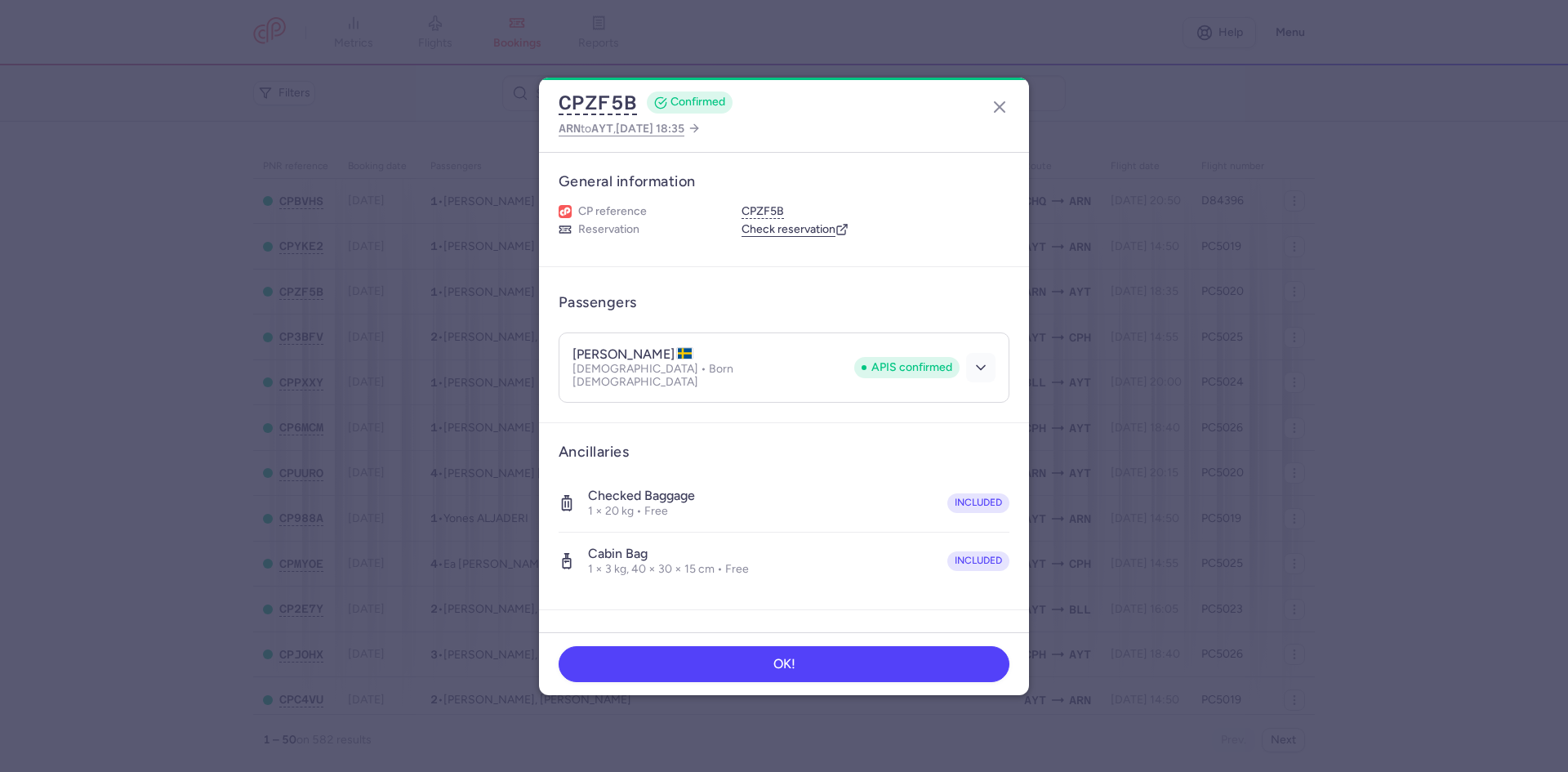 click at bounding box center [981, 368] 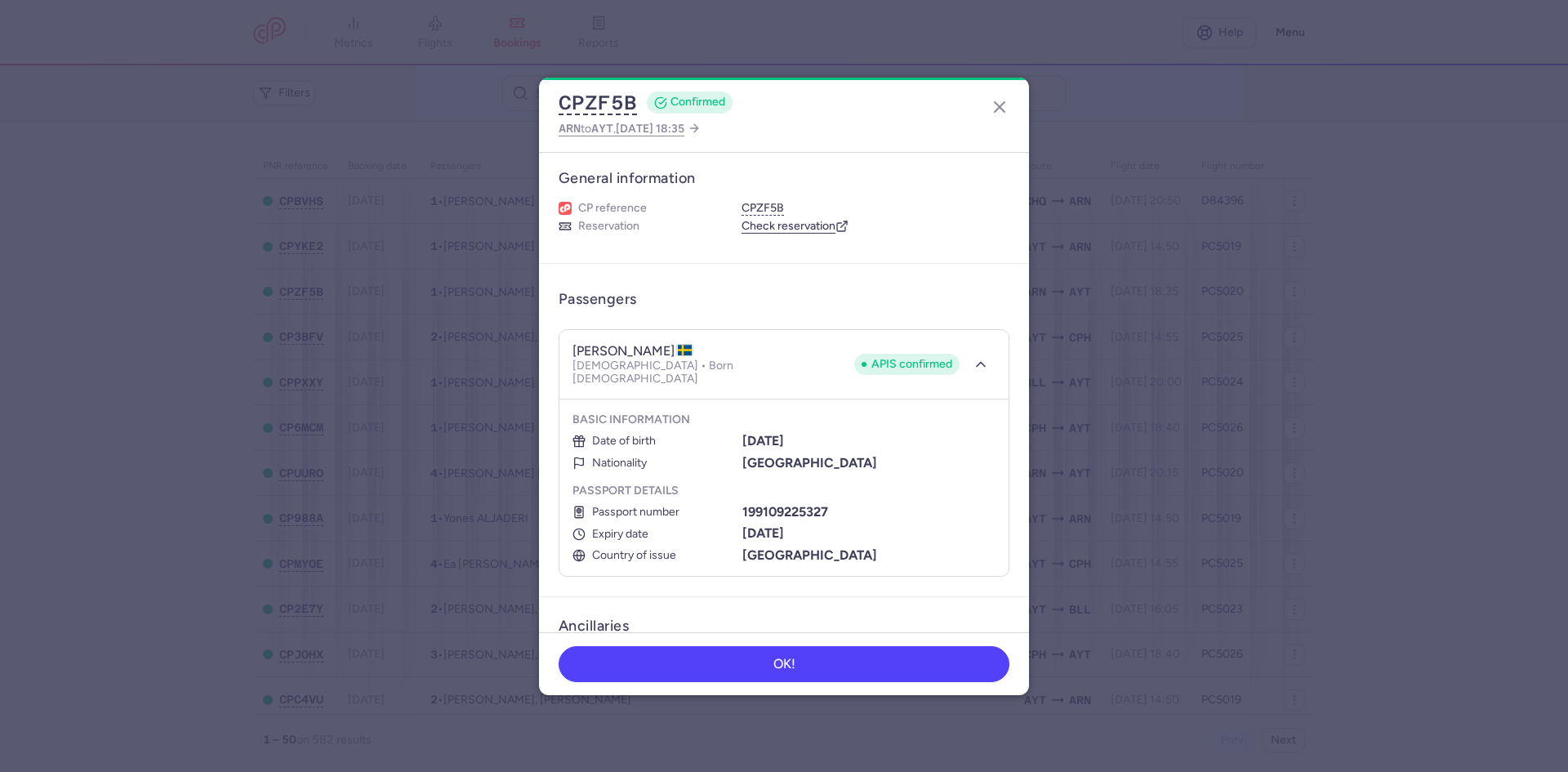 scroll, scrollTop: 0, scrollLeft: 0, axis: both 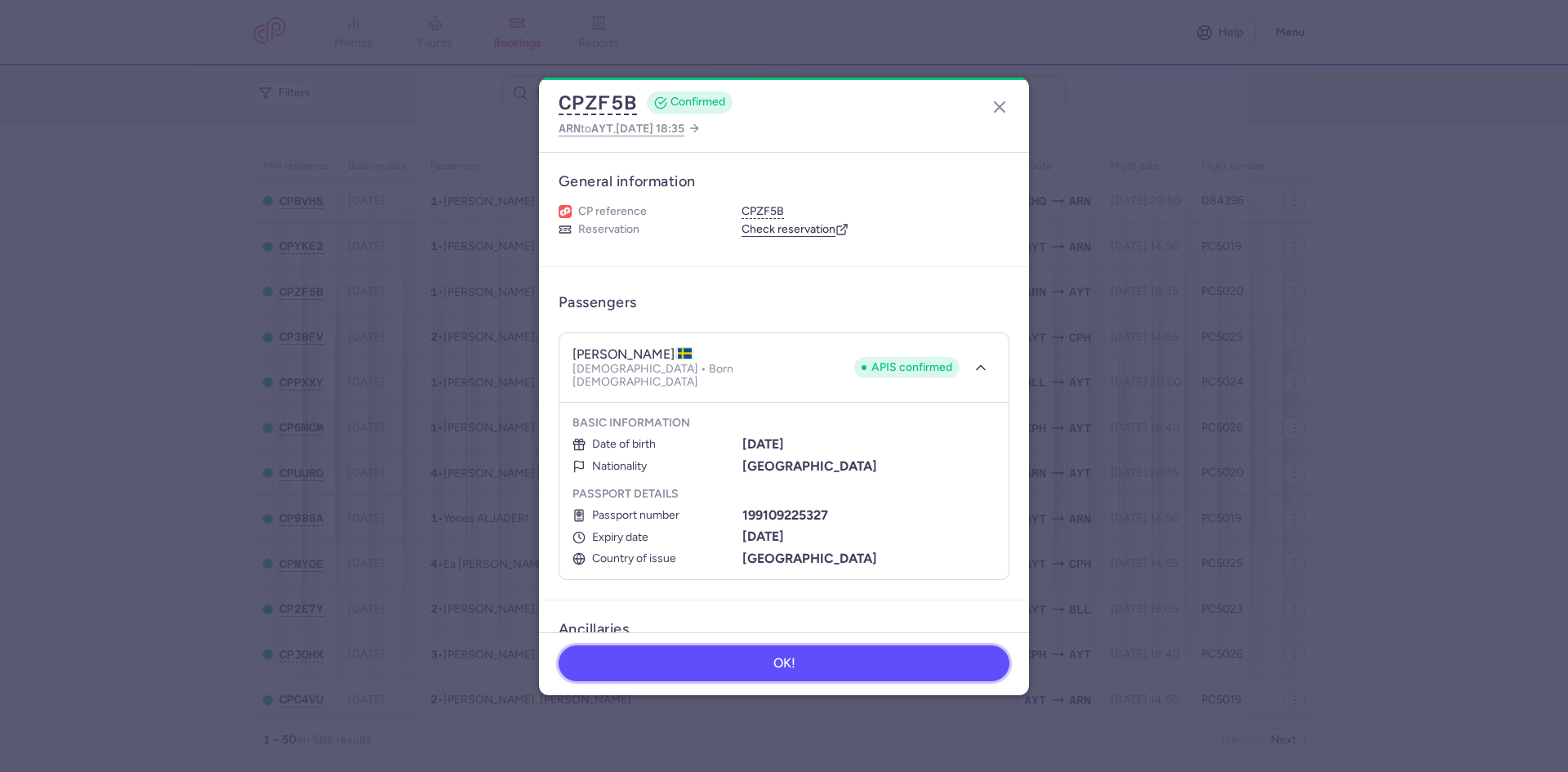 click on "OK!" at bounding box center [784, 663] 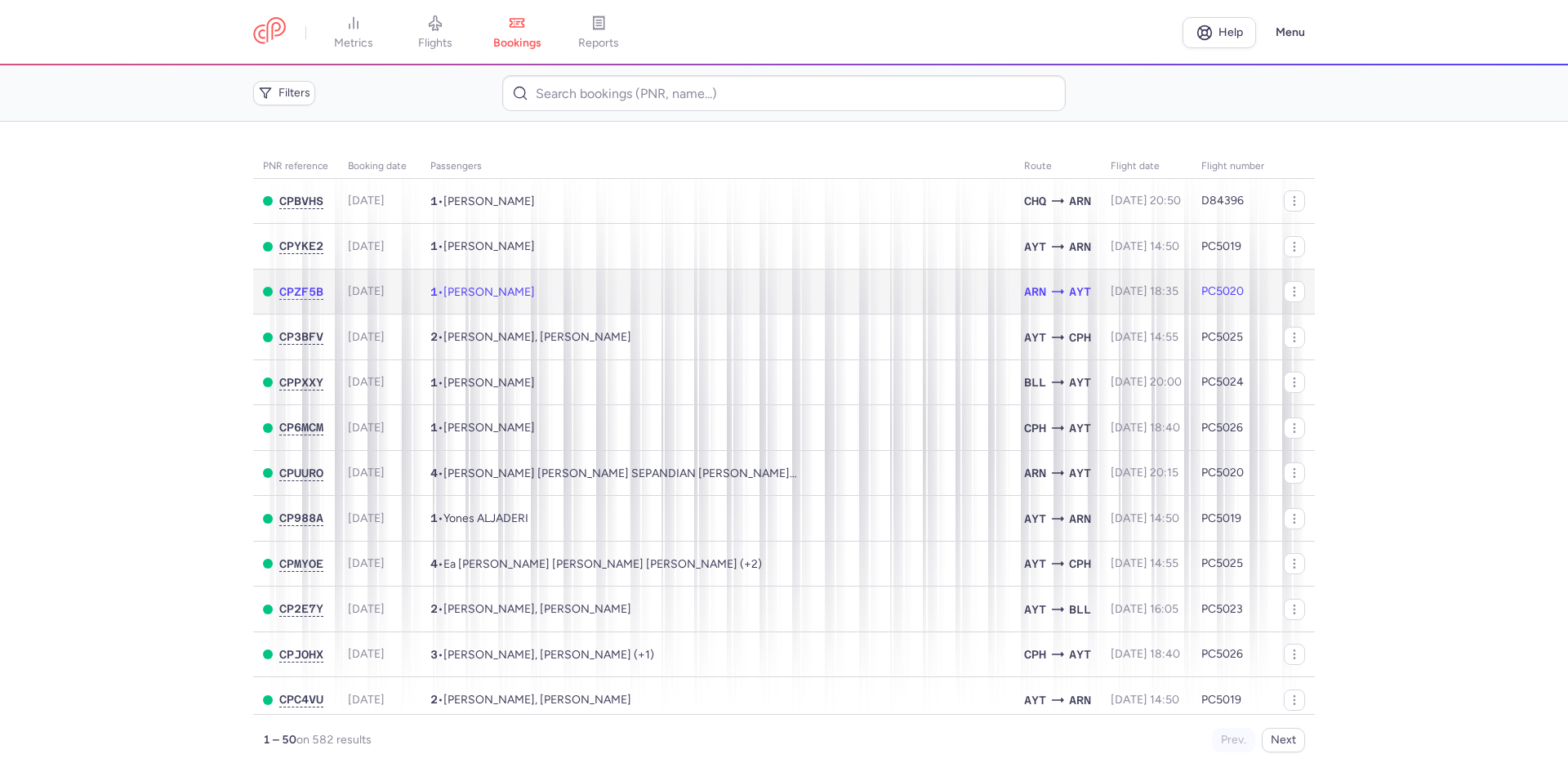 click on "1  •  Emelie Jimina HANHELA" at bounding box center (717, 292) 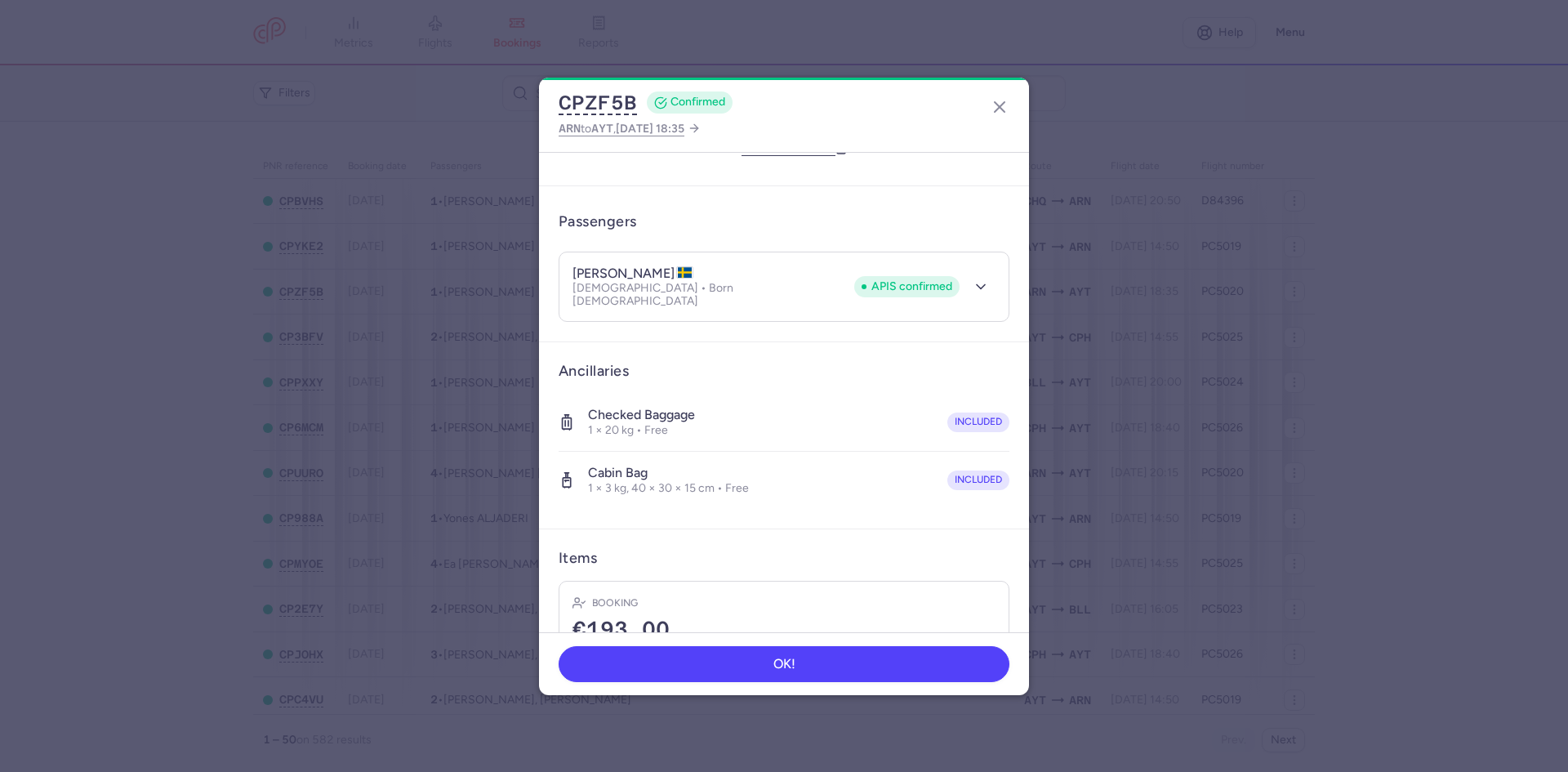 scroll, scrollTop: 0, scrollLeft: 0, axis: both 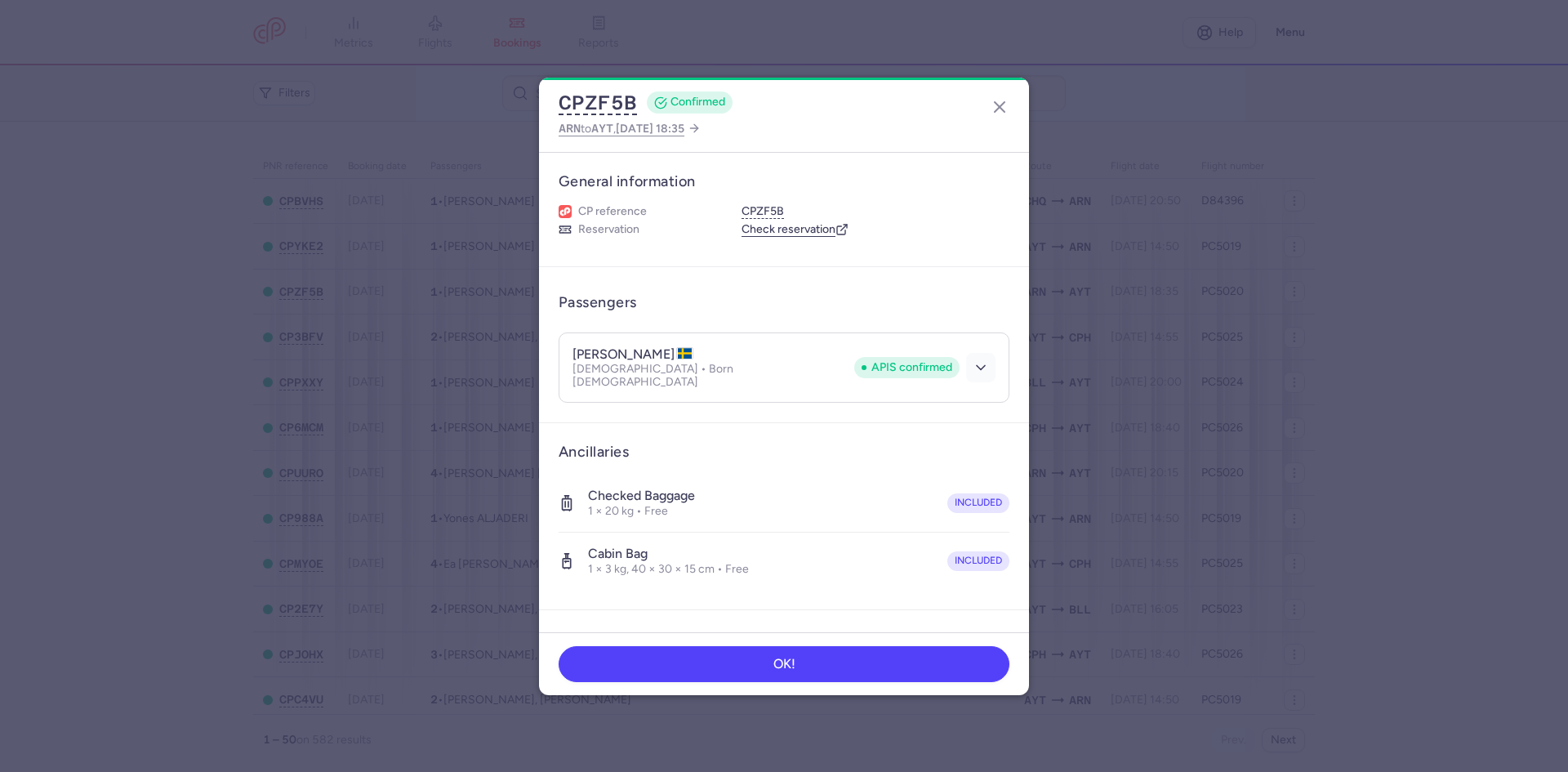 click at bounding box center [981, 368] 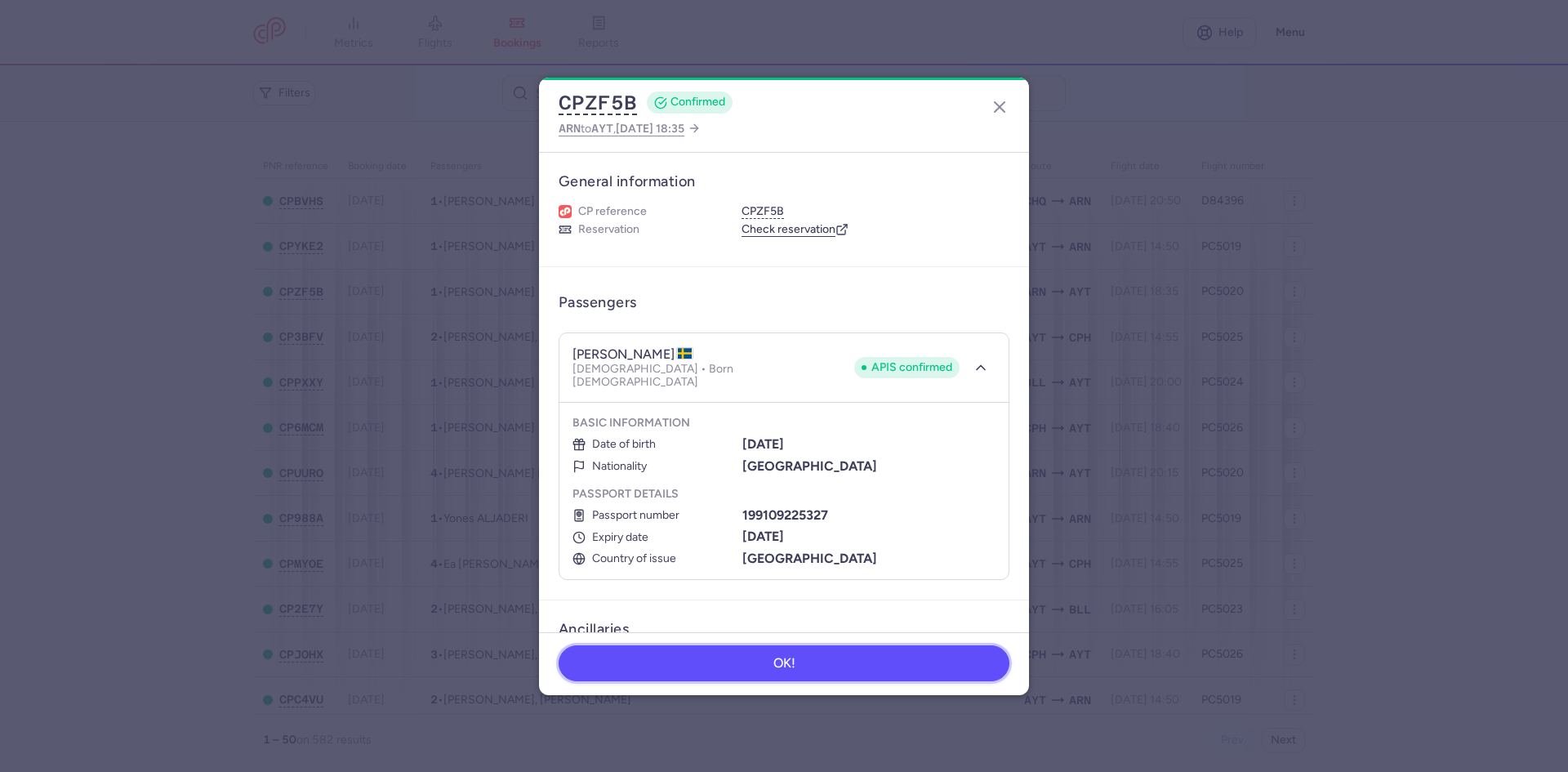 click on "OK!" at bounding box center [784, 663] 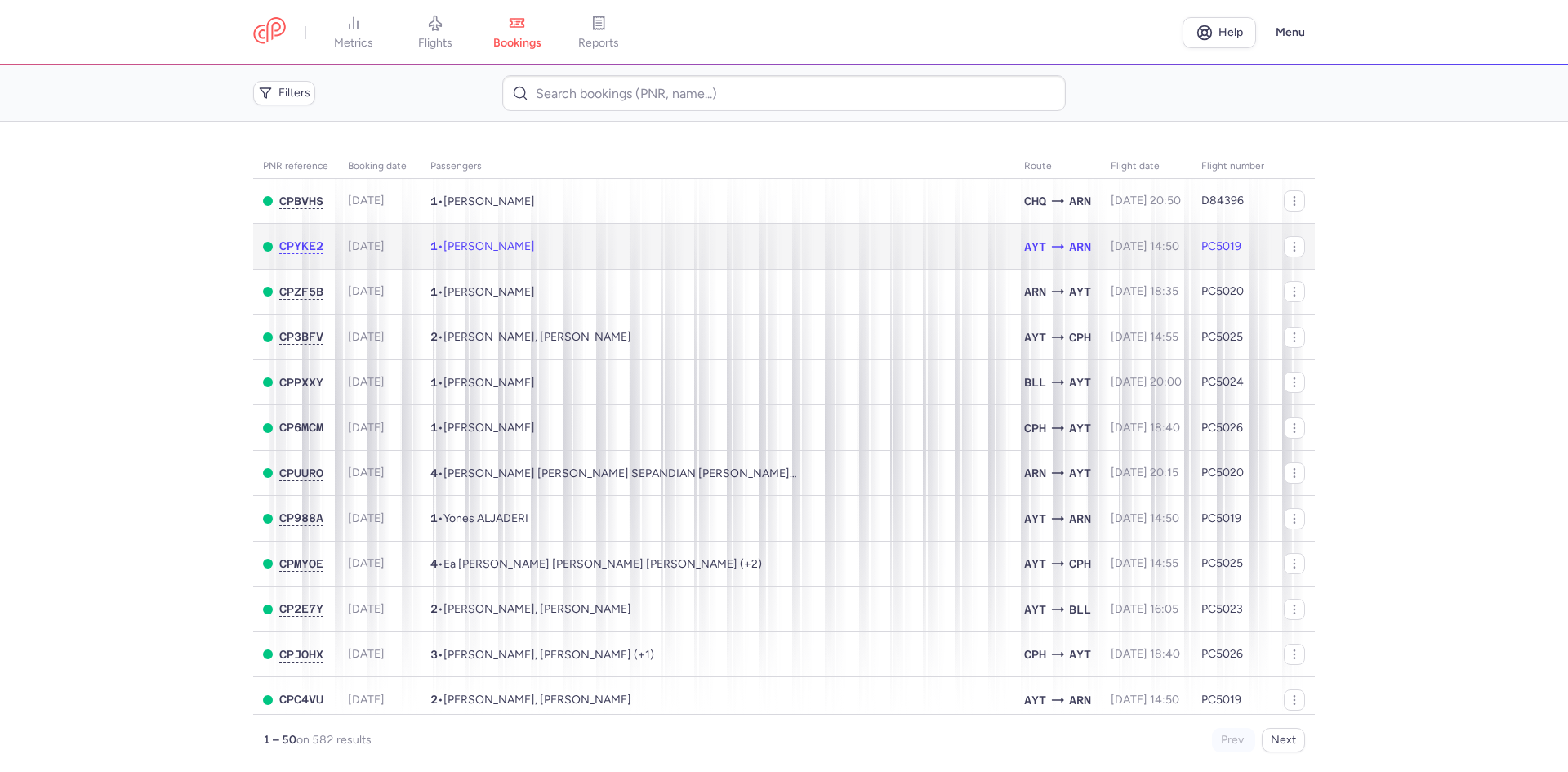 click on "[PERSON_NAME]" at bounding box center [489, 246] 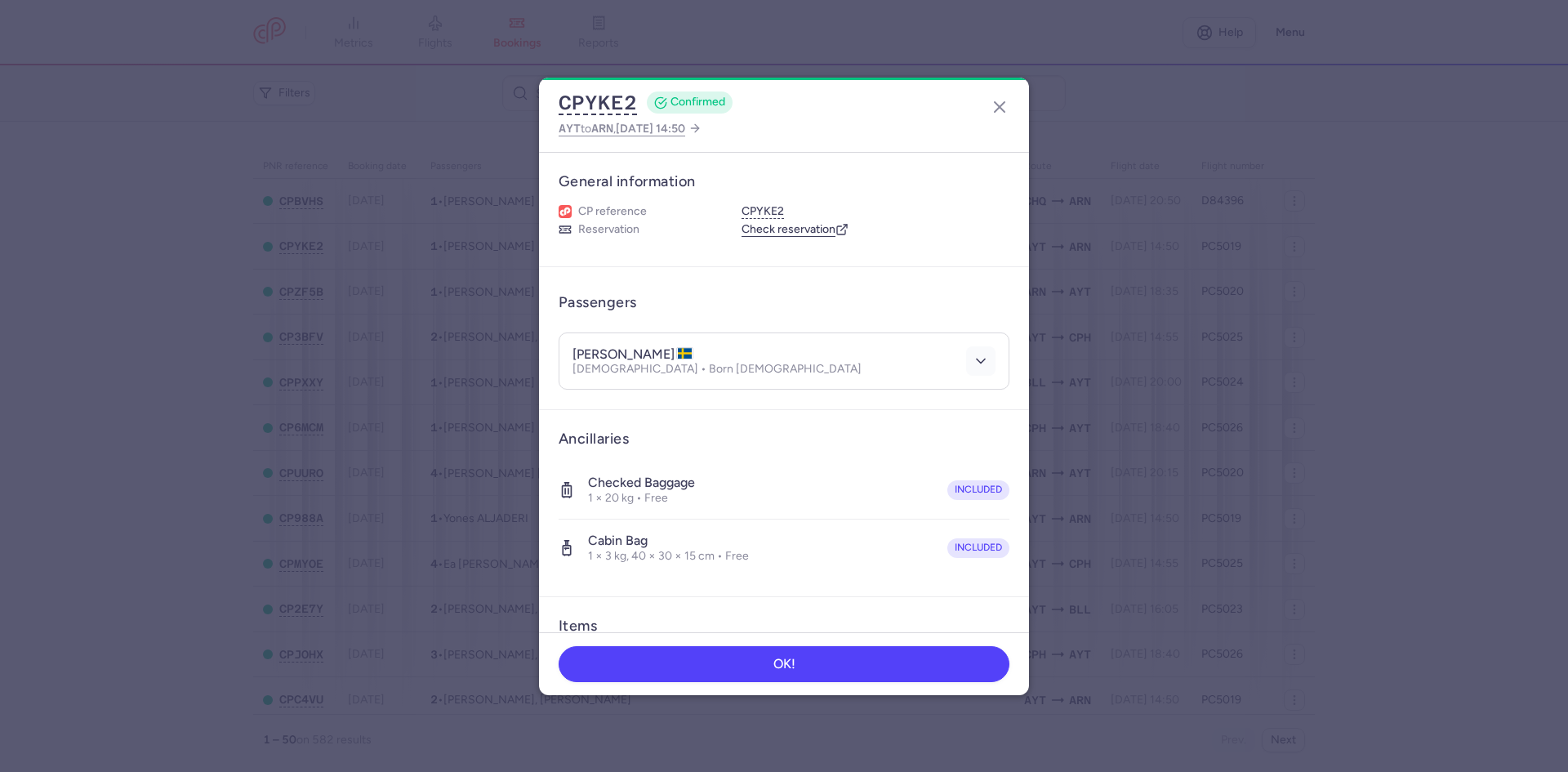click 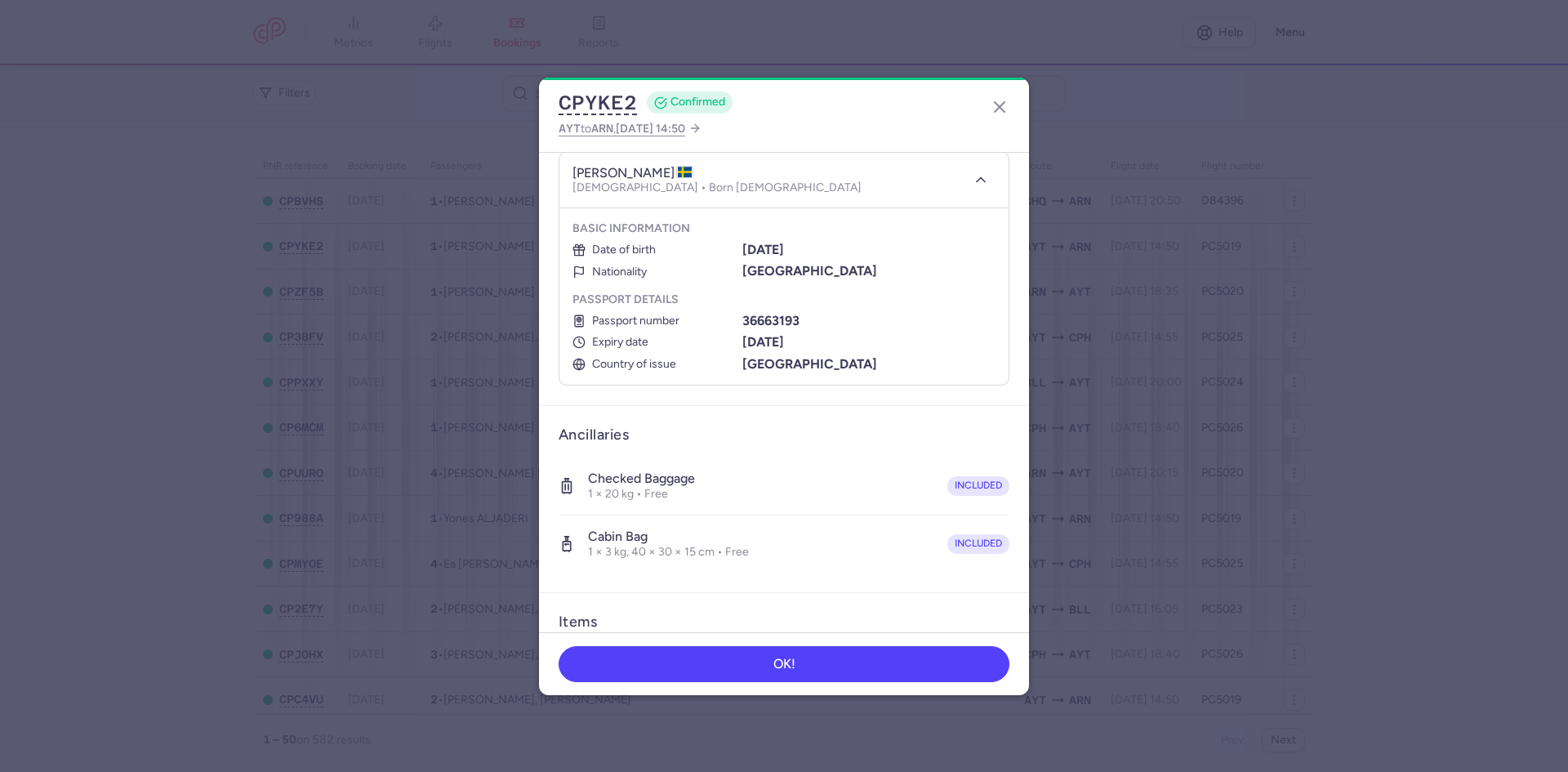 scroll, scrollTop: 0, scrollLeft: 0, axis: both 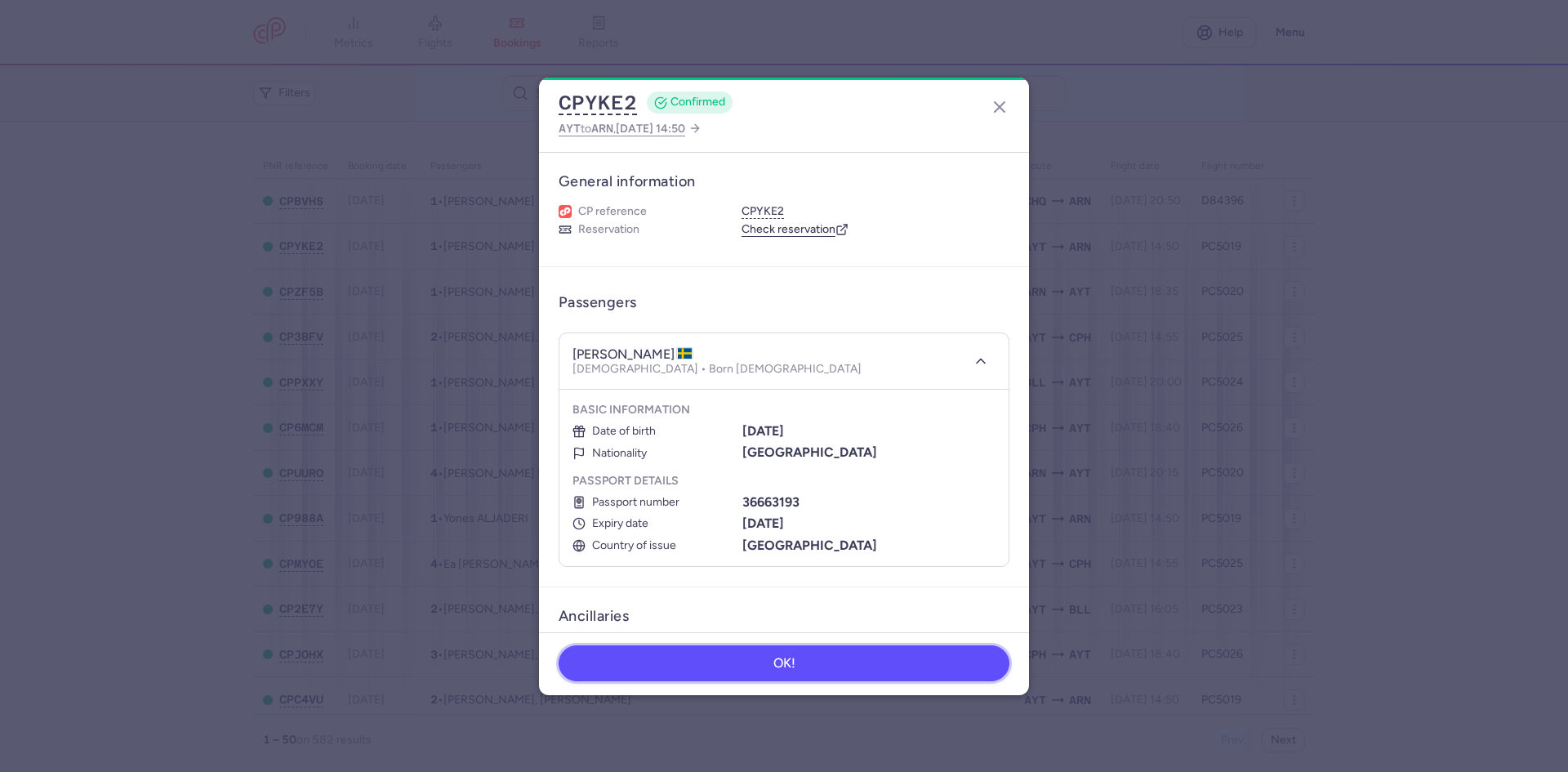 click on "OK!" at bounding box center (784, 663) 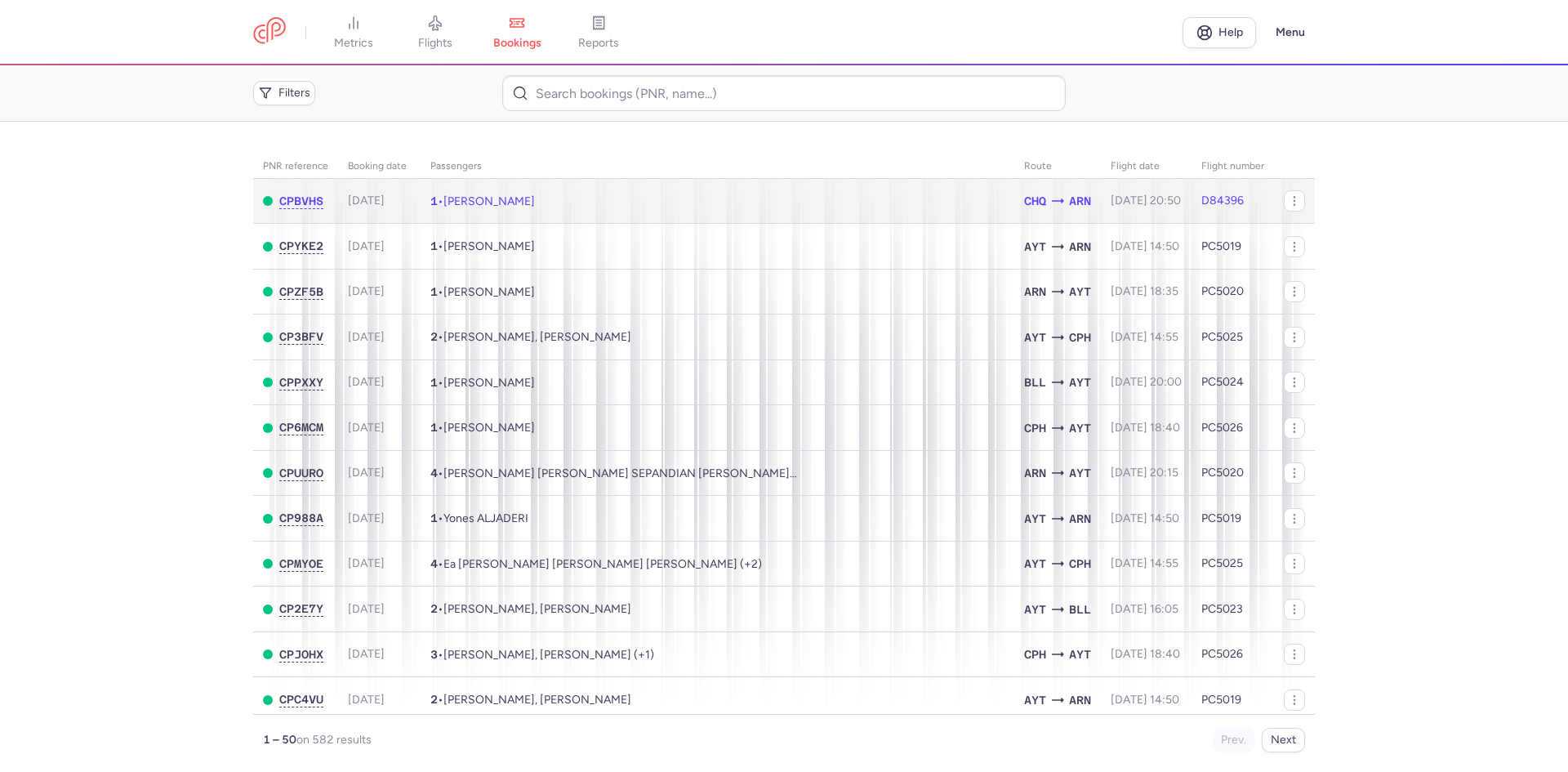 click on "1  •  Dimitrios NIKOLOUDAKIS" at bounding box center (717, 201) 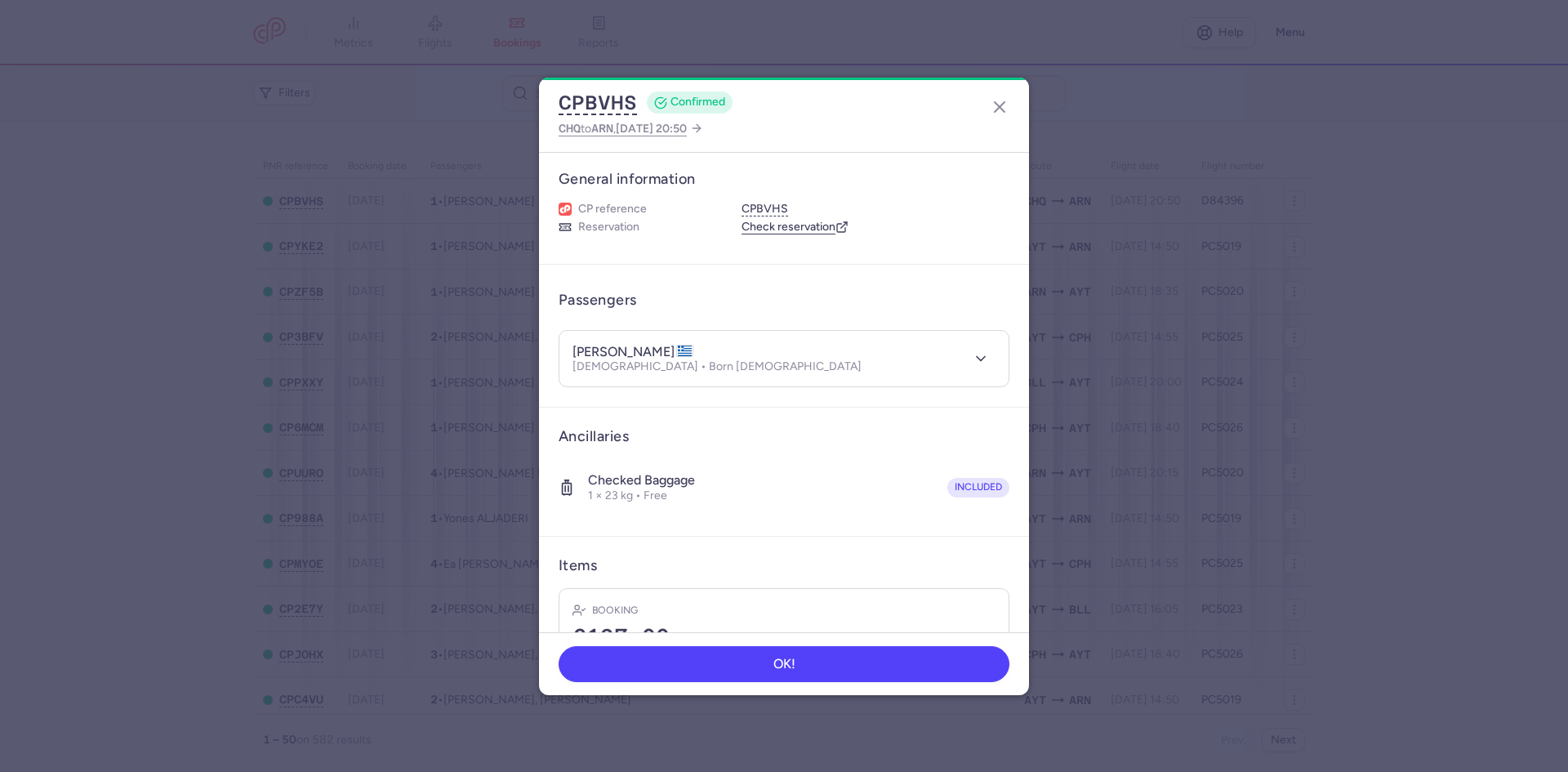 scroll, scrollTop: 0, scrollLeft: 0, axis: both 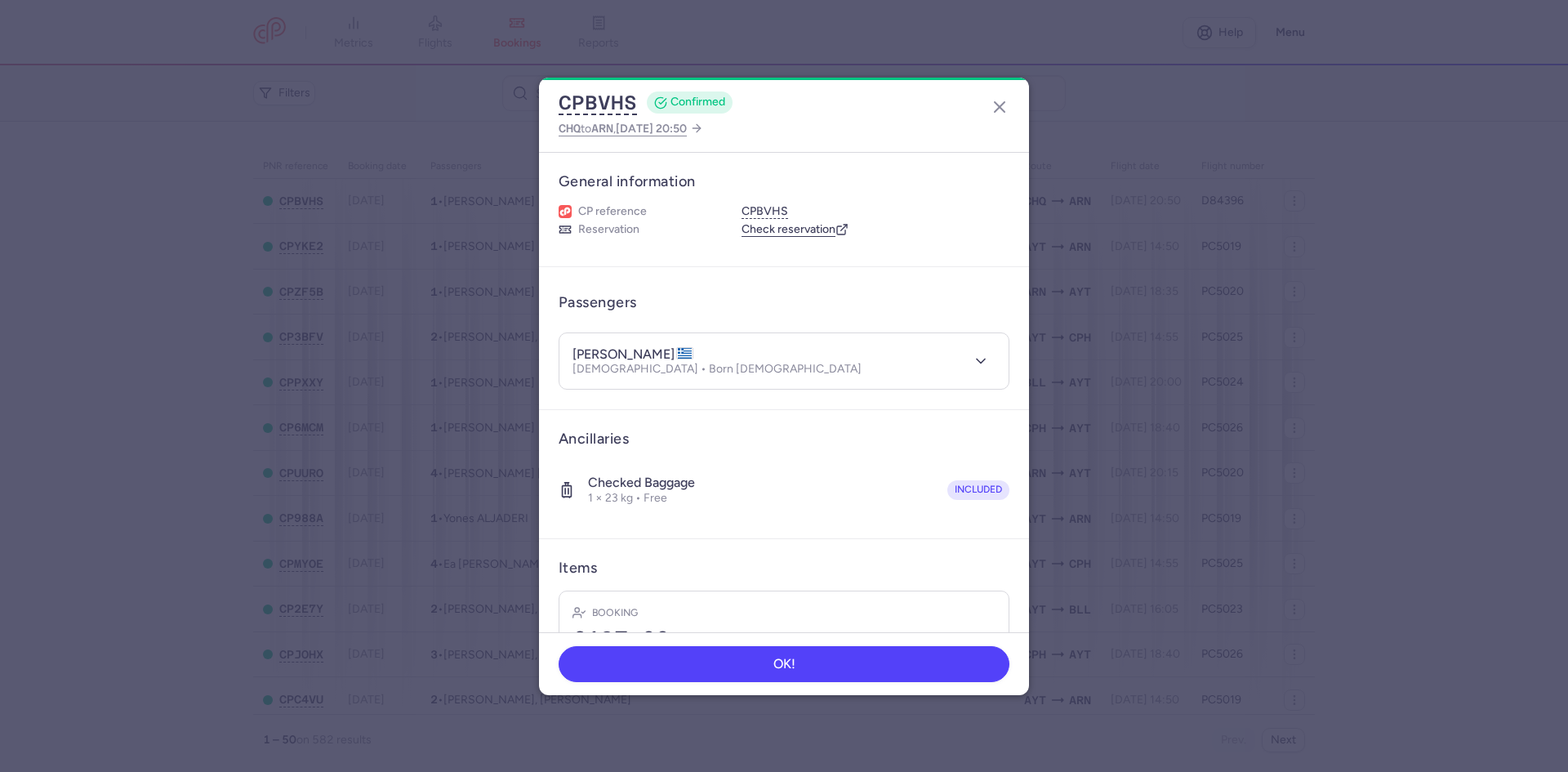 click on "dimitrios NIKOLOUDAKIS  Male • Born 07/02/1996" at bounding box center [784, 361] 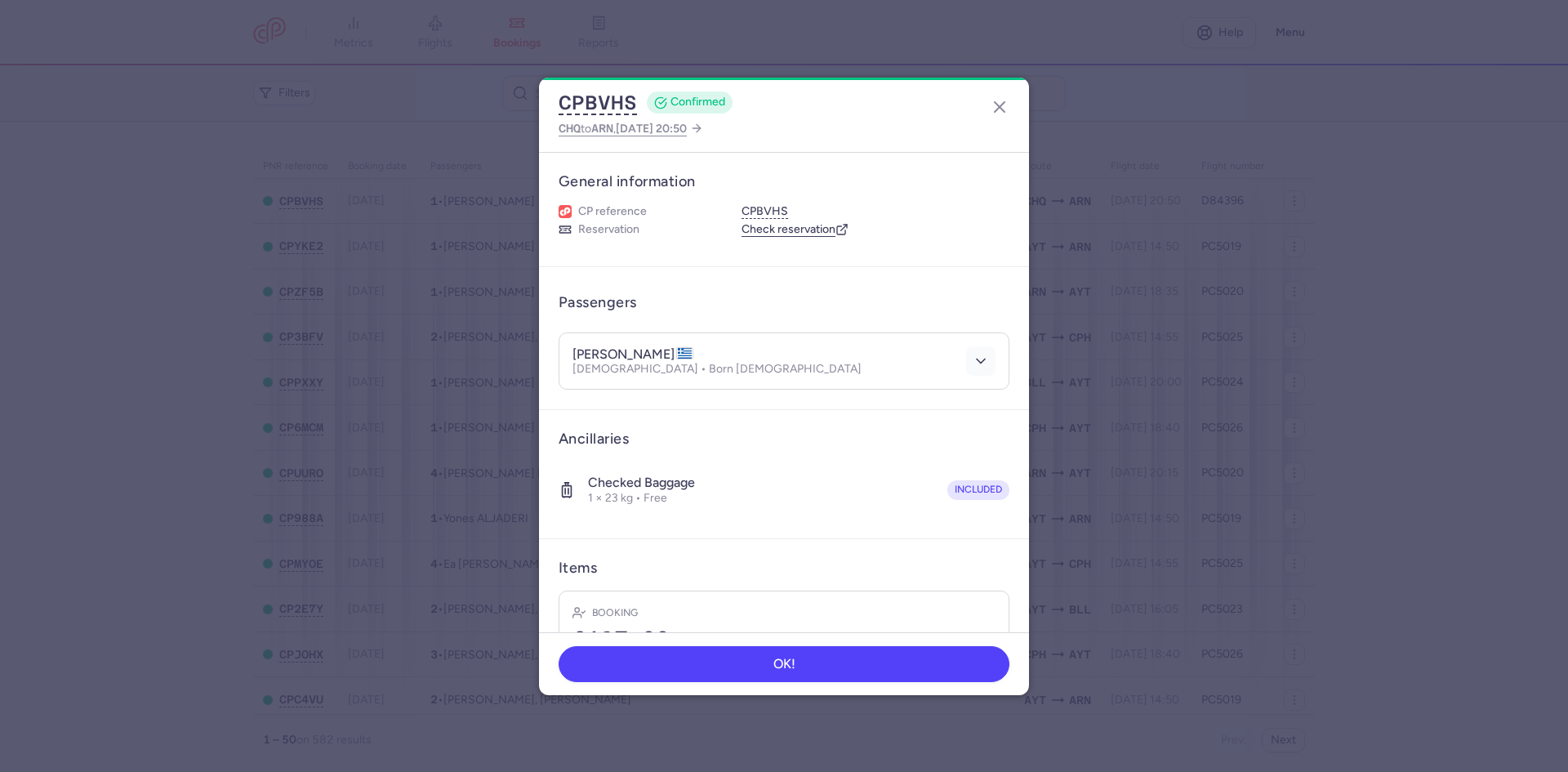click 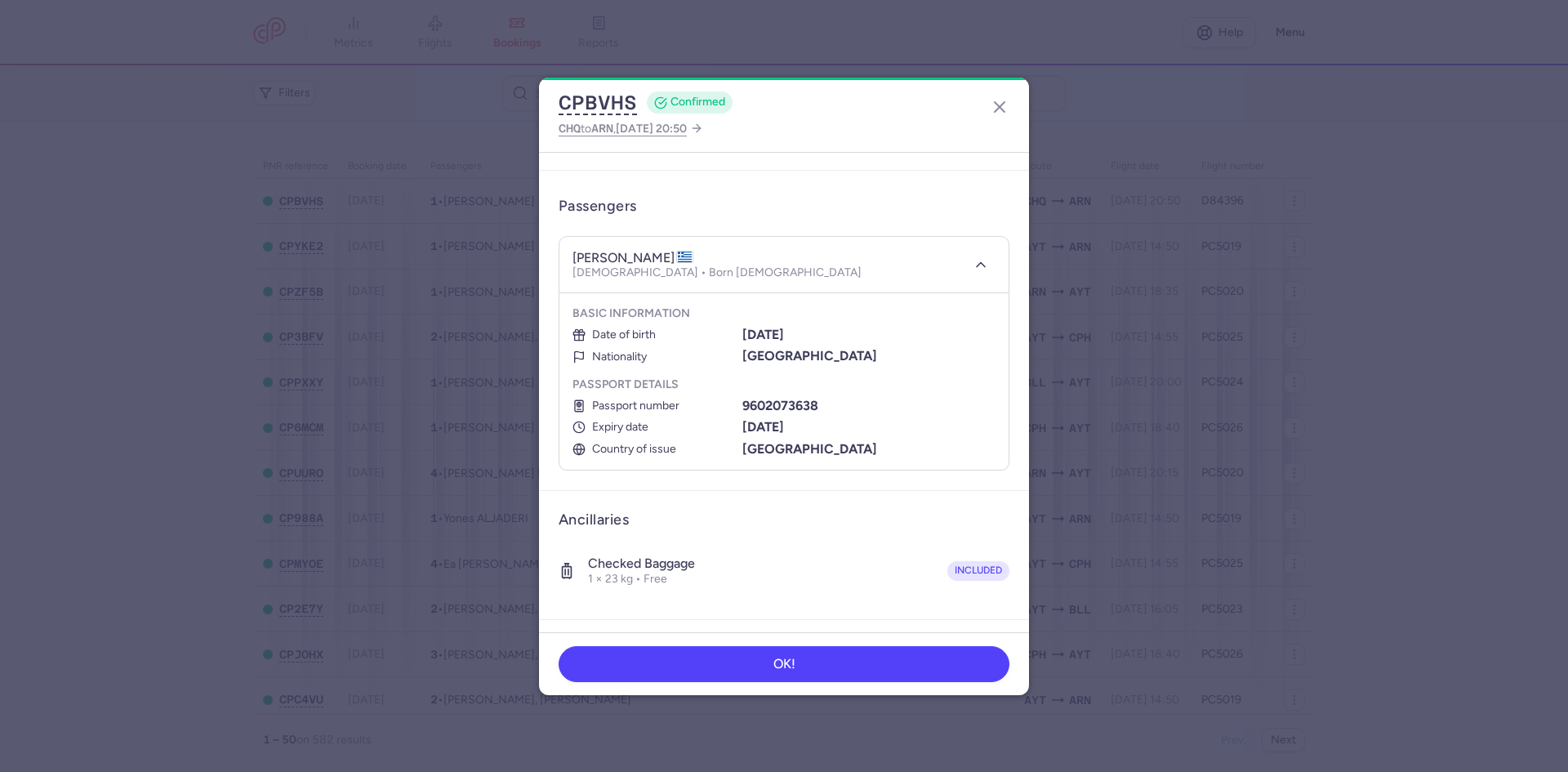 scroll, scrollTop: 0, scrollLeft: 0, axis: both 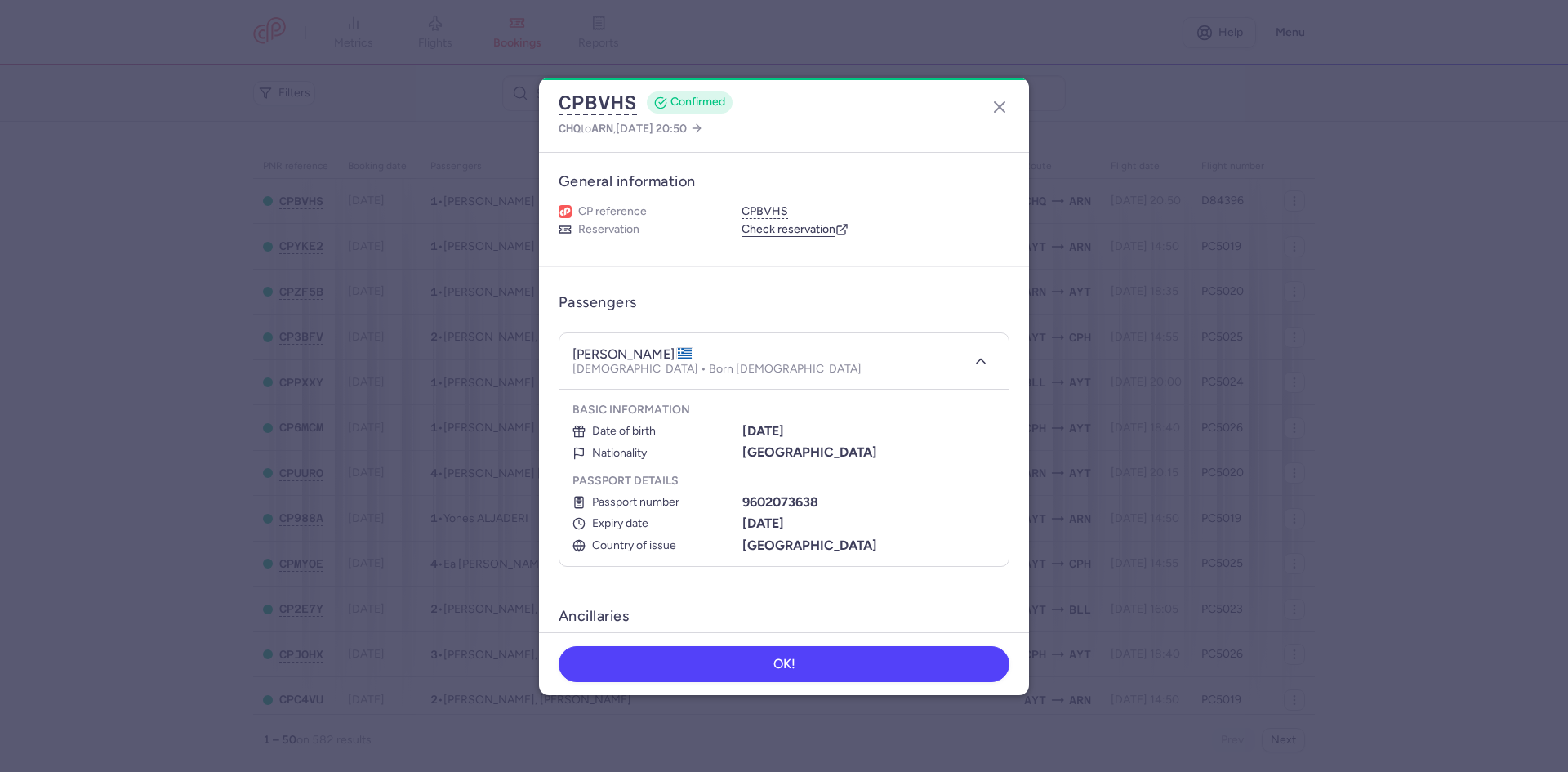 click on "OK!" 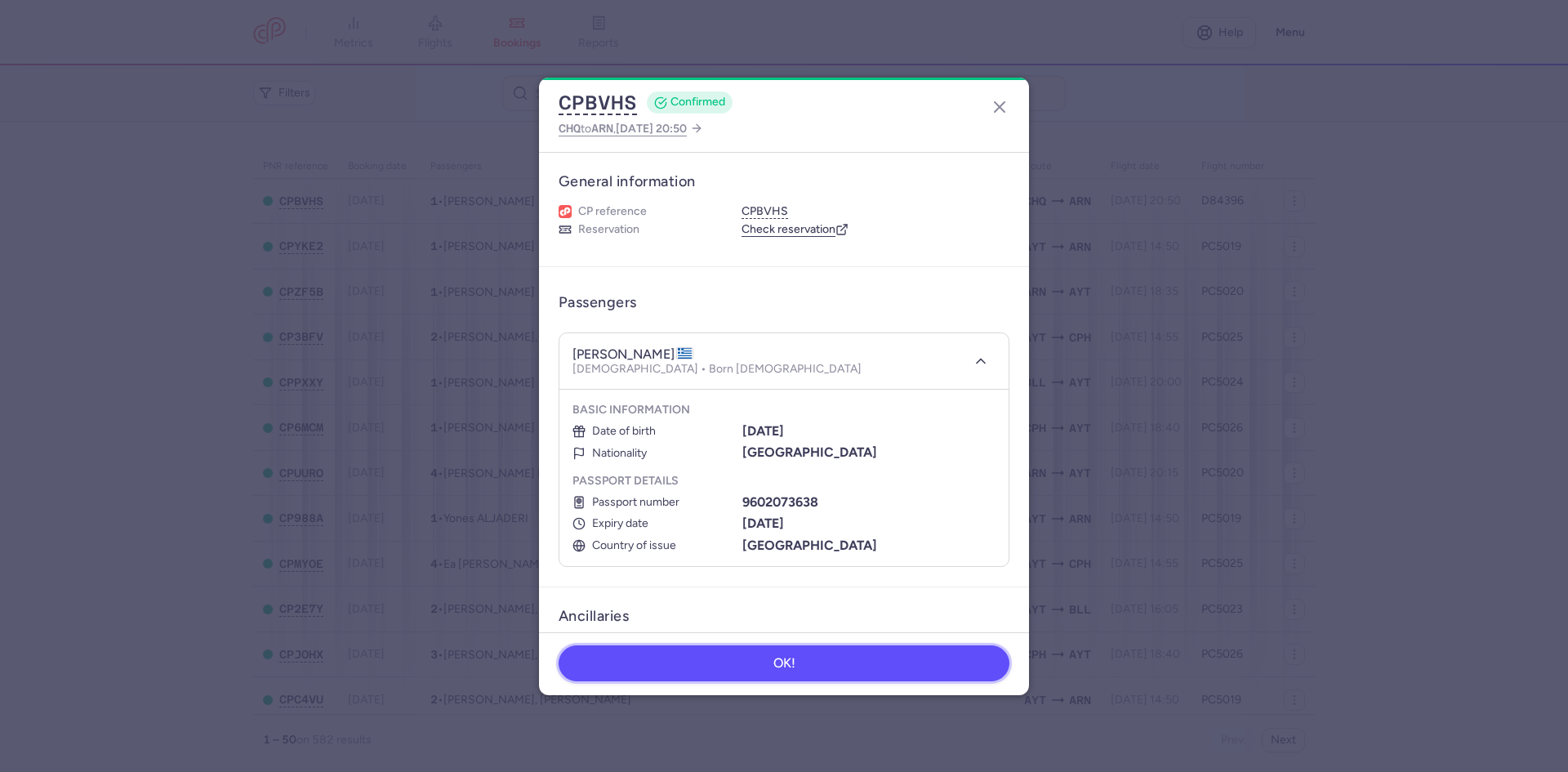 click on "OK!" at bounding box center [784, 663] 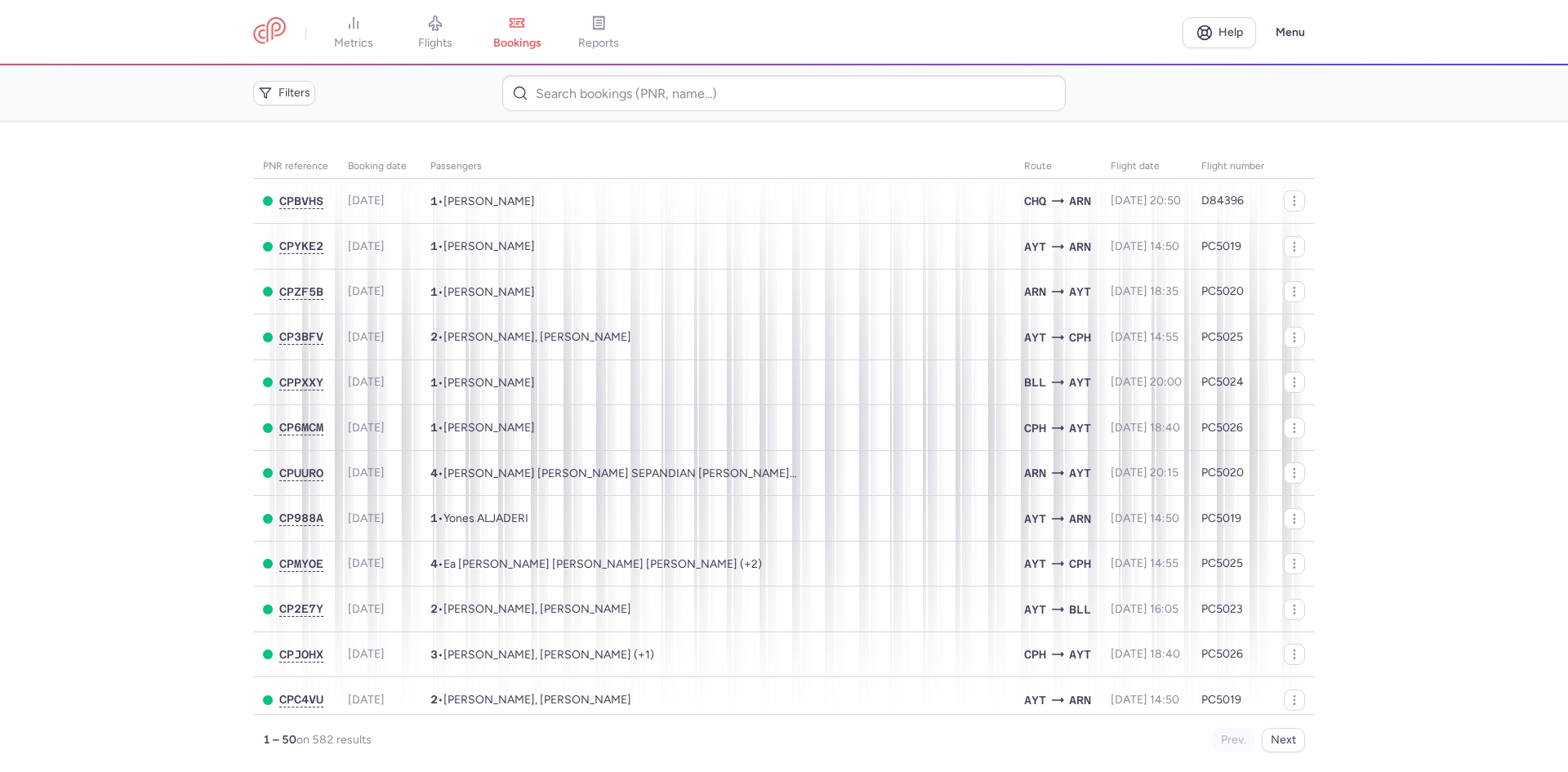 scroll, scrollTop: 0, scrollLeft: 0, axis: both 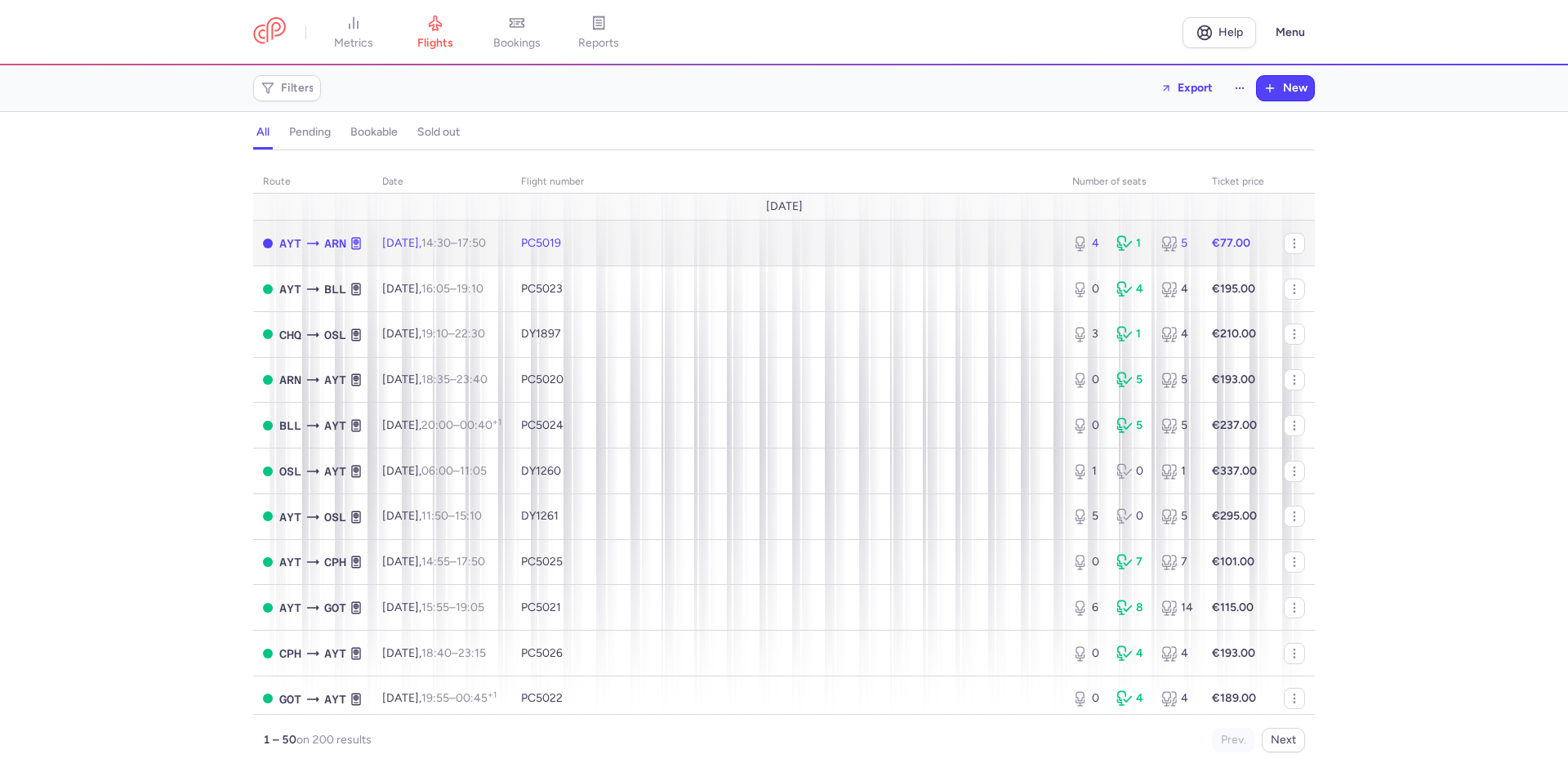 click on "PC5019" 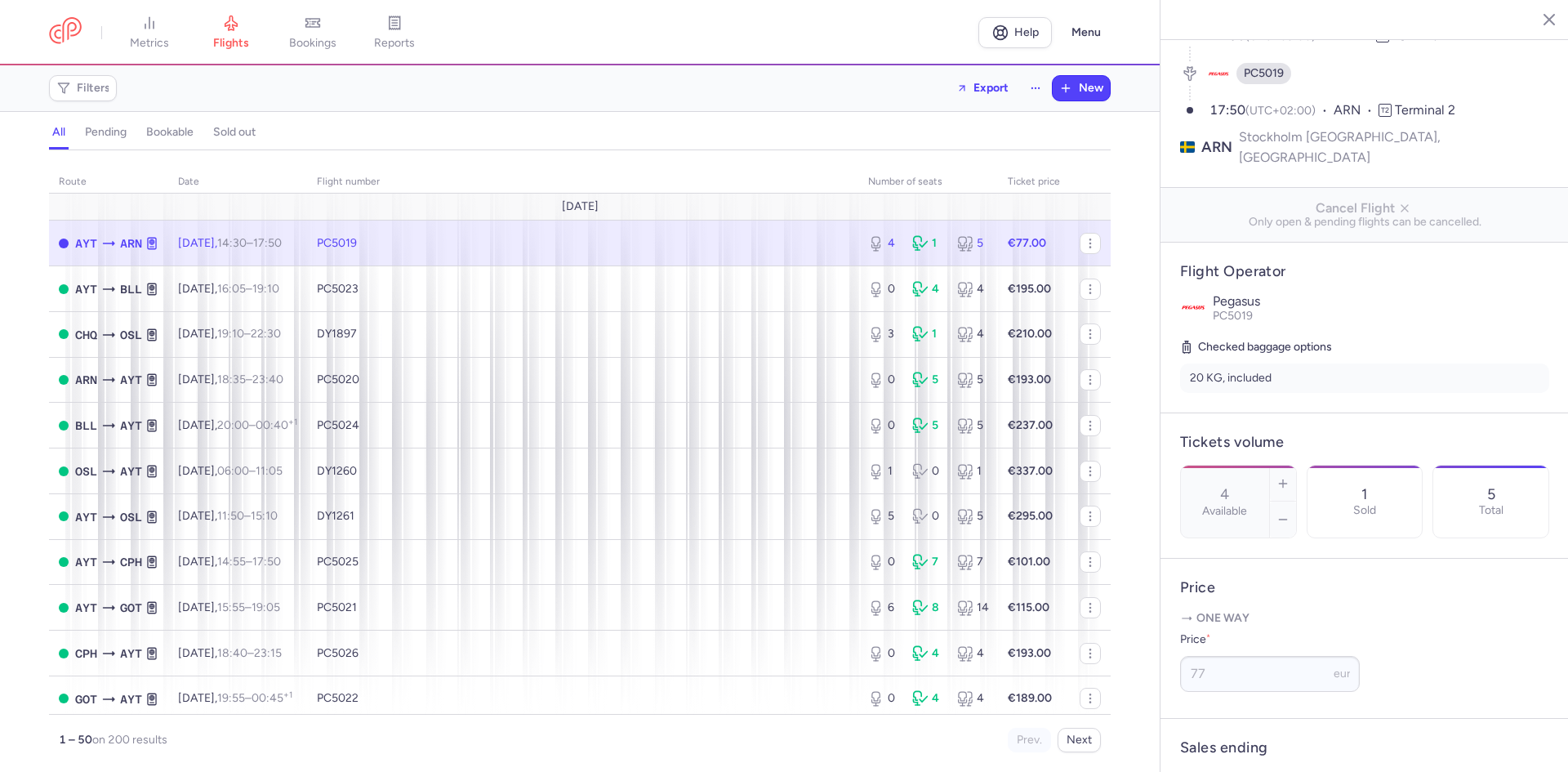 scroll, scrollTop: 397, scrollLeft: 0, axis: vertical 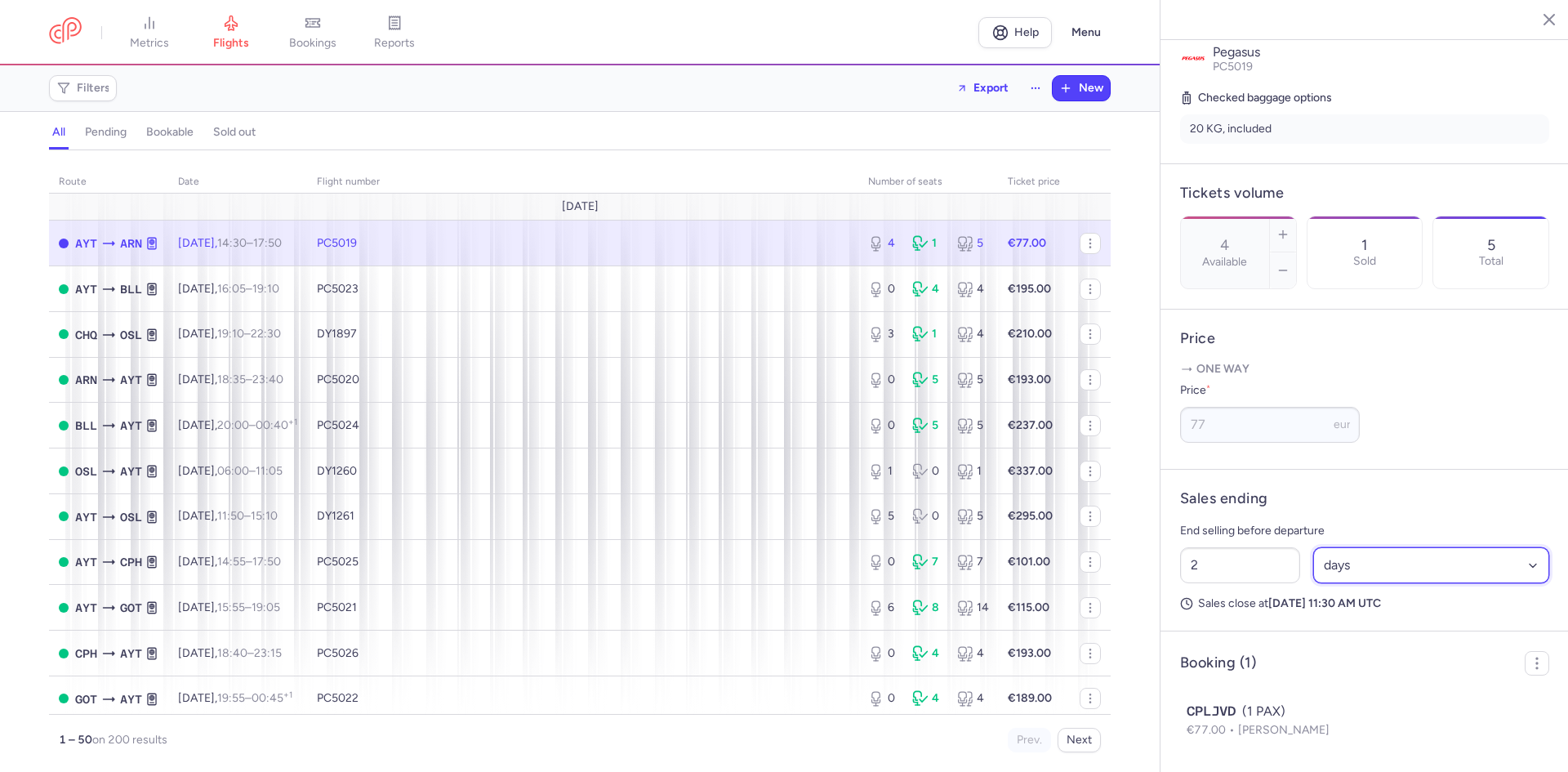 click on "Select an option hours days" at bounding box center [1432, 565] 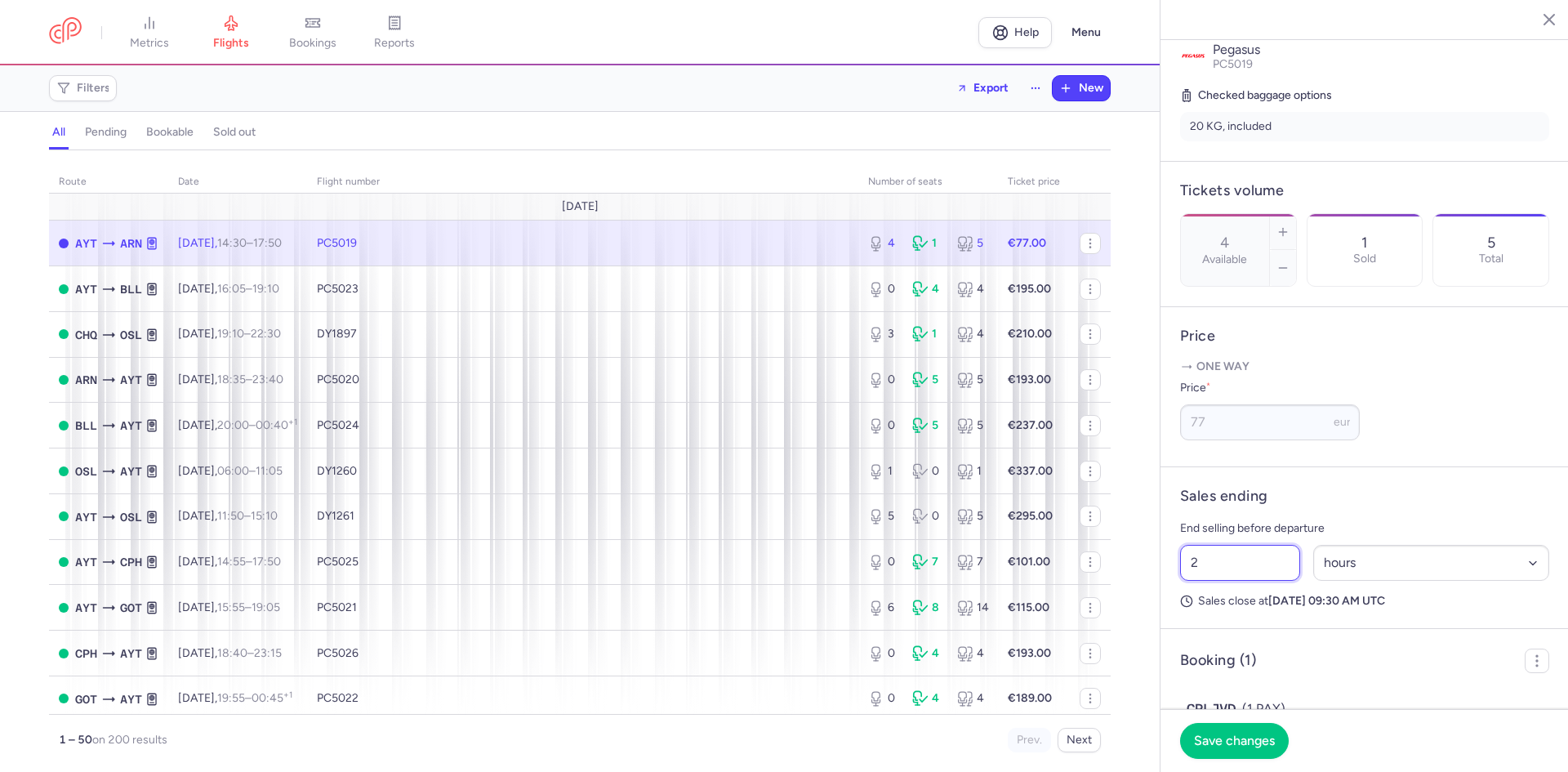 drag, startPoint x: 1214, startPoint y: 562, endPoint x: 1178, endPoint y: 564, distance: 36.055513 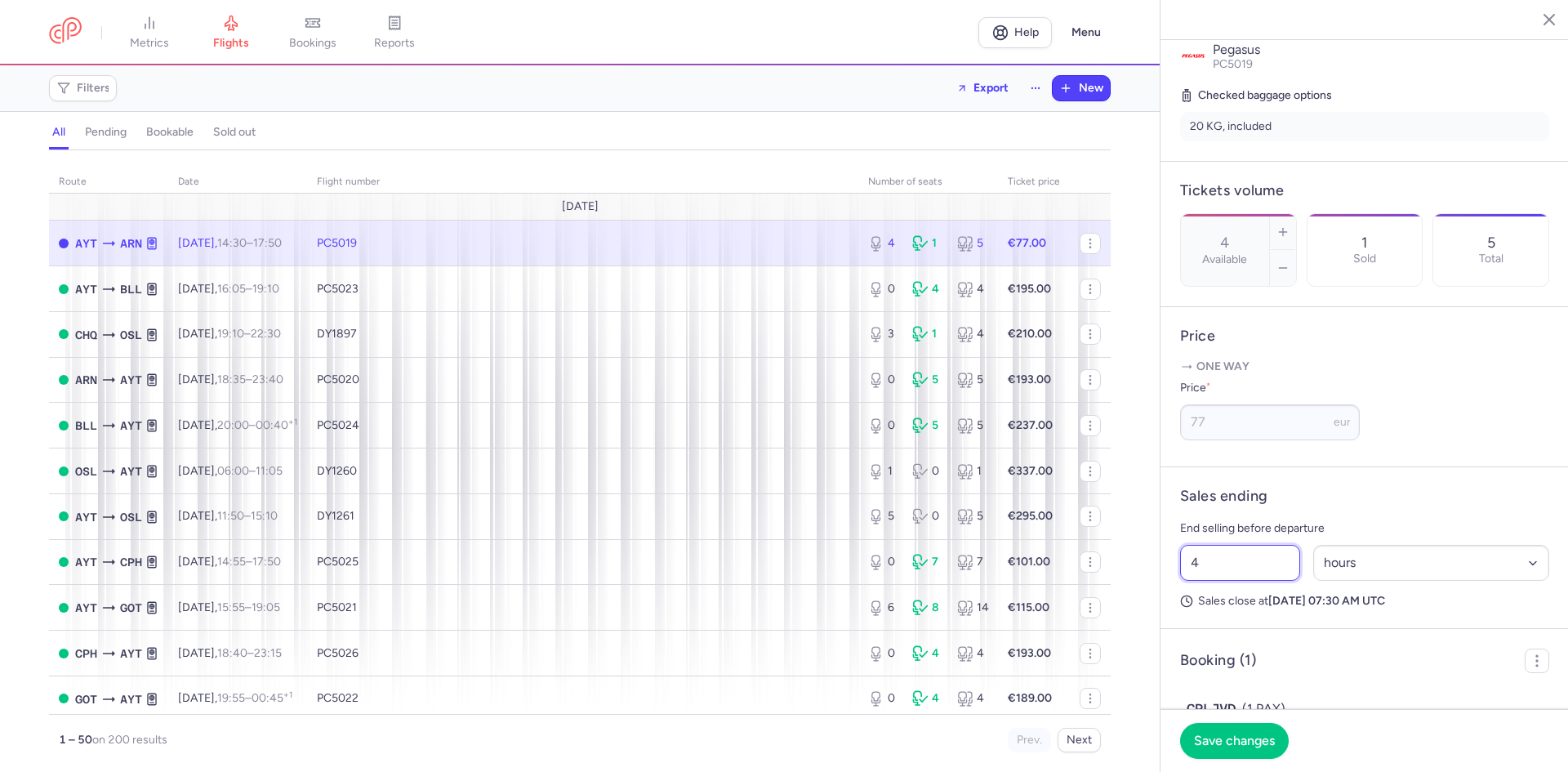drag, startPoint x: 1203, startPoint y: 563, endPoint x: 1188, endPoint y: 559, distance: 15.524175 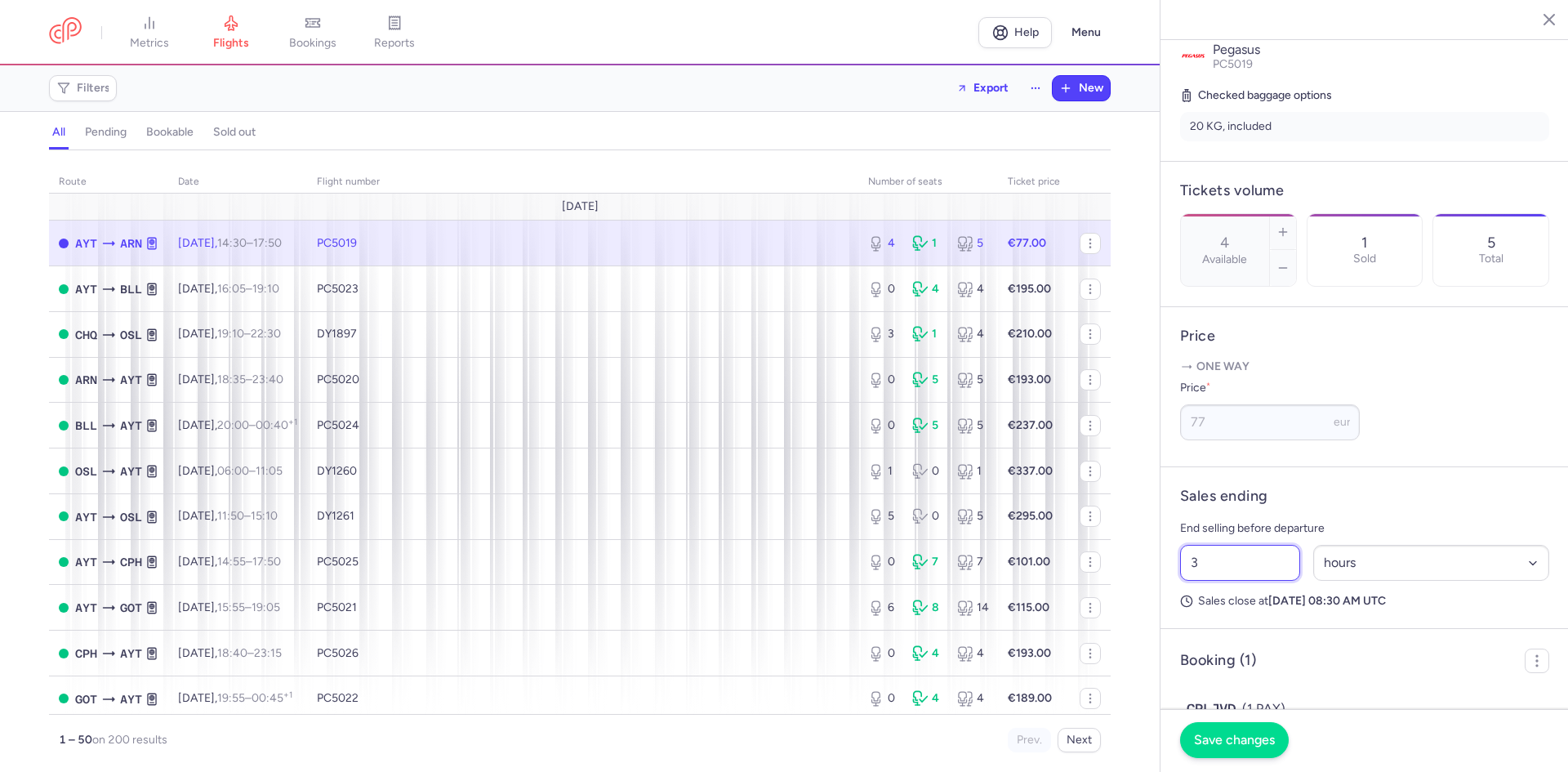 type on "3" 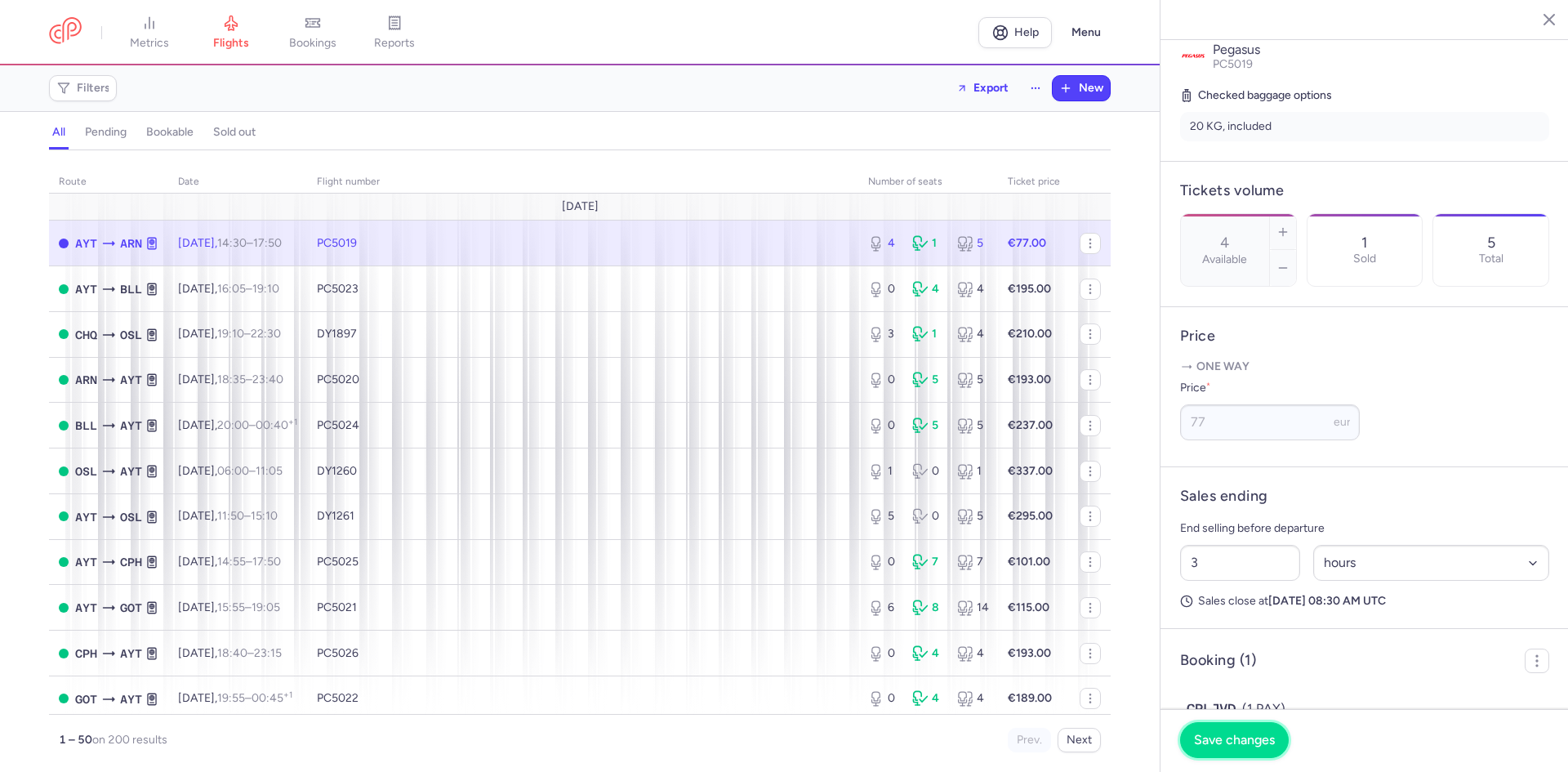 click on "Save changes" at bounding box center [1234, 740] 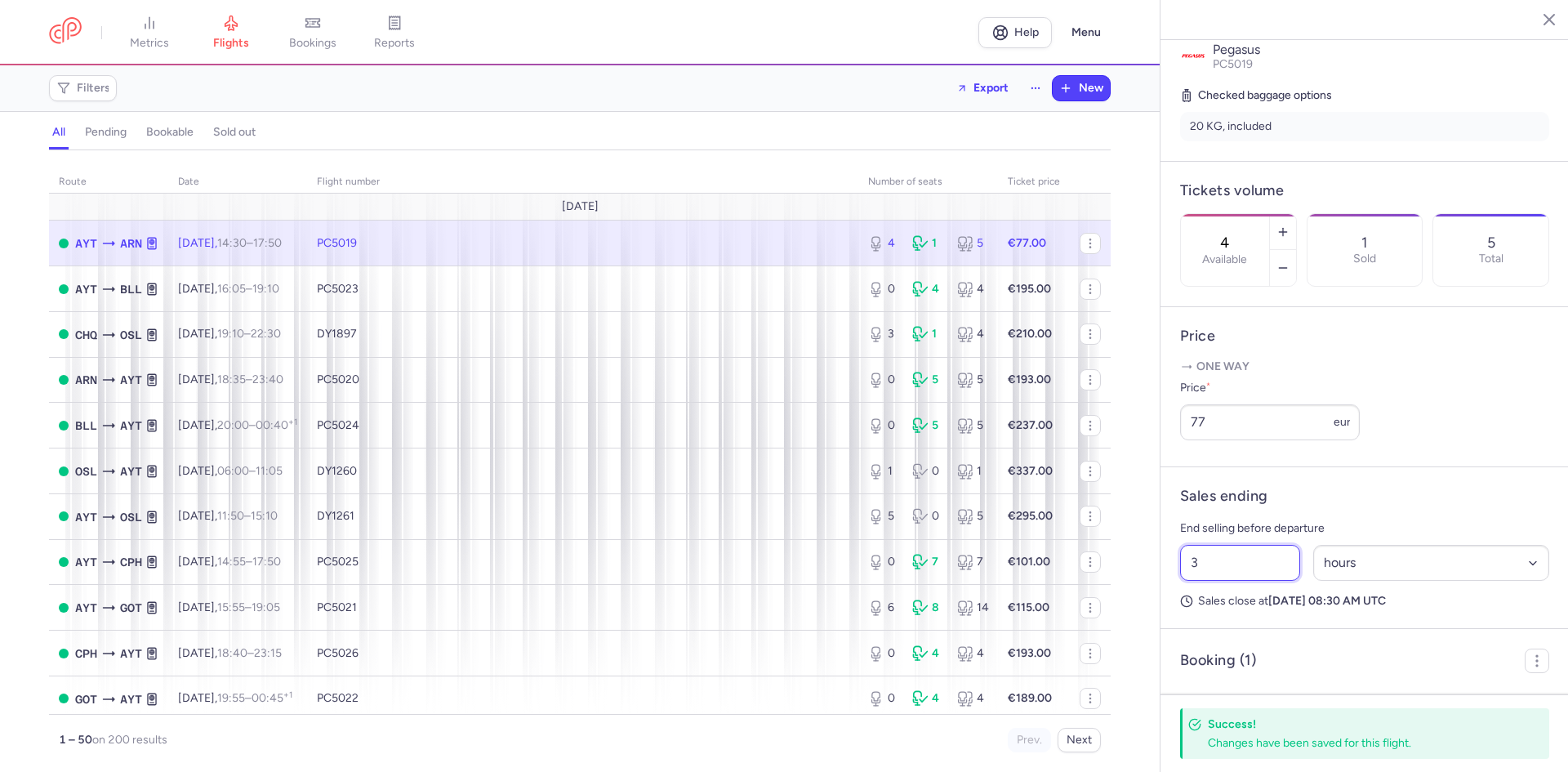 click on "3" at bounding box center [1240, 563] 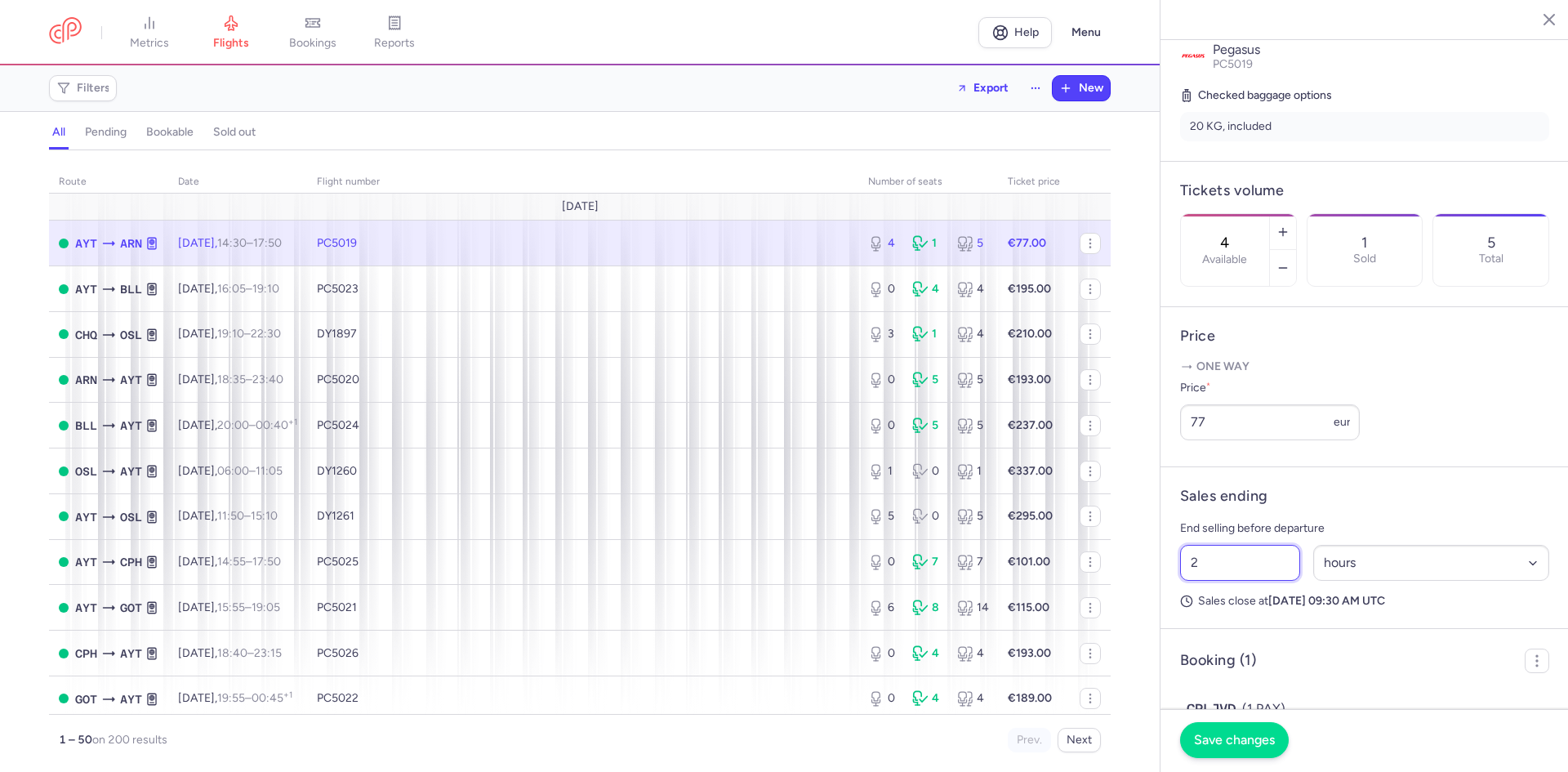 type on "2" 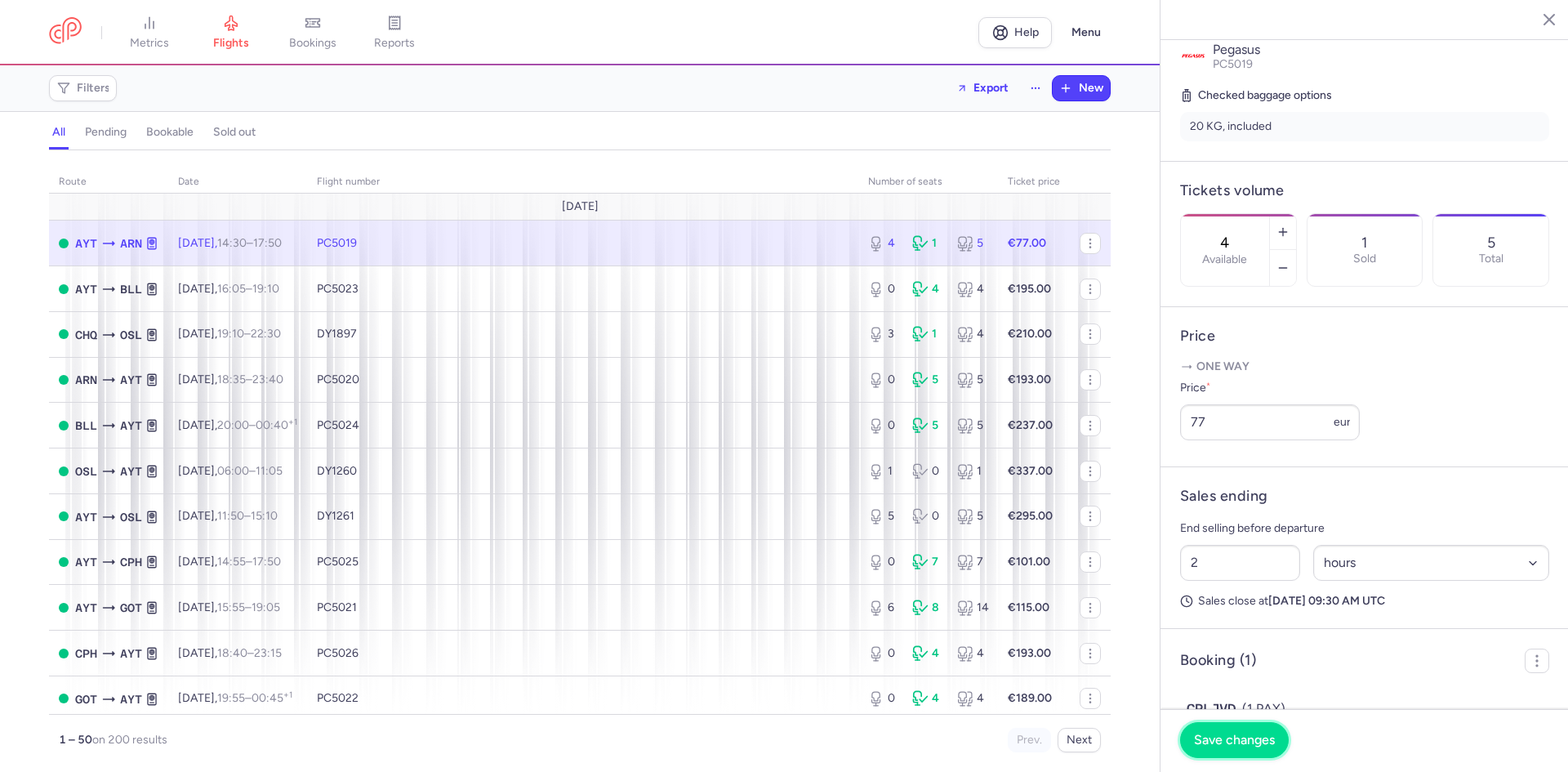click on "Save changes" at bounding box center [1234, 740] 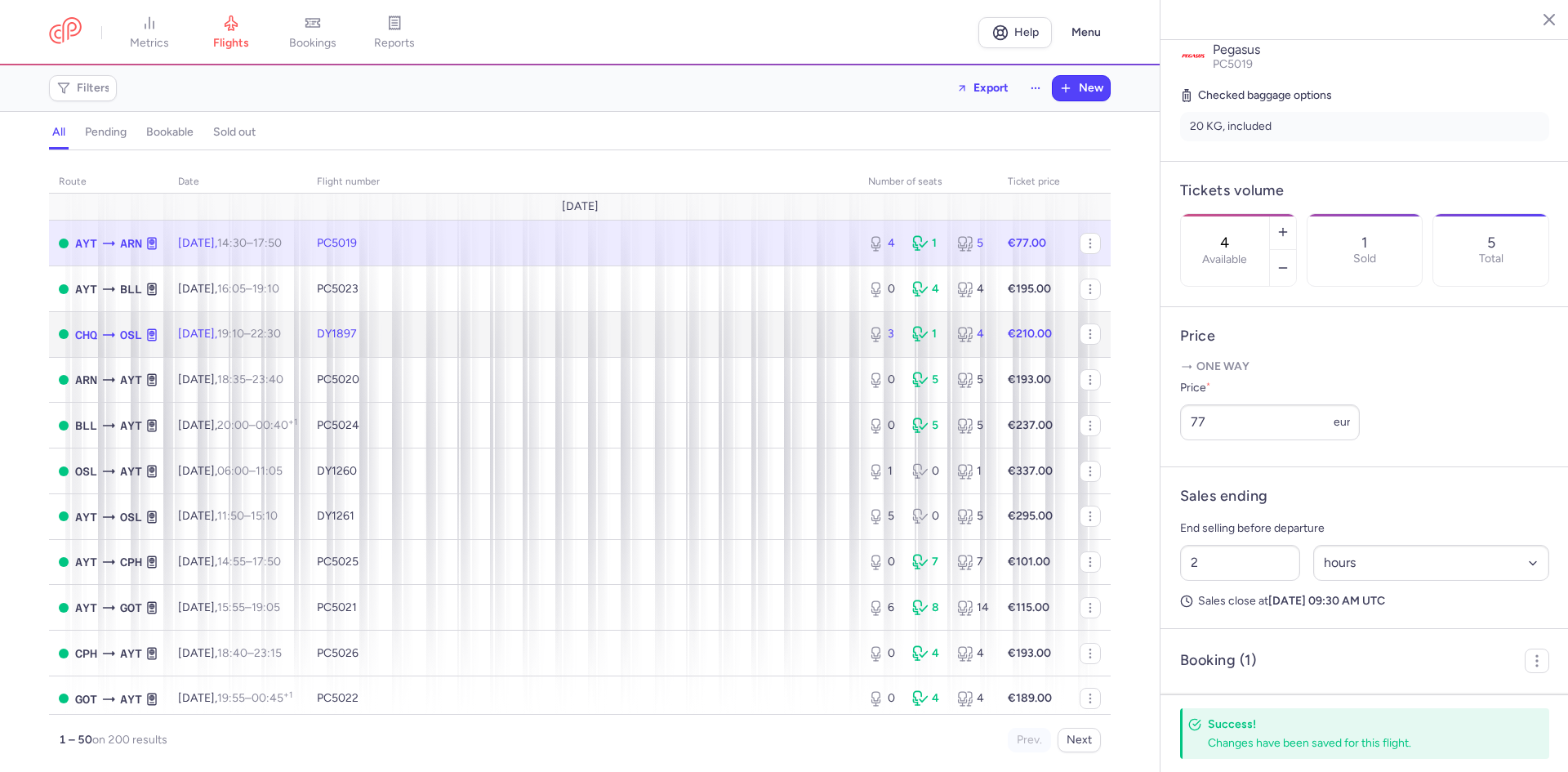 click on "DY1897" 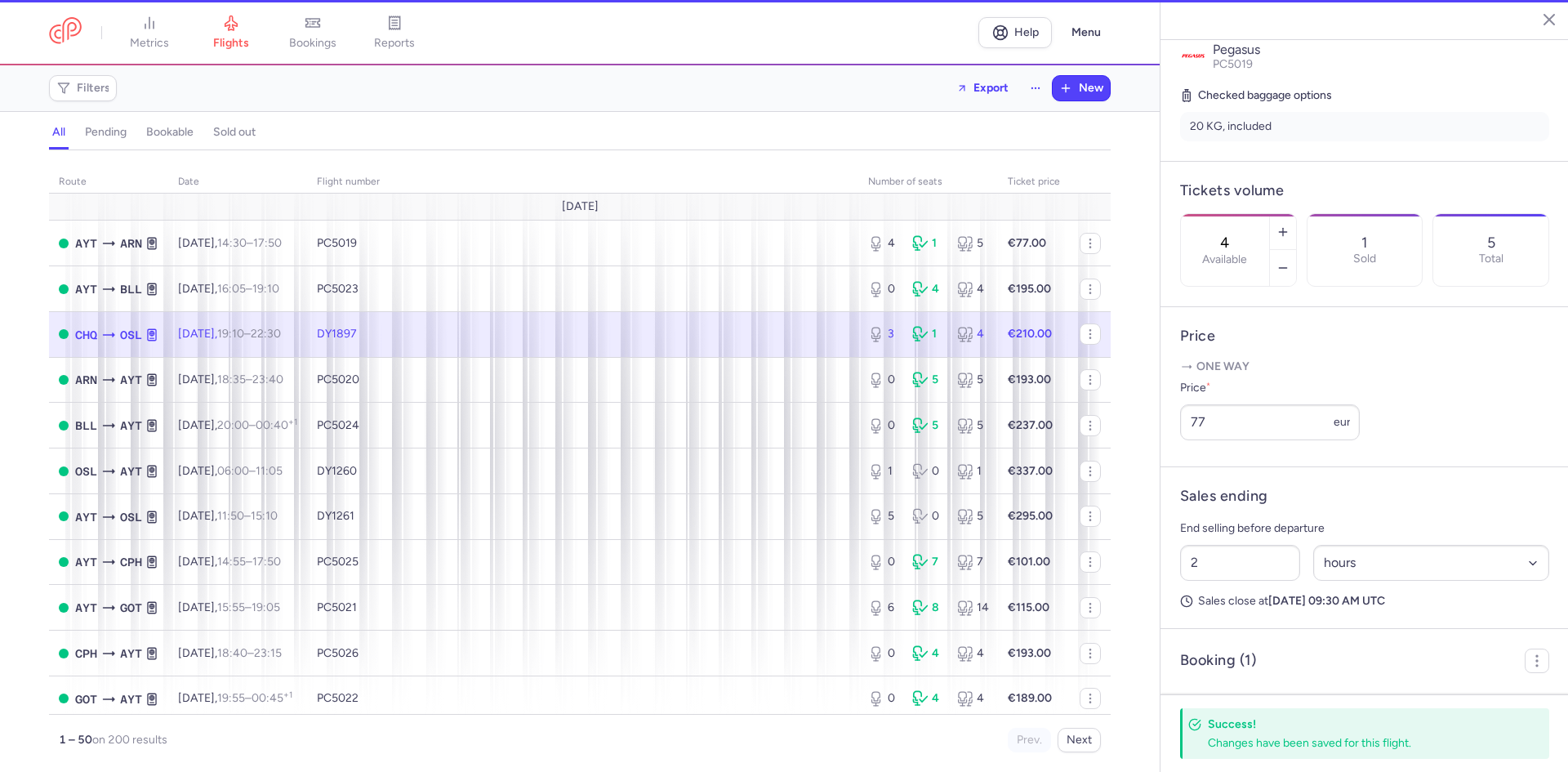 type on "3" 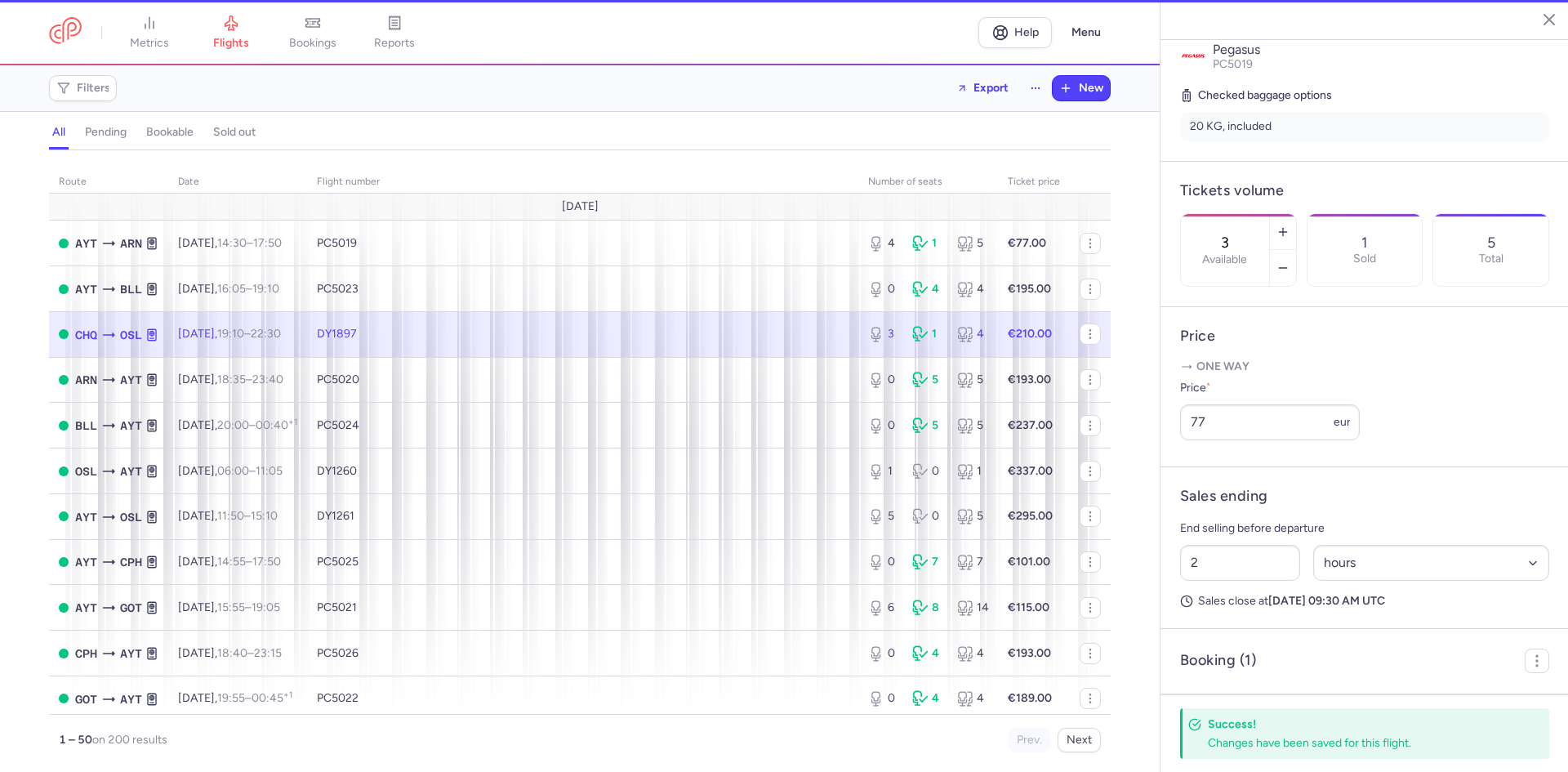 type on "1" 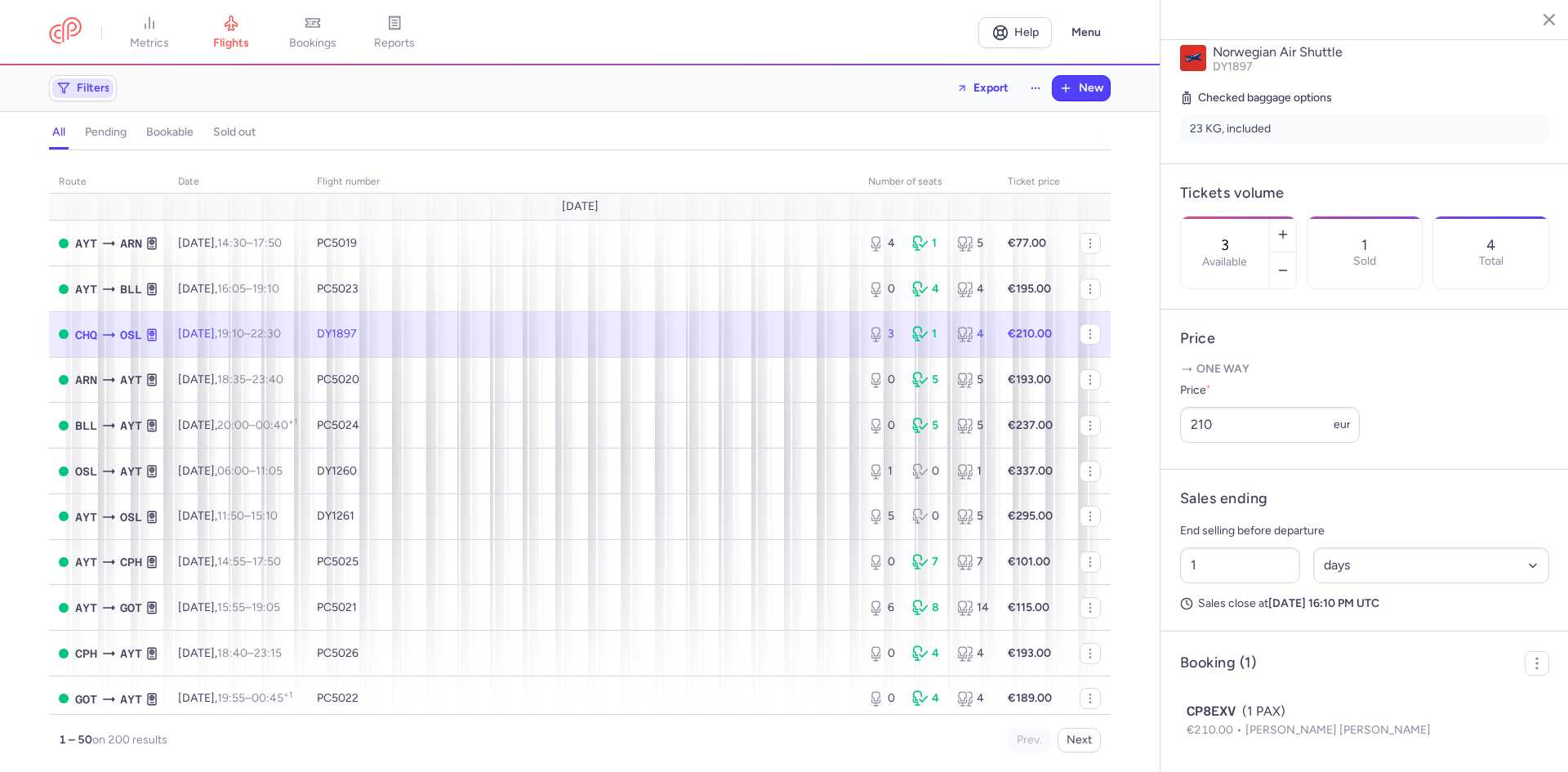 click on "Filters" 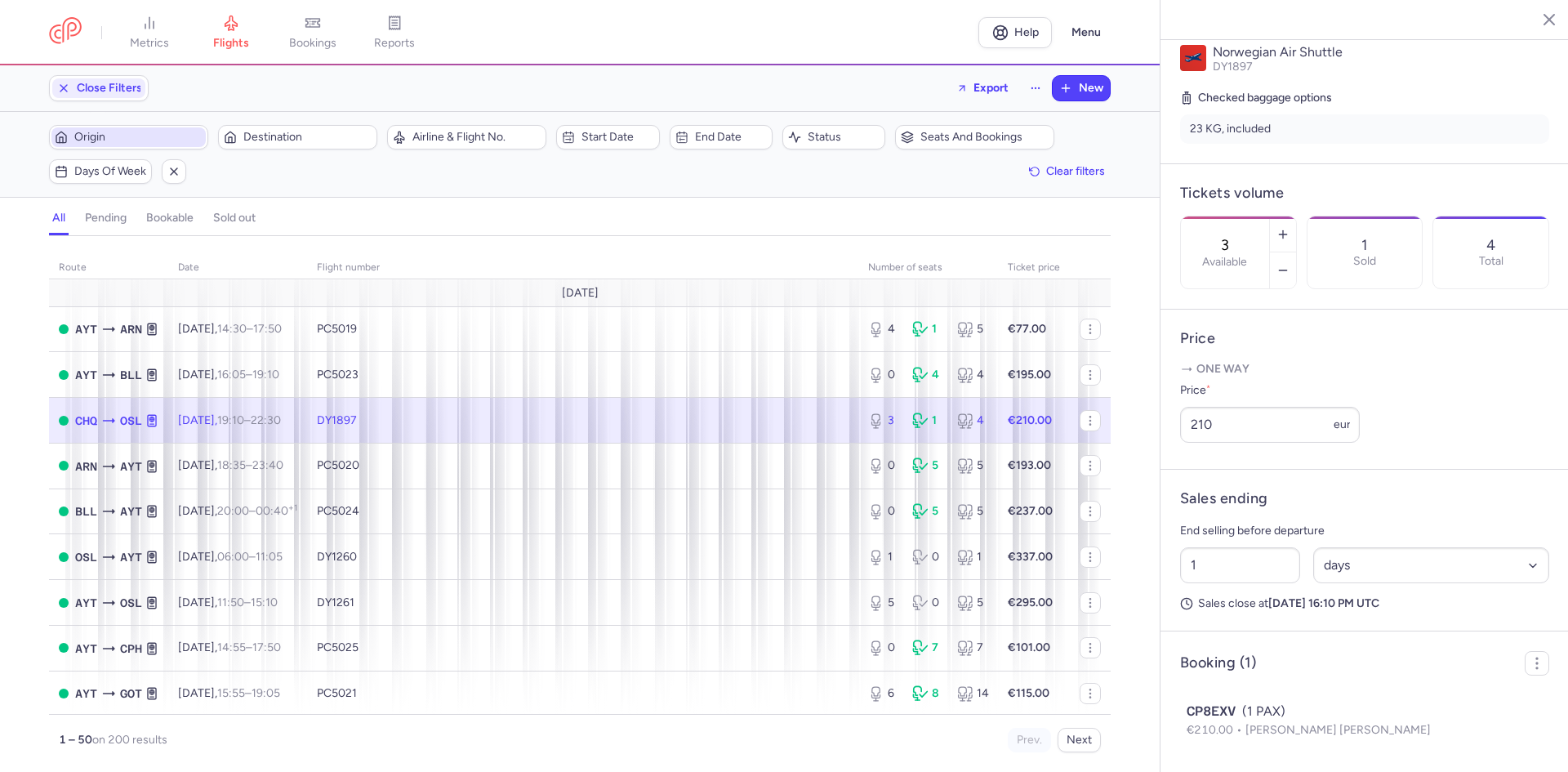 scroll, scrollTop: 0, scrollLeft: 0, axis: both 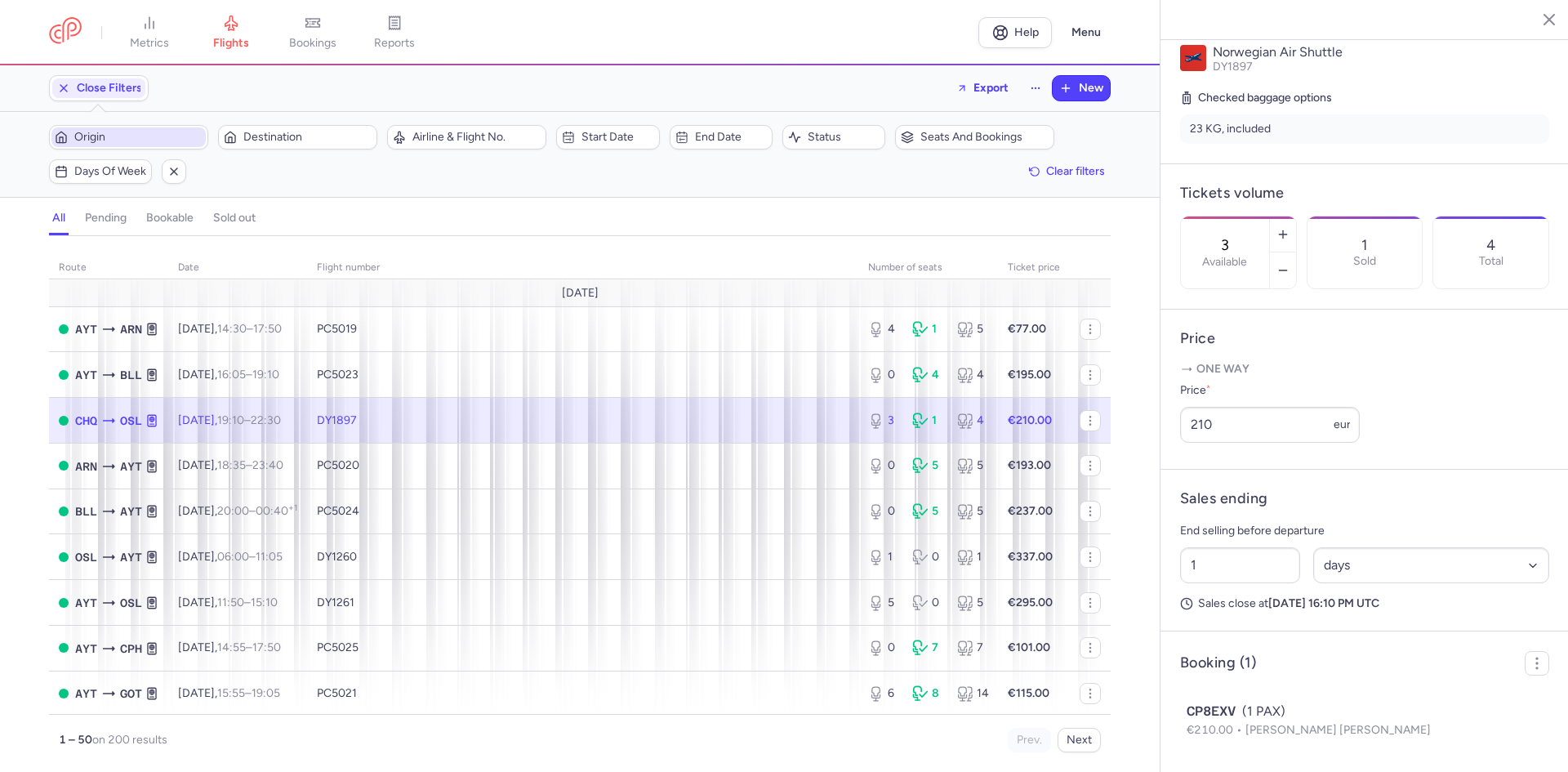 click on "Origin" at bounding box center (138, 137) 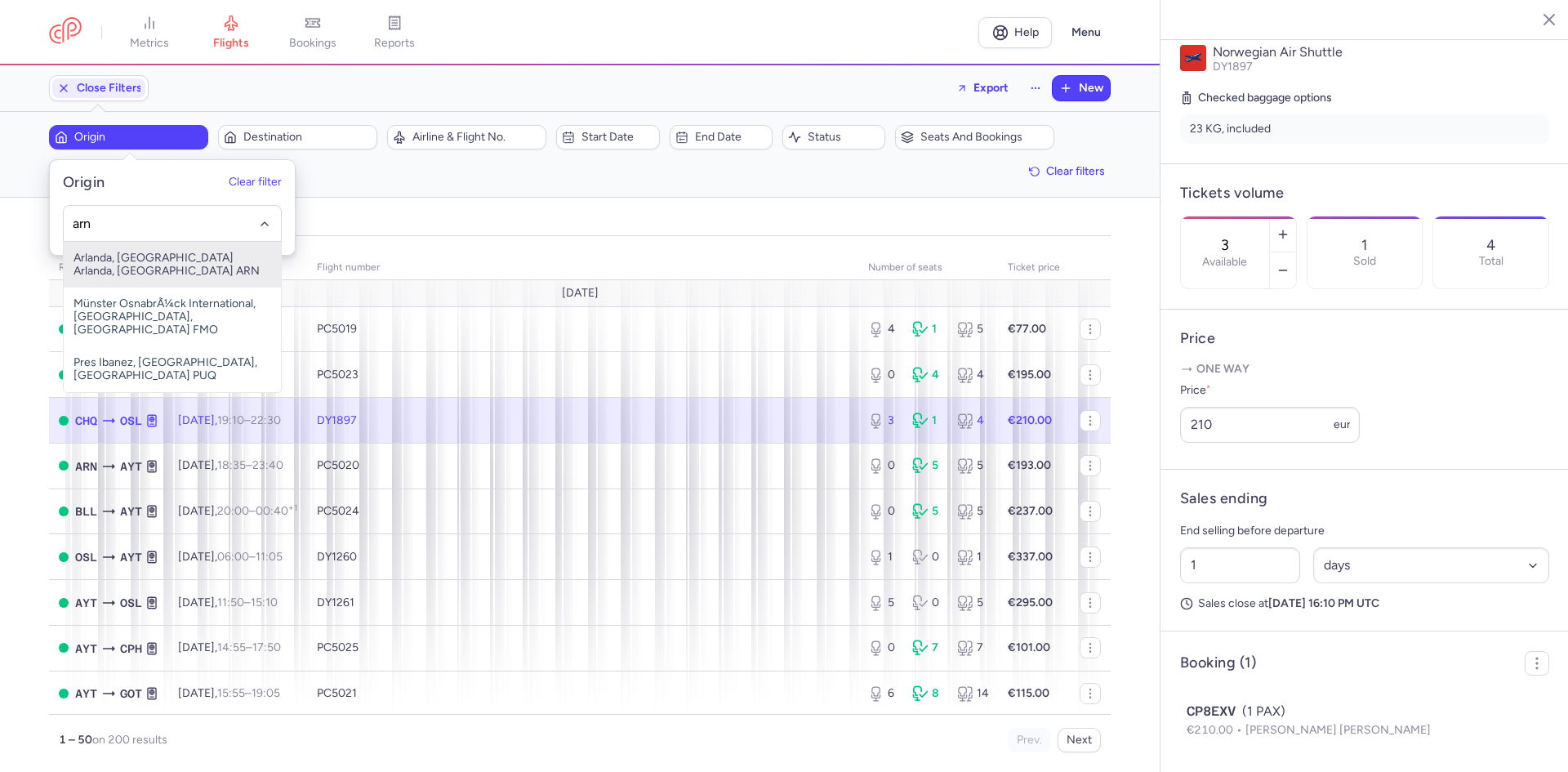 type on "arn" 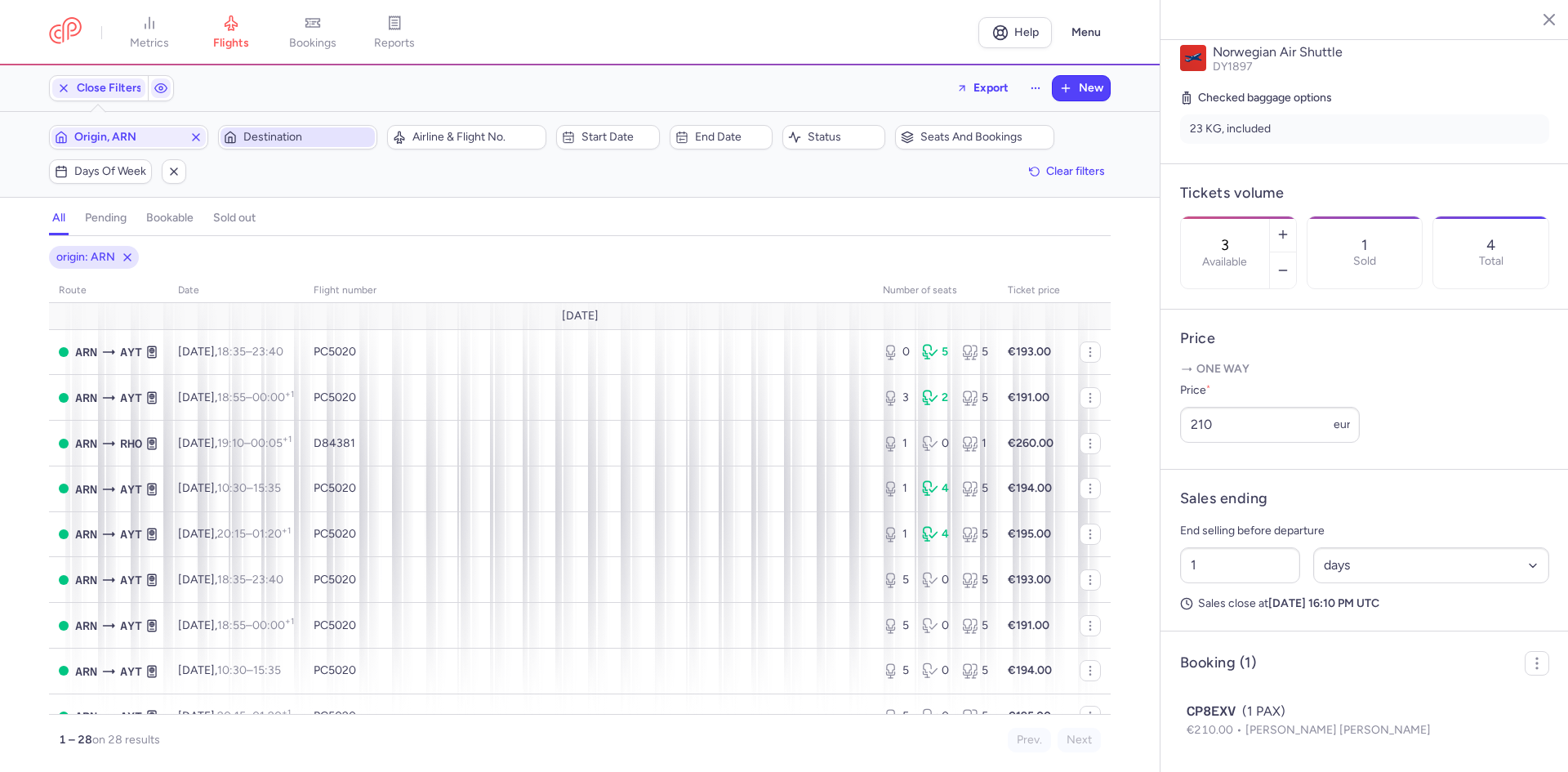 click on "Destination" at bounding box center [307, 137] 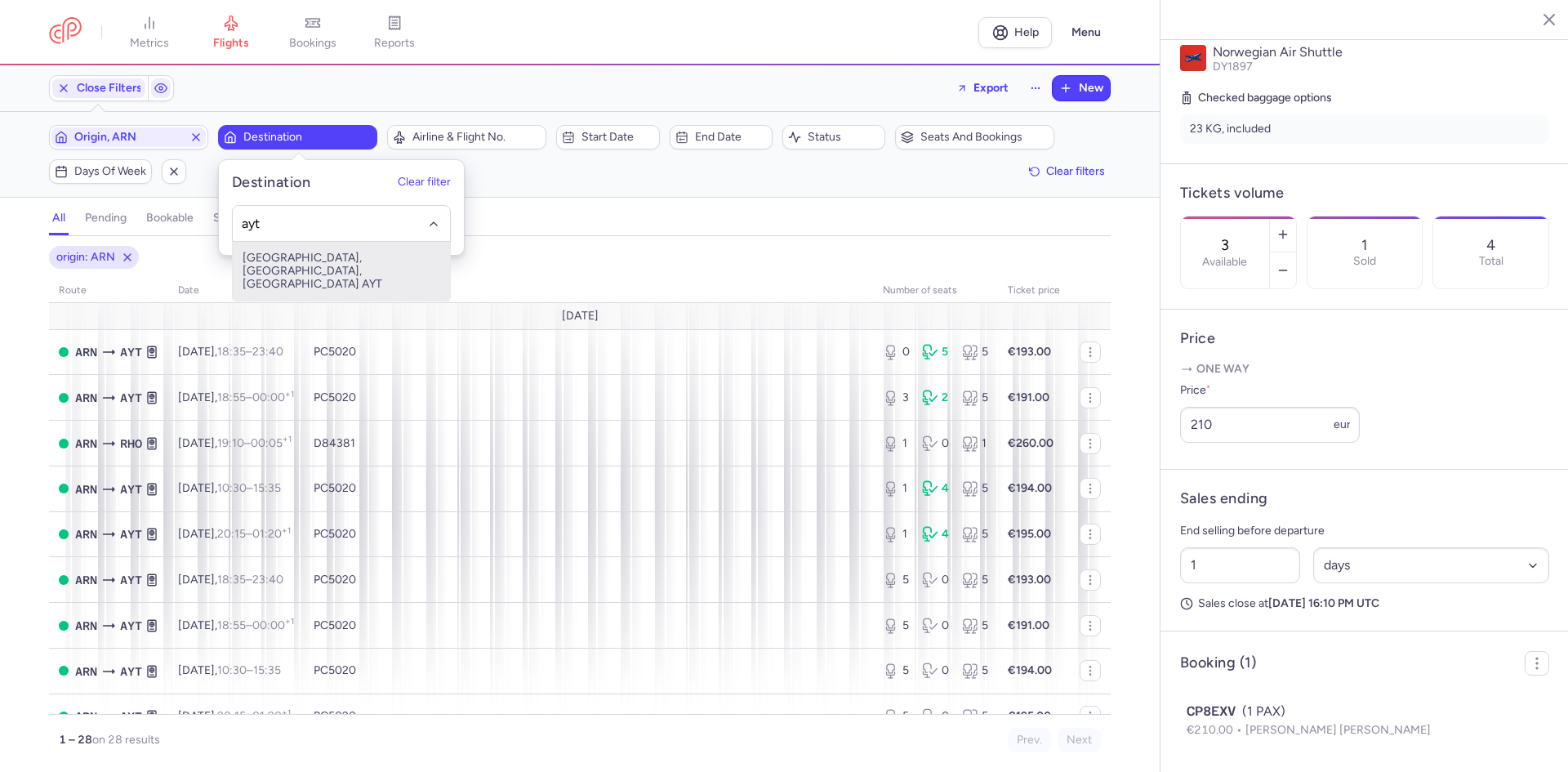 type on "ayt" 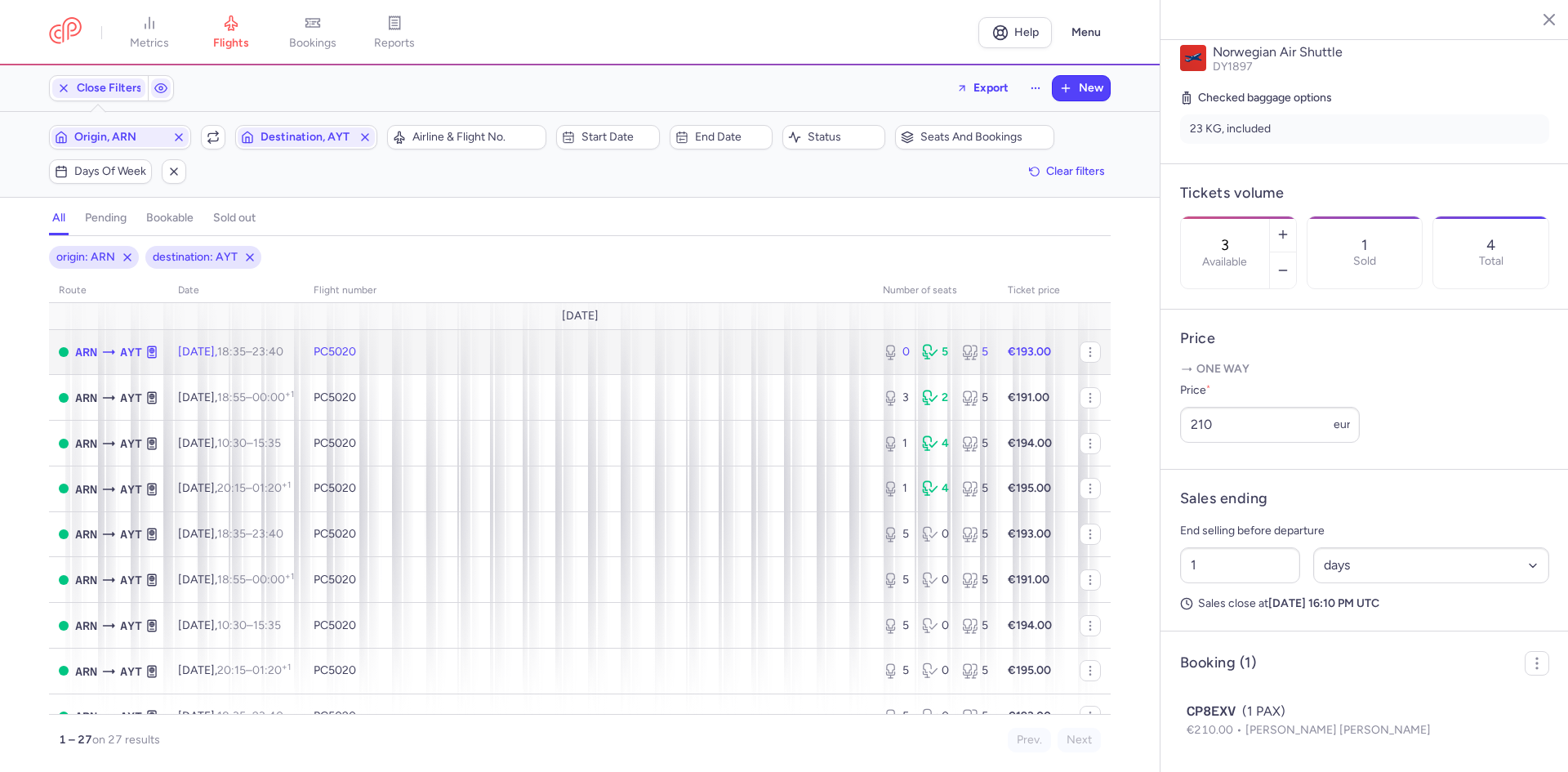 click on "PC5020" 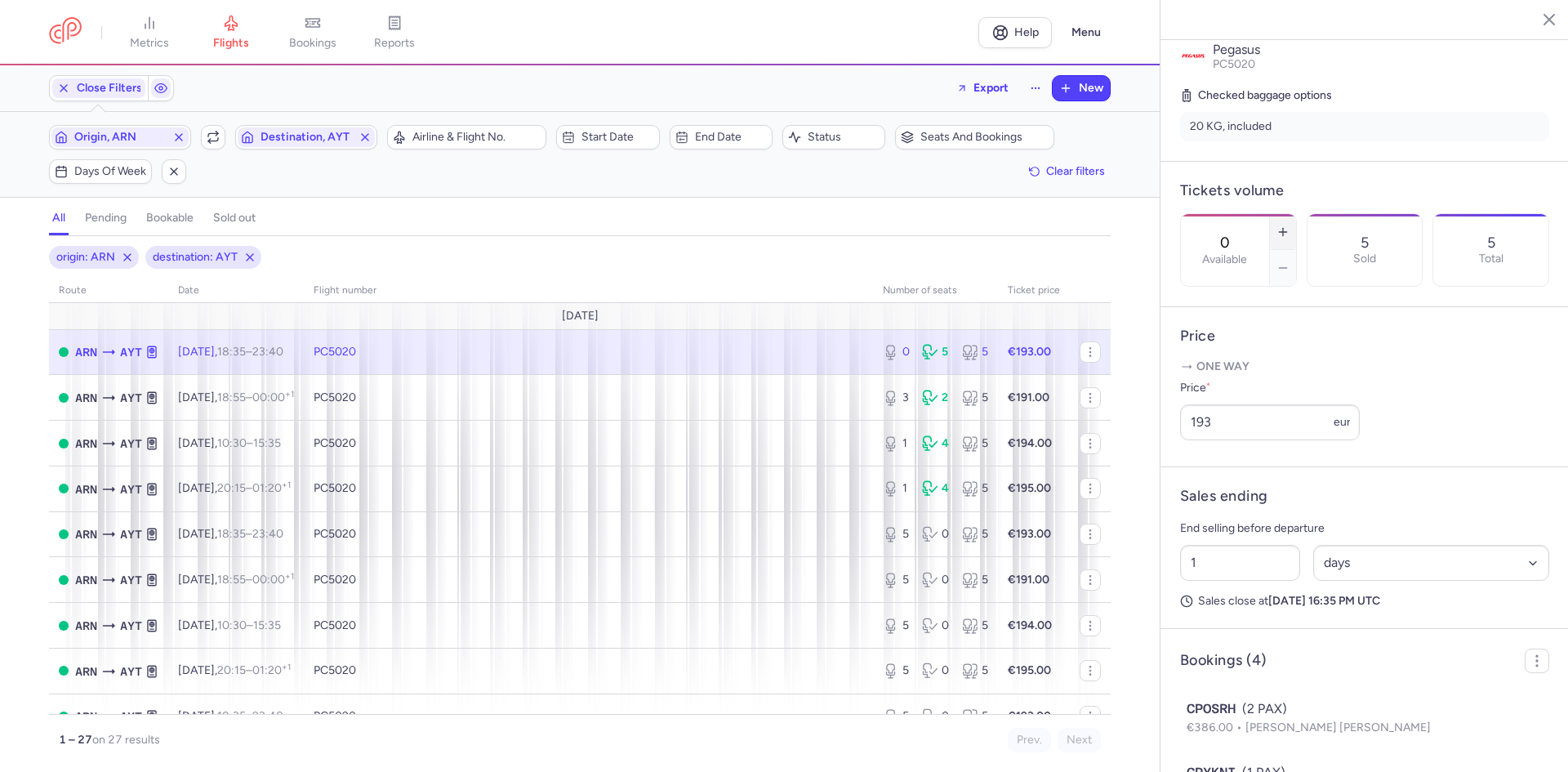 click 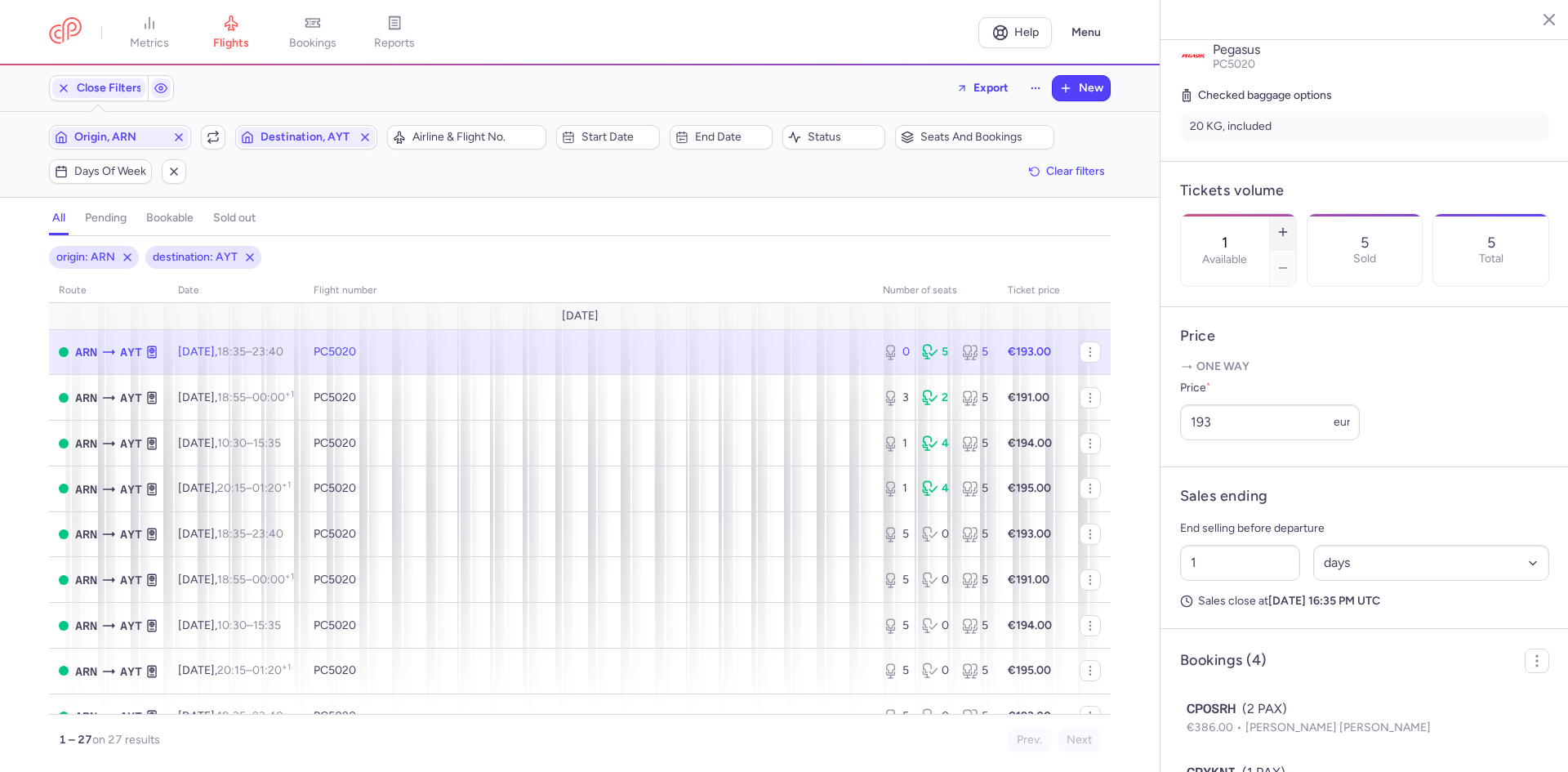 click 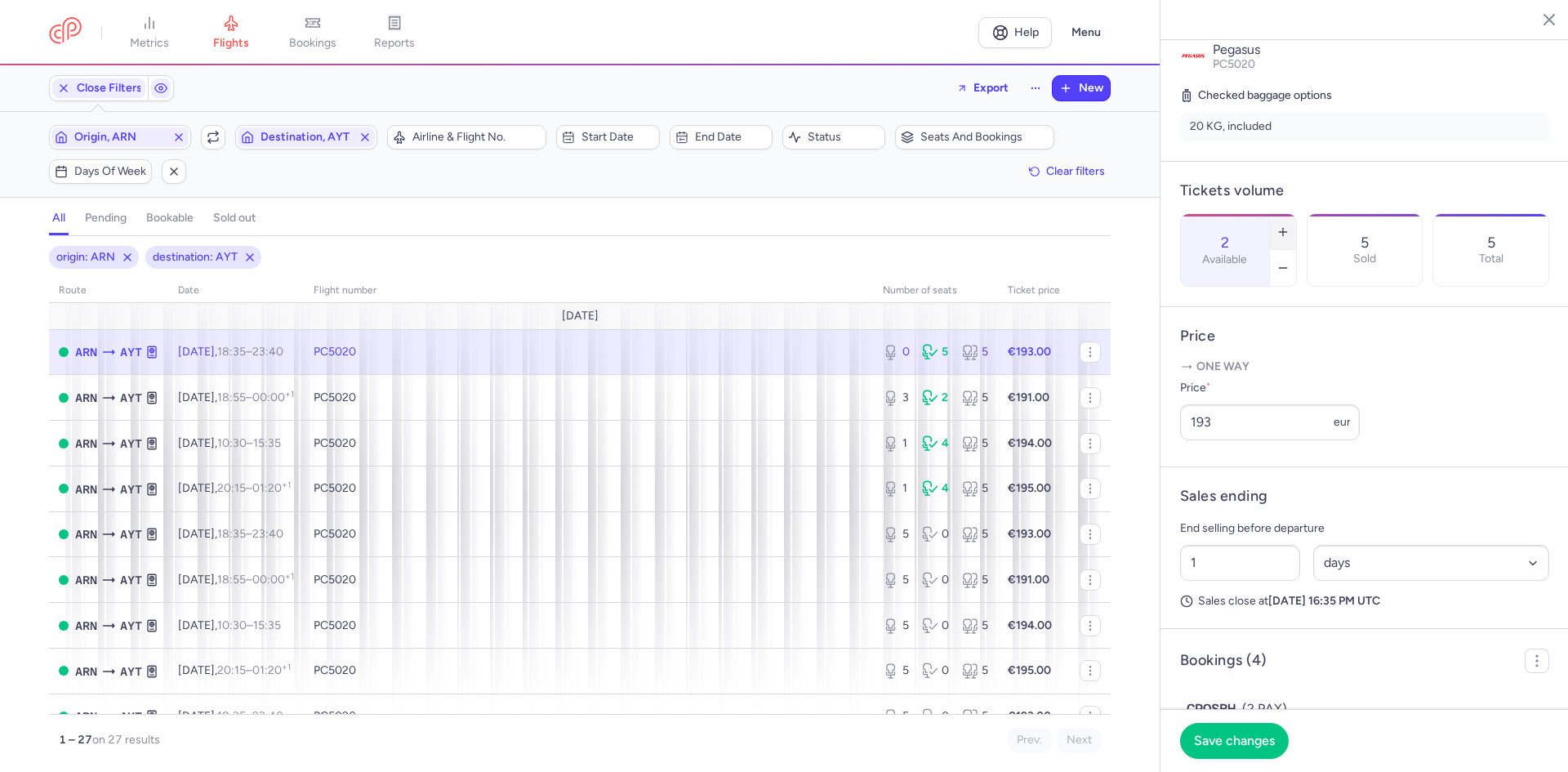 click 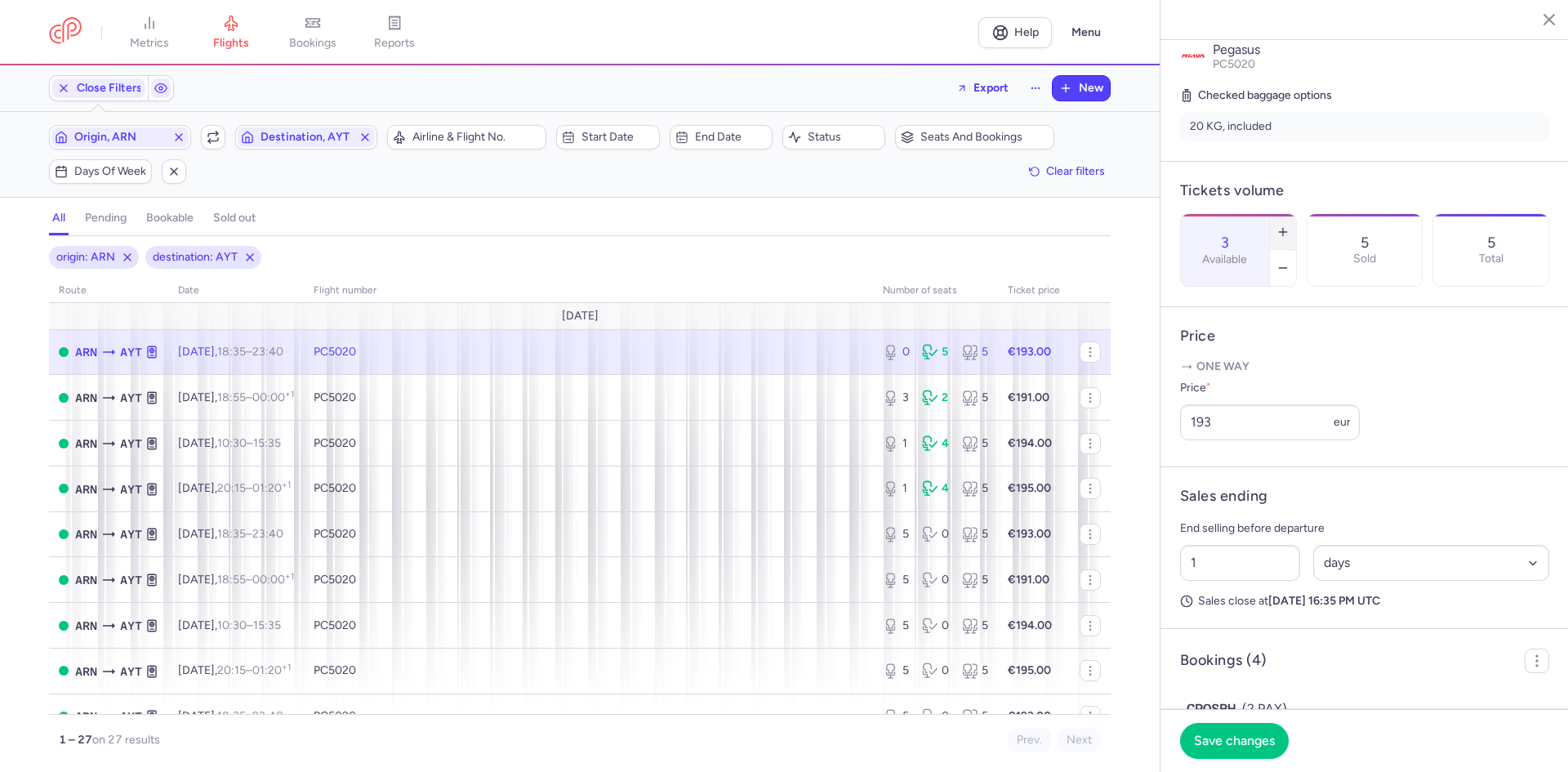 click 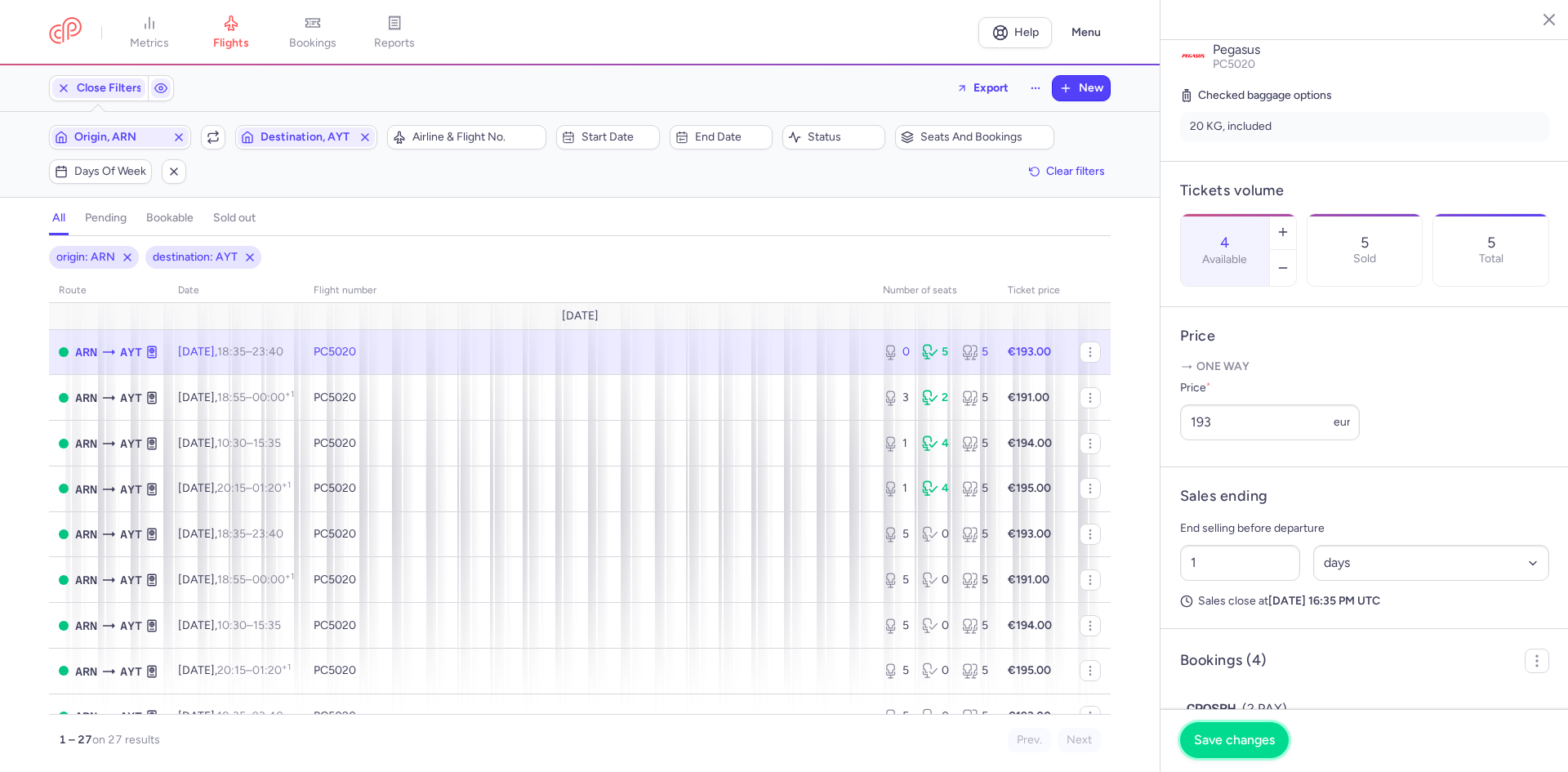 click on "Save changes" at bounding box center [1234, 740] 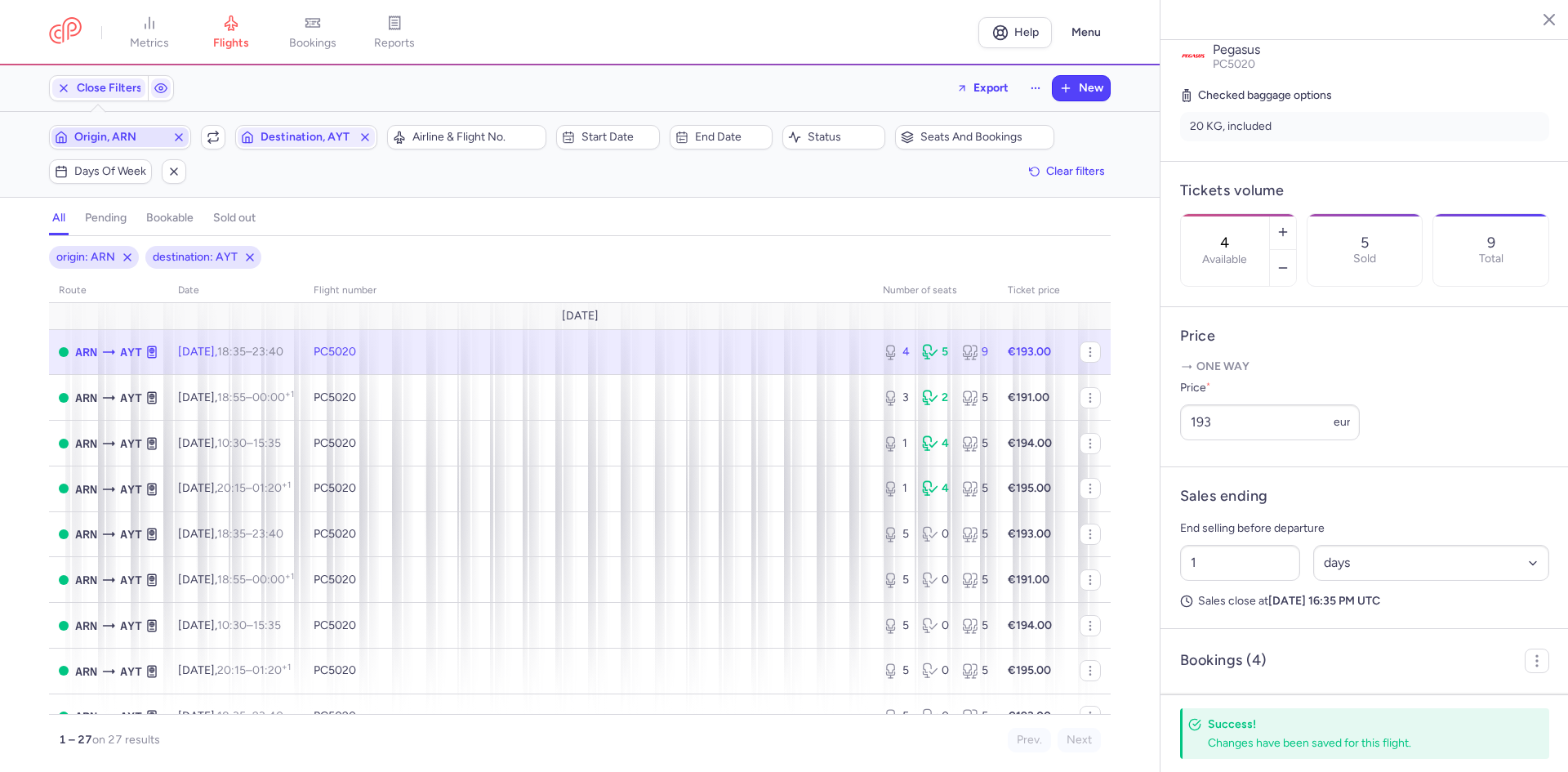 click on "Origin, ARN" at bounding box center [120, 137] 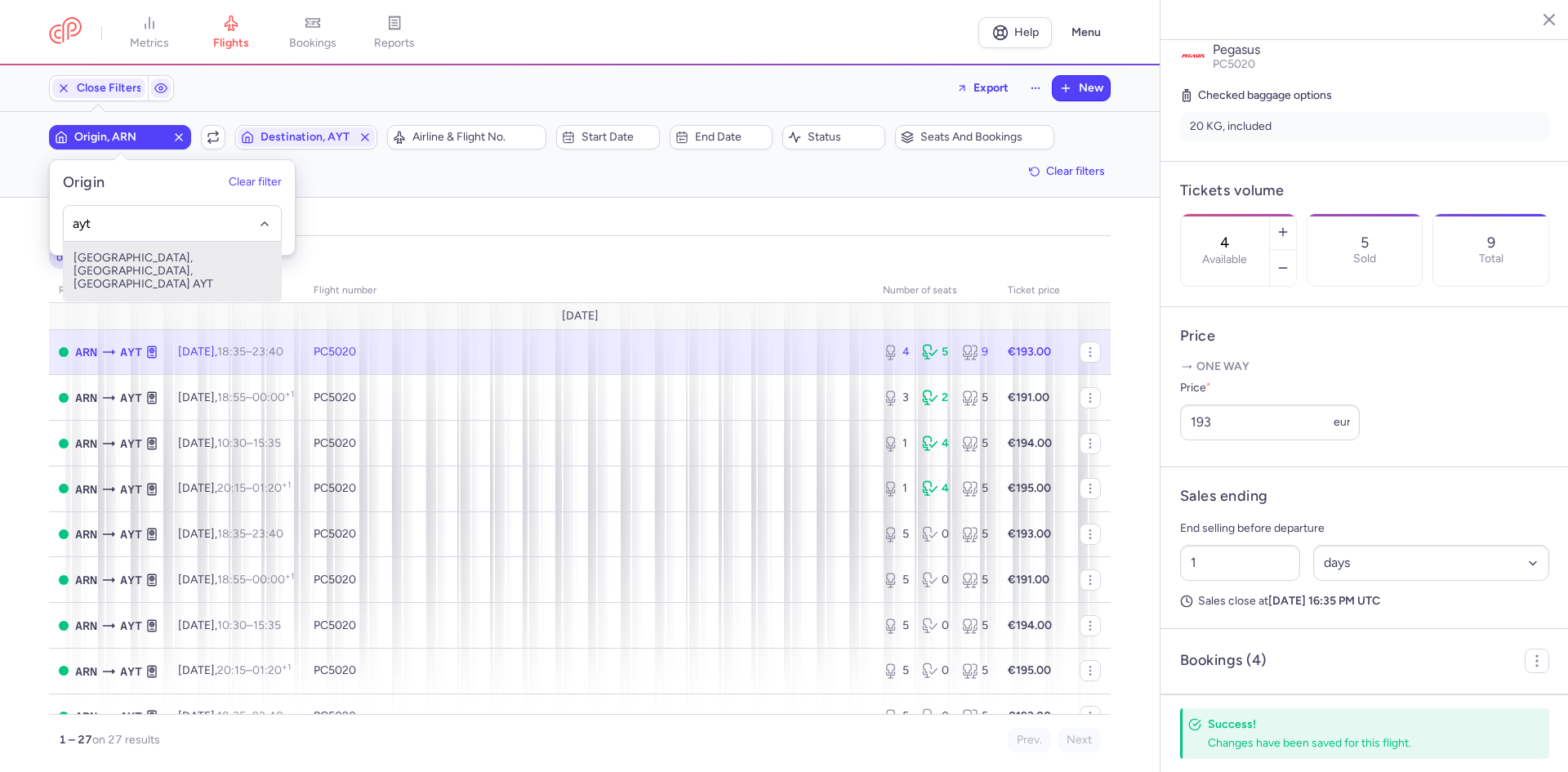 type on "ayt" 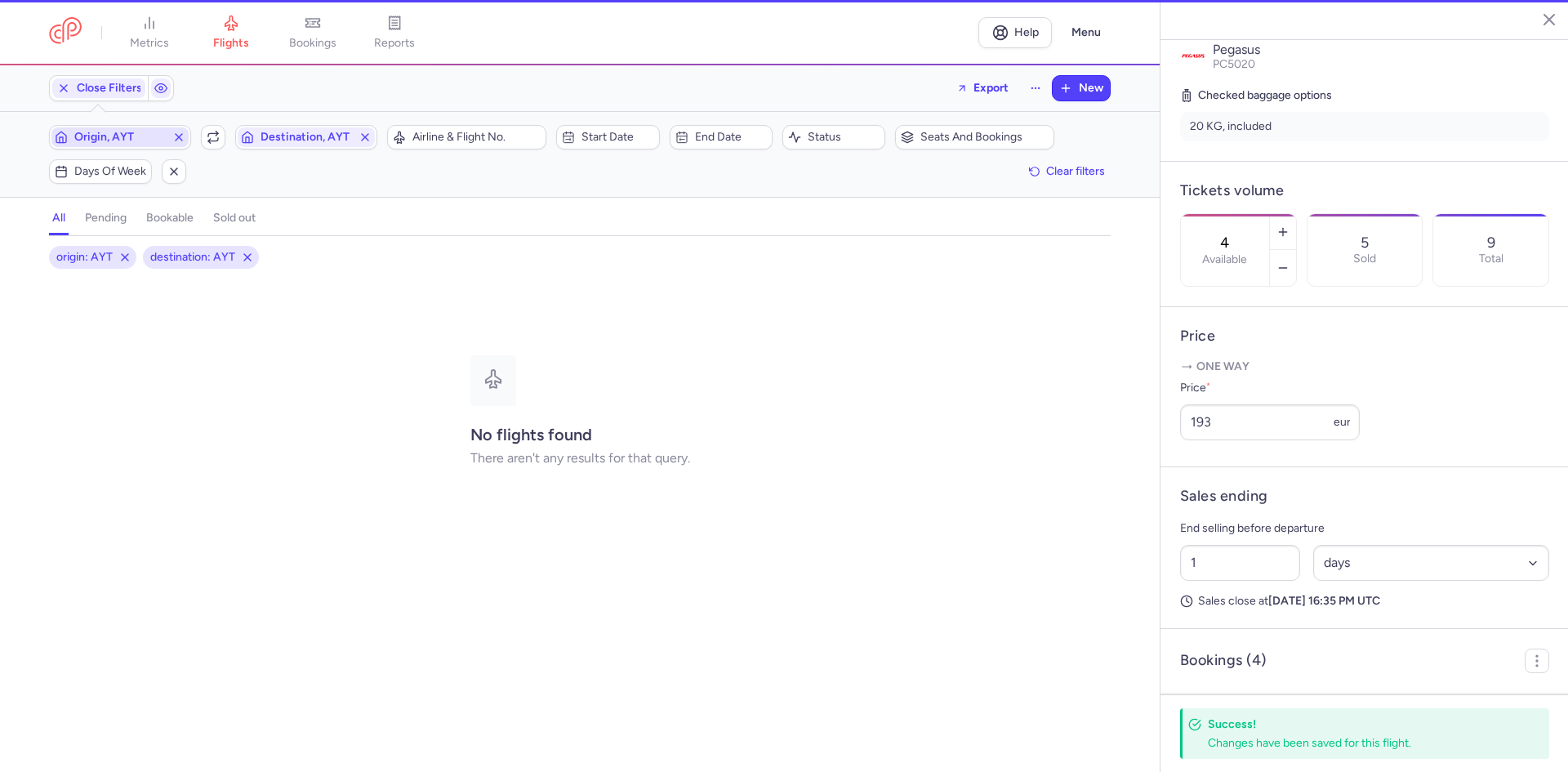 type 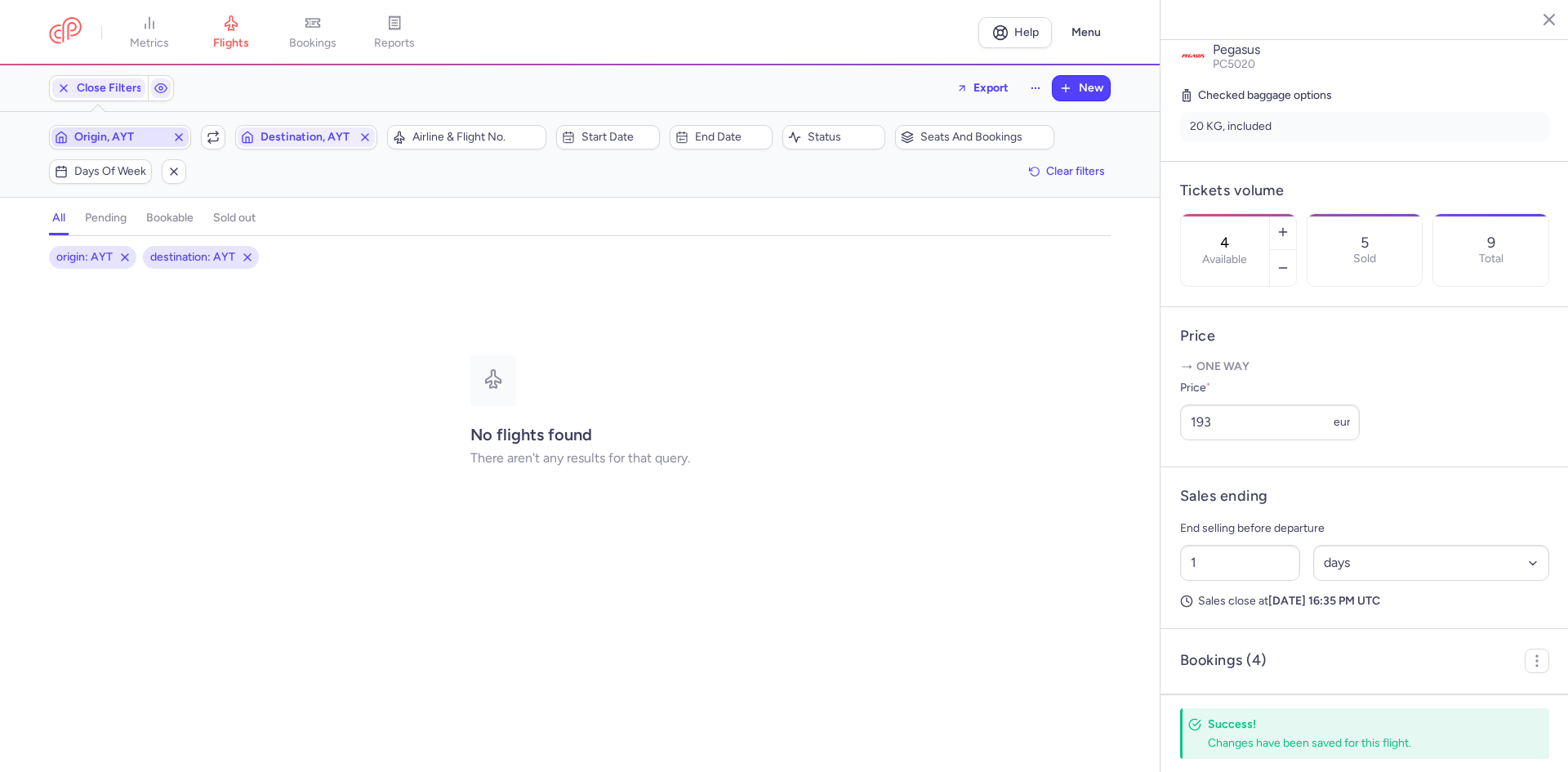 type 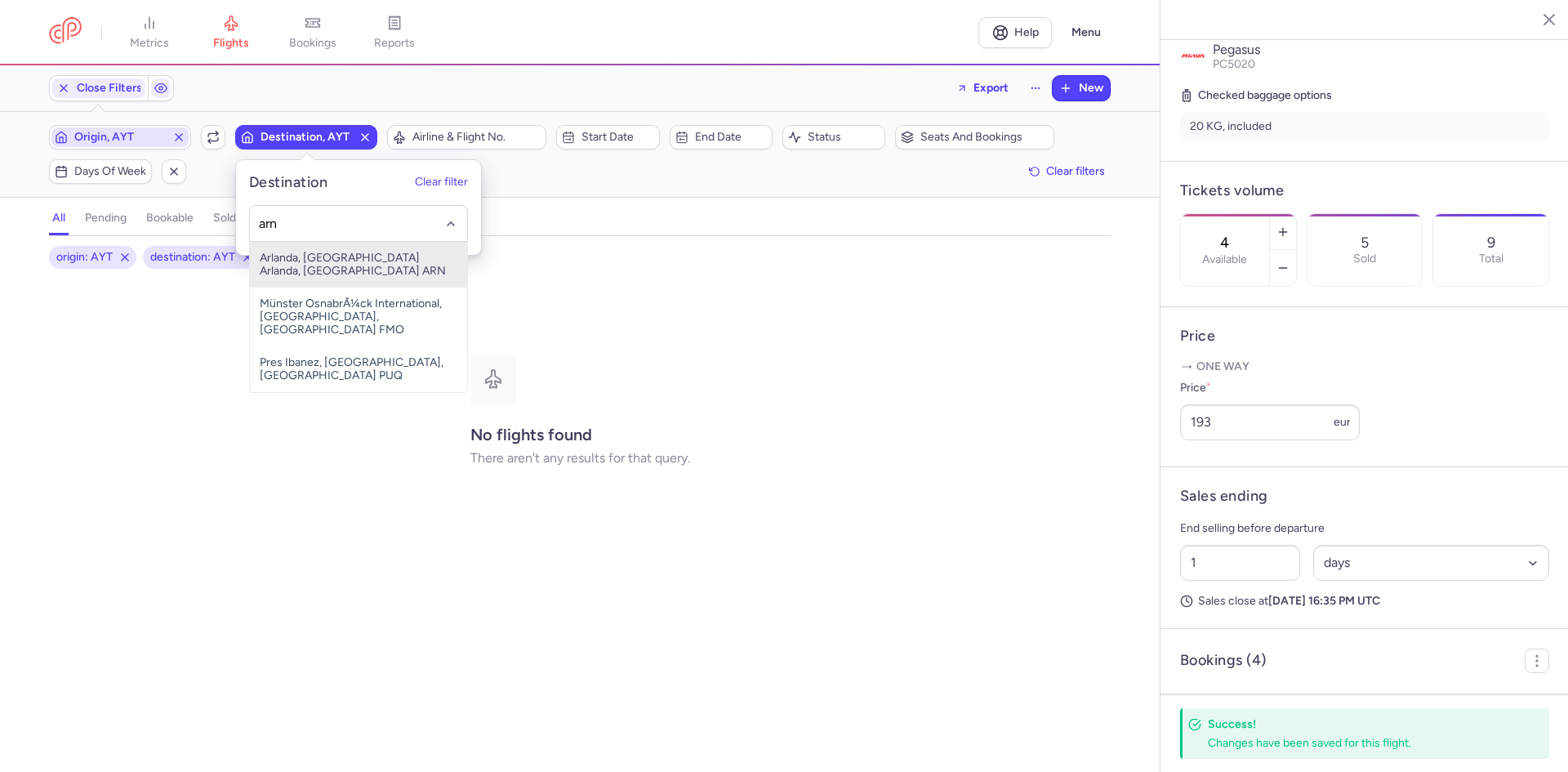 type on "arn" 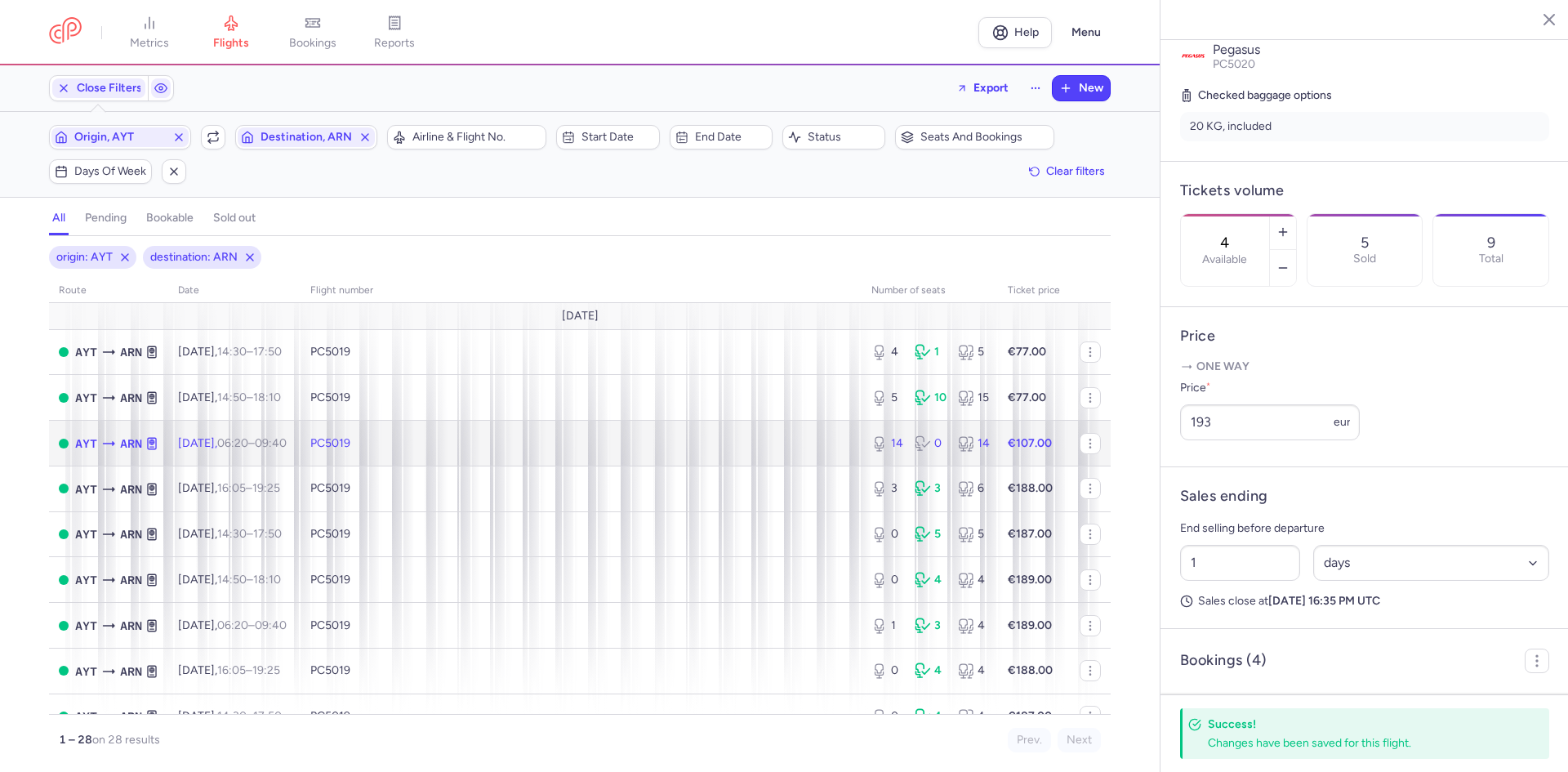 click on "PC5019" 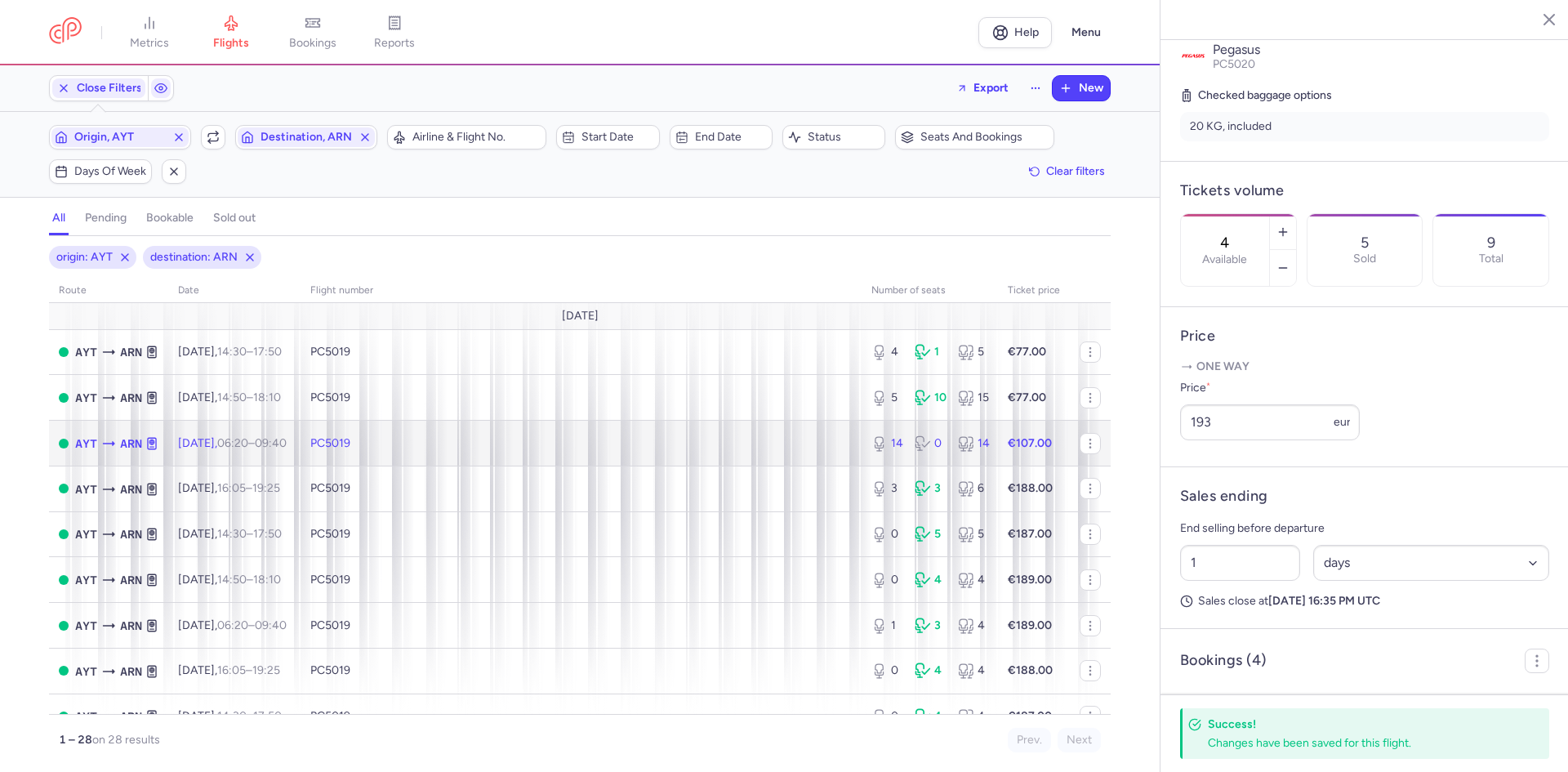 type on "14" 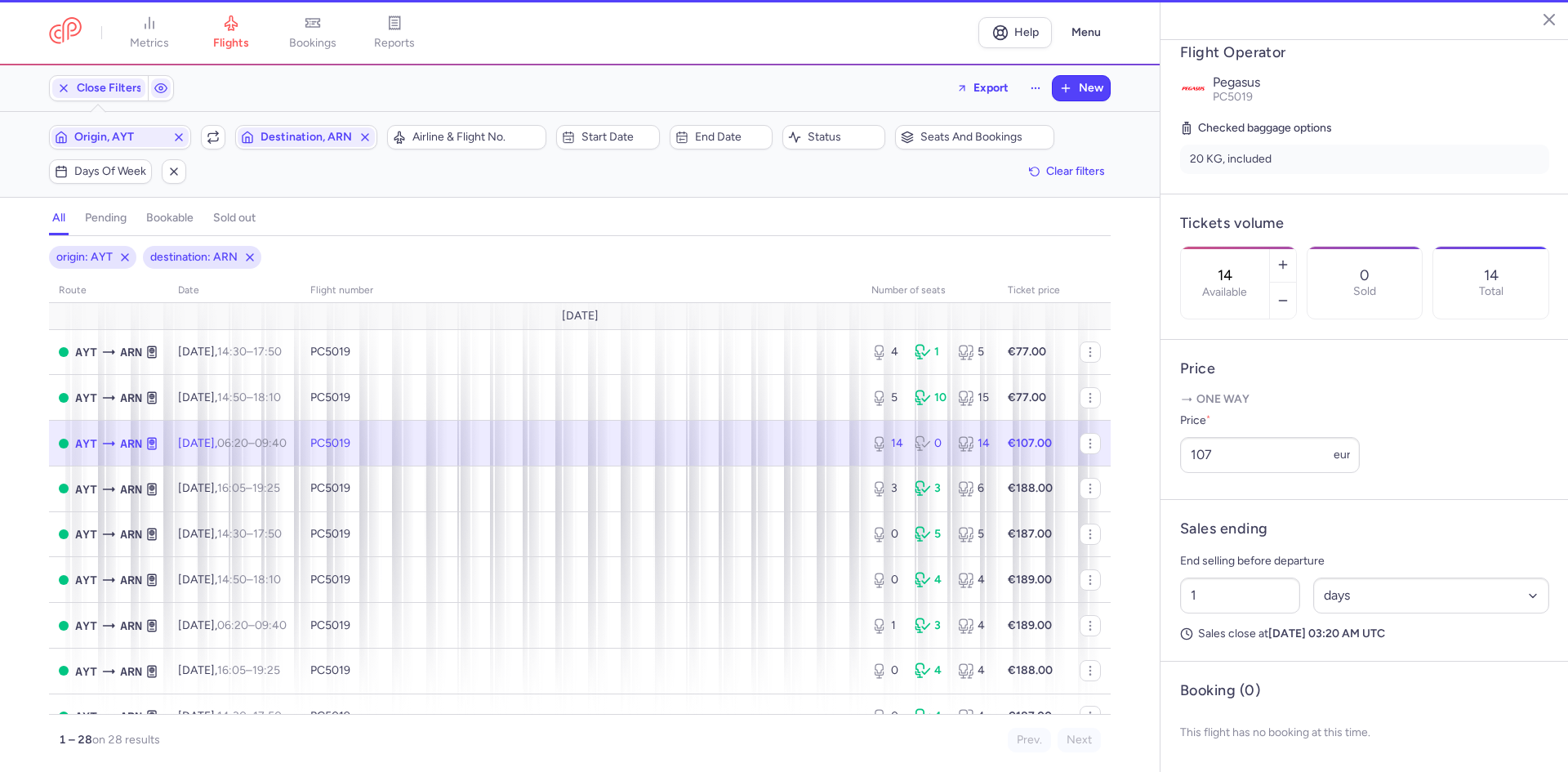 scroll, scrollTop: 354, scrollLeft: 0, axis: vertical 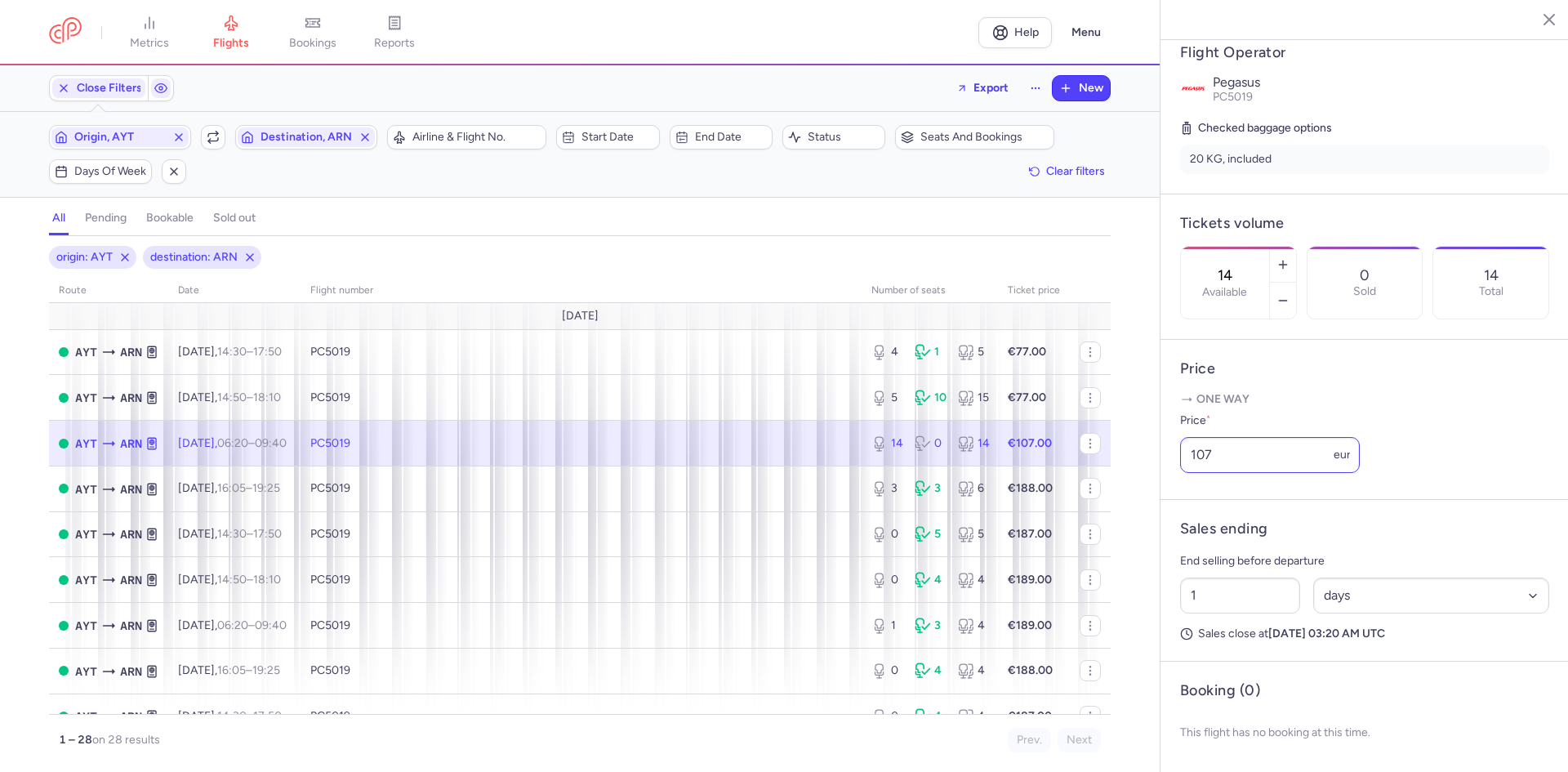 drag, startPoint x: 1258, startPoint y: 431, endPoint x: 1182, endPoint y: 444, distance: 77.103826 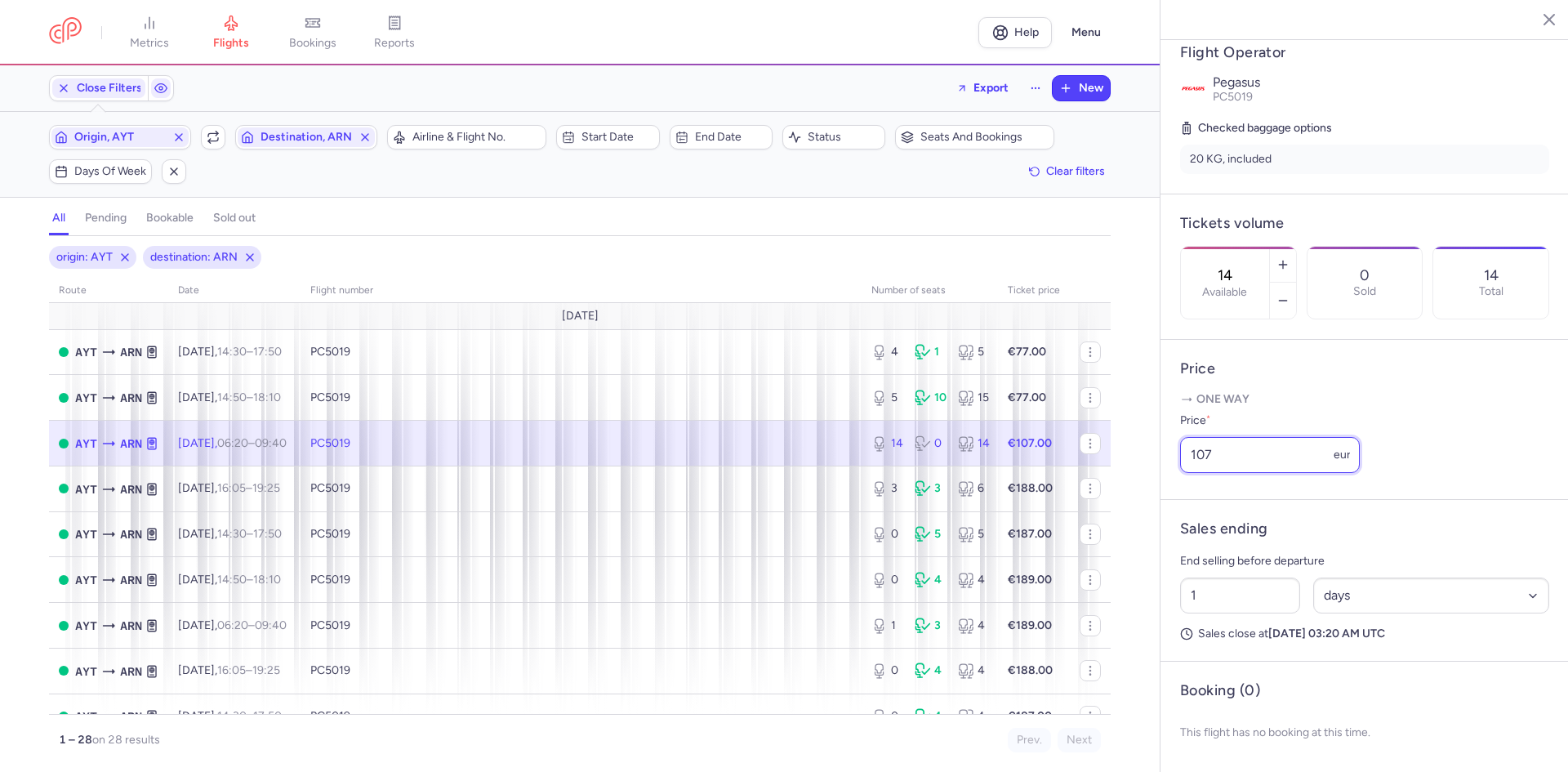 drag, startPoint x: 1216, startPoint y: 454, endPoint x: 1106, endPoint y: 453, distance: 110.00455 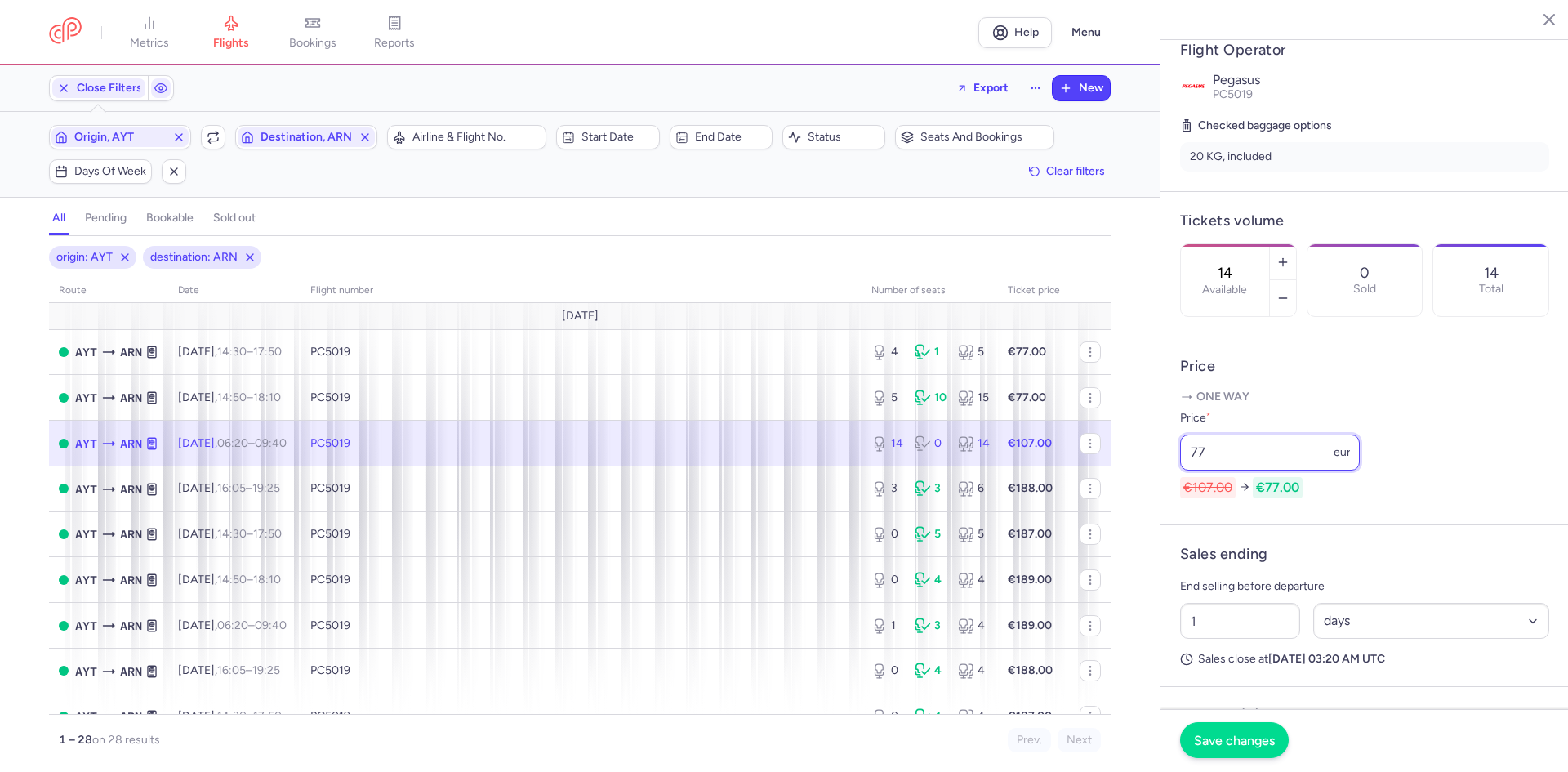 type on "77" 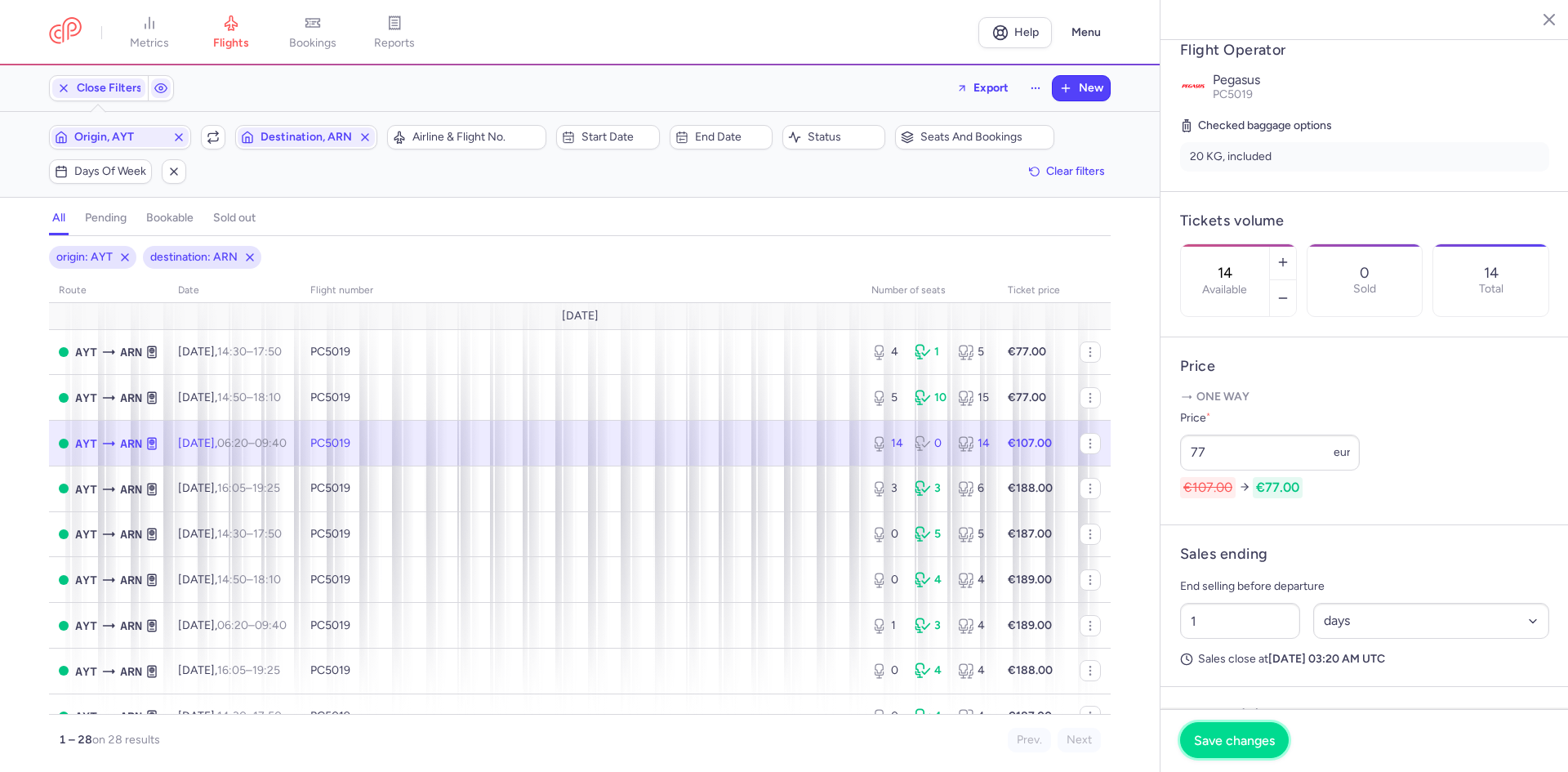 click on "Save changes" at bounding box center [1234, 740] 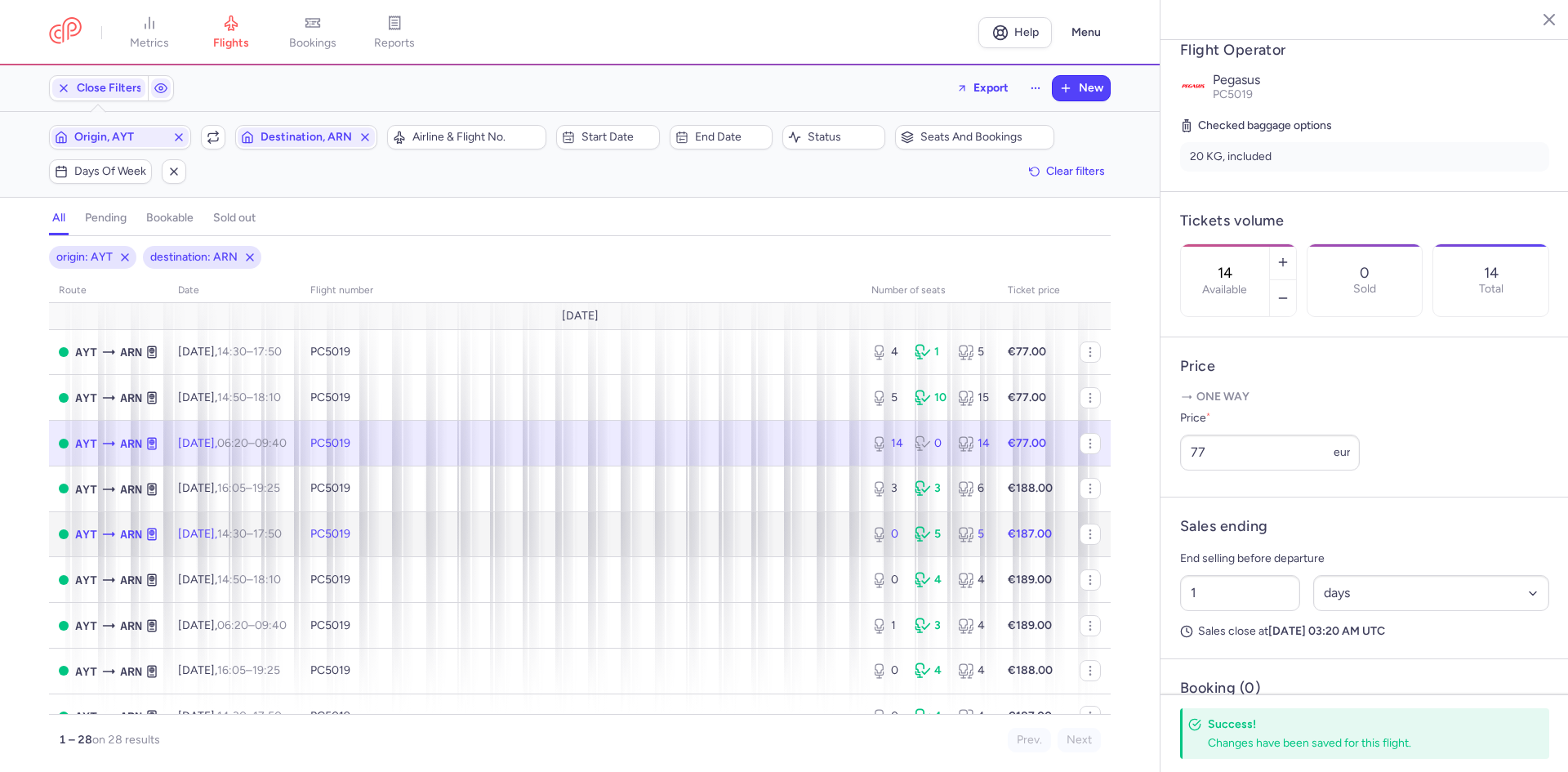 click on "PC5019" 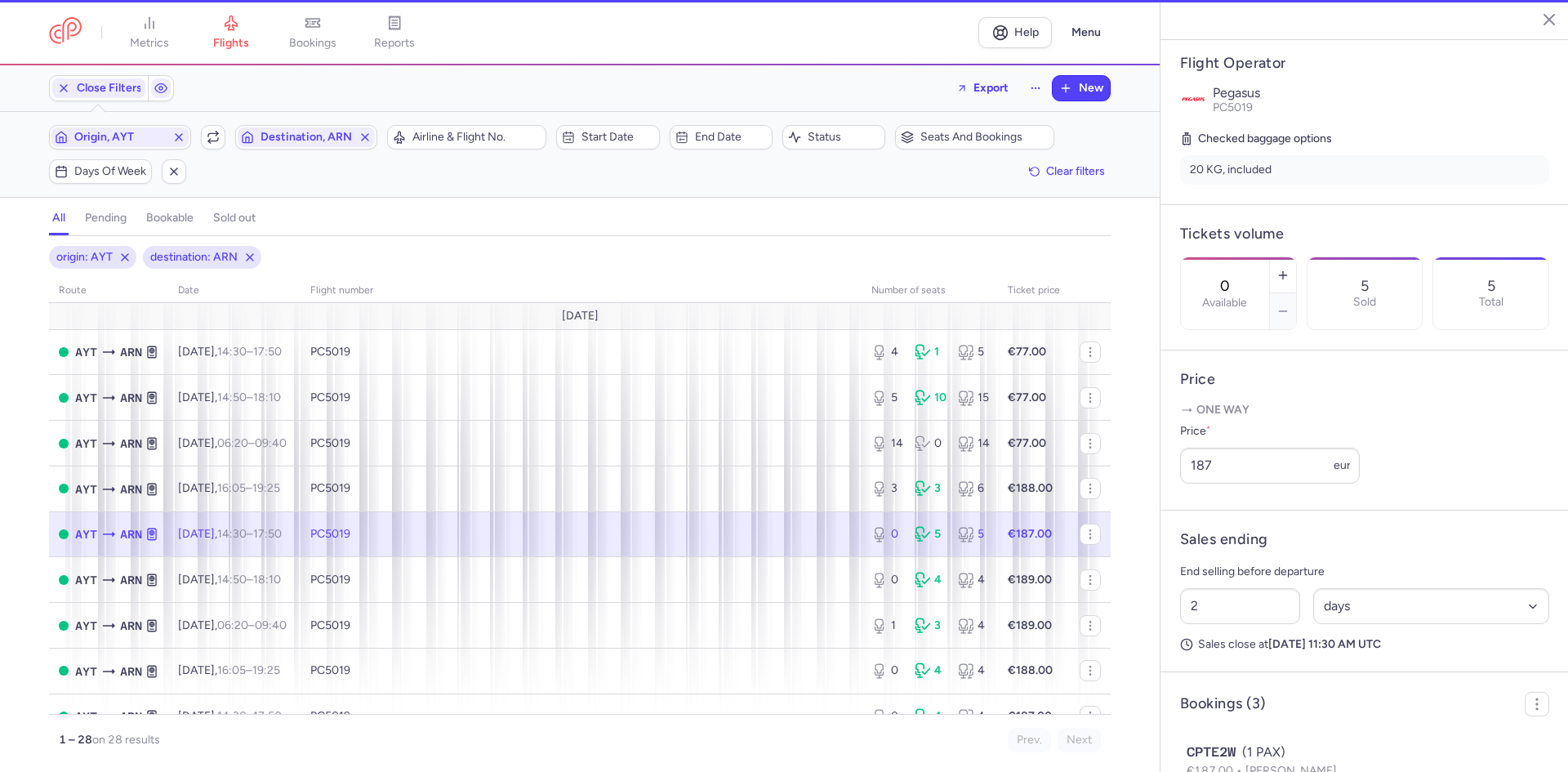 scroll, scrollTop: 367, scrollLeft: 0, axis: vertical 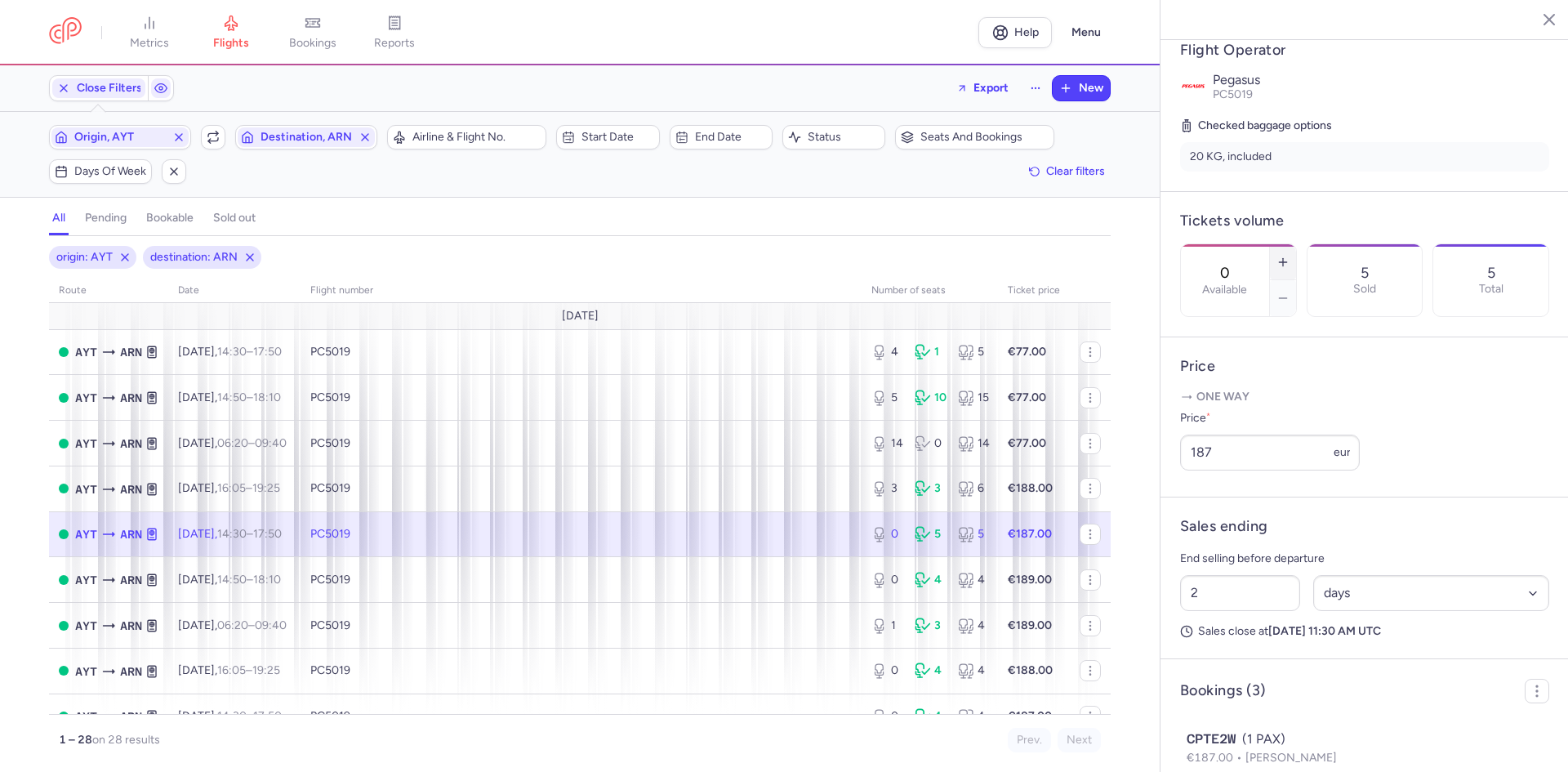 click 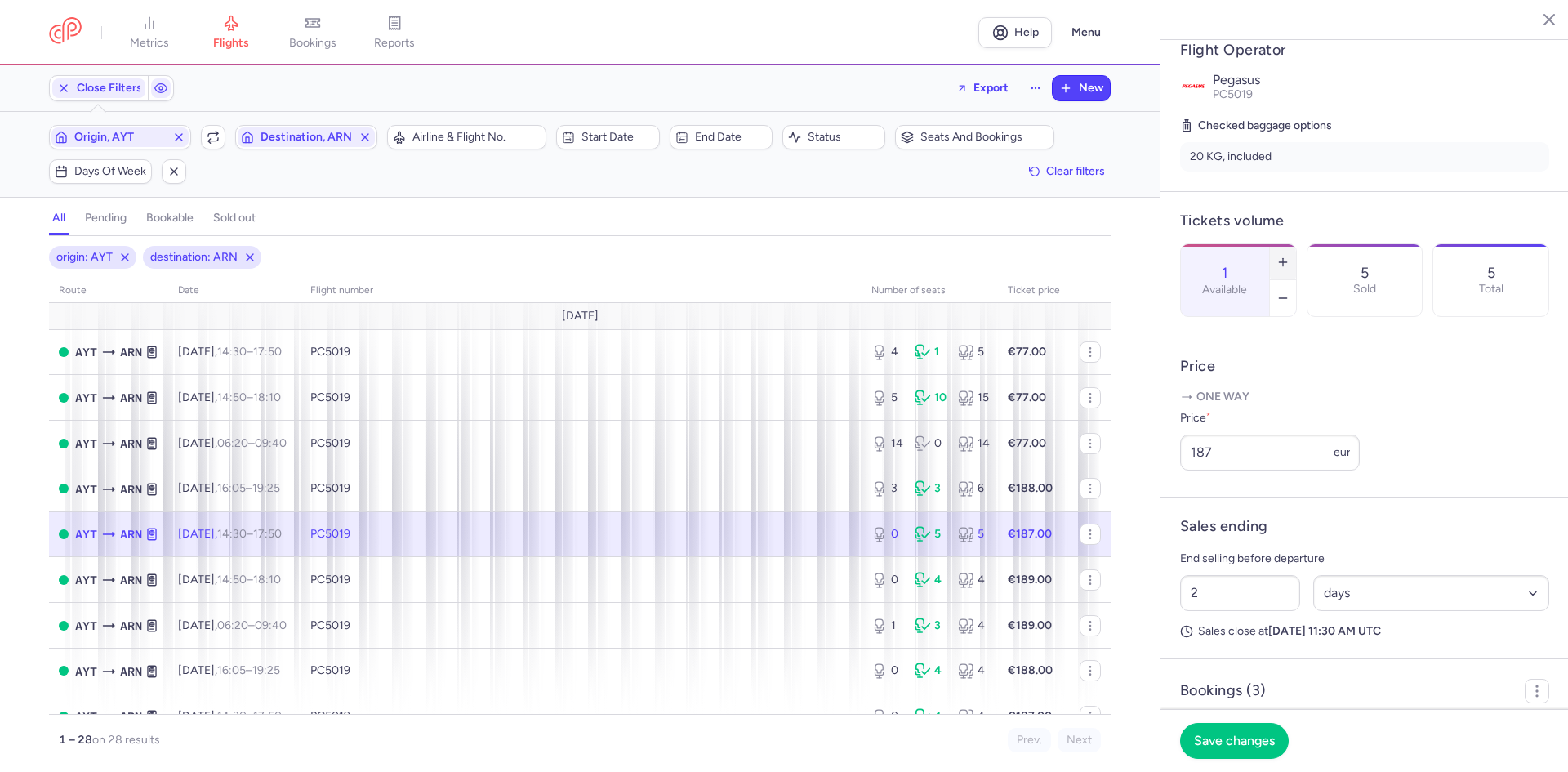click 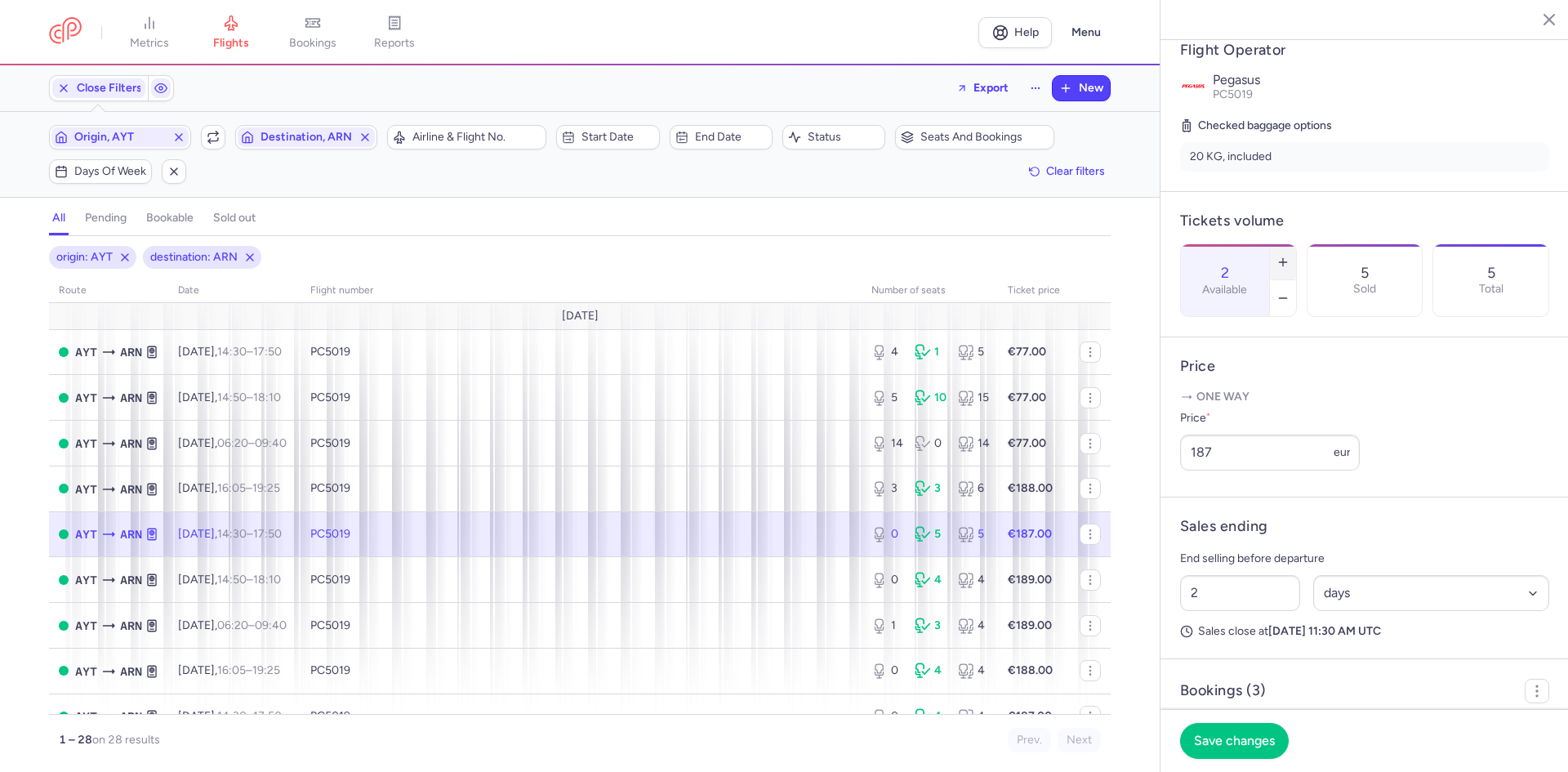click 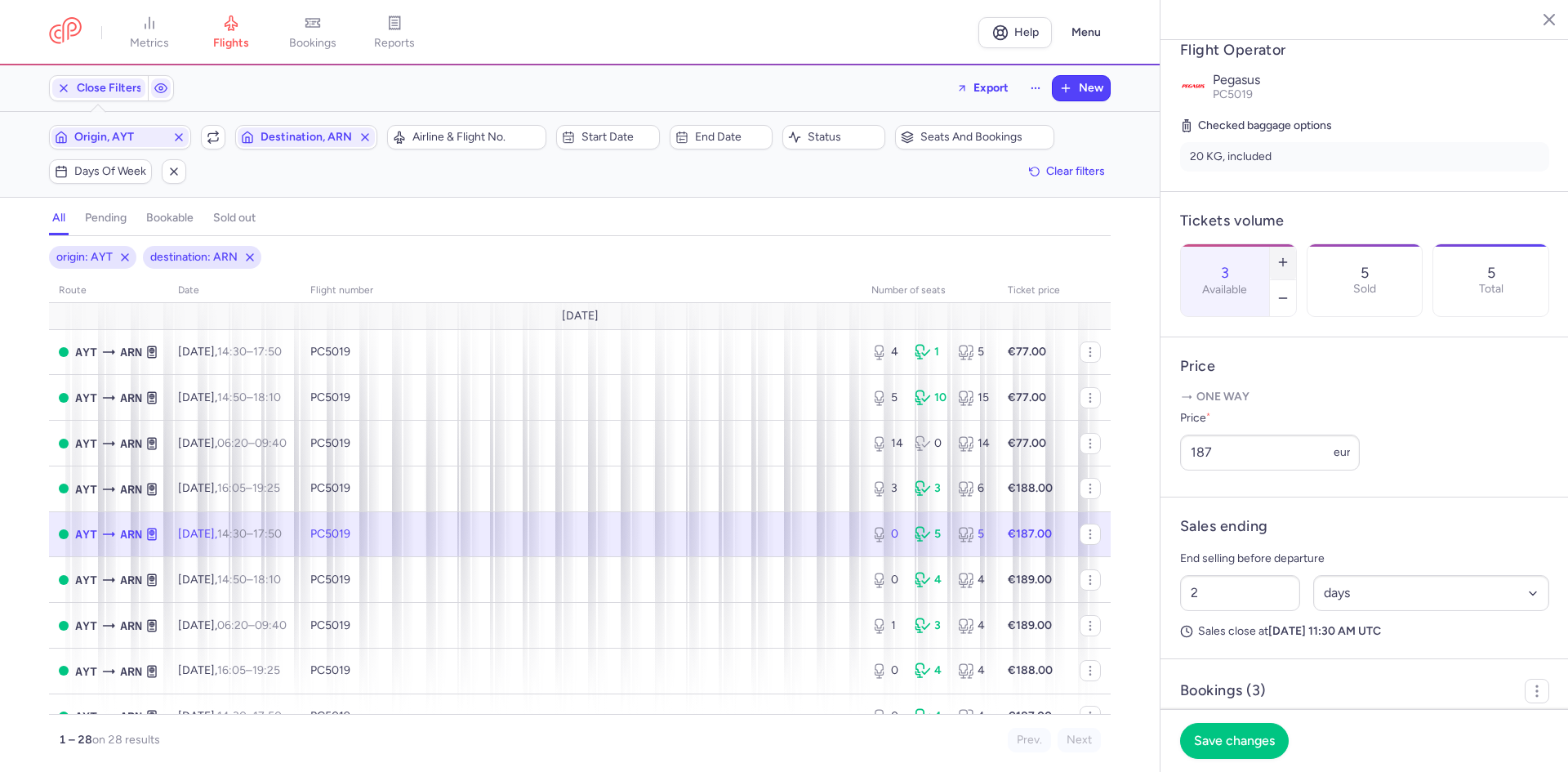 click 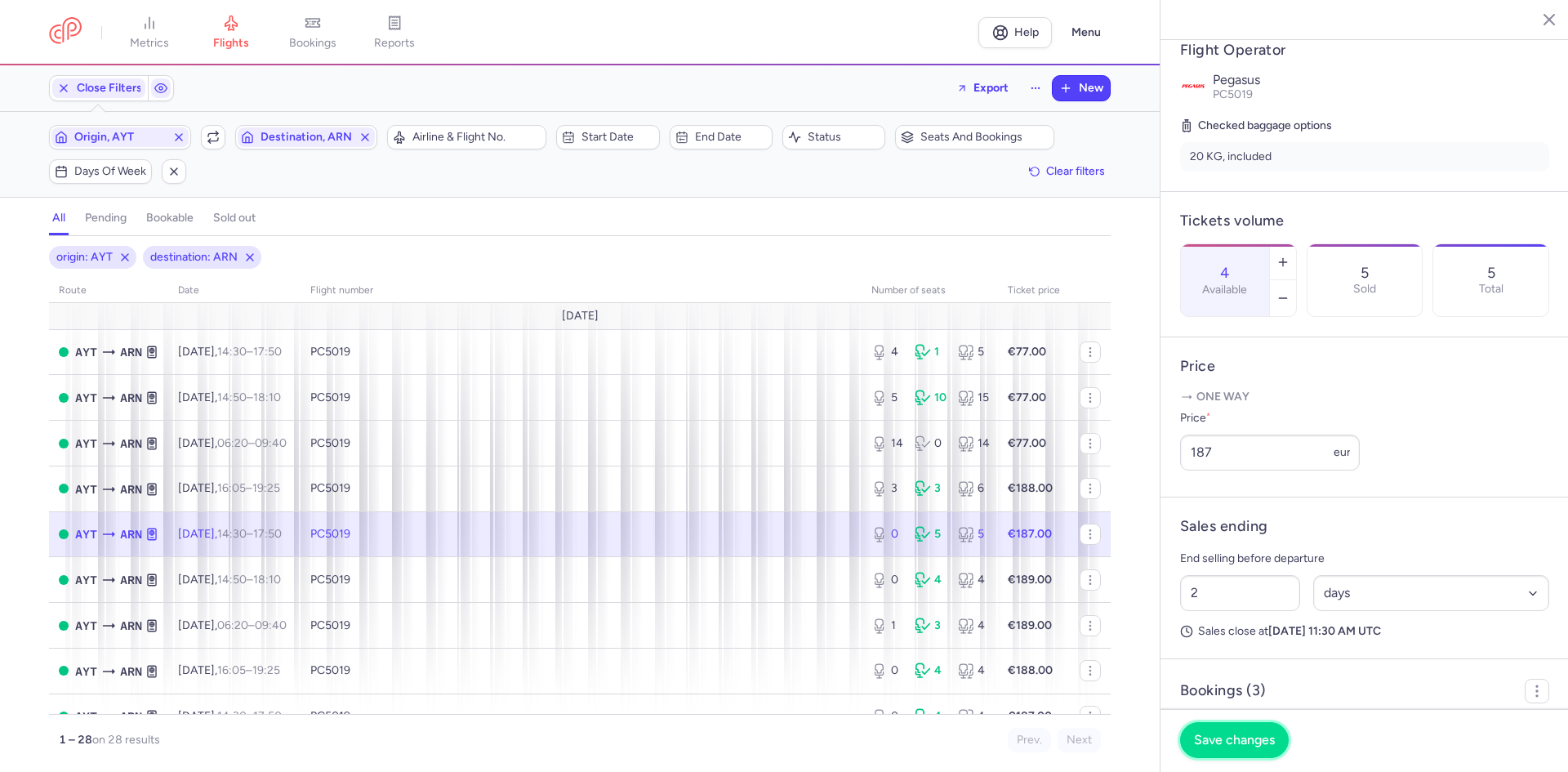 click on "Save changes" at bounding box center (1234, 740) 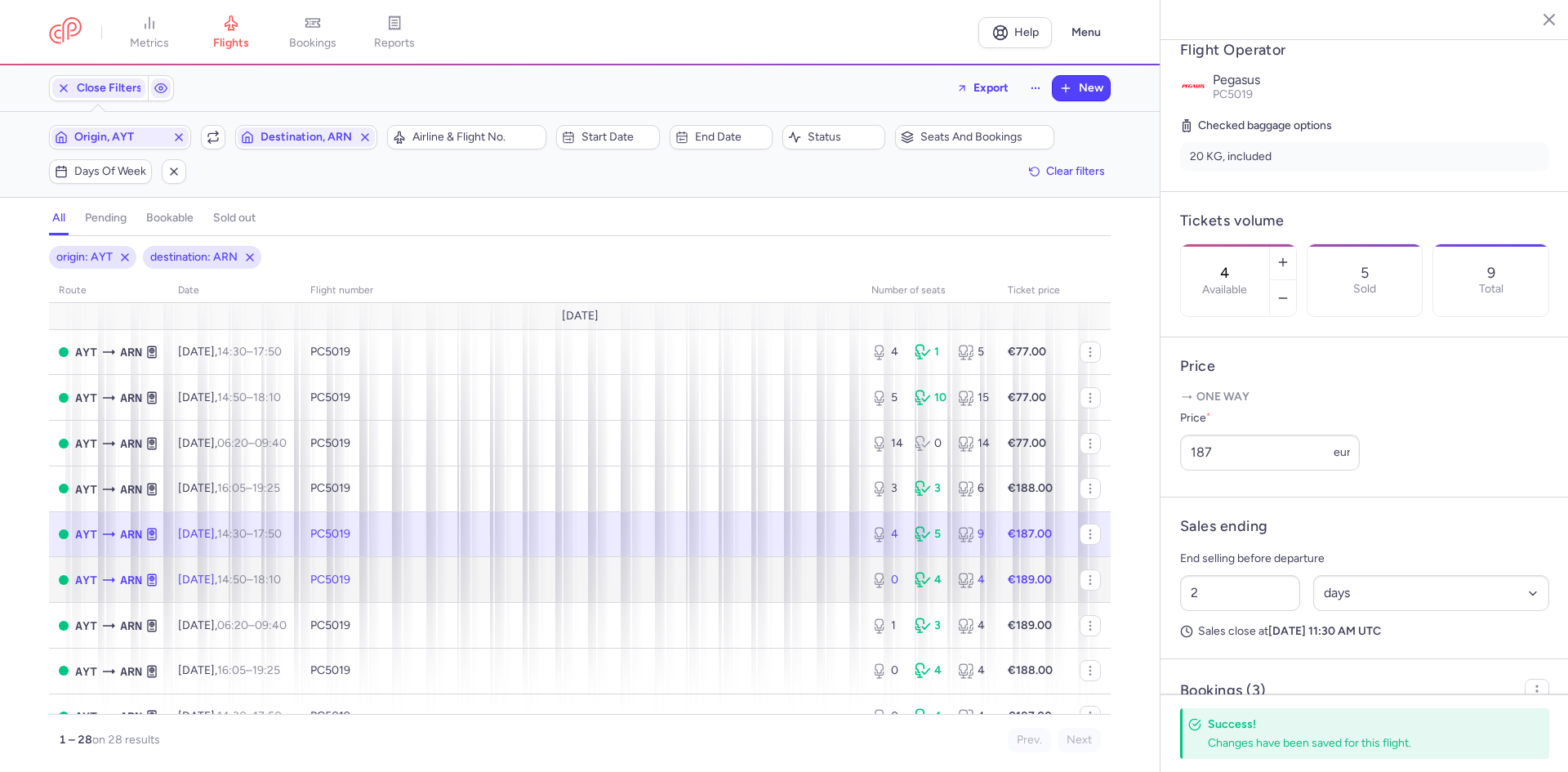 click on "PC5019" 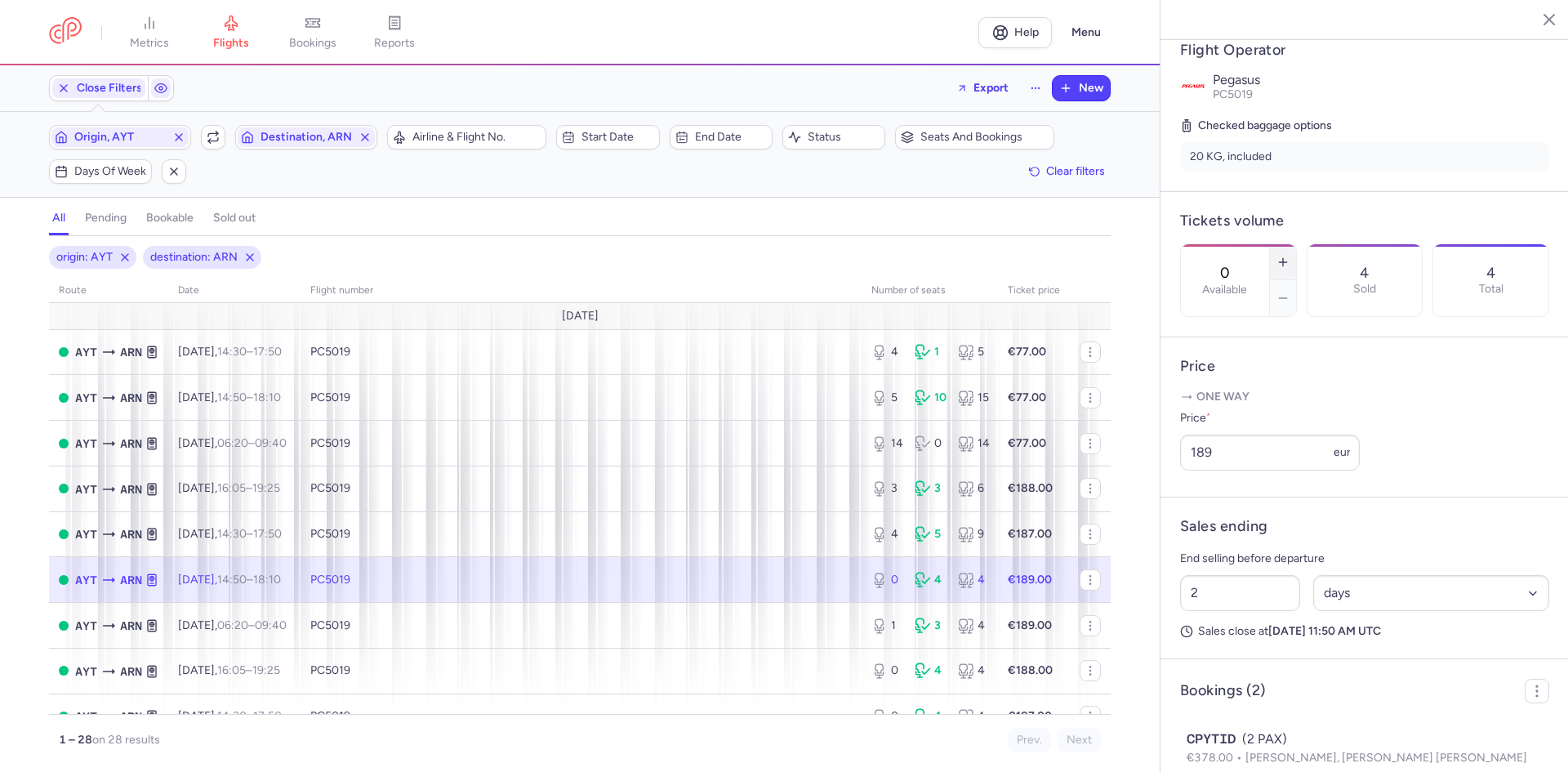 click at bounding box center (1283, 262) 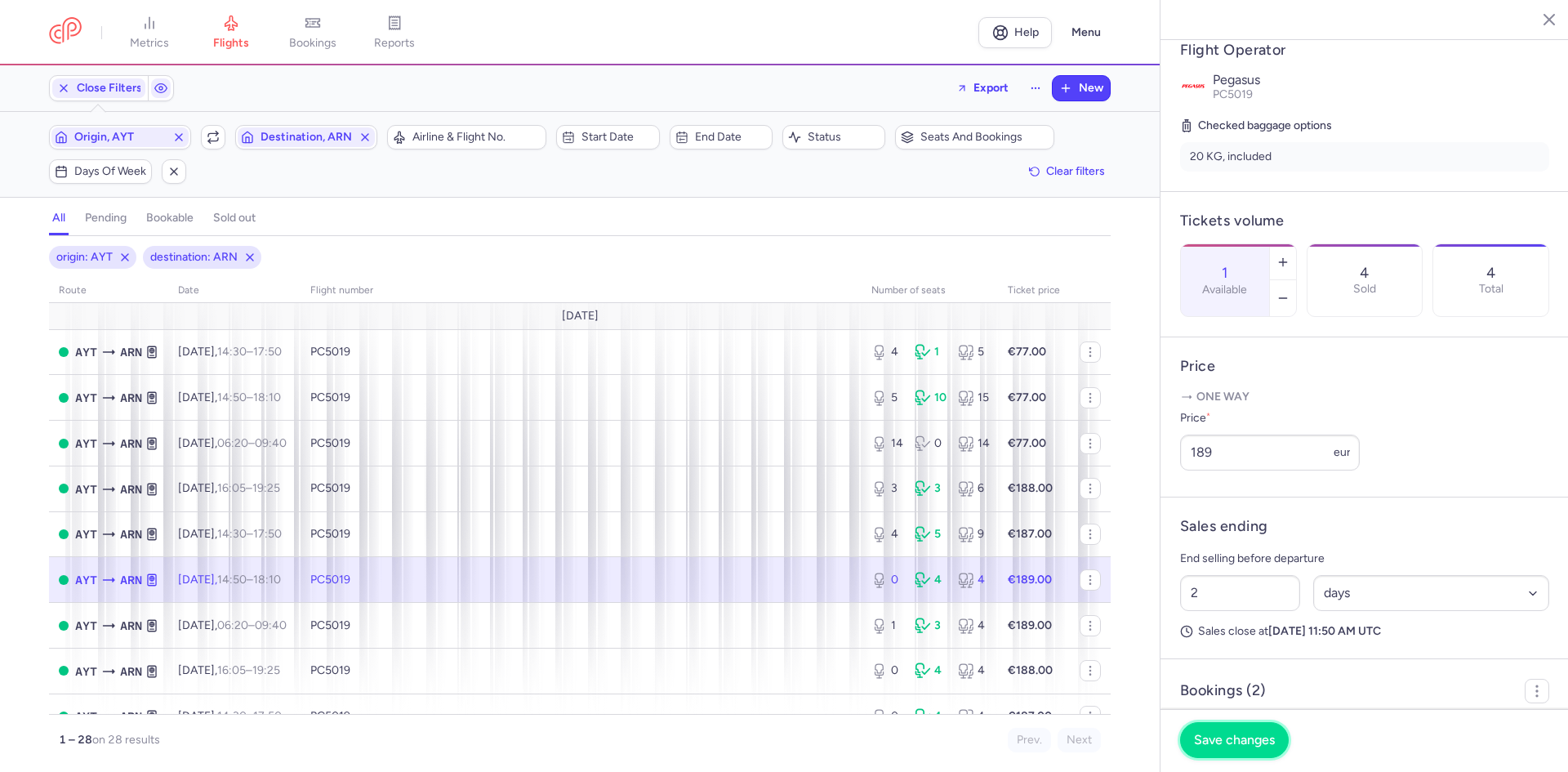 click on "Save changes" at bounding box center [1234, 740] 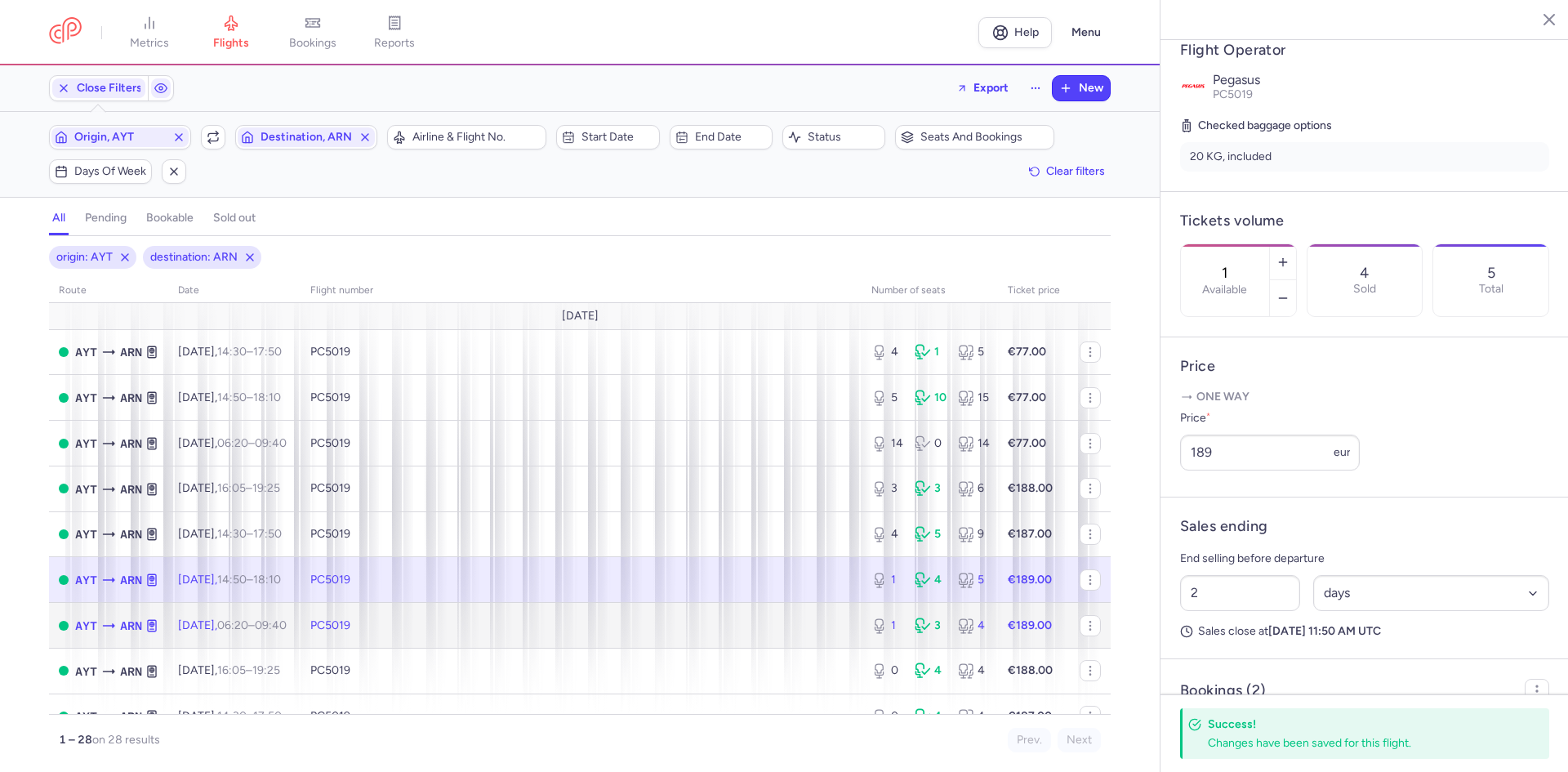 click on "€189.00" 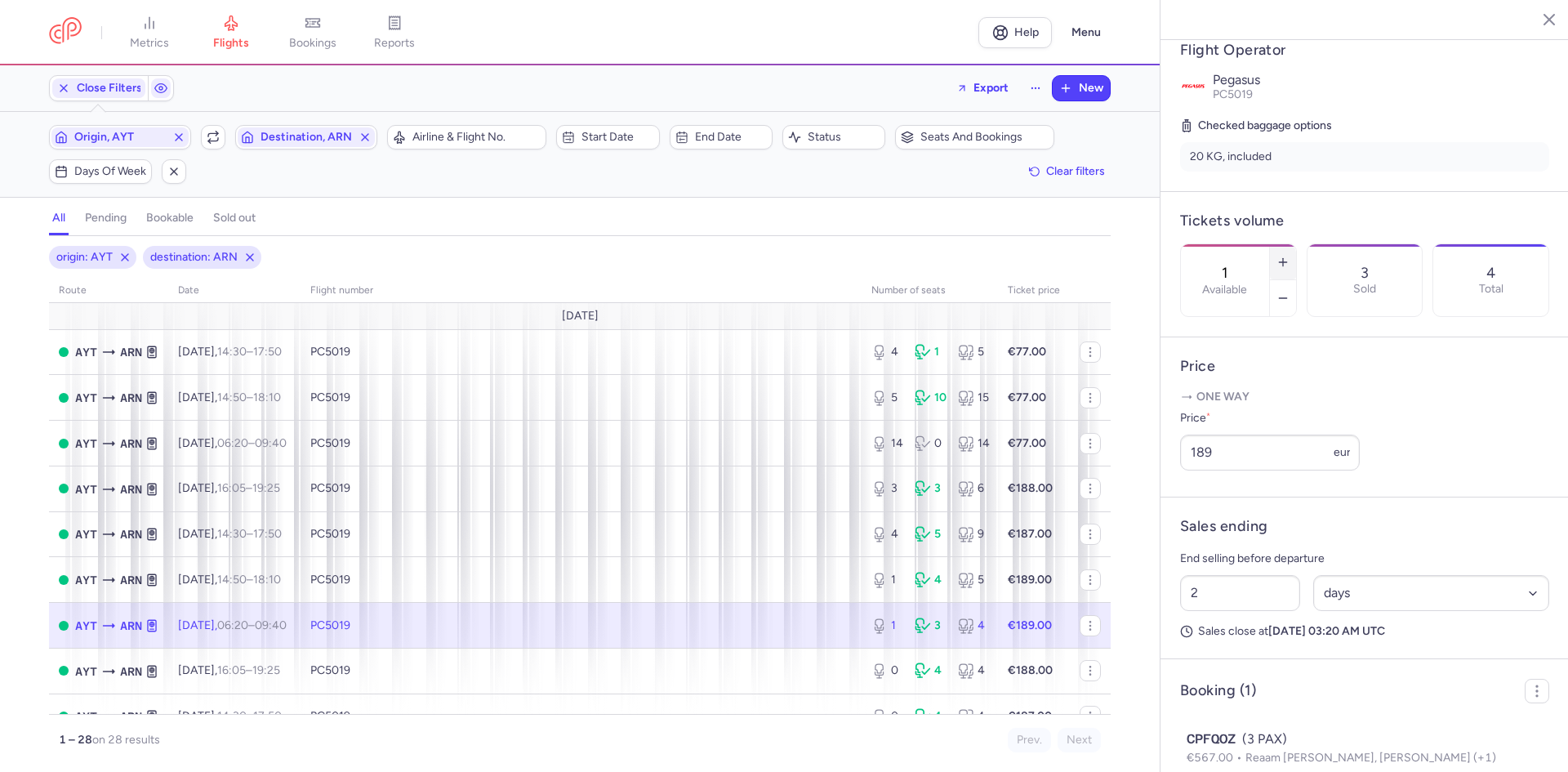 click at bounding box center [1283, 262] 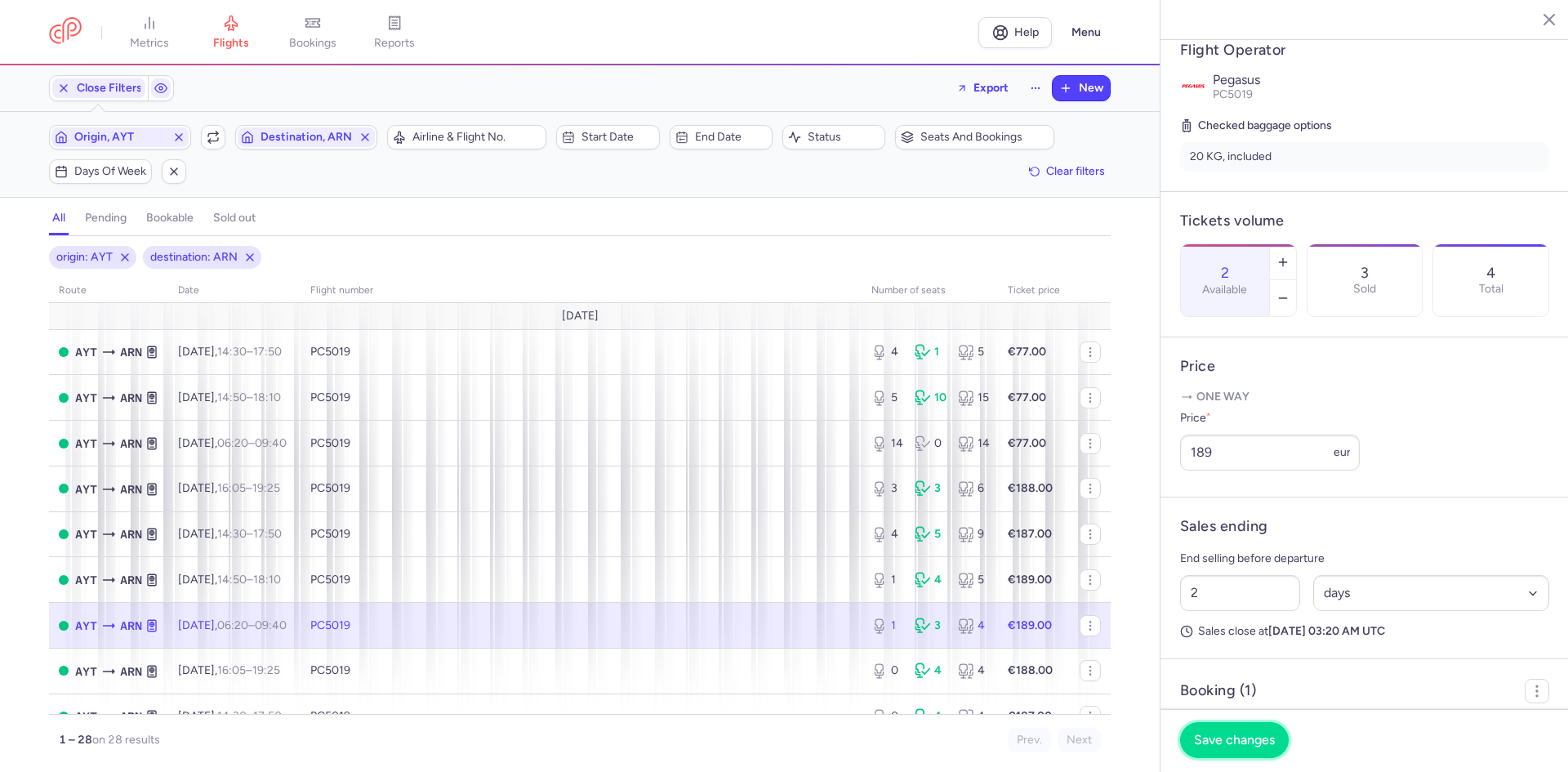 click on "Save changes" at bounding box center [1234, 740] 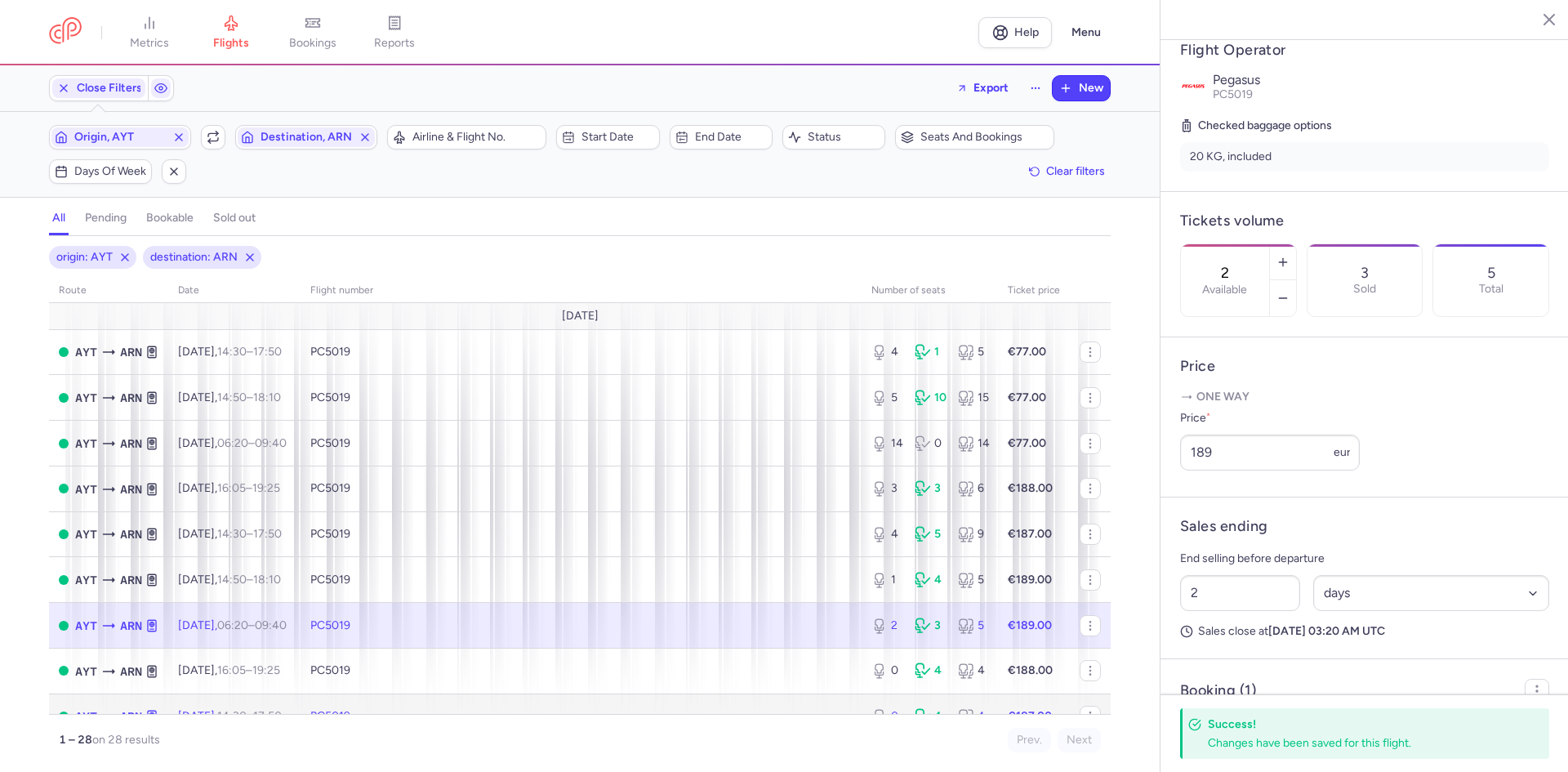 click on "PC5019" 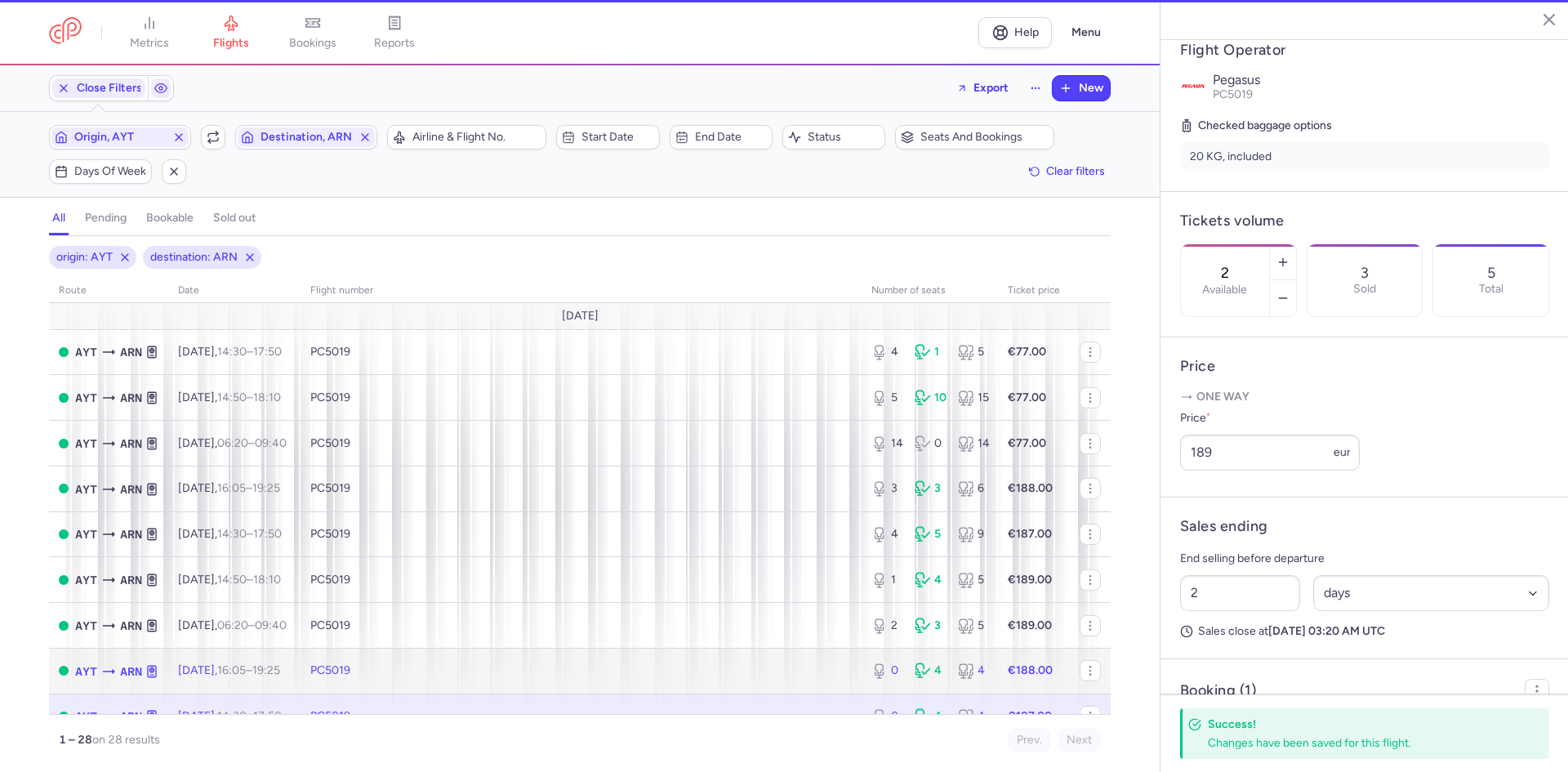 click on "PC5019" 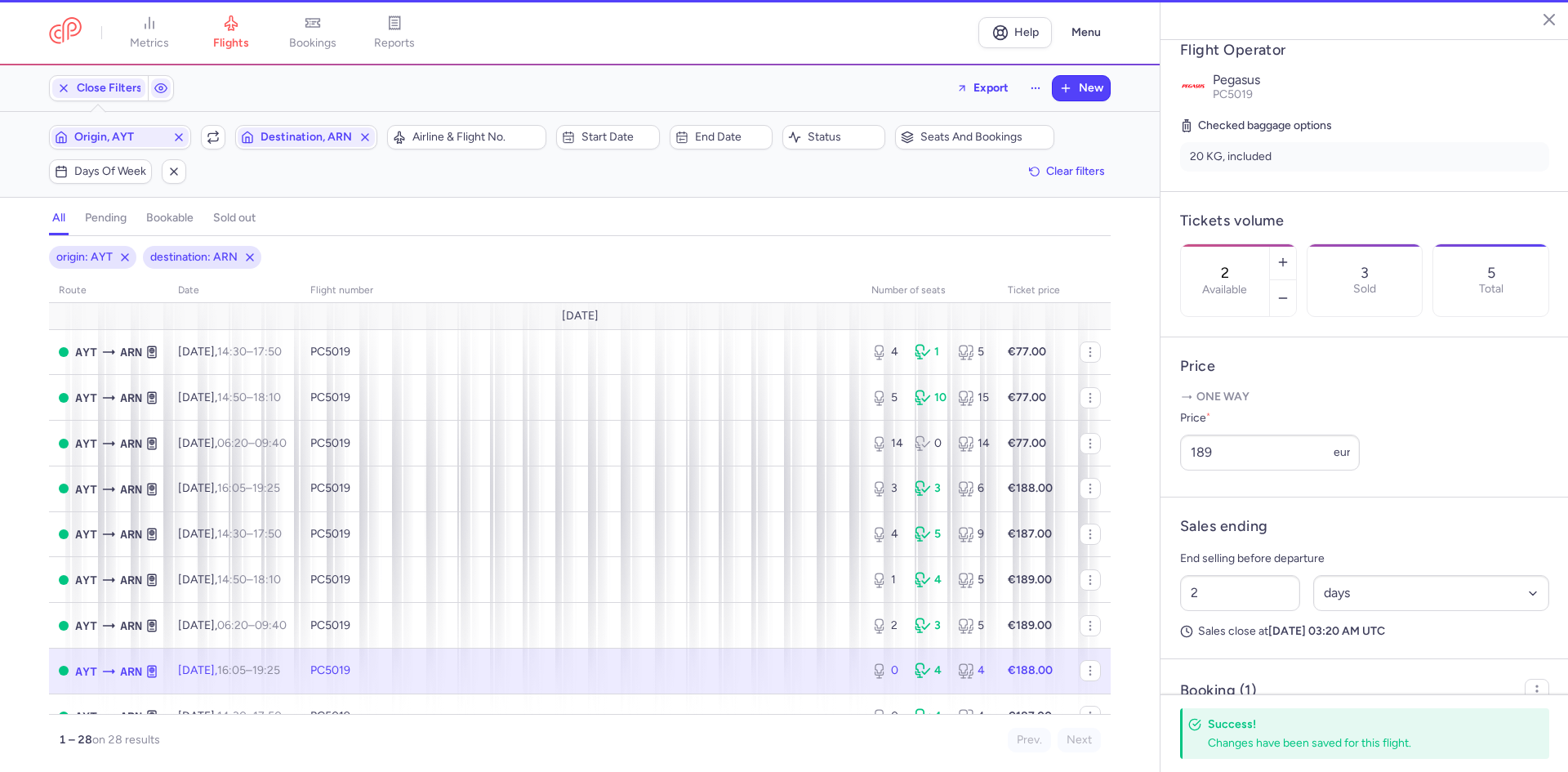 select on "days" 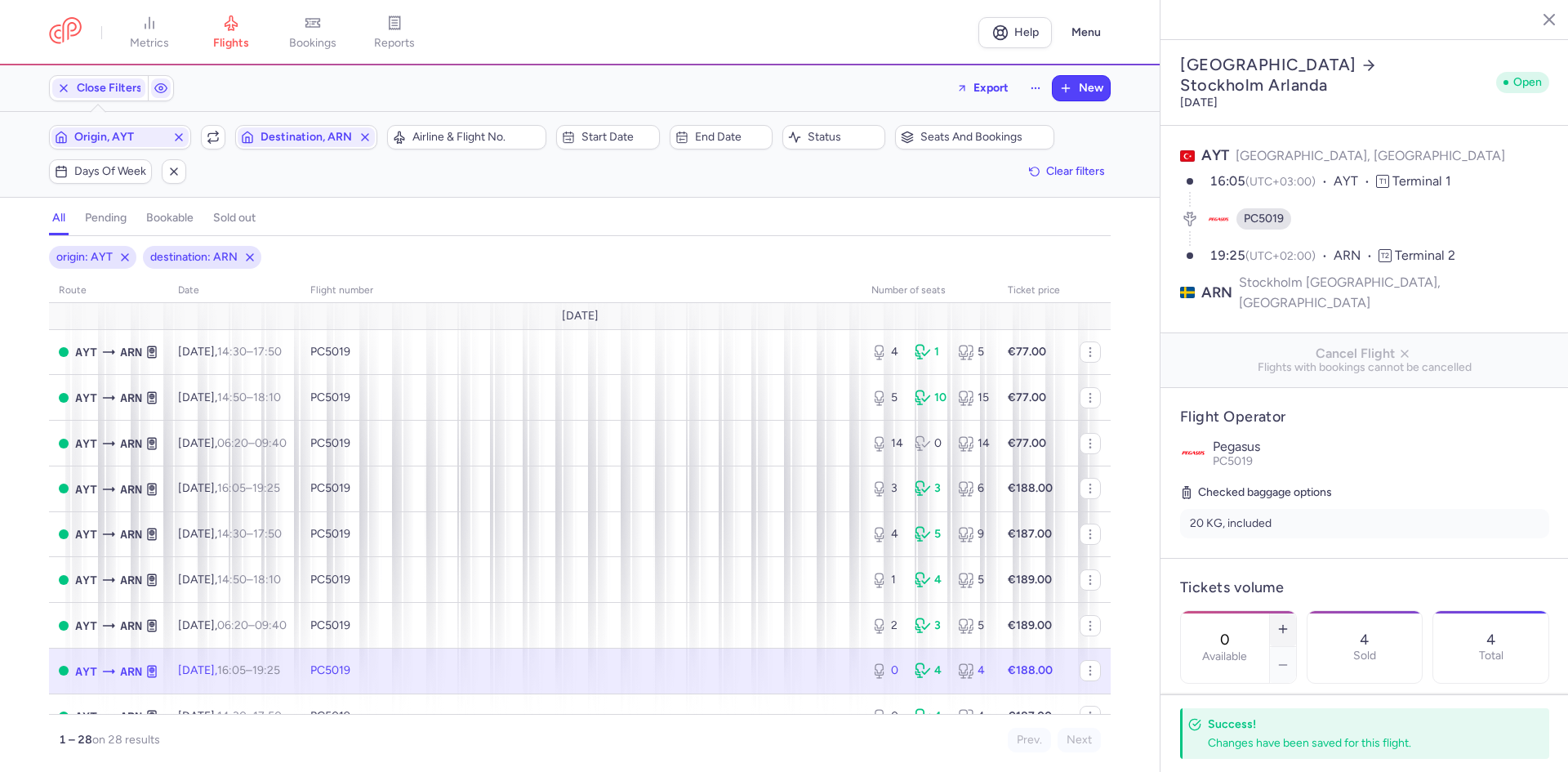 click 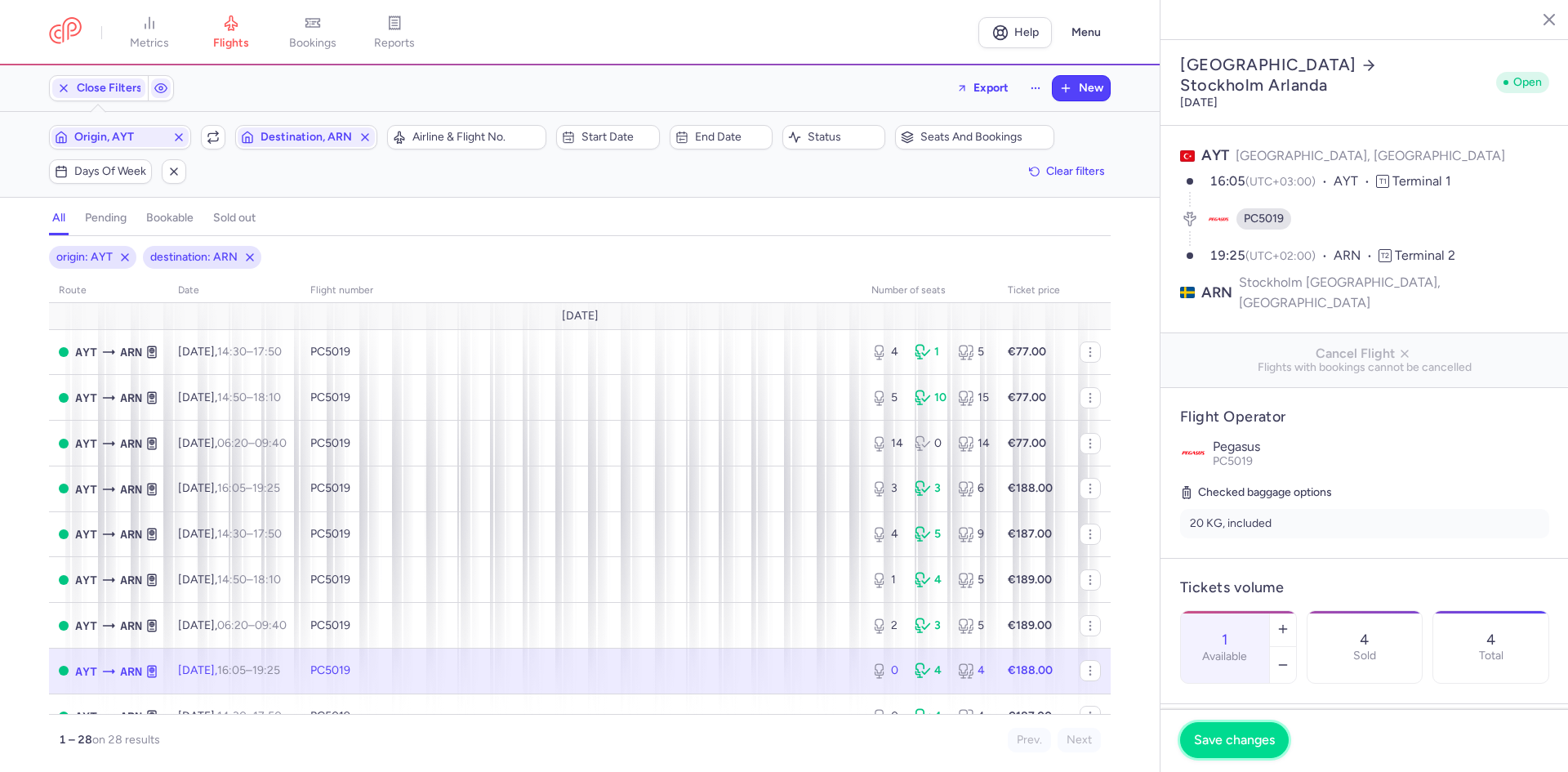 click on "Save changes" at bounding box center [1234, 740] 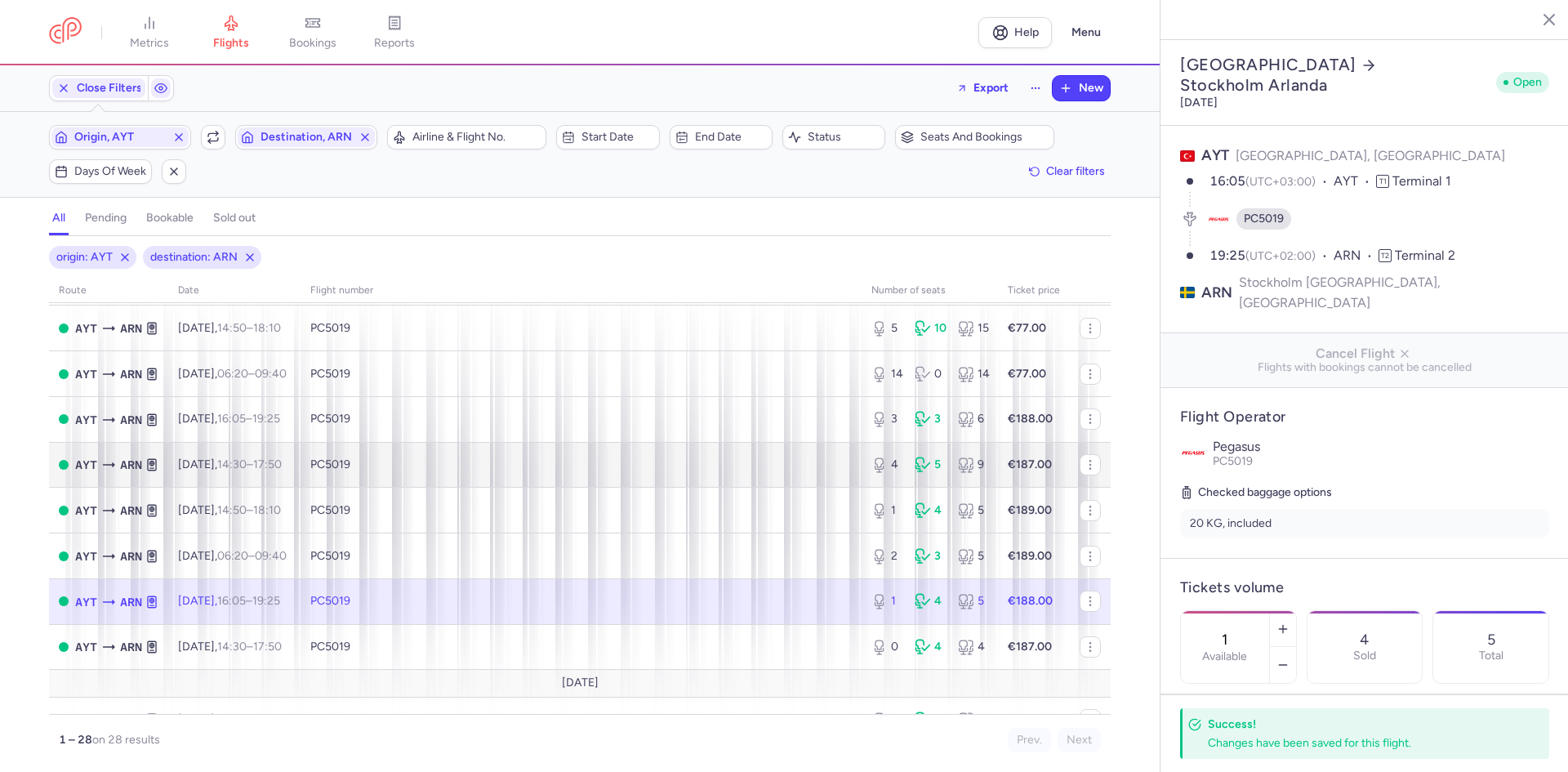 scroll, scrollTop: 163, scrollLeft: 0, axis: vertical 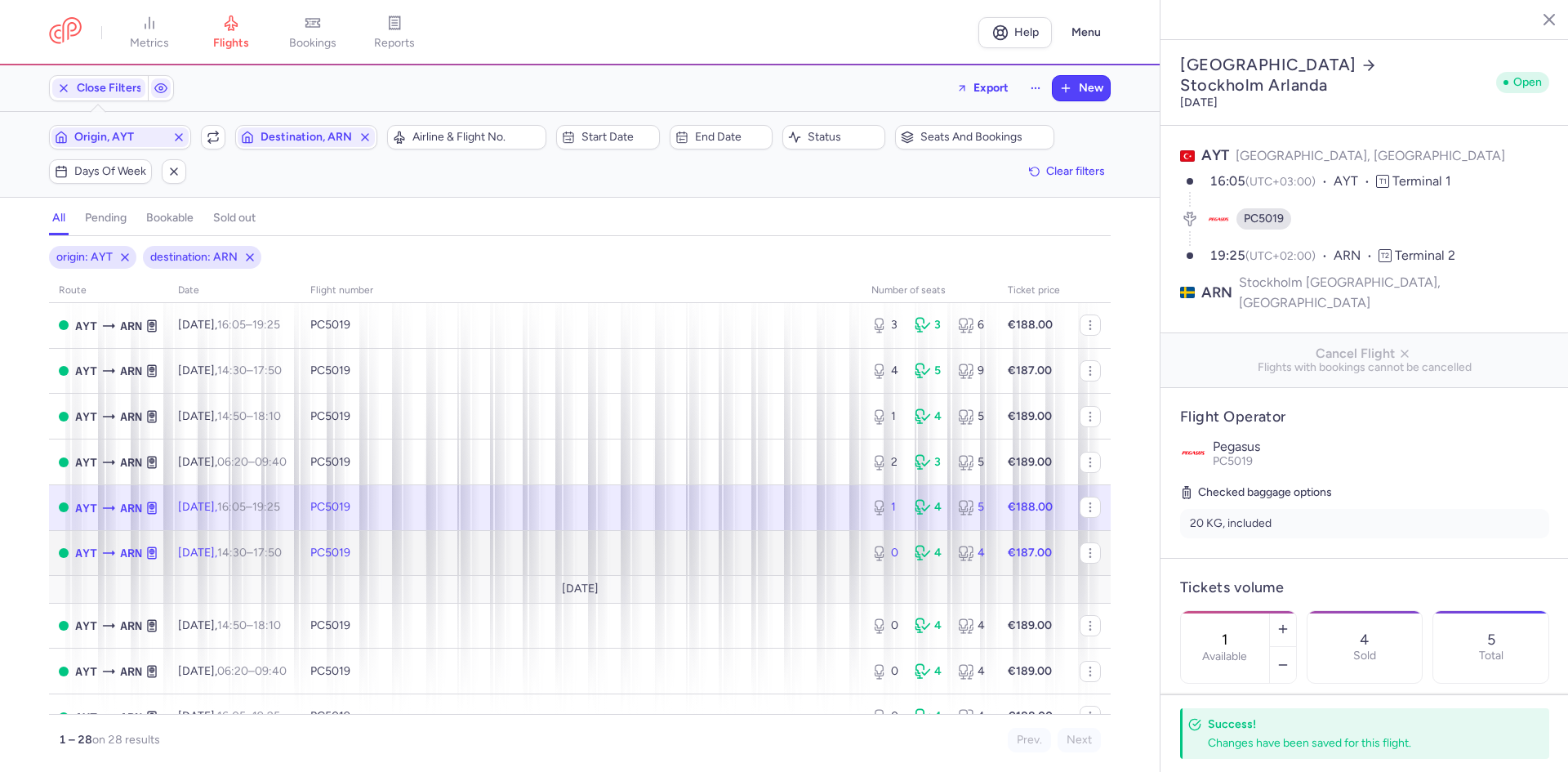 drag, startPoint x: 599, startPoint y: 537, endPoint x: 655, endPoint y: 534, distance: 56.0803 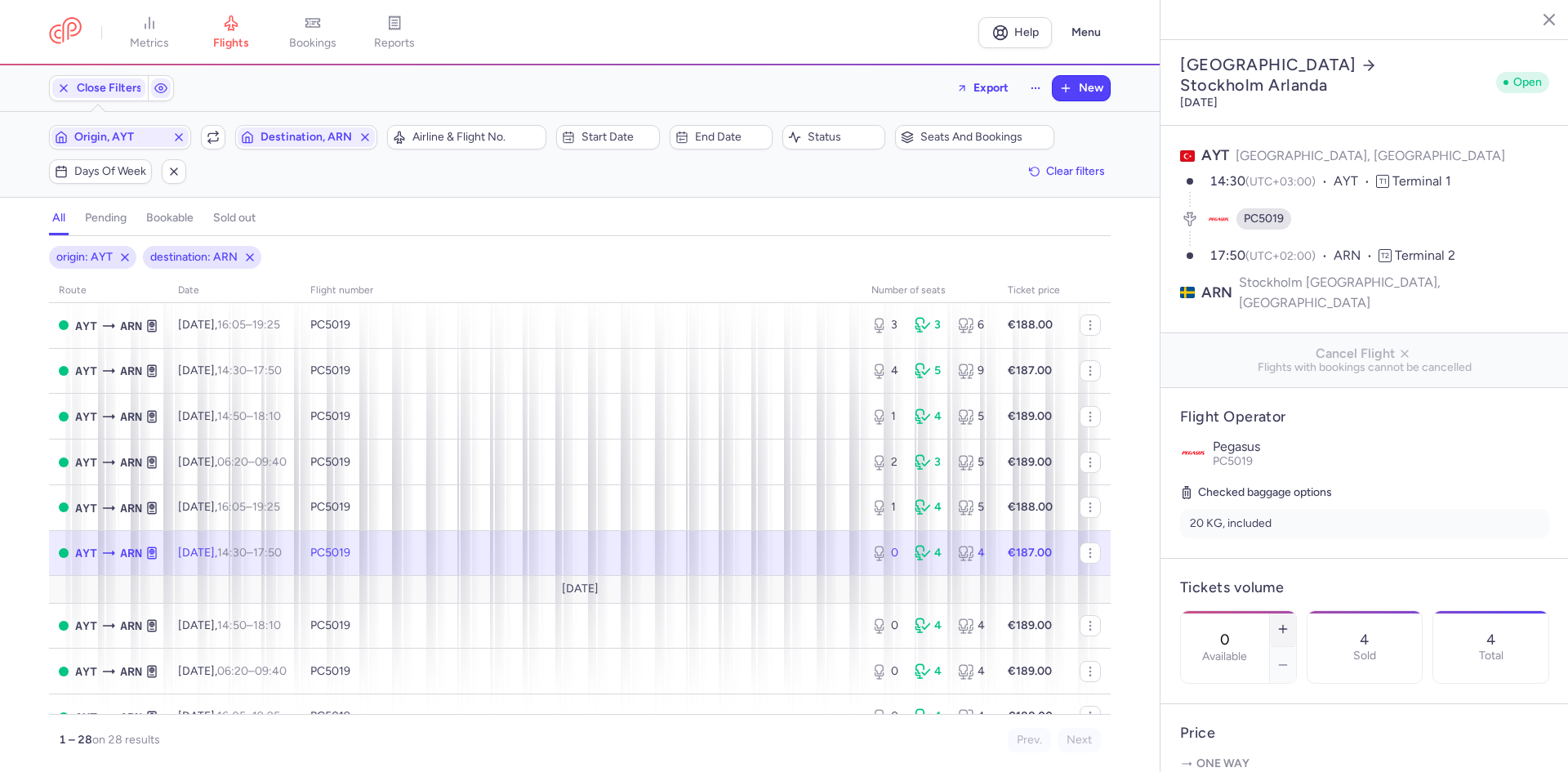 click 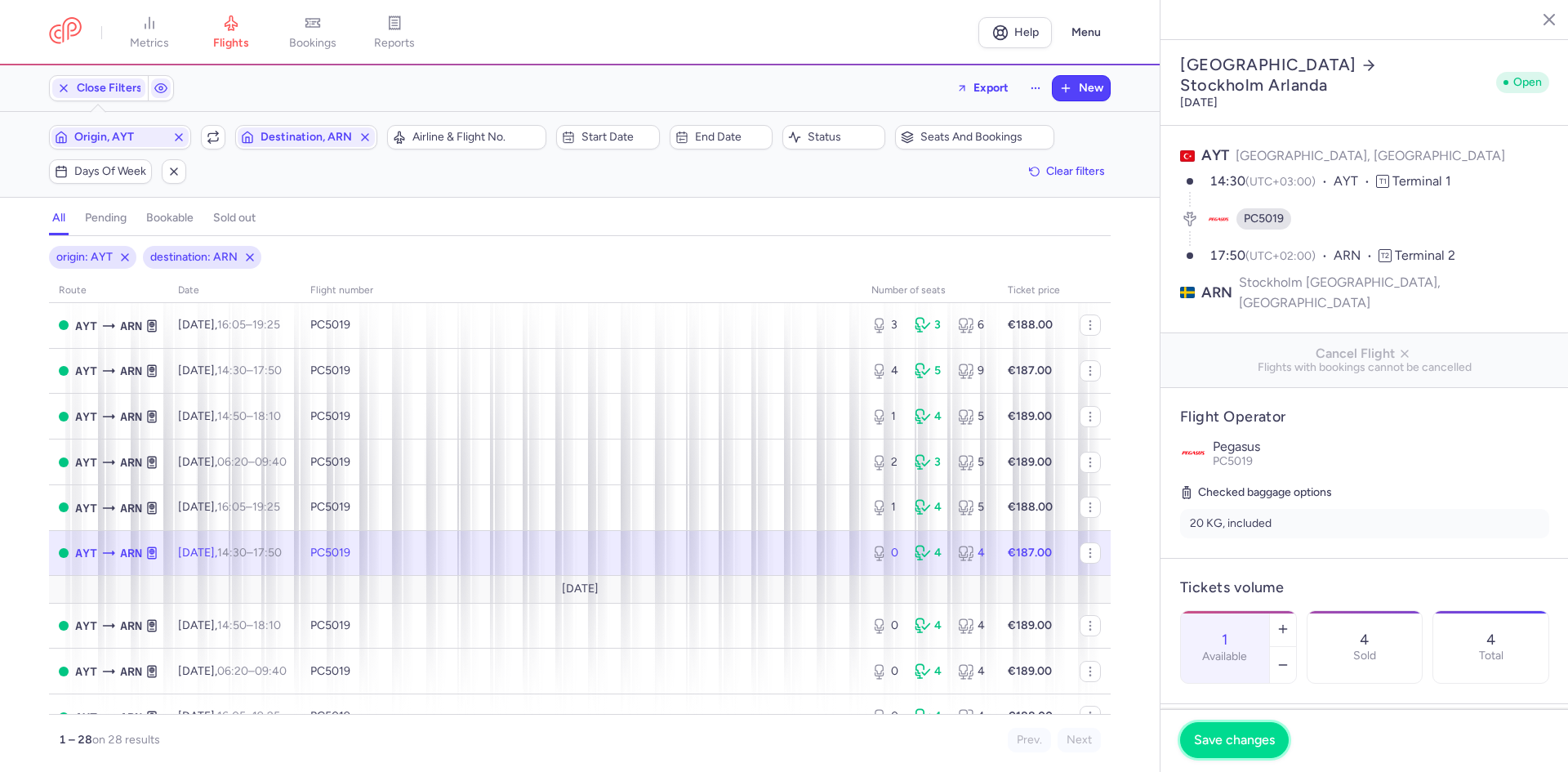click on "Save changes" at bounding box center (1234, 740) 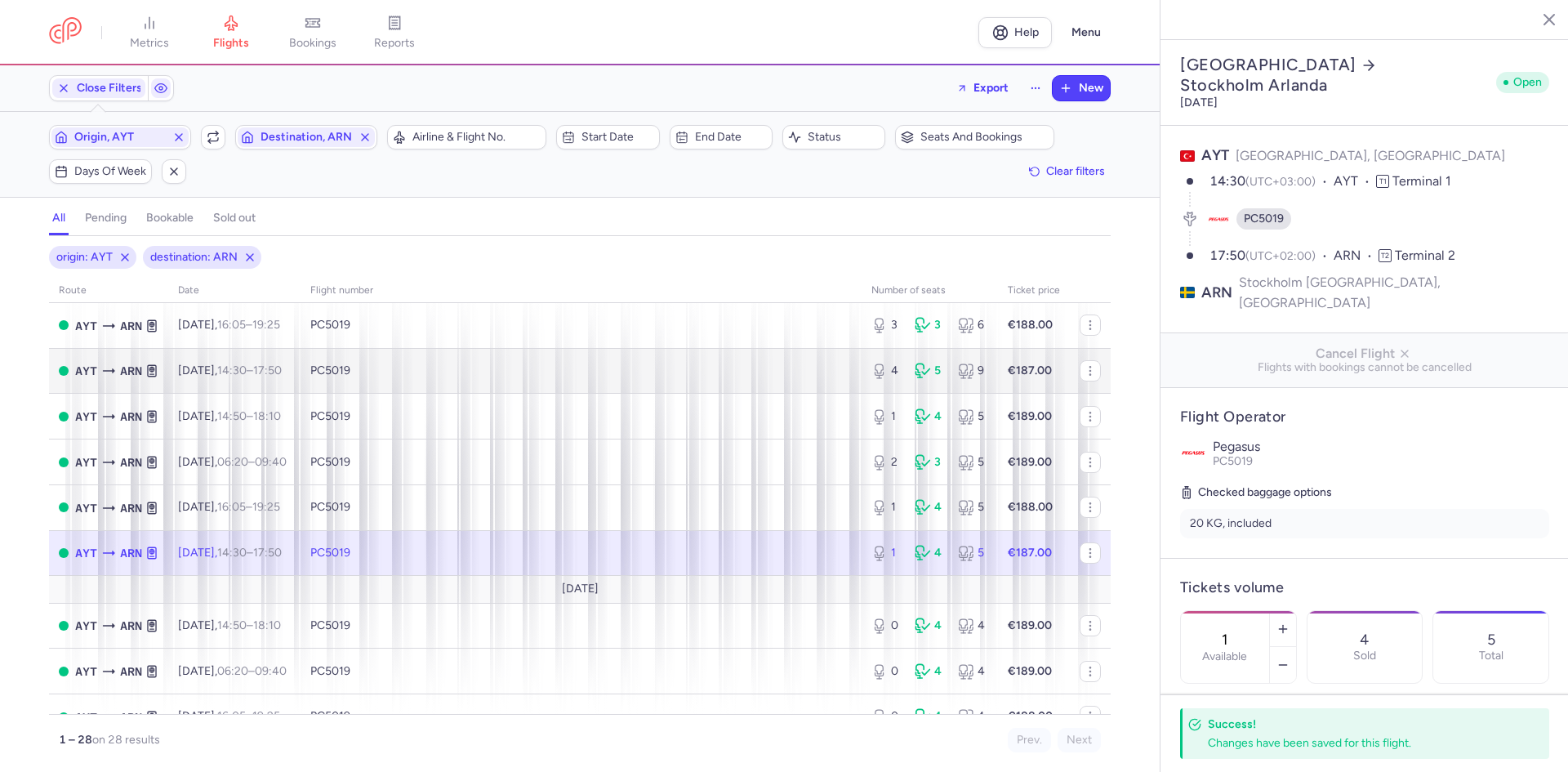 scroll, scrollTop: 0, scrollLeft: 0, axis: both 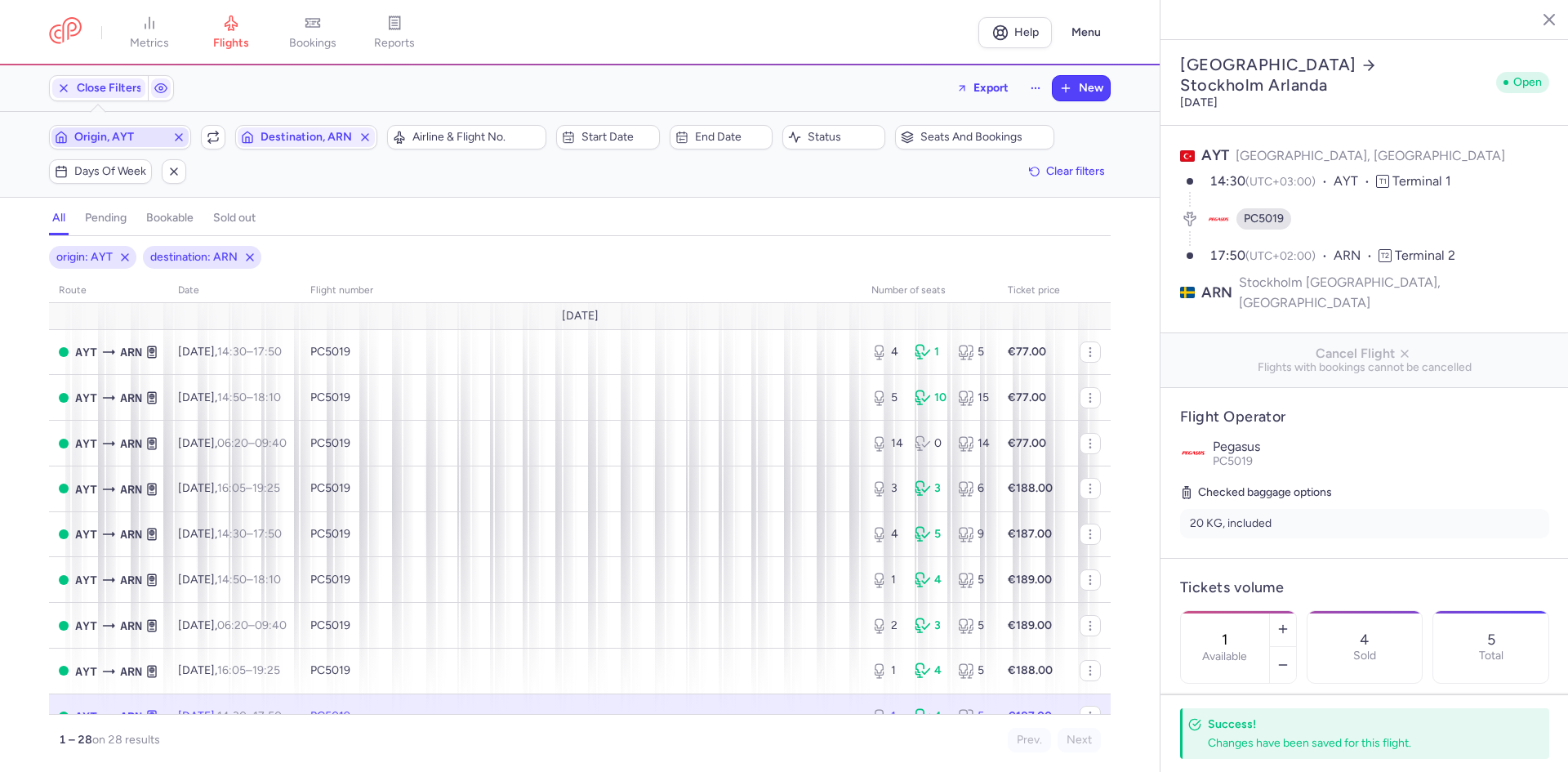 click 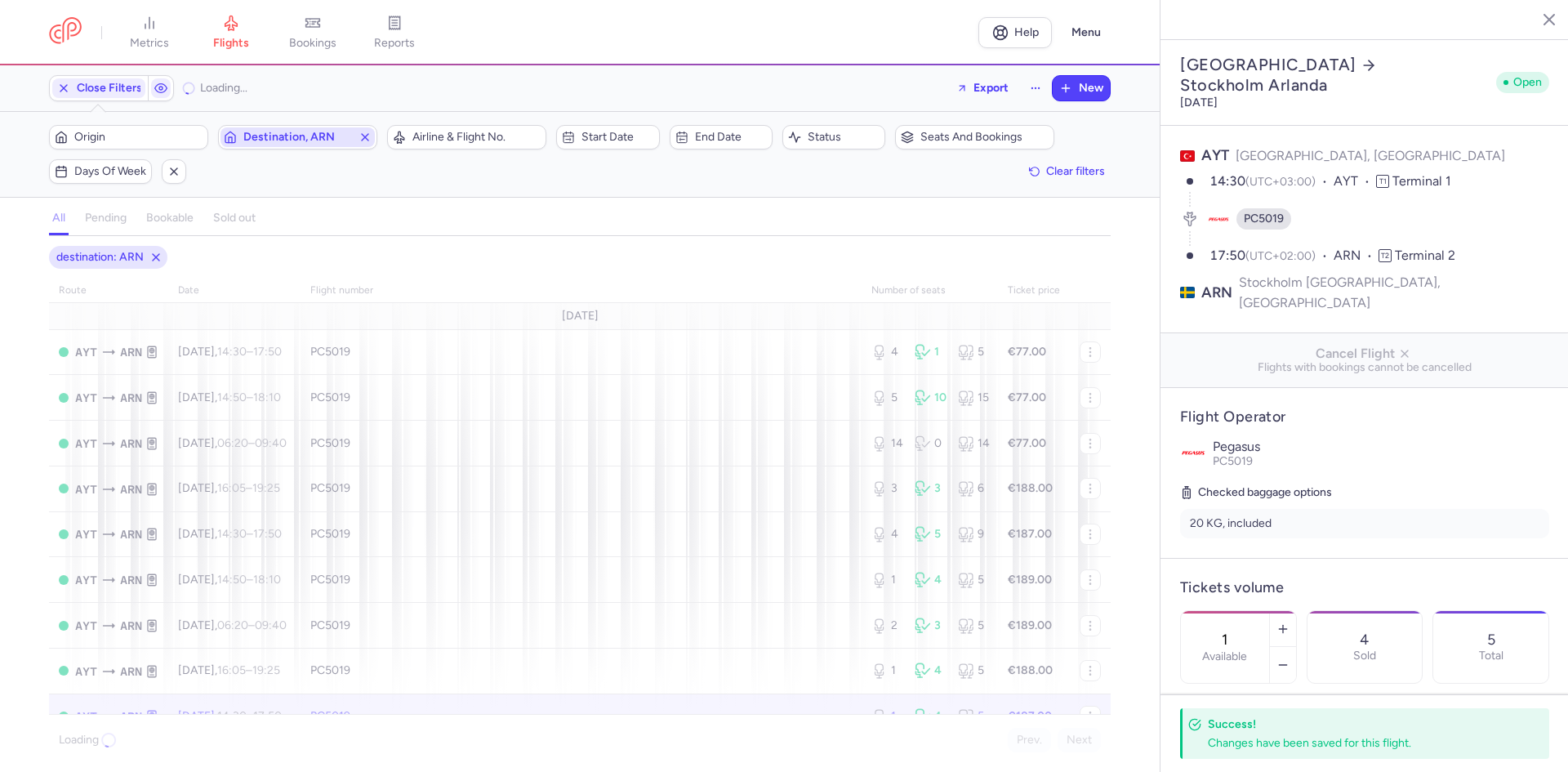 click 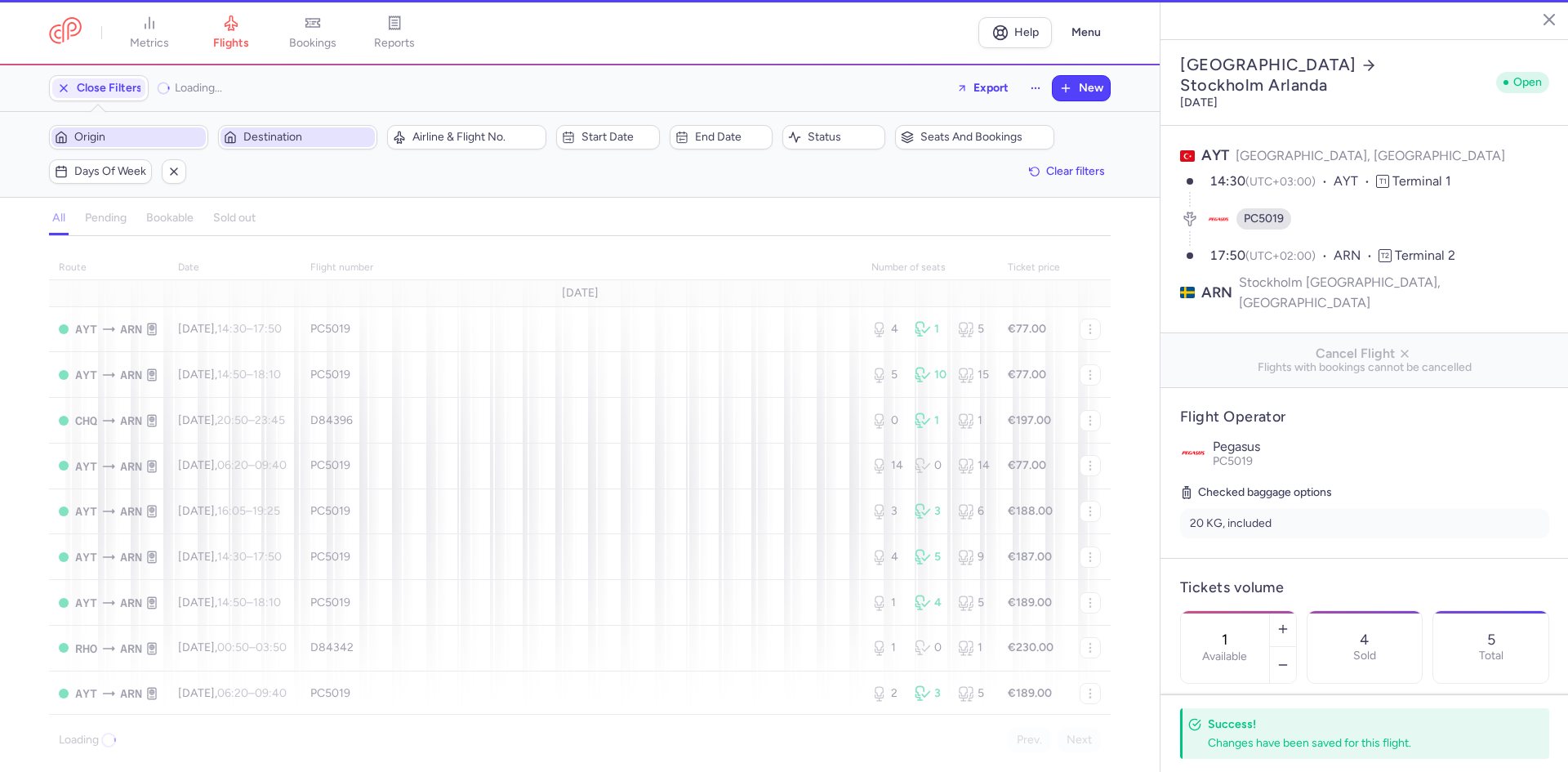 click on "Origin" at bounding box center [128, 137] 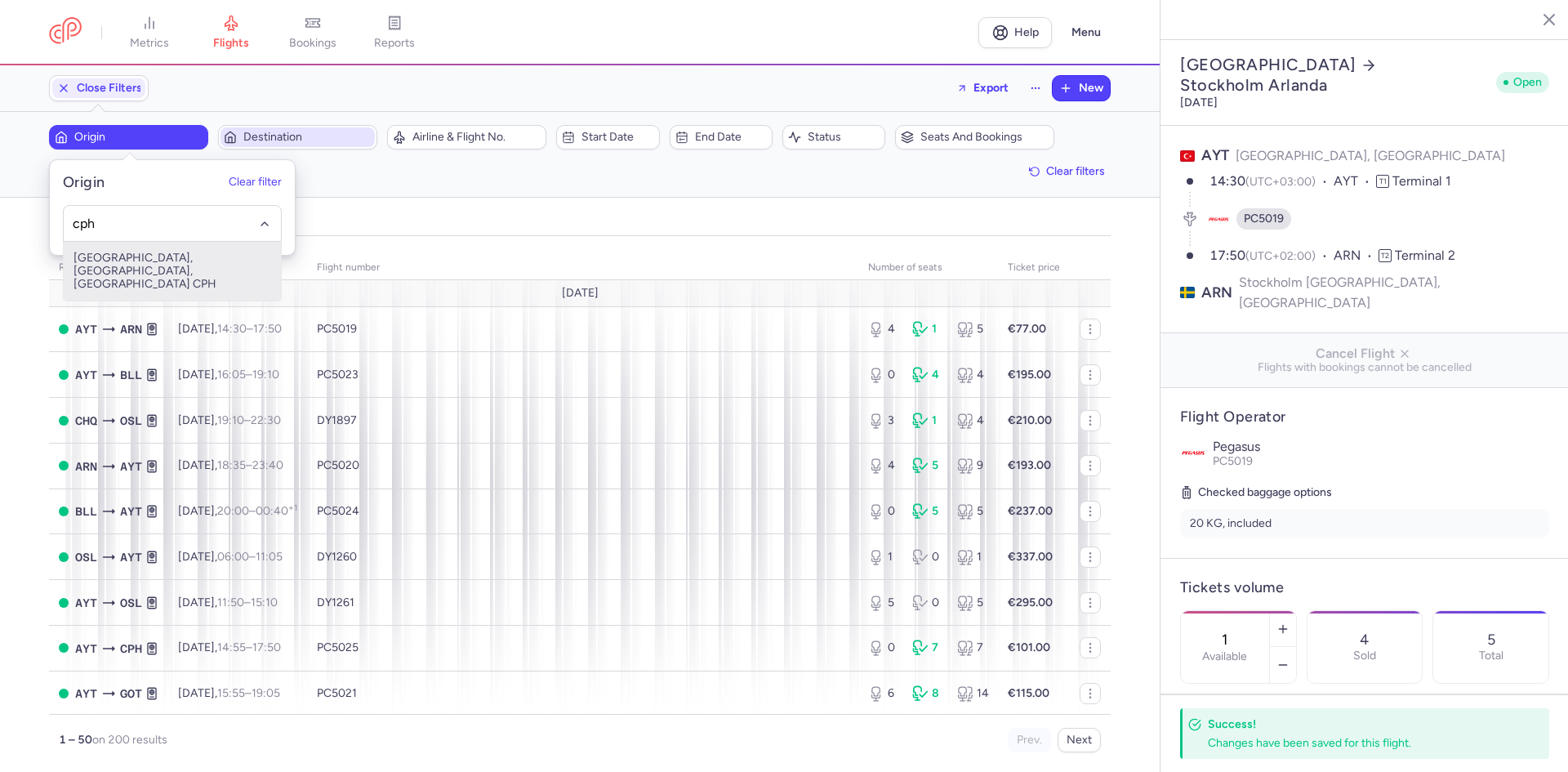 type on "cph" 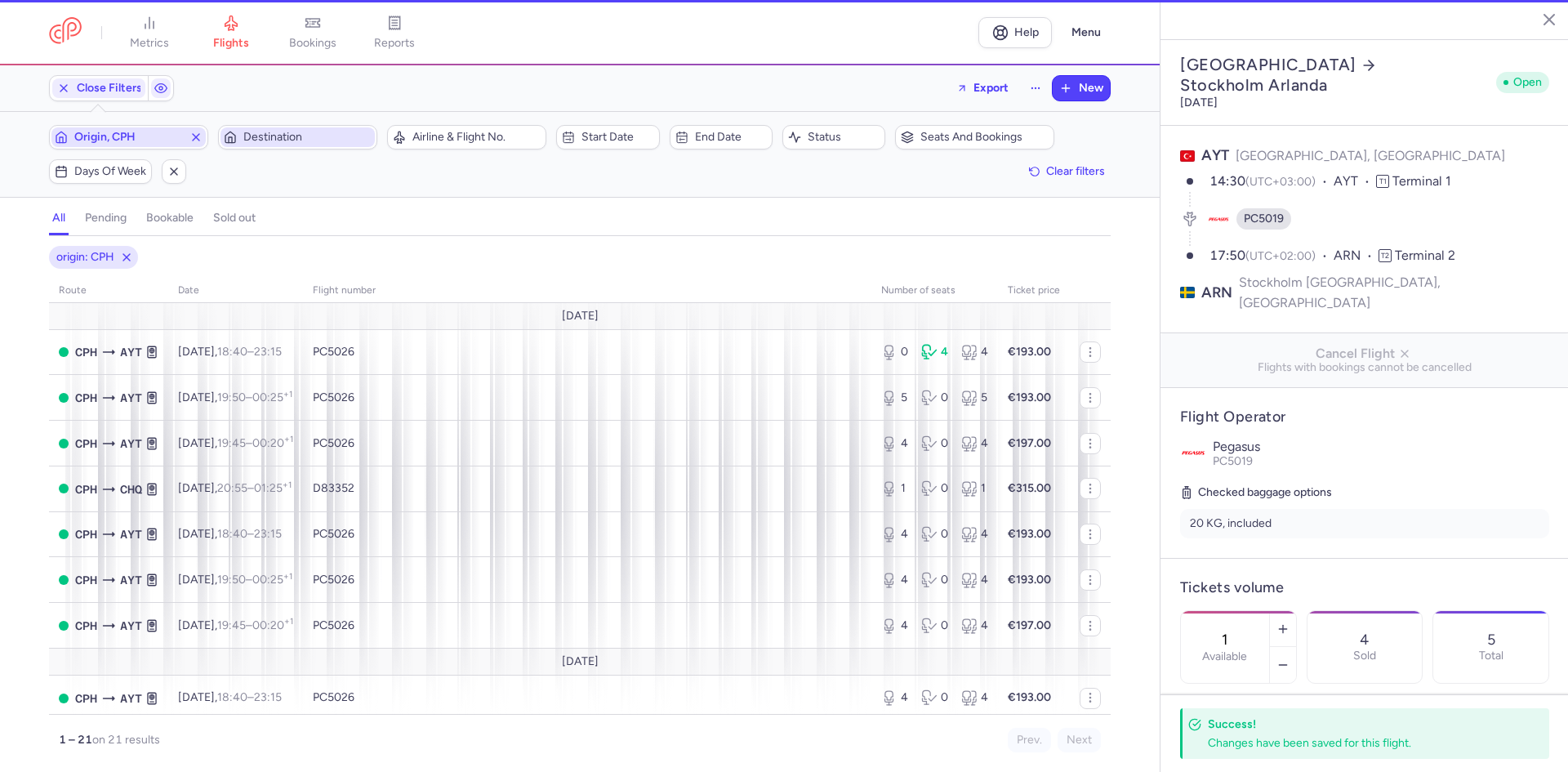 type 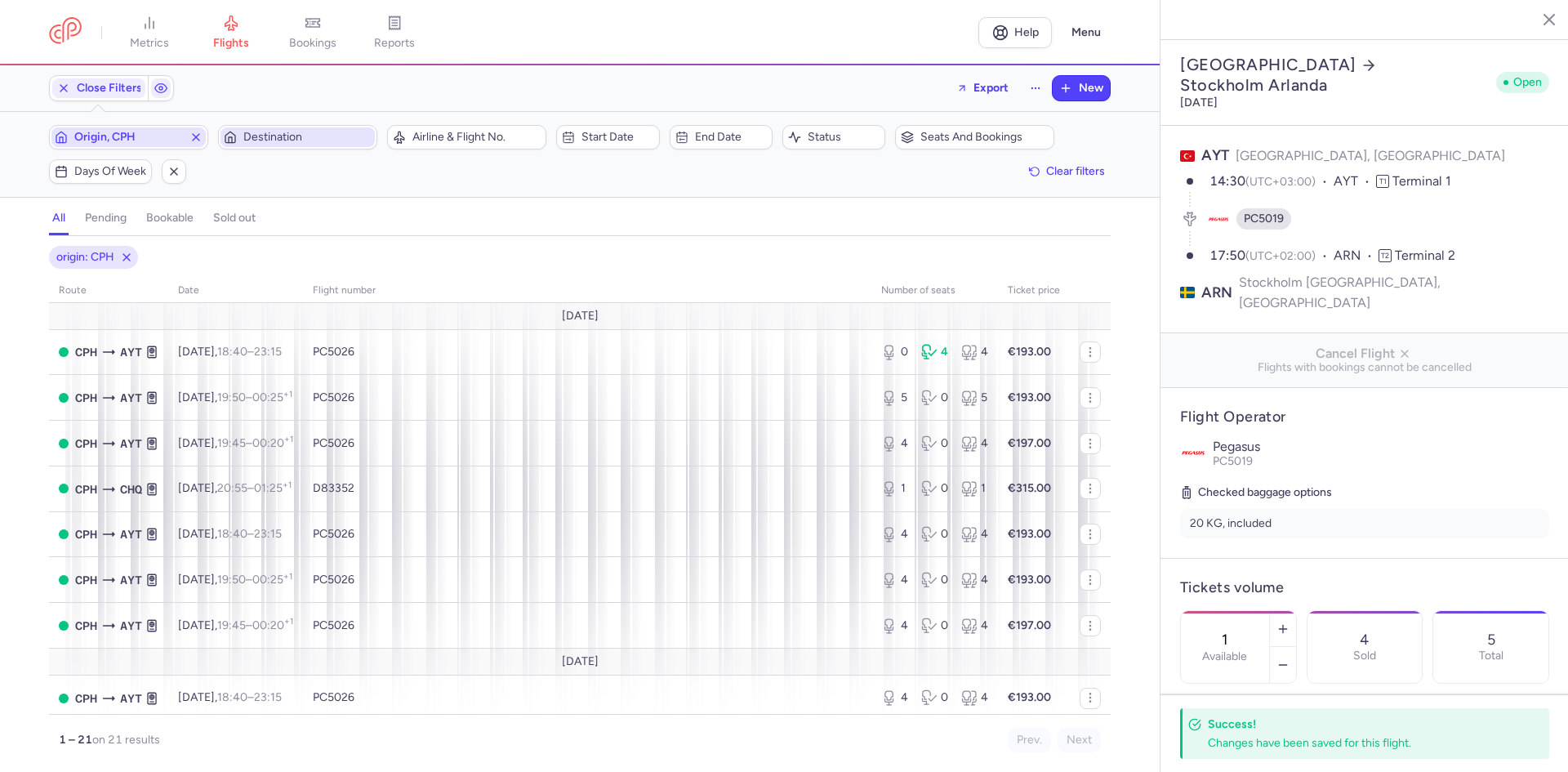 click on "Destination" 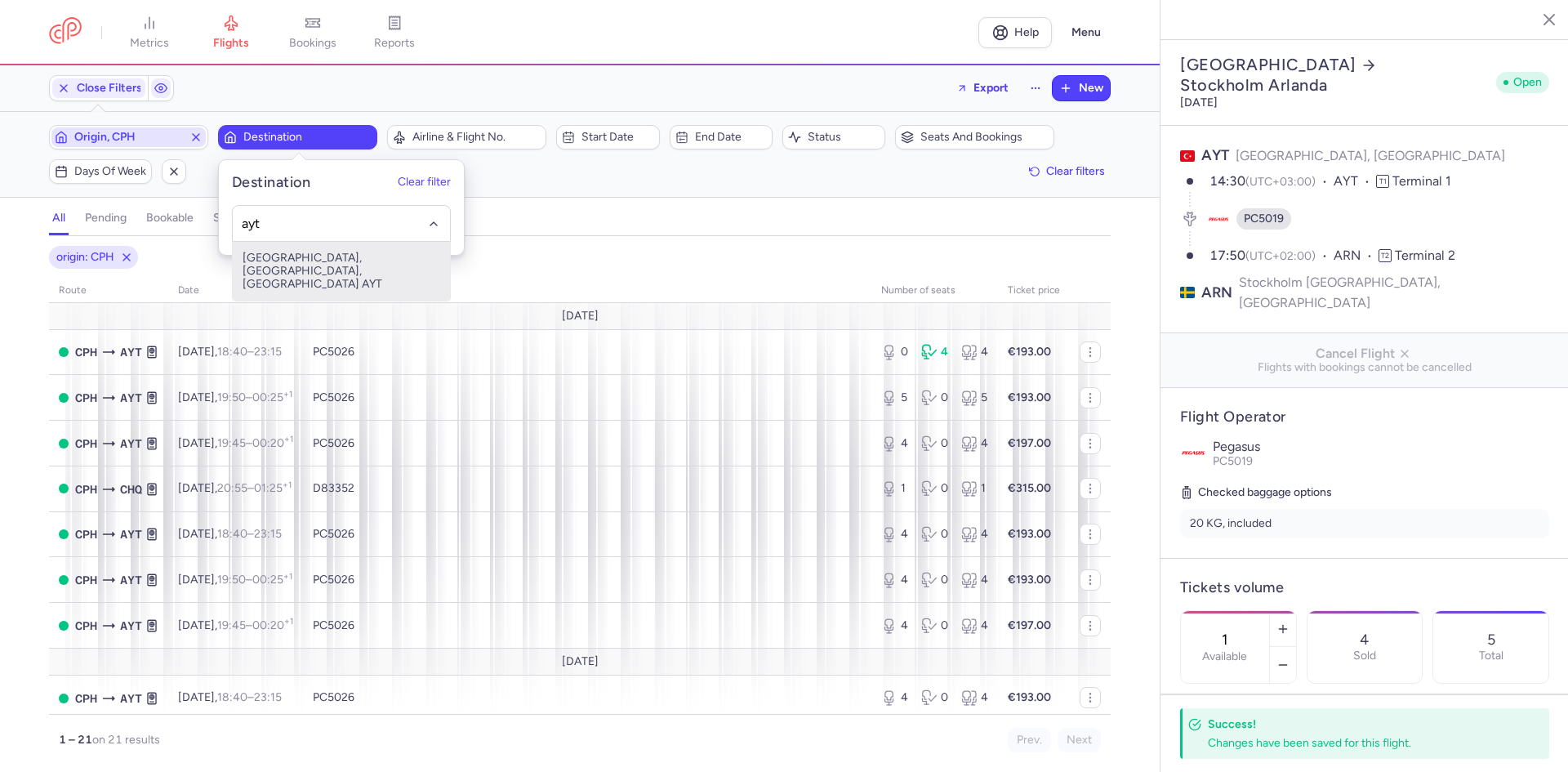 type on "ayt" 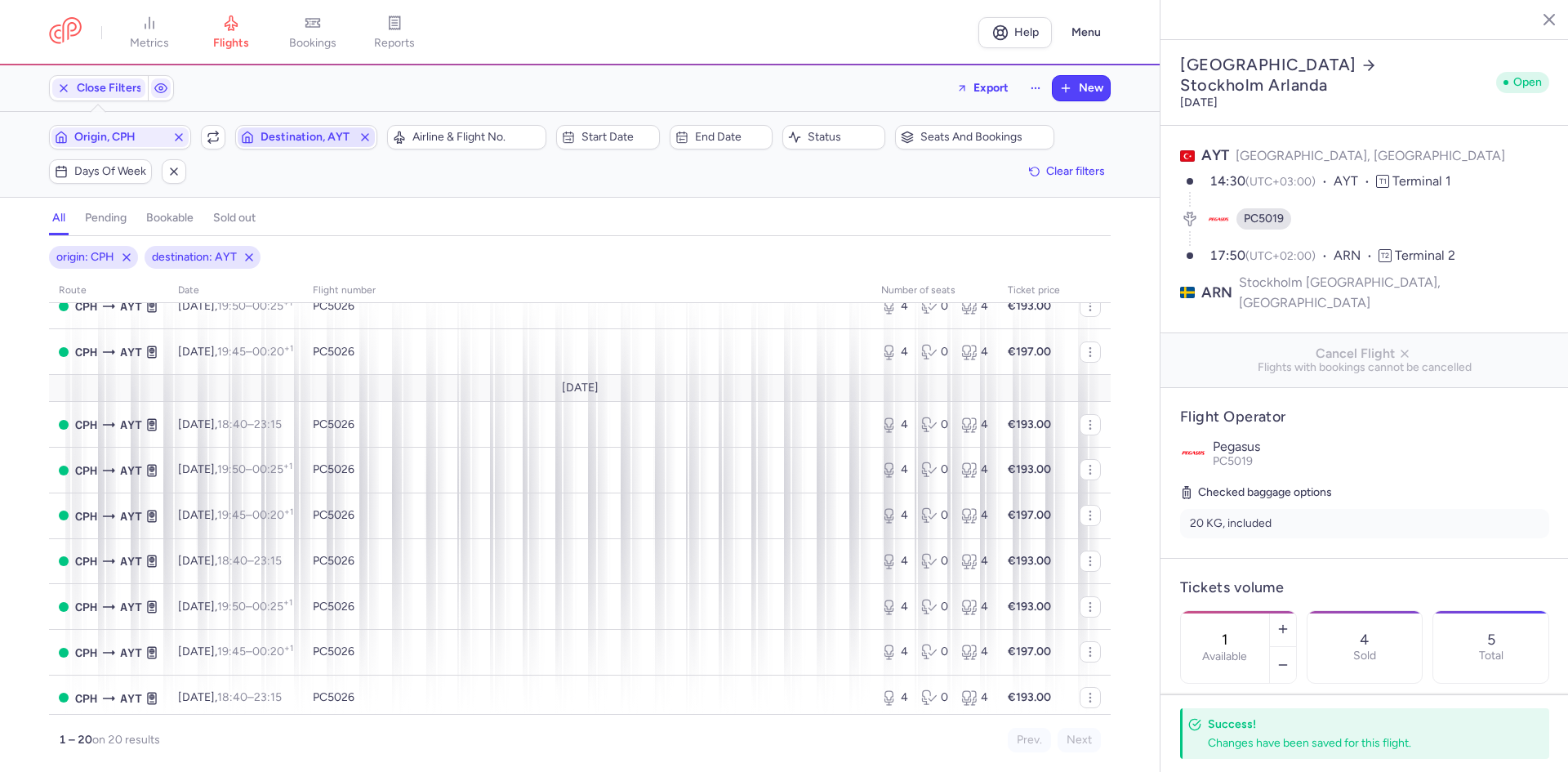 scroll, scrollTop: 0, scrollLeft: 0, axis: both 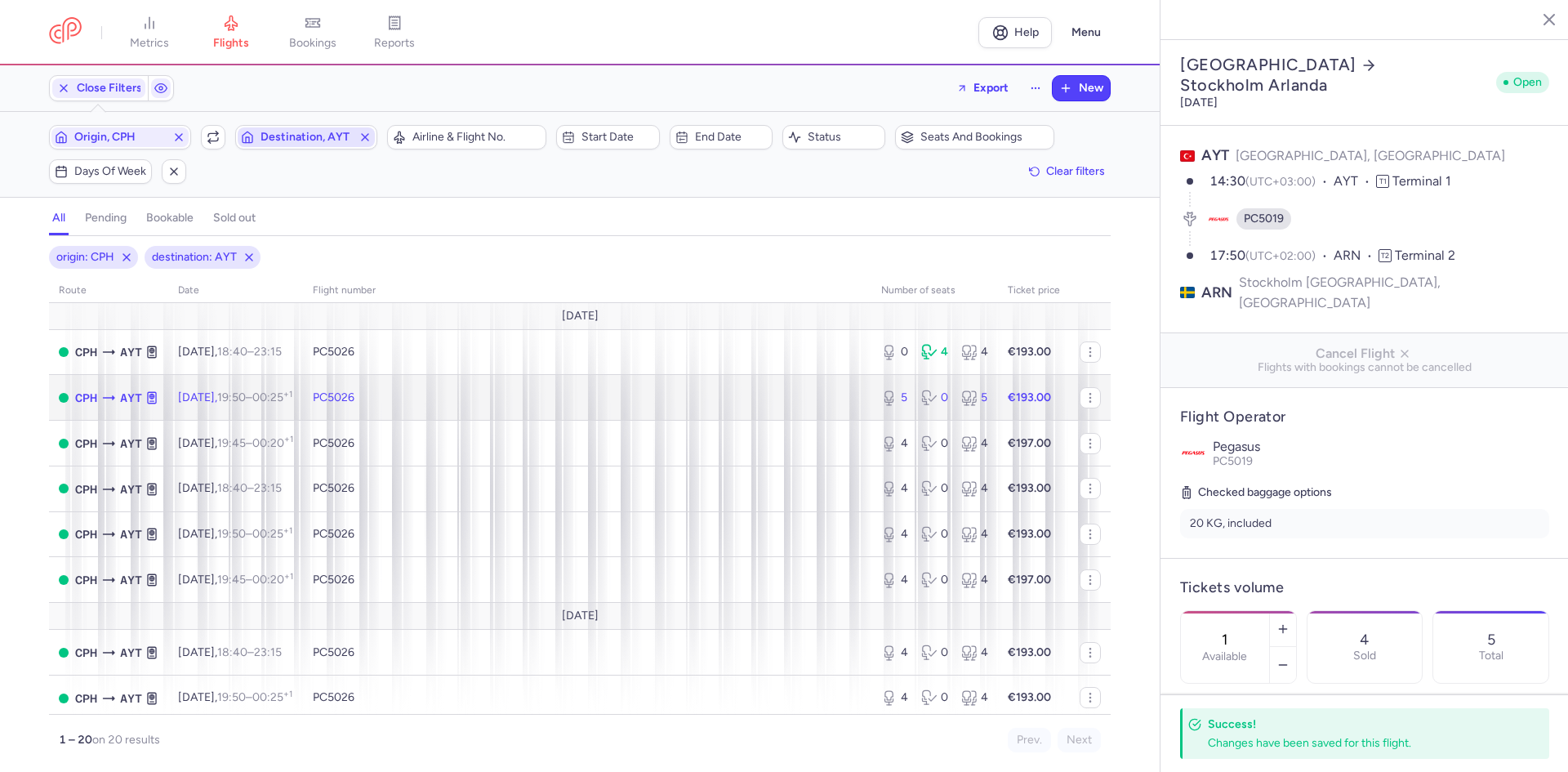 click on "PC5026" 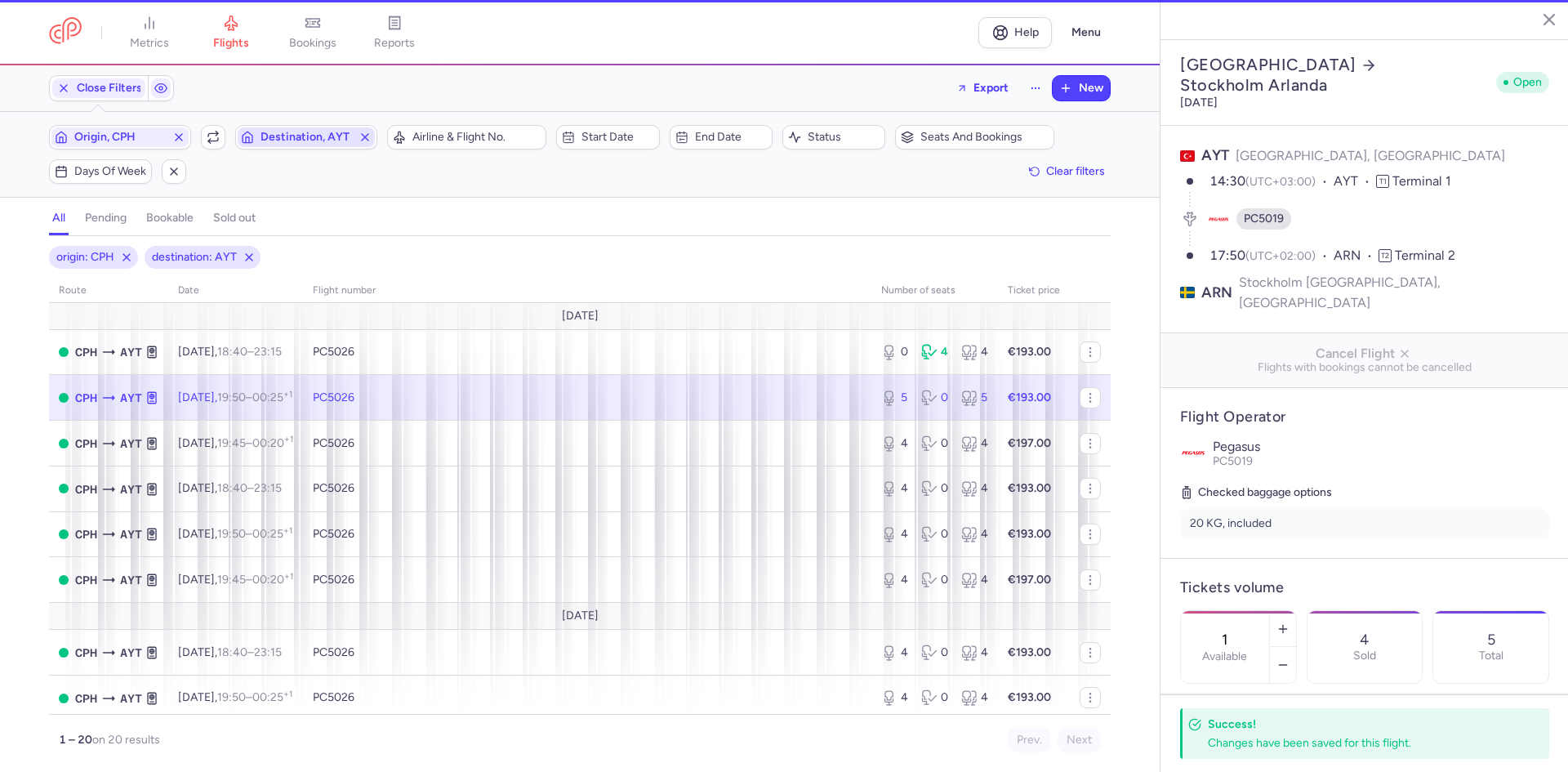 type on "5" 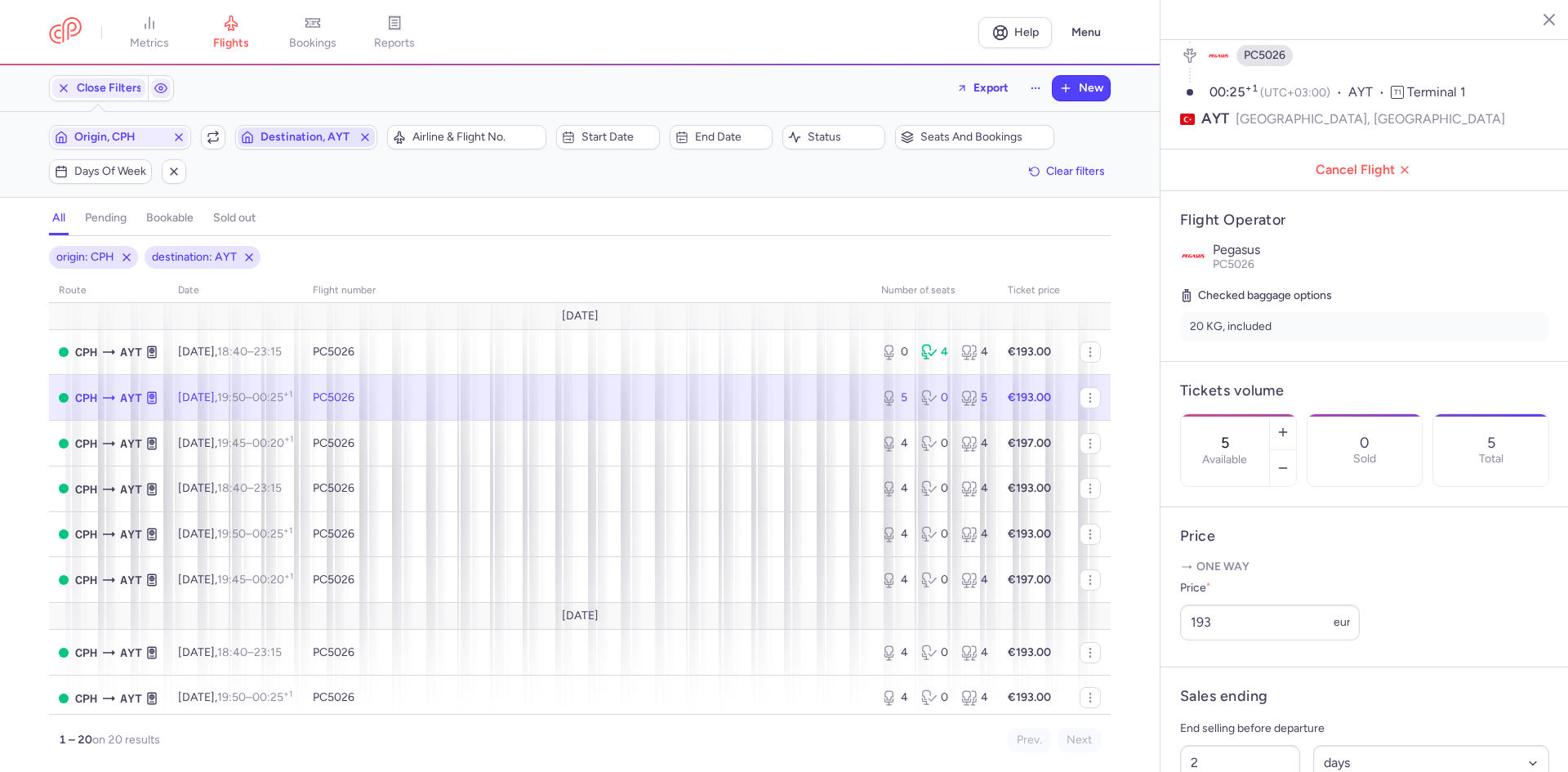 scroll, scrollTop: 0, scrollLeft: 0, axis: both 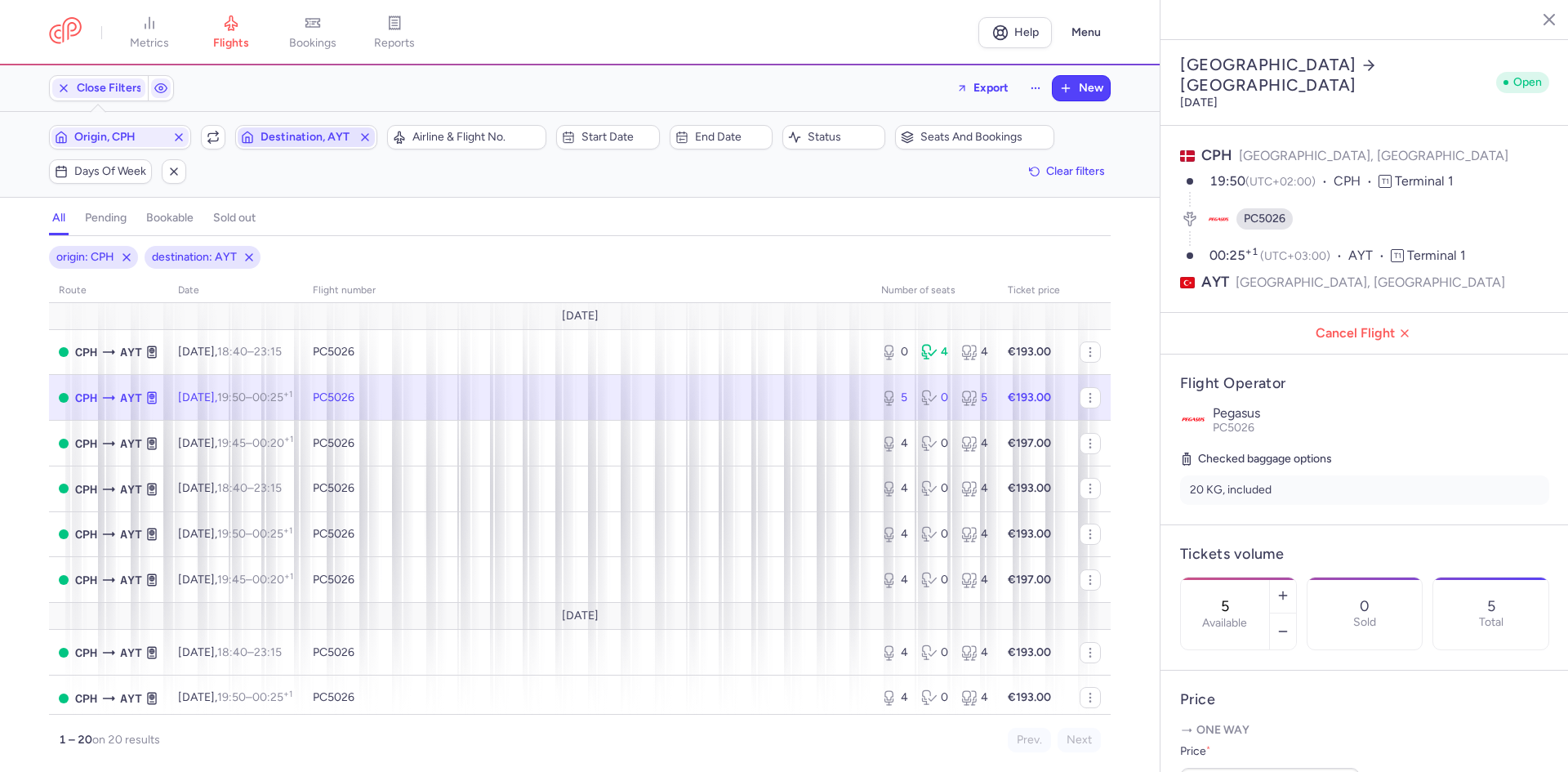 click at bounding box center (1537, 19) 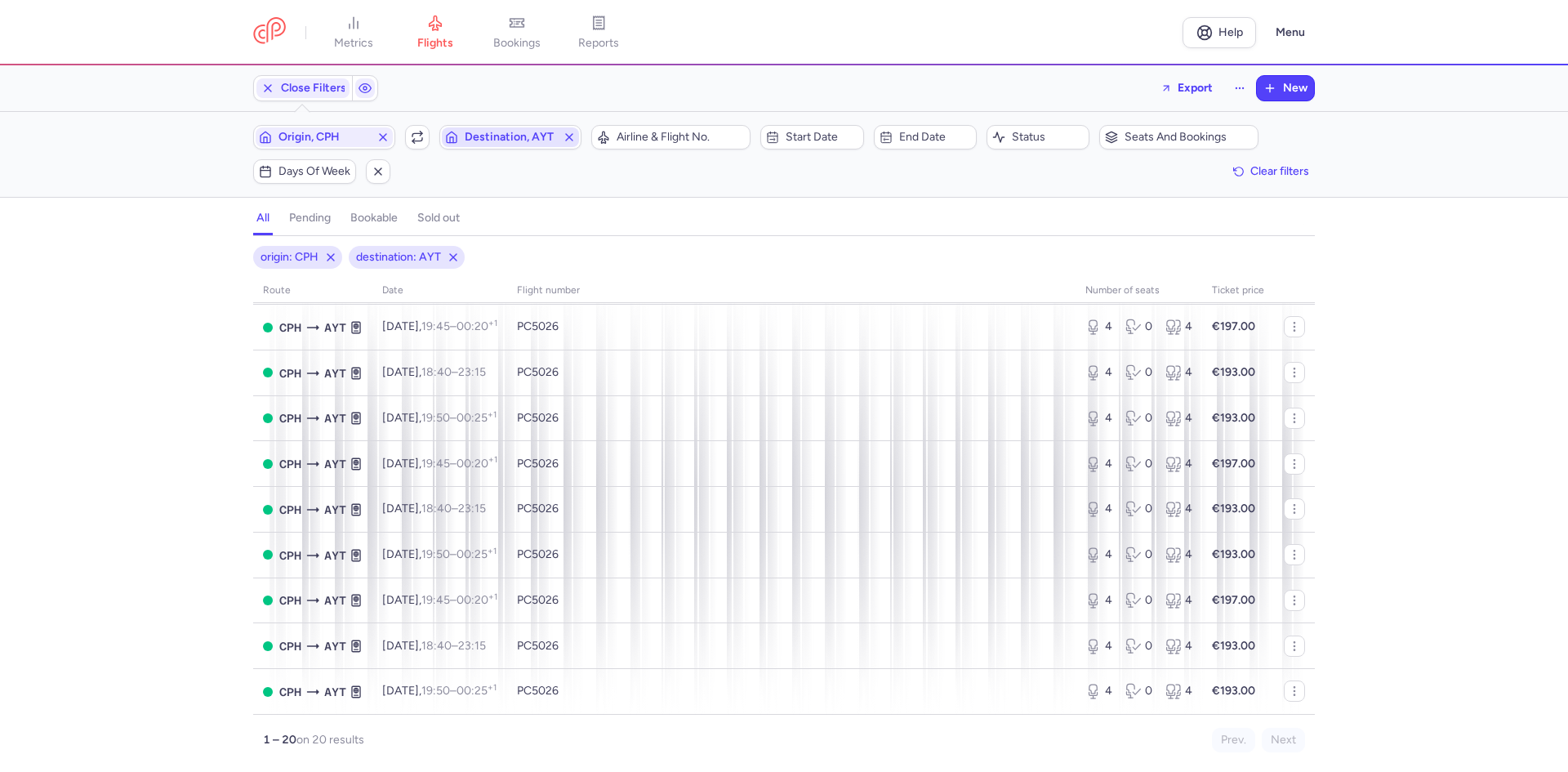 scroll, scrollTop: 0, scrollLeft: 0, axis: both 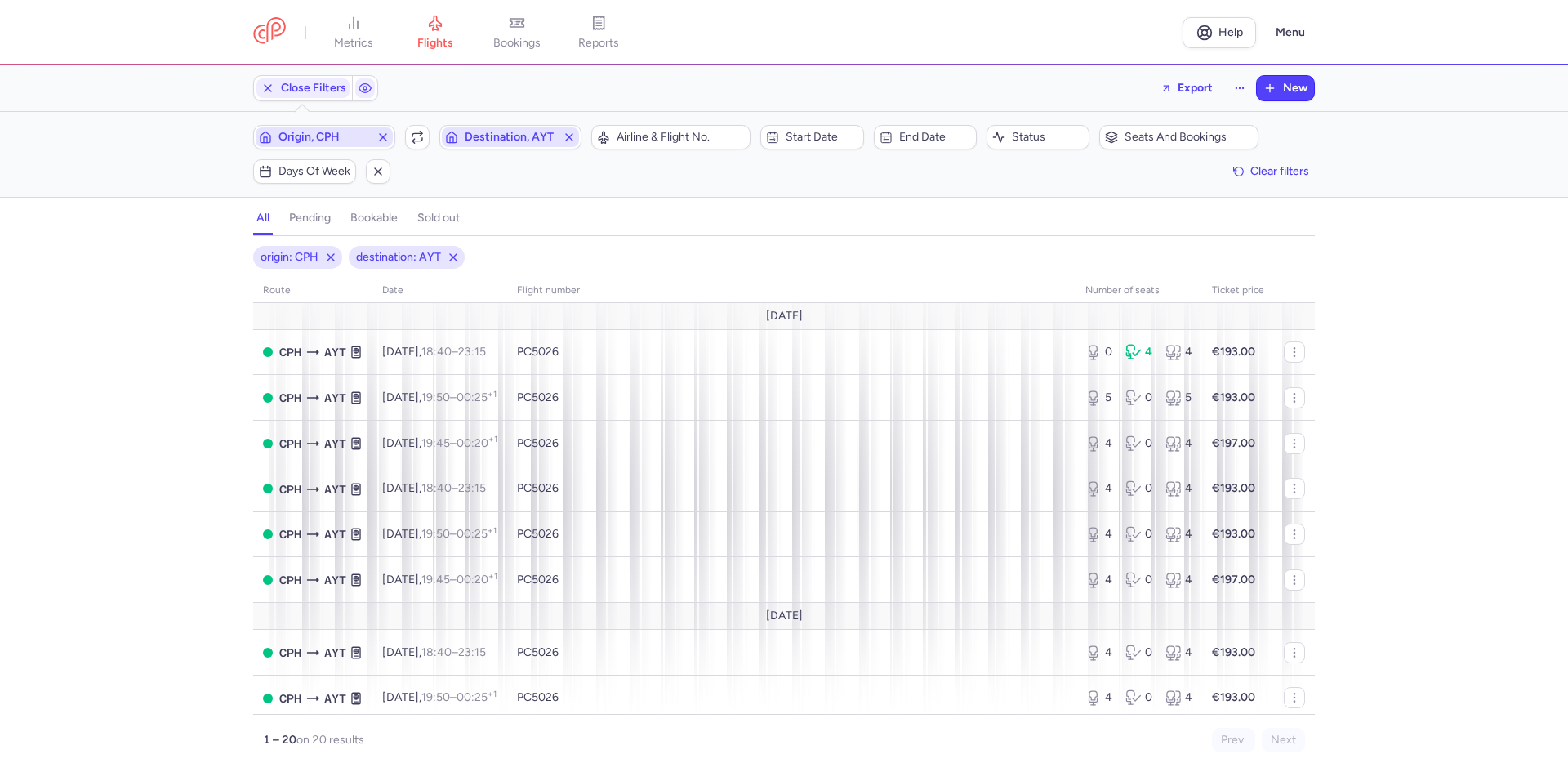 click on "Origin, CPH" at bounding box center (324, 137) 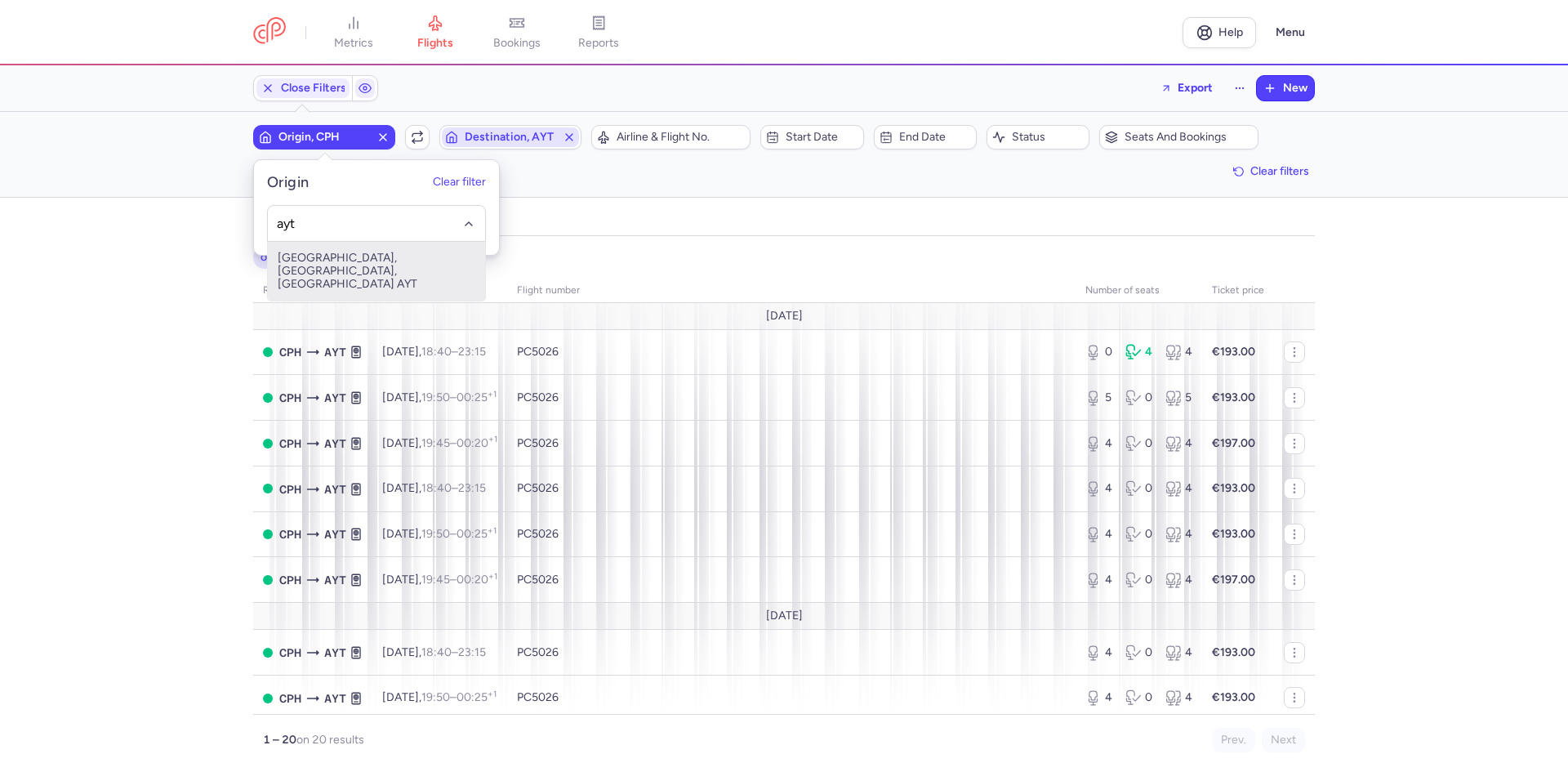 type on "ayt" 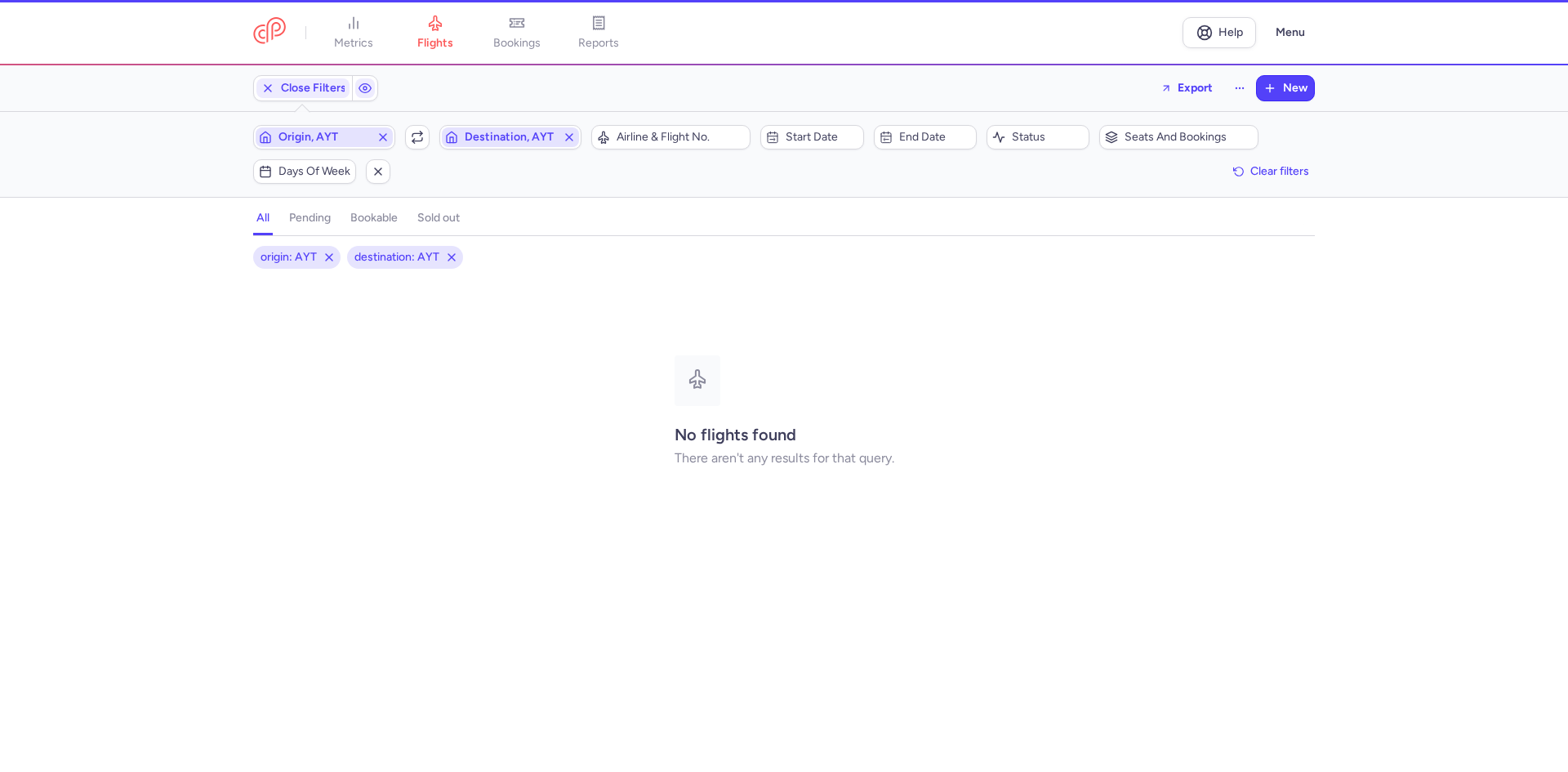 type 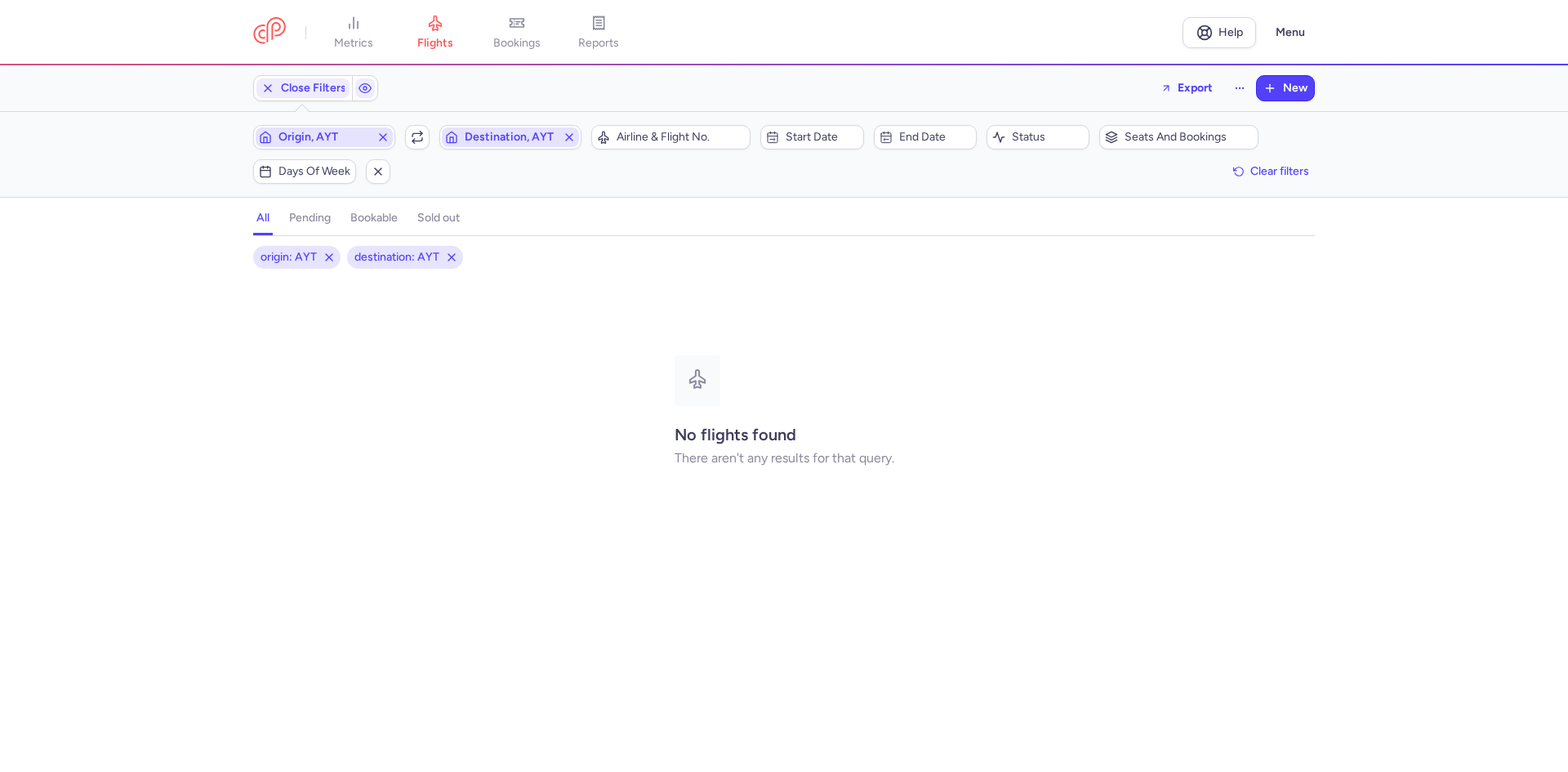click on "Destination, AYT" 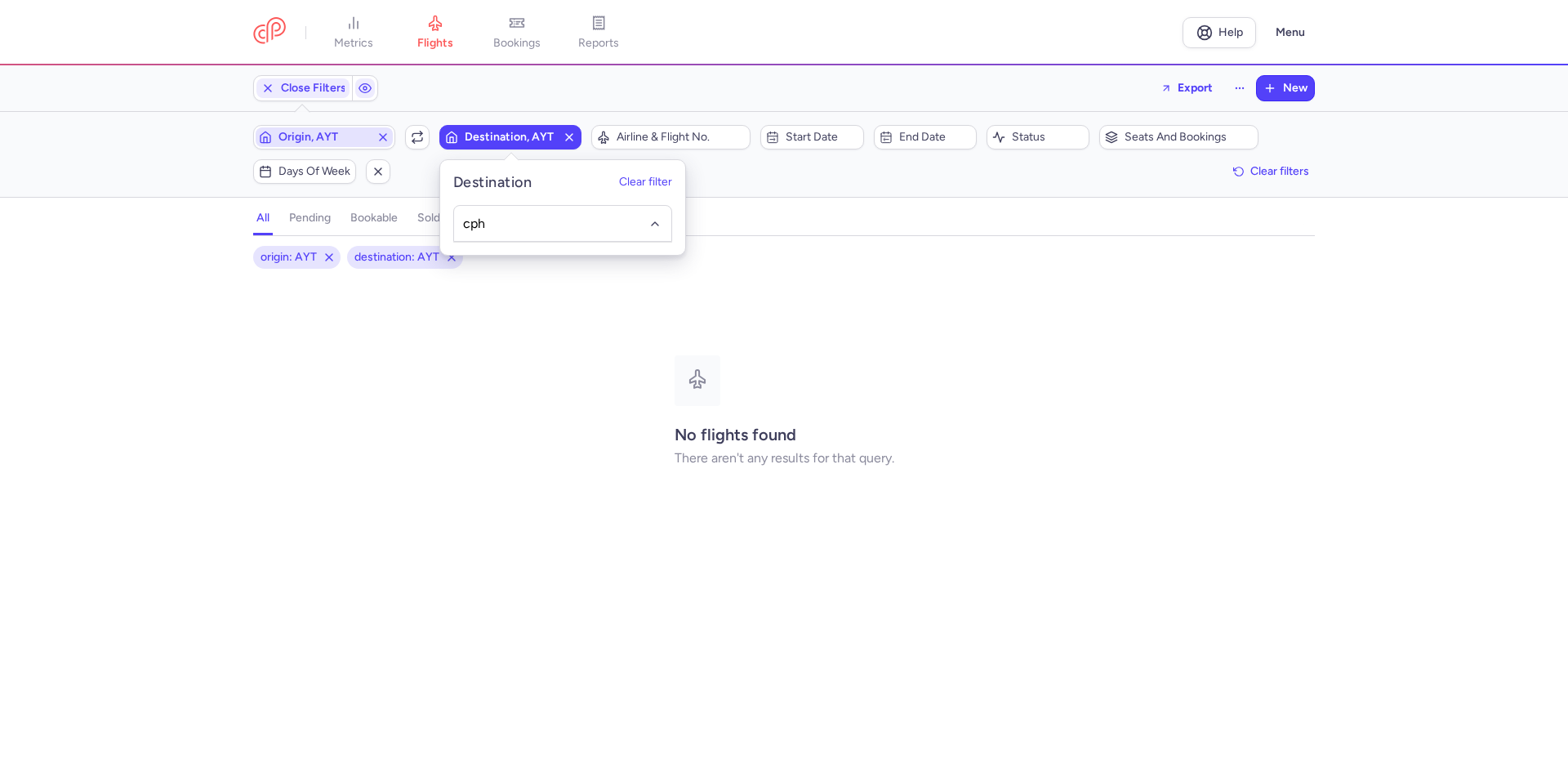type on "cph" 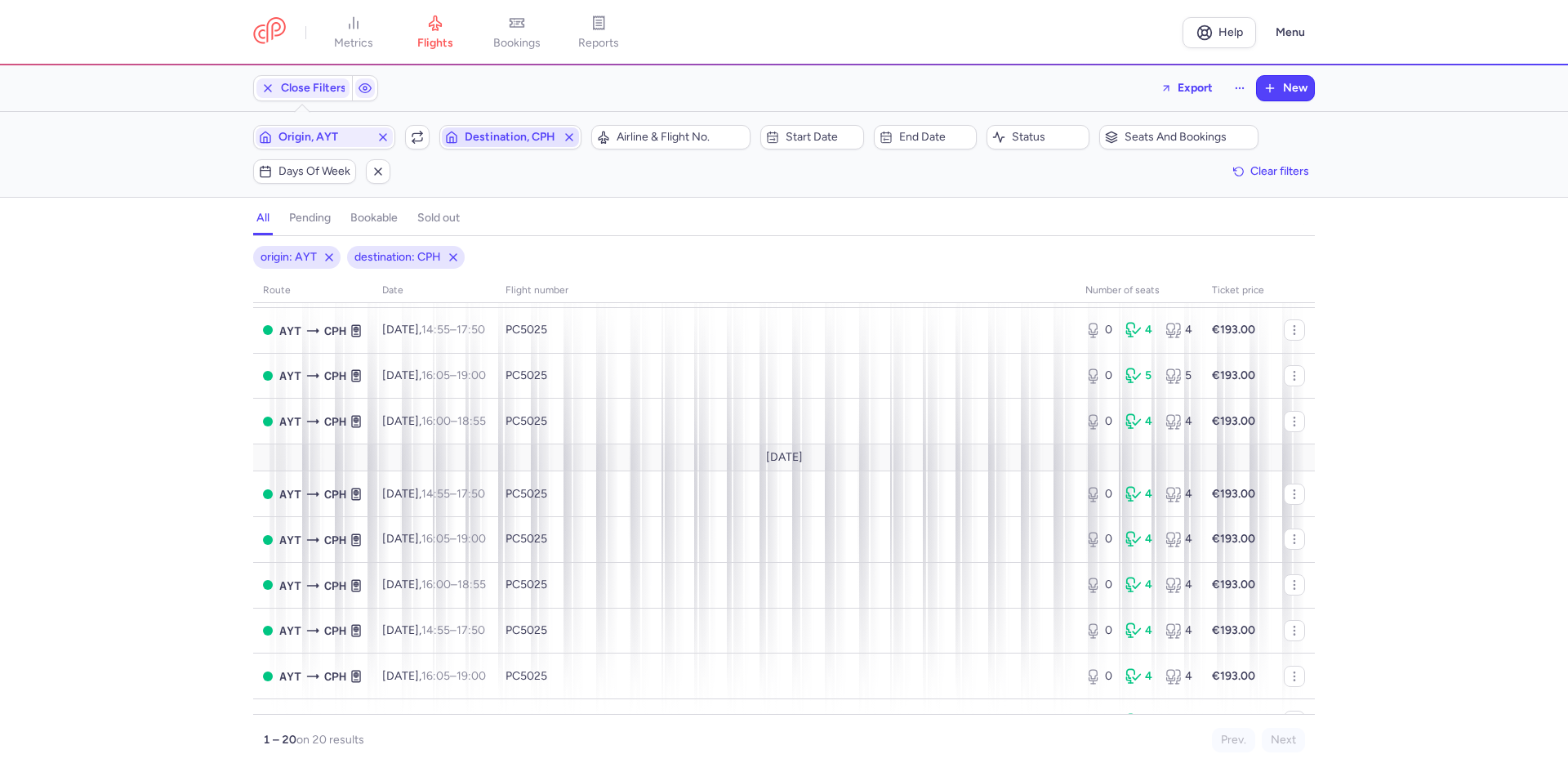scroll, scrollTop: 0, scrollLeft: 0, axis: both 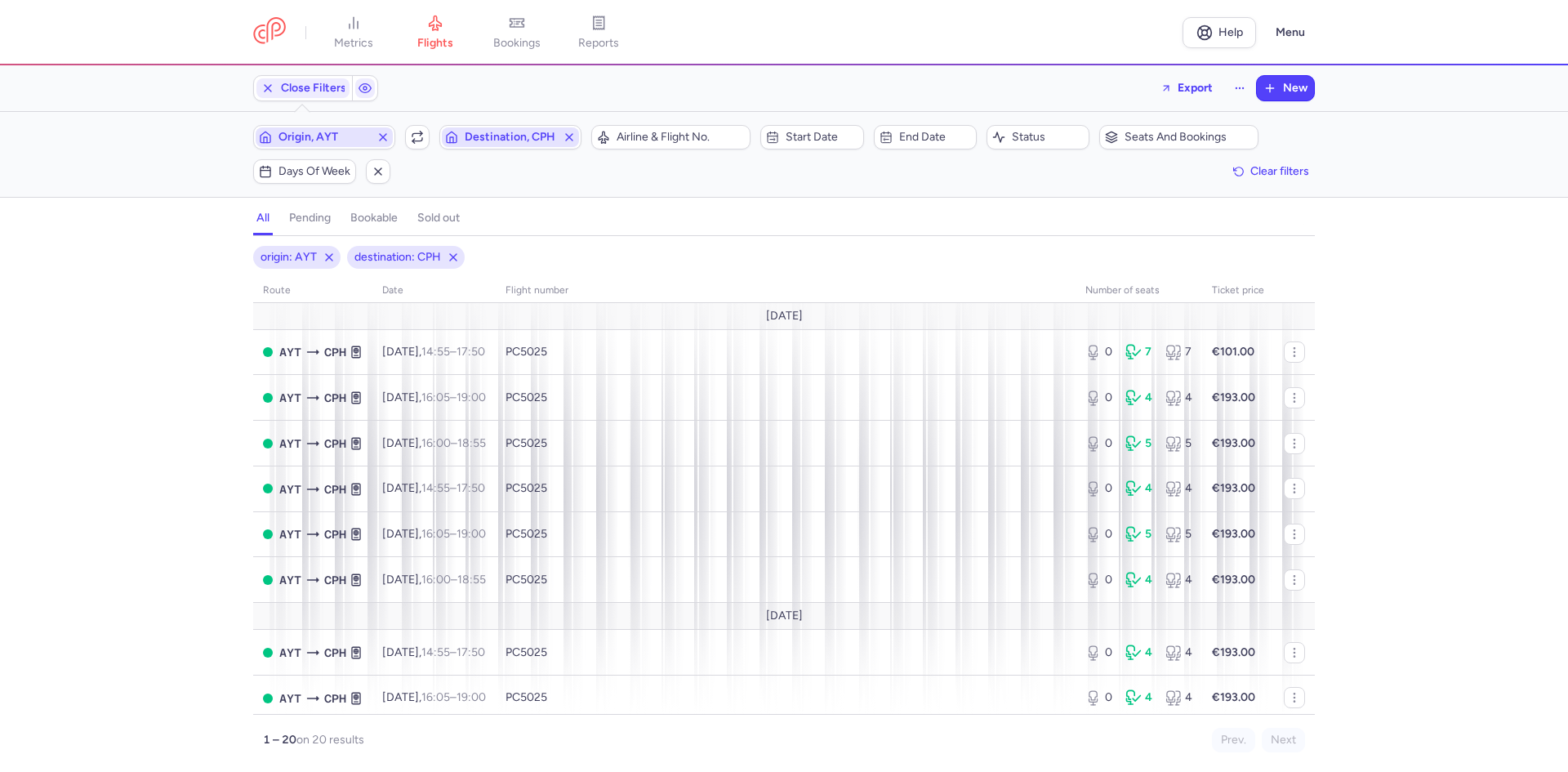 click on "Origin, AYT" at bounding box center [324, 137] 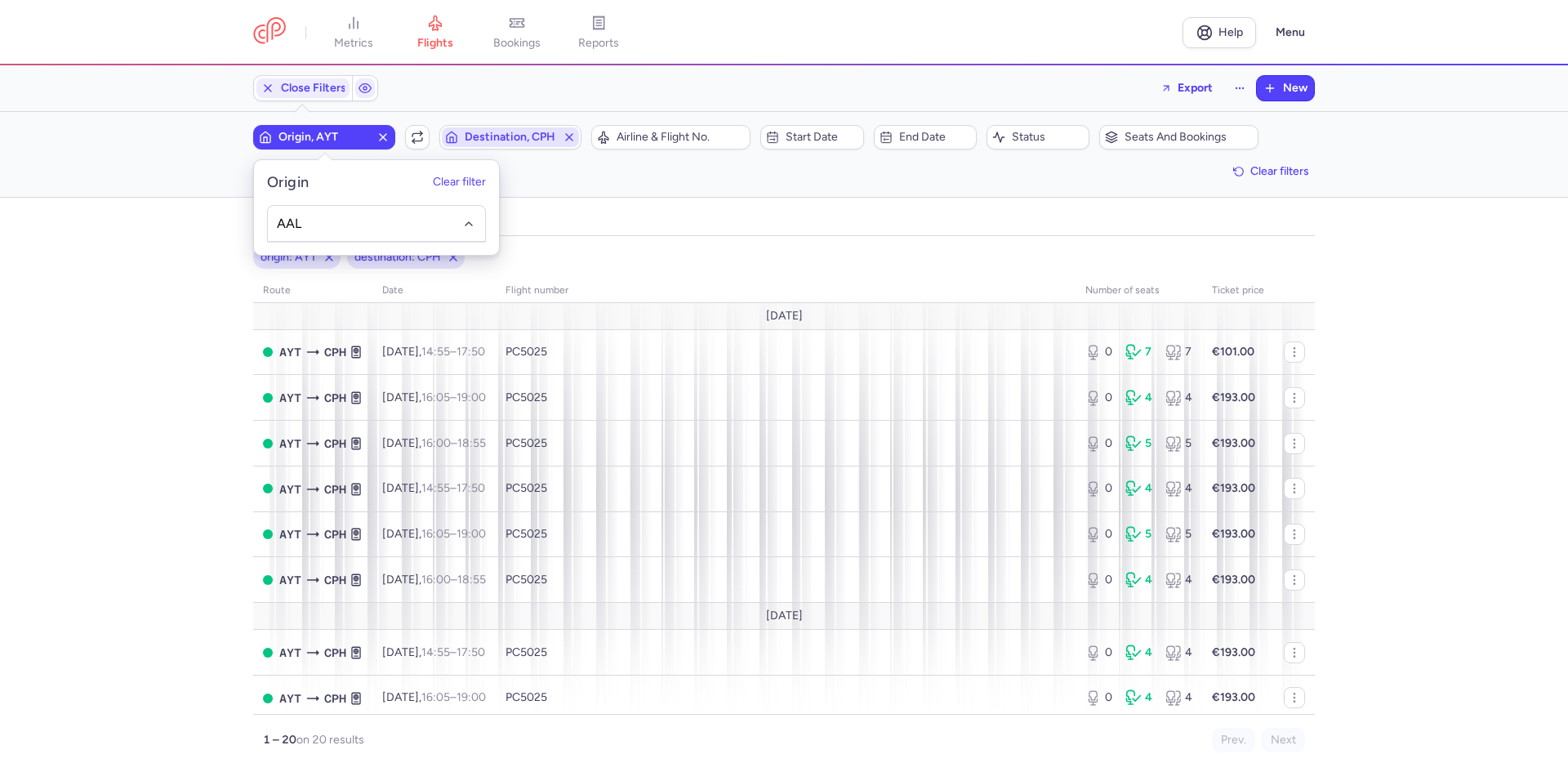 type on "AAL" 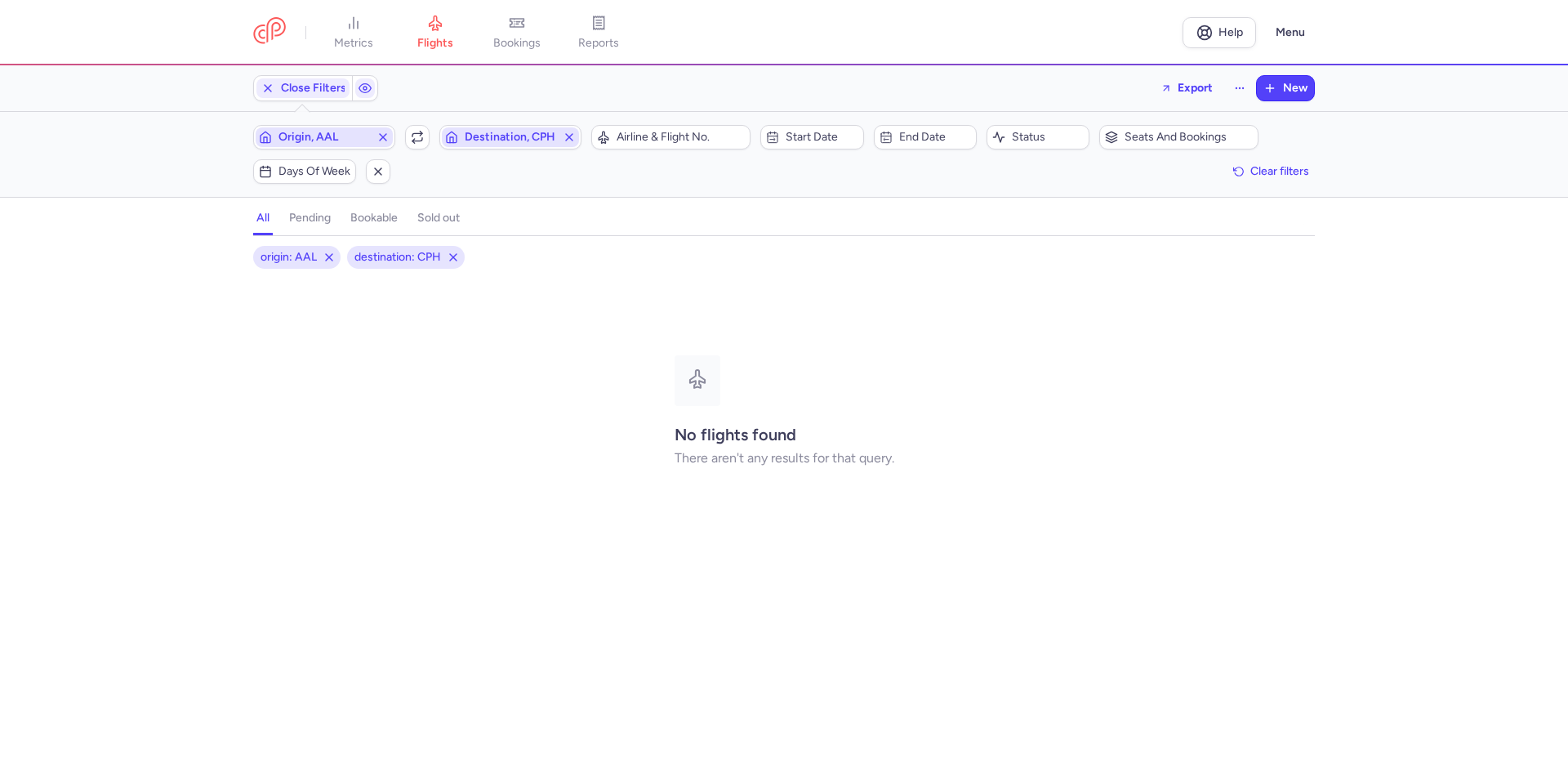 click on "Destination, CPH" 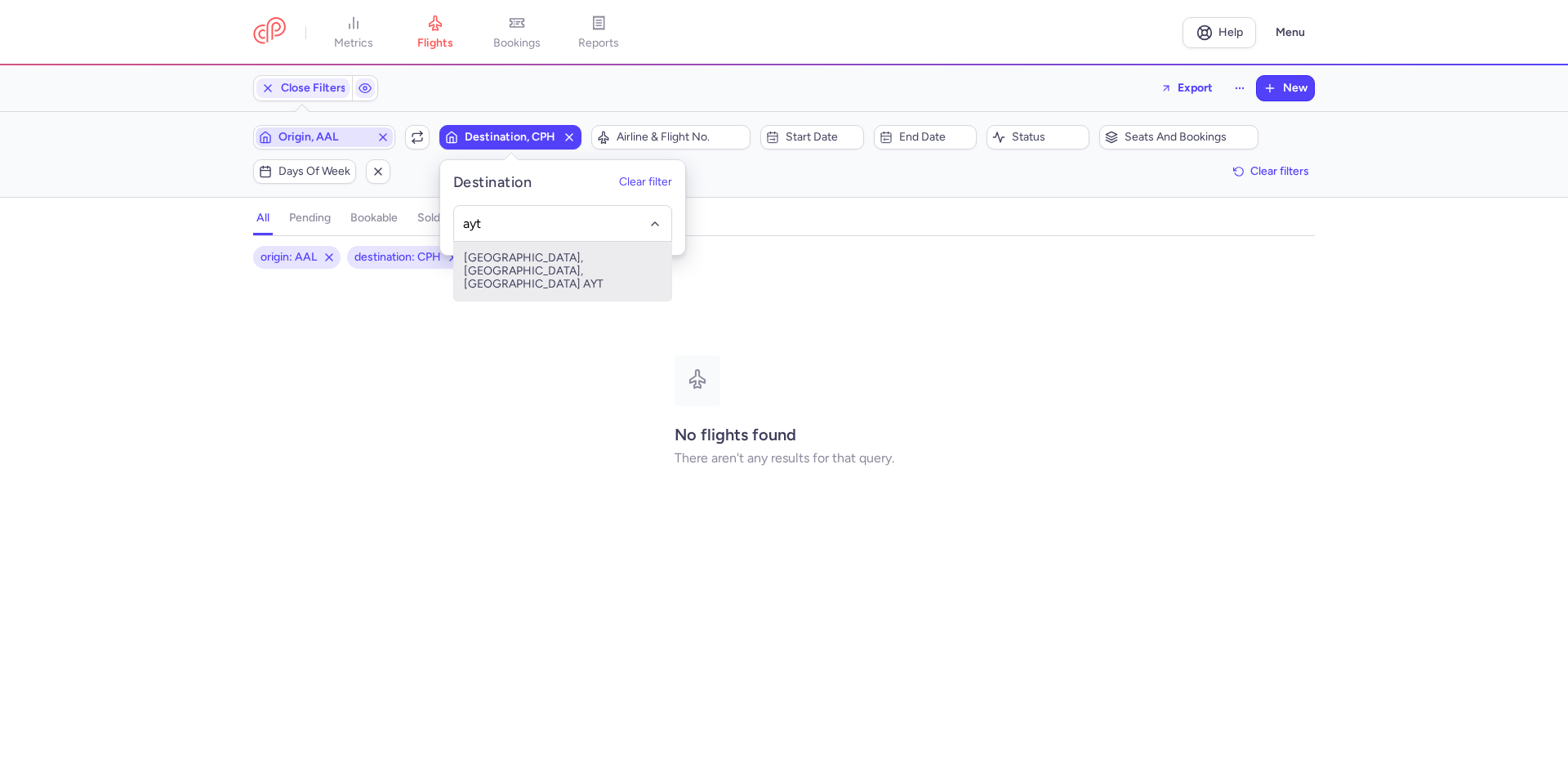 type on "ayt" 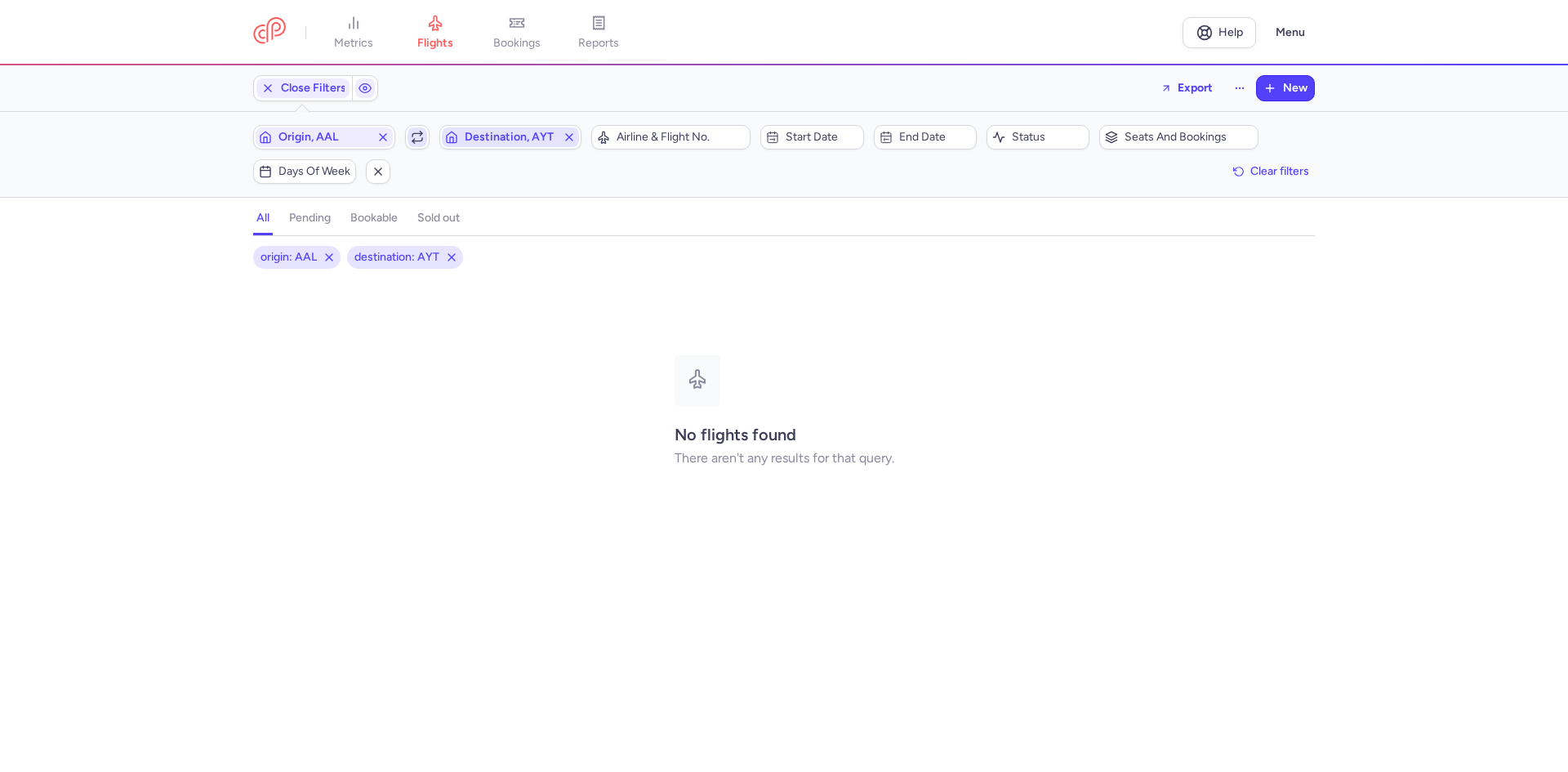 click 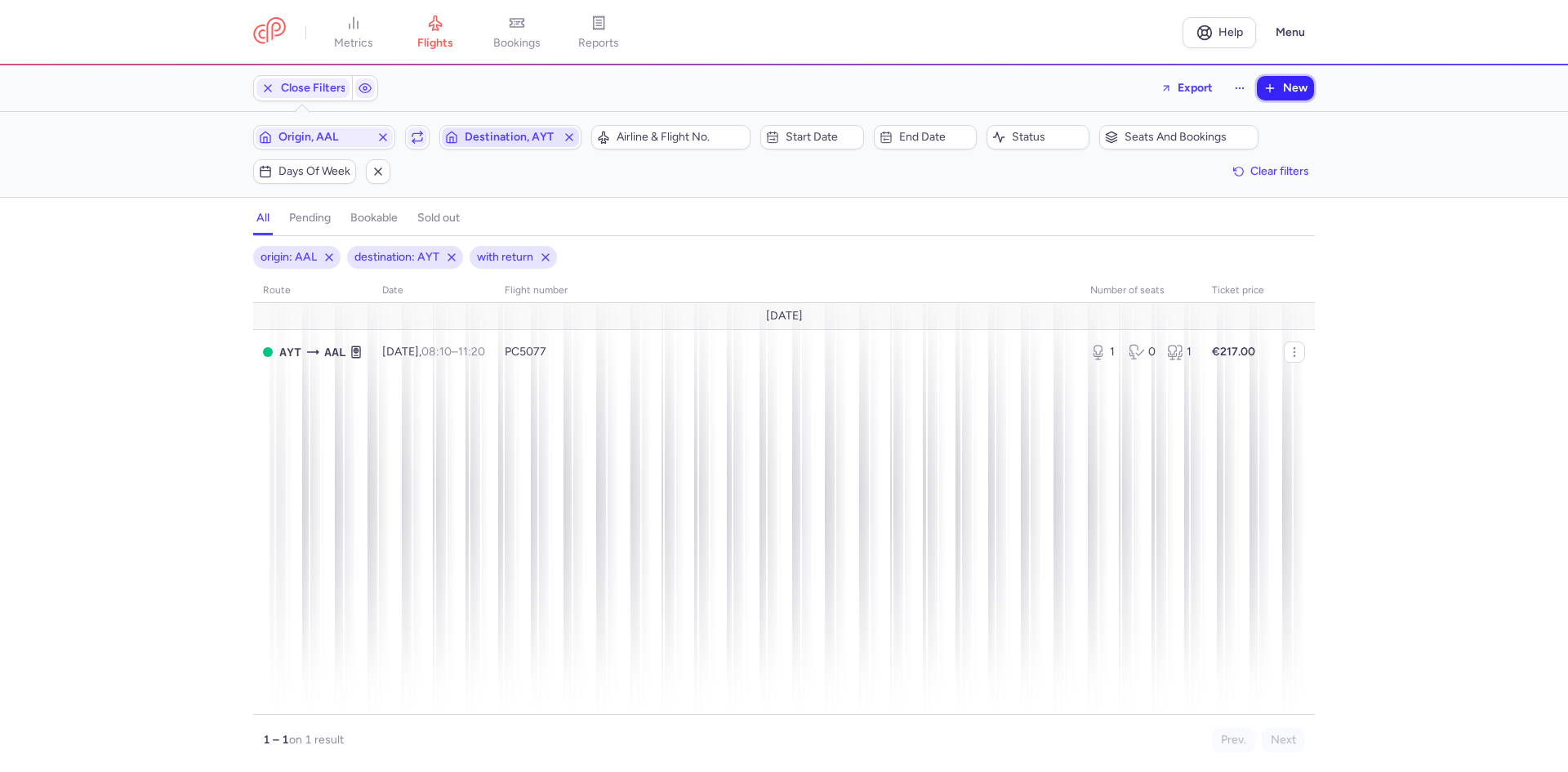 click 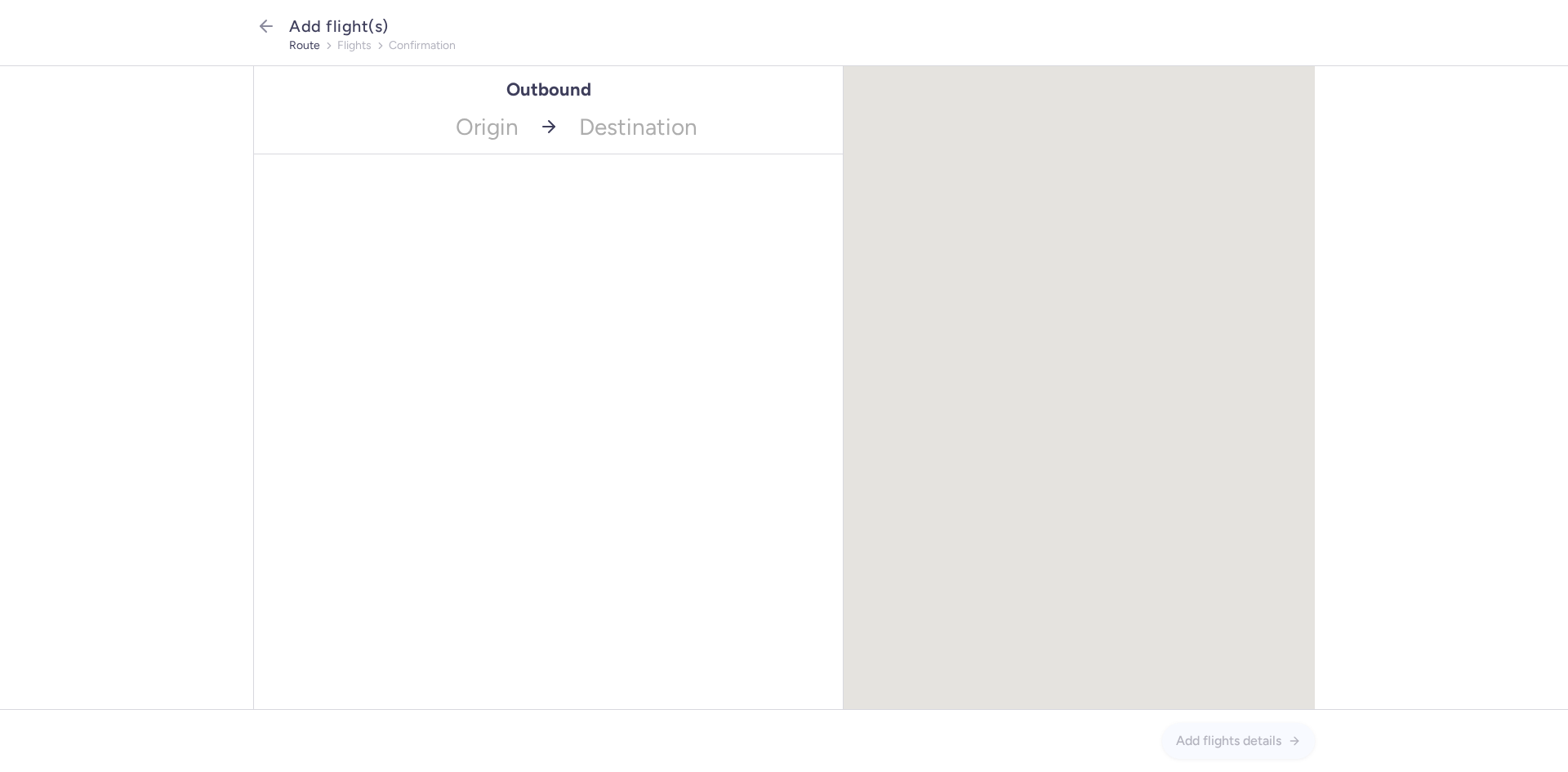 click on "Origin No elements found. Consider changing the search query. Type an IATA code, a city, an airport name... Destination No elements found. Consider changing the search query. Type an IATA code, a city, an airport name..." at bounding box center [548, 127] 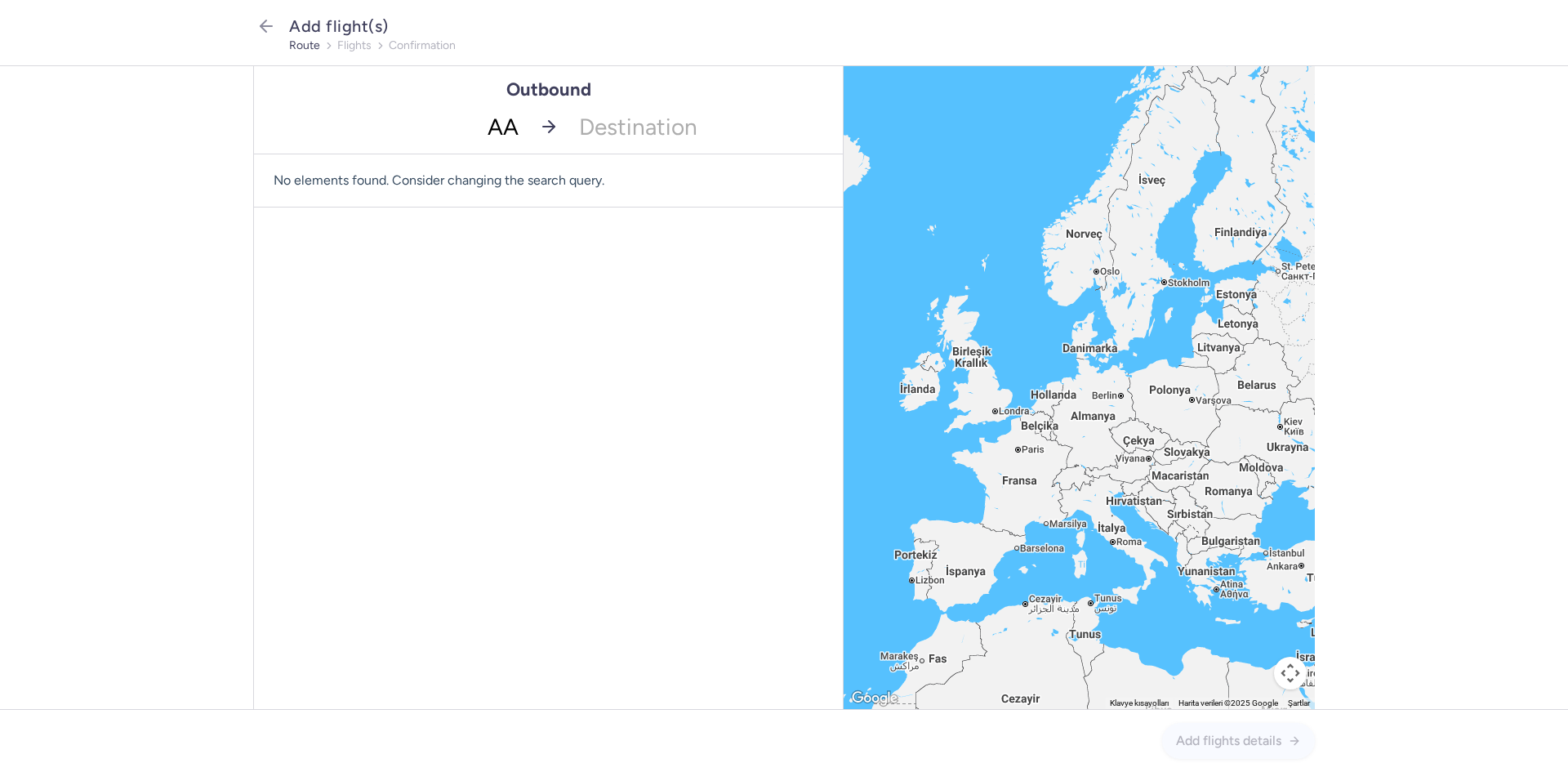type on "AAL" 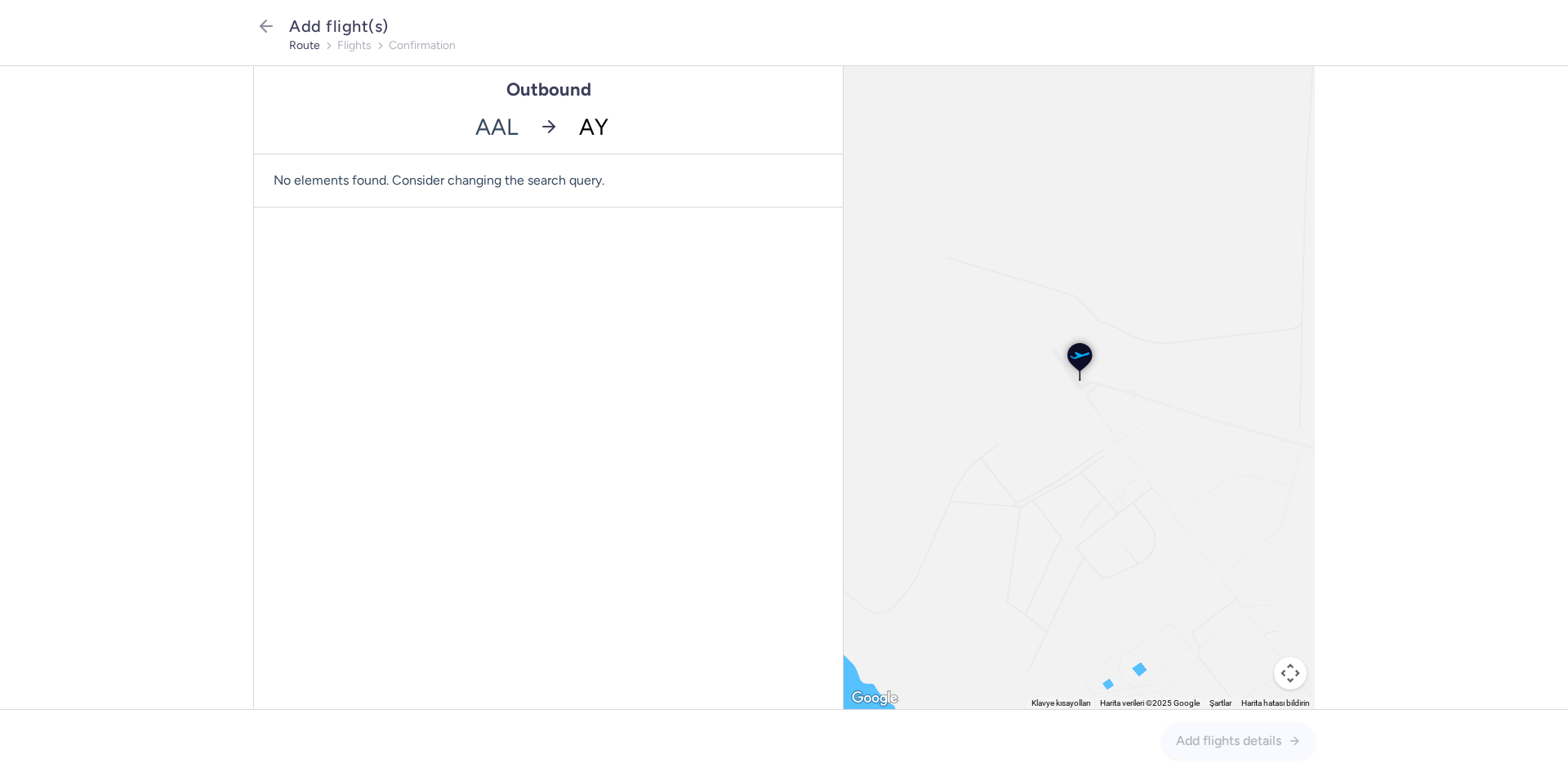 type on "AYT" 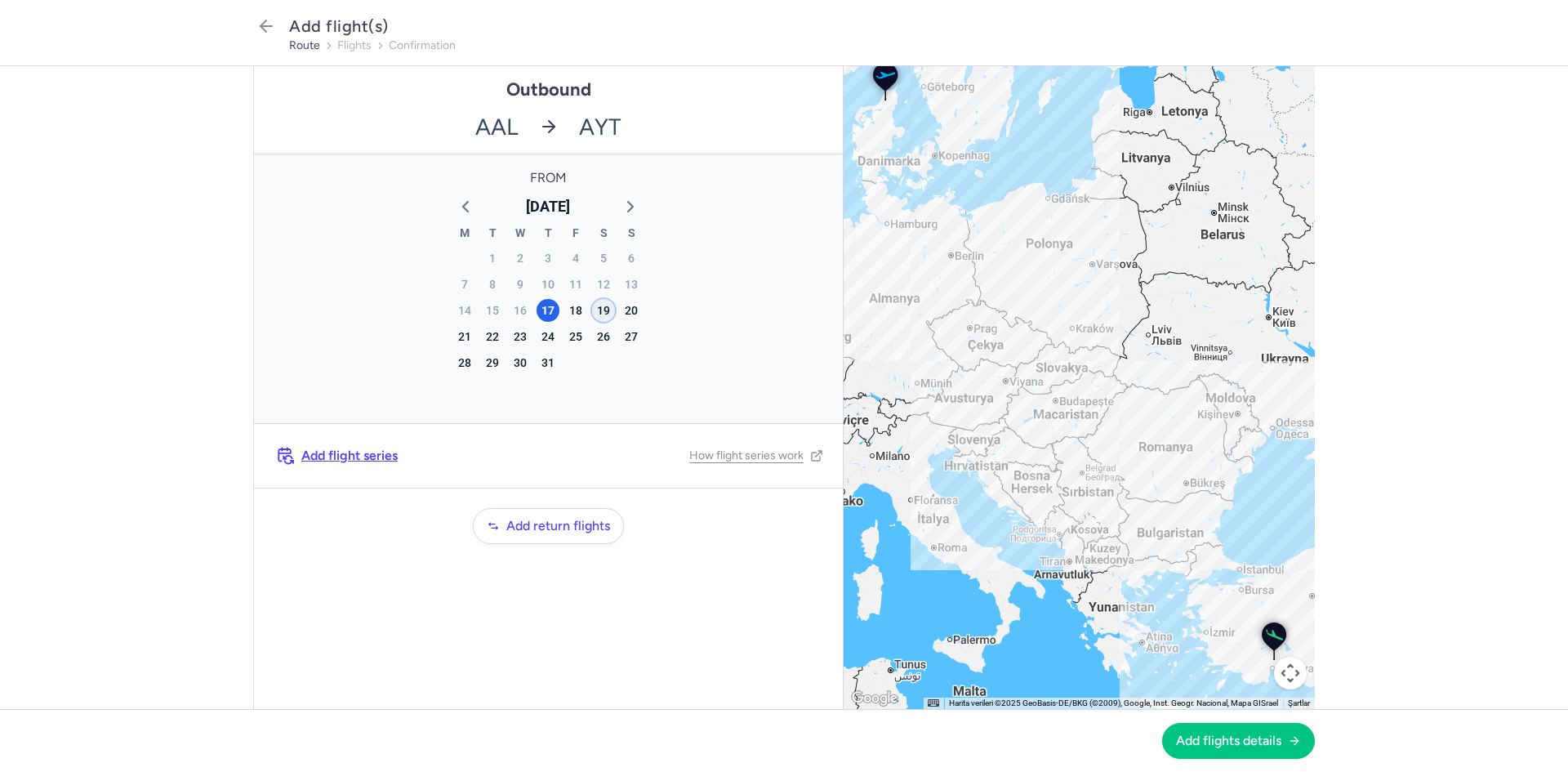 click on "19" 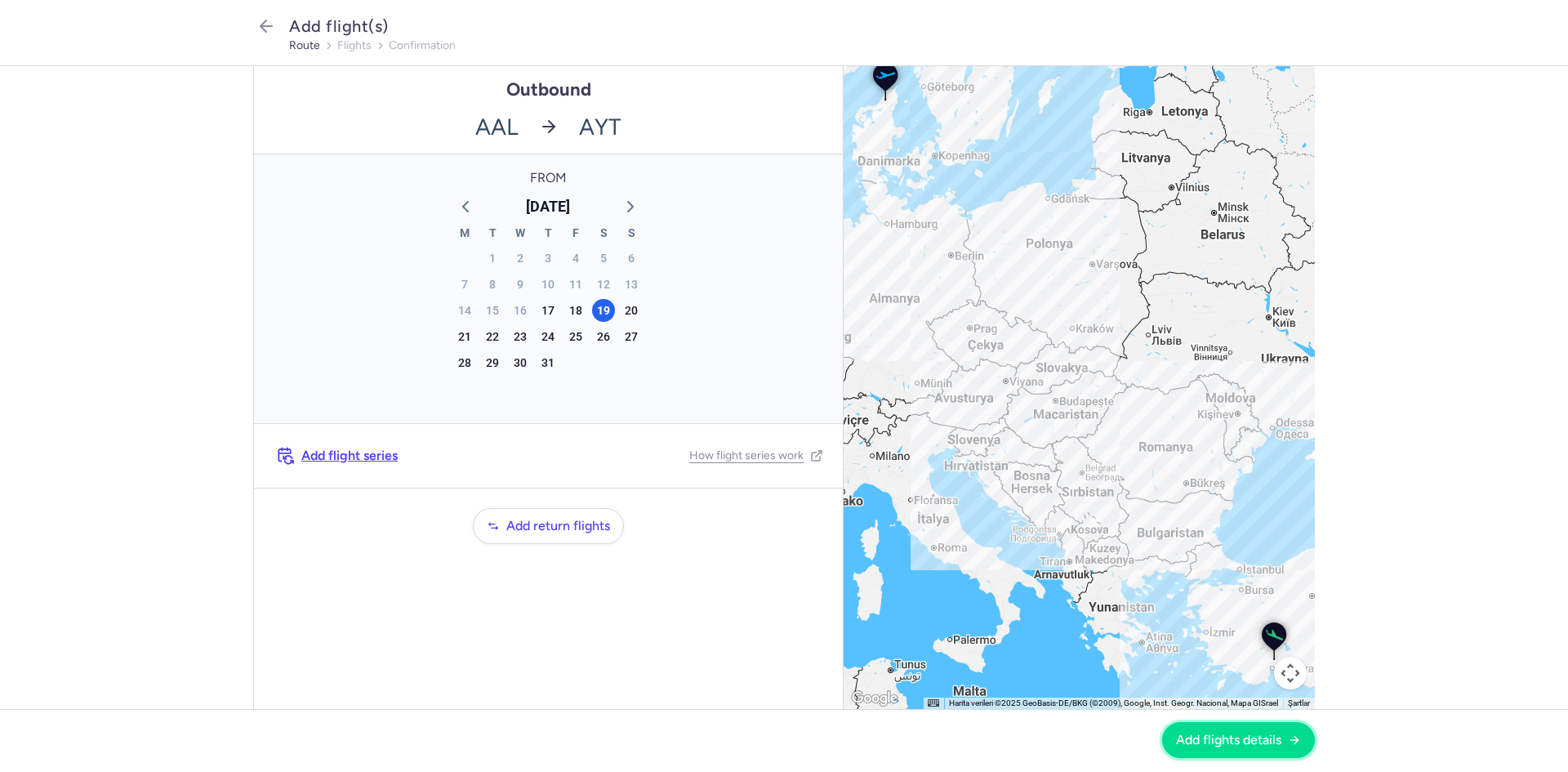 click on "Add flights details" at bounding box center [1238, 740] 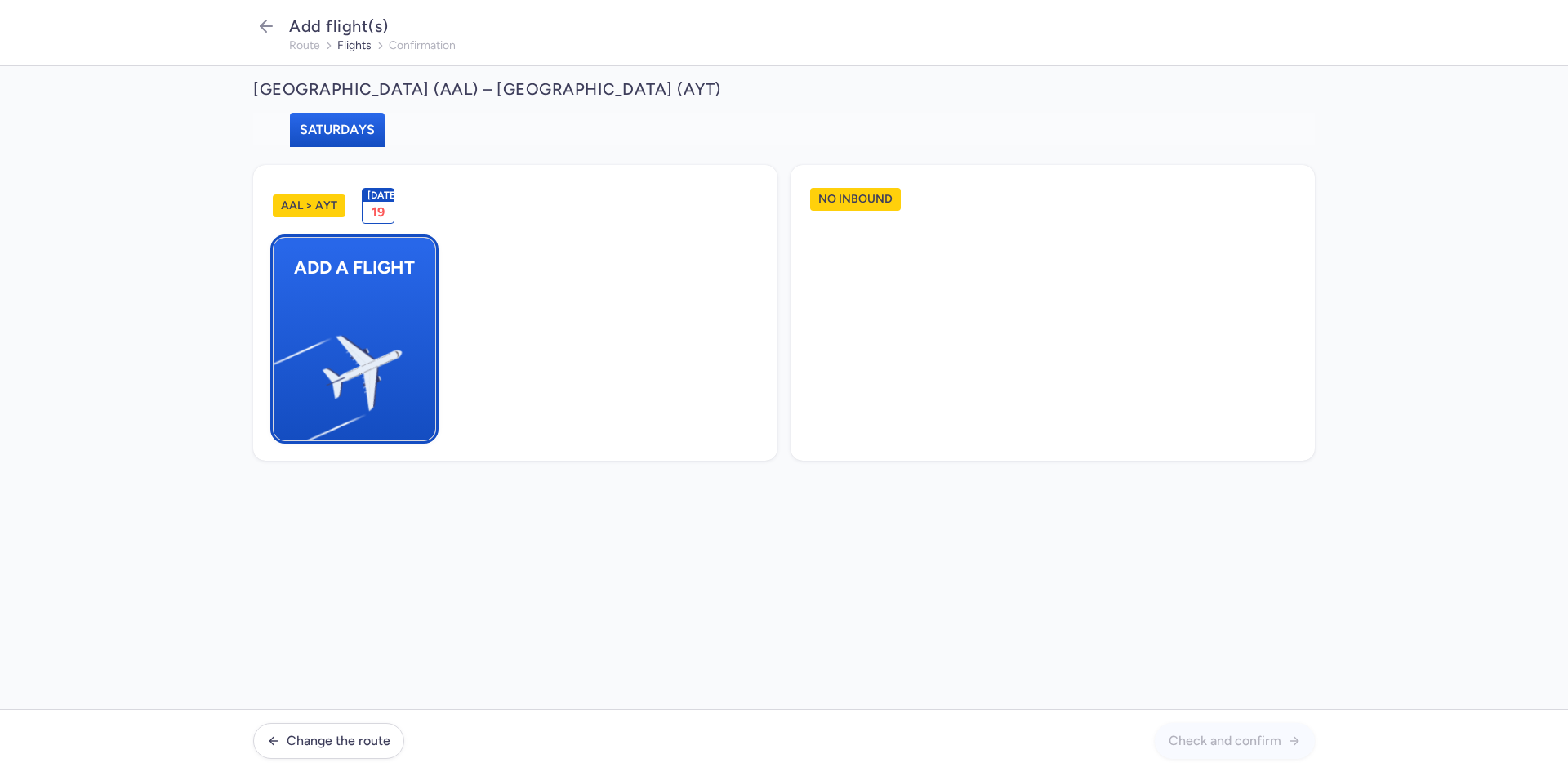 click at bounding box center (282, 366) 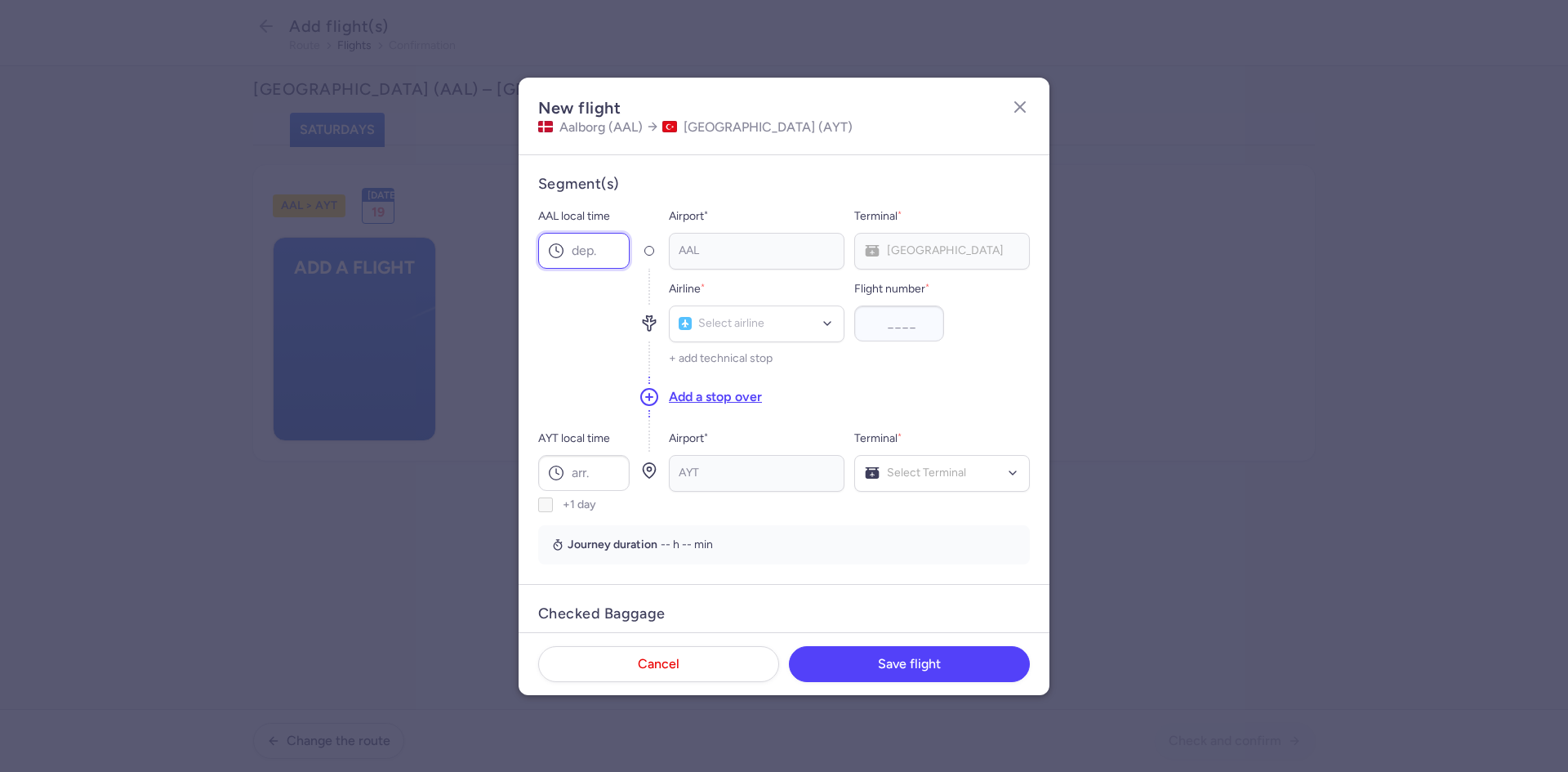 click on "AAL local time" at bounding box center [584, 251] 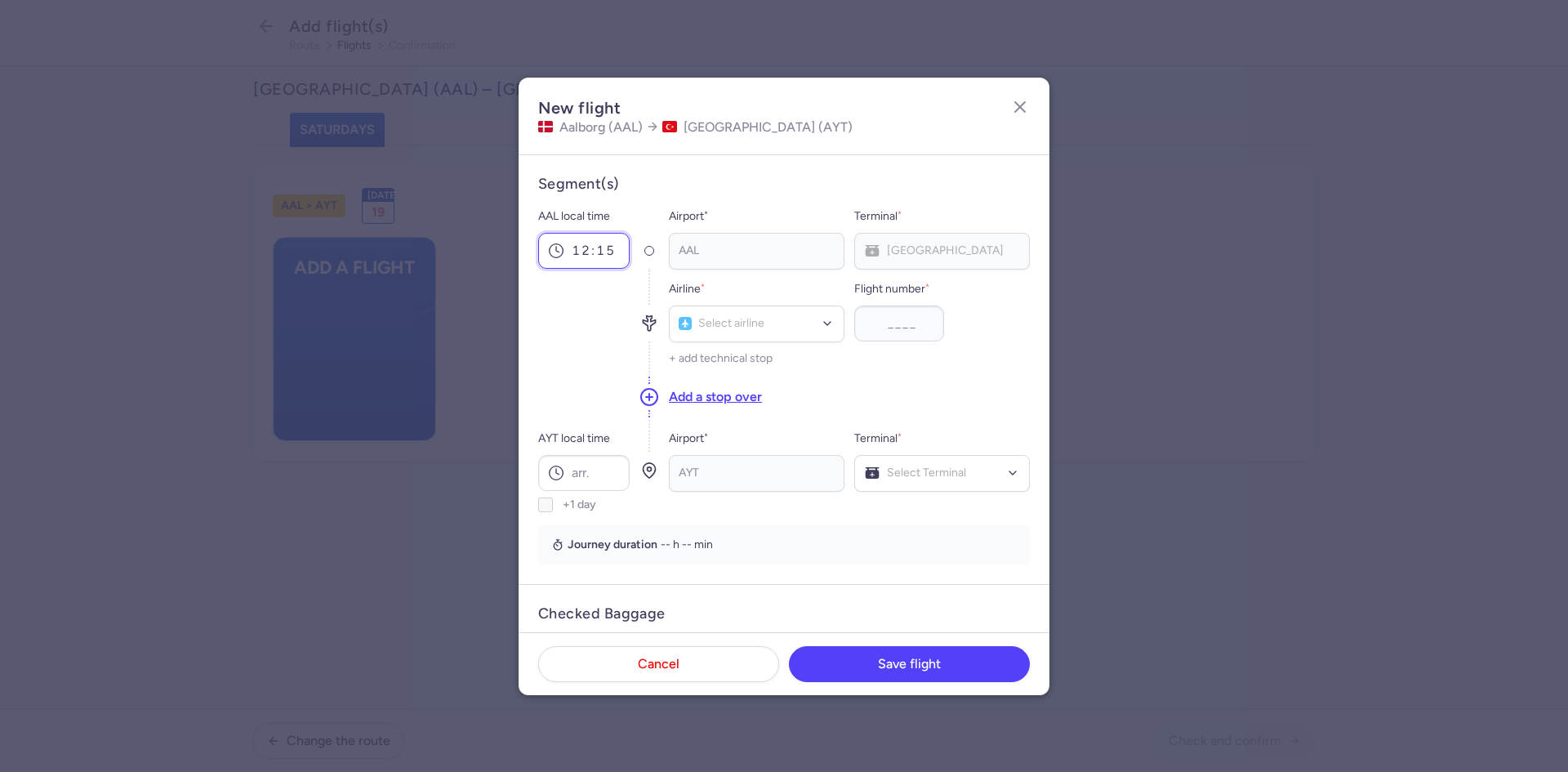 type on "12:15" 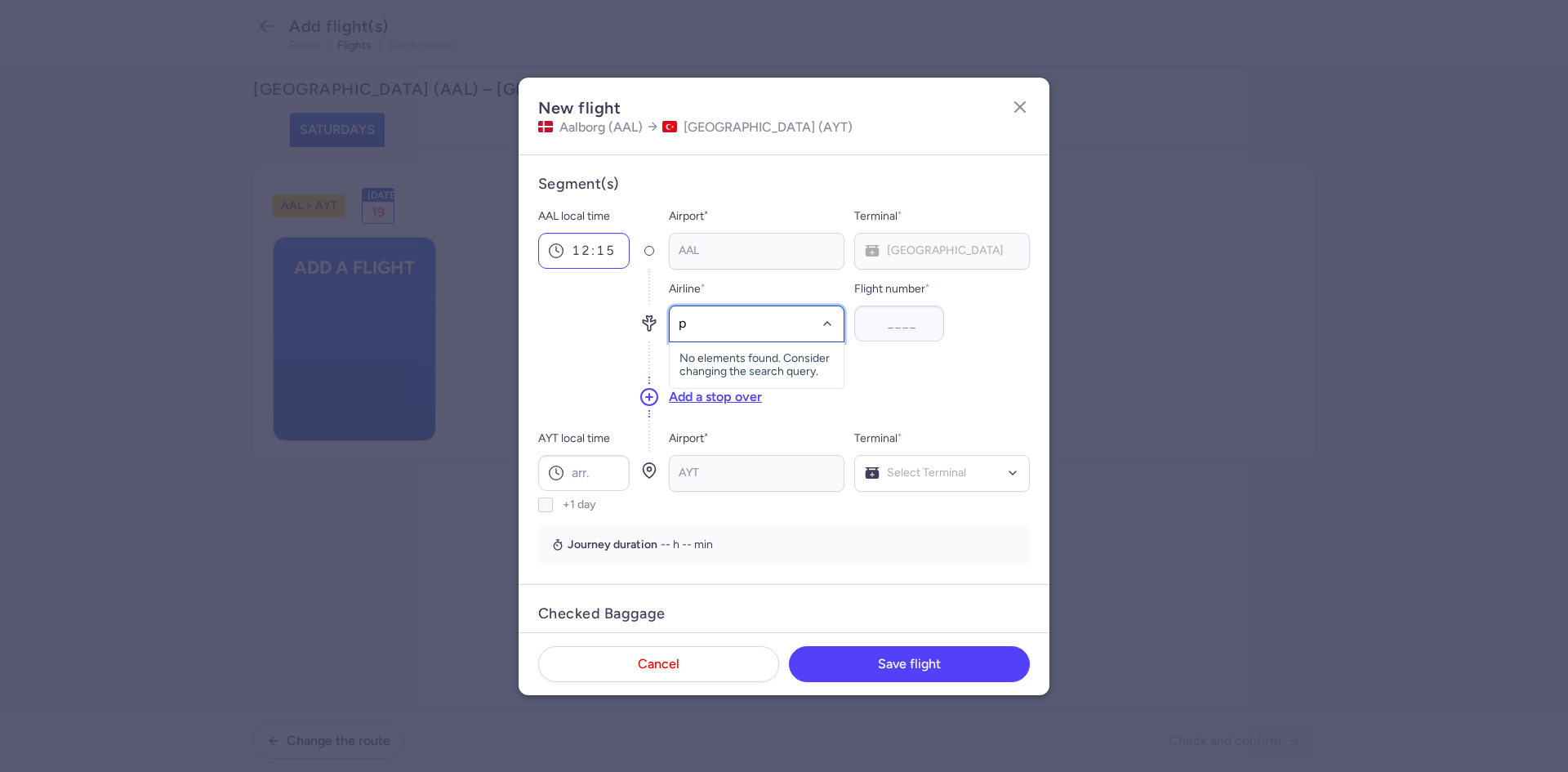 type on "pc" 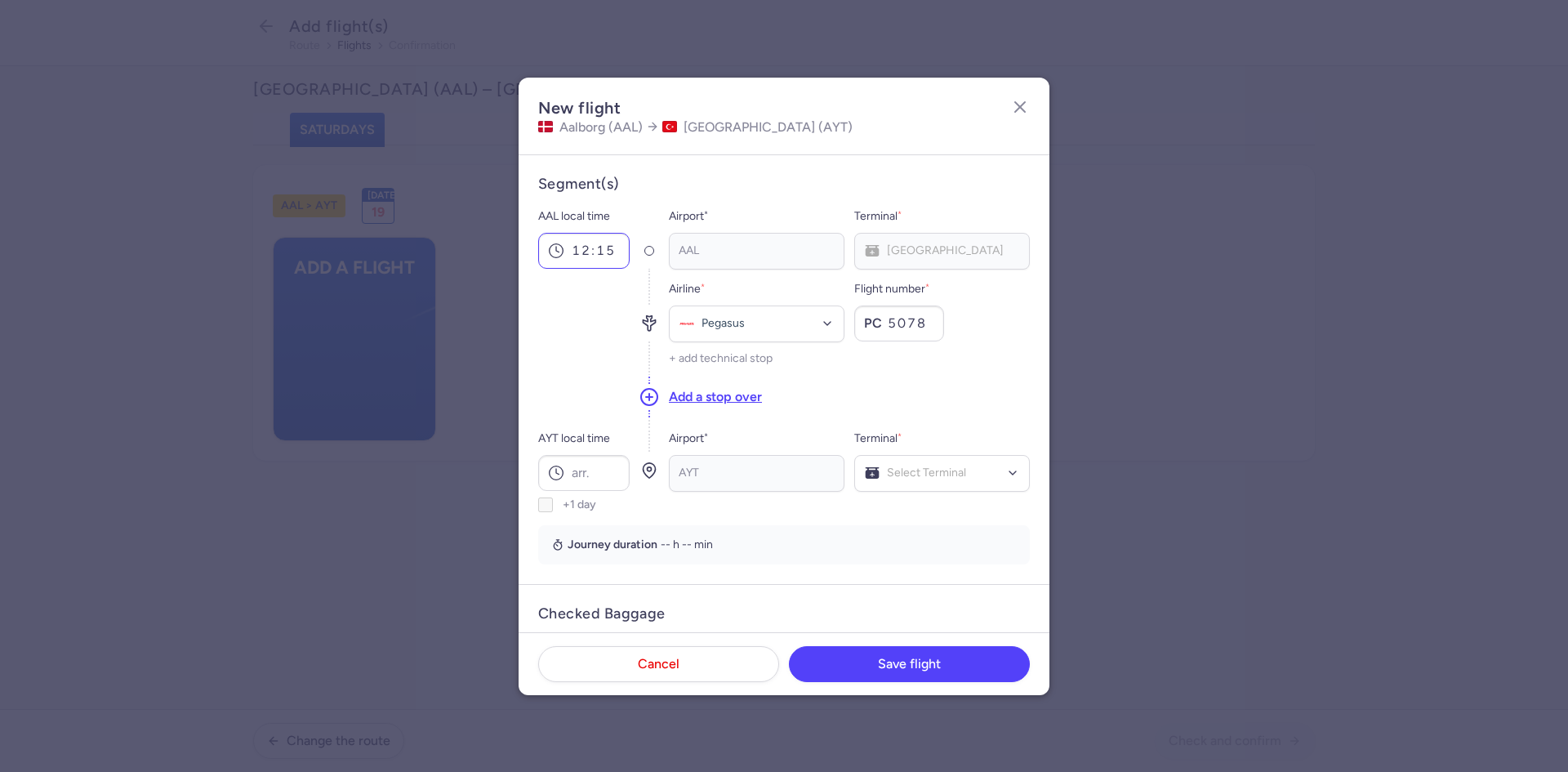 type on "5078" 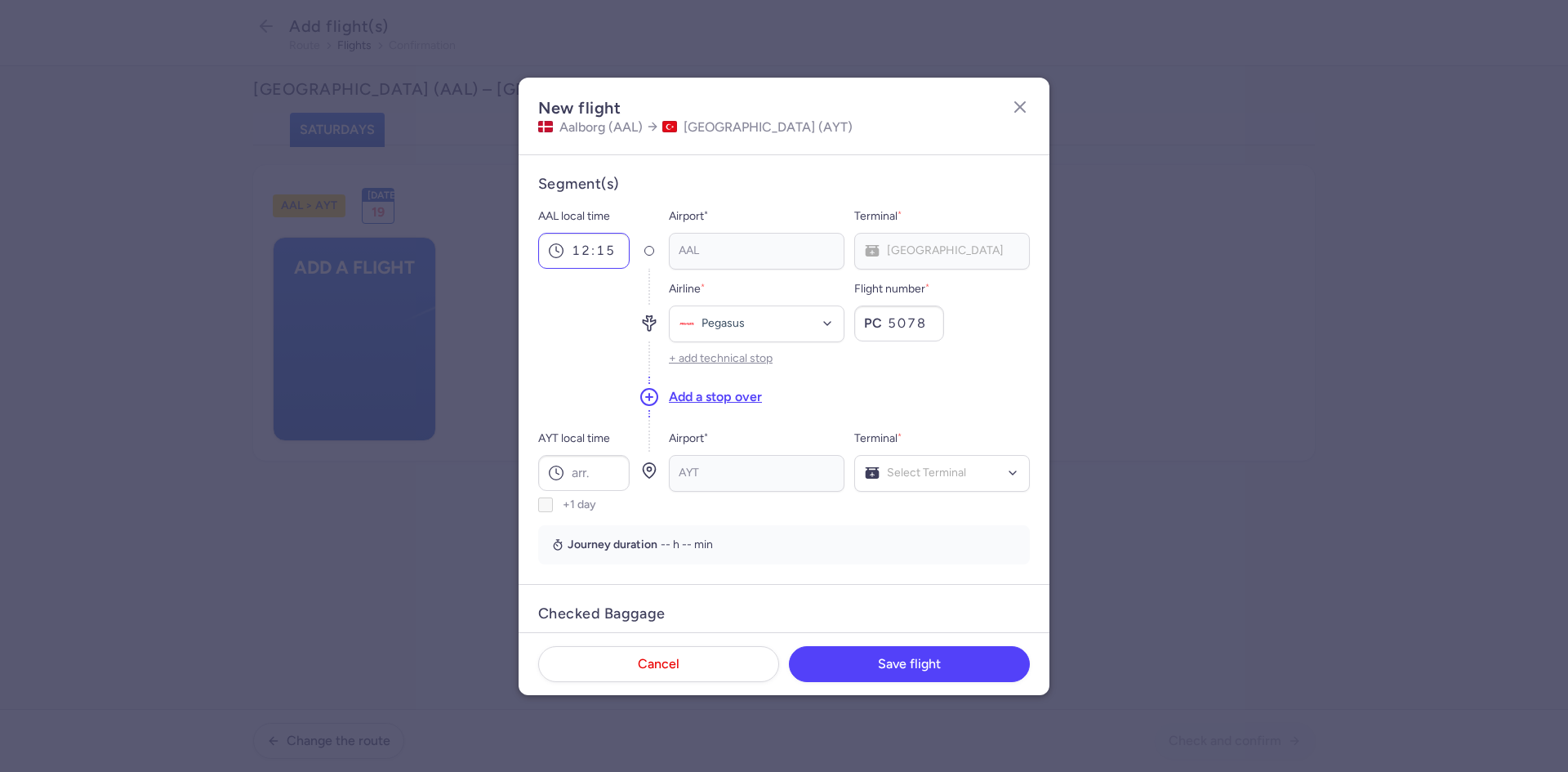 type 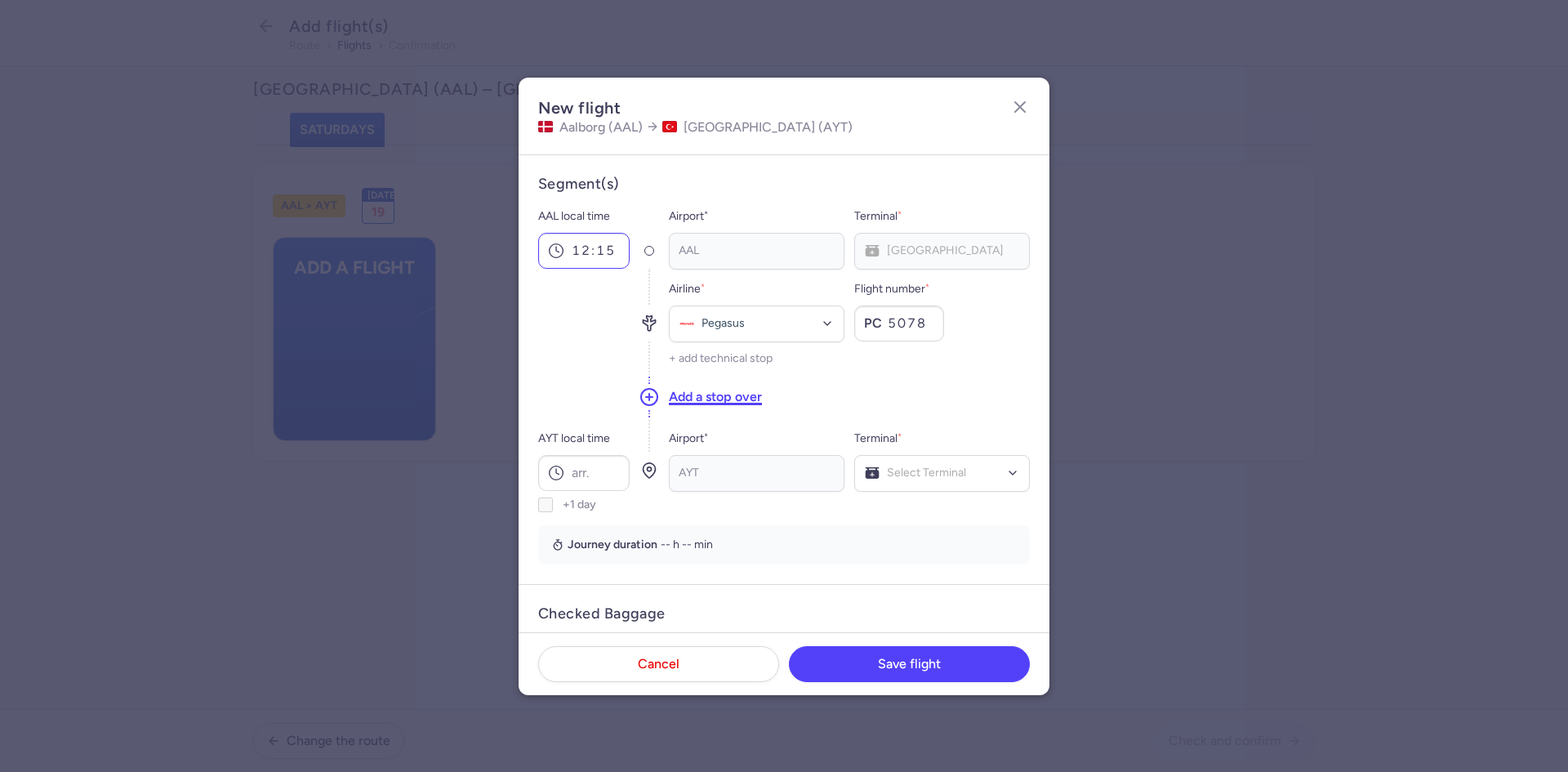 type 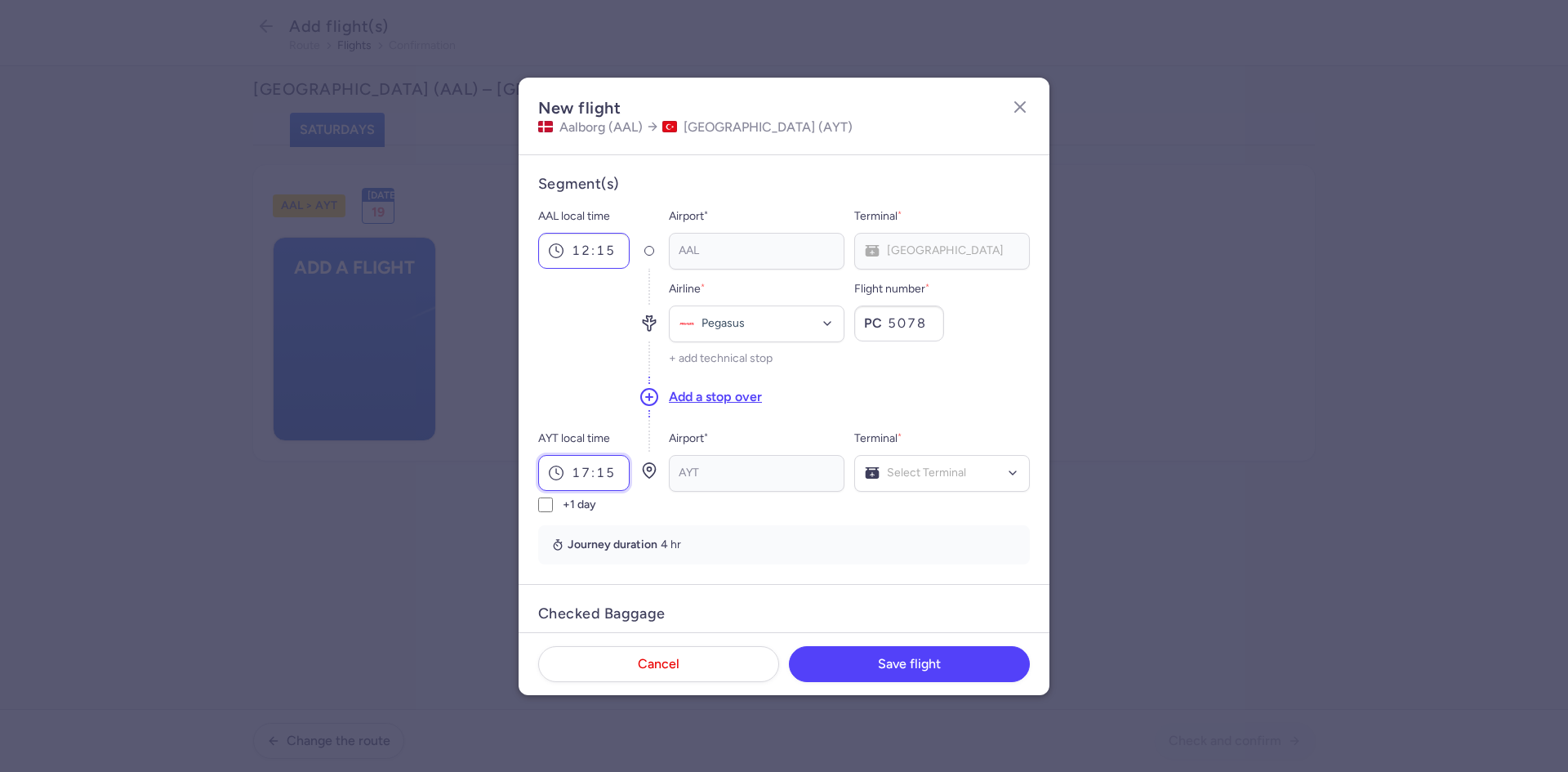 type on "17:15" 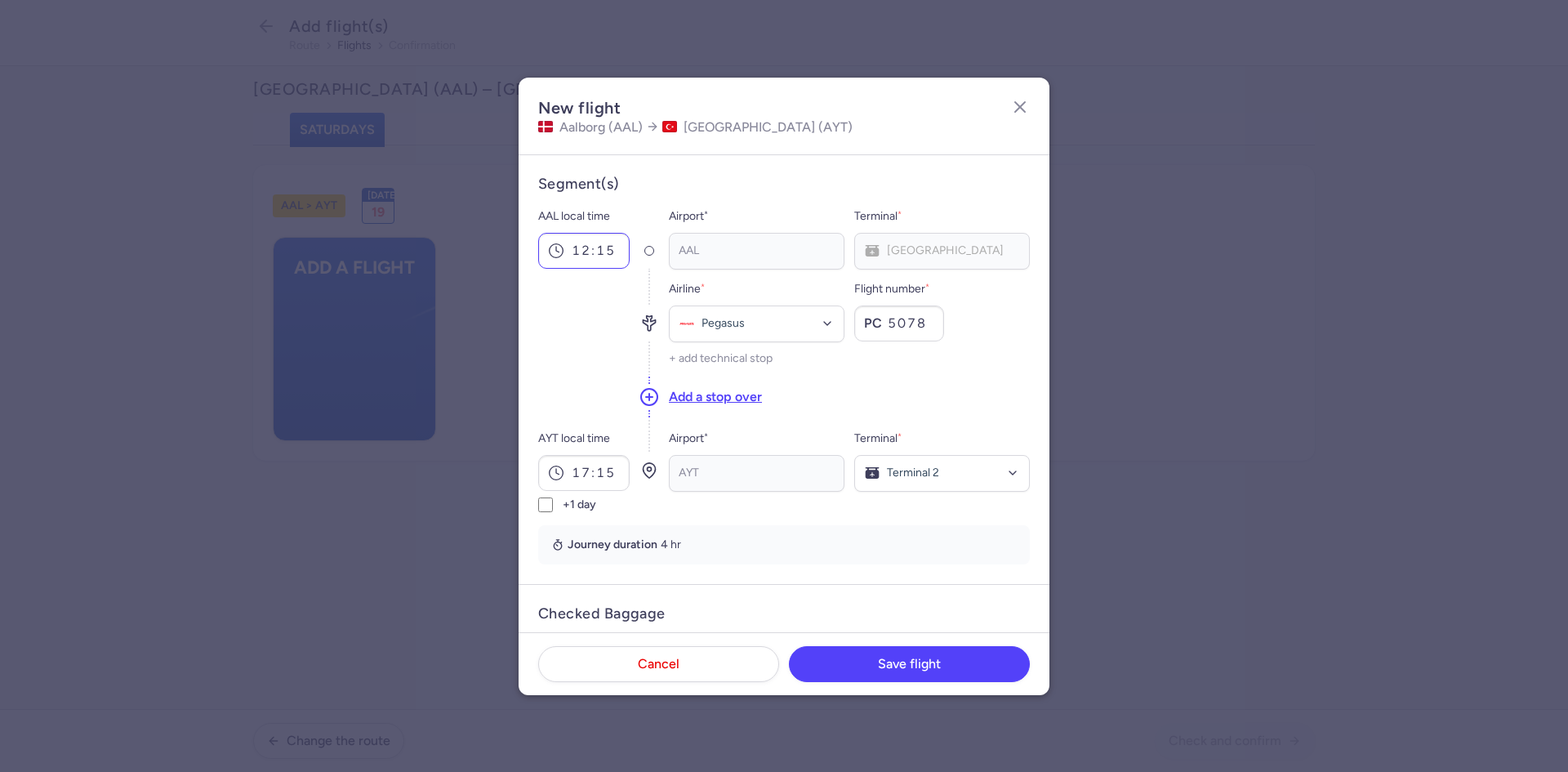 scroll, scrollTop: 287, scrollLeft: 0, axis: vertical 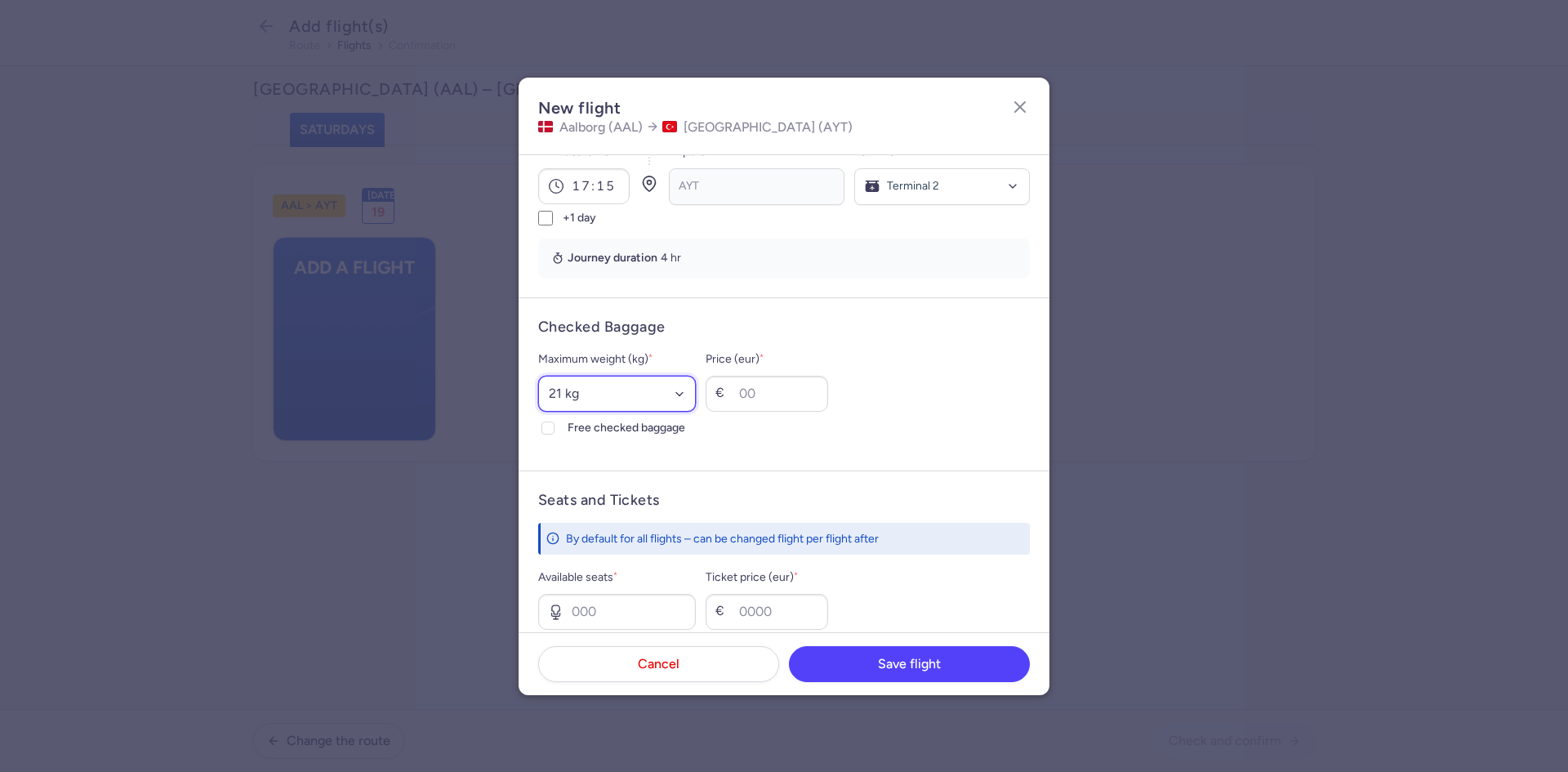select on "20" 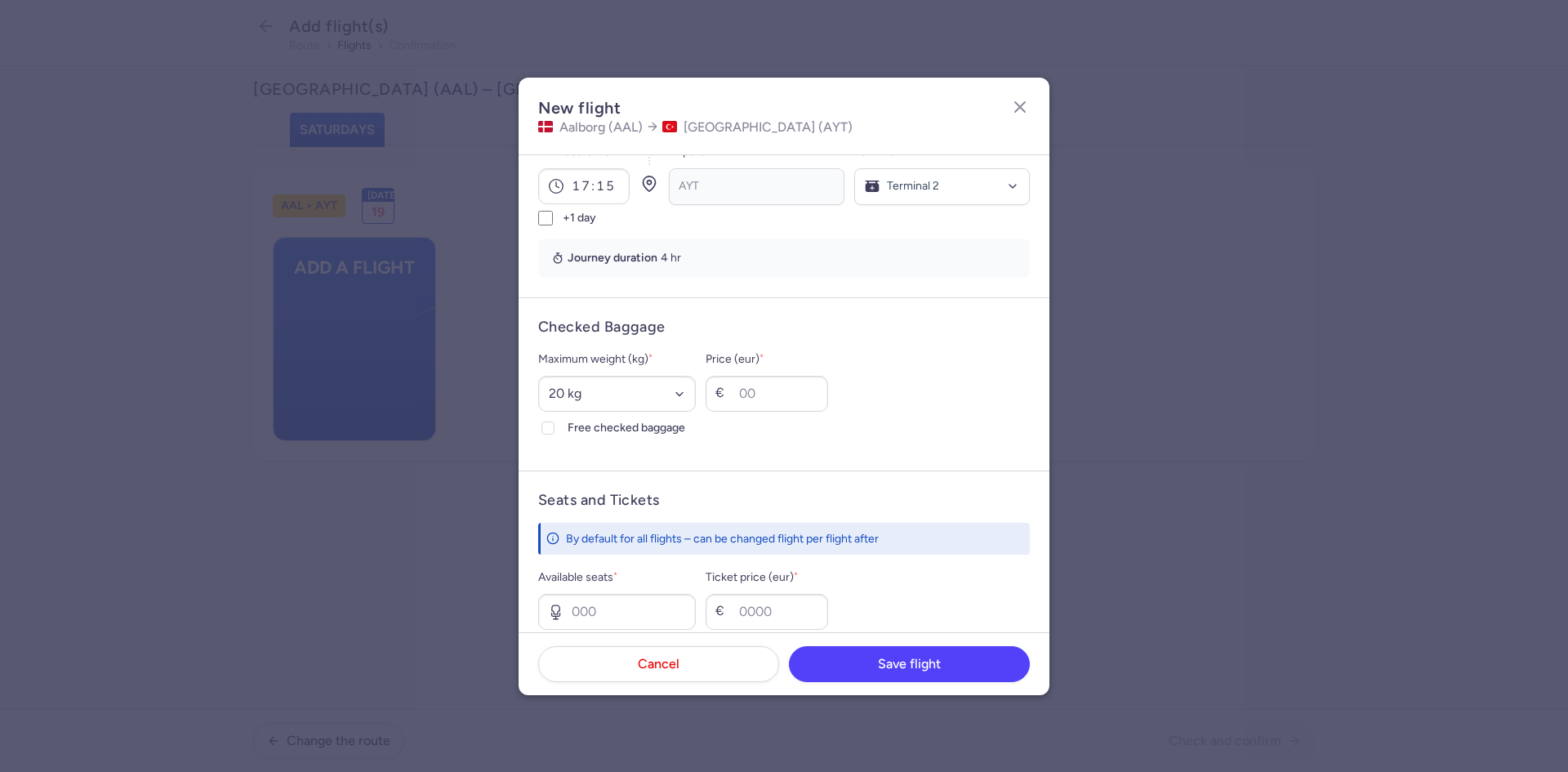 click on "Free checked baggage" at bounding box center (548, 428) 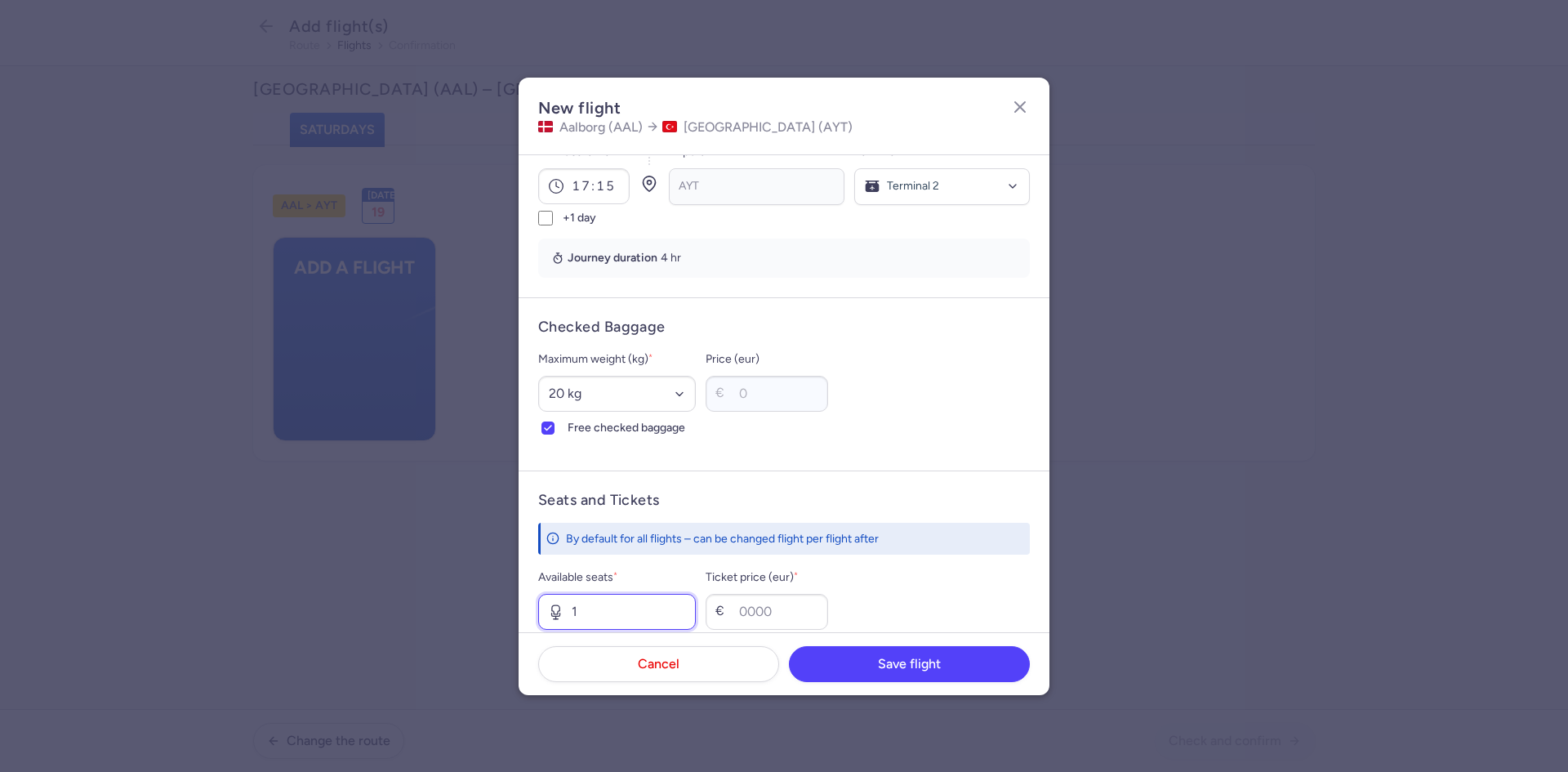 type on "1" 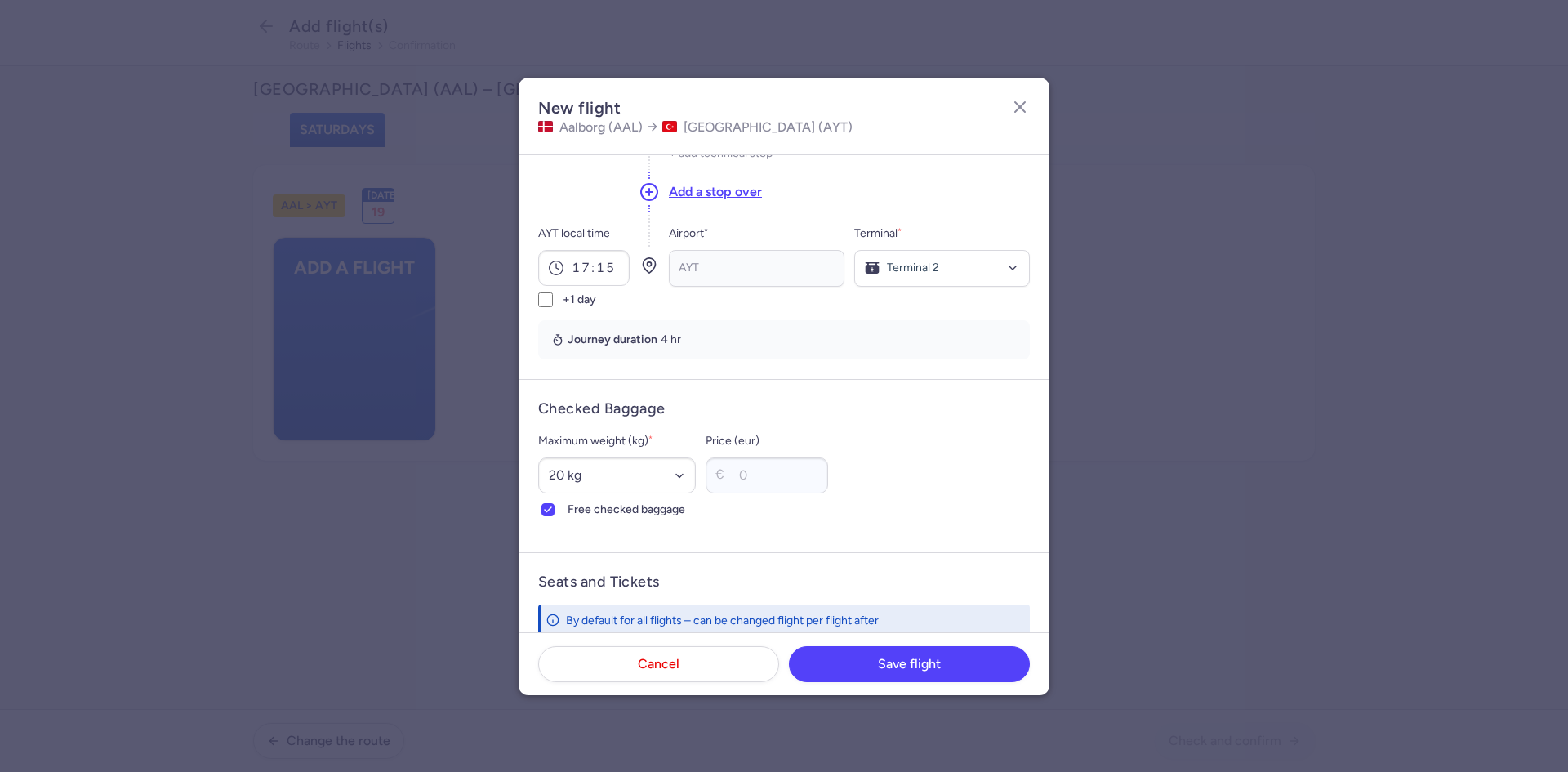 scroll, scrollTop: 503, scrollLeft: 0, axis: vertical 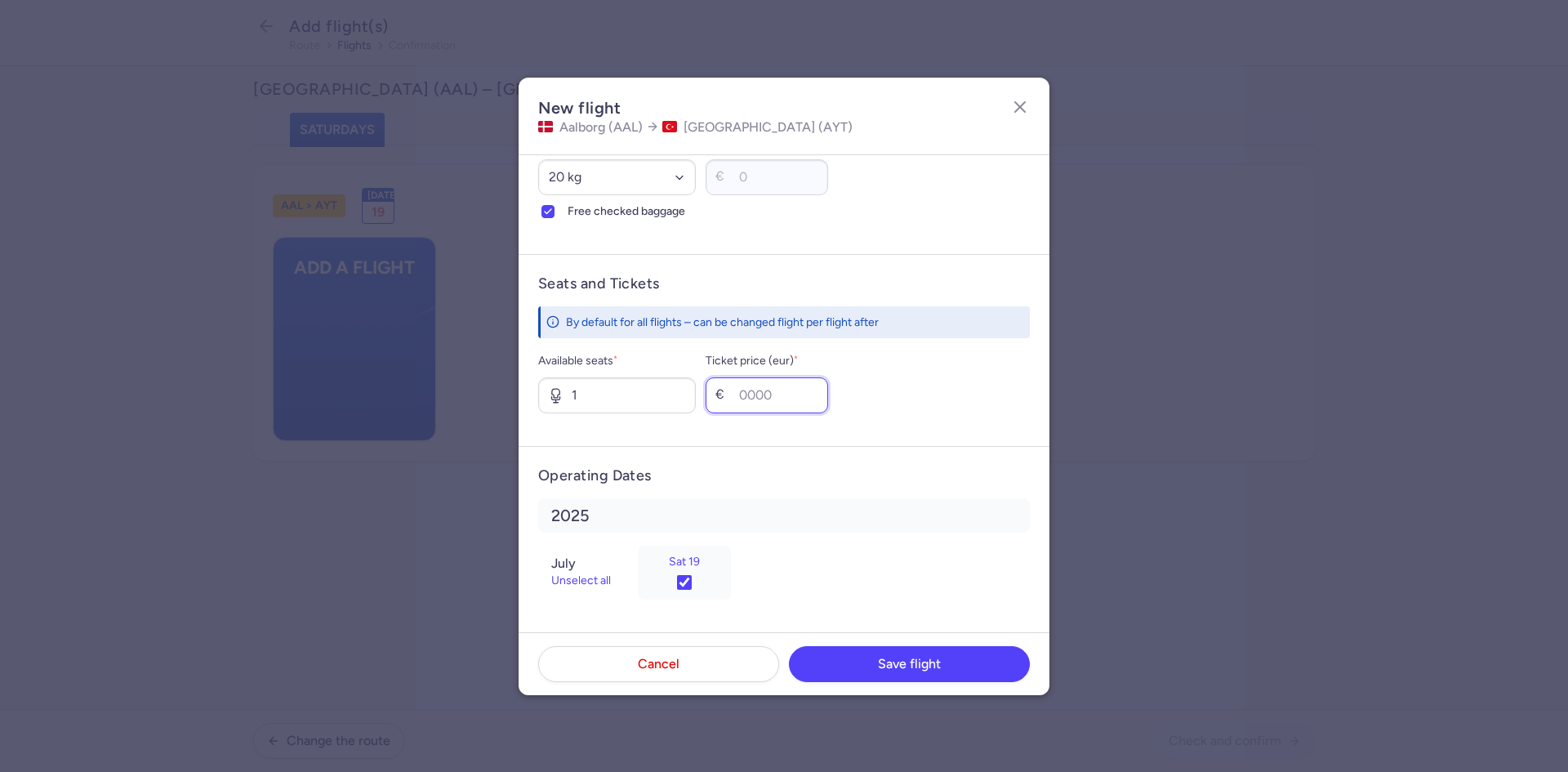click on "Ticket price (eur)  *" at bounding box center [767, 395] 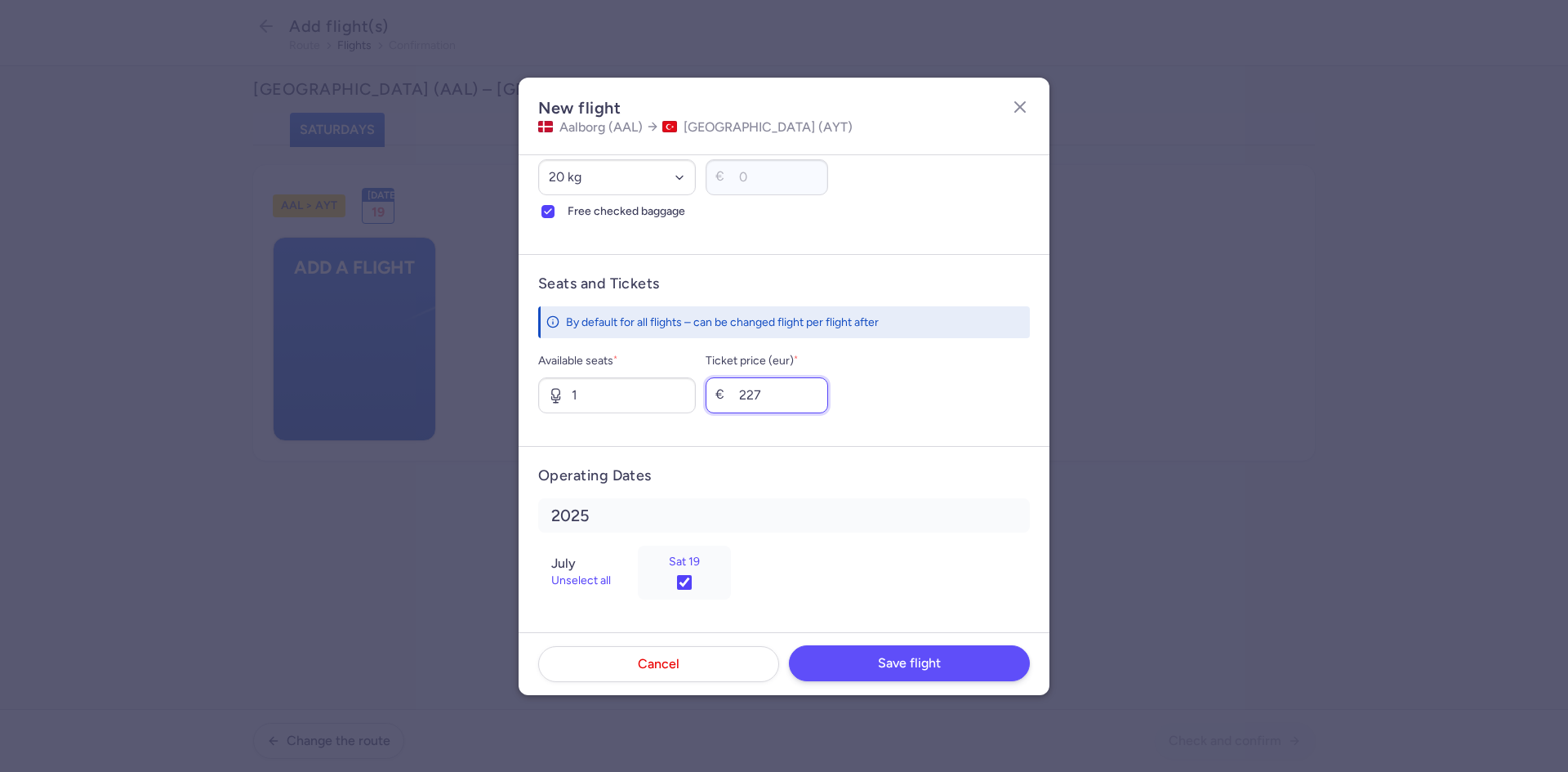 type on "227" 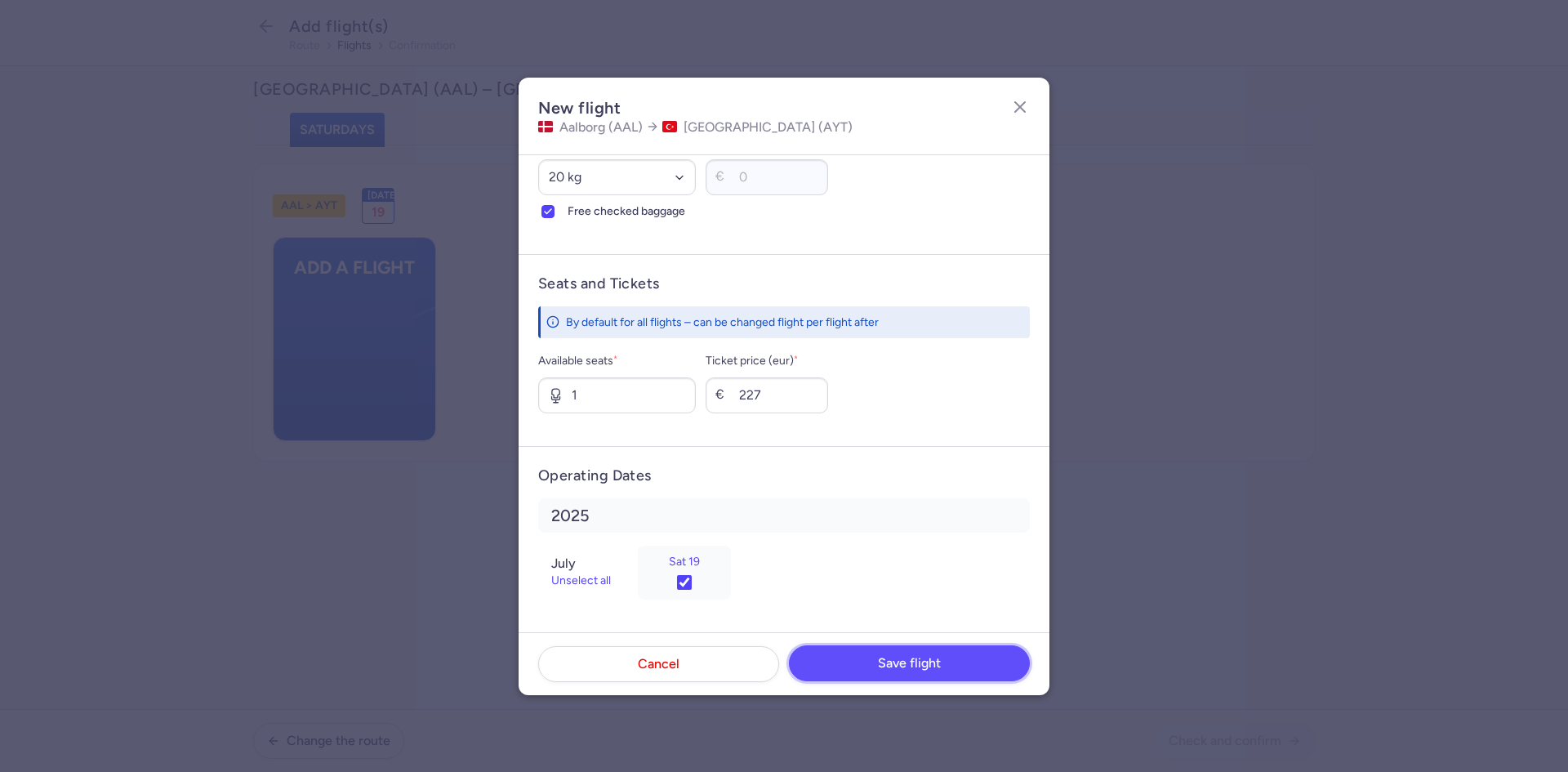 click on "Save flight" at bounding box center (909, 663) 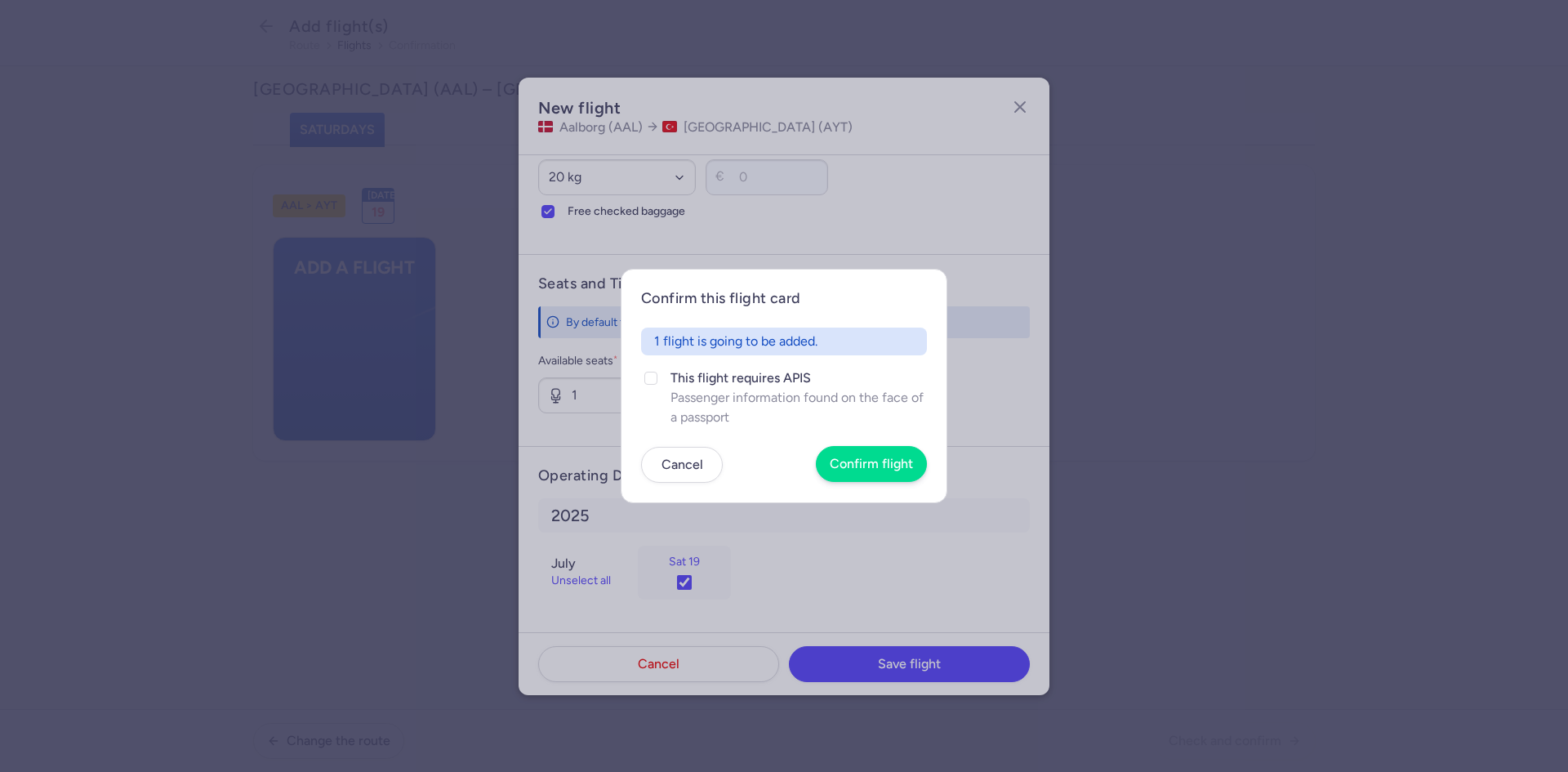 drag, startPoint x: 736, startPoint y: 377, endPoint x: 893, endPoint y: 448, distance: 172.30786 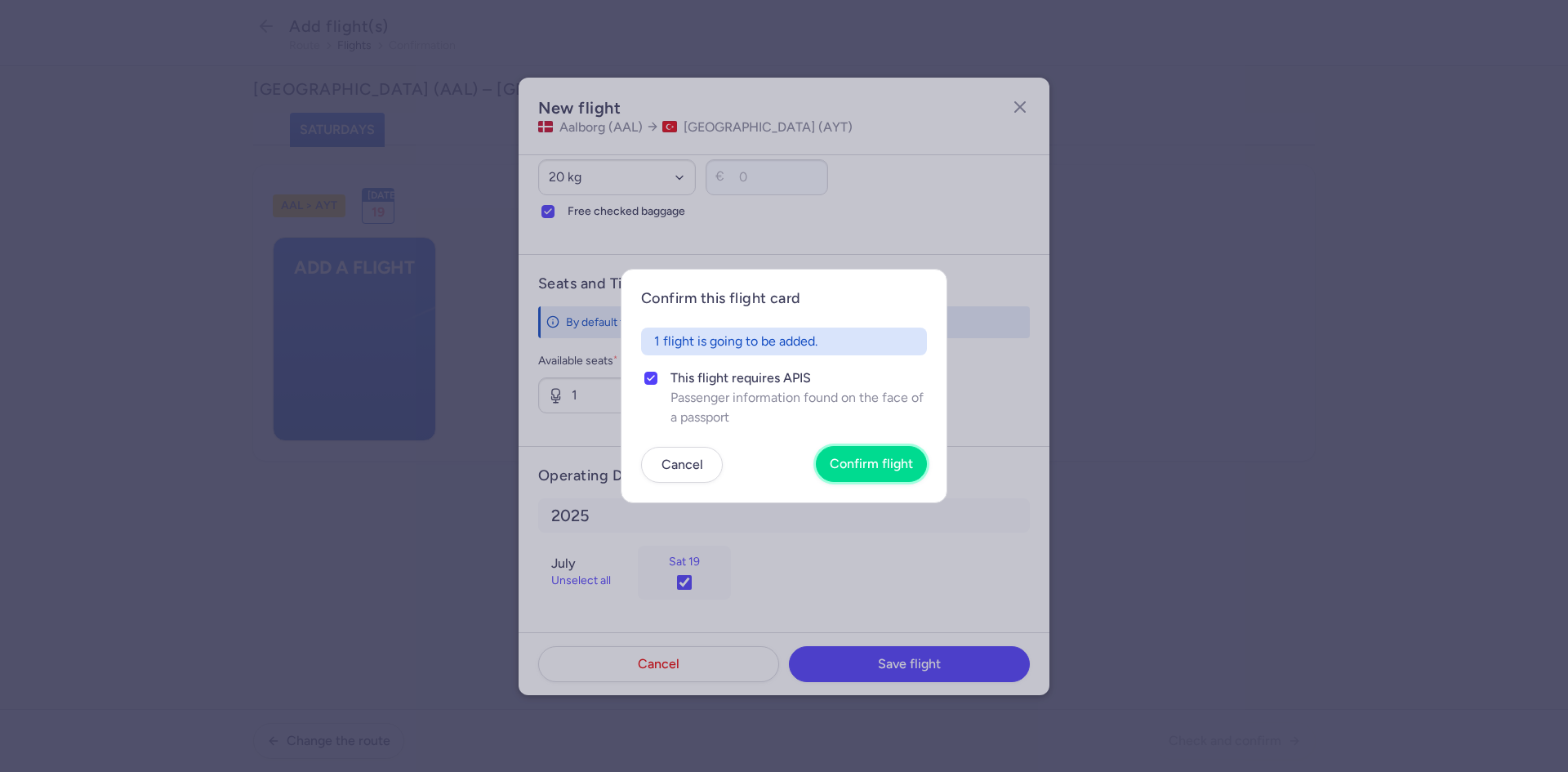 click on "Confirm flight" at bounding box center [871, 464] 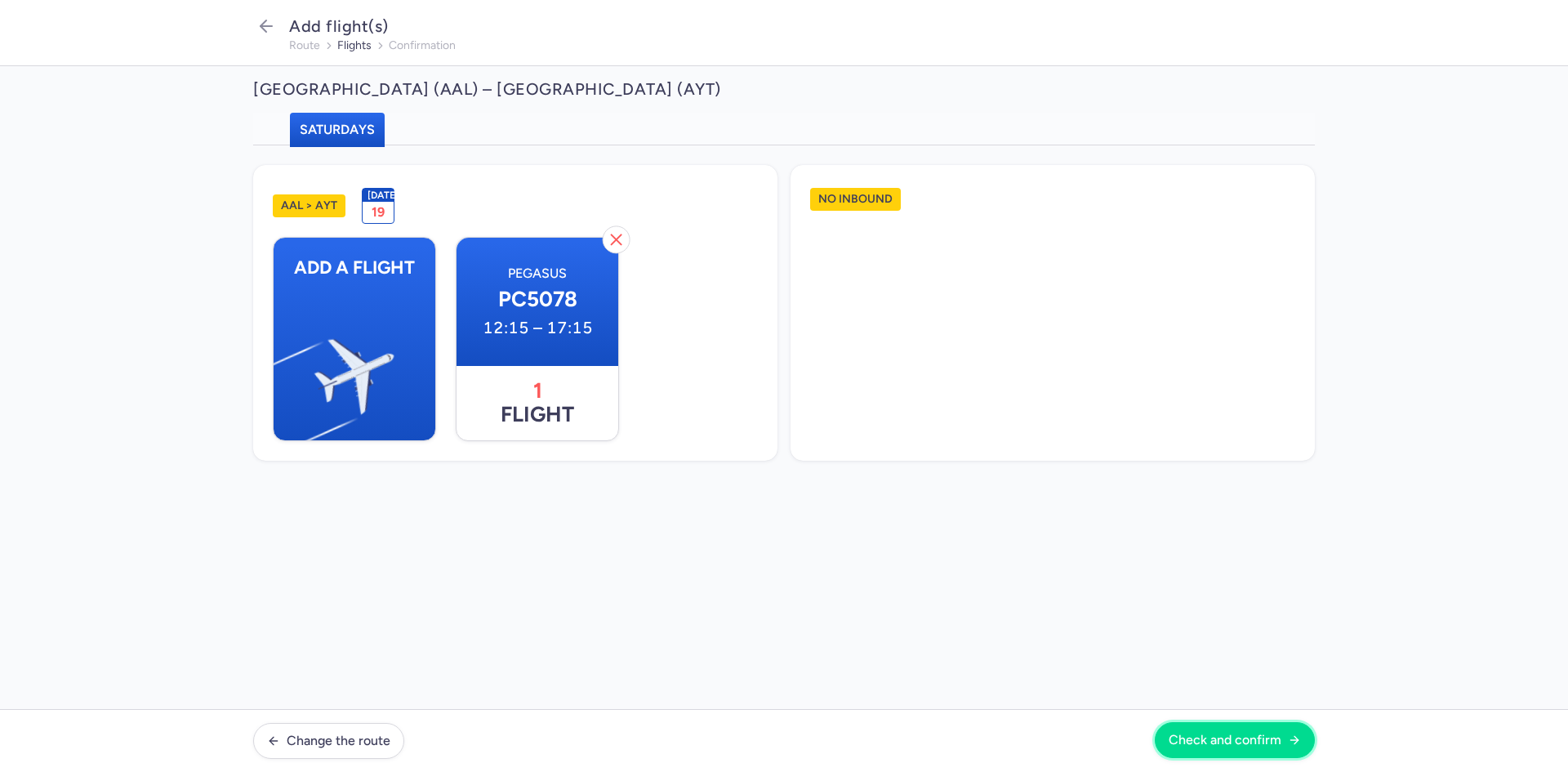 click on "Check and confirm" at bounding box center (1235, 740) 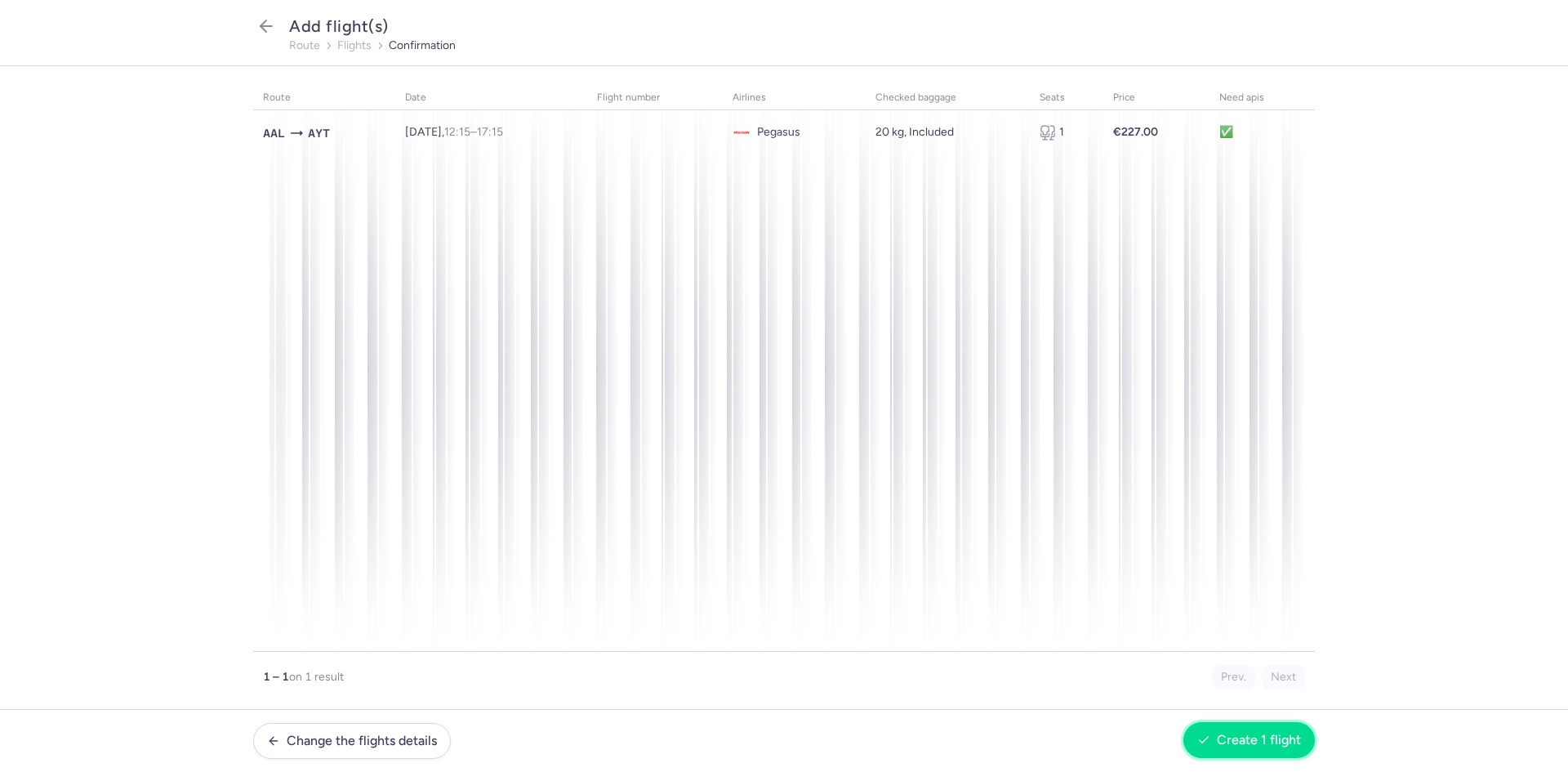 click on "Create 1 flight" at bounding box center (1258, 740) 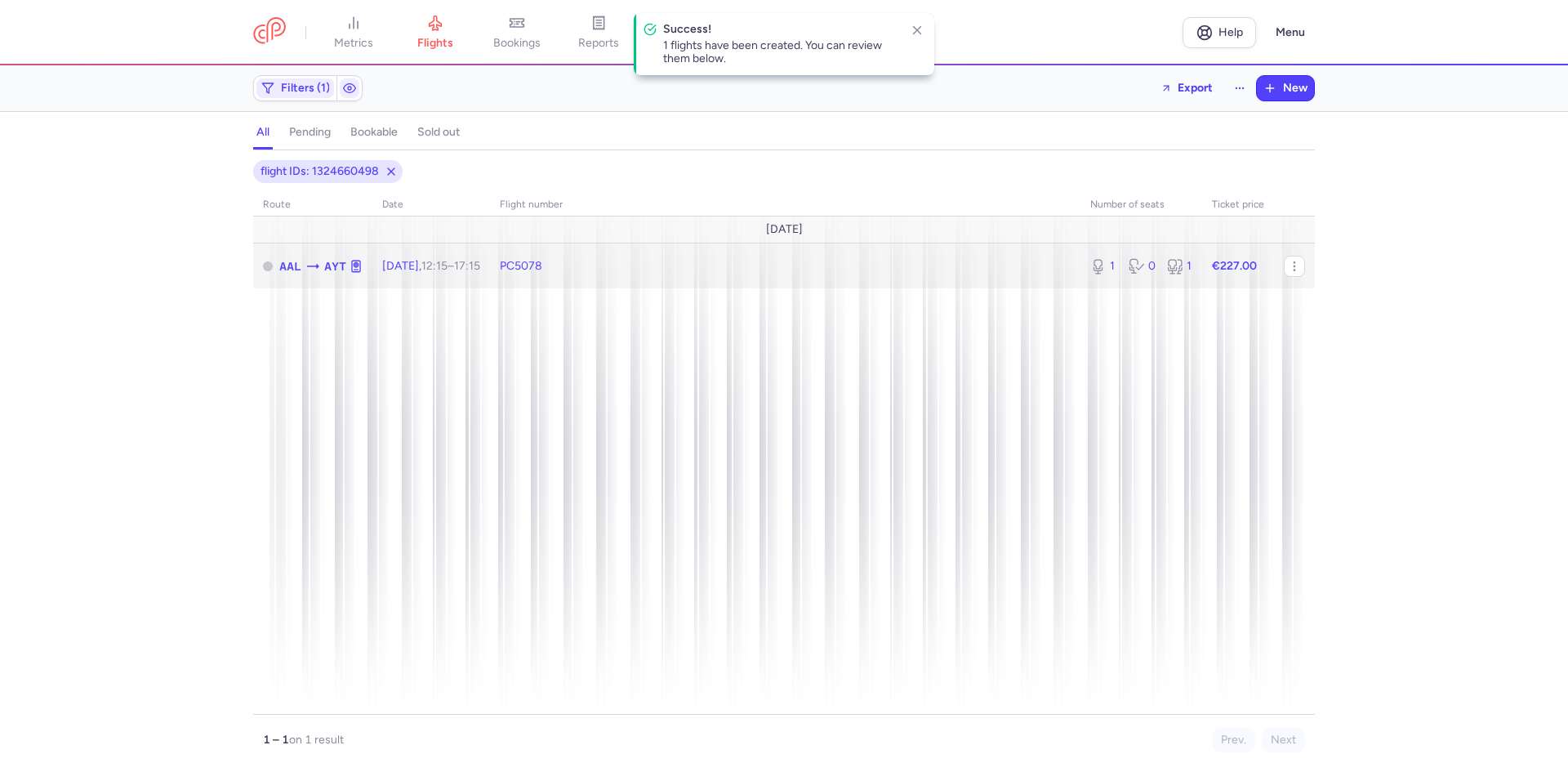 click on "€227.00" 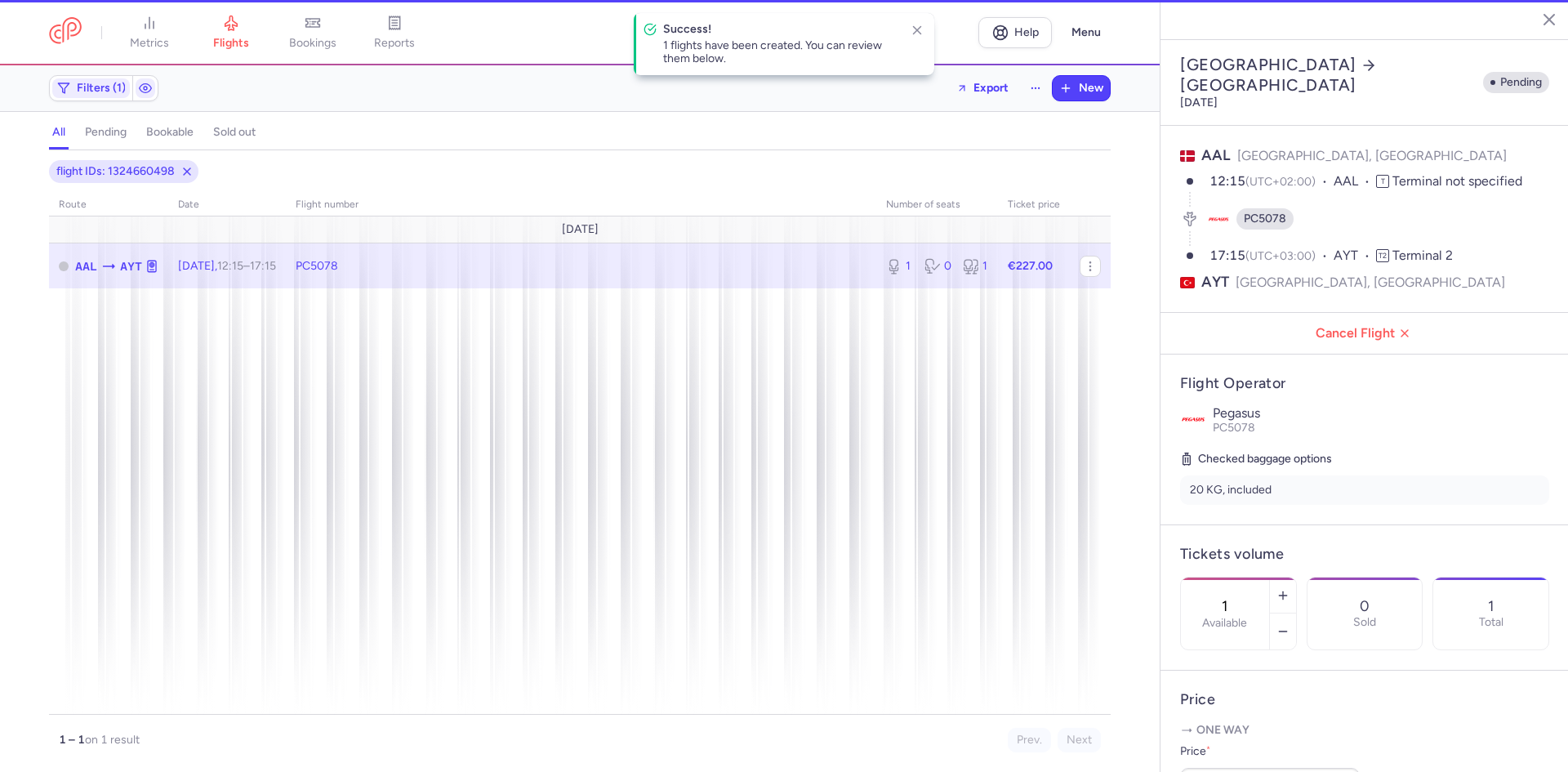 scroll, scrollTop: 354, scrollLeft: 0, axis: vertical 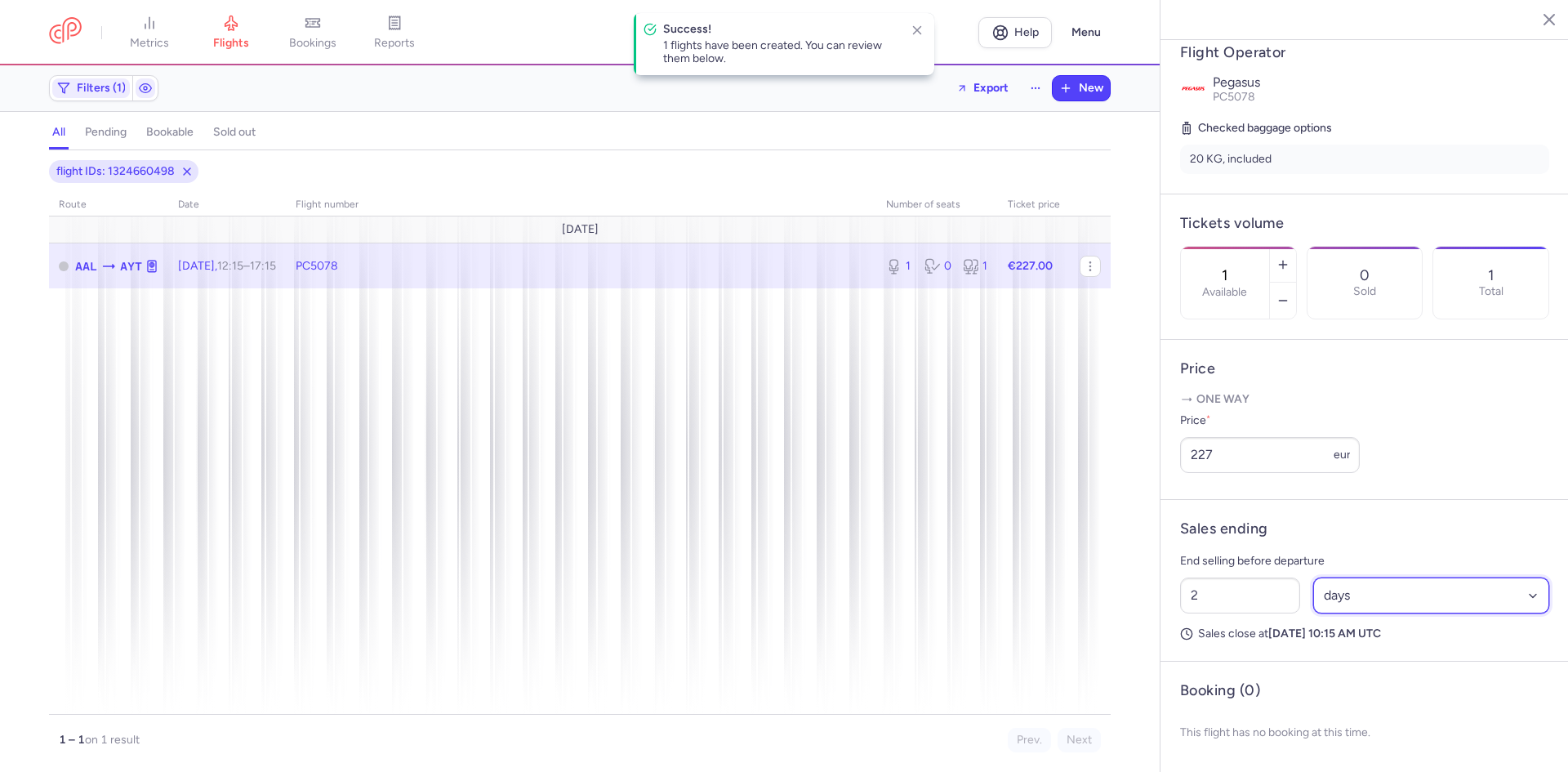 click on "Select an option hours days" at bounding box center (1432, 596) 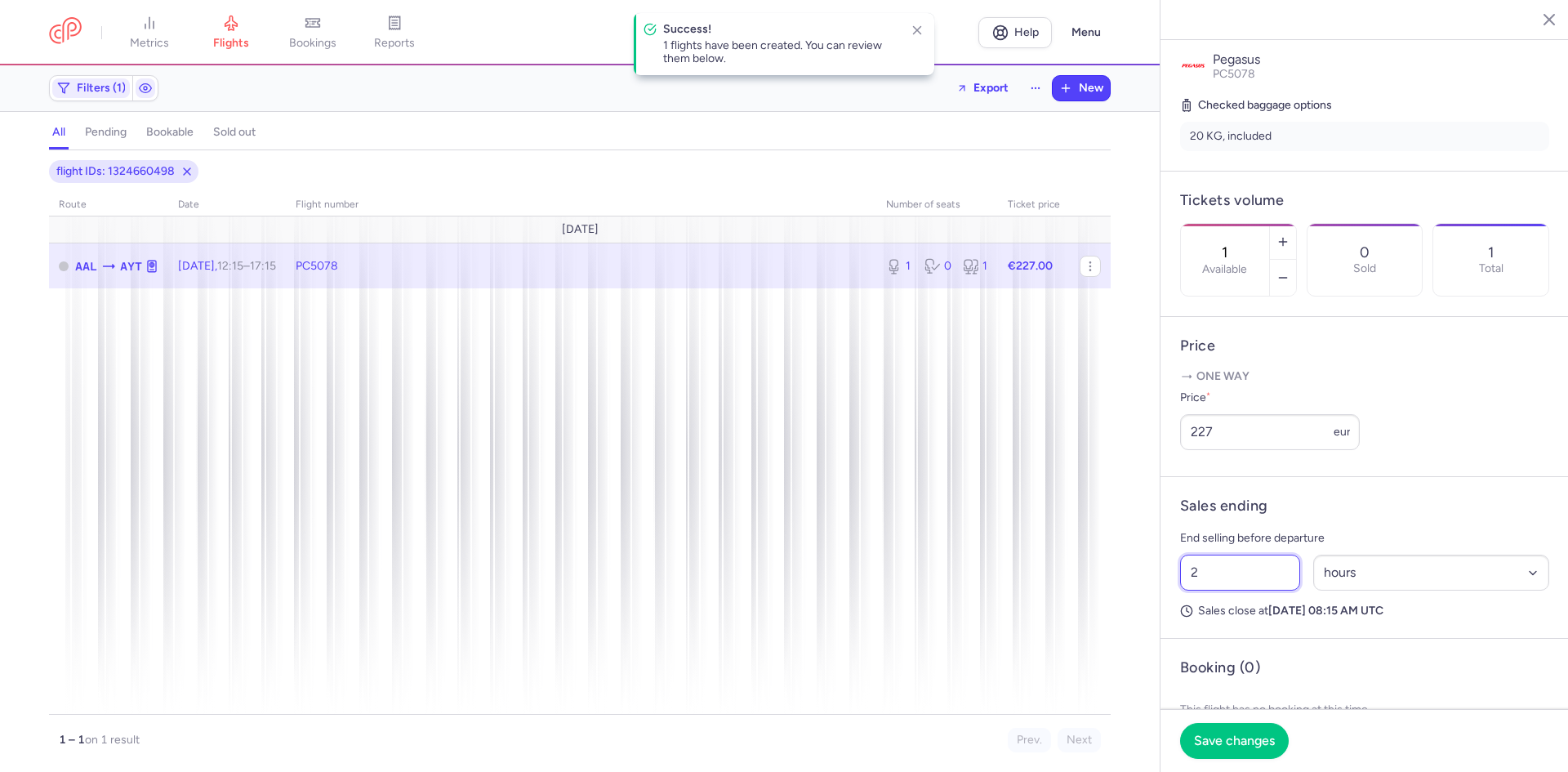 click on "2" at bounding box center (1240, 573) 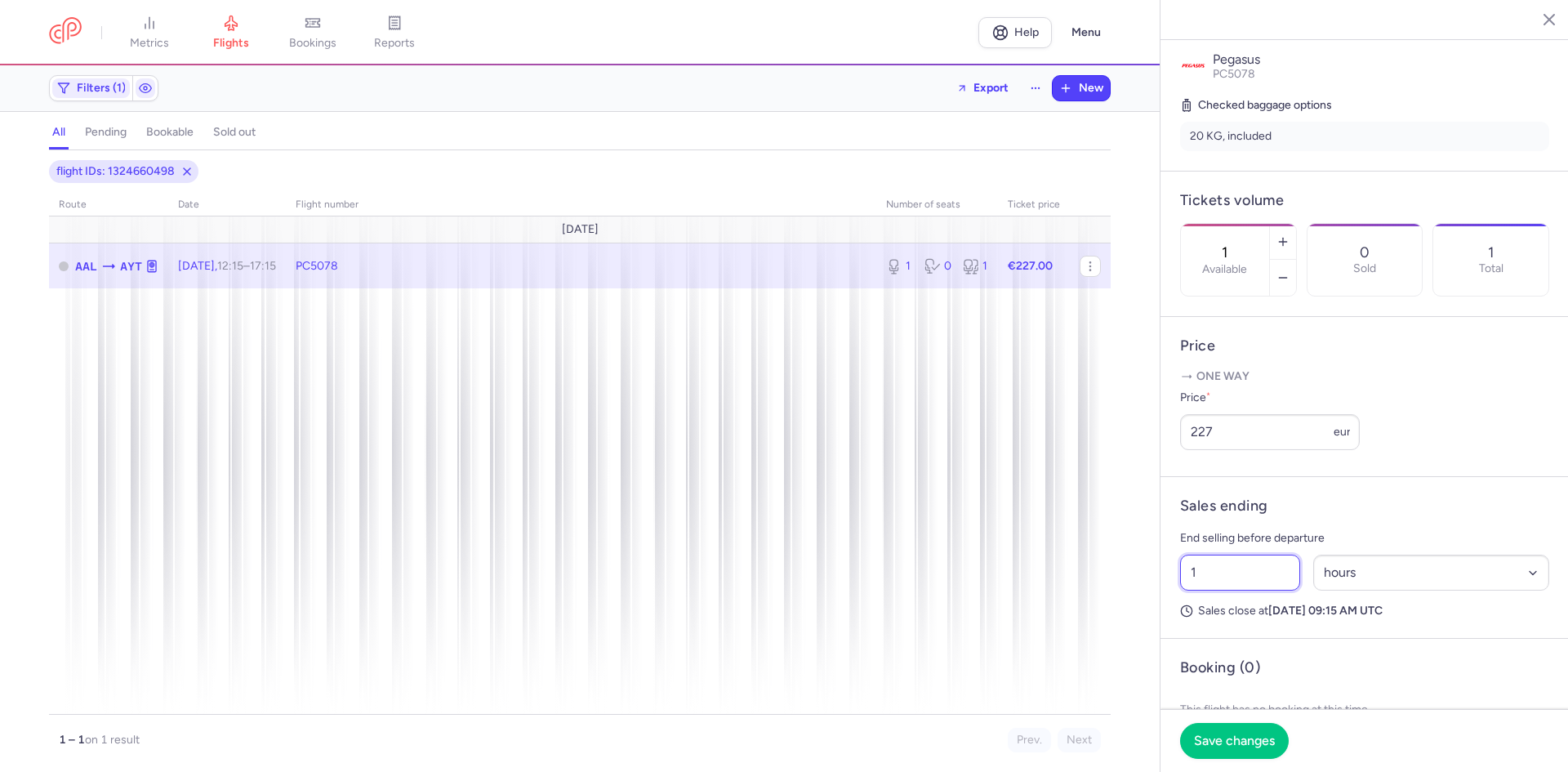 click on "1" at bounding box center [1240, 573] 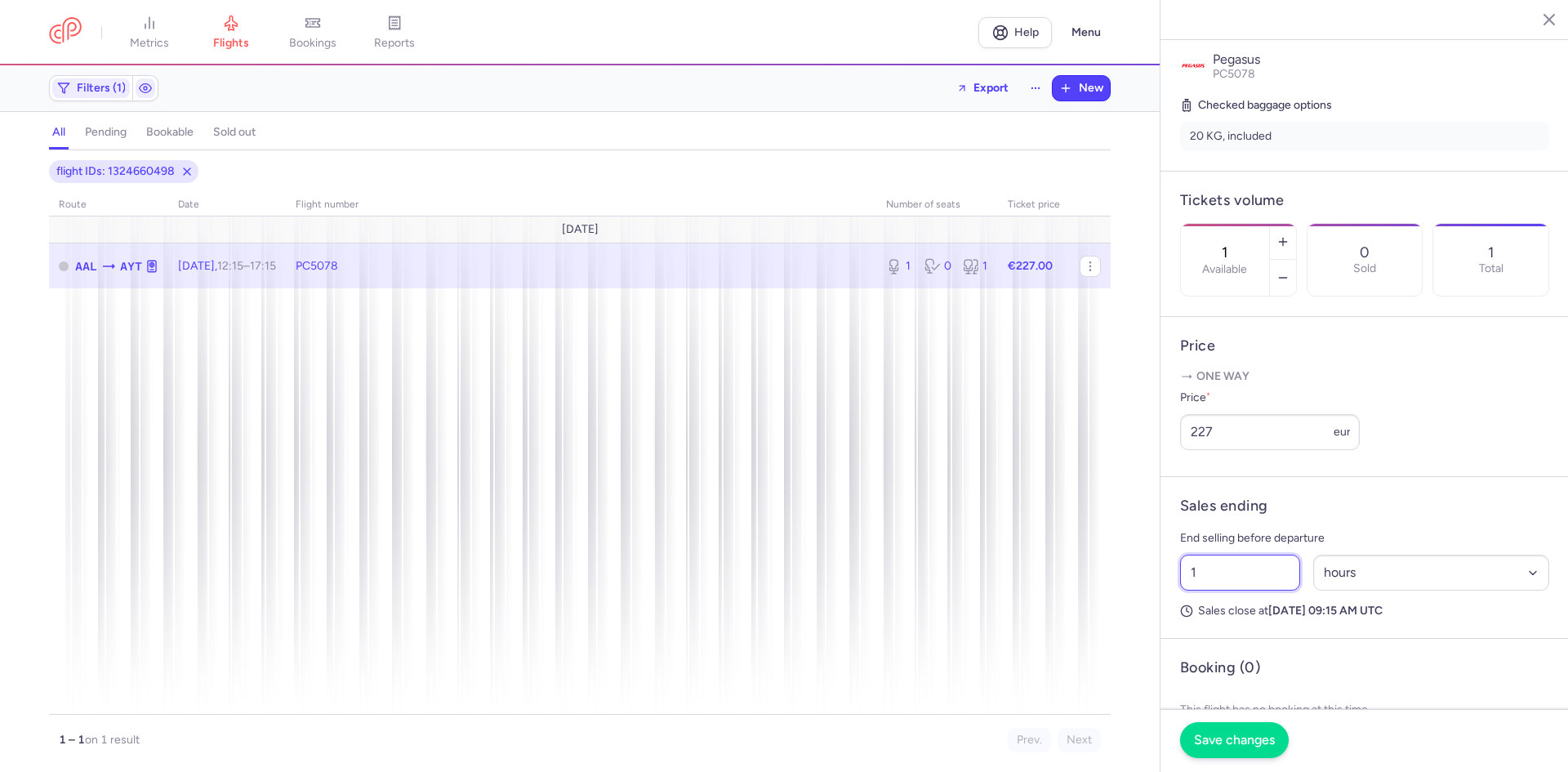 type on "1" 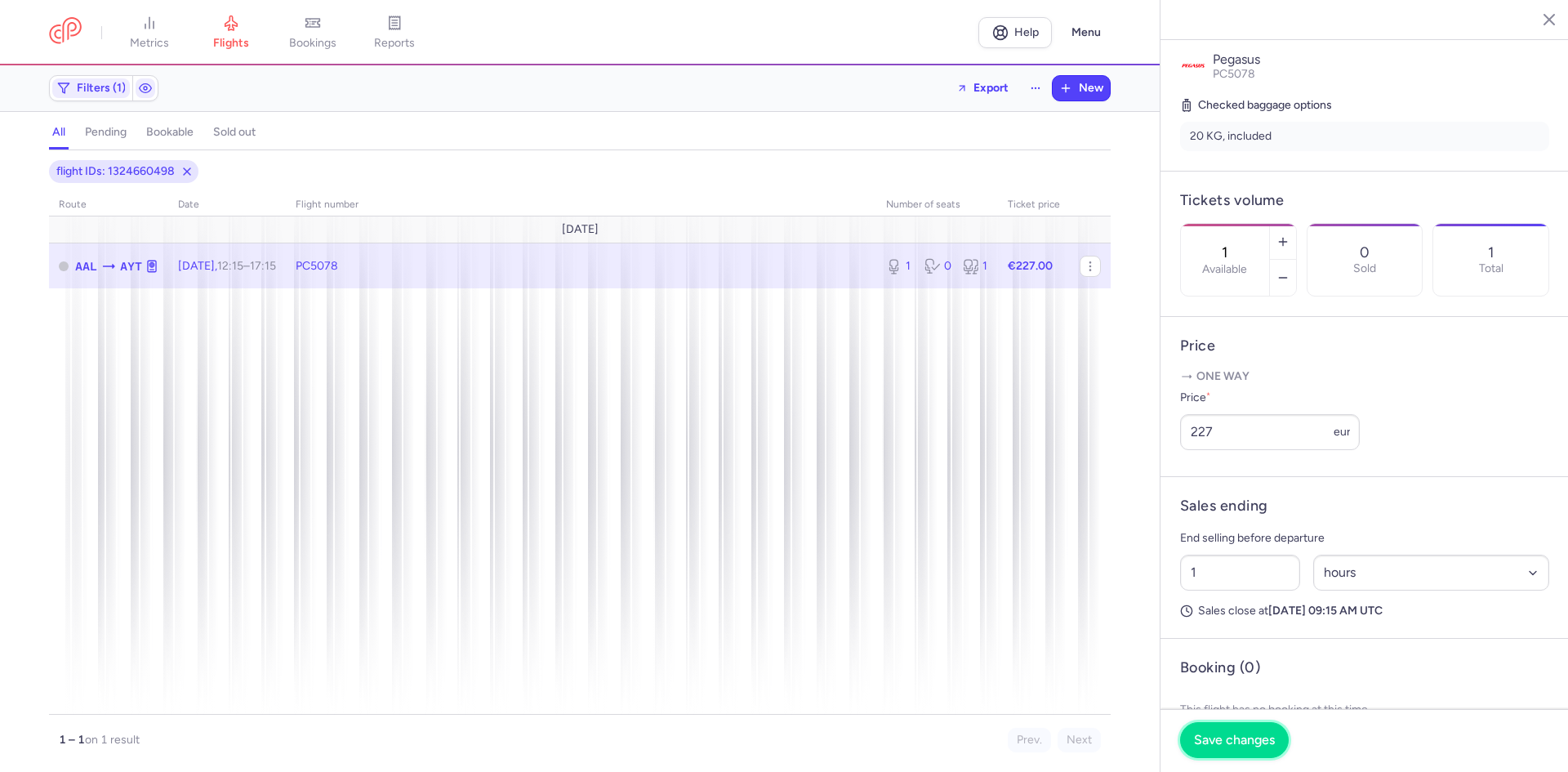 click on "Save changes" at bounding box center (1234, 740) 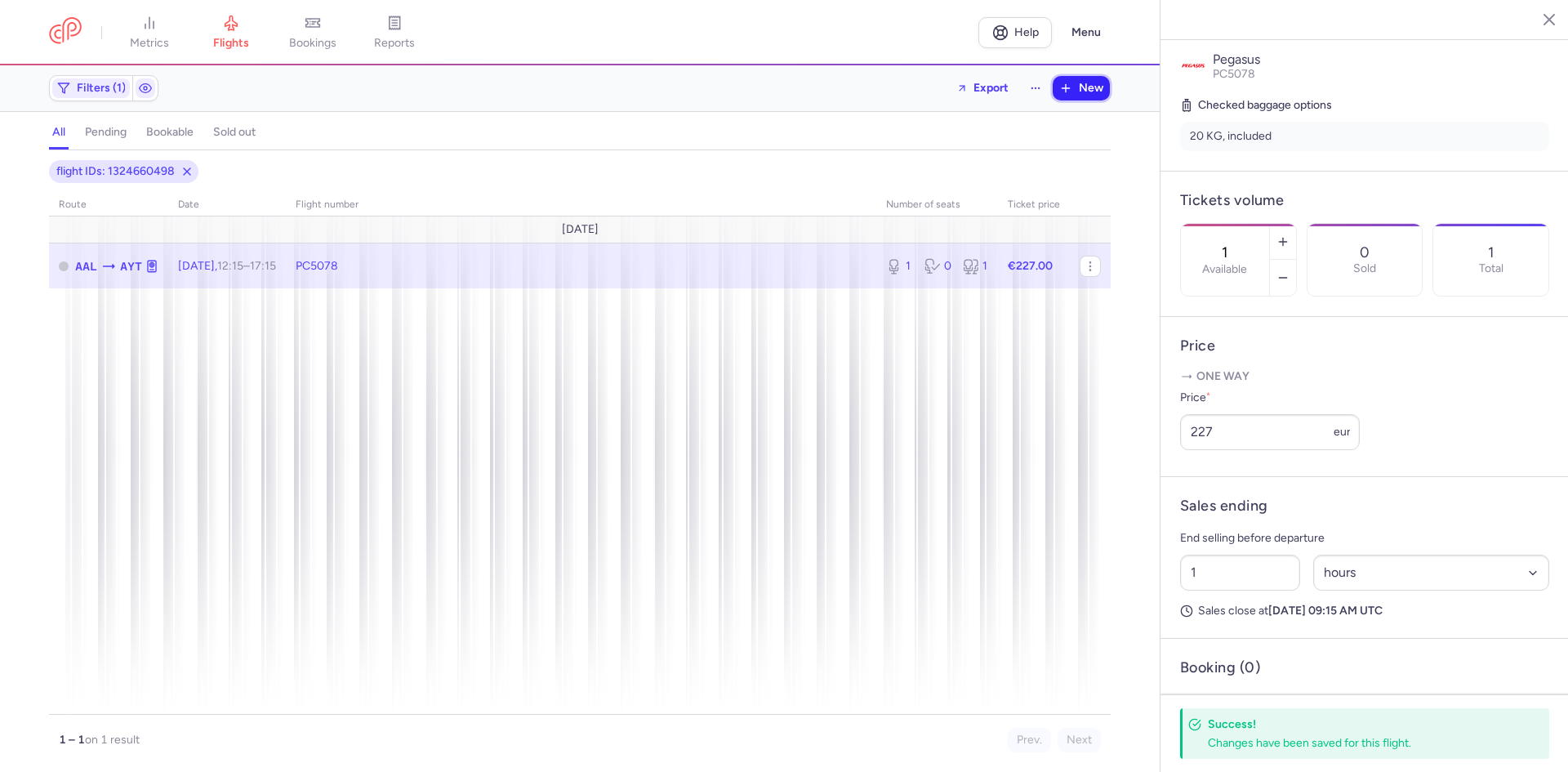 click on "New" at bounding box center (1081, 88) 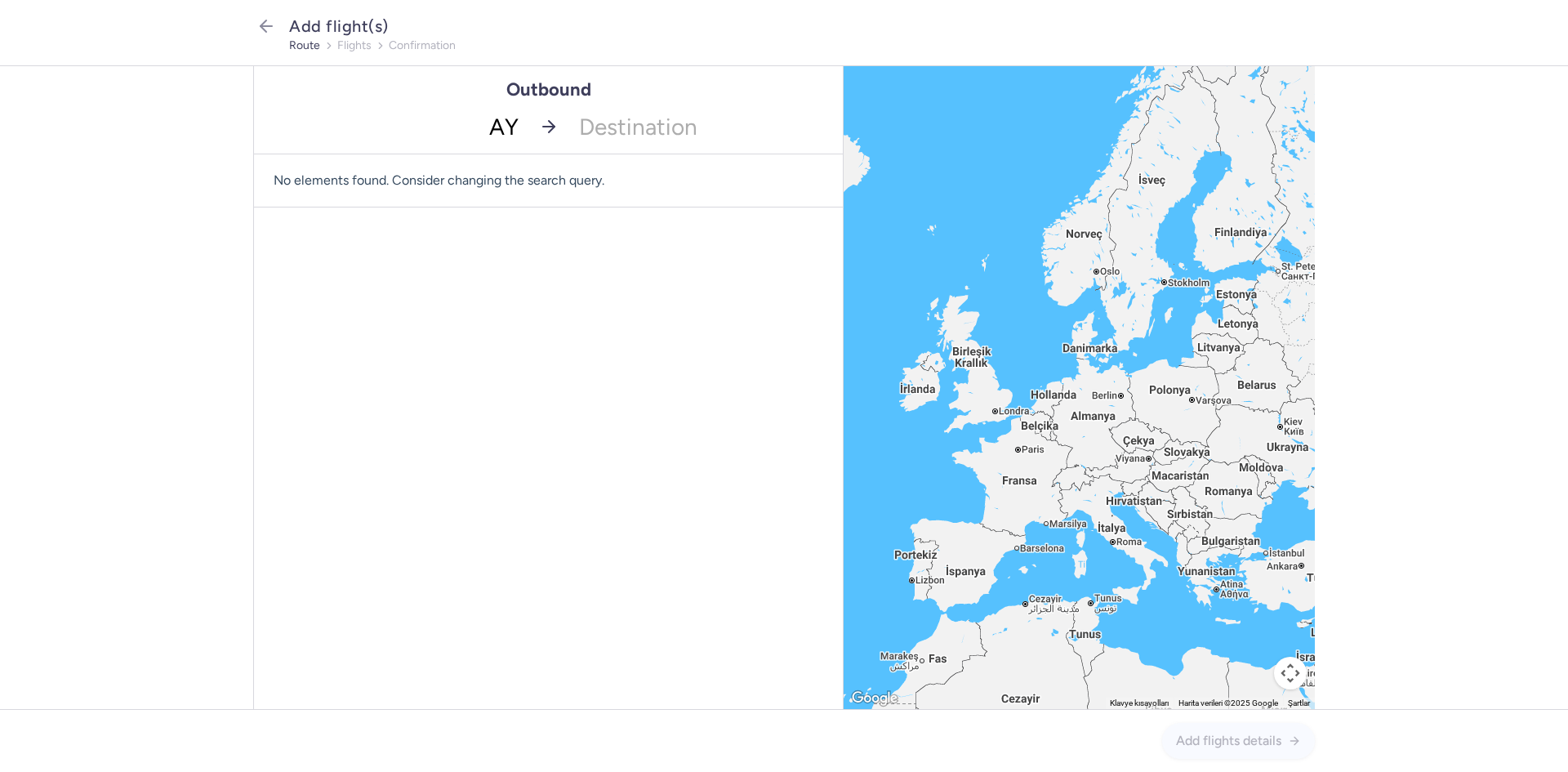 type on "AYT" 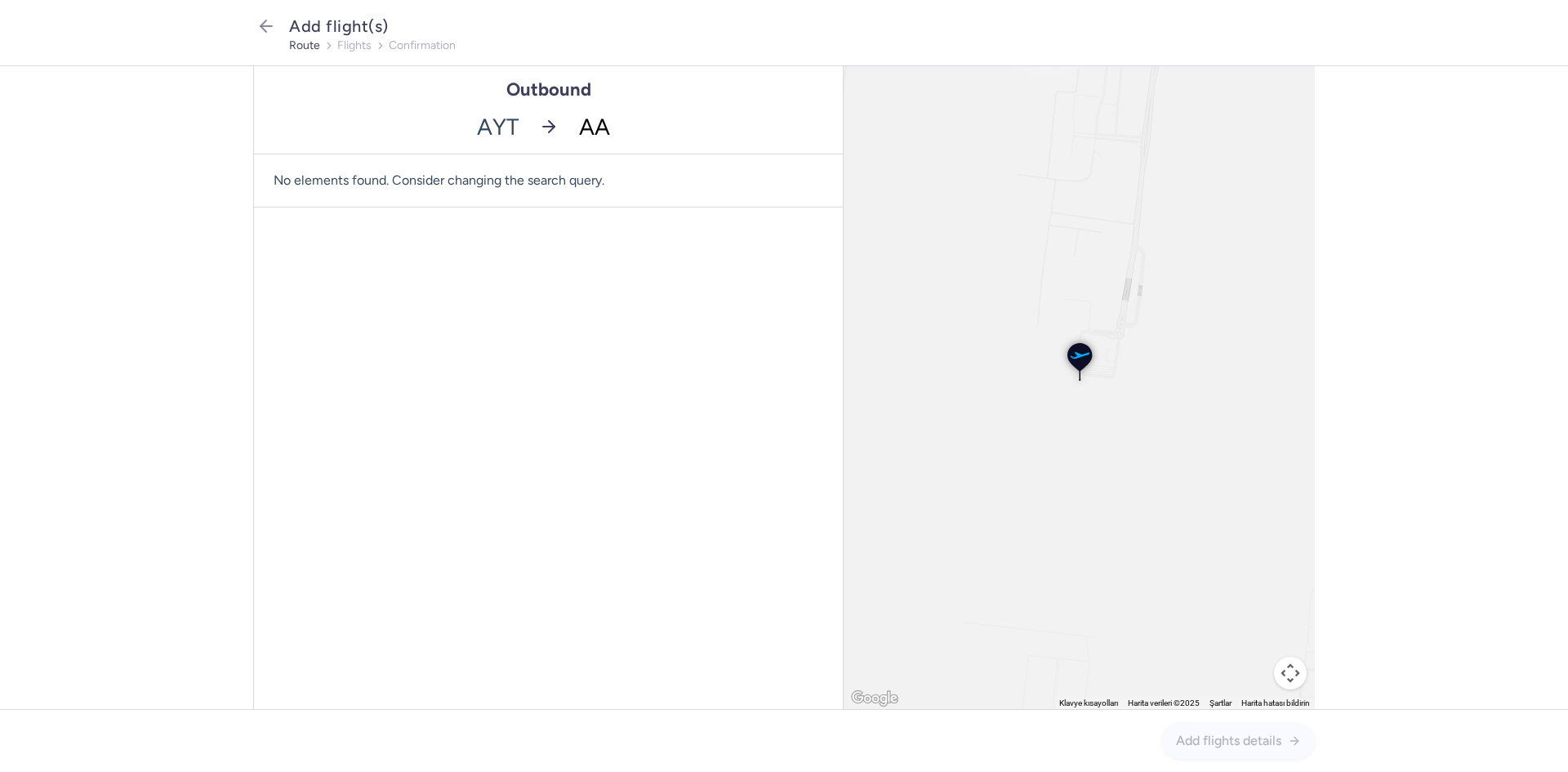 type on "AAL" 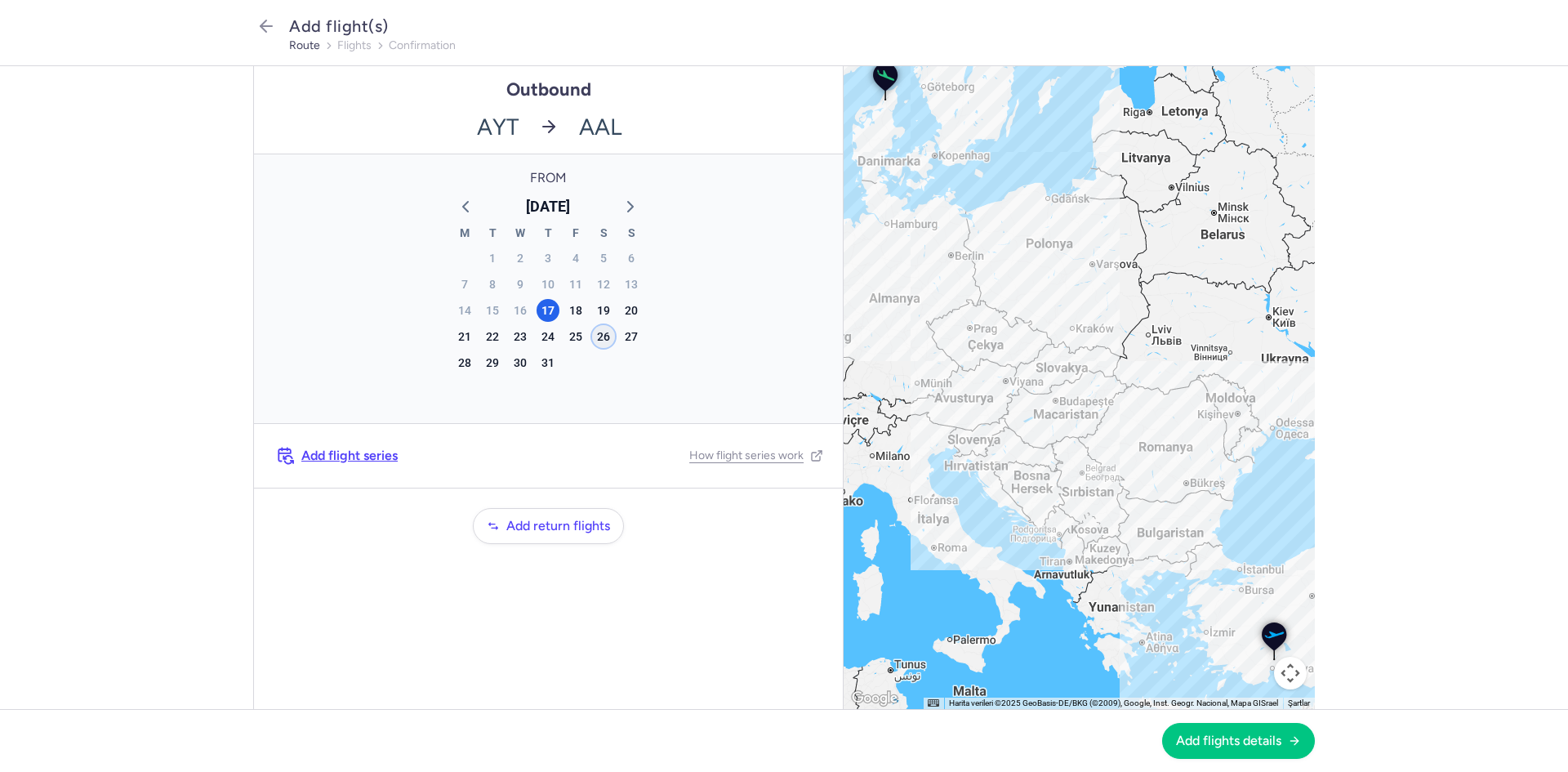click on "26" 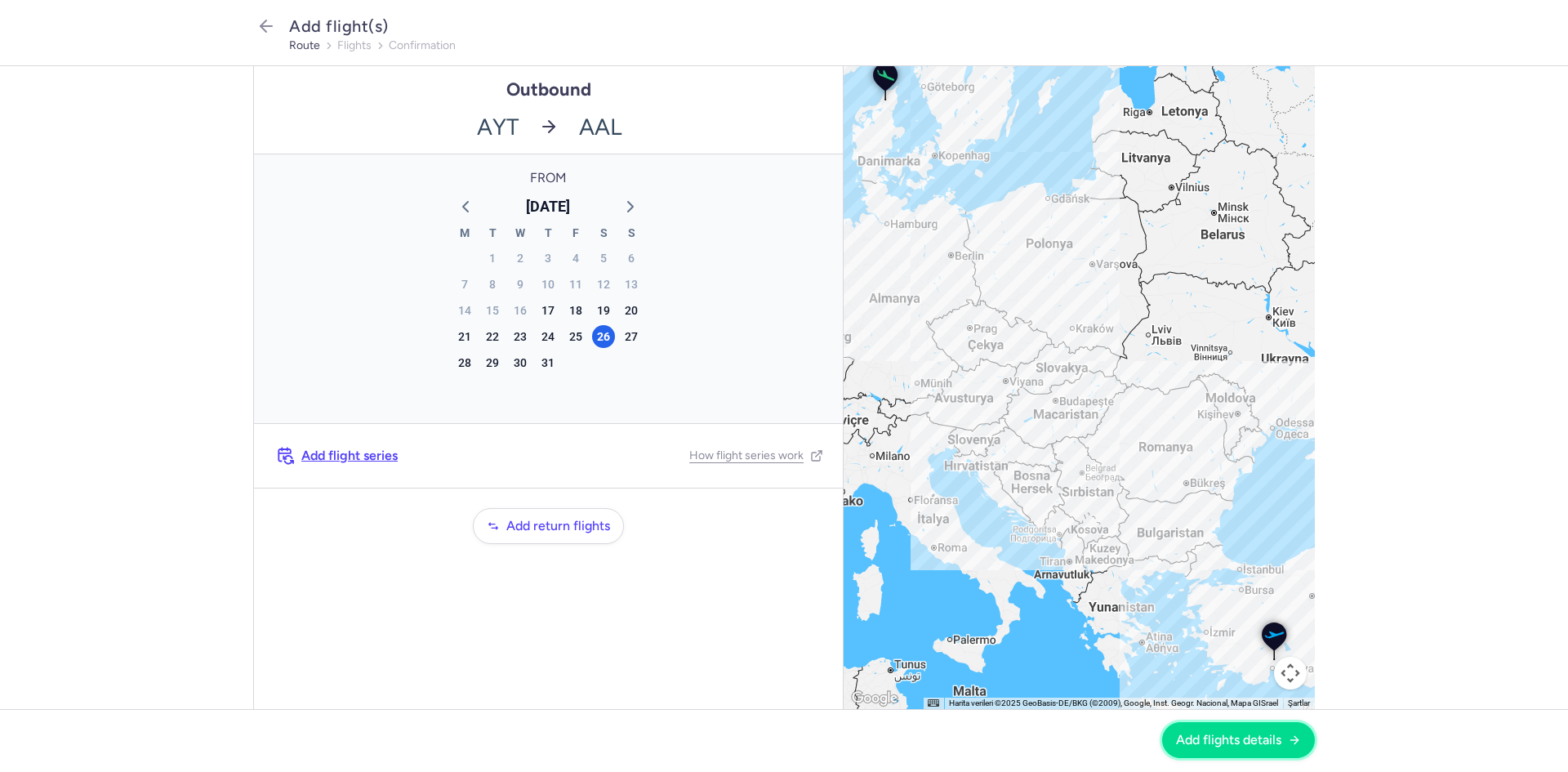 click on "Add flights details" at bounding box center (1228, 740) 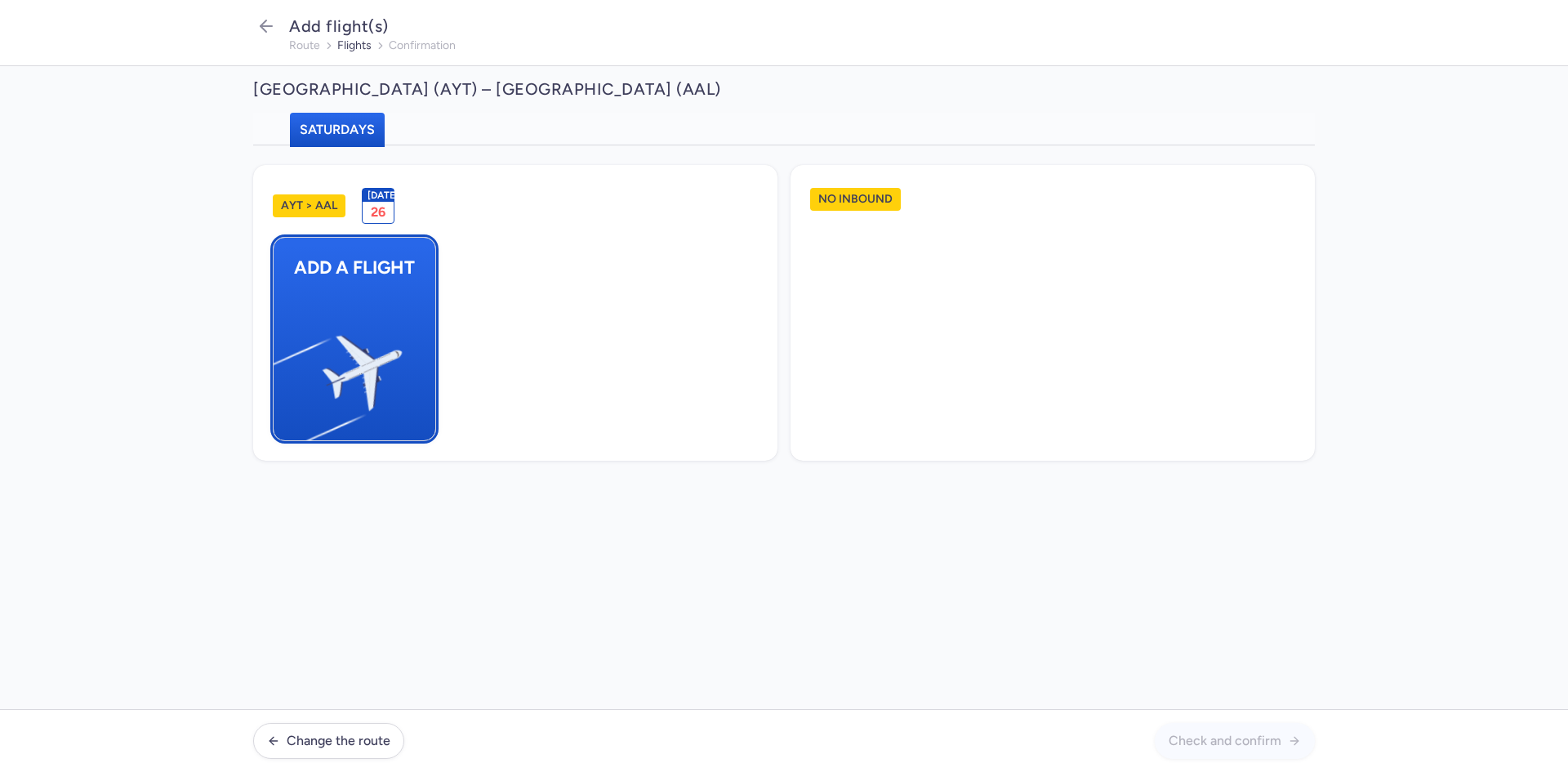 click at bounding box center [282, 366] 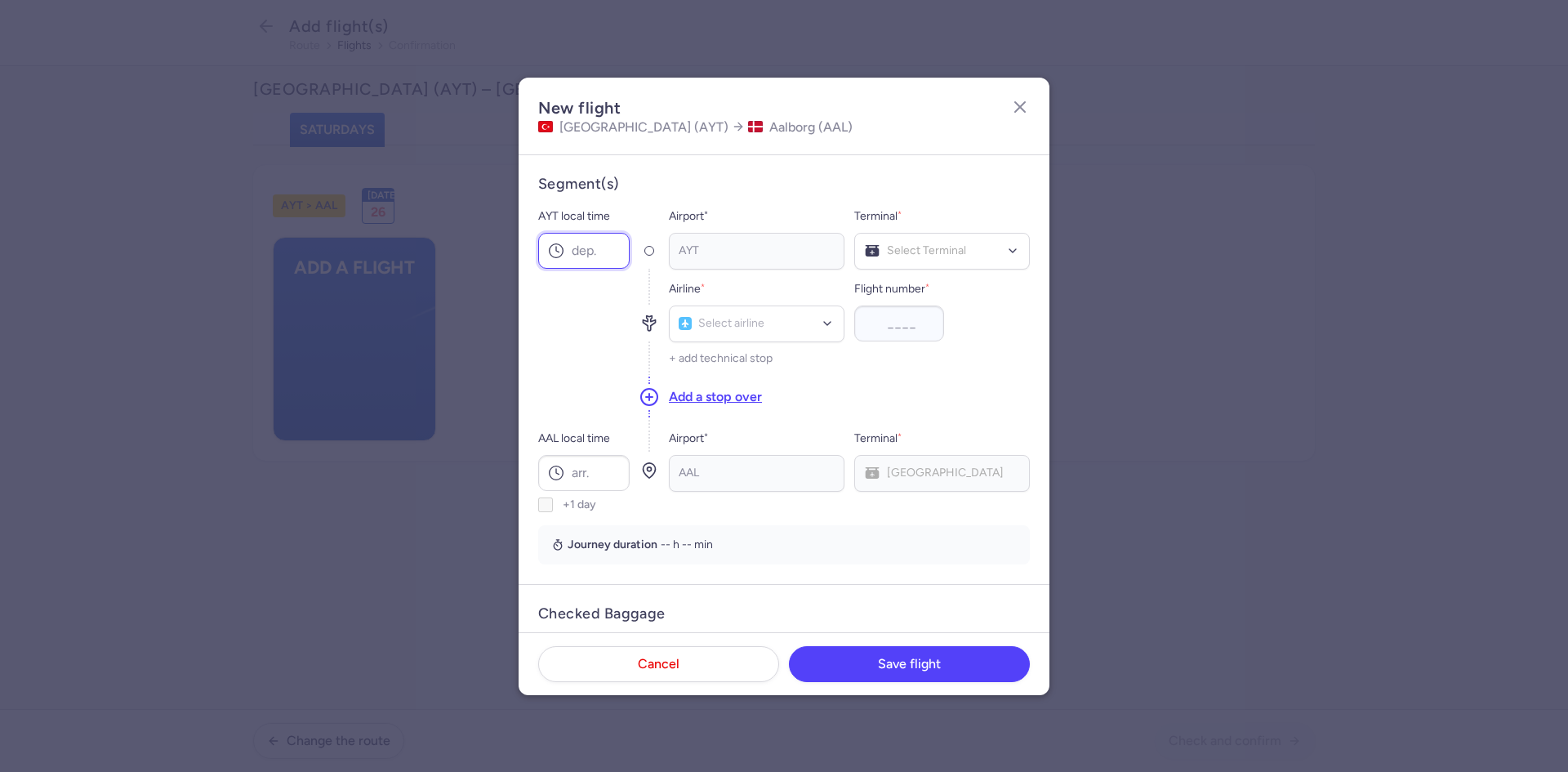 click on "AYT local time" at bounding box center [584, 251] 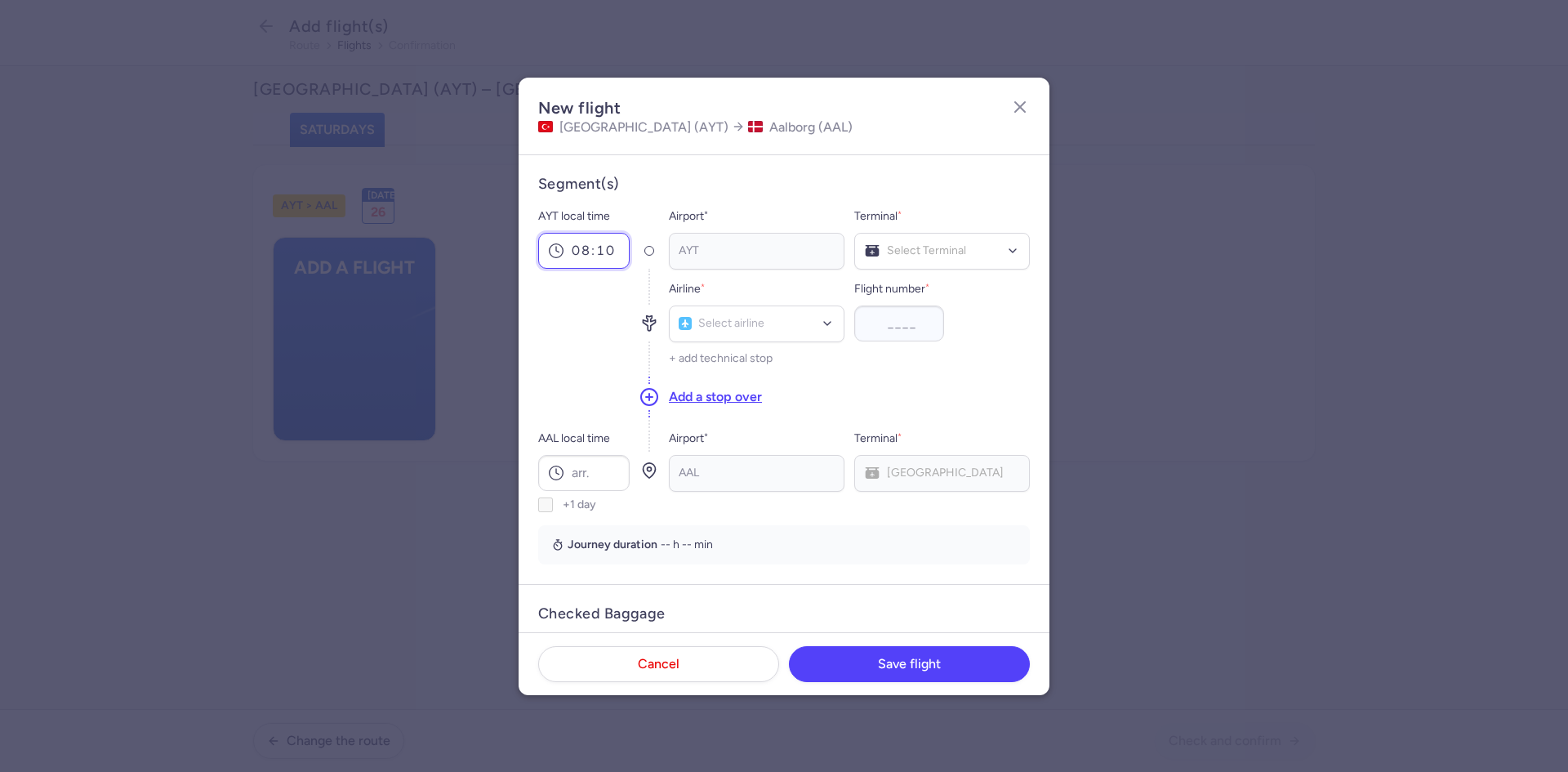 type on "08:10" 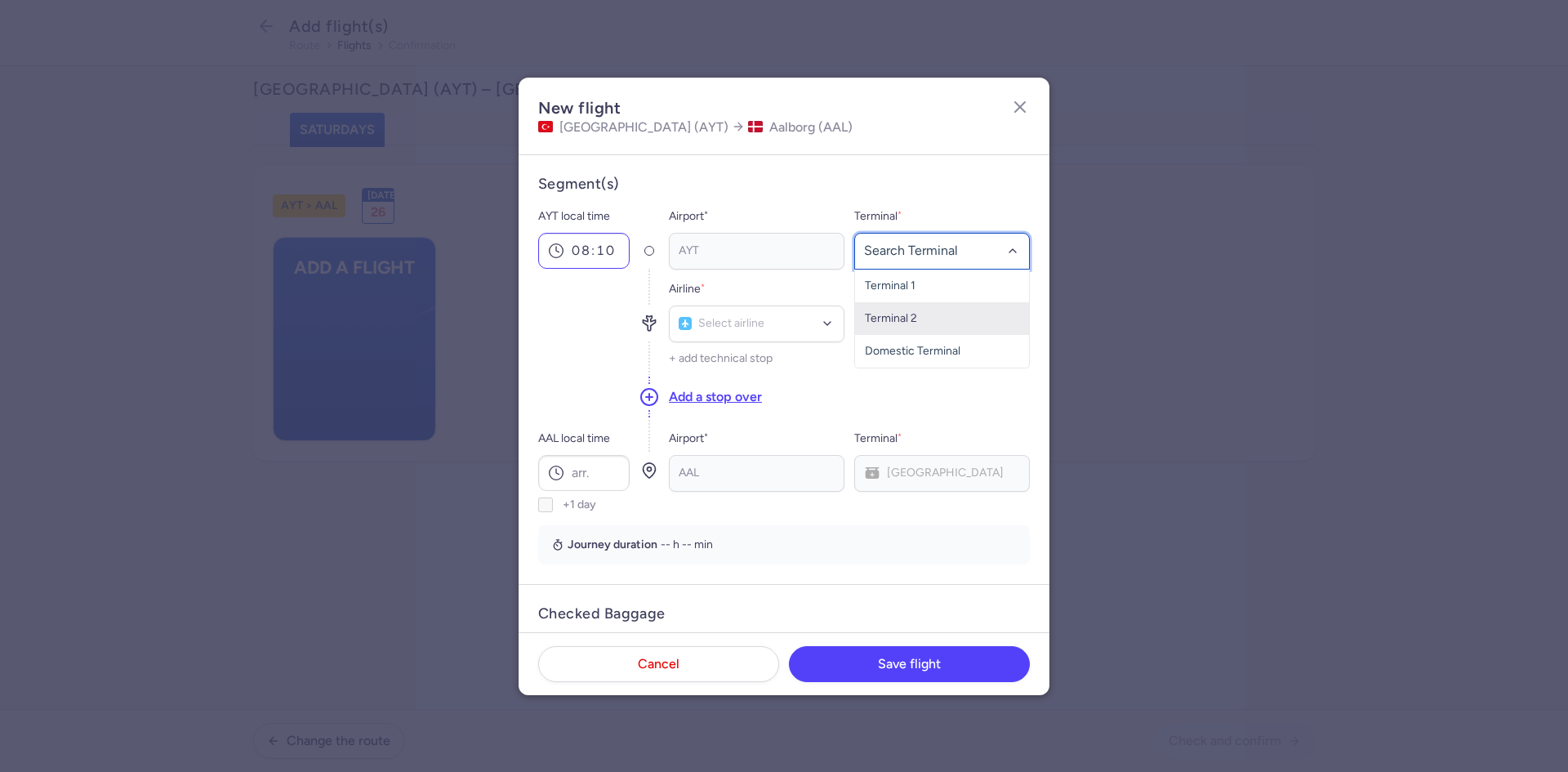 type on "," 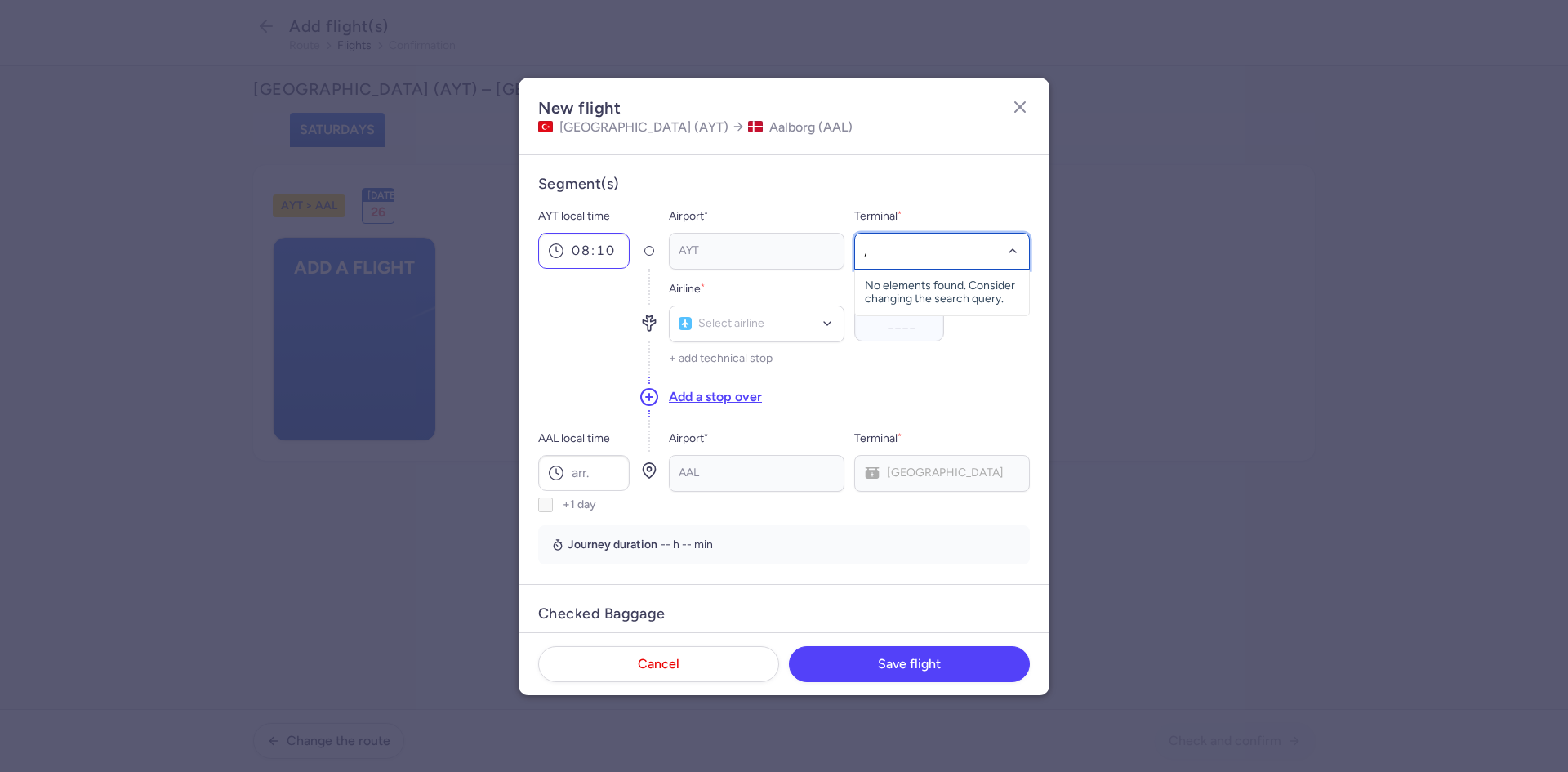 type 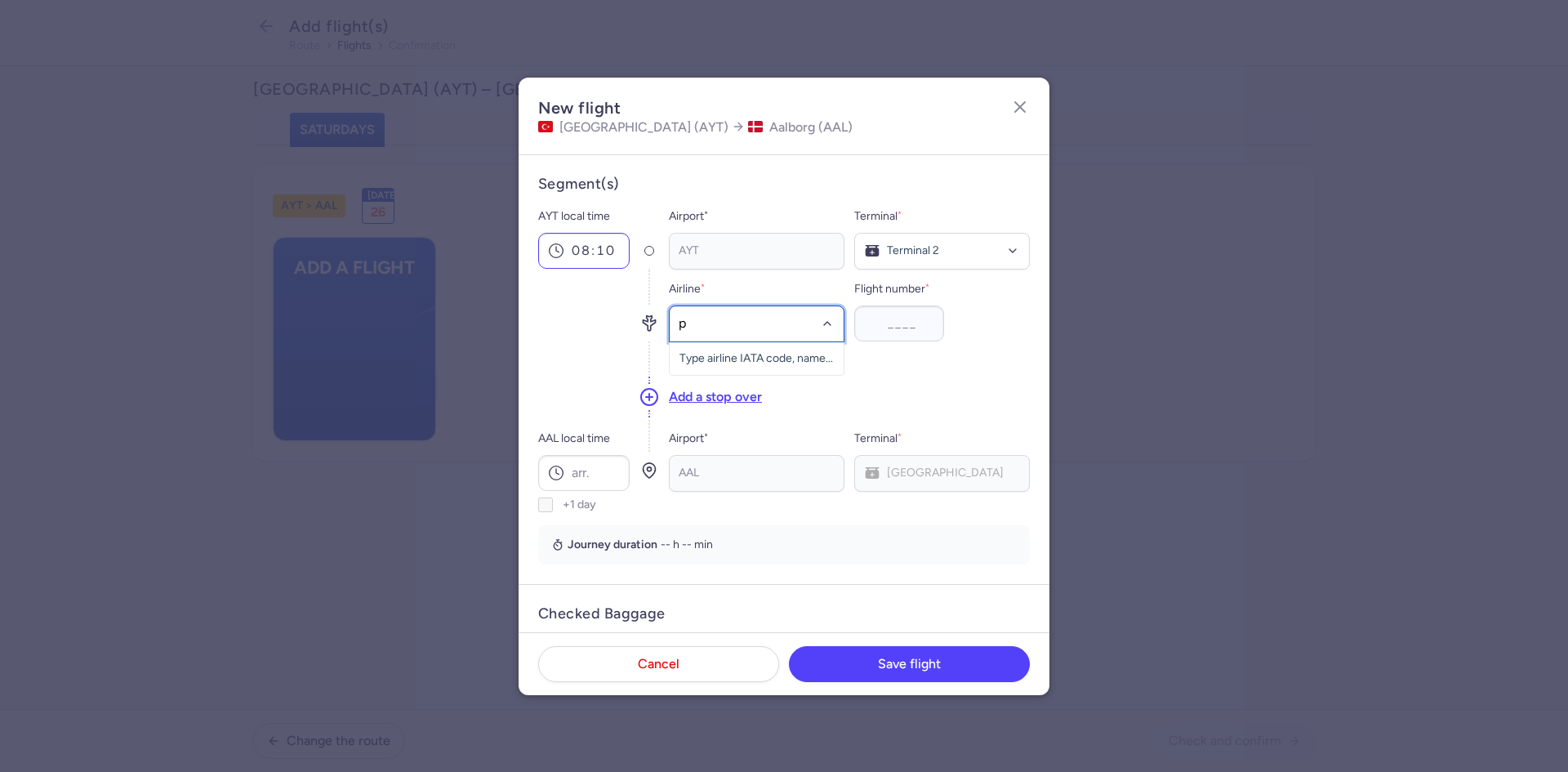 type on "pc" 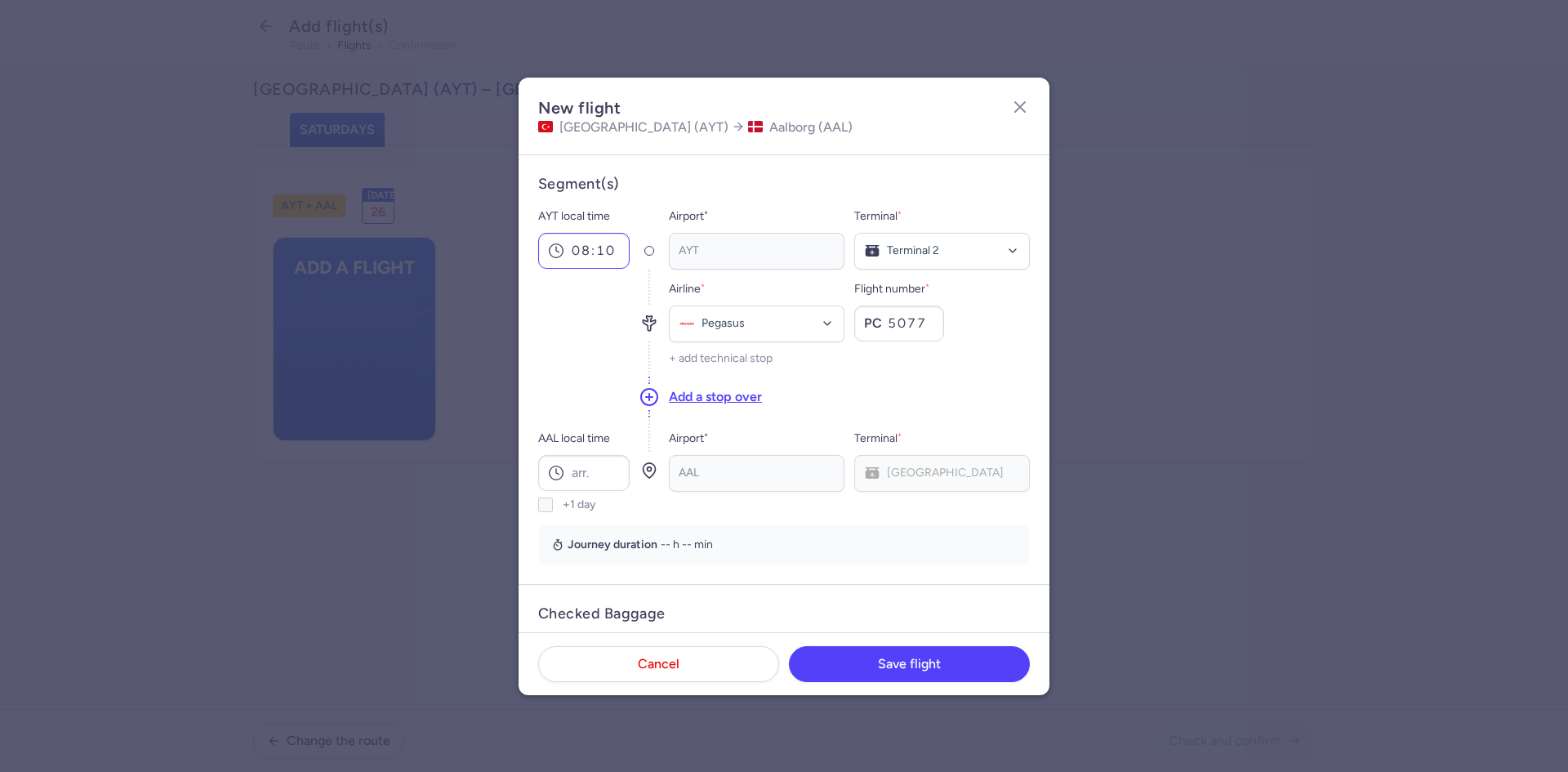 type on "5077" 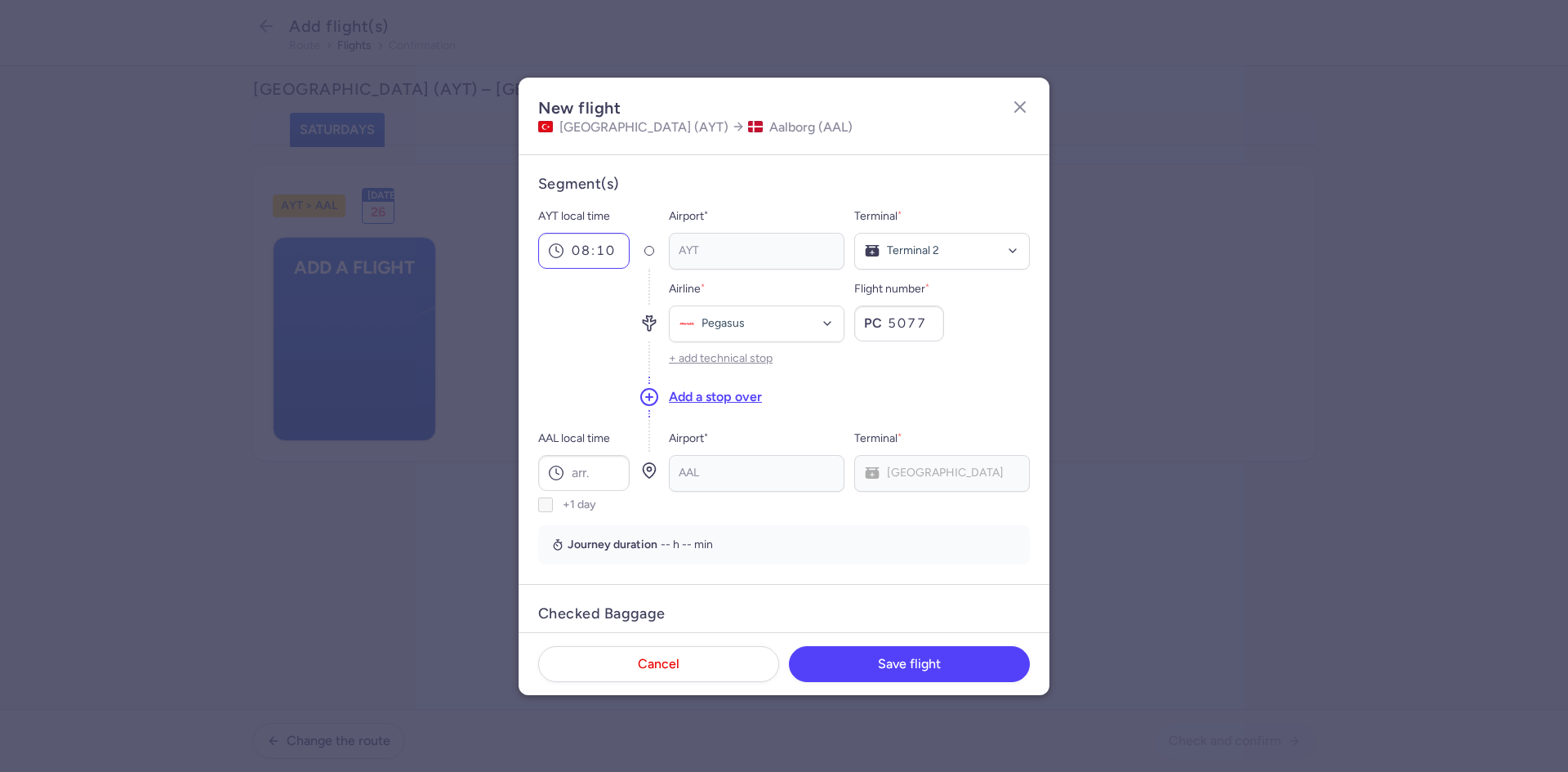 type 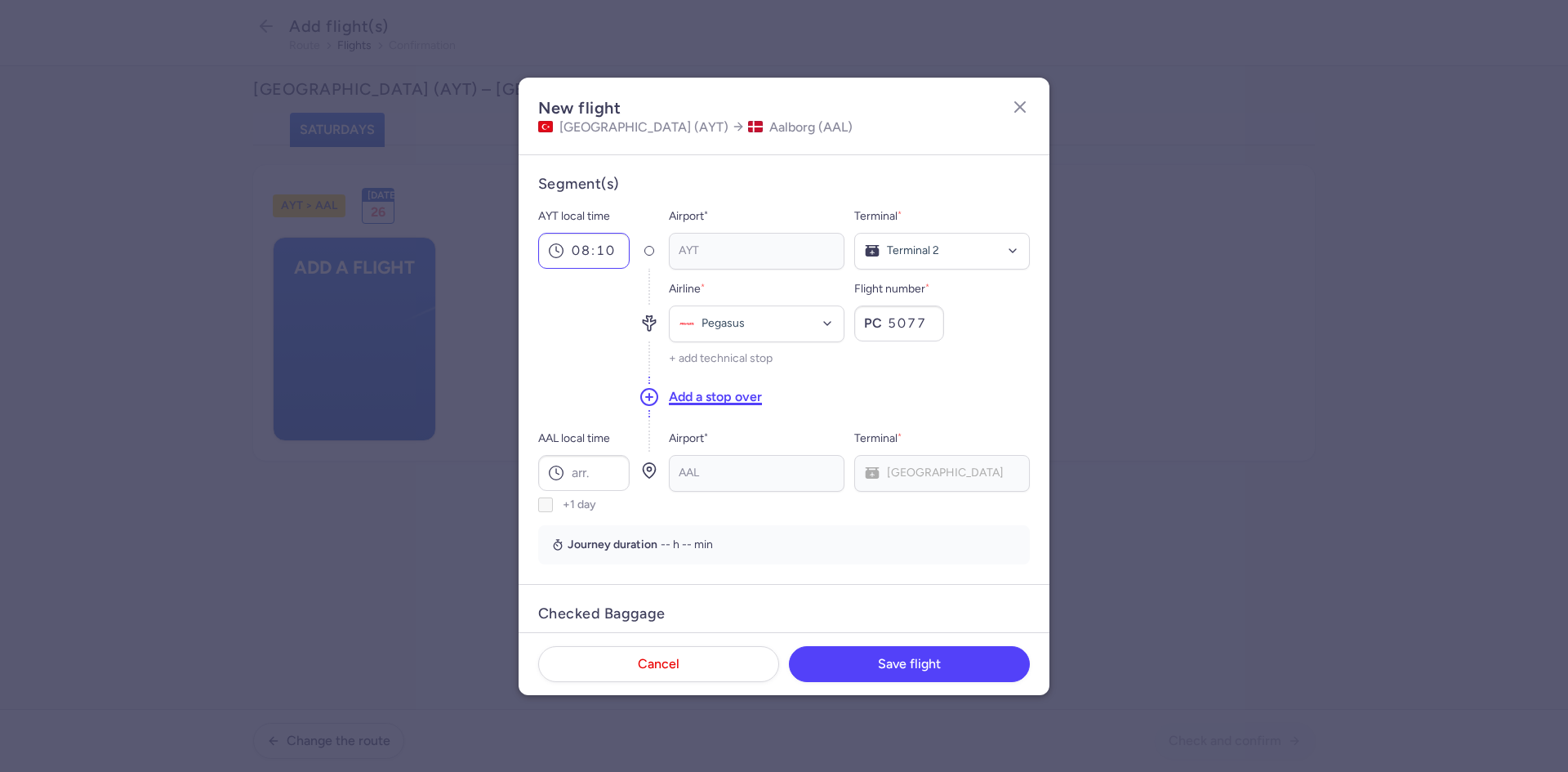 type 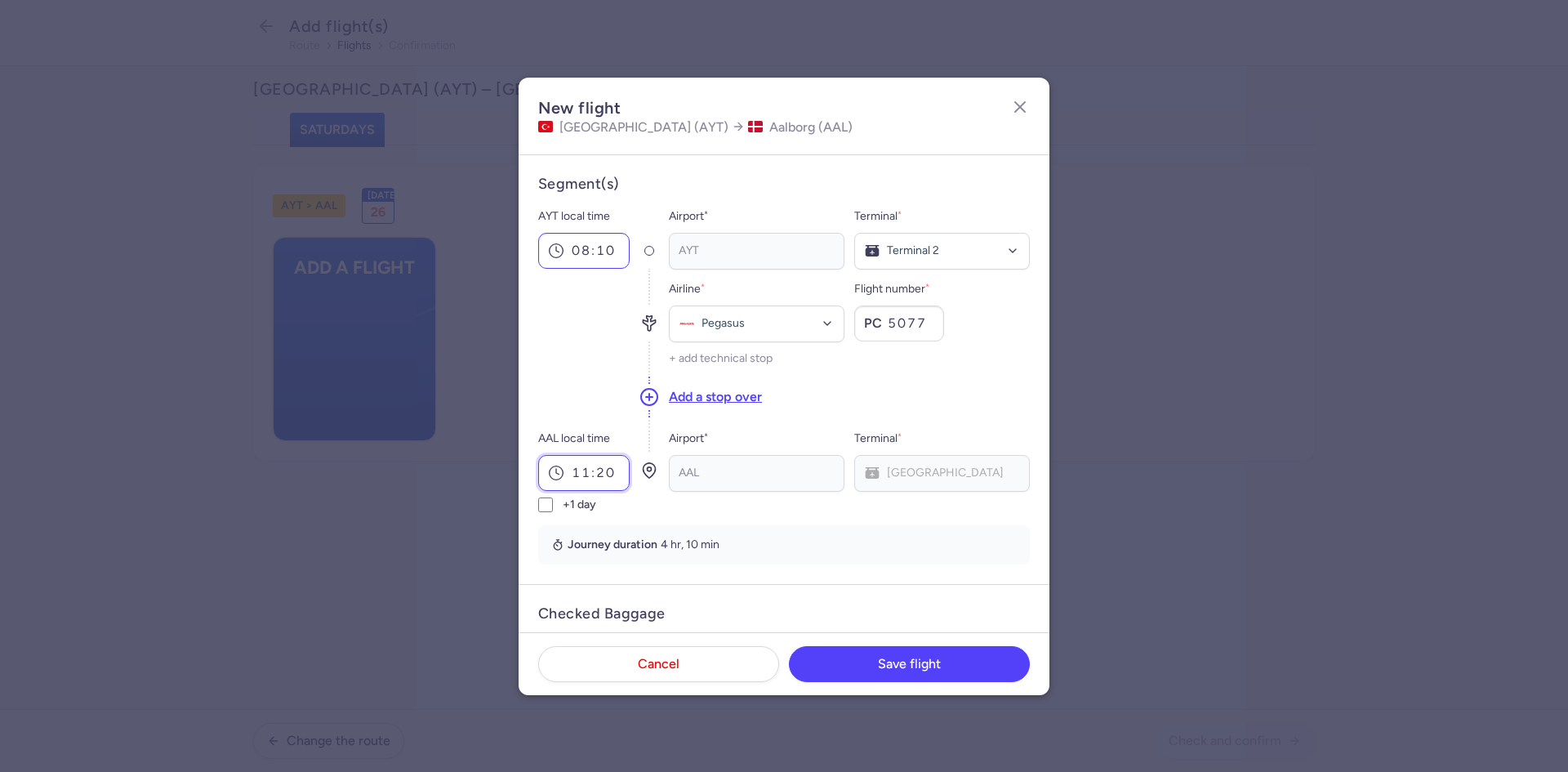 type on "11:20" 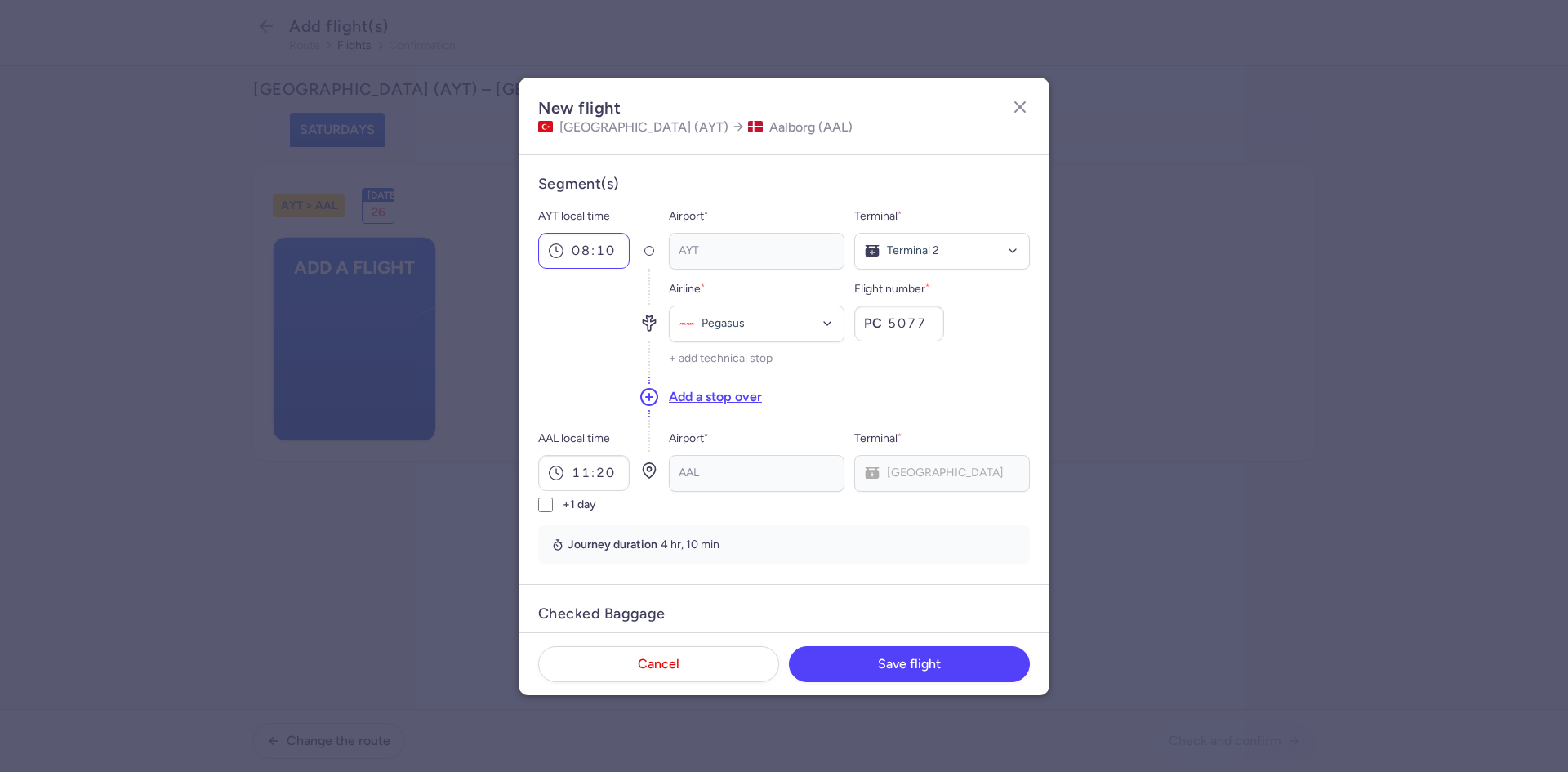 scroll, scrollTop: 287, scrollLeft: 0, axis: vertical 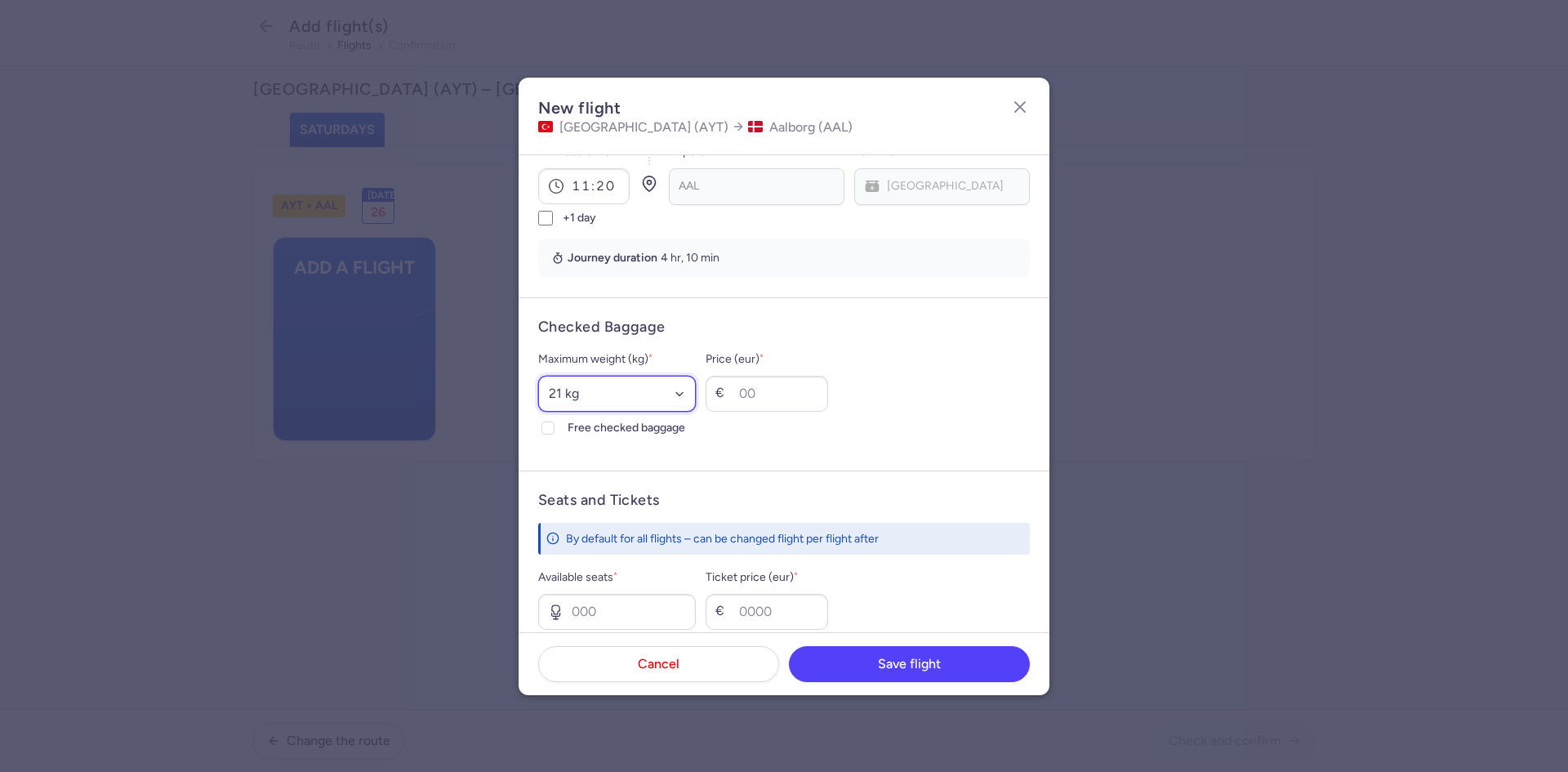 select on "20" 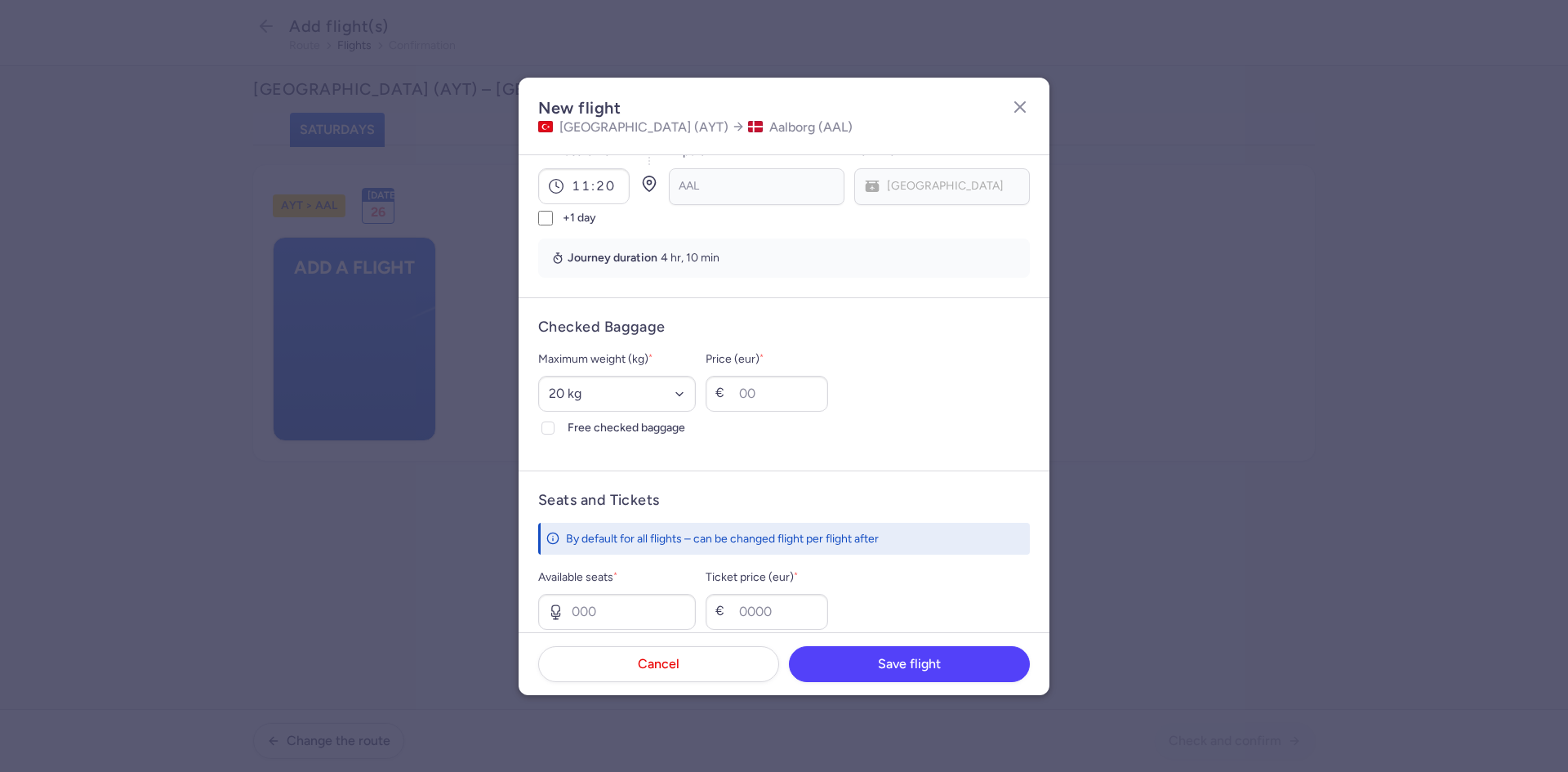 click on "Free checked baggage" at bounding box center [548, 428] 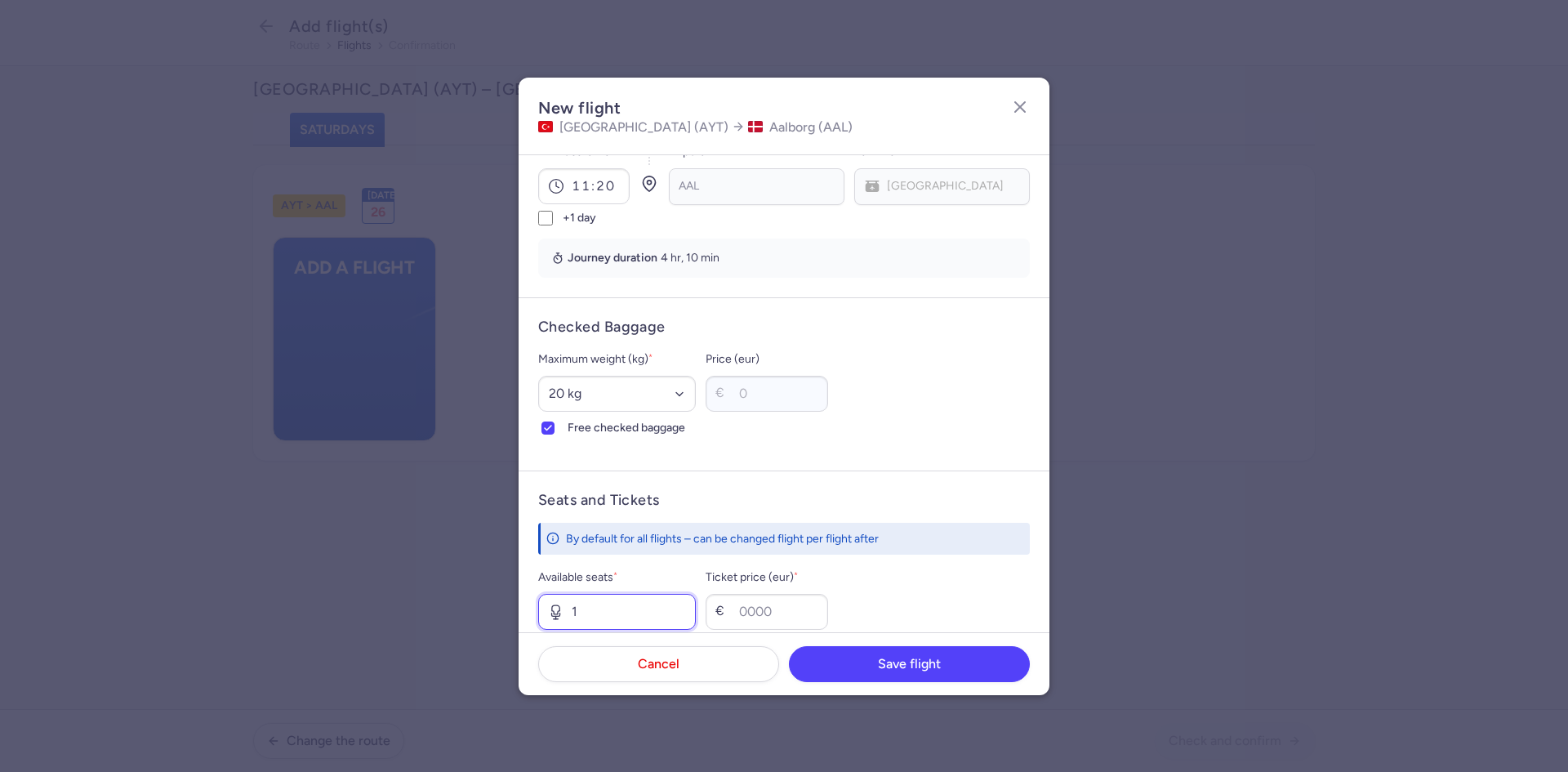 type on "1" 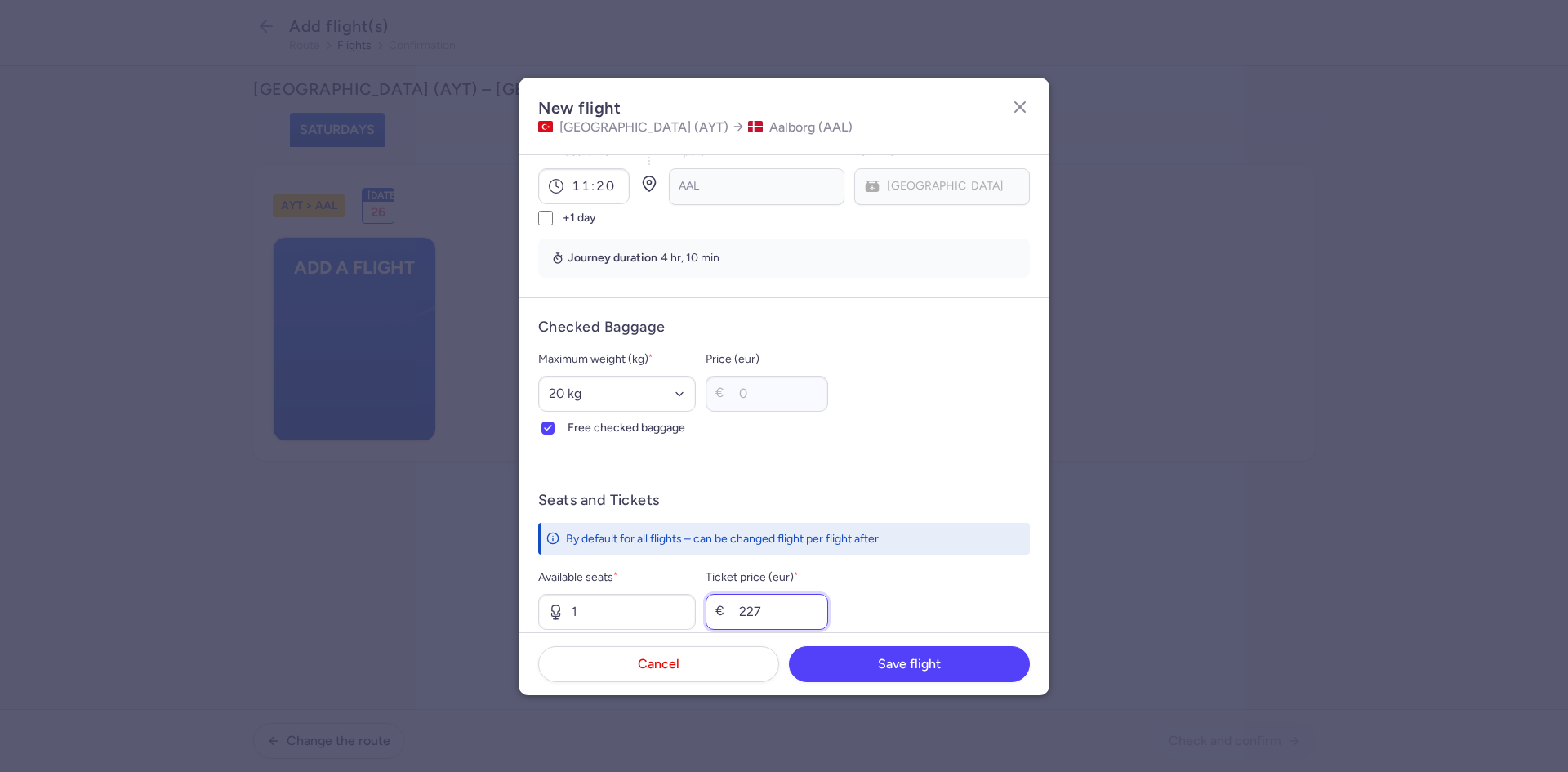 type on "227" 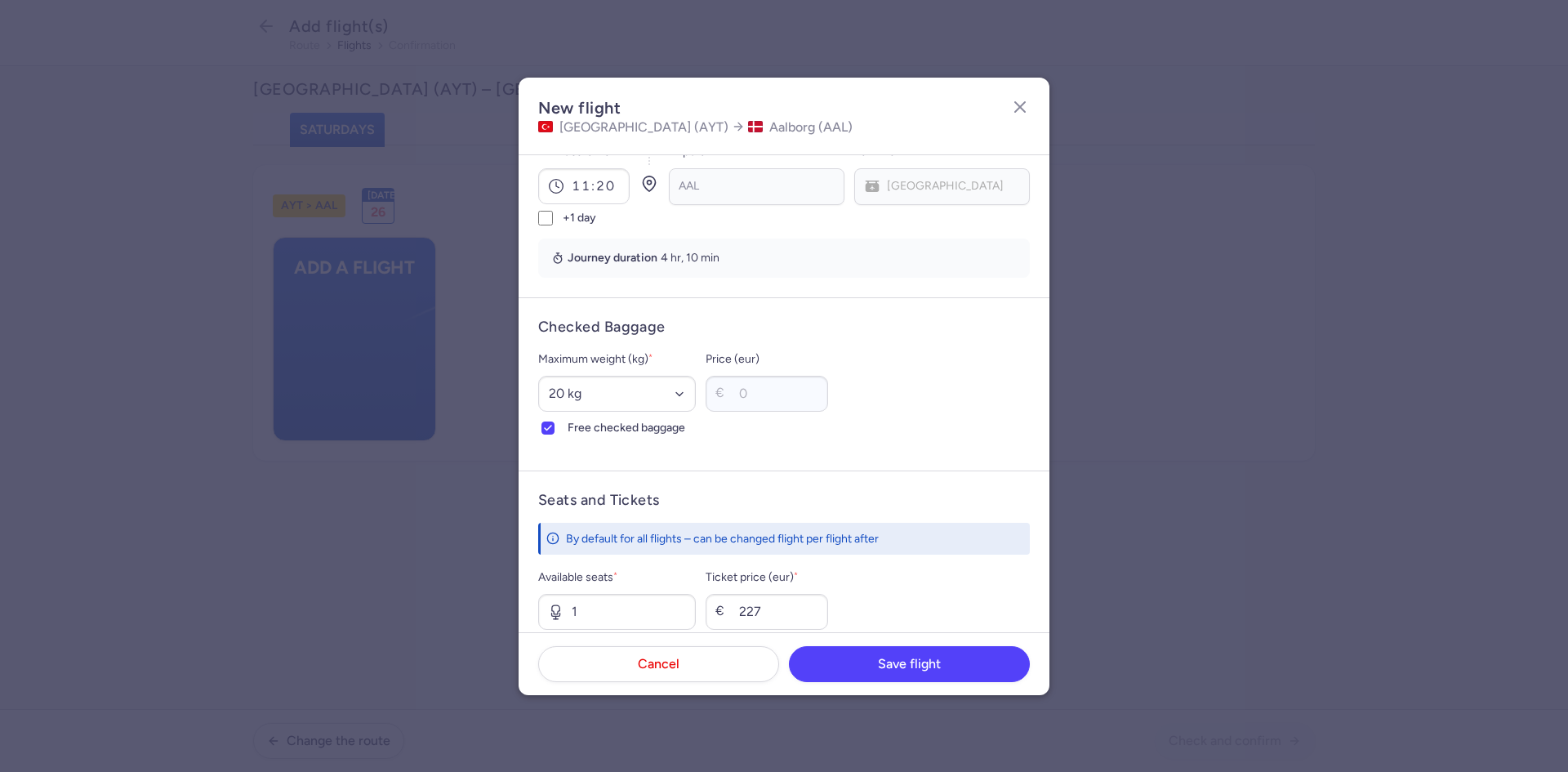 scroll, scrollTop: 503, scrollLeft: 0, axis: vertical 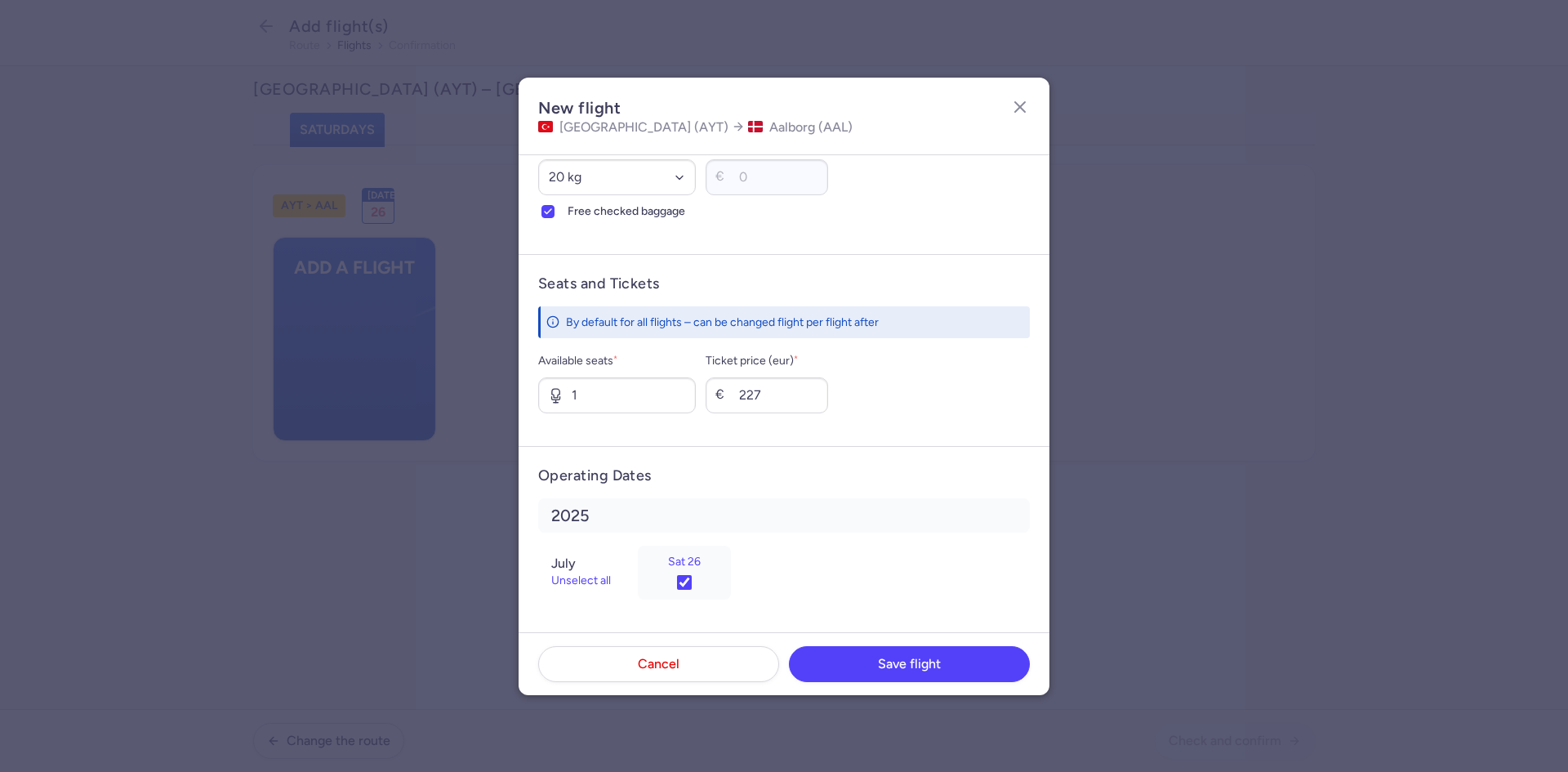 type 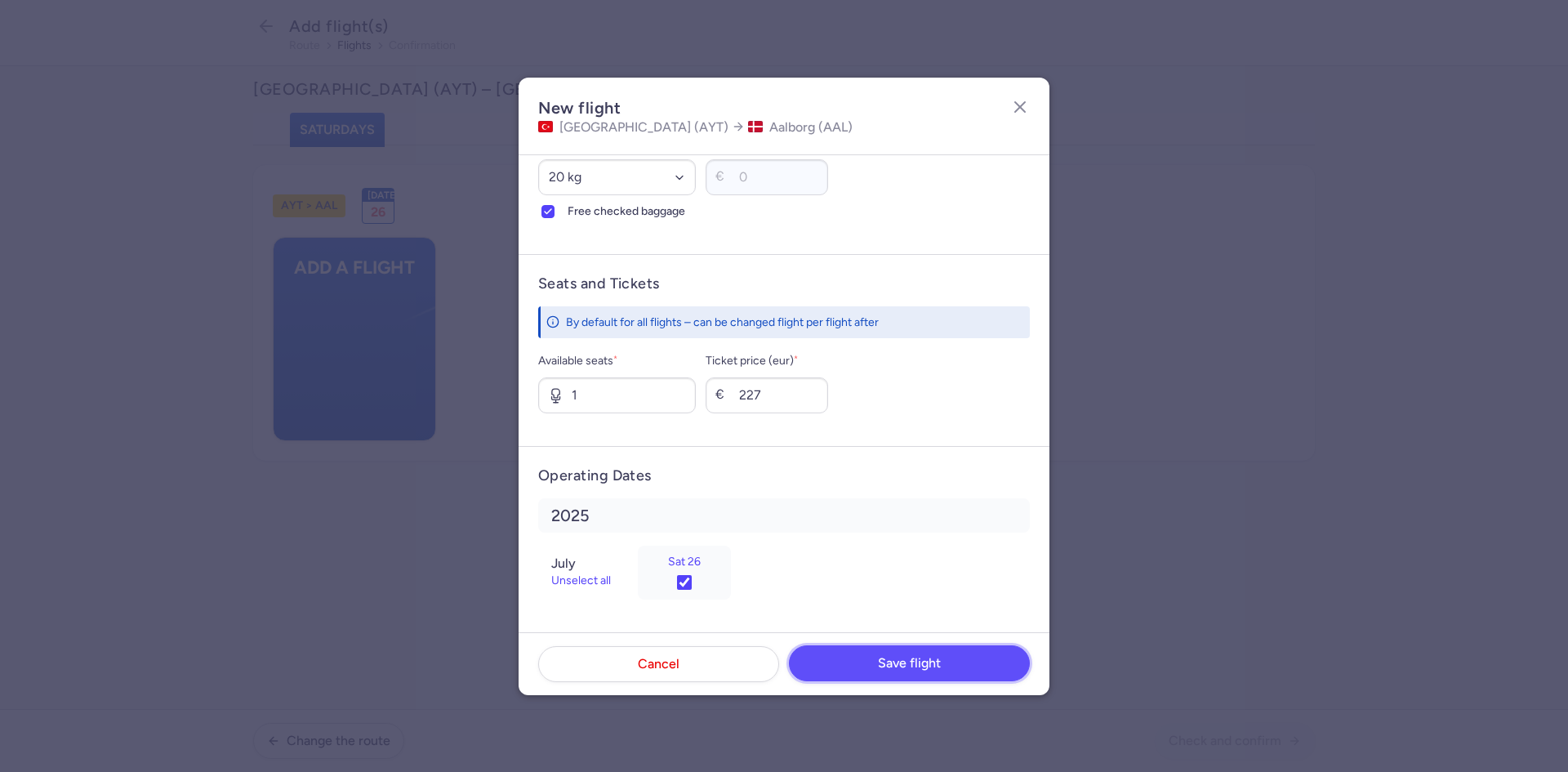 click on "Save flight" at bounding box center [909, 663] 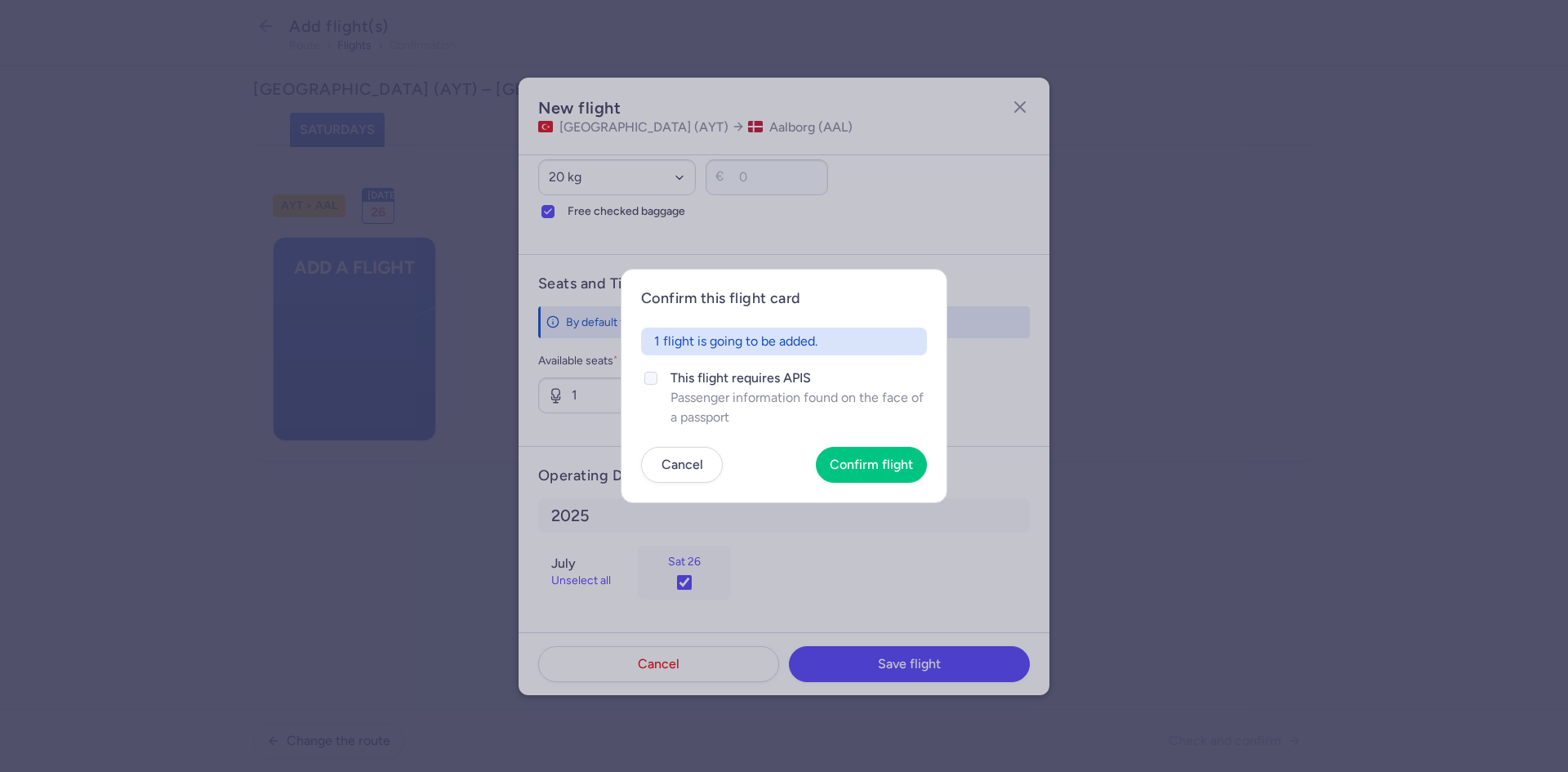 click on "This flight requires APIS" 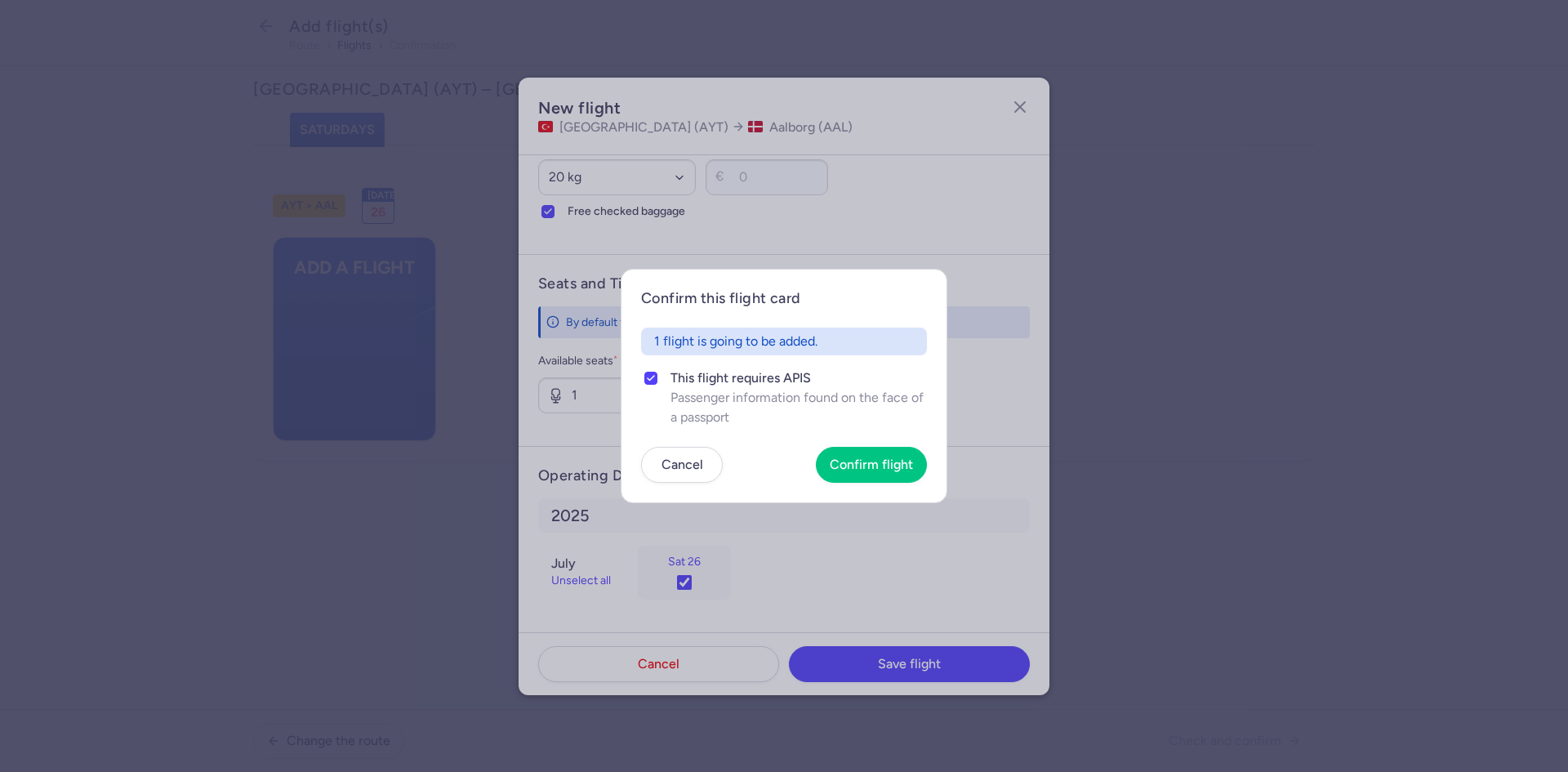 click on "Confirm this flight card 1 flight is going to be added. This flight requires APIS Passenger information found on the face of a passport Cancel Confirm flight" at bounding box center [784, 386] 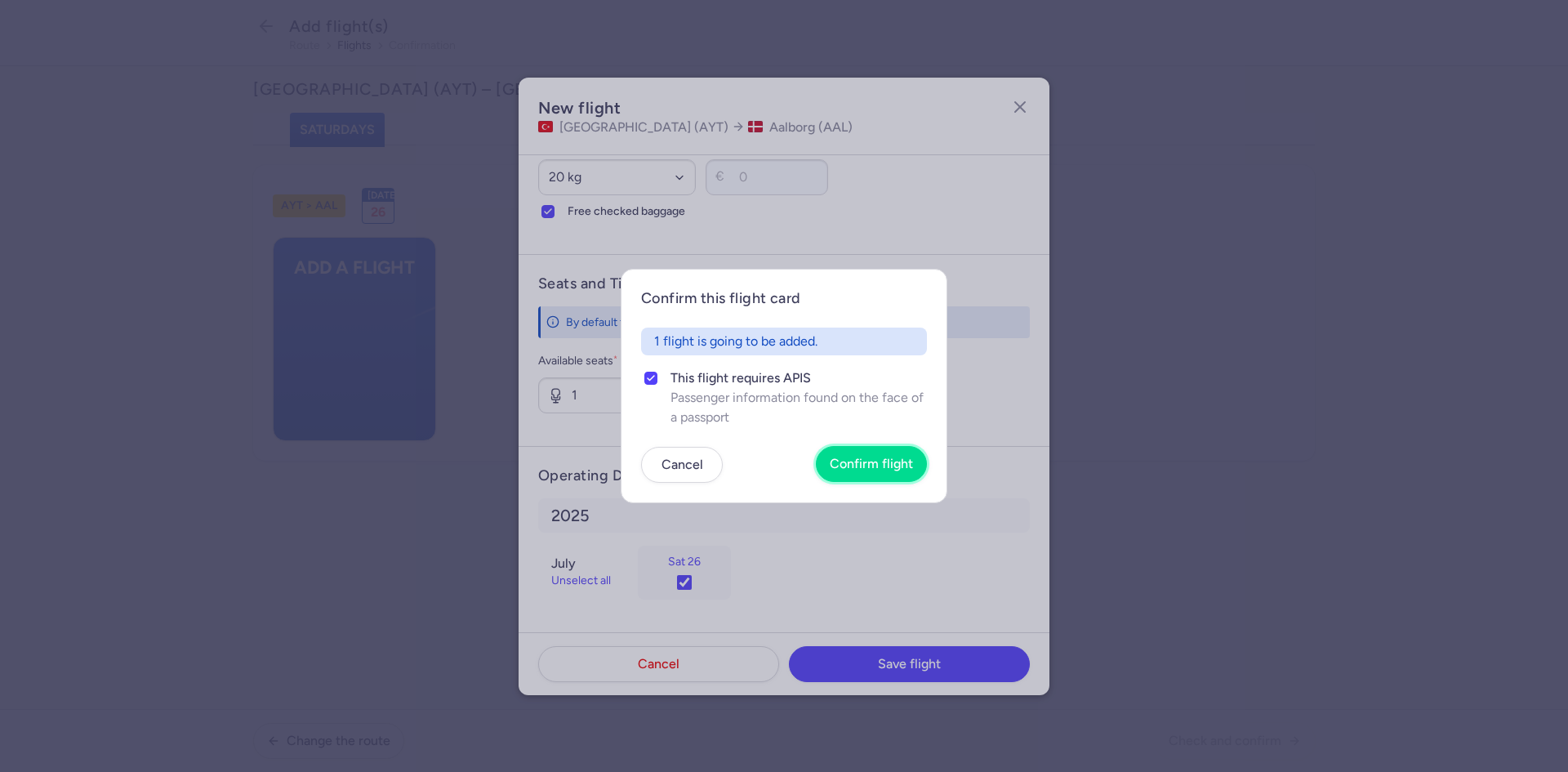 click on "Confirm flight" at bounding box center [871, 464] 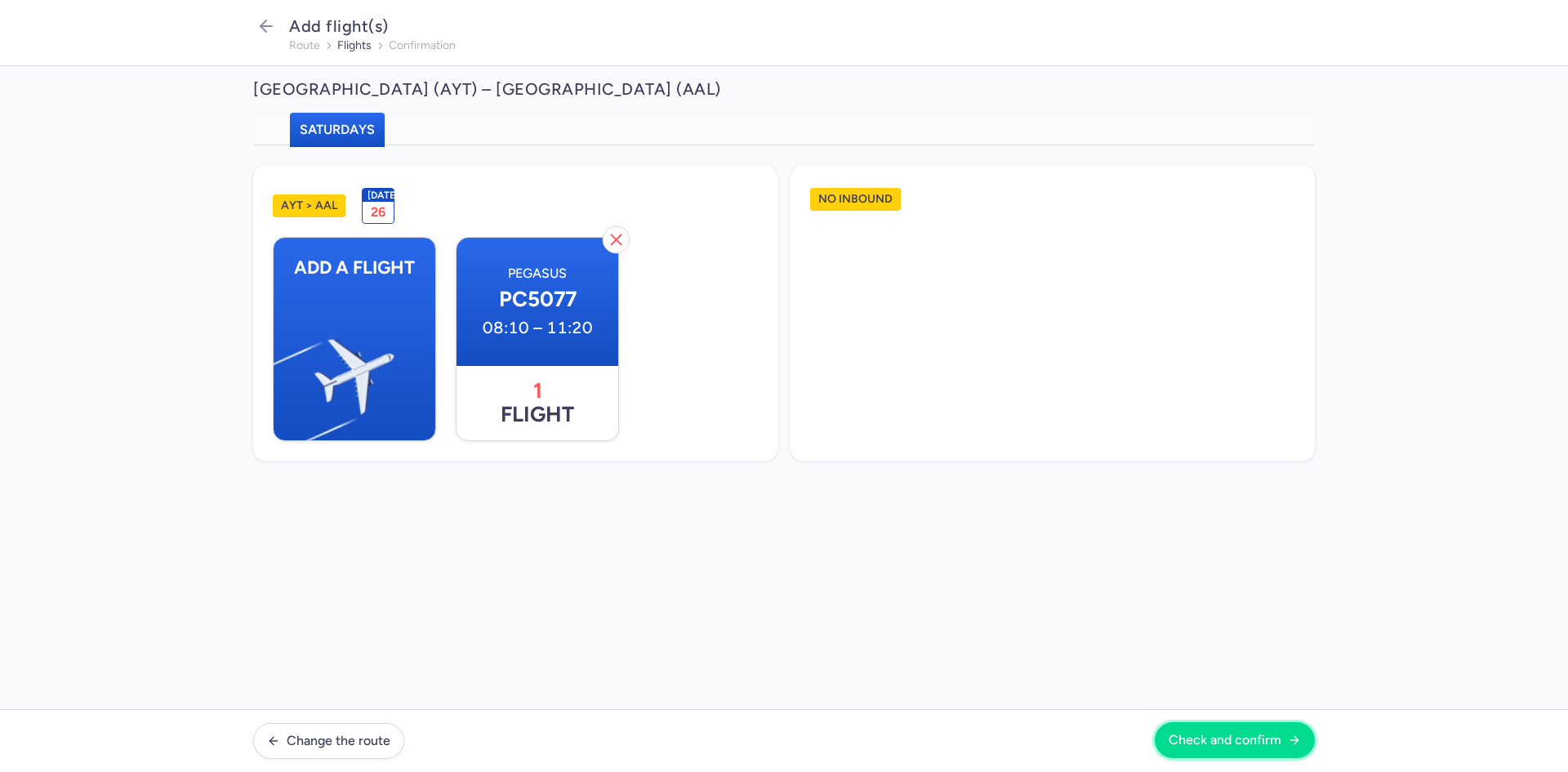 click on "Check and confirm" at bounding box center [1225, 740] 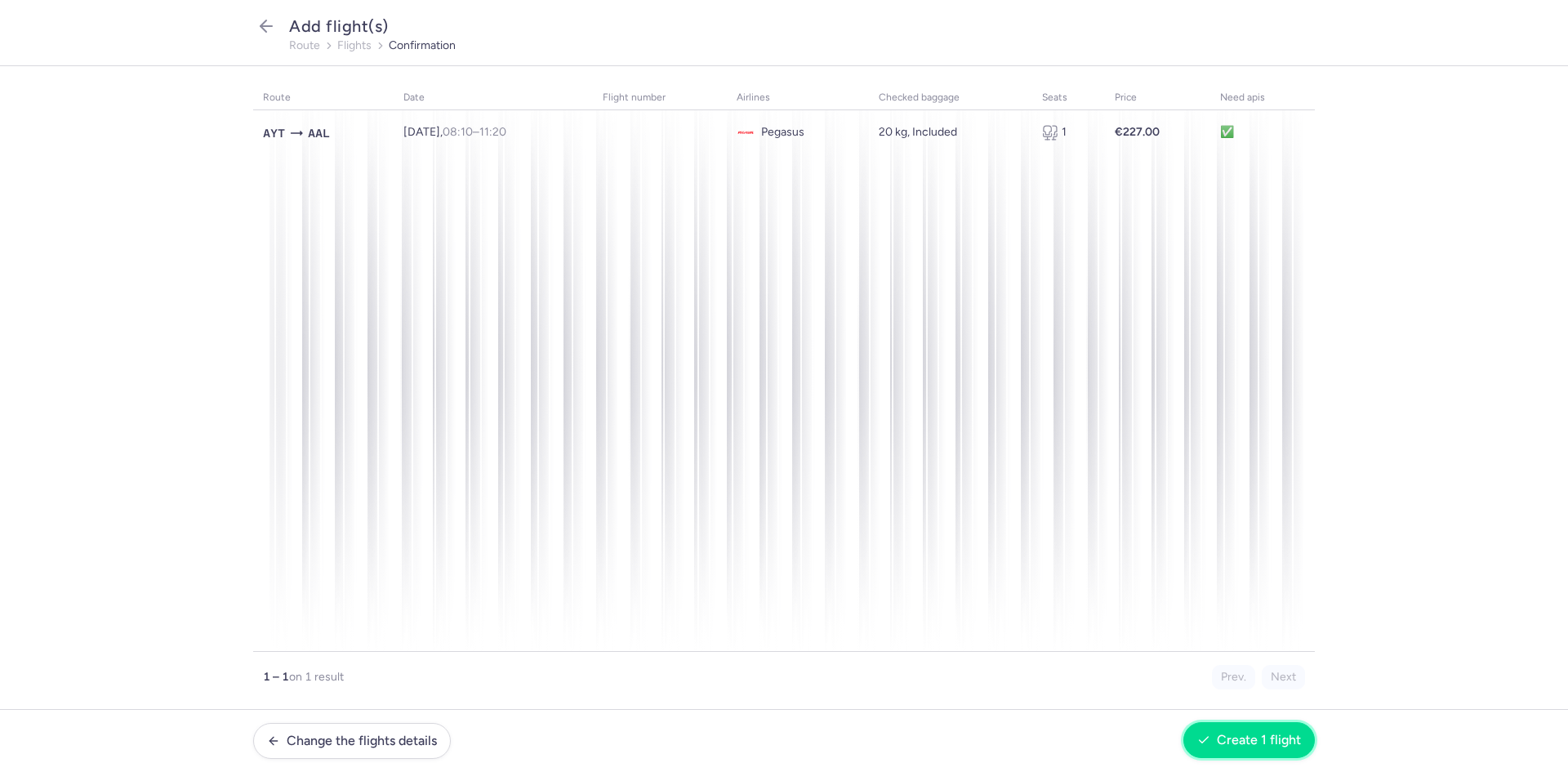click on "Create 1 flight" at bounding box center [1258, 740] 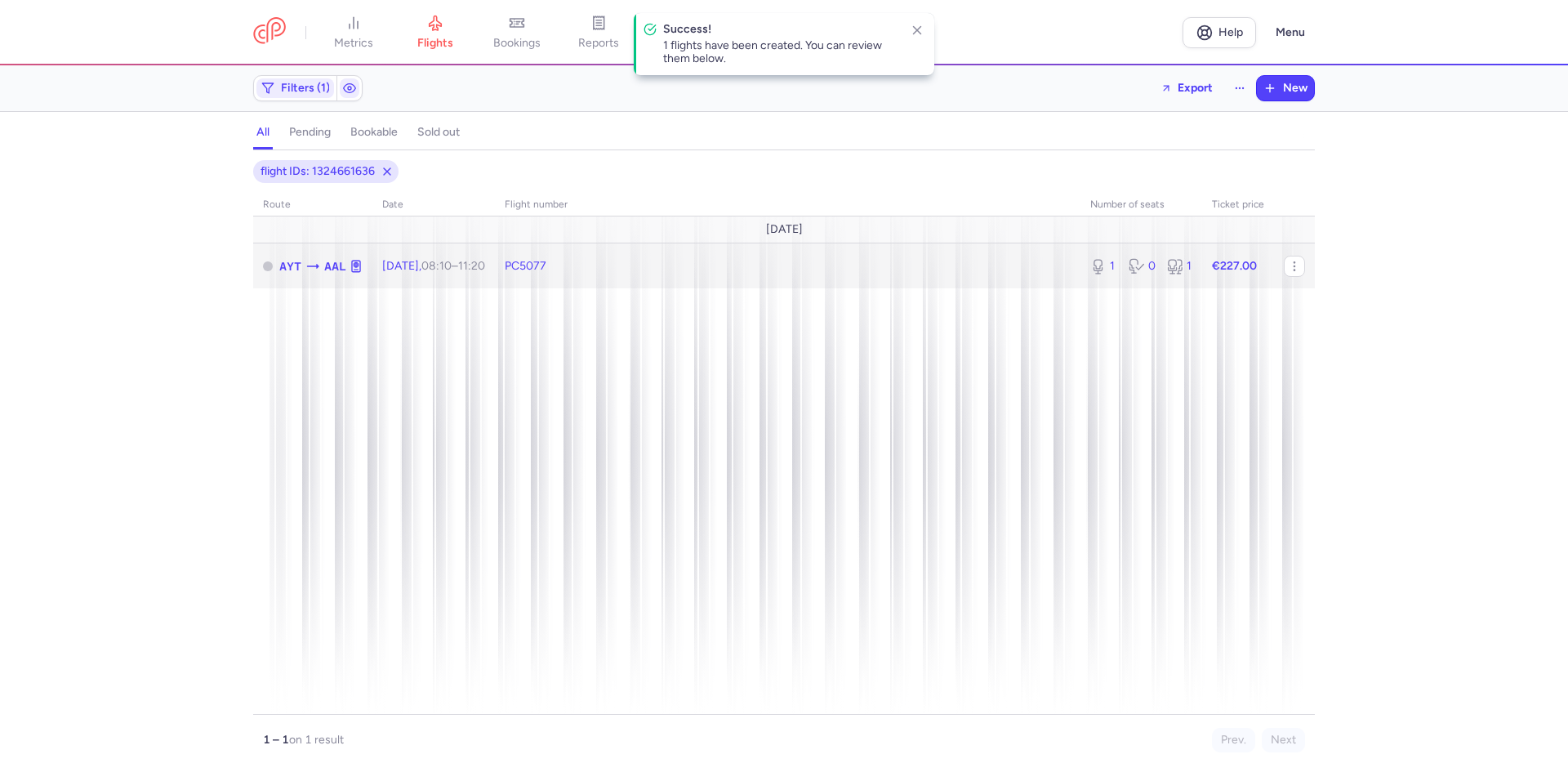 click on "€227.00" 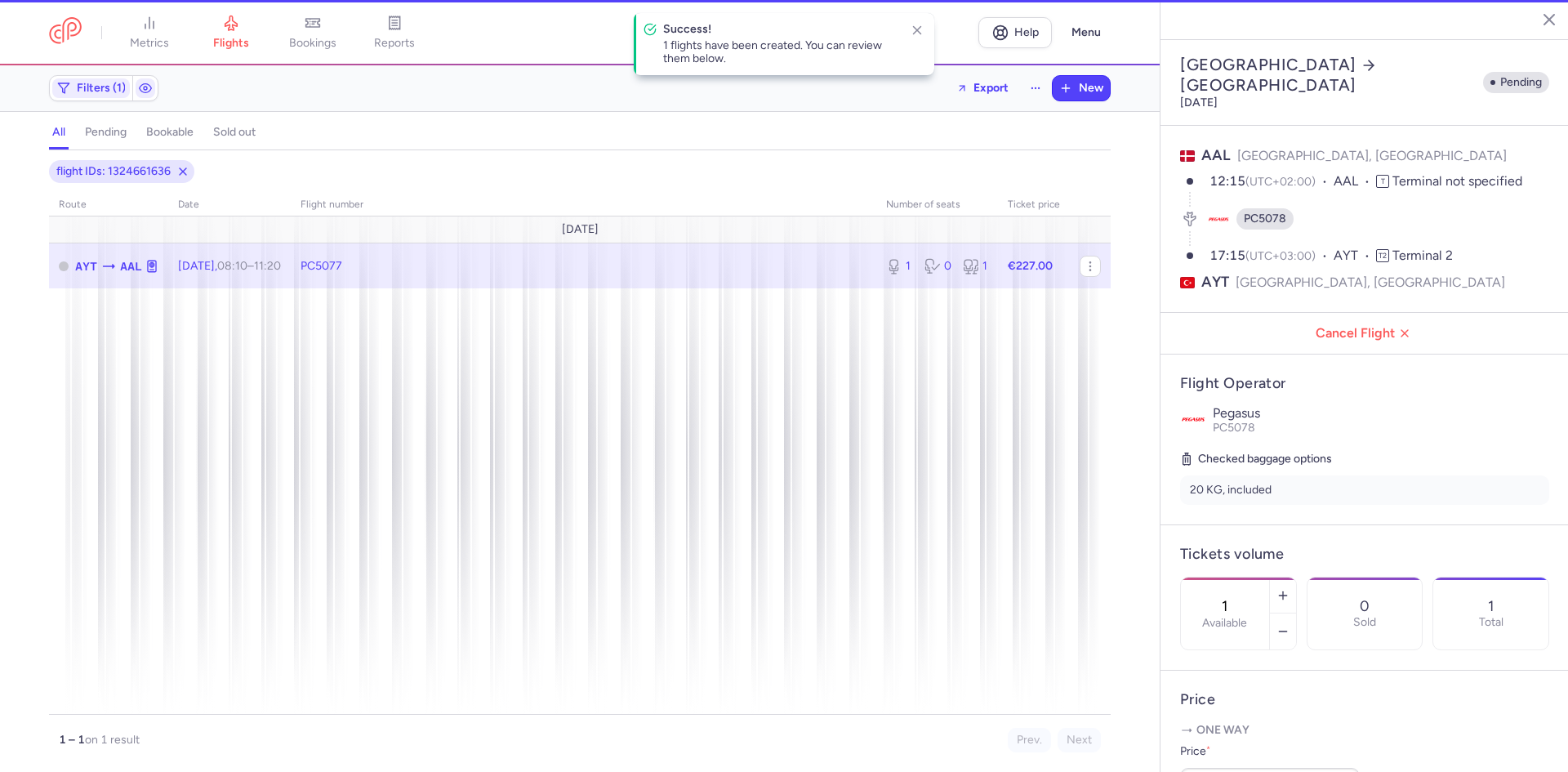 type on "2" 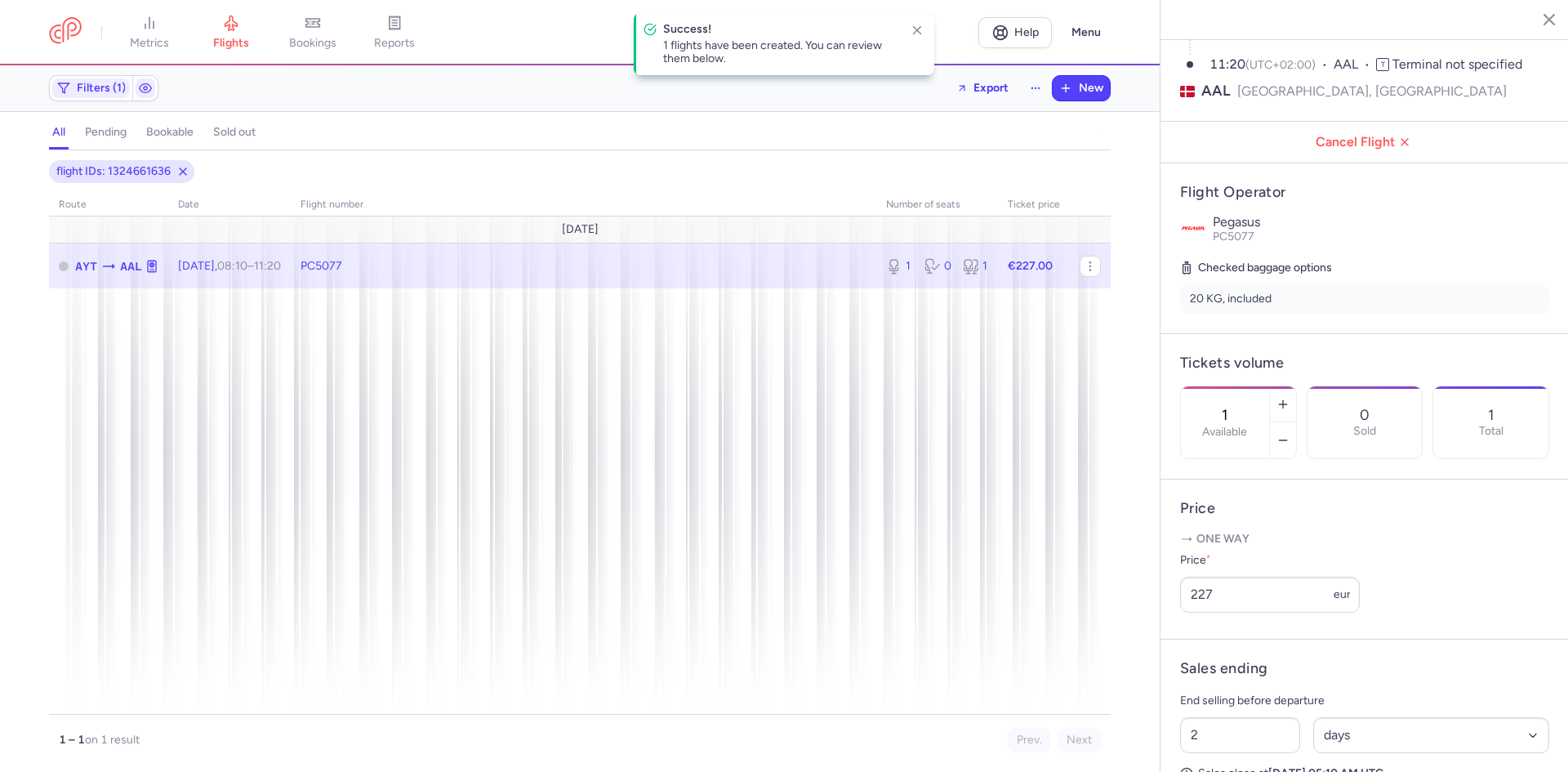 scroll, scrollTop: 354, scrollLeft: 0, axis: vertical 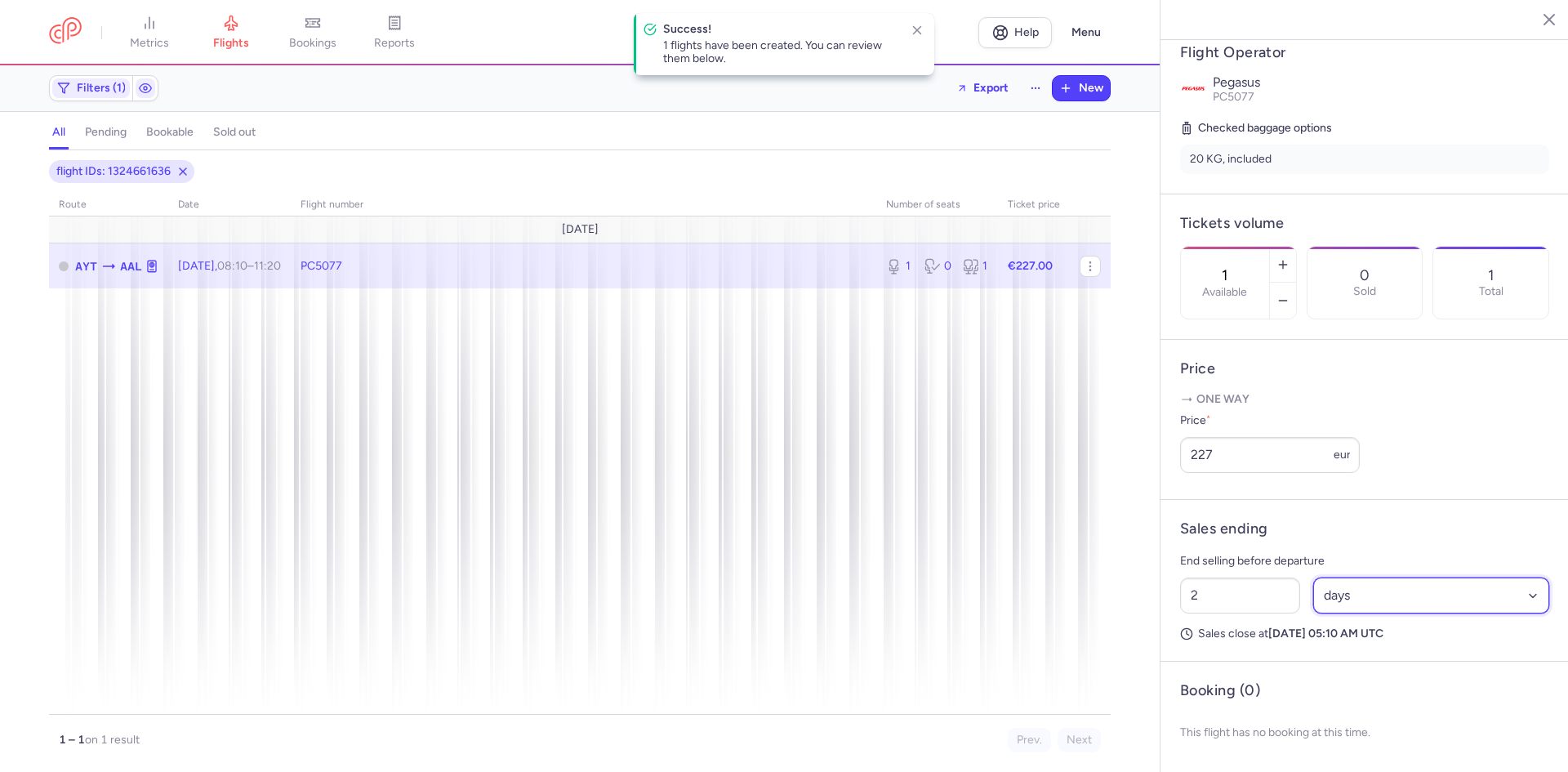 click on "Select an option hours days" at bounding box center (1432, 596) 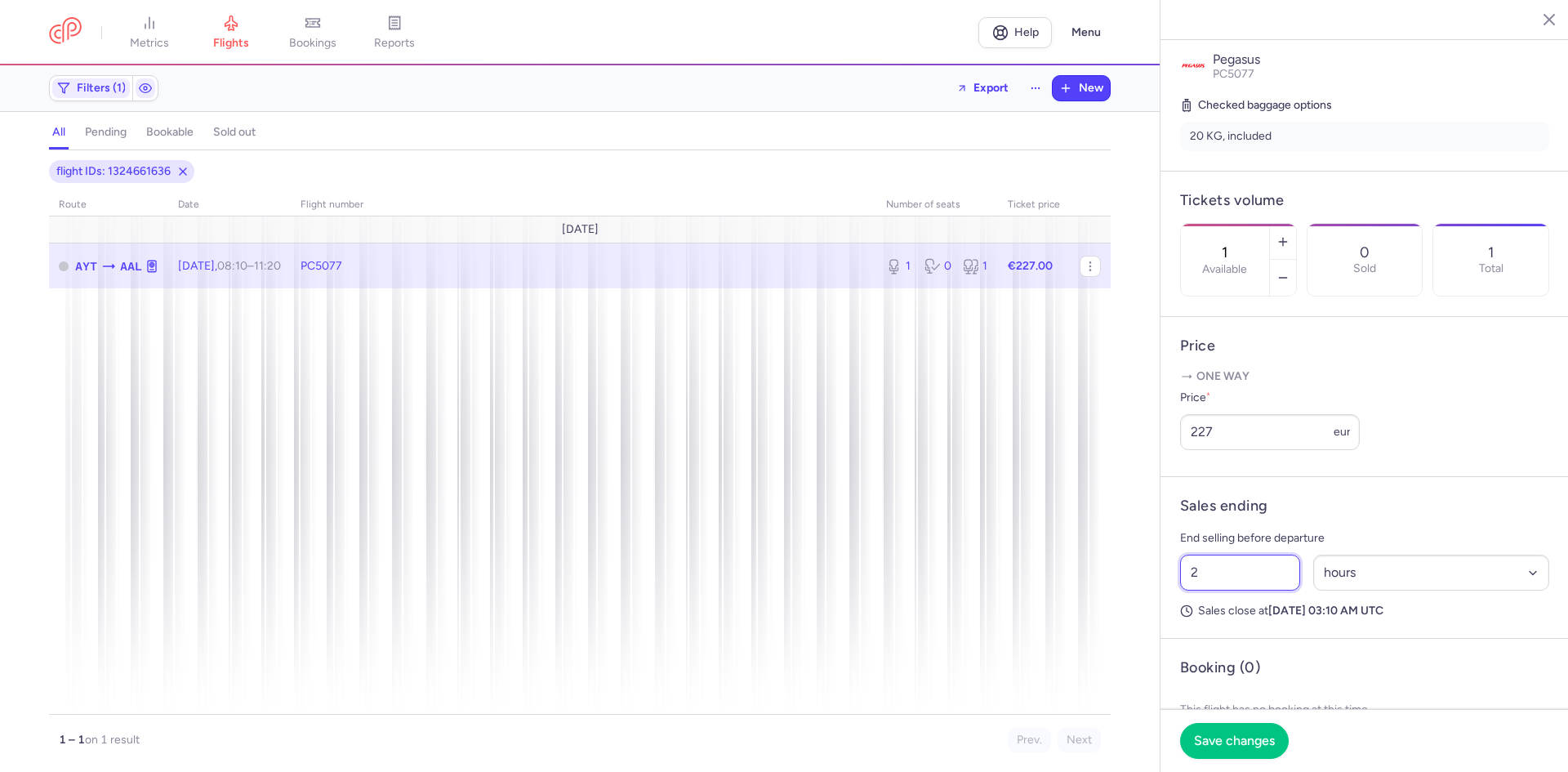 drag, startPoint x: 1272, startPoint y: 600, endPoint x: 1177, endPoint y: 599, distance: 95.00526 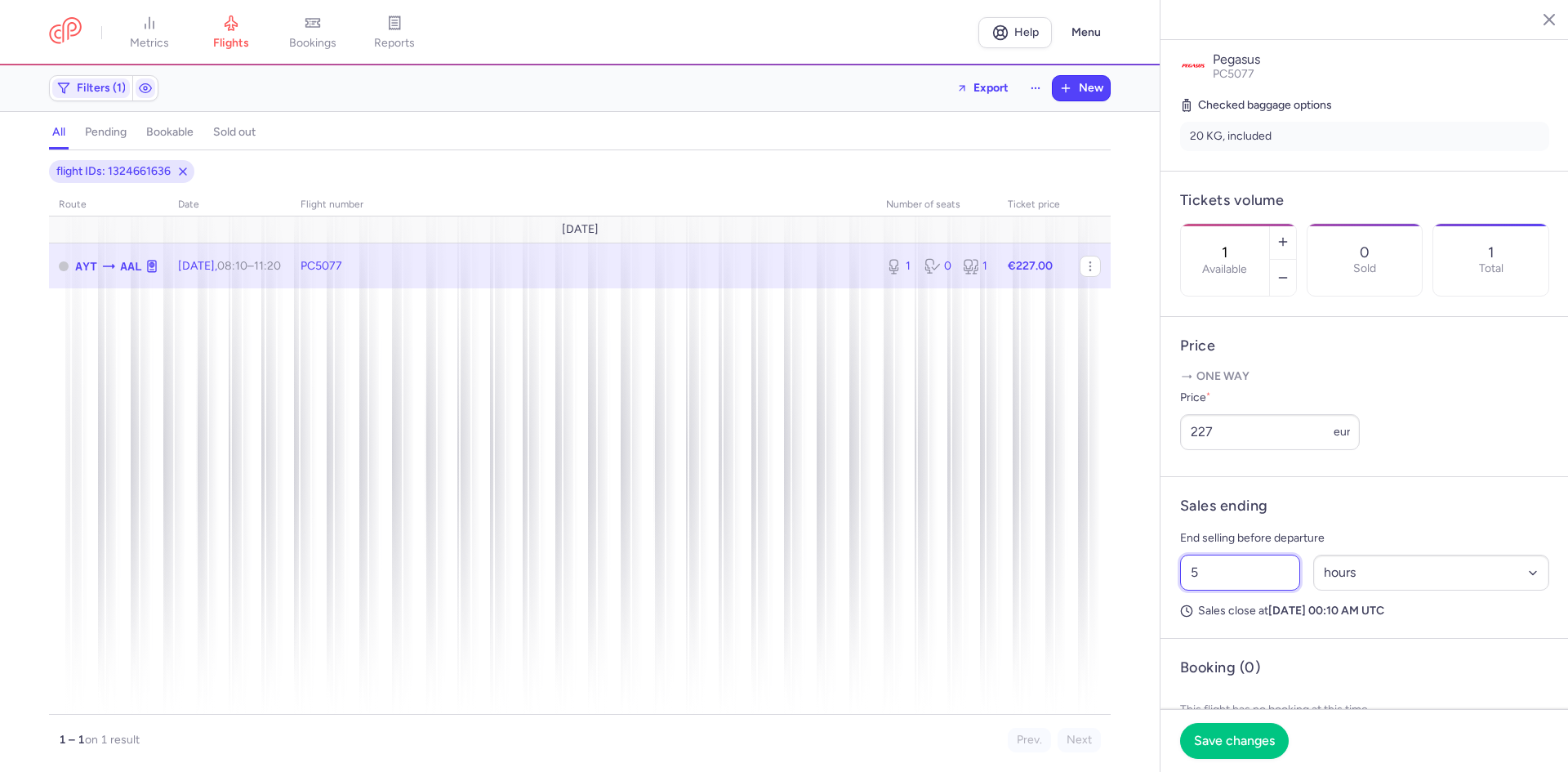 click on "5" at bounding box center (1240, 573) 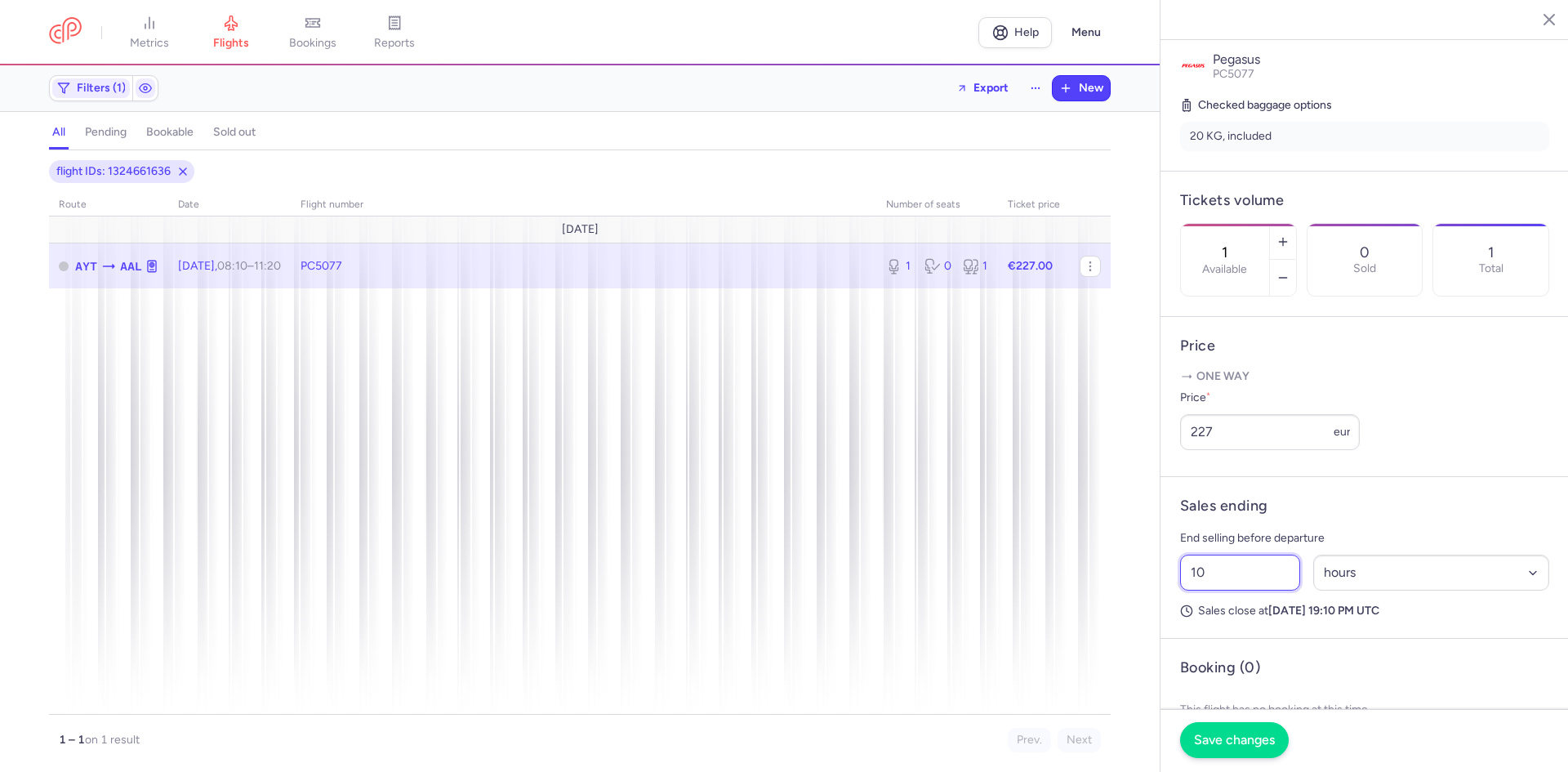 type on "10" 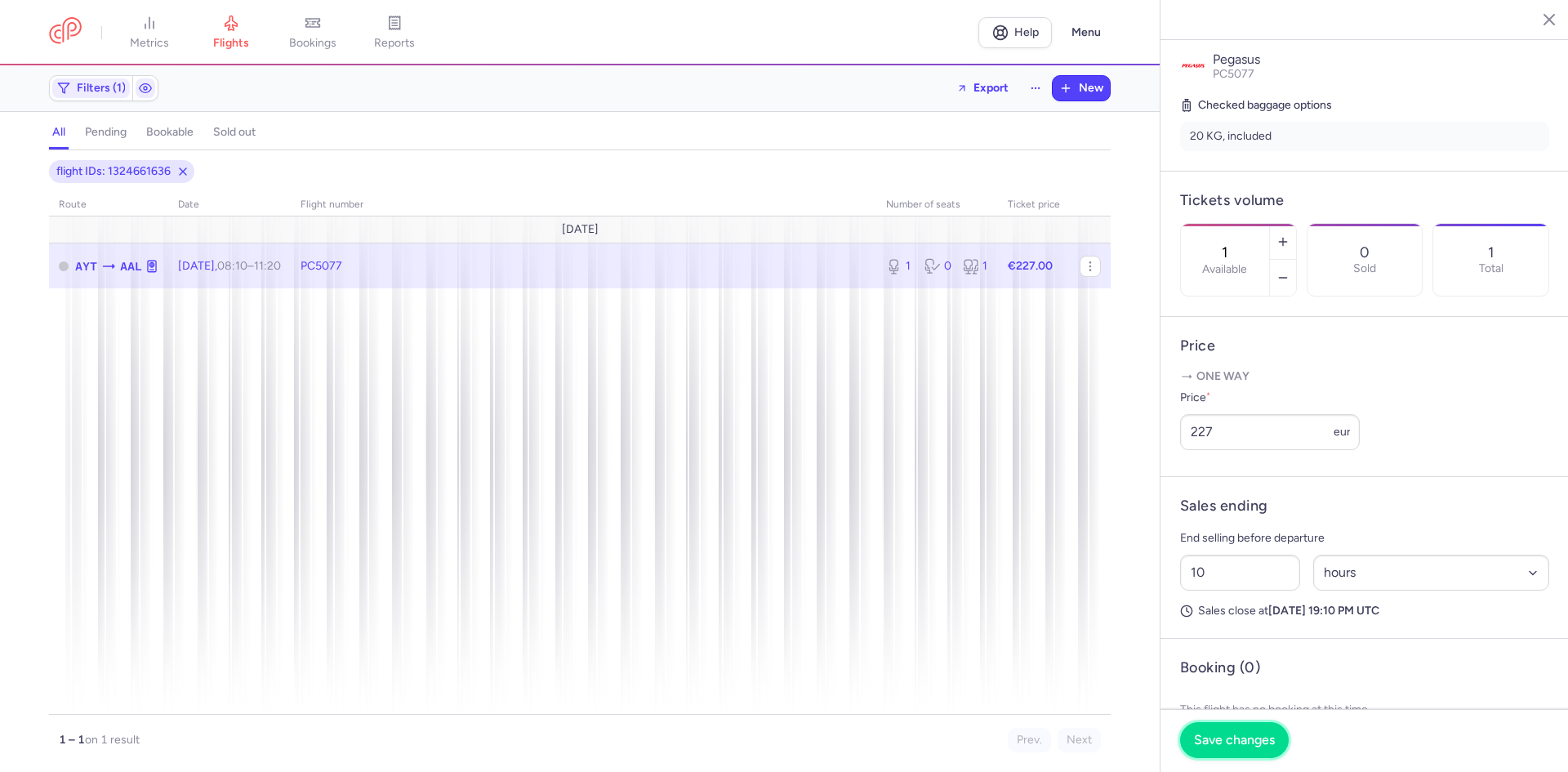 click on "Save changes" at bounding box center [1234, 740] 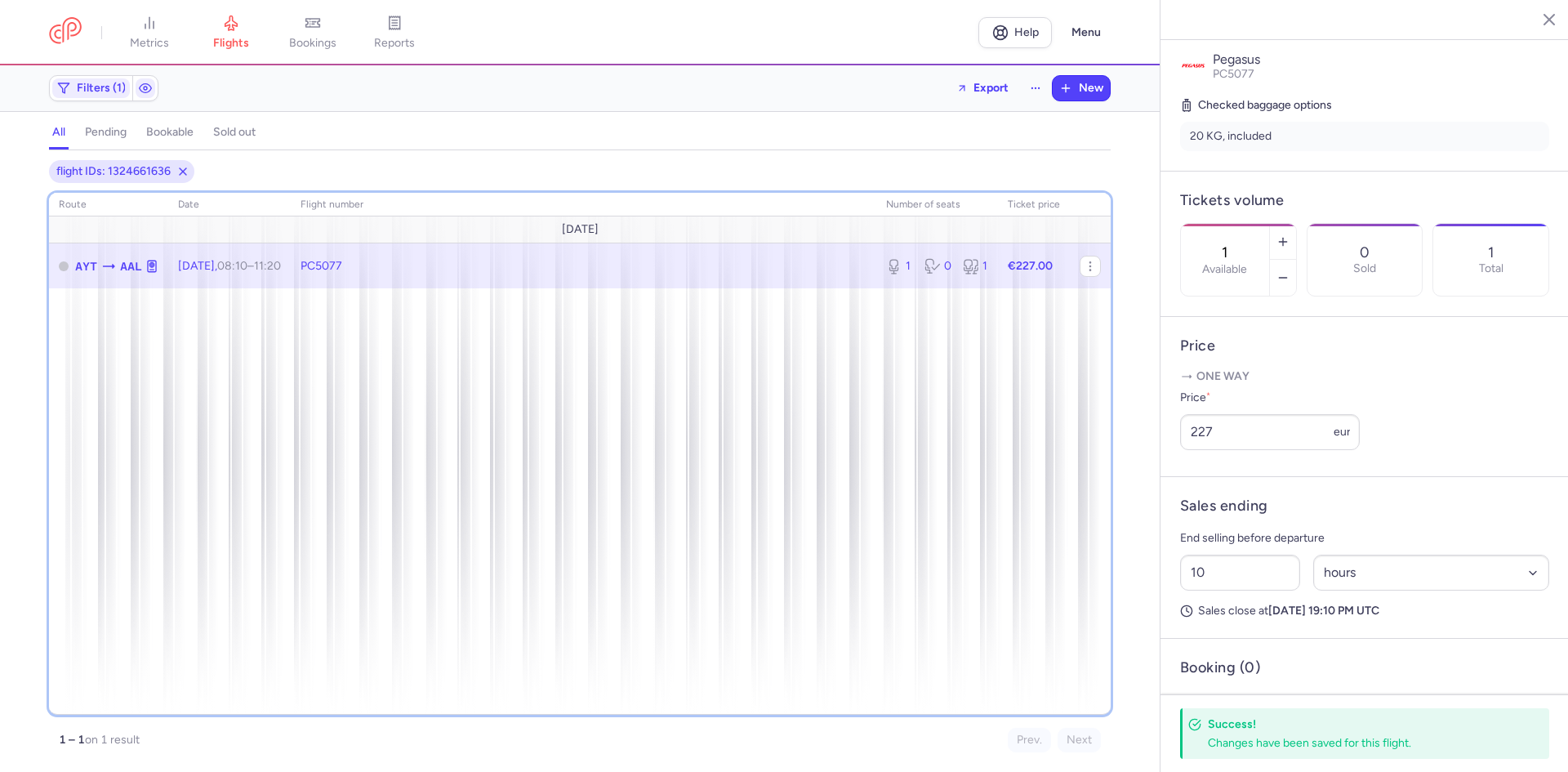 click on "route date Flight number number of seats Ticket price July 25  AYT  AAL Sat, 26 Jul,  08:10  –  11:20  +0  PC5077  1 0 1 €227.00" at bounding box center (580, 453) 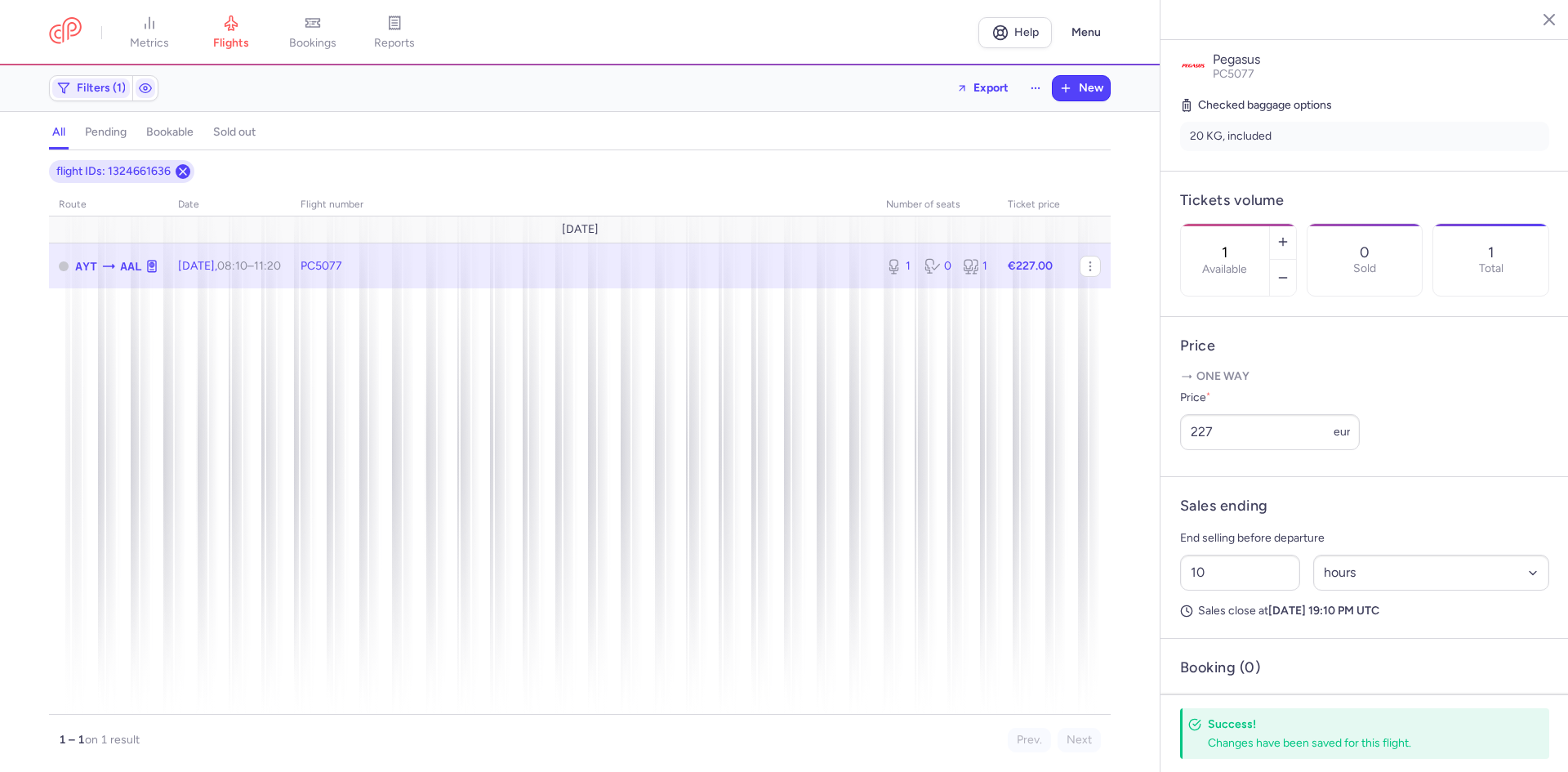 click 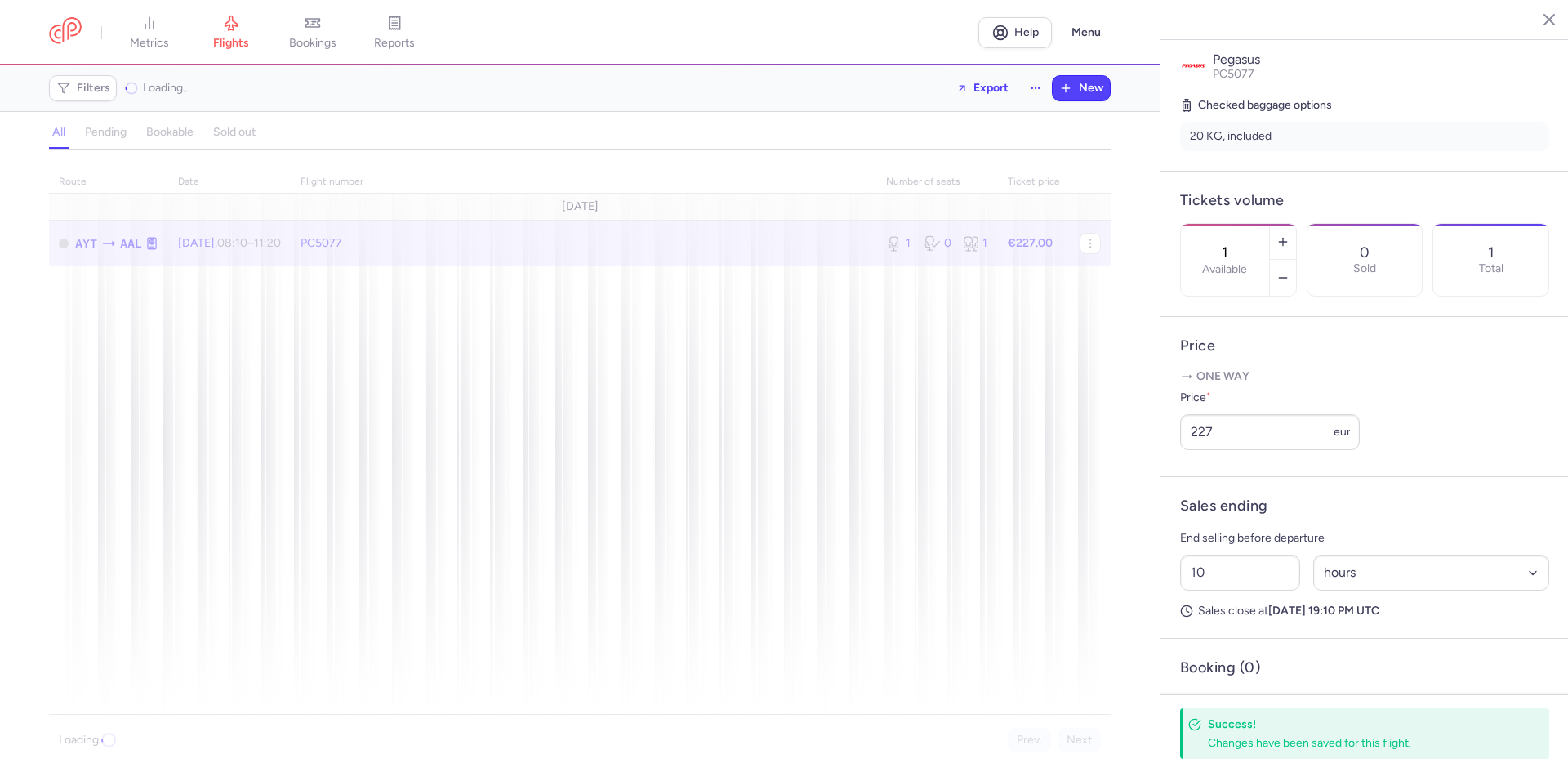 click on "Filters" 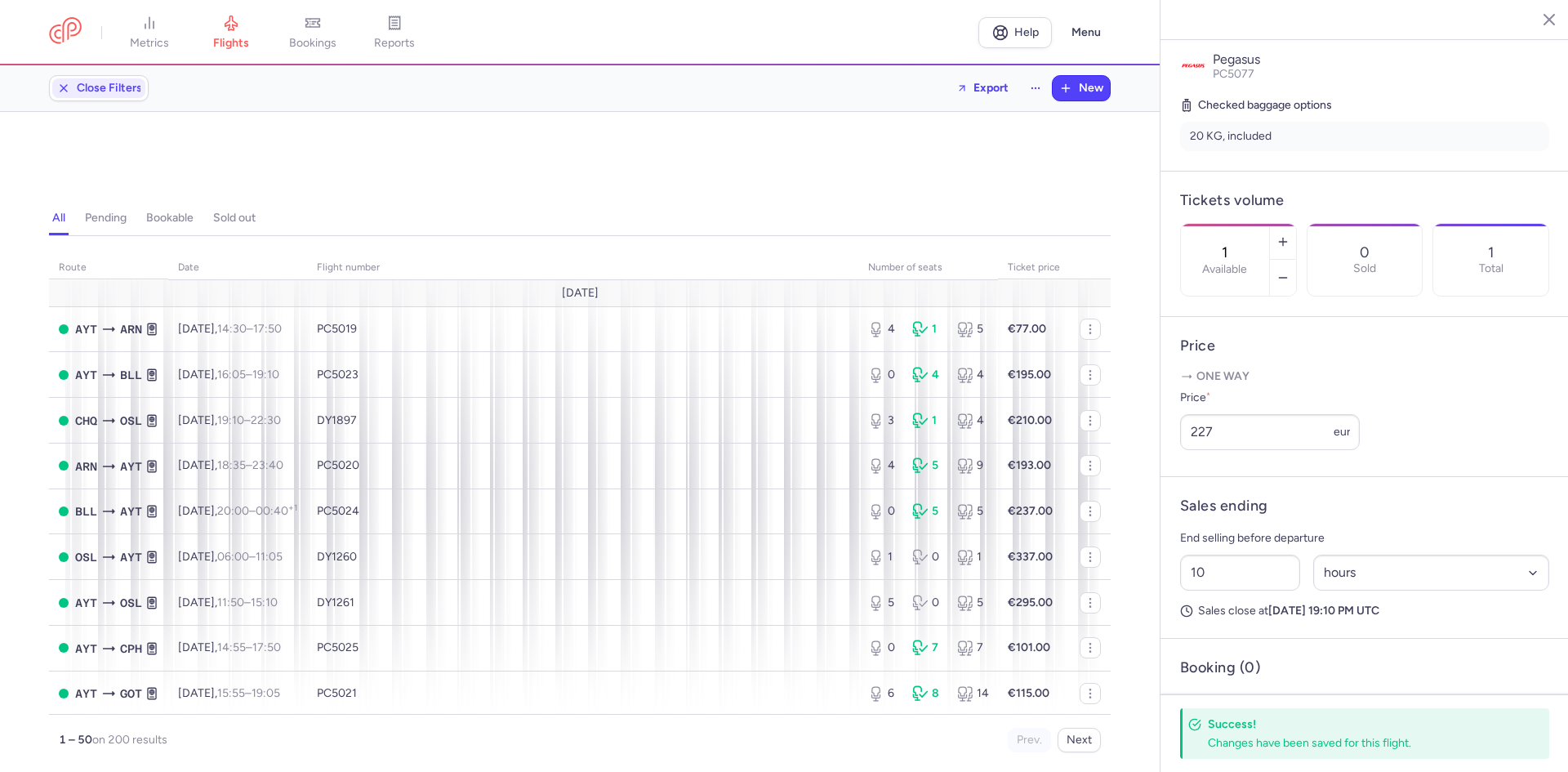 scroll, scrollTop: 0, scrollLeft: 0, axis: both 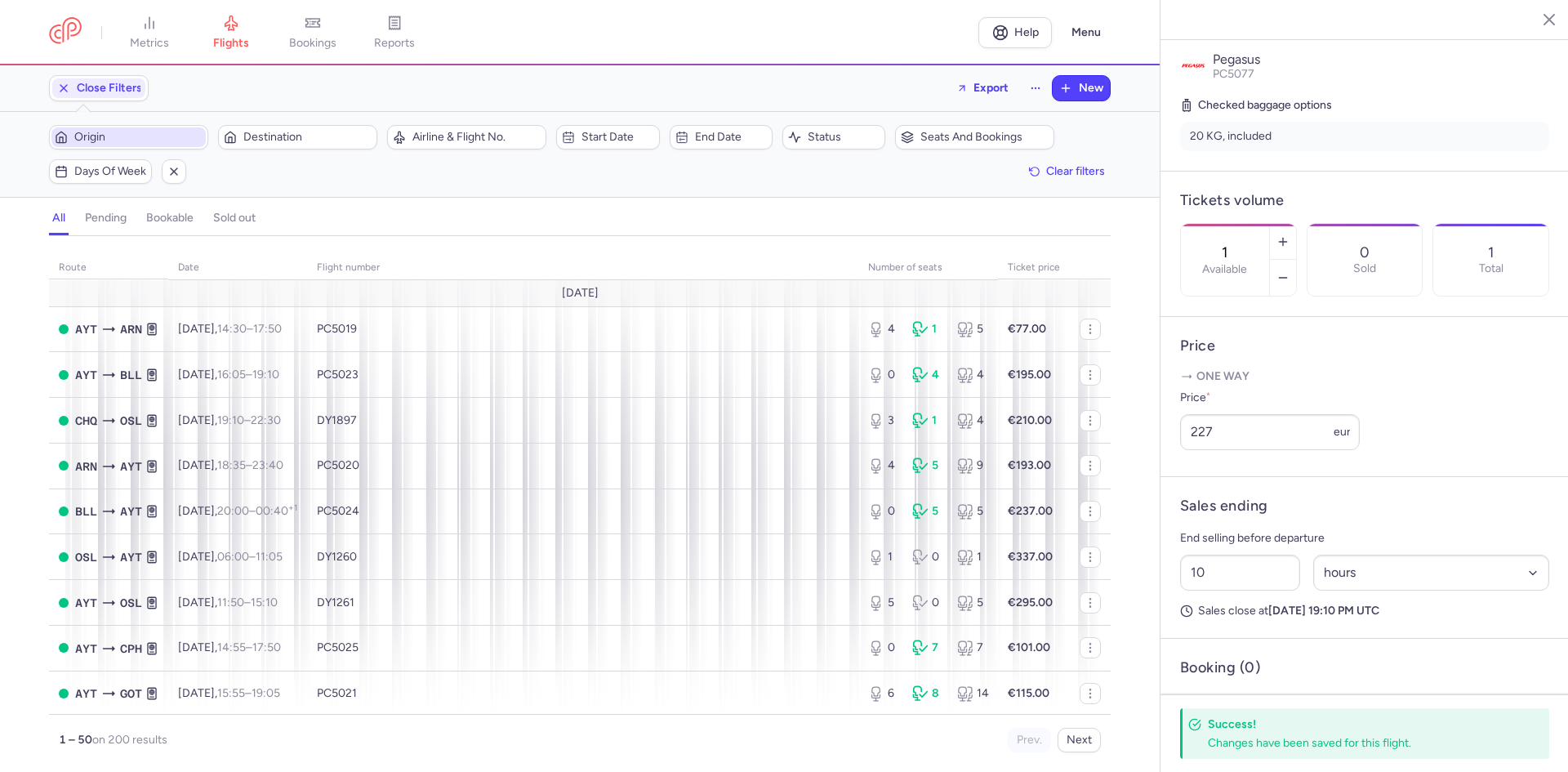click on "Origin" at bounding box center (138, 137) 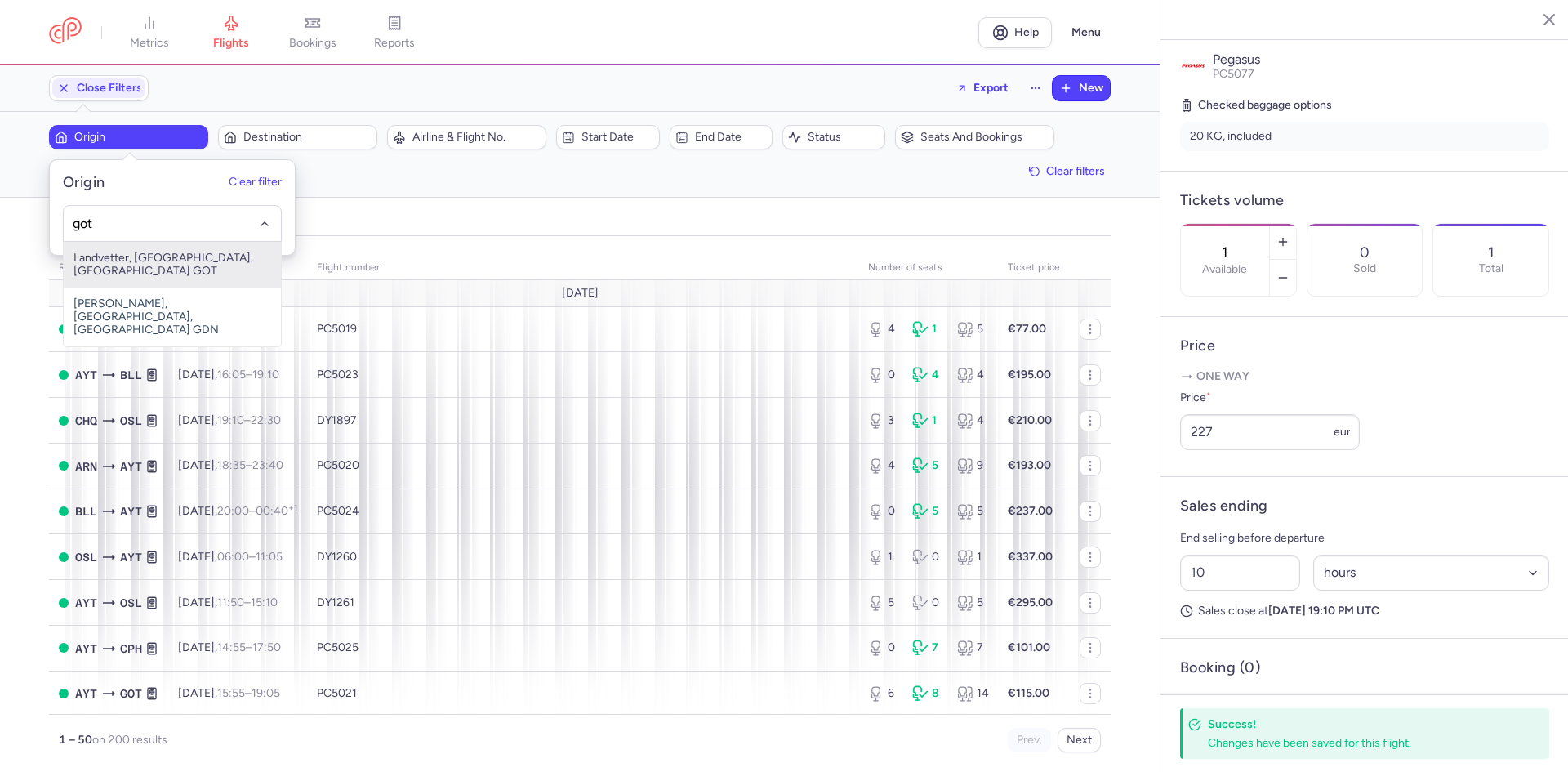 type on "got" 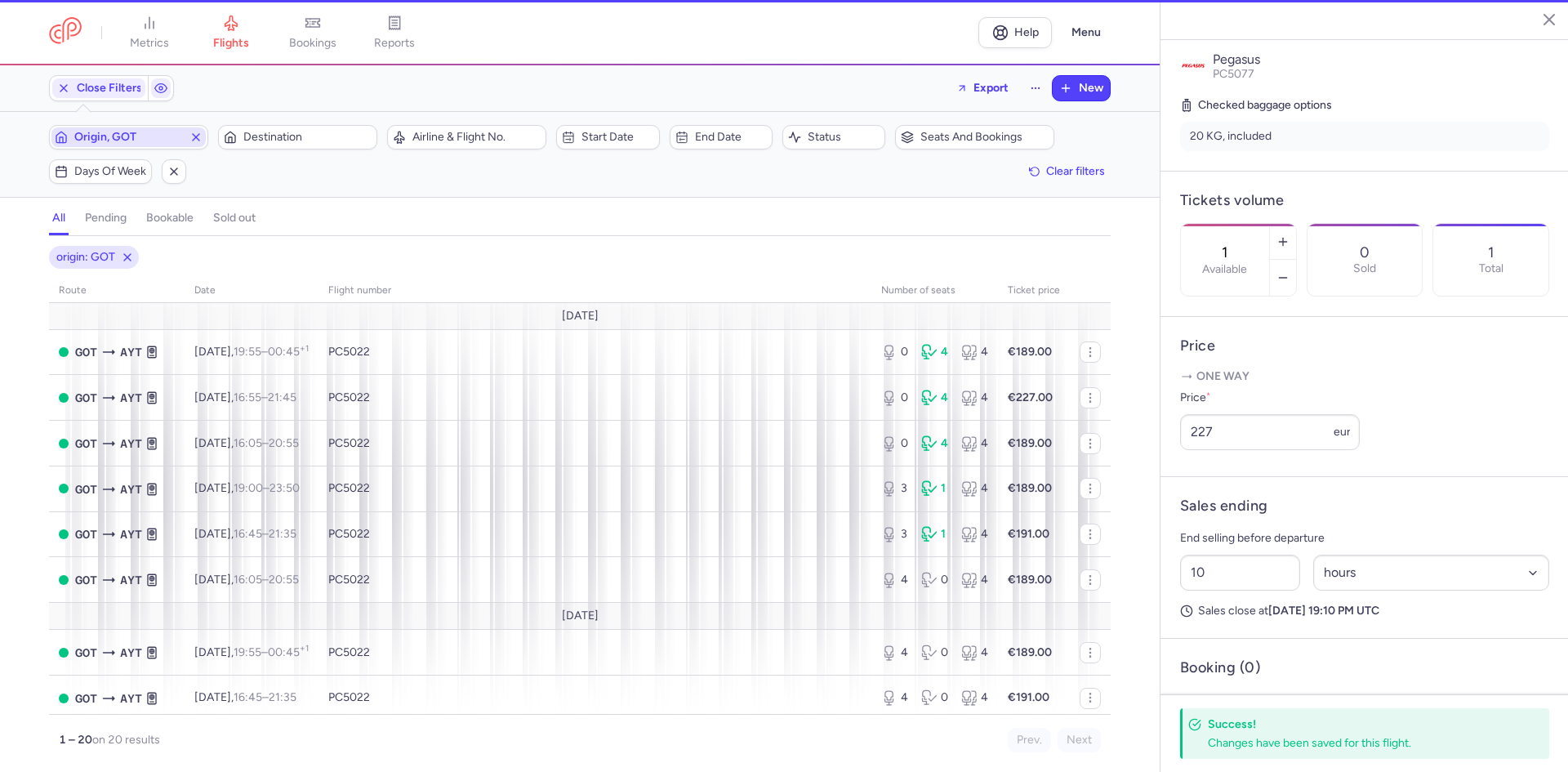 type 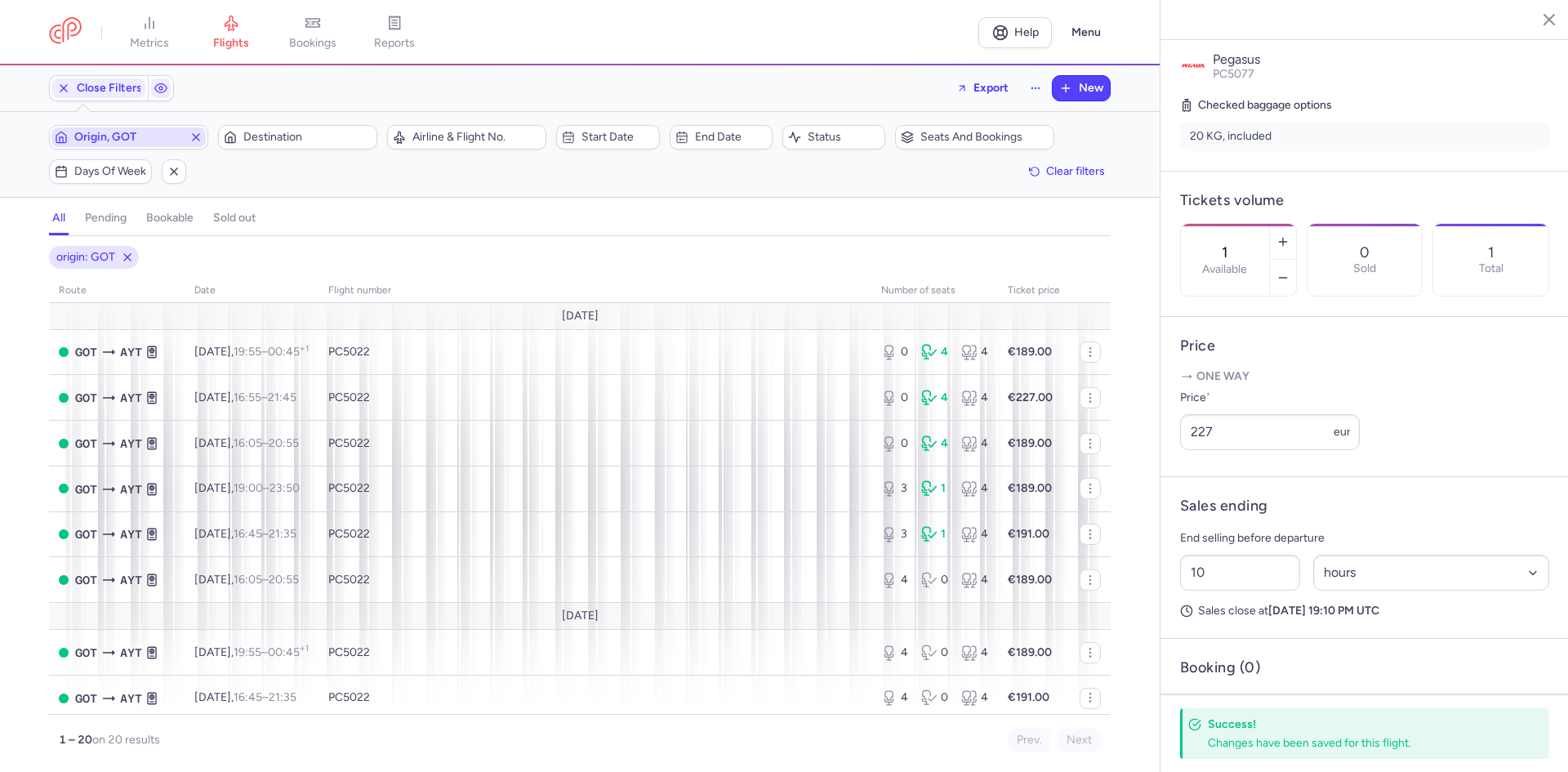 type 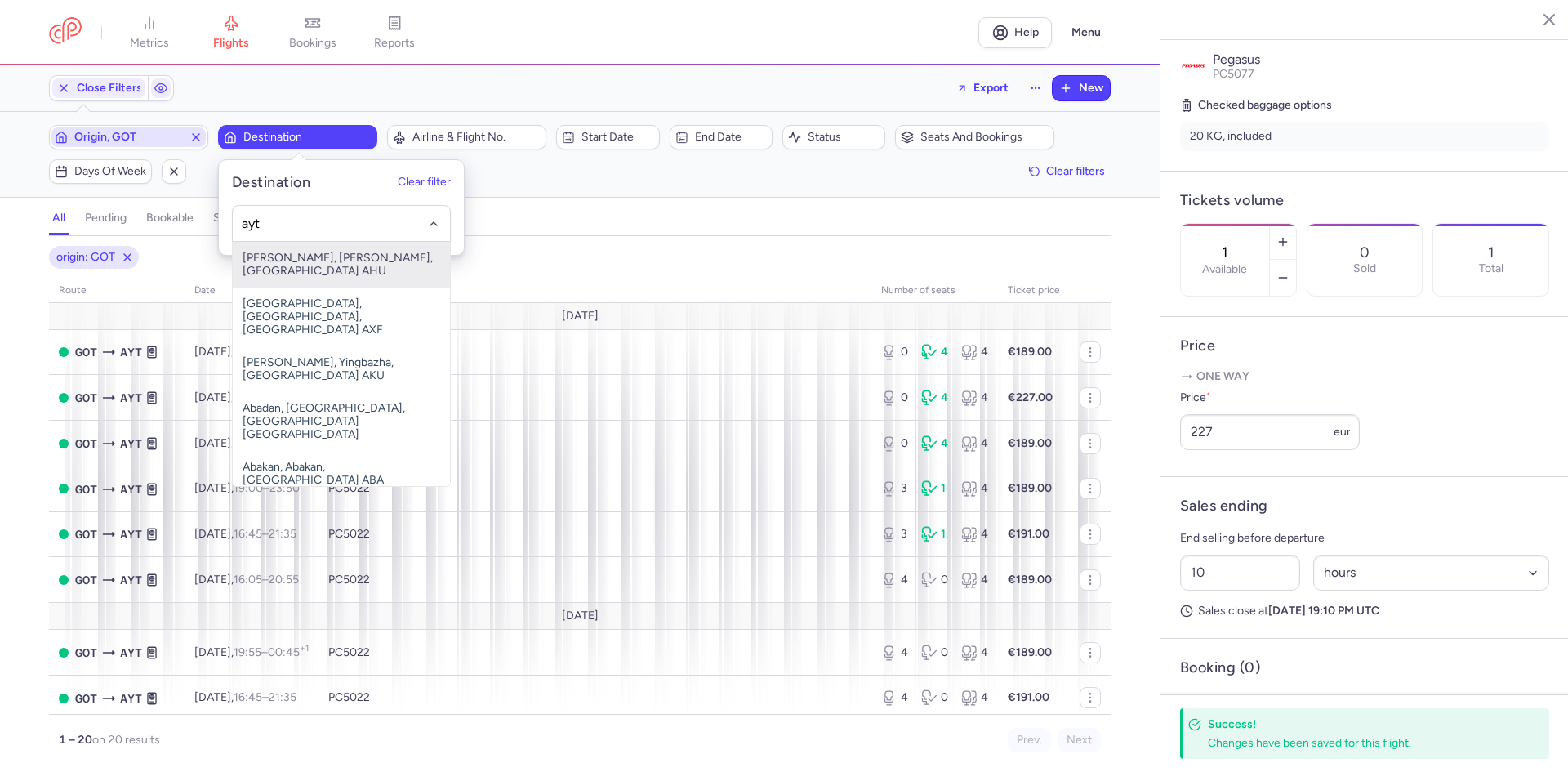 type on "ayt" 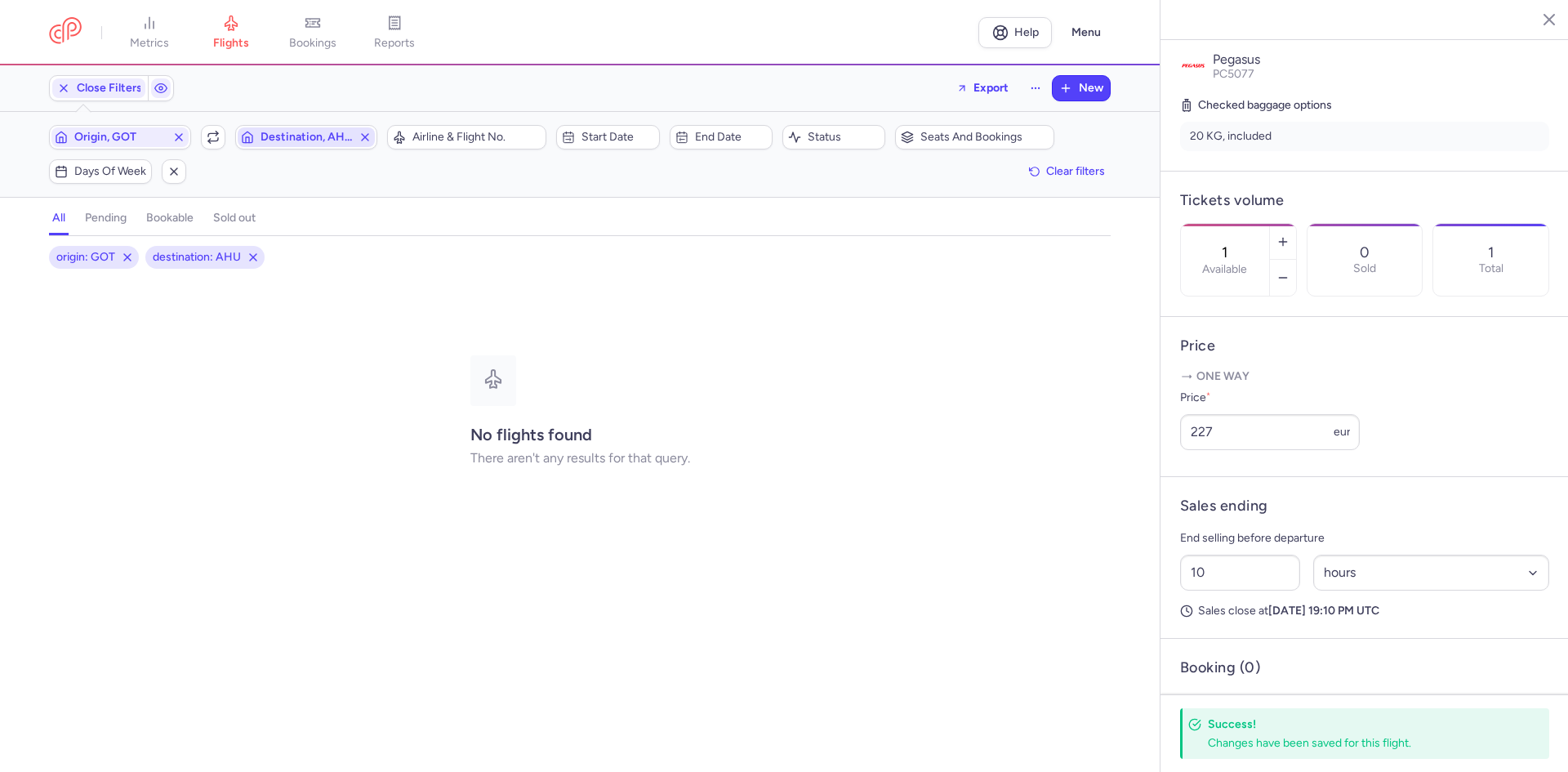 click on "Destination, AHU" at bounding box center [306, 137] 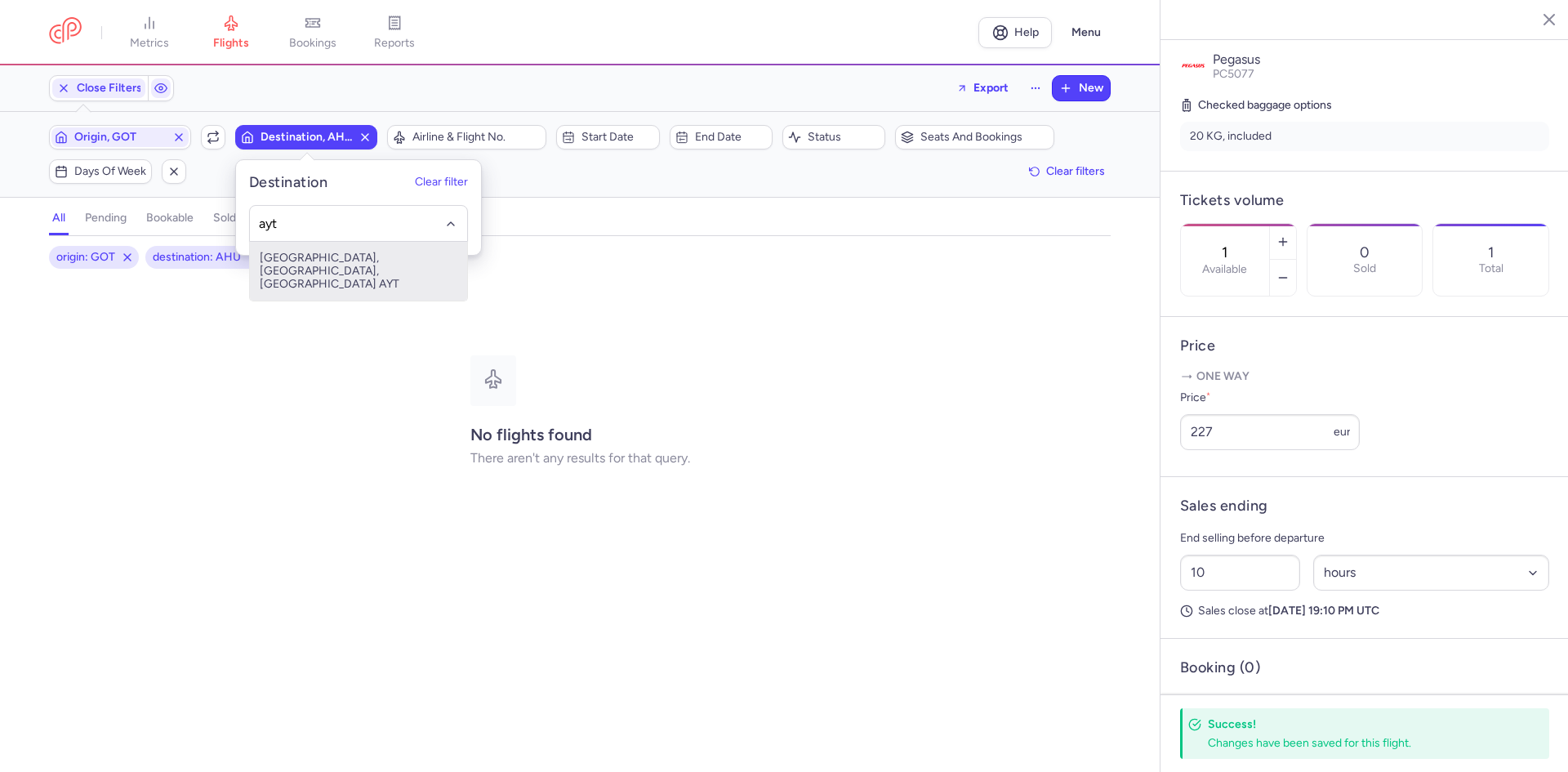 type on "ayt" 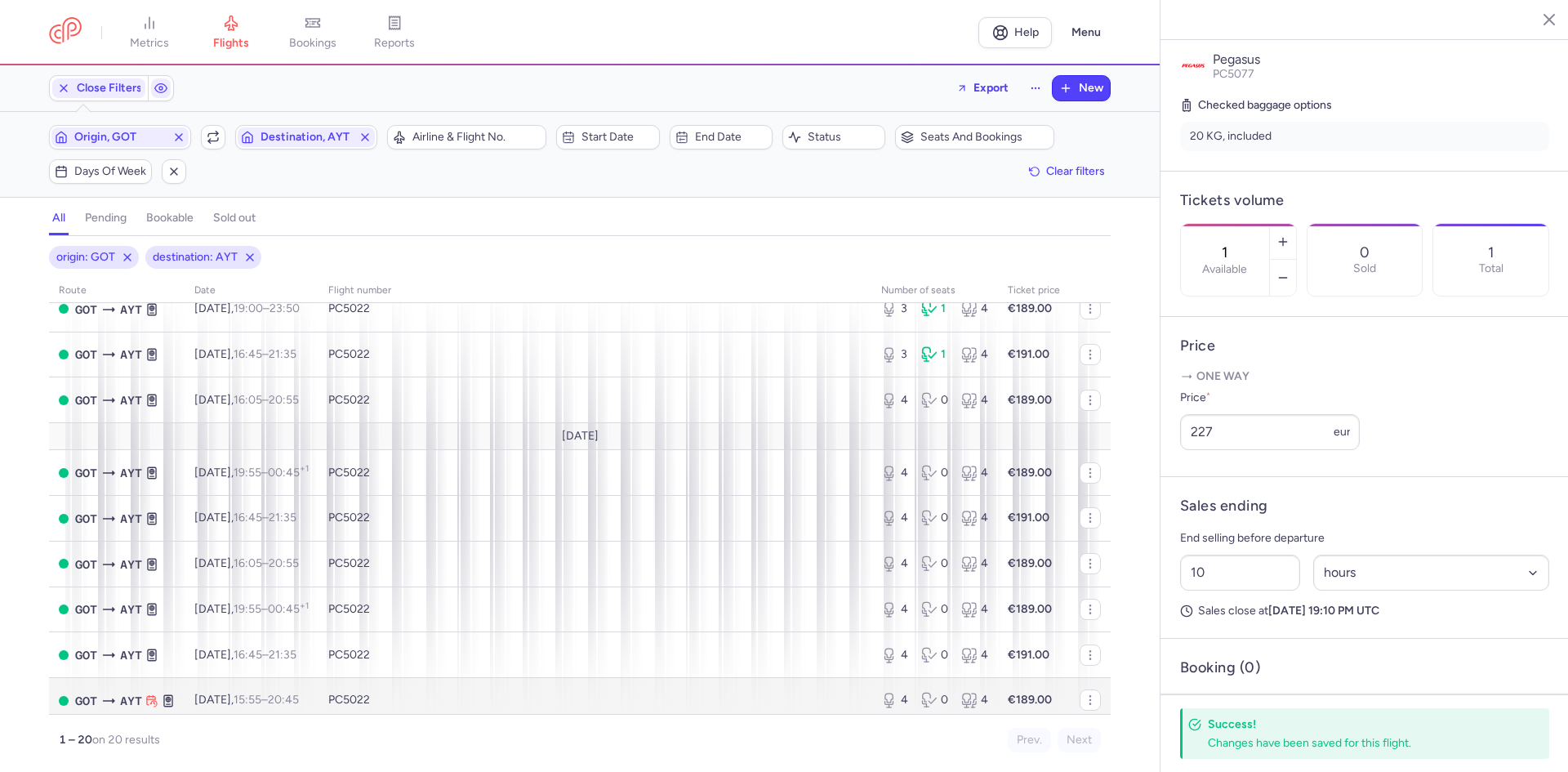 scroll, scrollTop: 0, scrollLeft: 0, axis: both 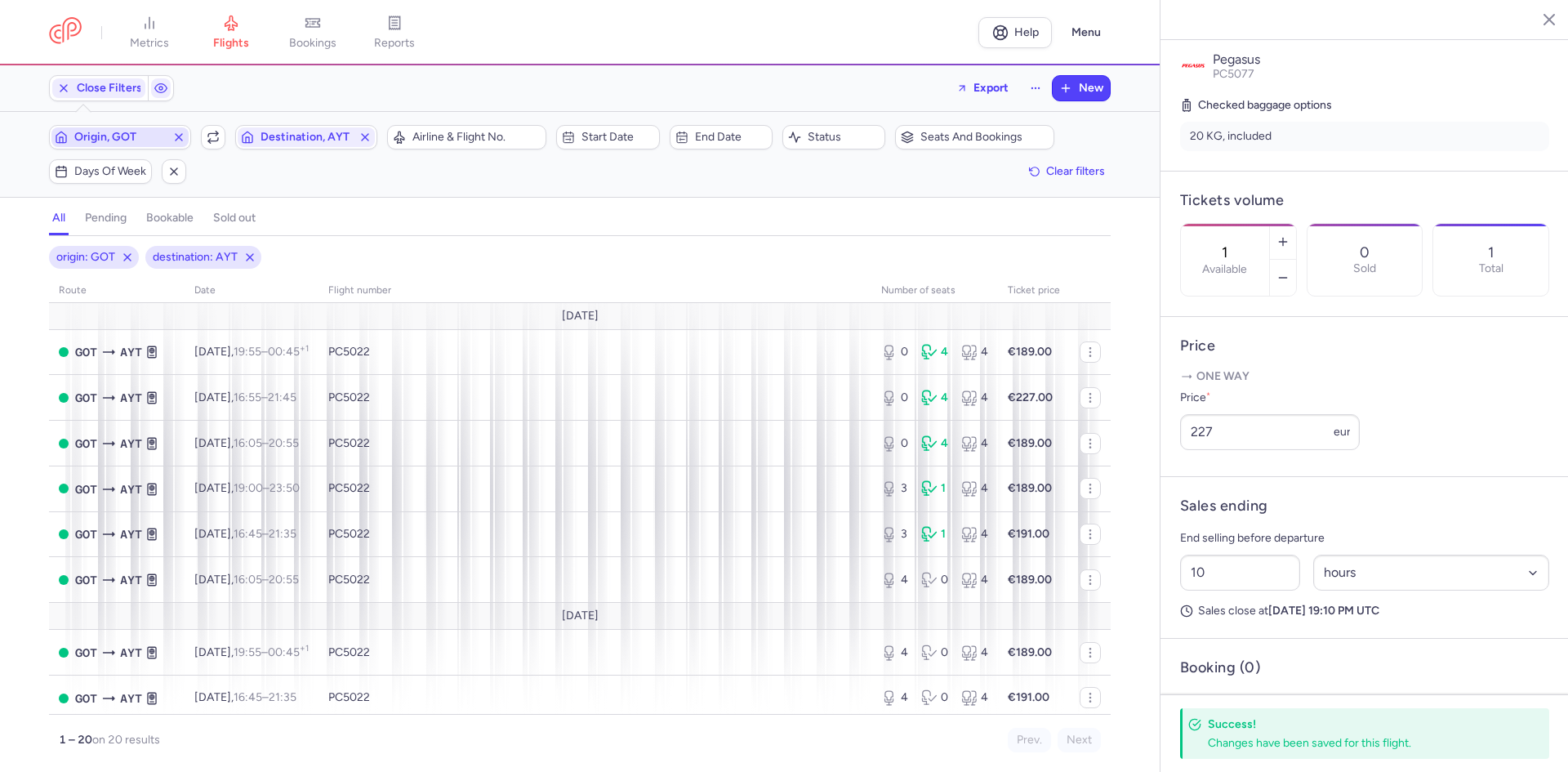 click on "Origin, GOT" at bounding box center (120, 137) 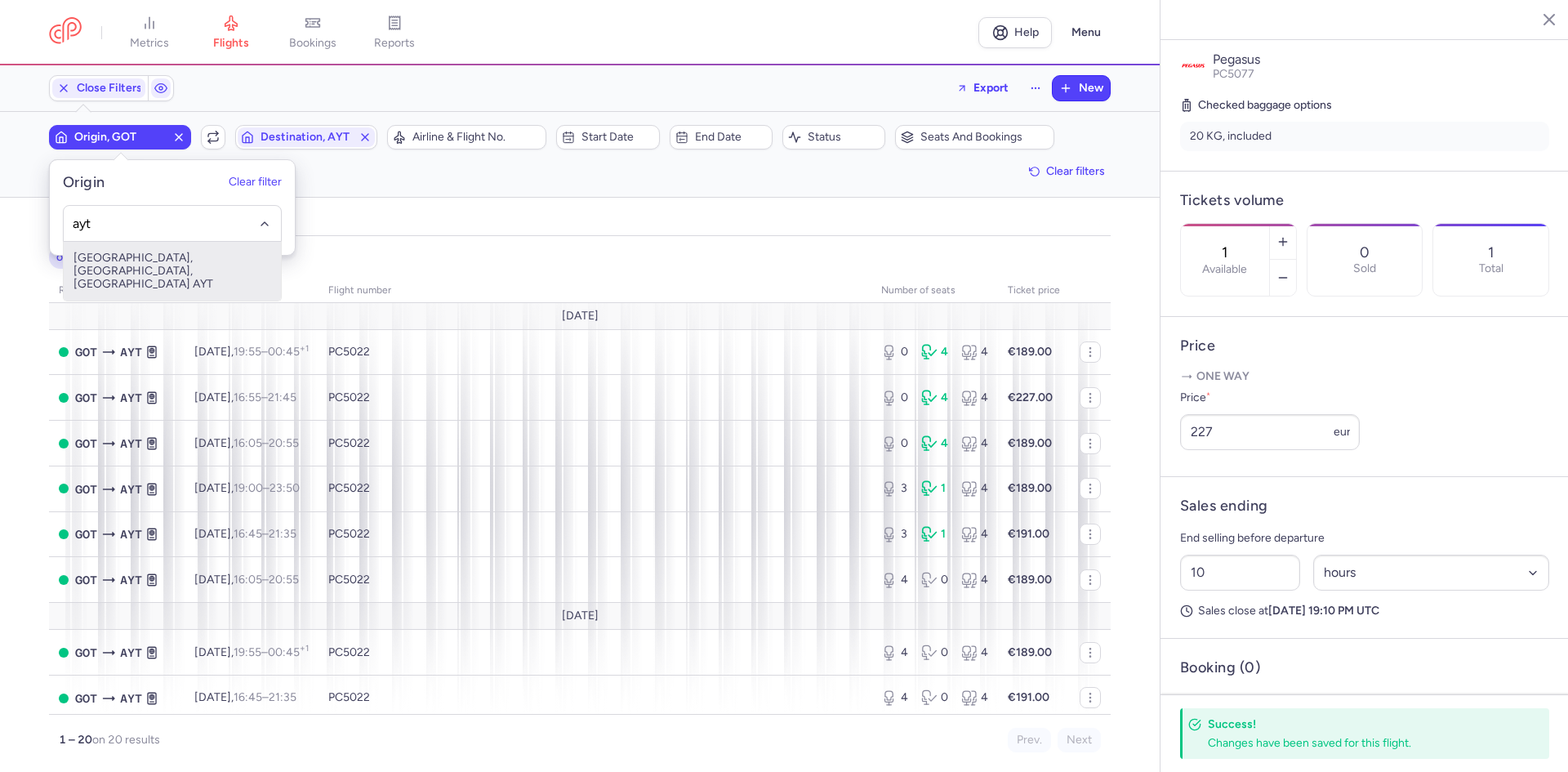 click on "[GEOGRAPHIC_DATA], [GEOGRAPHIC_DATA], [GEOGRAPHIC_DATA] AYT" at bounding box center [172, 271] 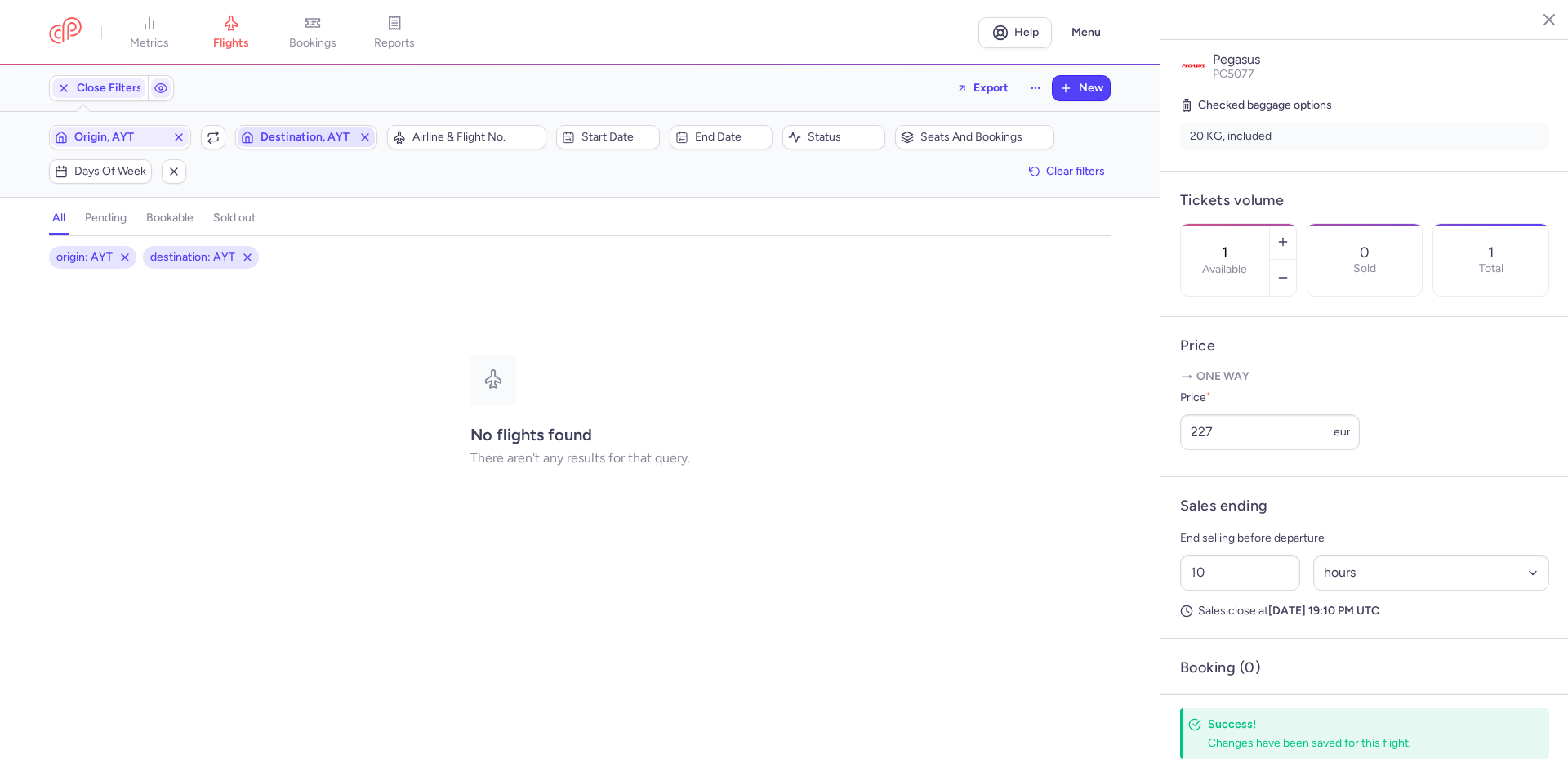 click on "Destination, AYT" at bounding box center (306, 137) 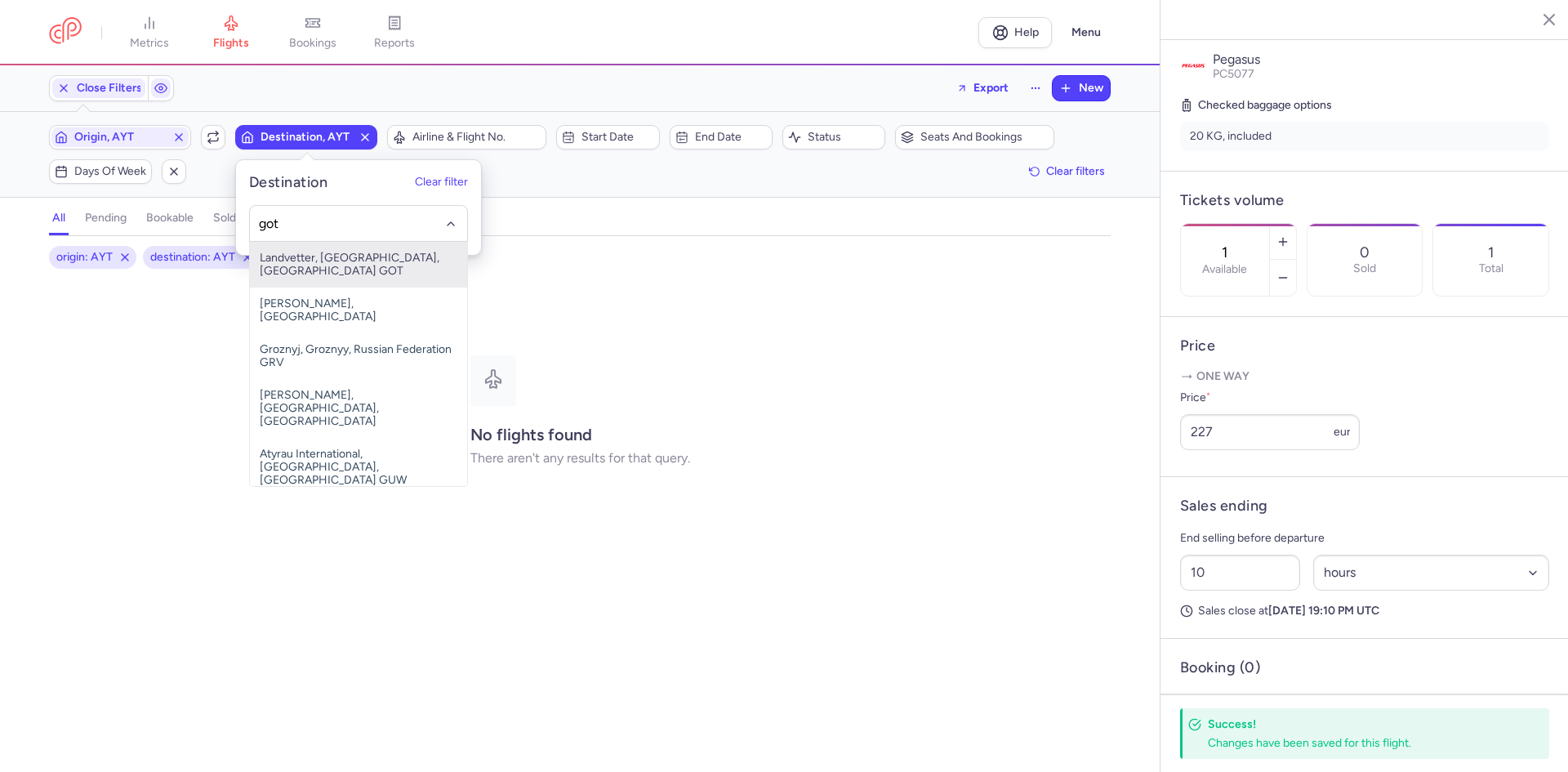 type on "got" 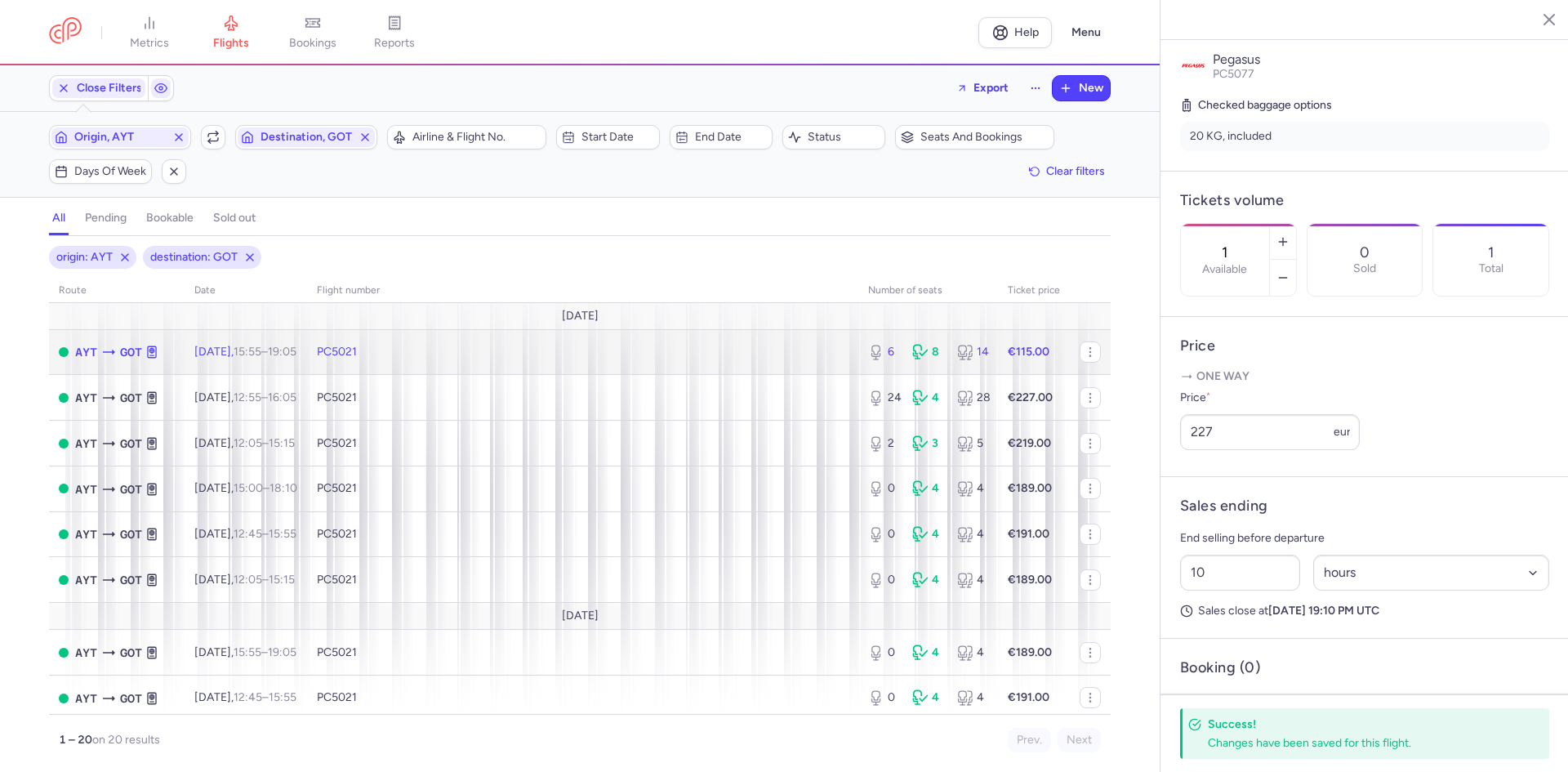 click on "PC5021" 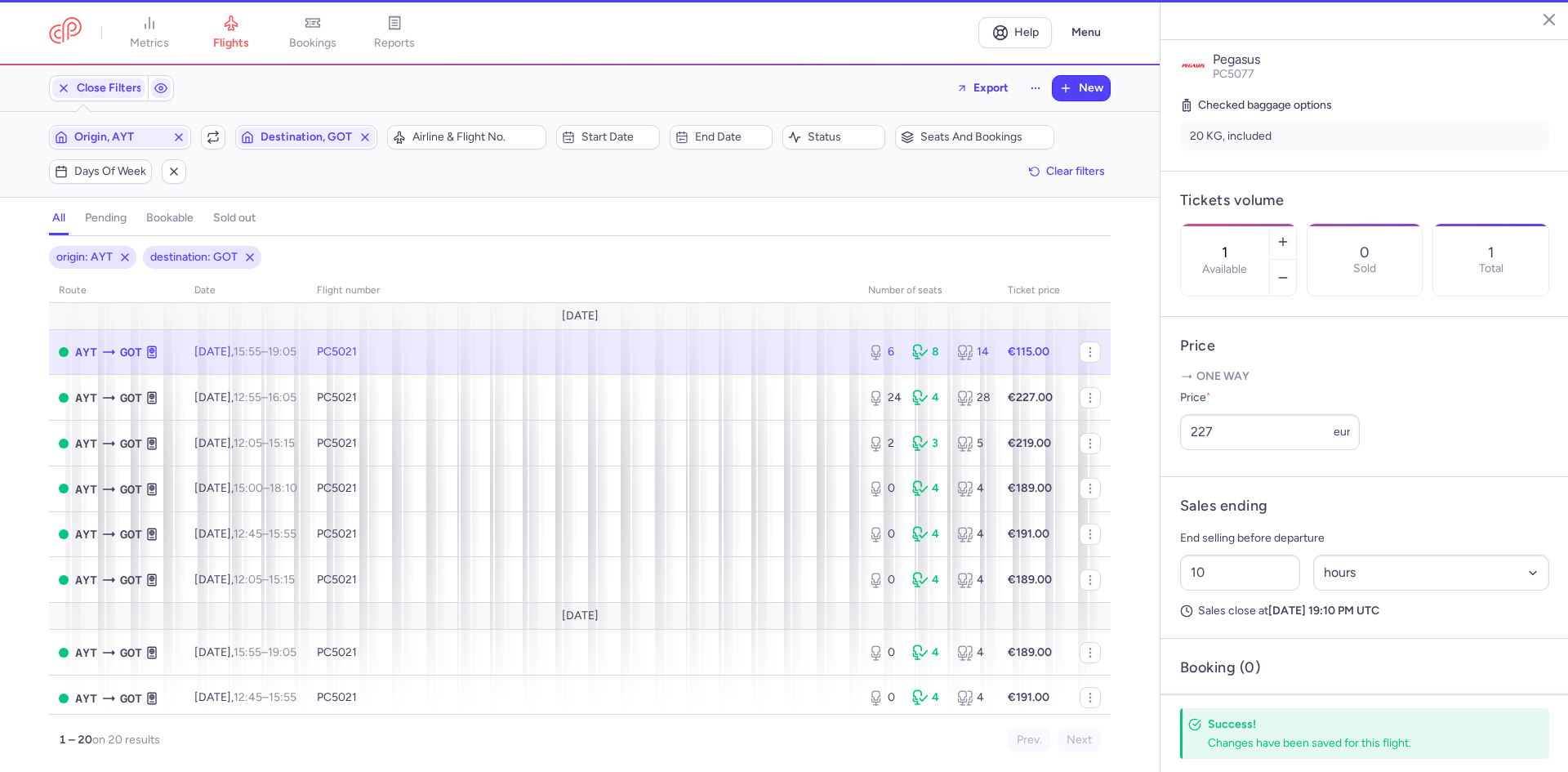 type on "6" 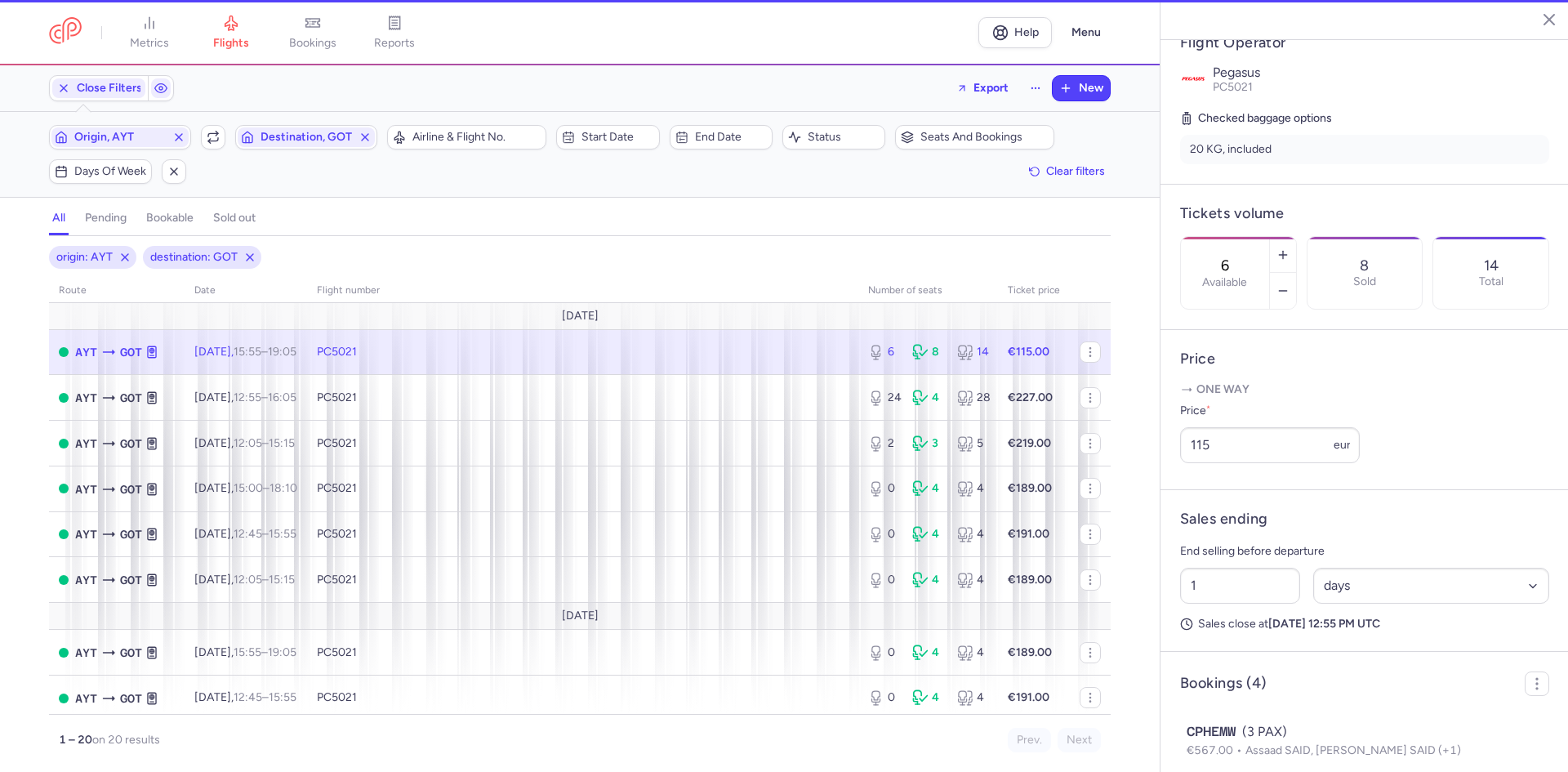 scroll, scrollTop: 367, scrollLeft: 0, axis: vertical 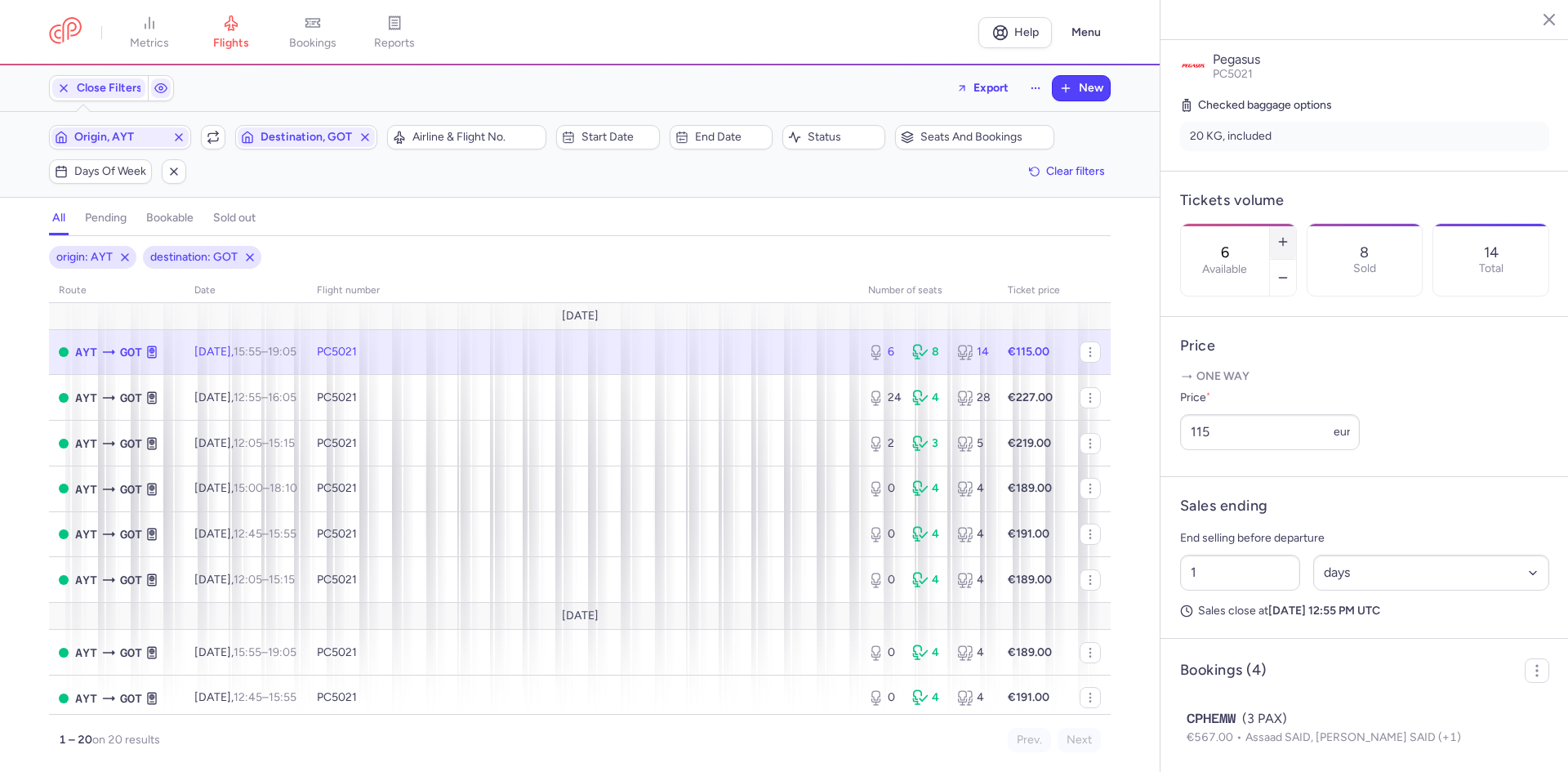 click 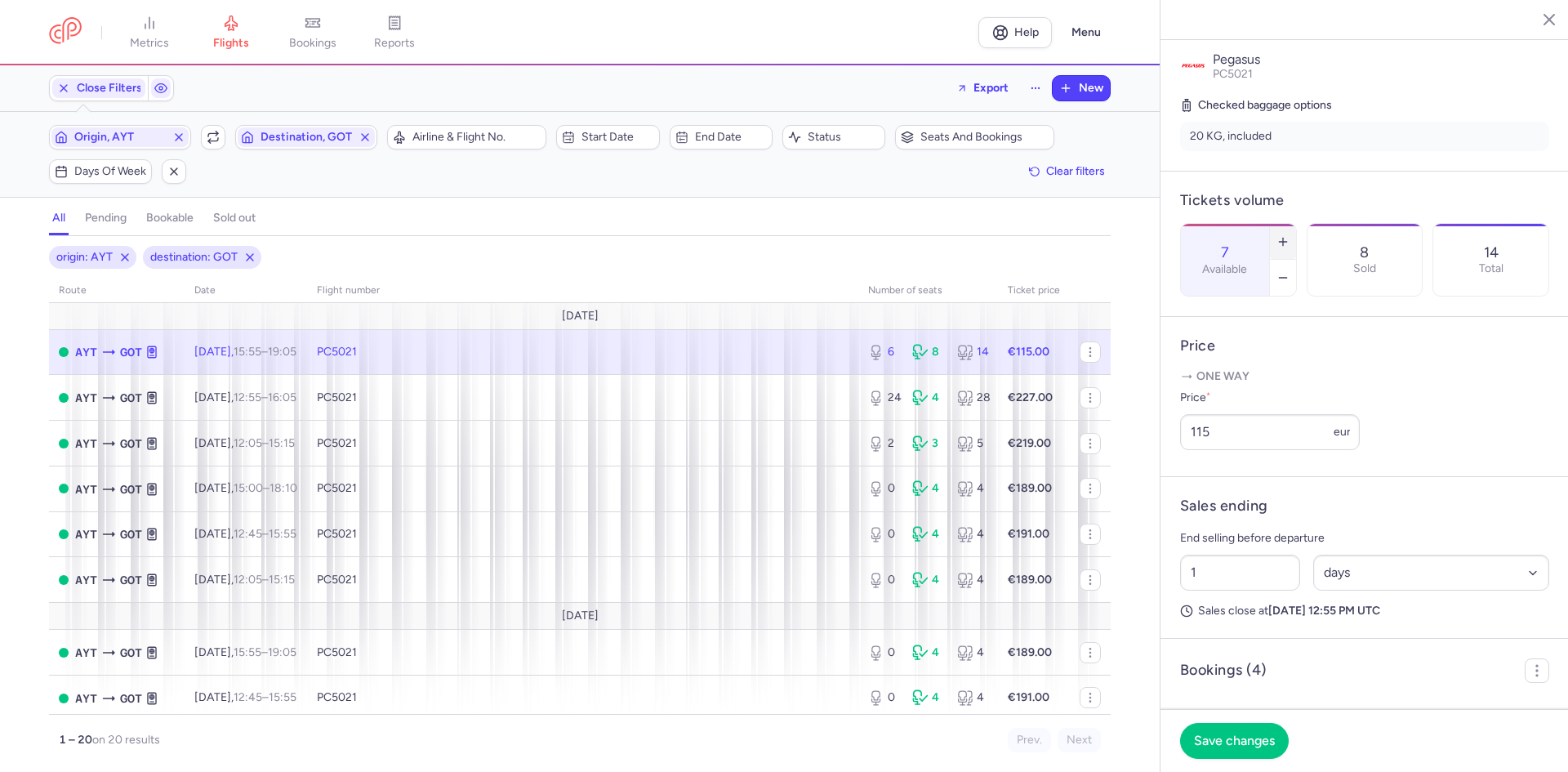 click 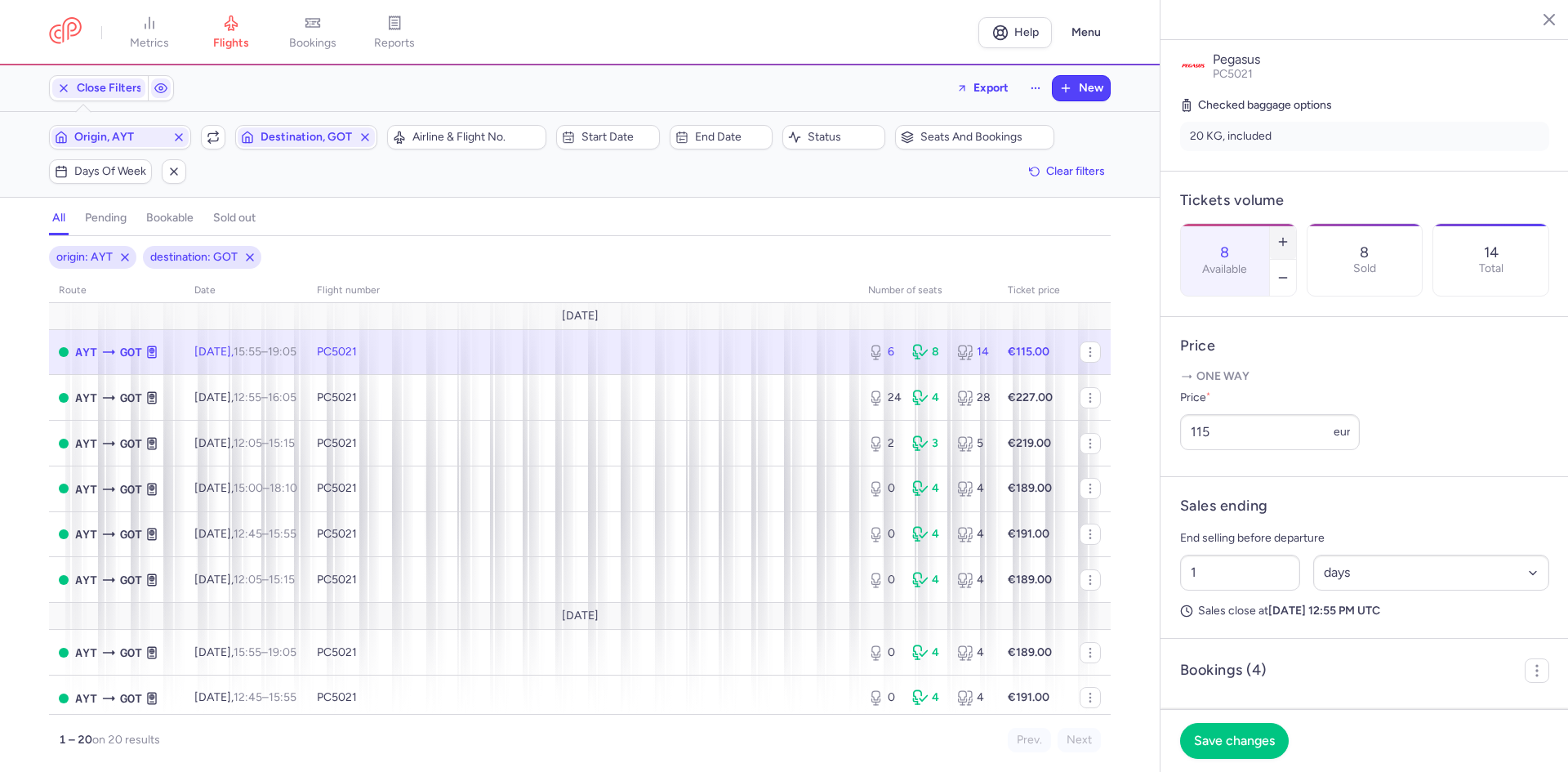 click 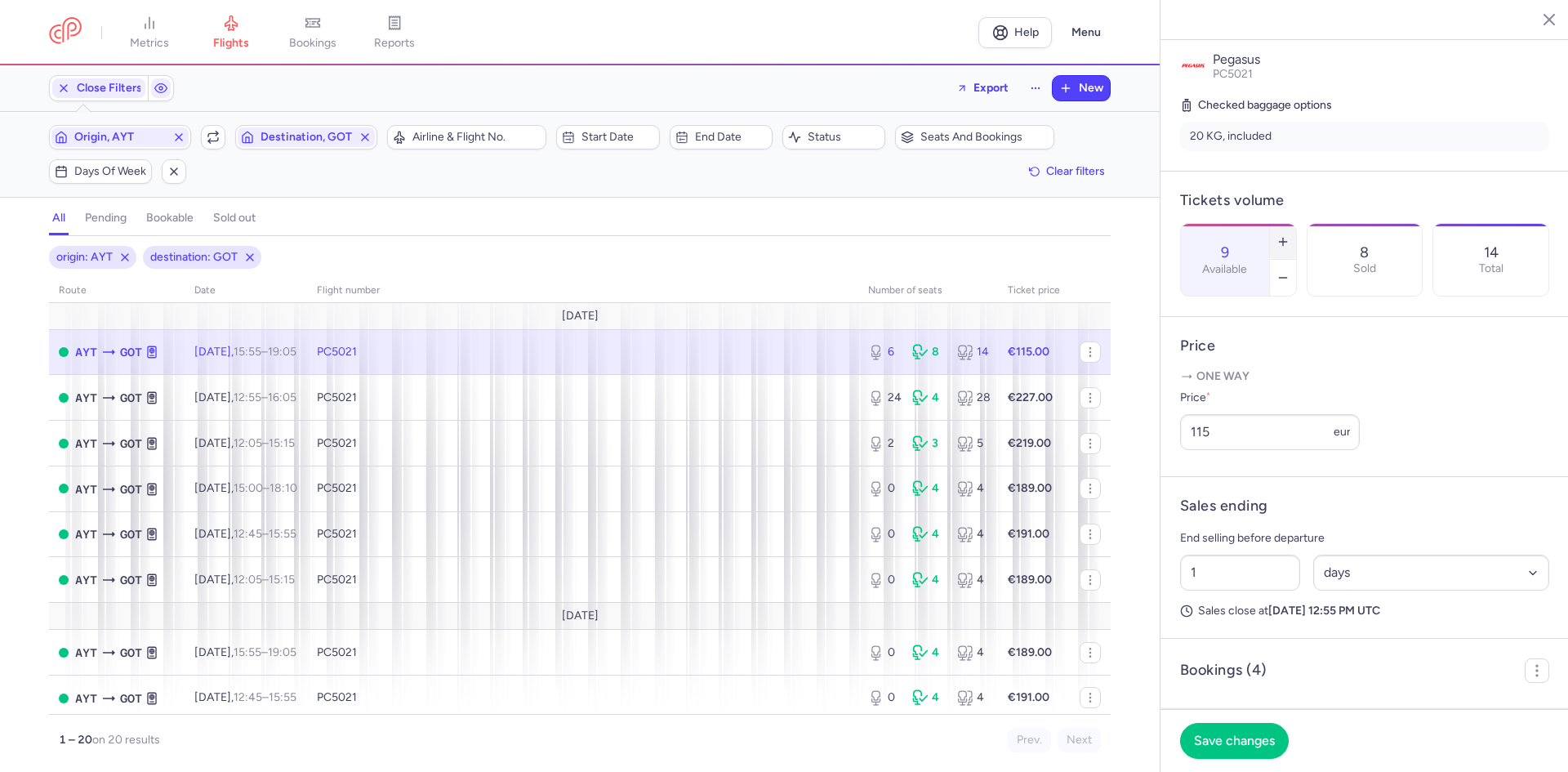 click 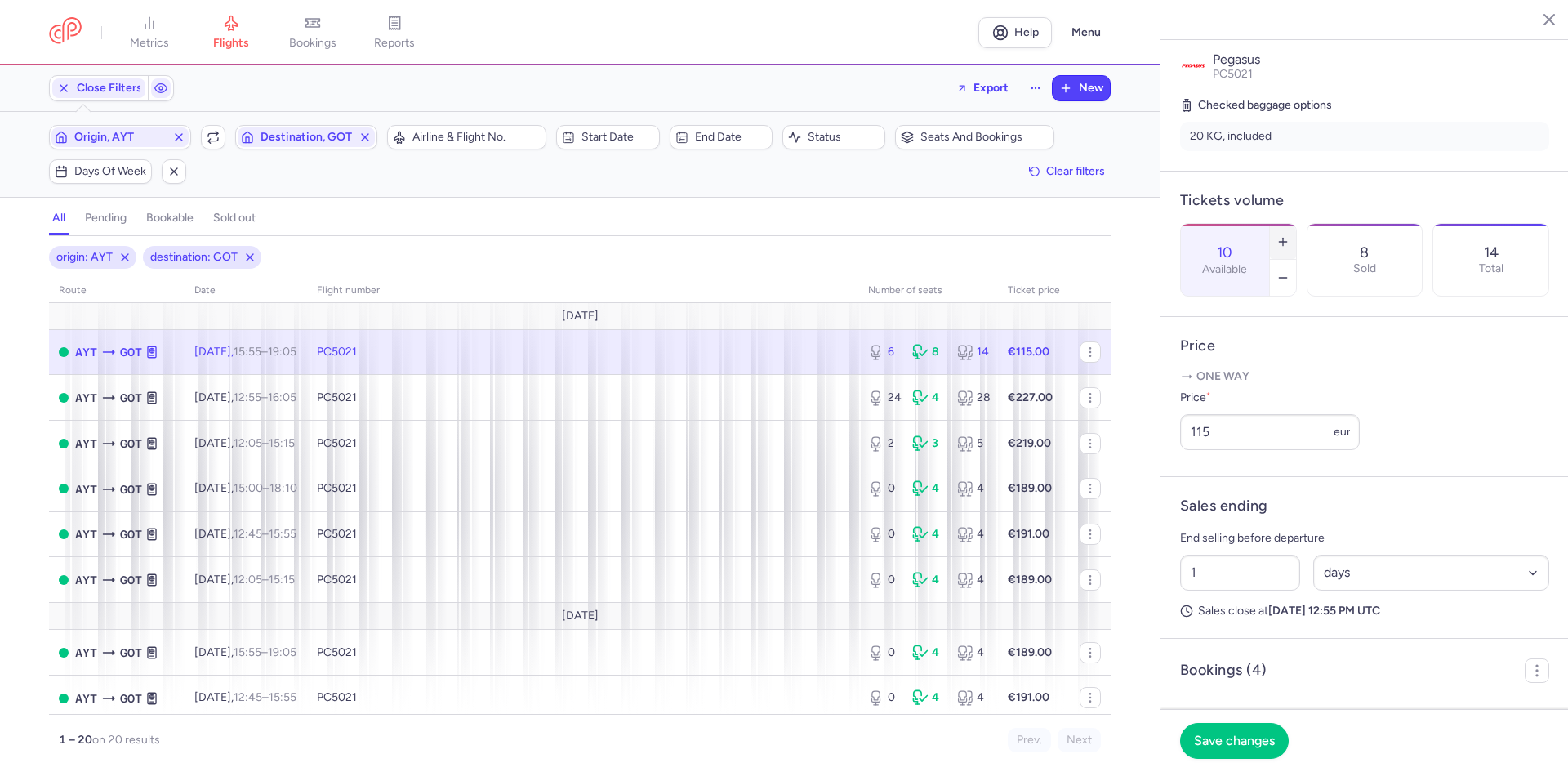 click 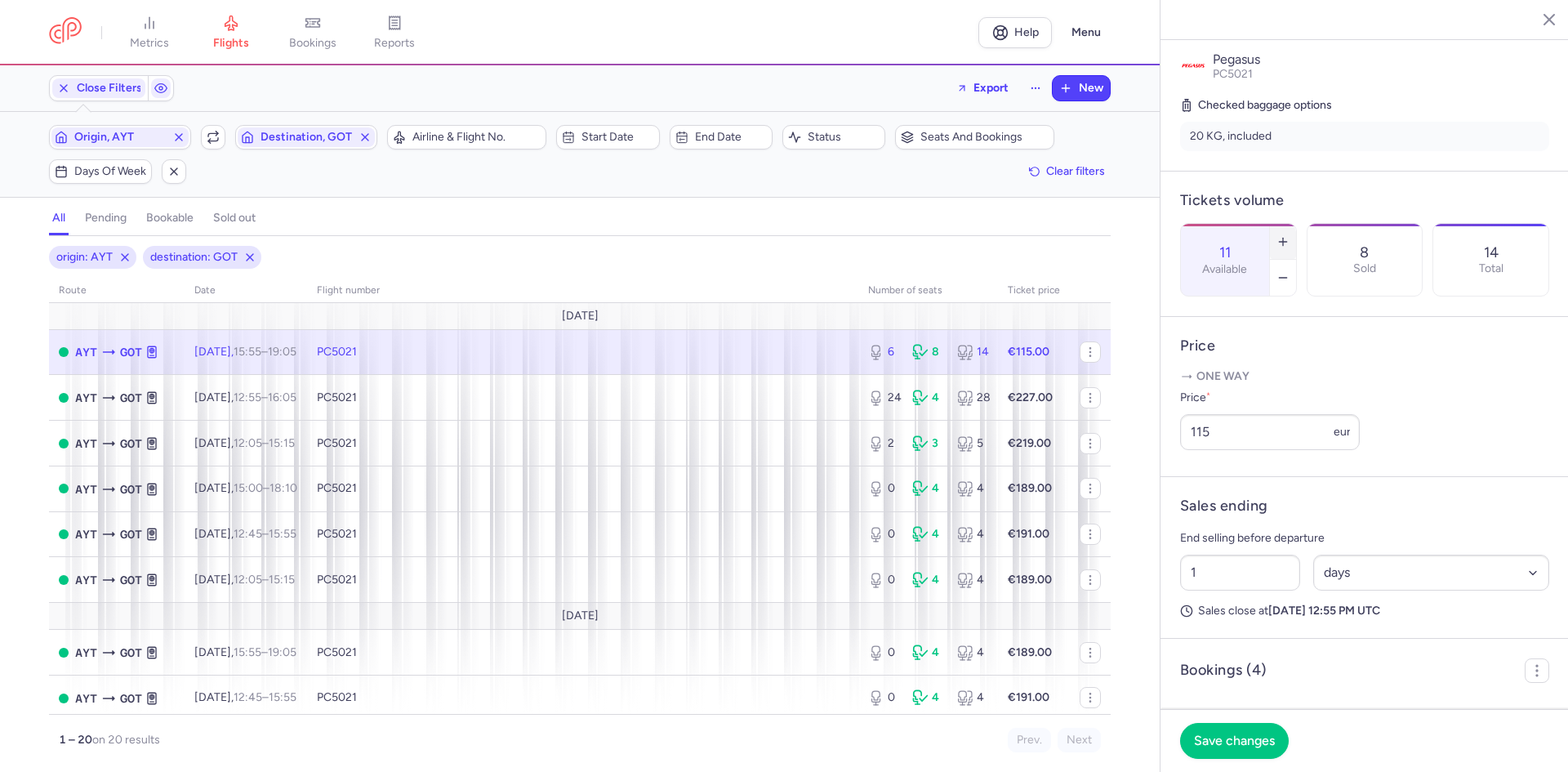 click 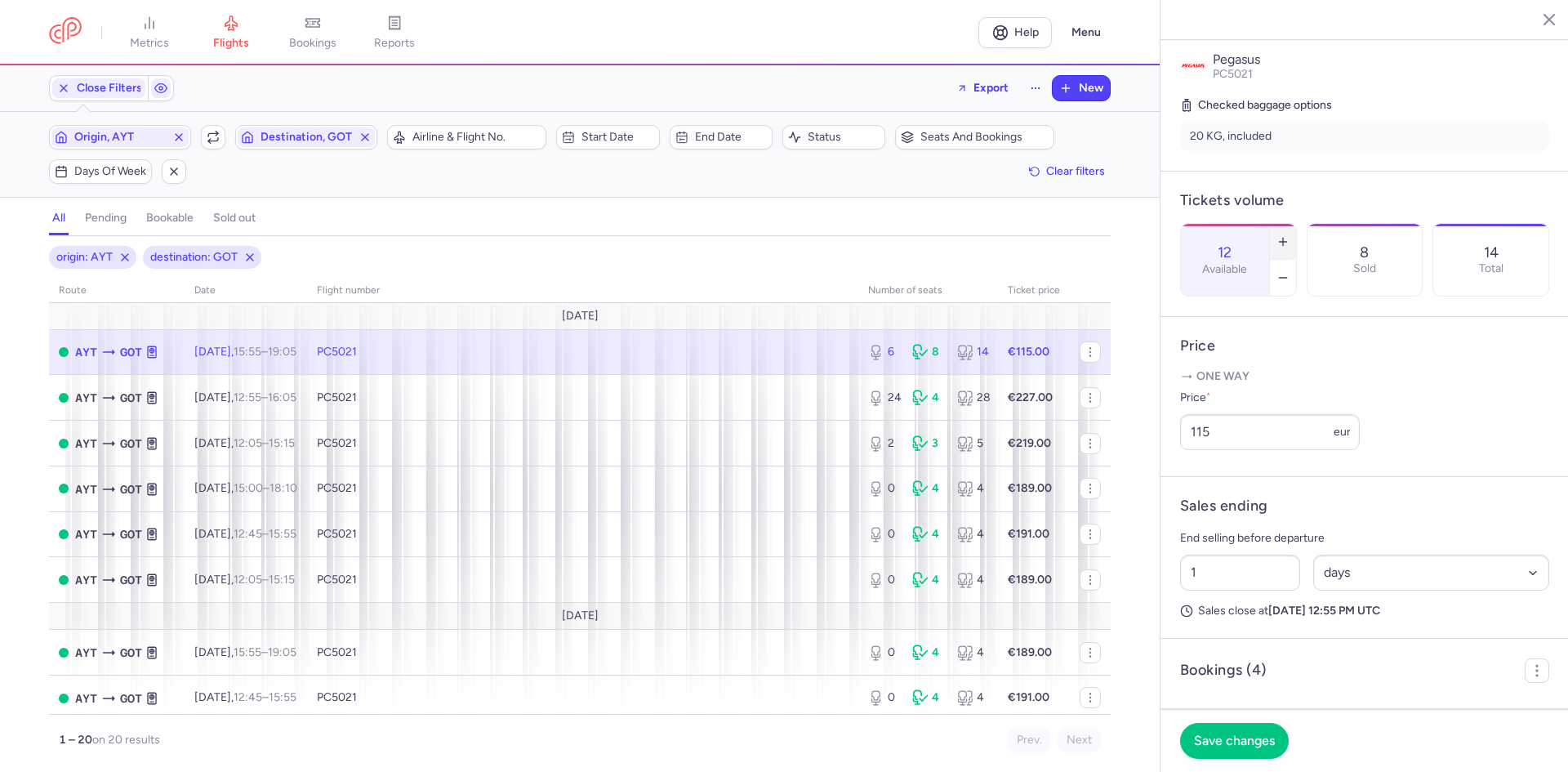 click 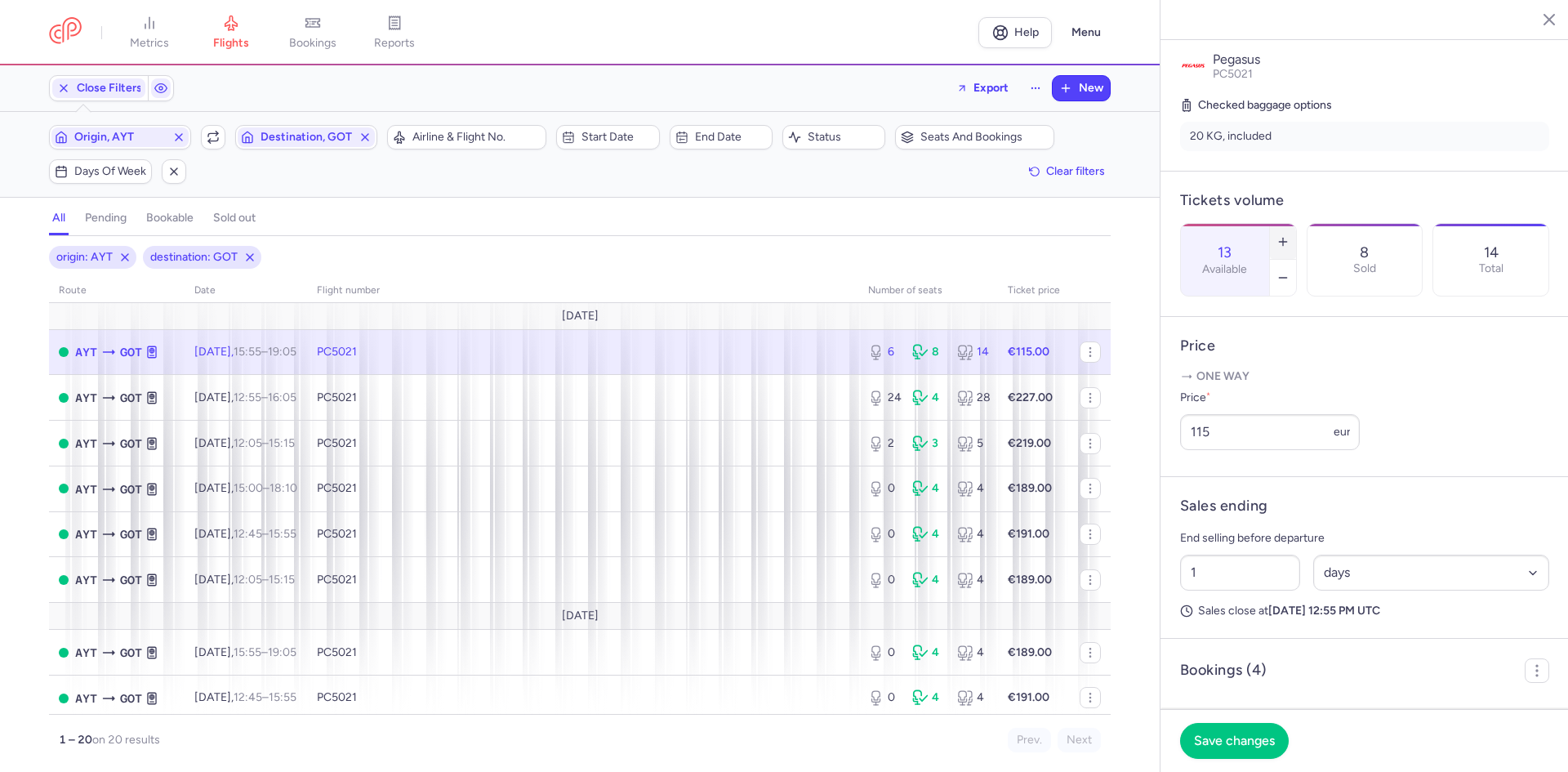 click 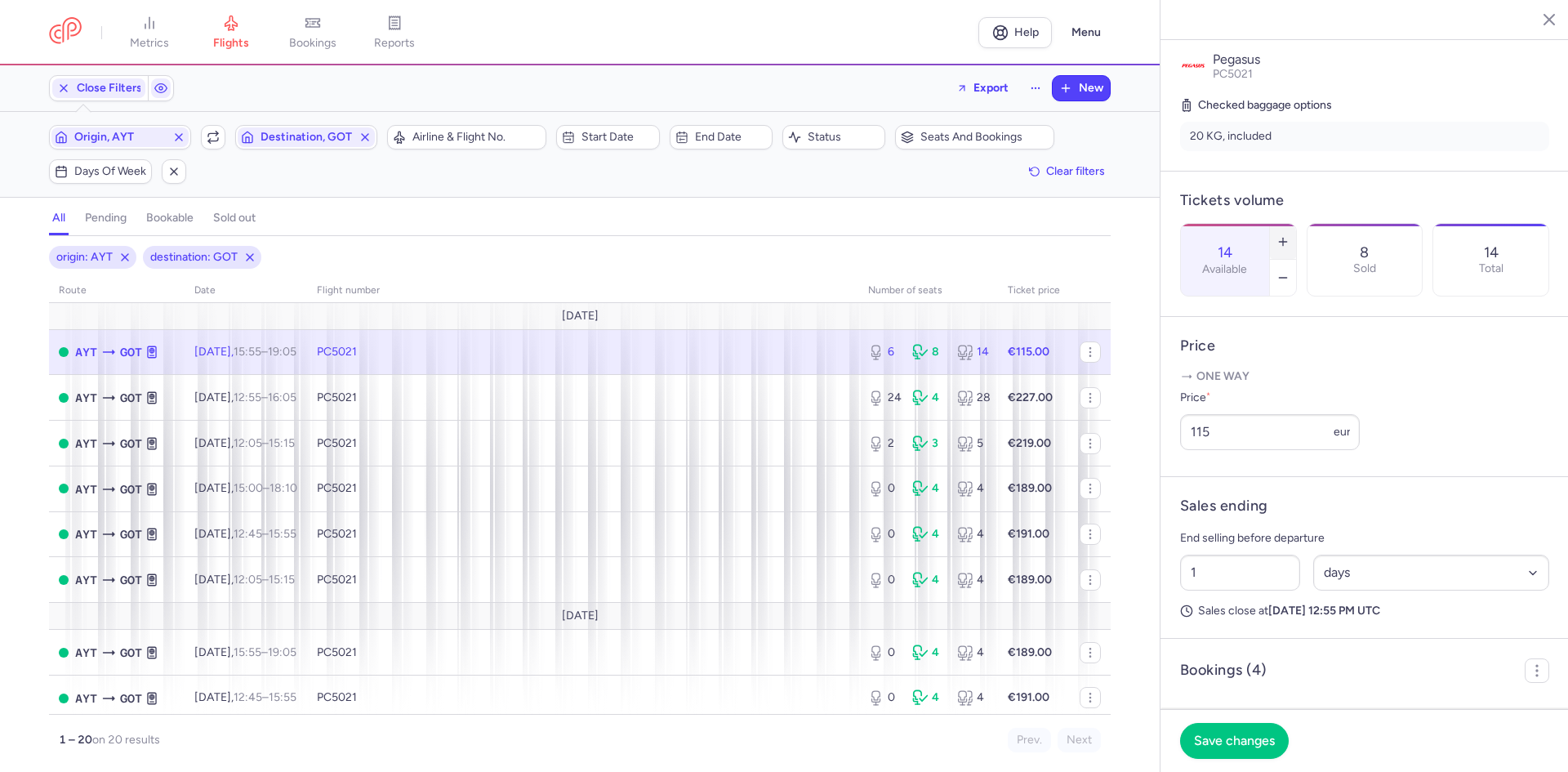 click 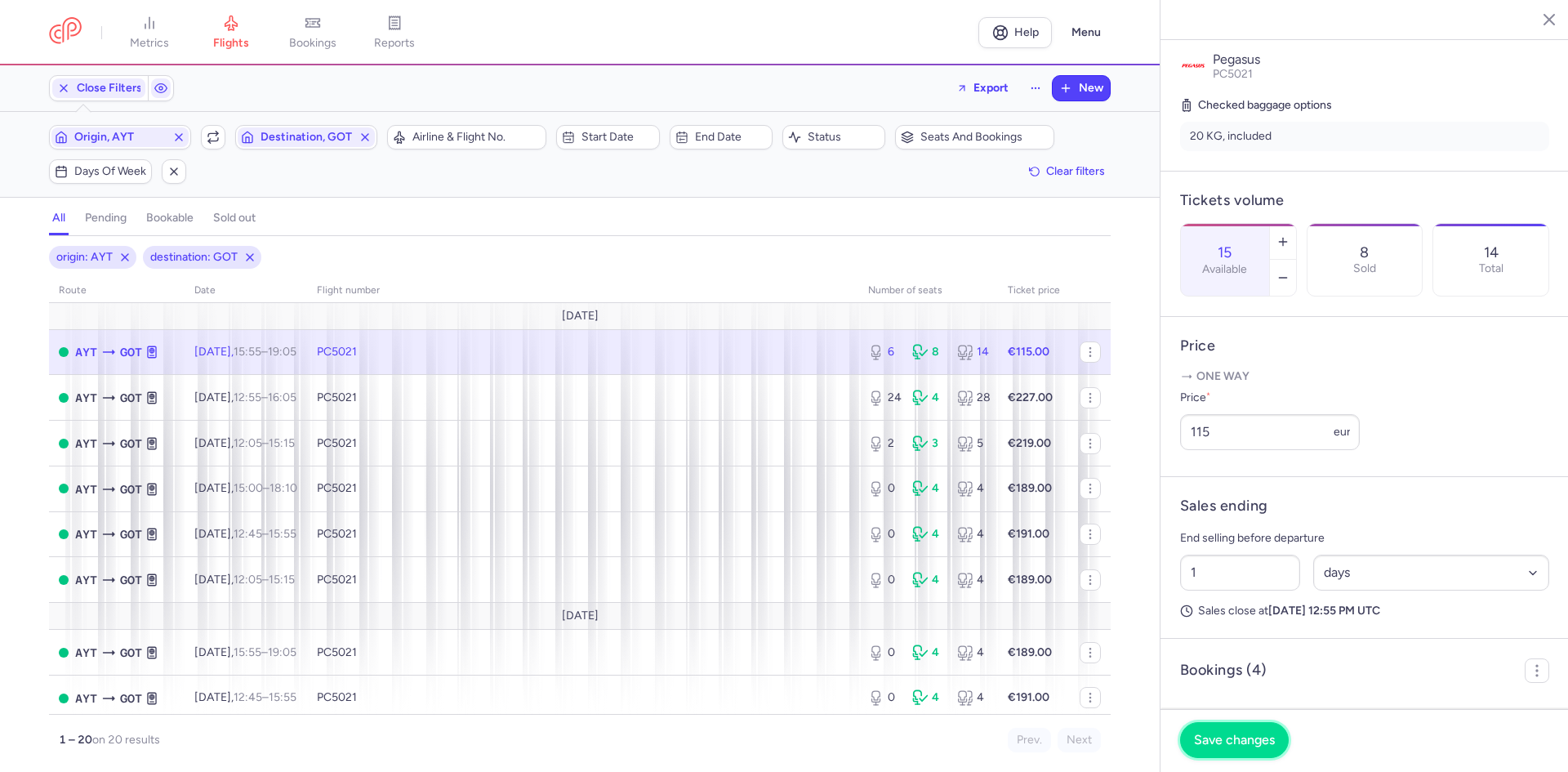 click on "Save changes" at bounding box center [1234, 740] 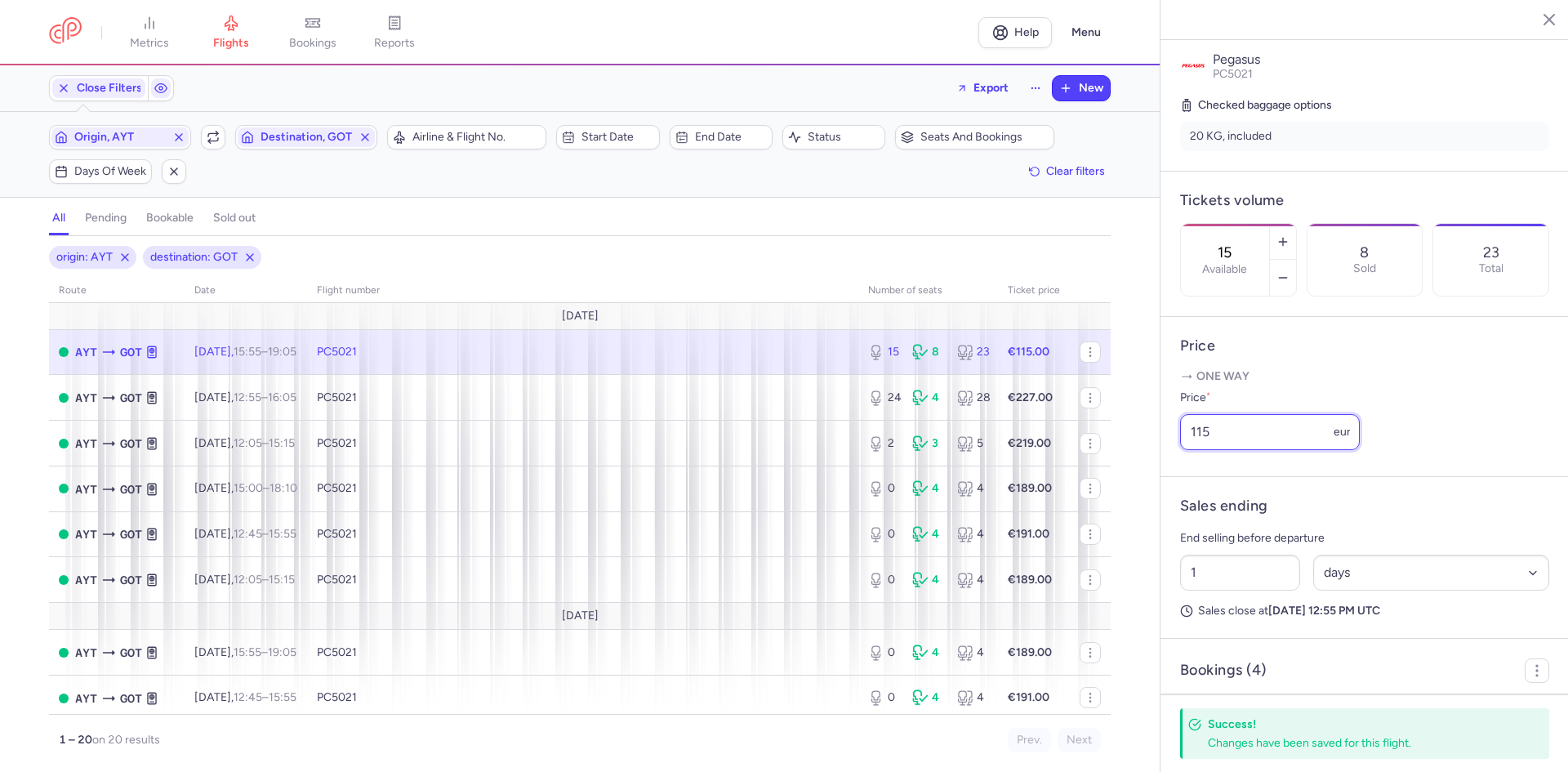 drag, startPoint x: 1246, startPoint y: 445, endPoint x: 1102, endPoint y: 453, distance: 144.22205 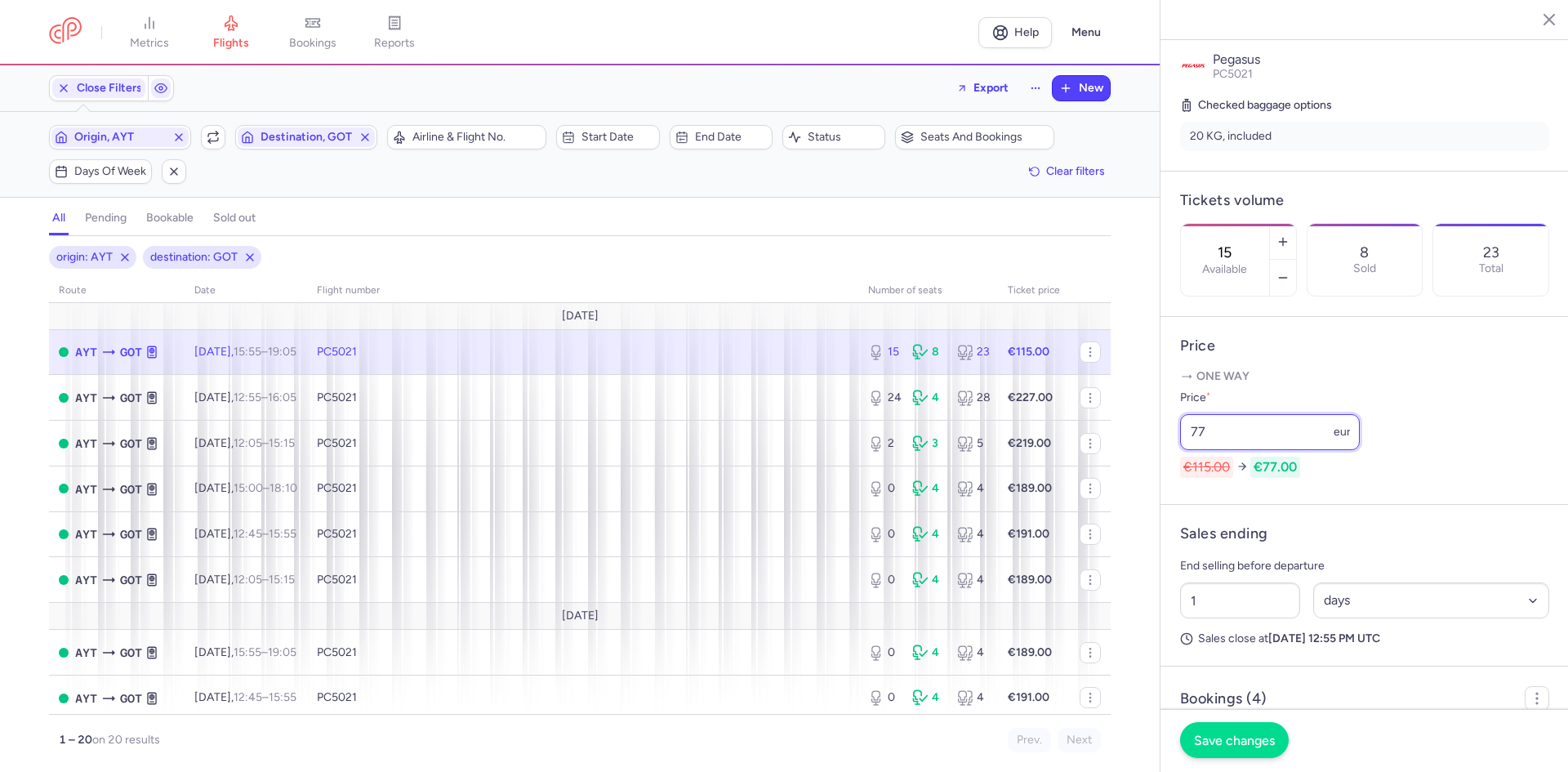type on "77" 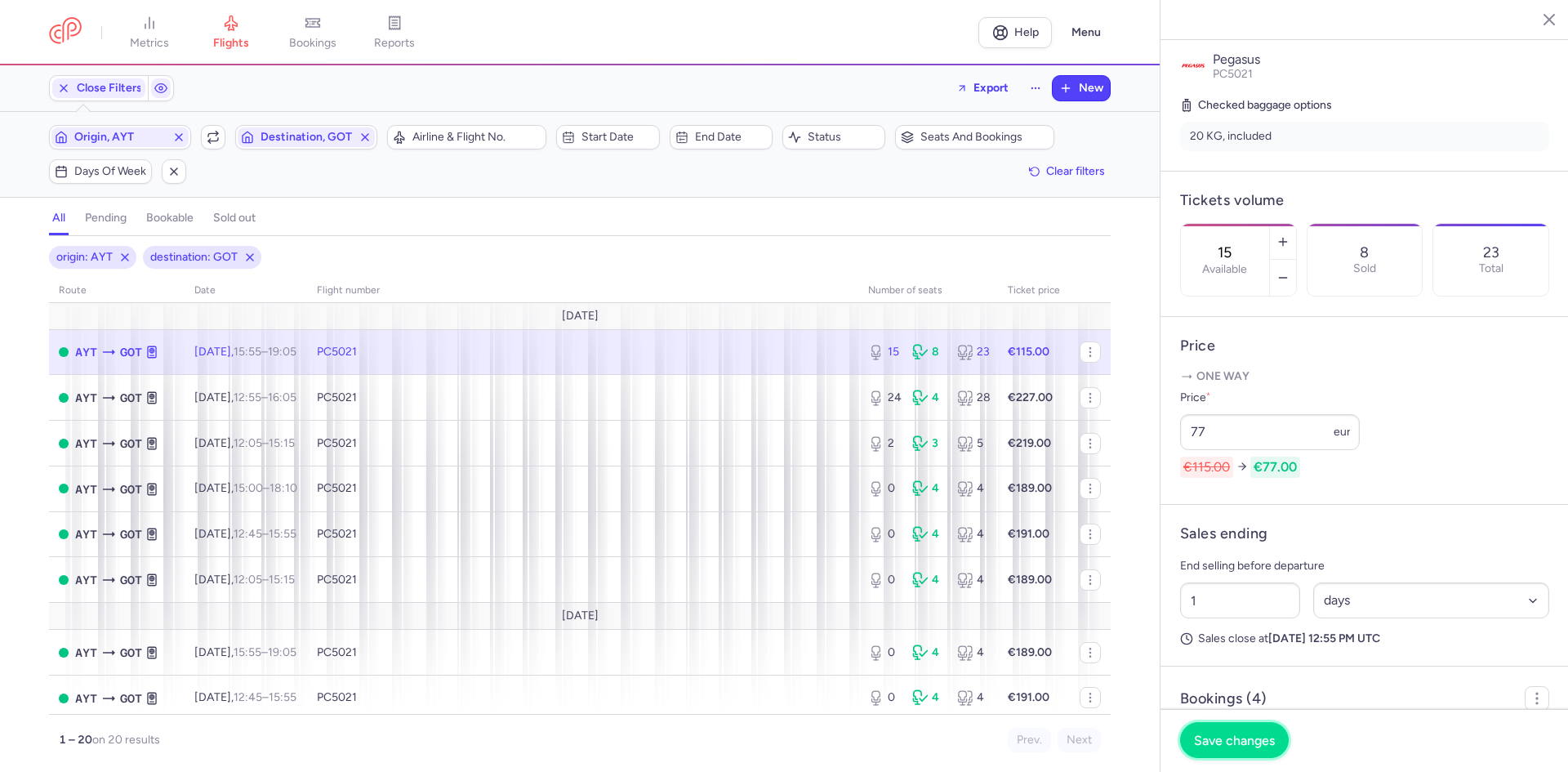 click on "Save changes" at bounding box center (1234, 740) 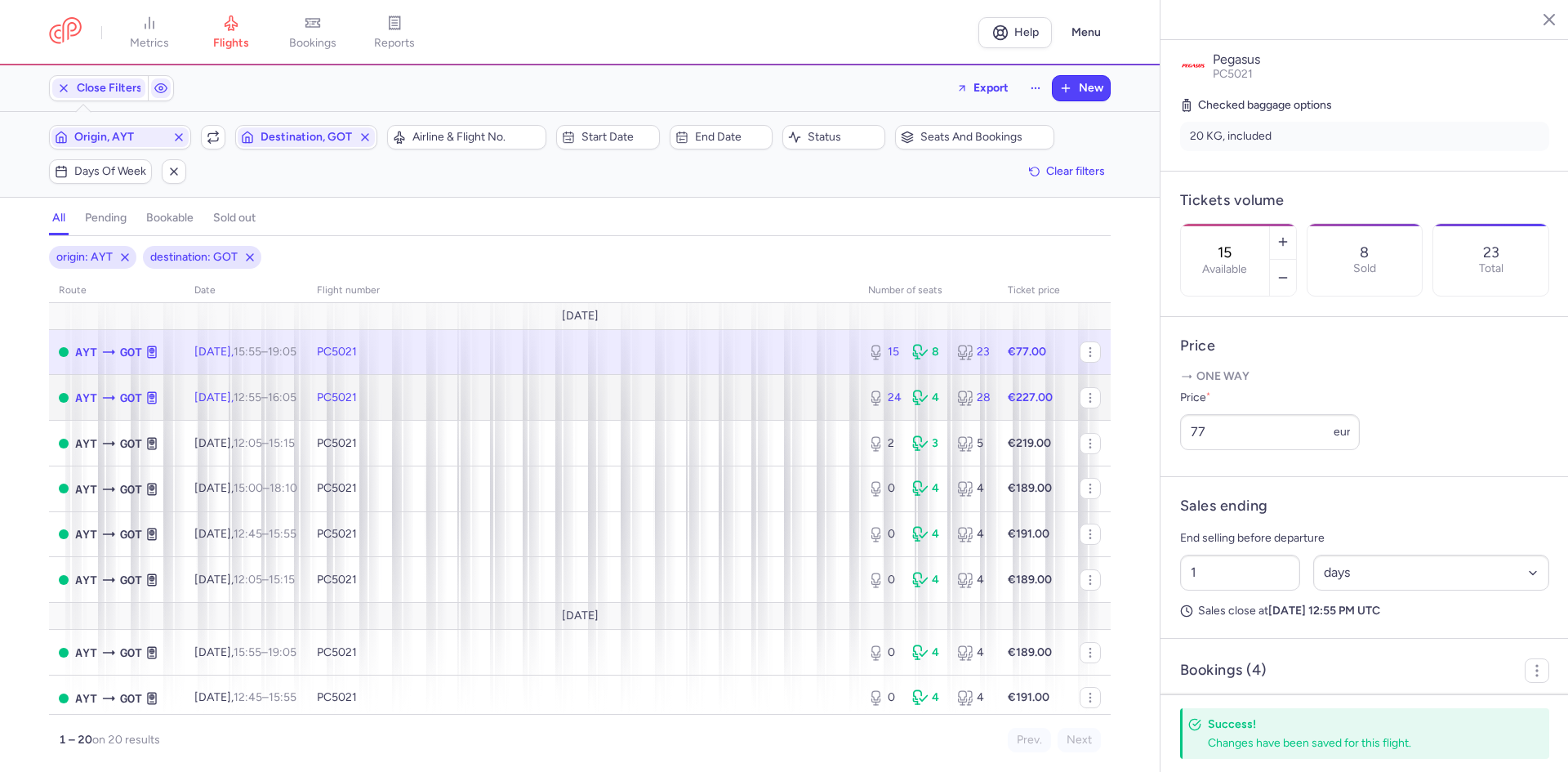 click on "€227.00" 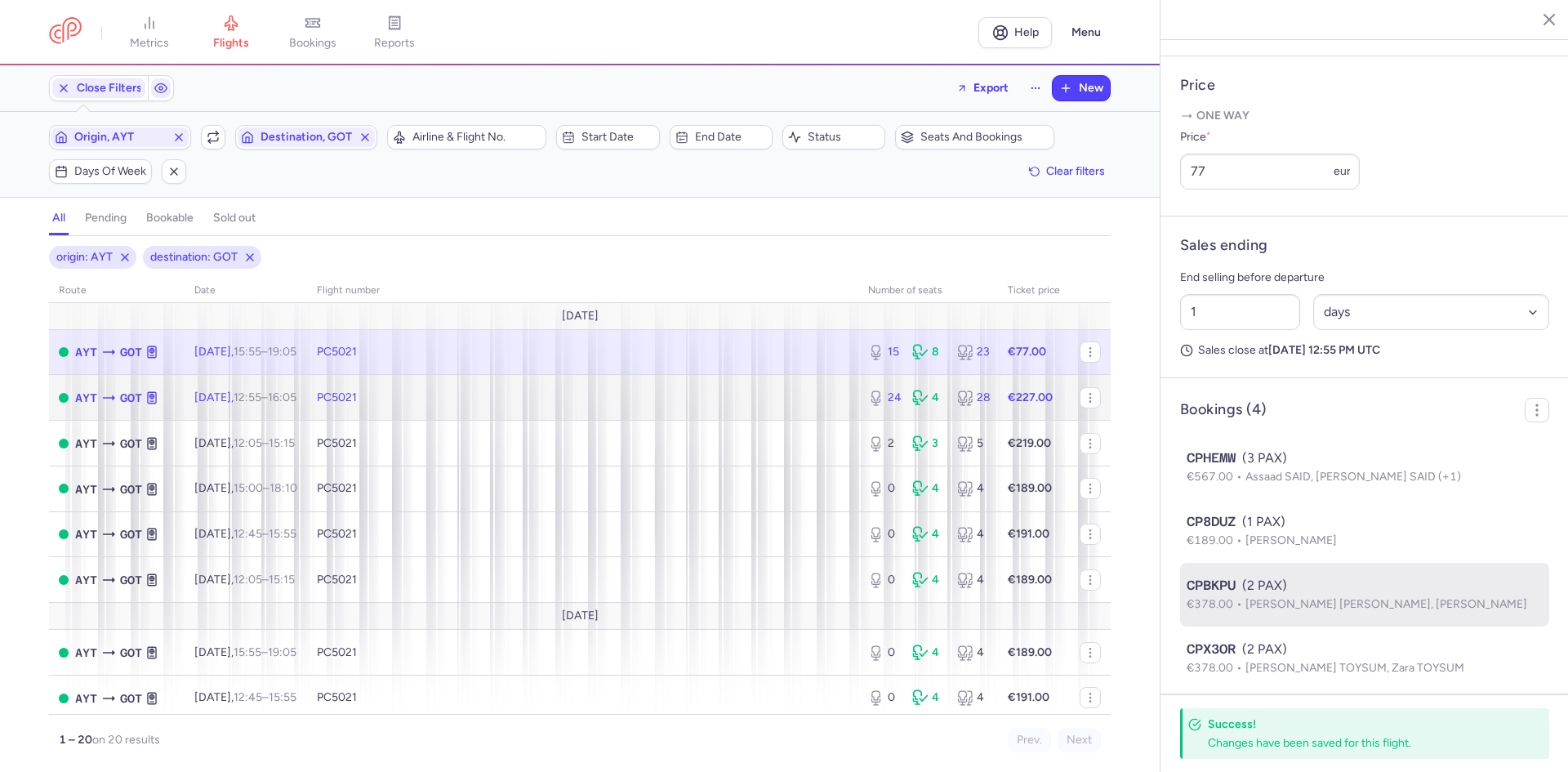 scroll, scrollTop: 666, scrollLeft: 0, axis: vertical 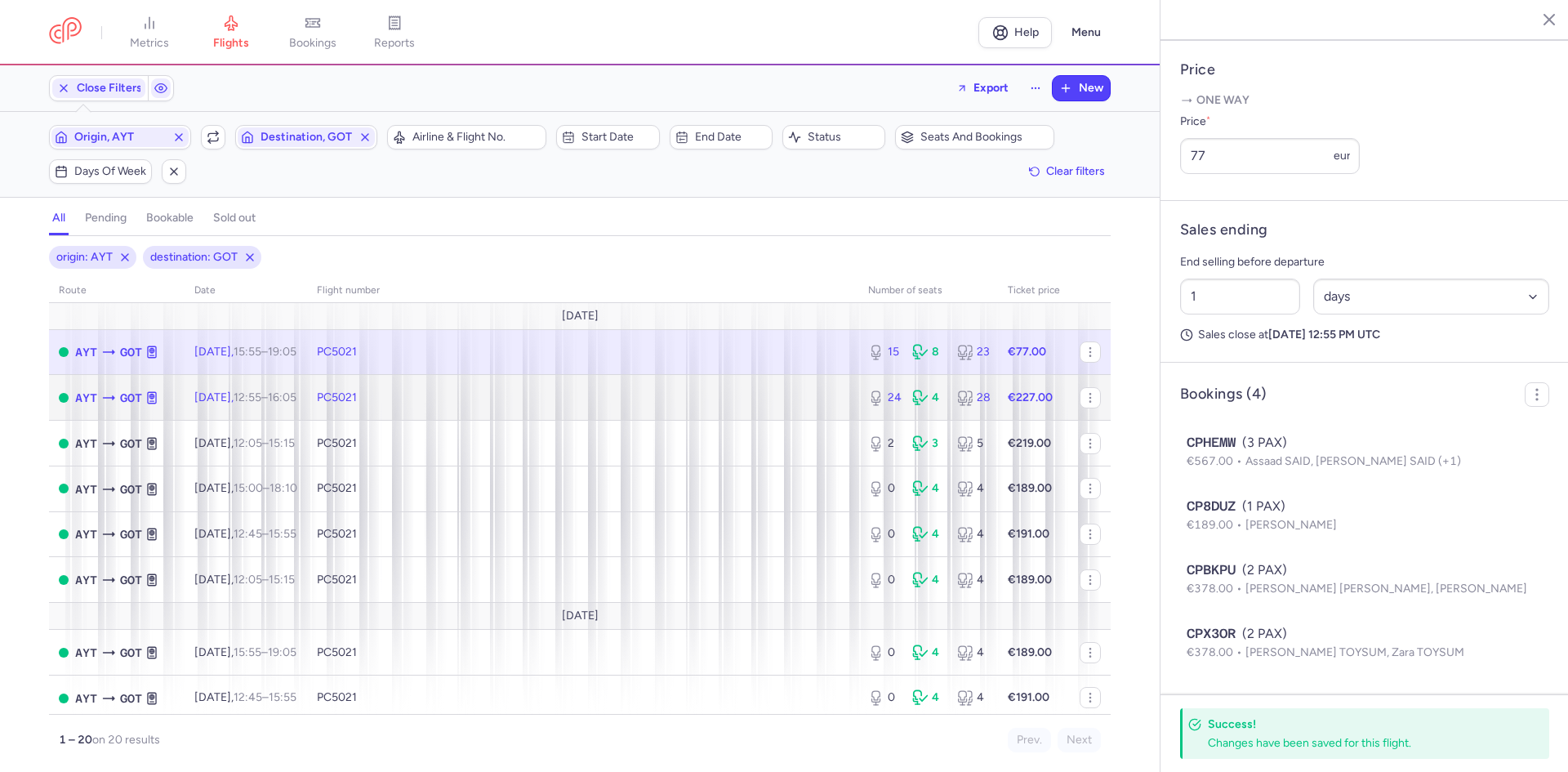 click on "PC5021" 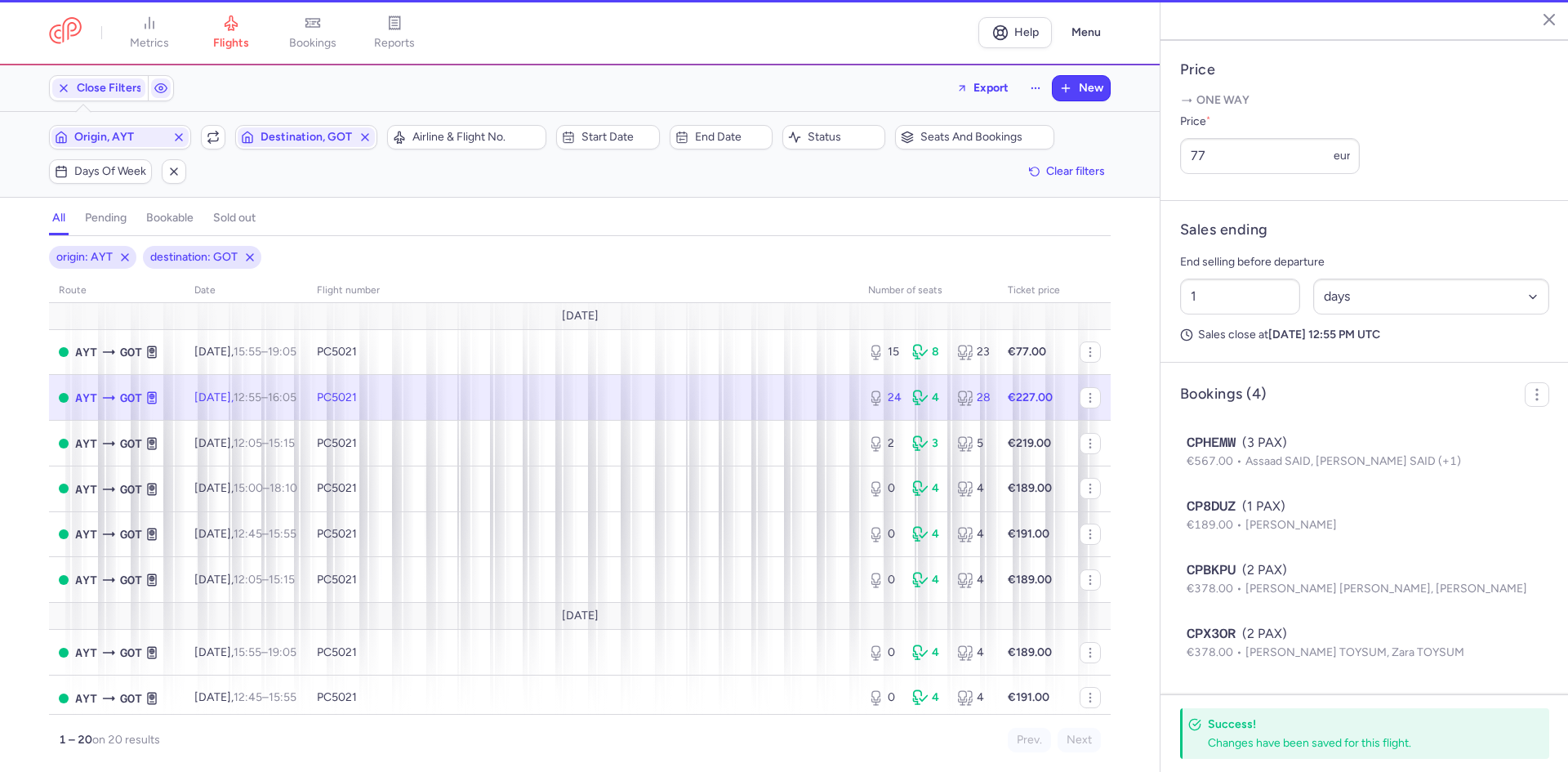 type on "24" 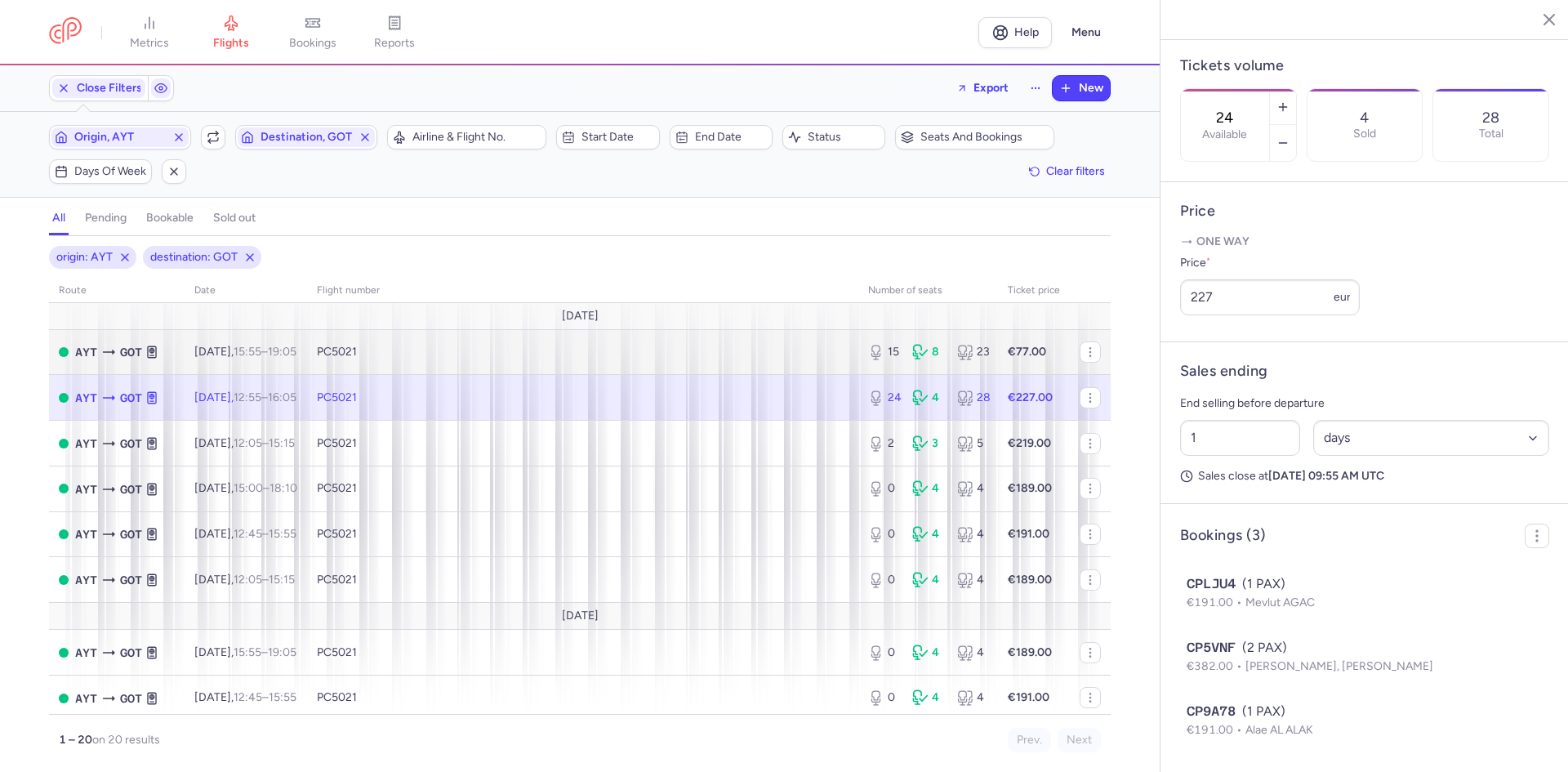 scroll, scrollTop: 524, scrollLeft: 0, axis: vertical 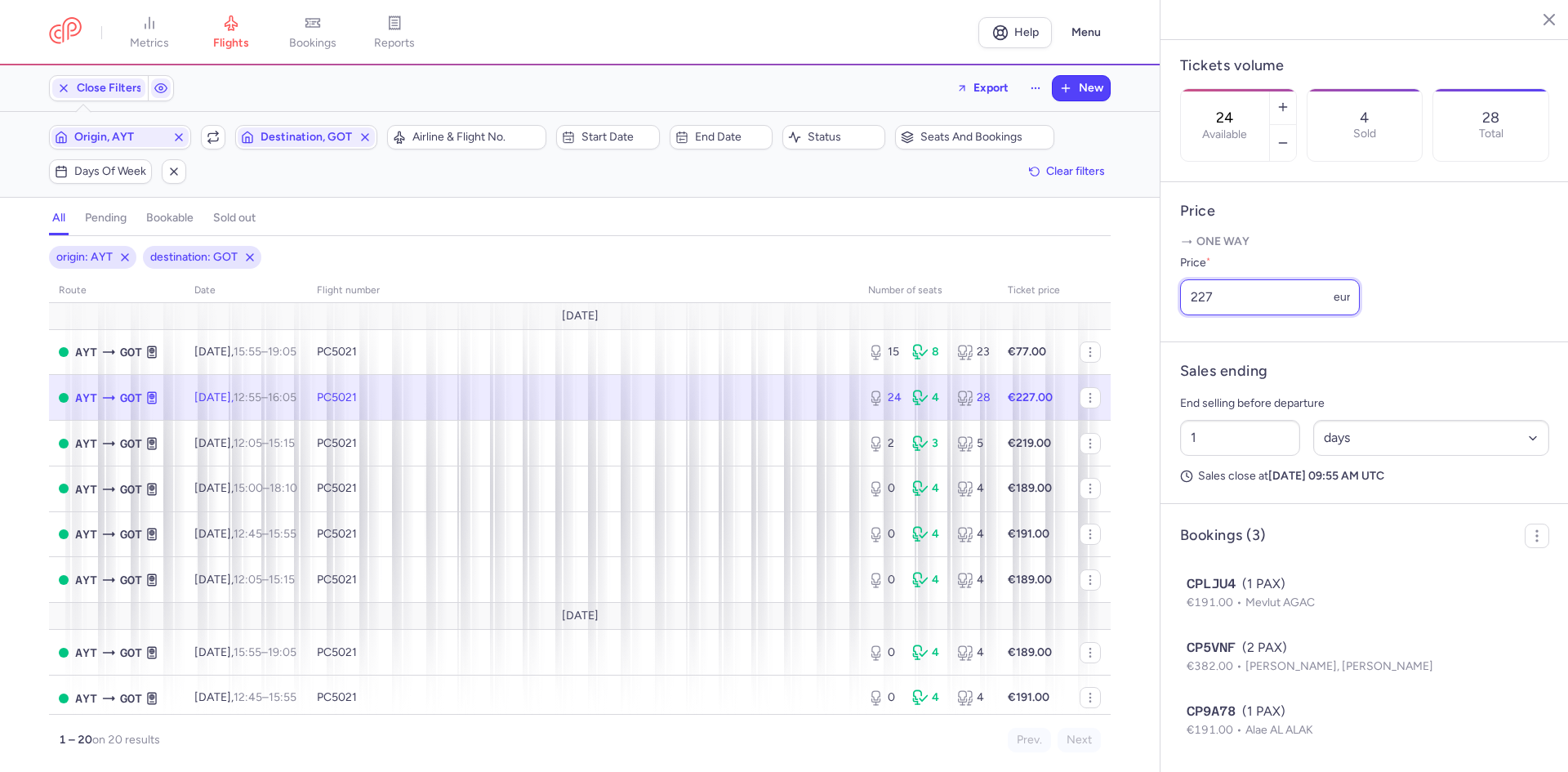 drag, startPoint x: 1159, startPoint y: 297, endPoint x: 1107, endPoint y: 297, distance: 52 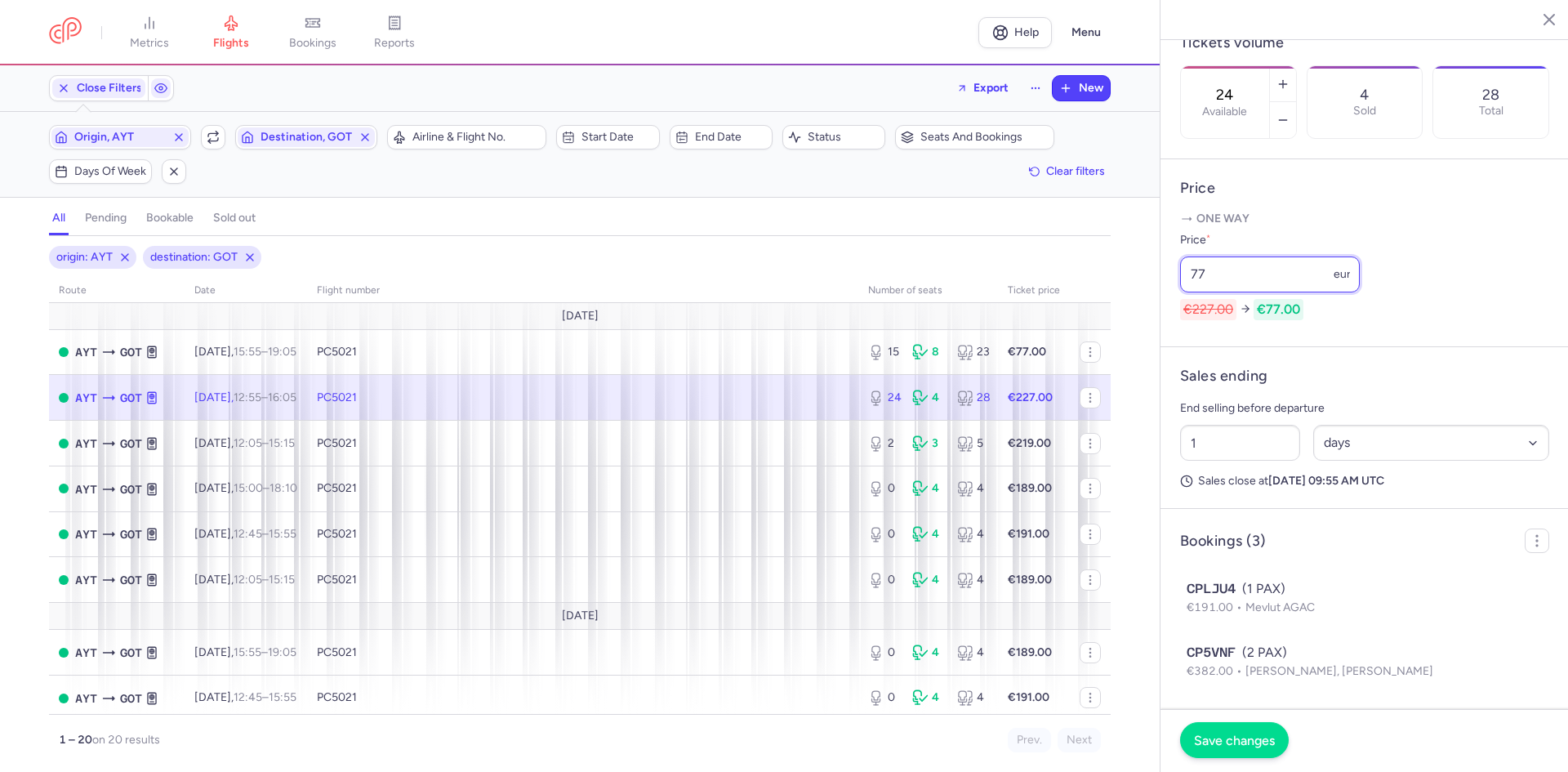type on "77" 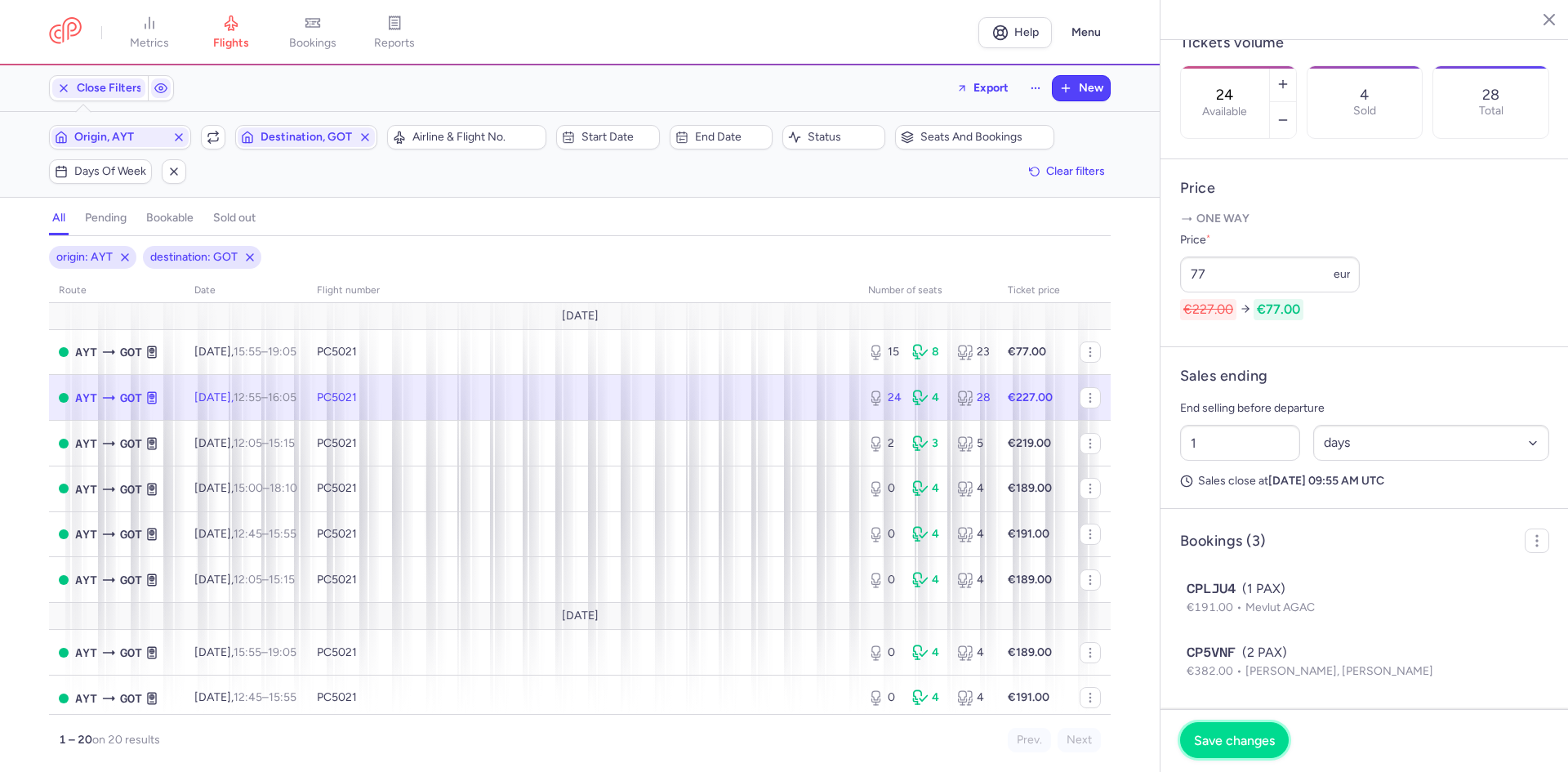click on "Save changes" at bounding box center [1234, 740] 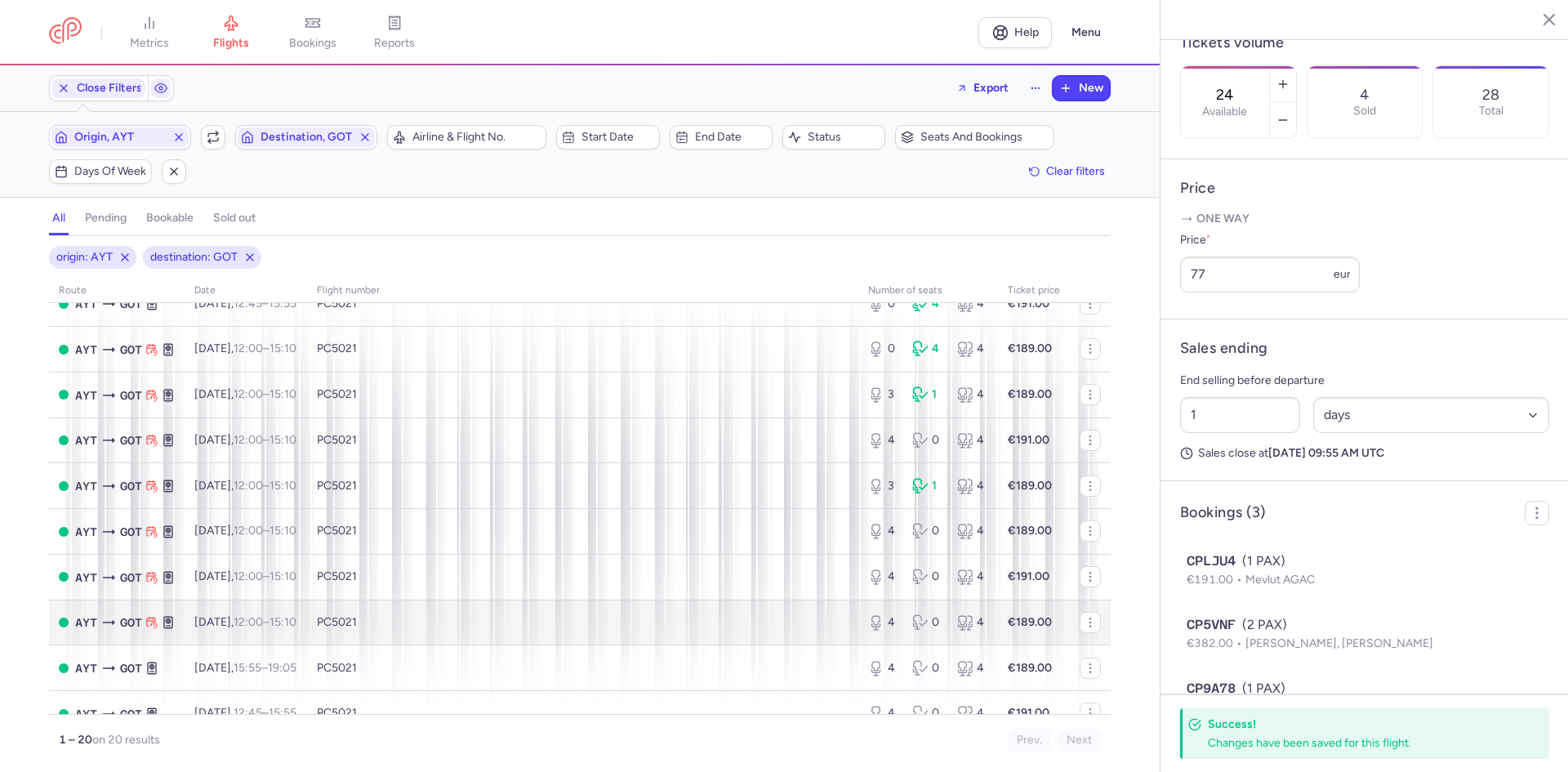 scroll, scrollTop: 553, scrollLeft: 0, axis: vertical 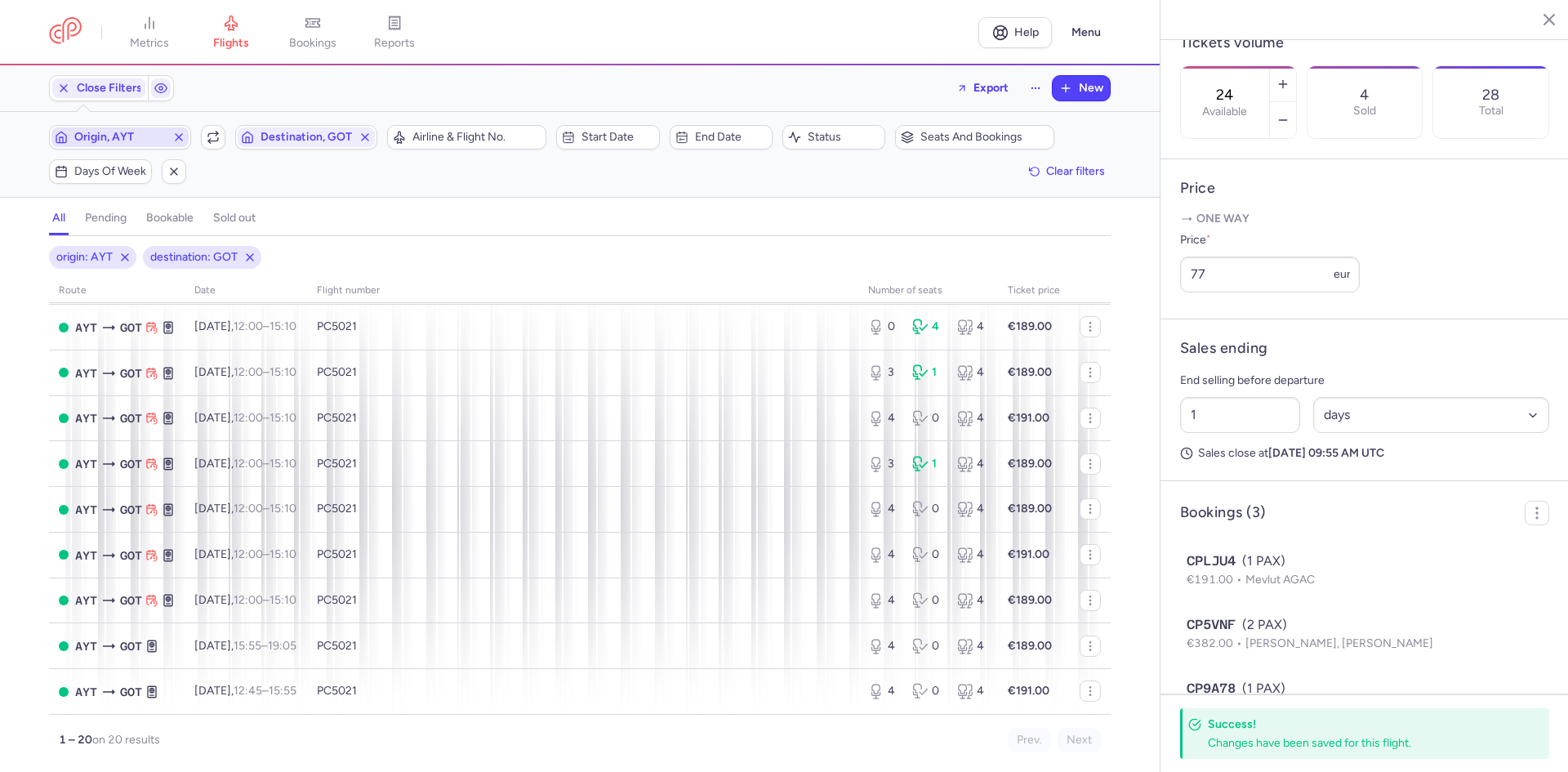 click on "Origin, AYT" at bounding box center [120, 137] 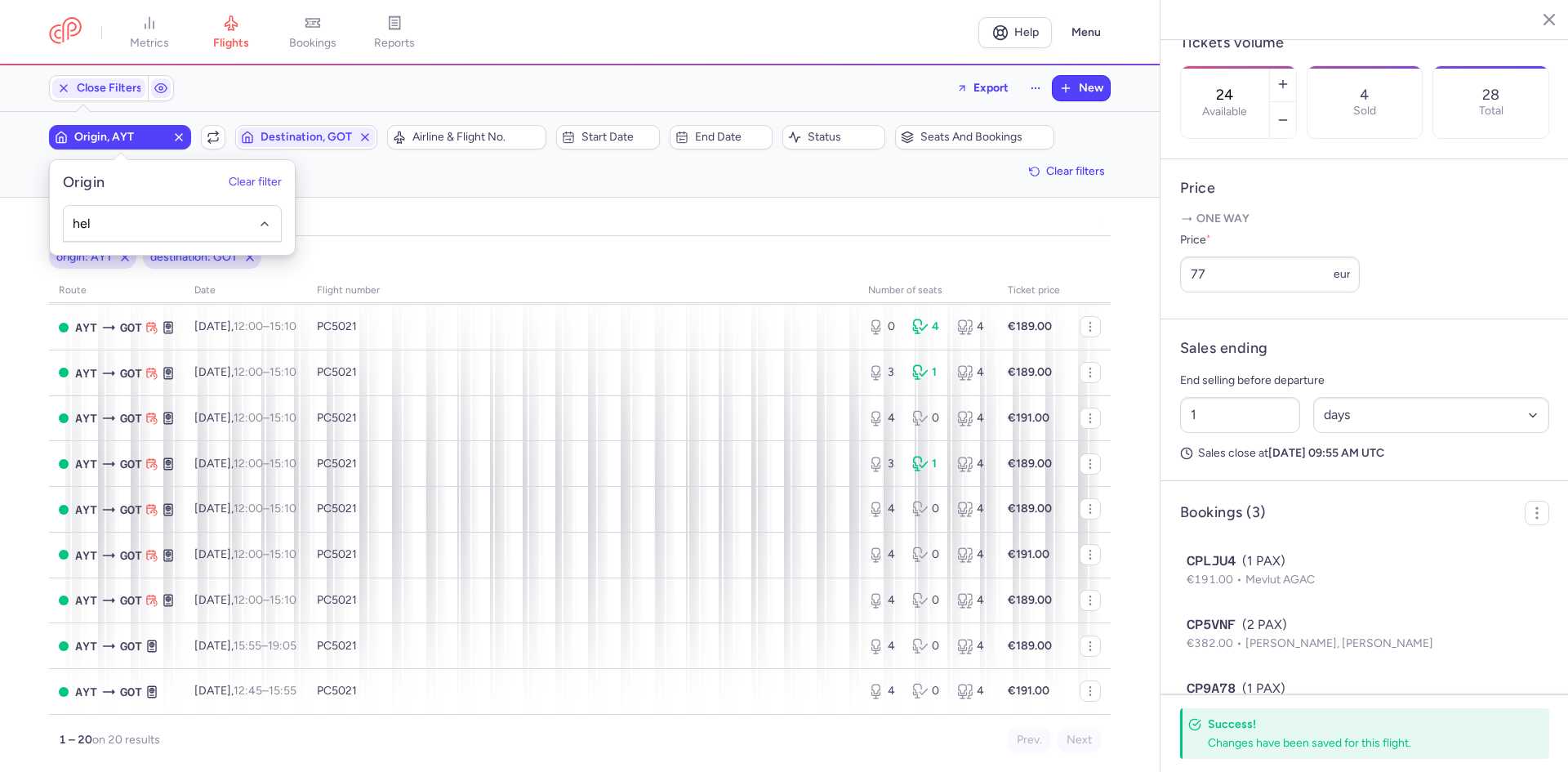 type on "hel" 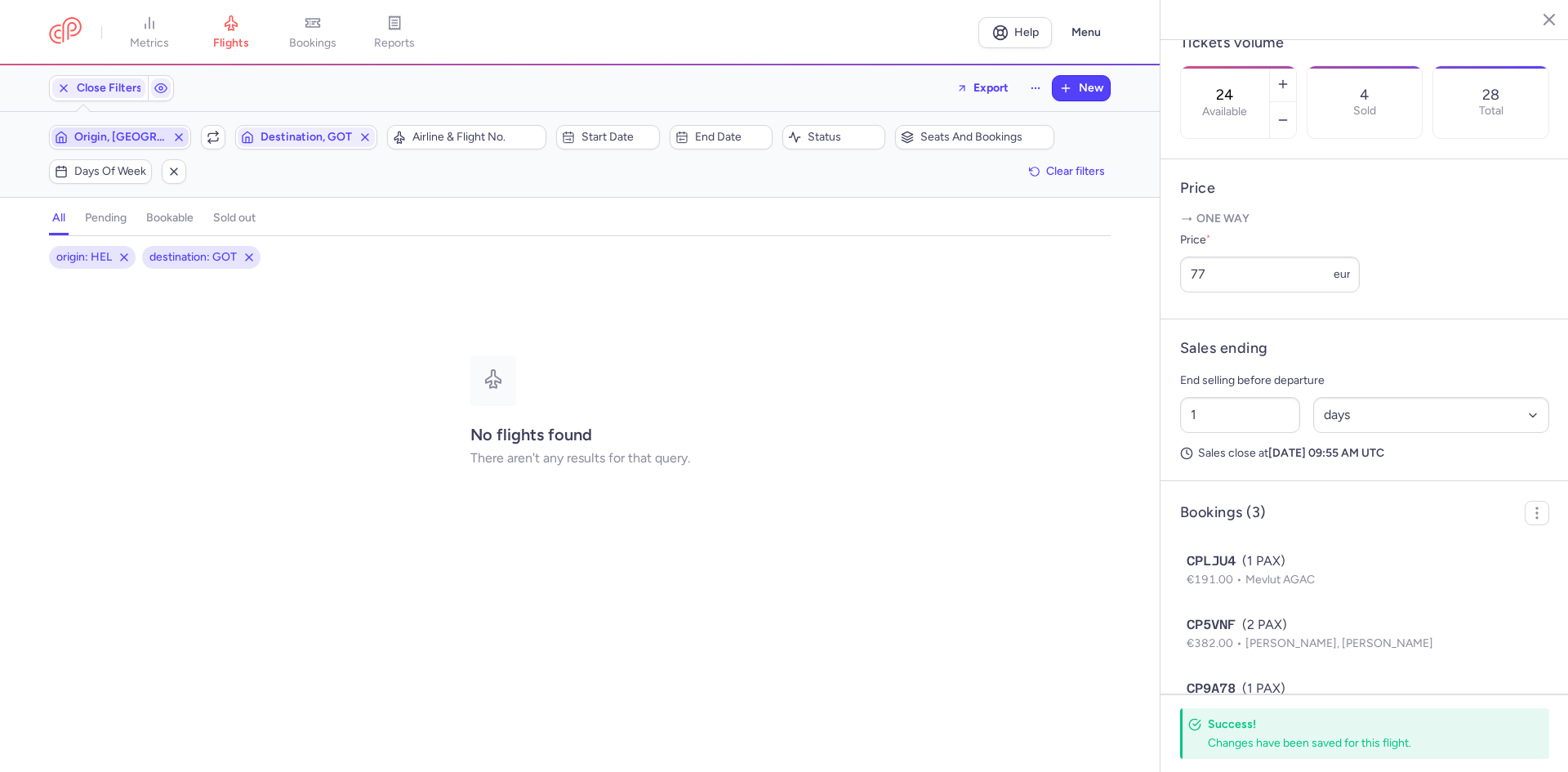type 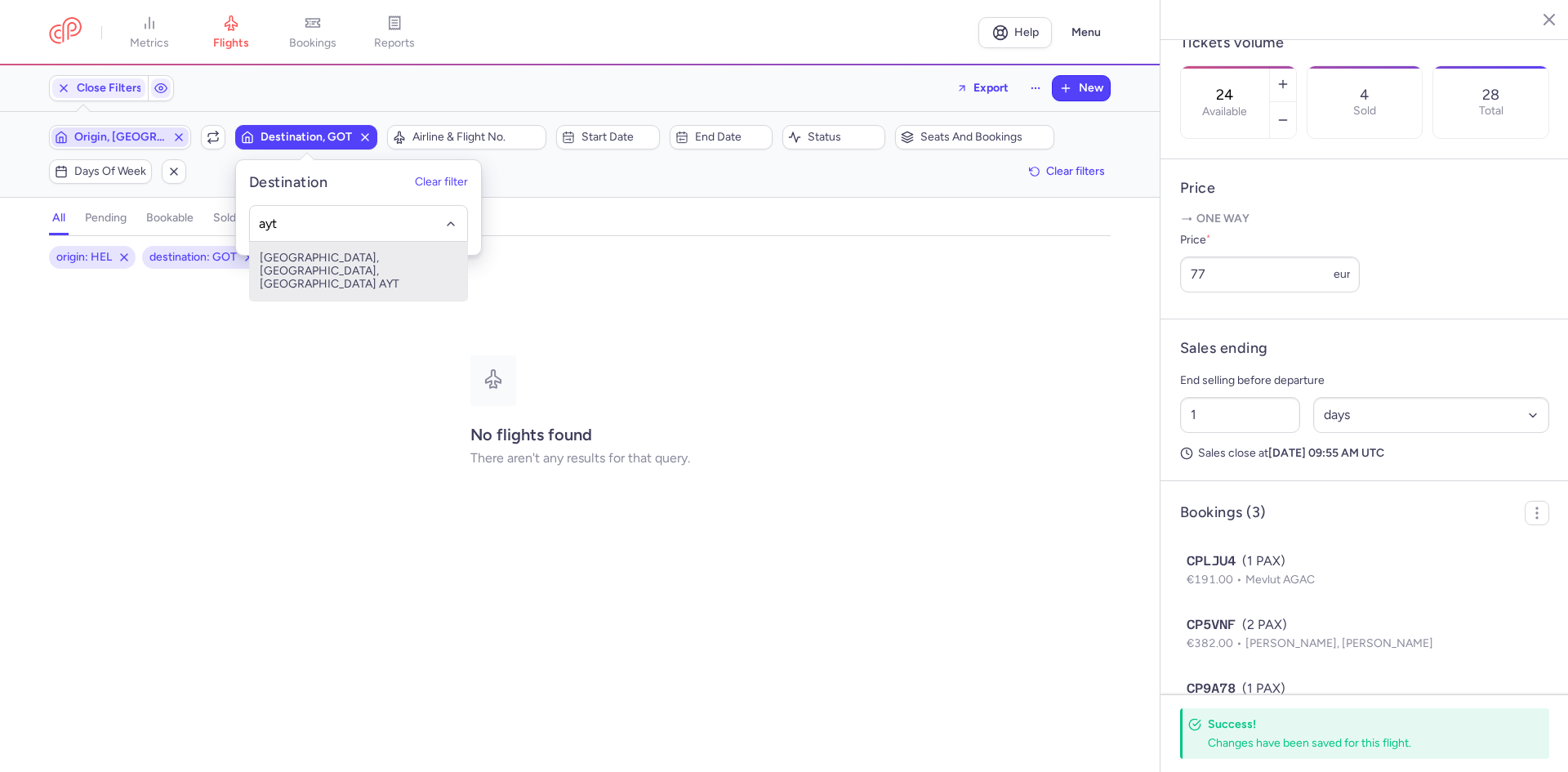 type on "ayt" 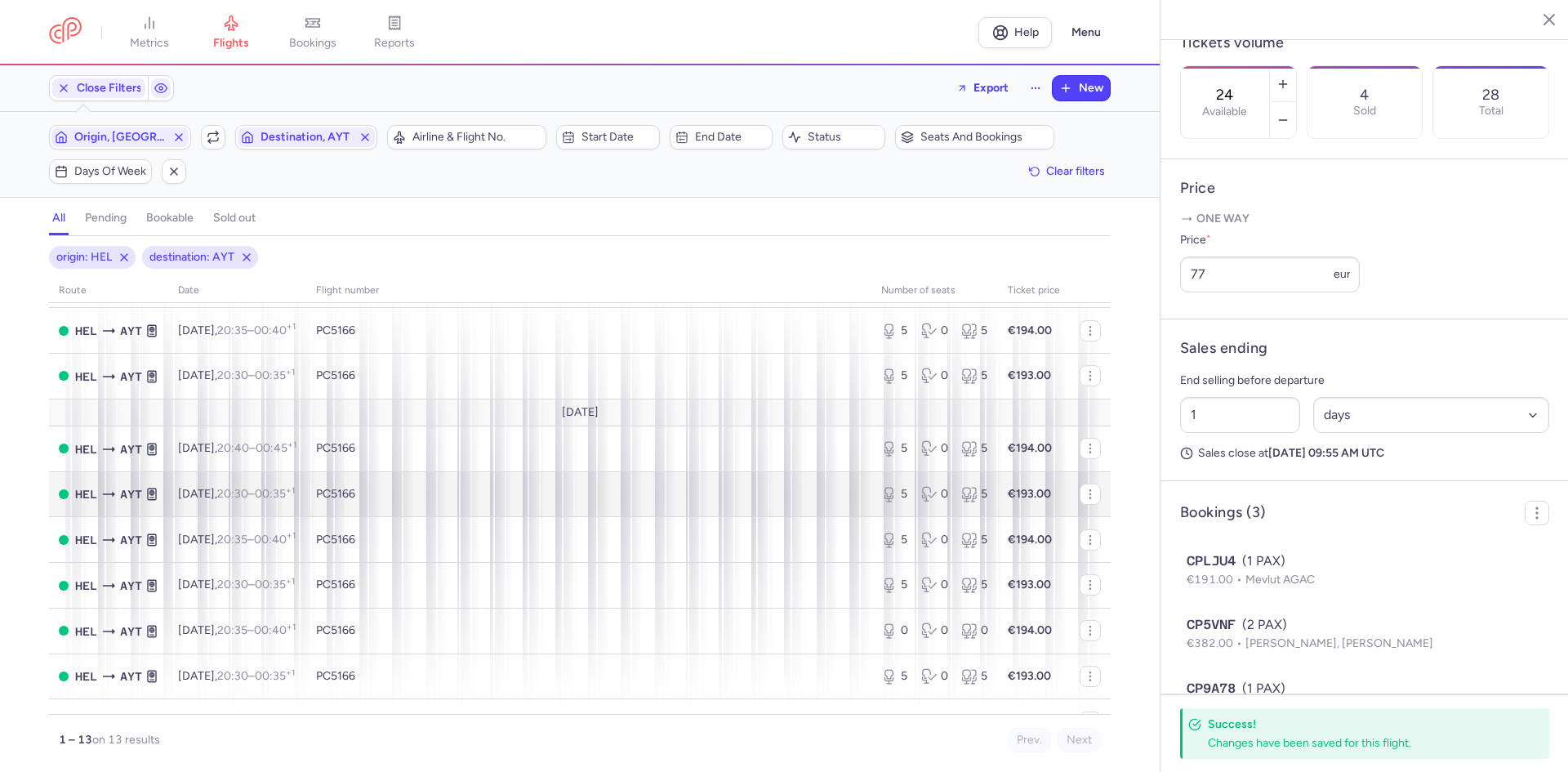 scroll, scrollTop: 0, scrollLeft: 0, axis: both 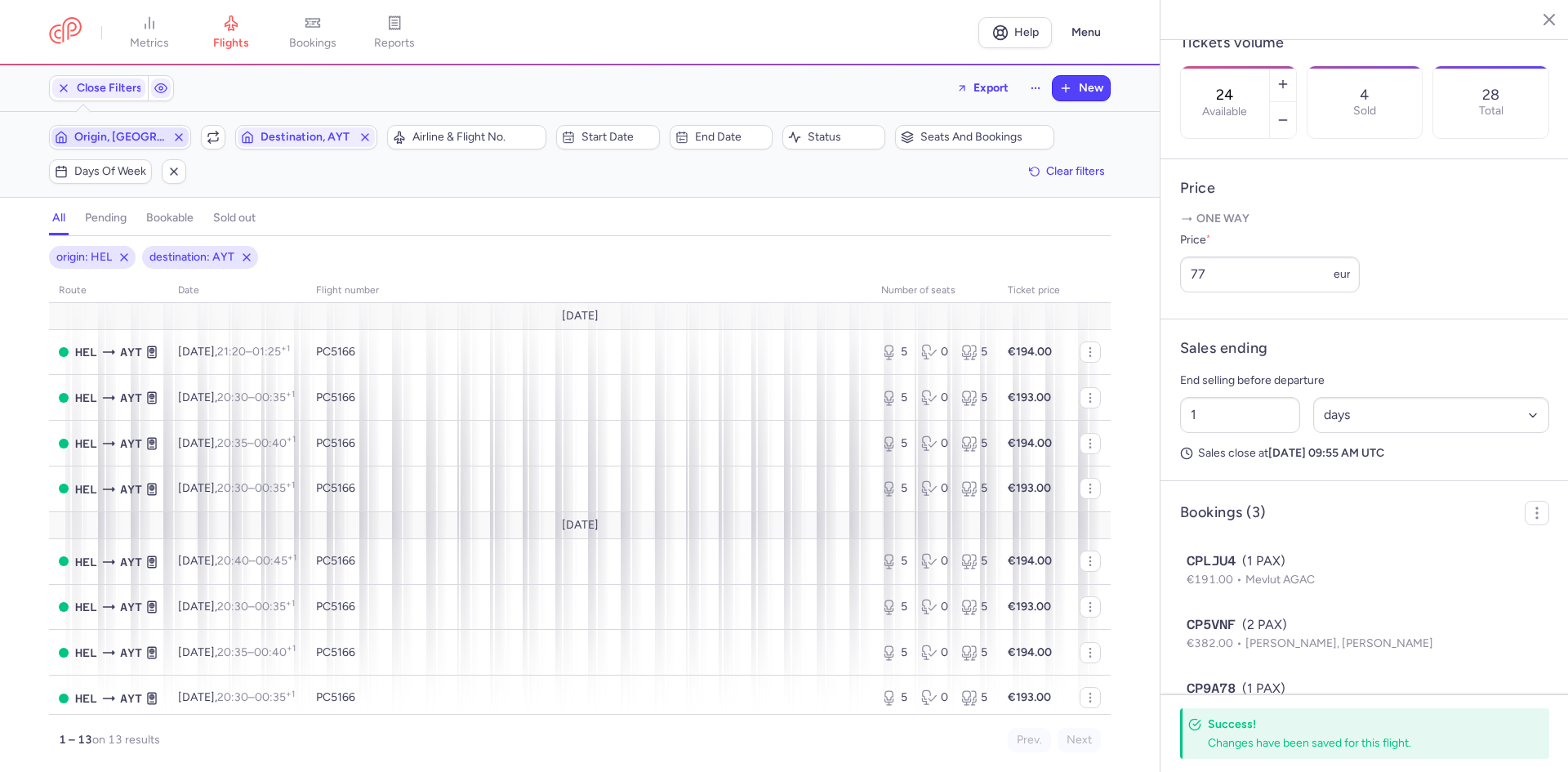 click on "Origin, [GEOGRAPHIC_DATA]" at bounding box center [120, 137] 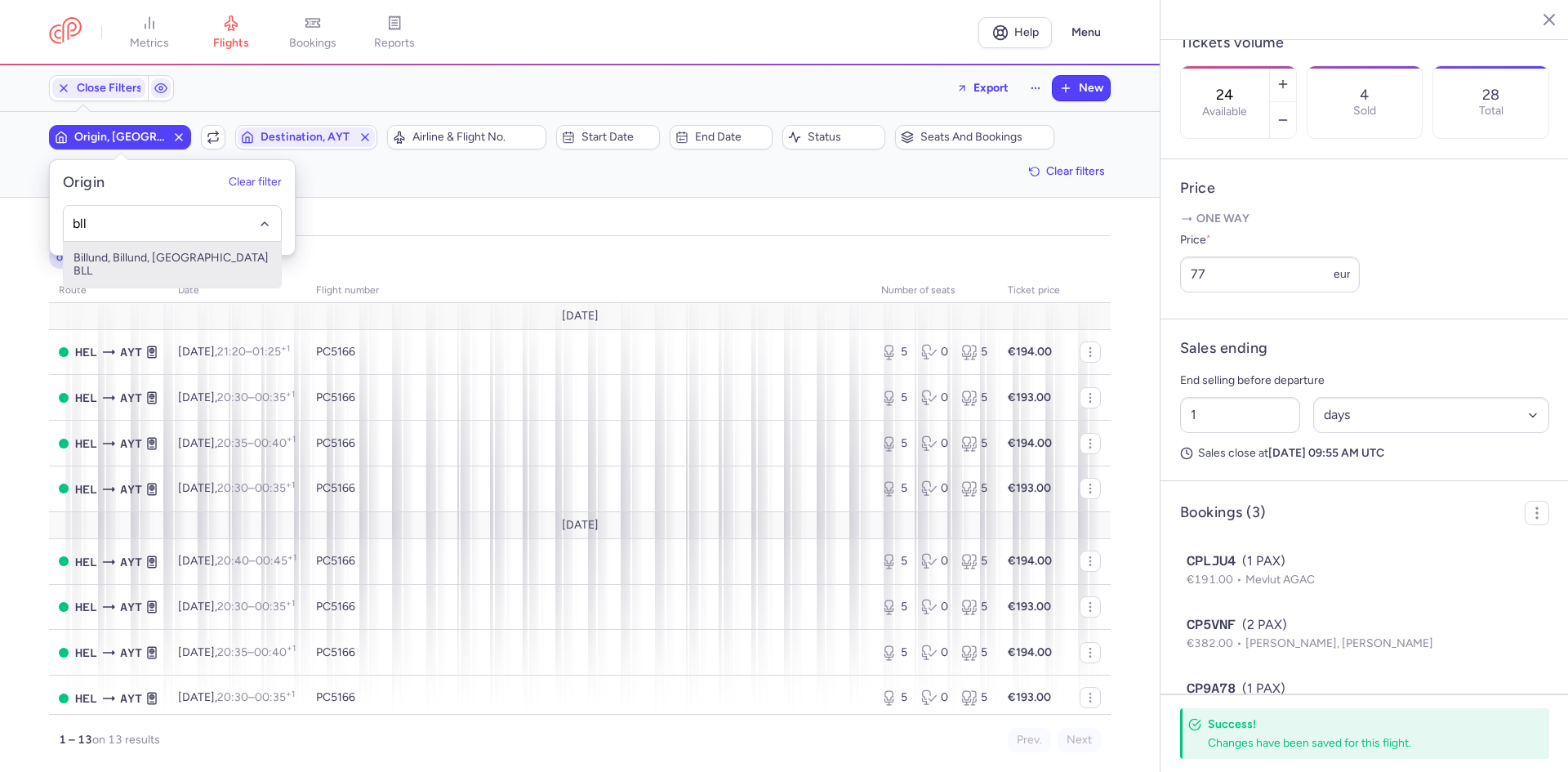 type on "bll" 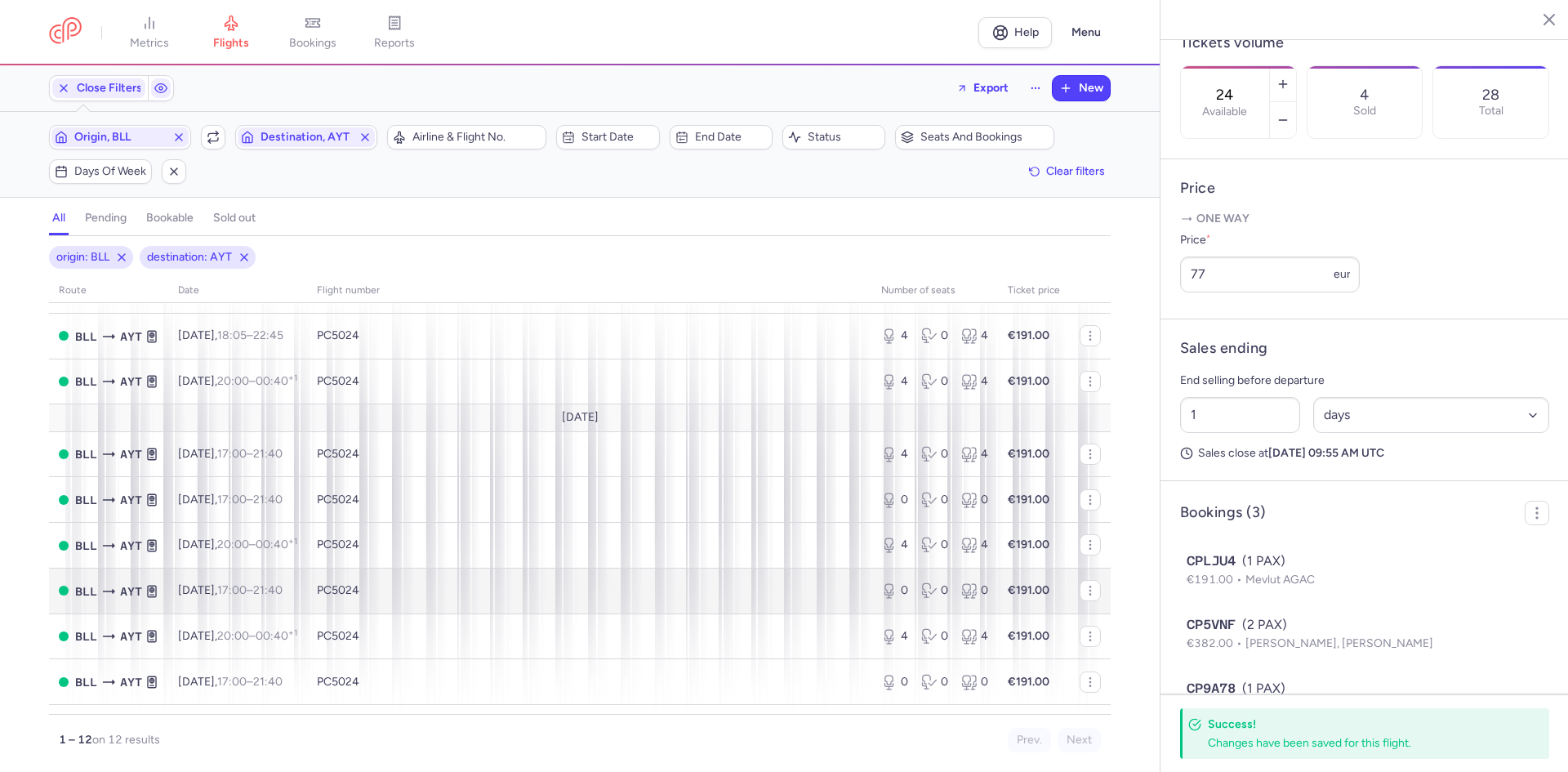 scroll, scrollTop: 163, scrollLeft: 0, axis: vertical 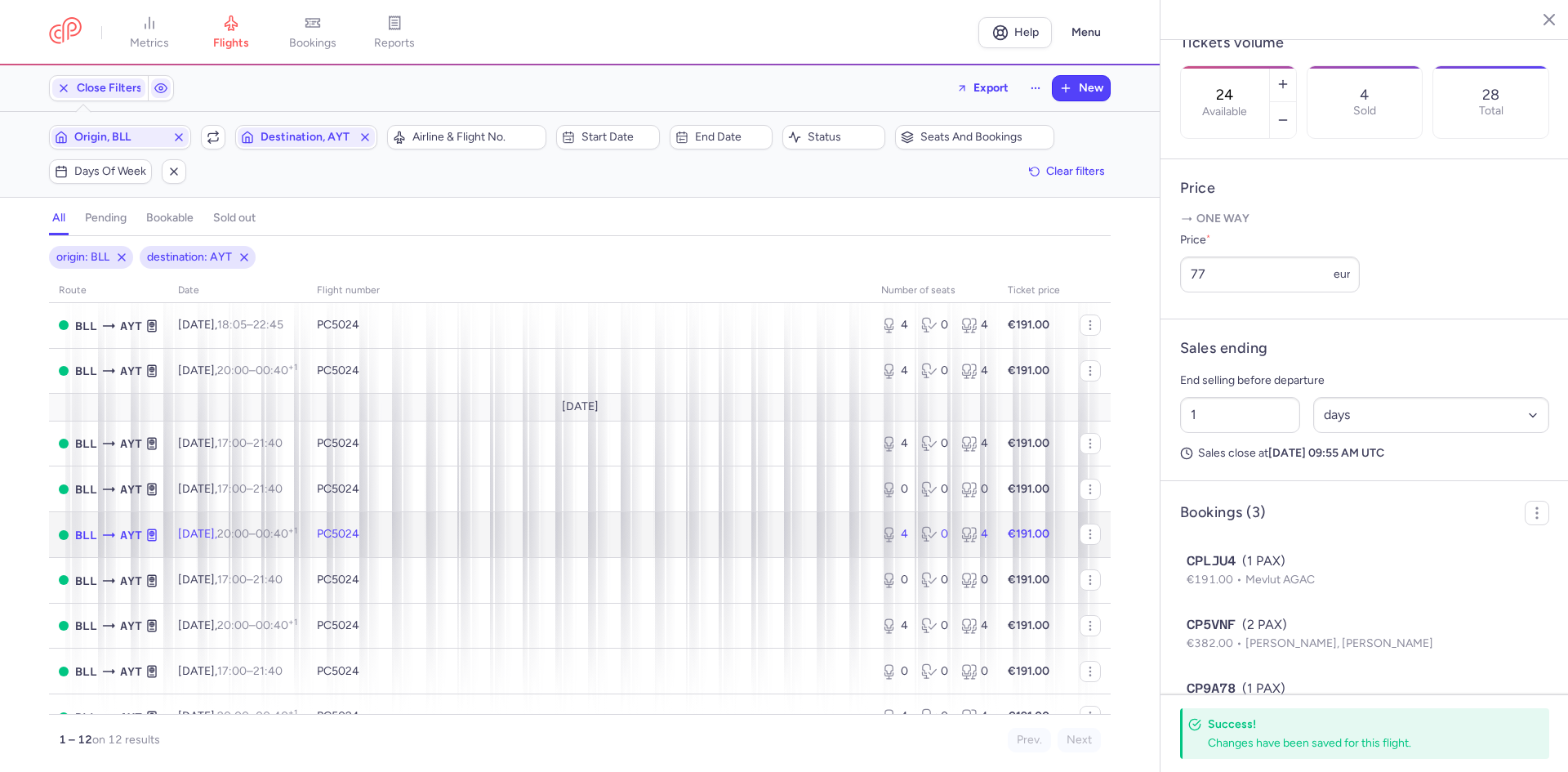 click on "PC5024" 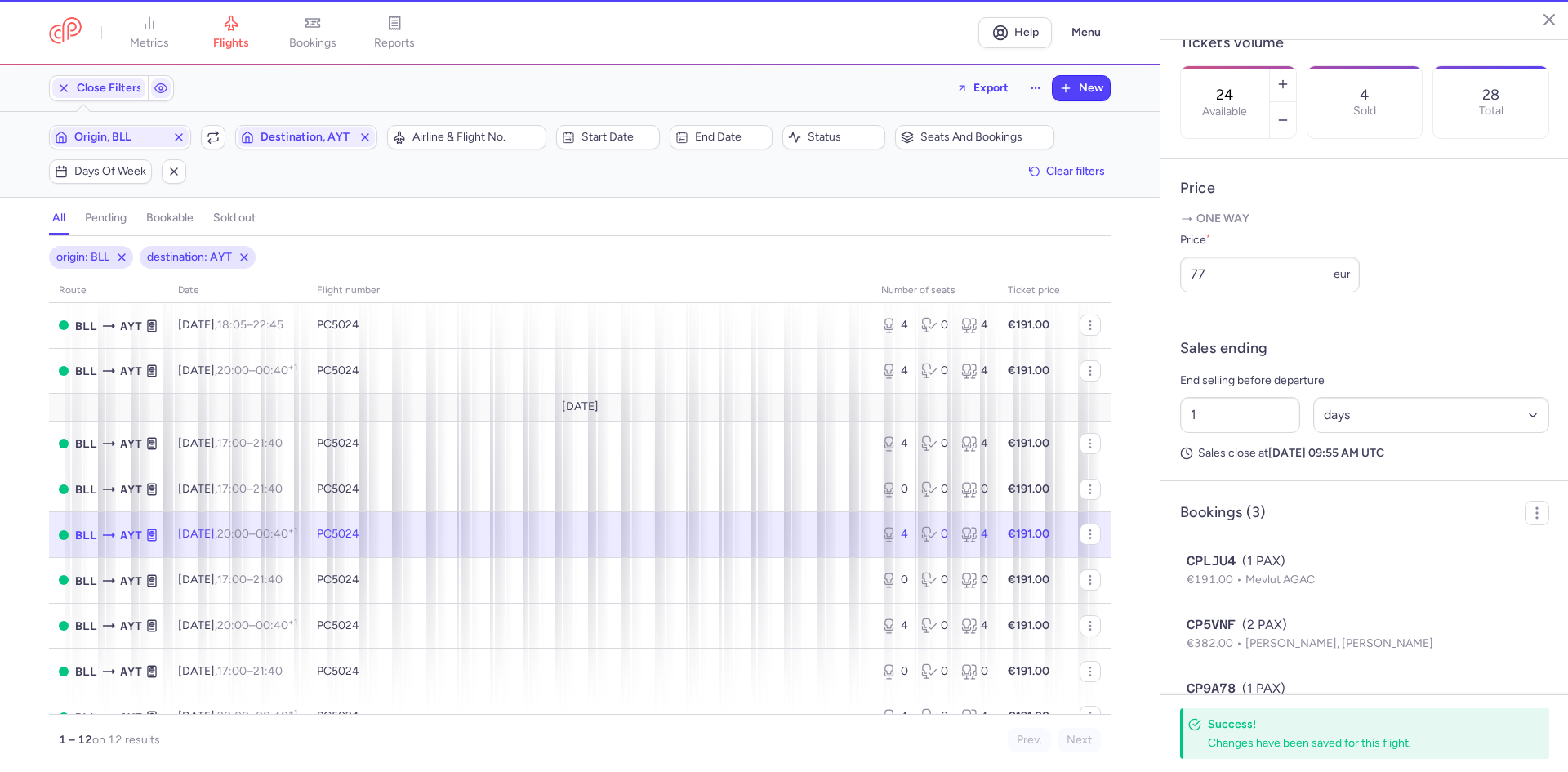 type on "4" 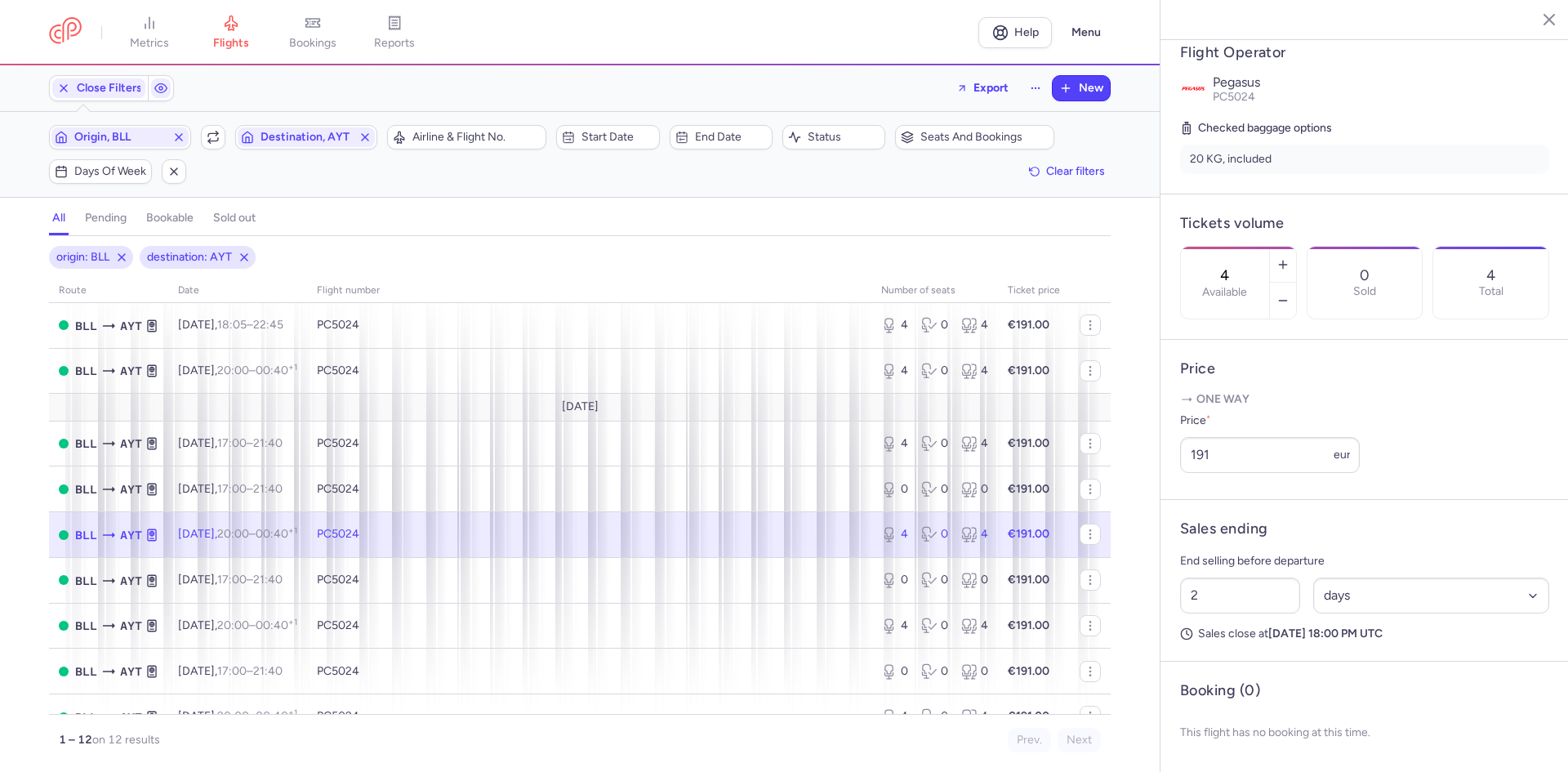 scroll, scrollTop: 354, scrollLeft: 0, axis: vertical 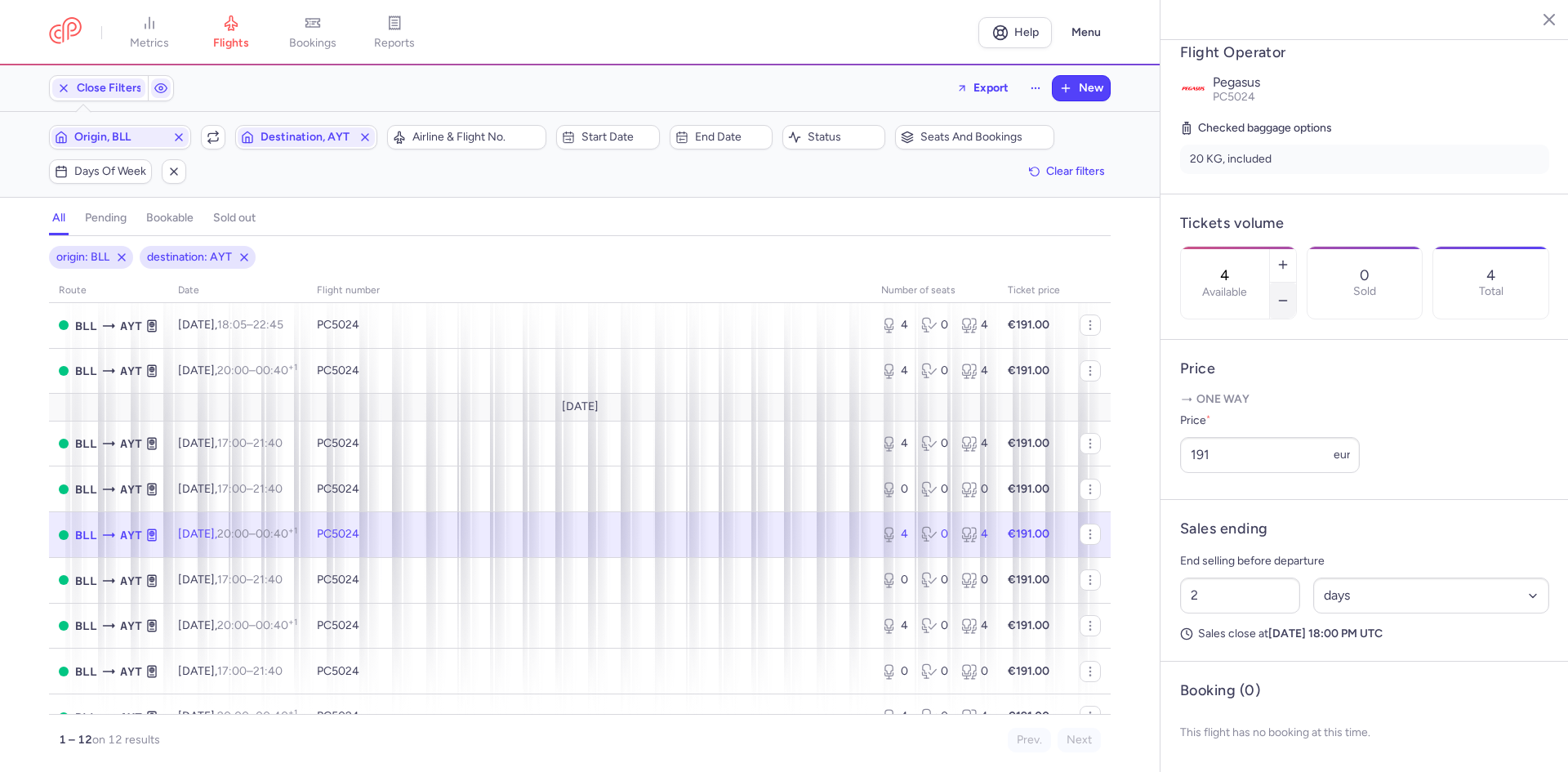 click at bounding box center (1283, 301) 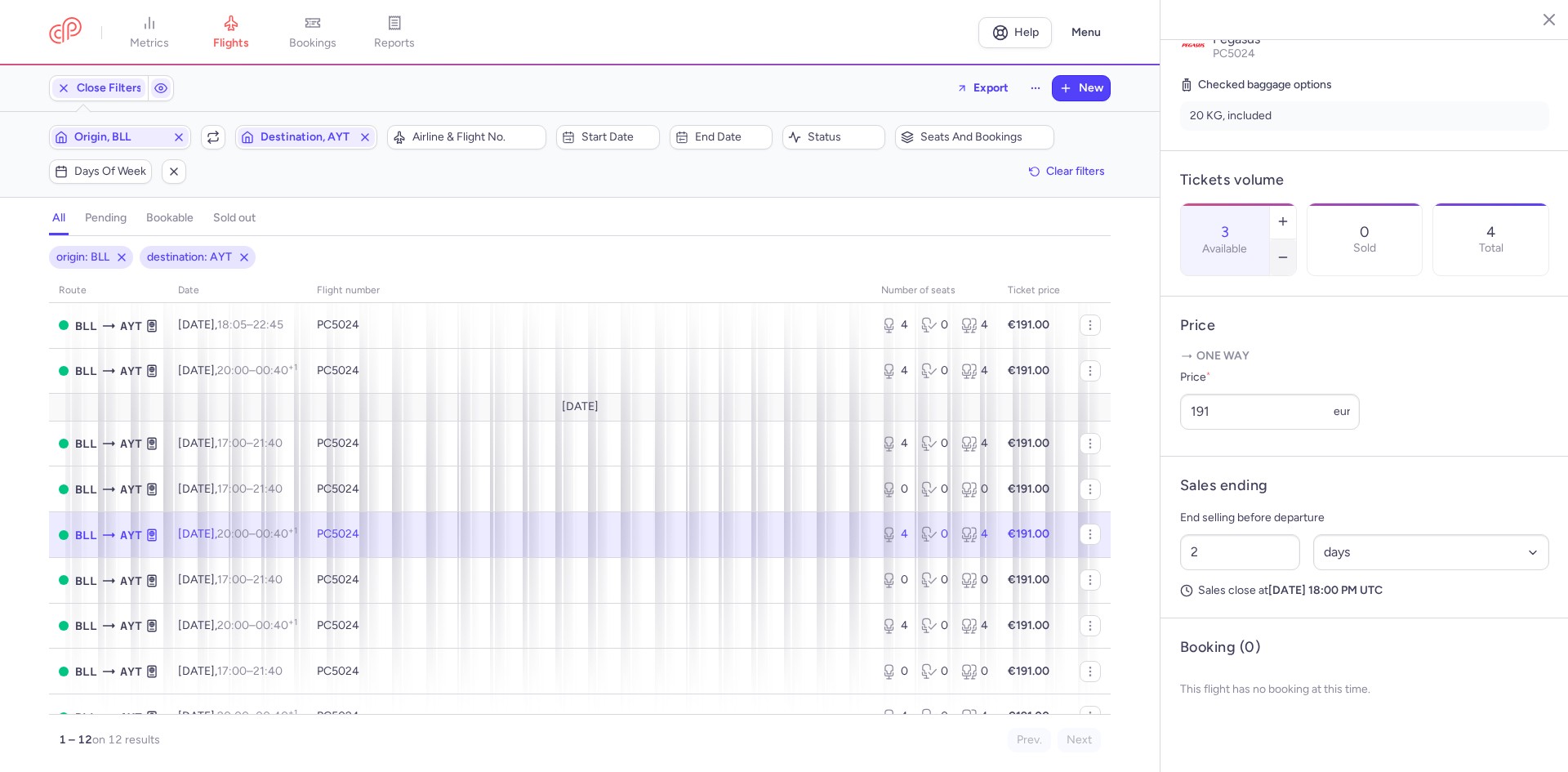 click 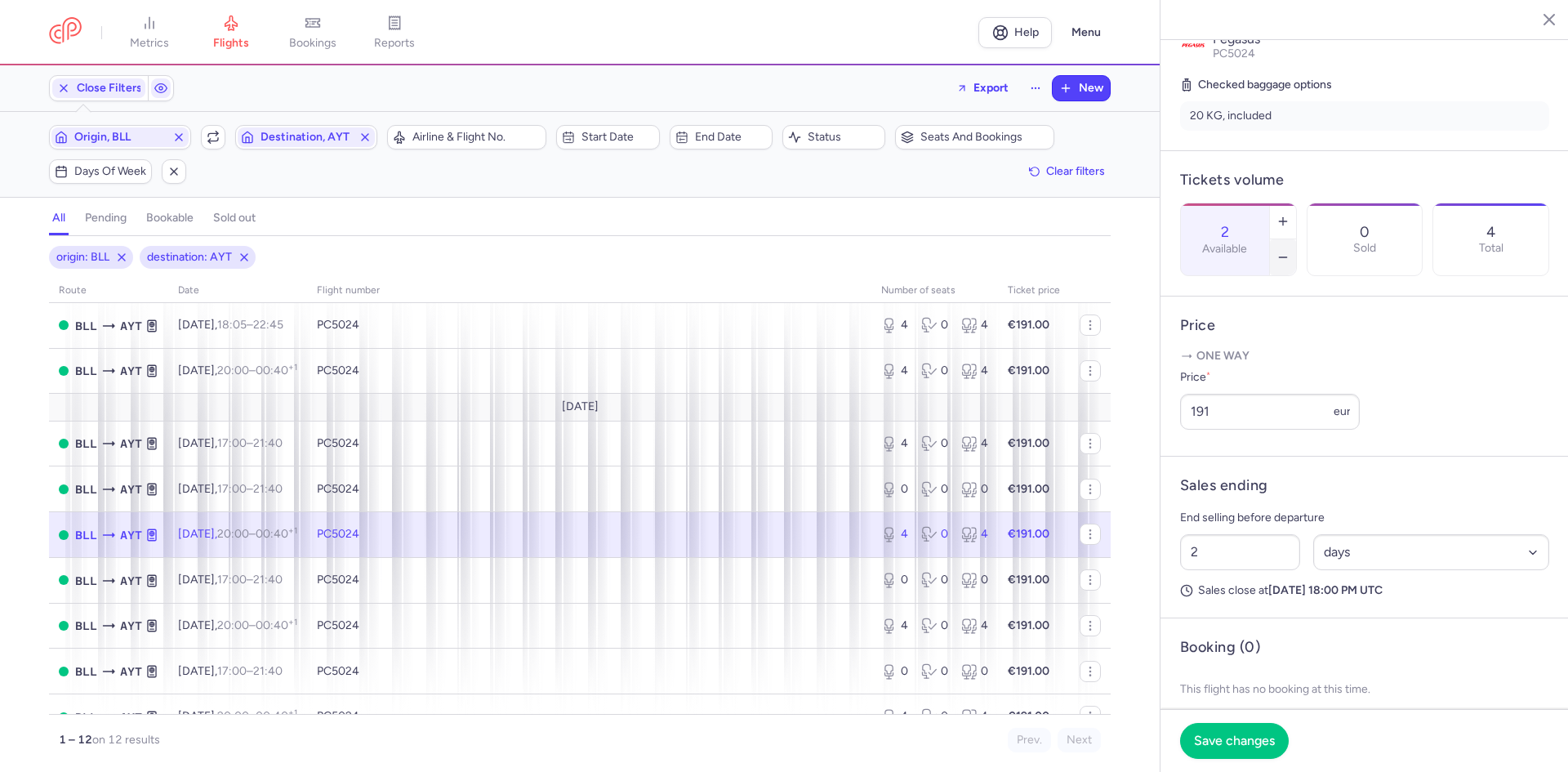 click 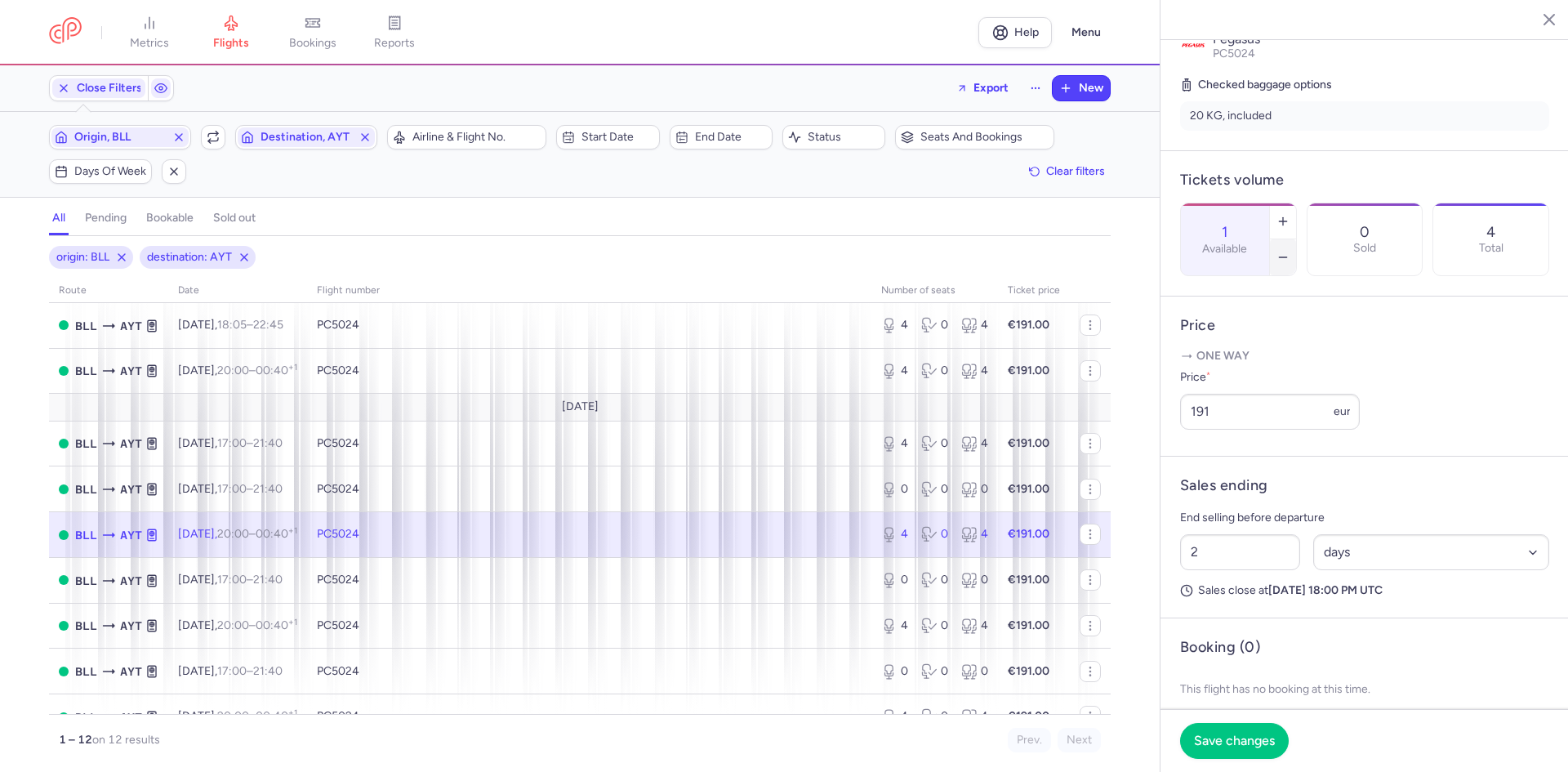 click 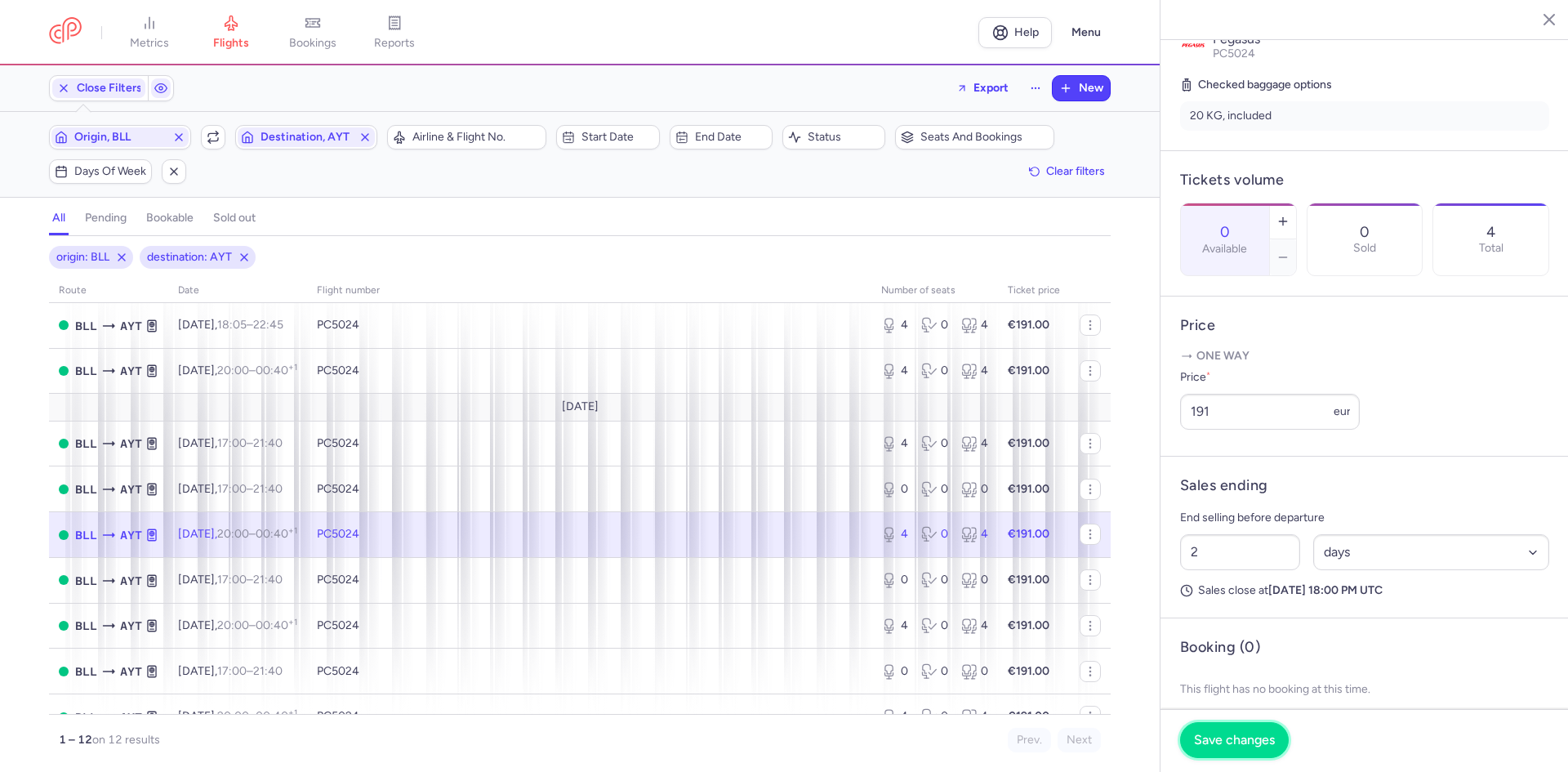 click on "Save changes" at bounding box center (1234, 740) 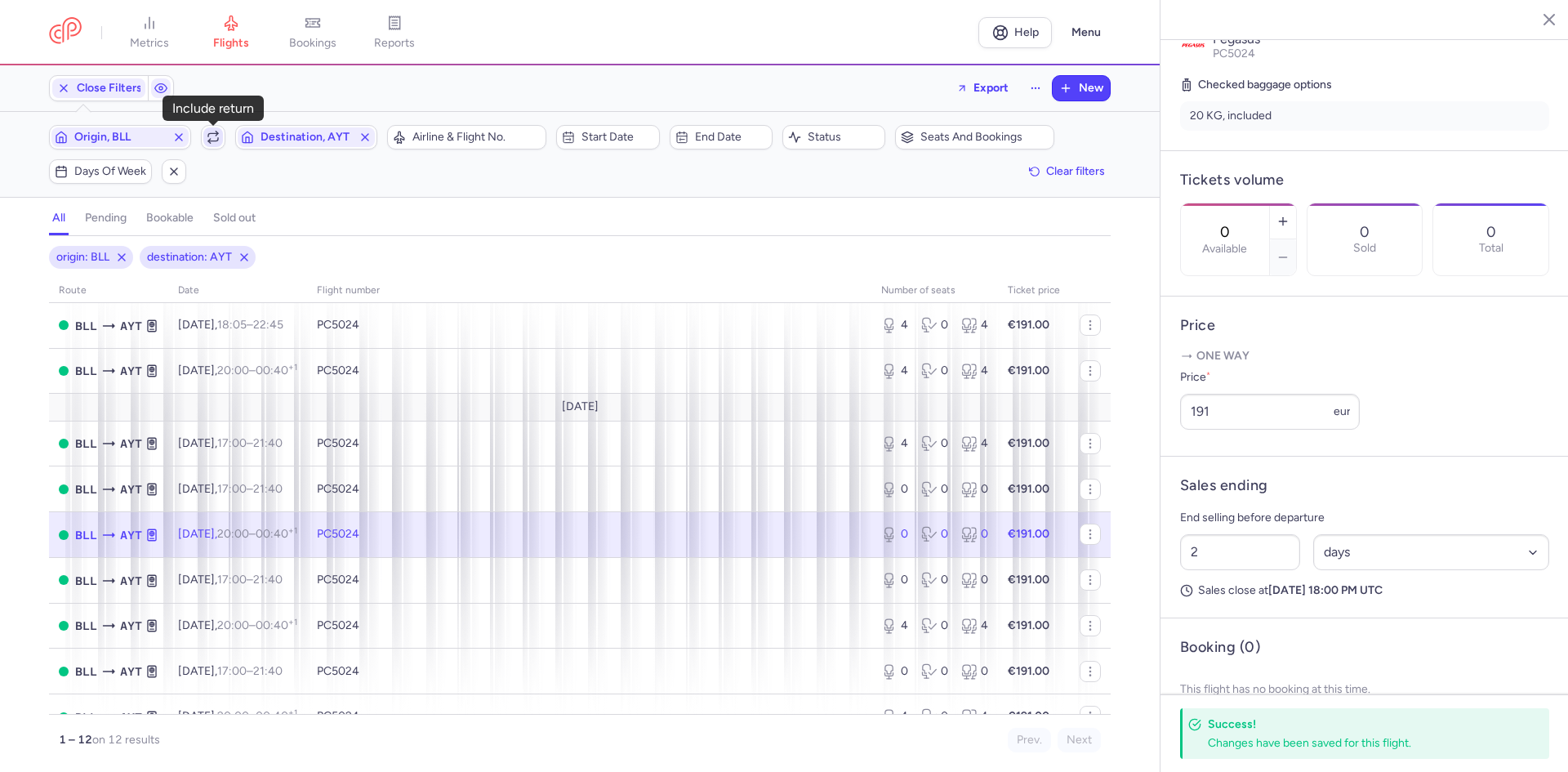 click 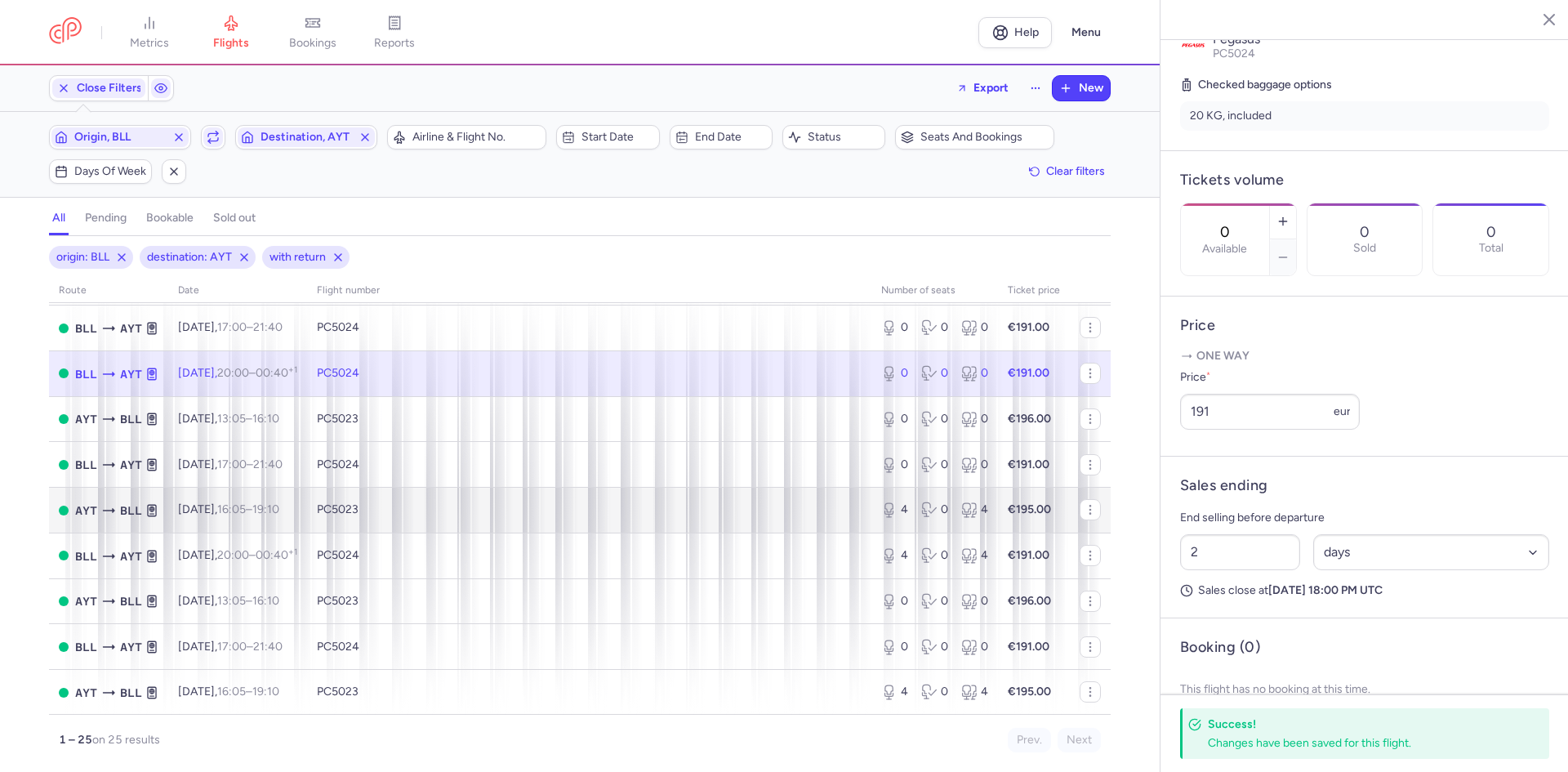 scroll, scrollTop: 735, scrollLeft: 0, axis: vertical 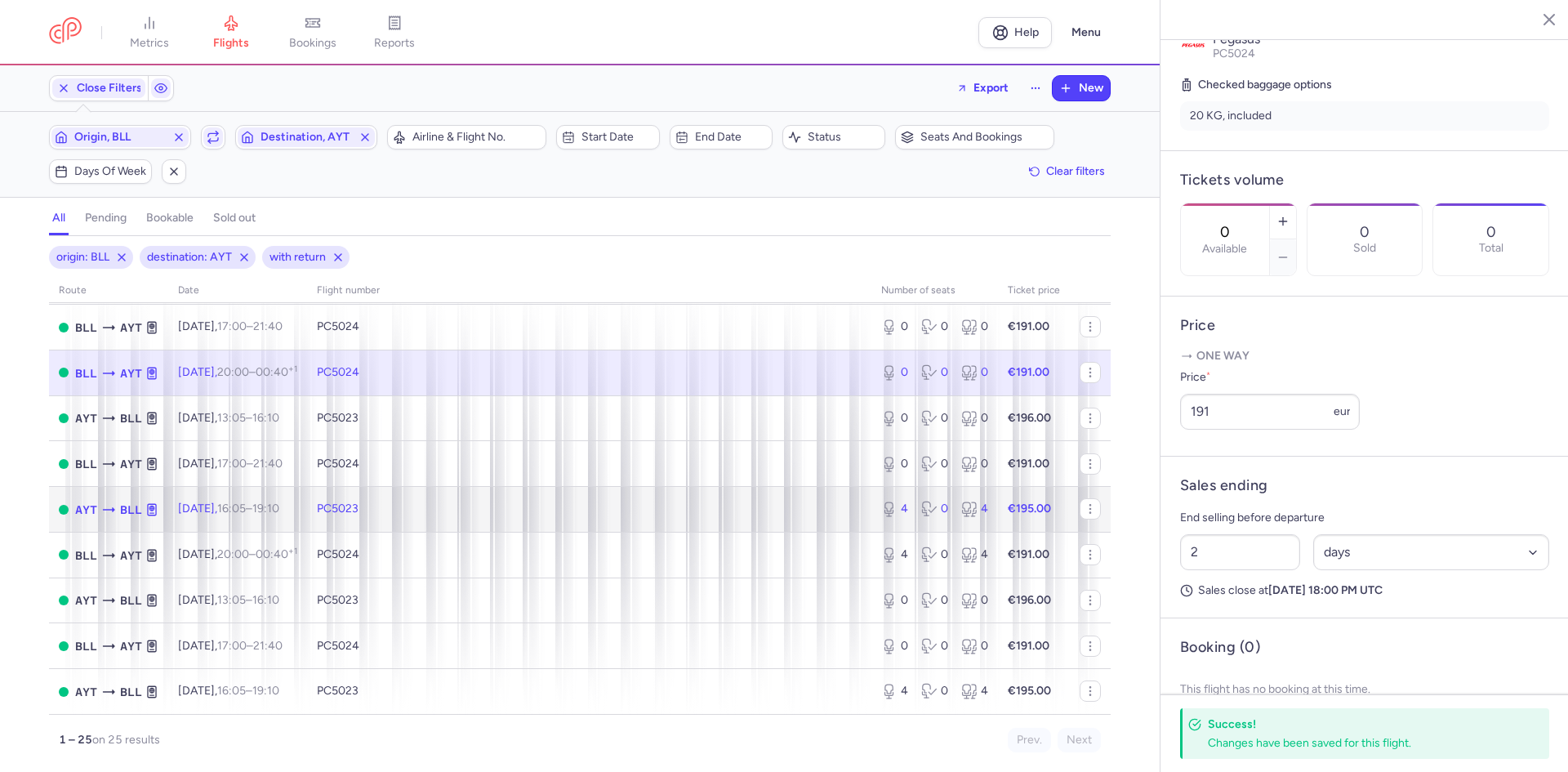 click on "16:05" at bounding box center [231, 508] 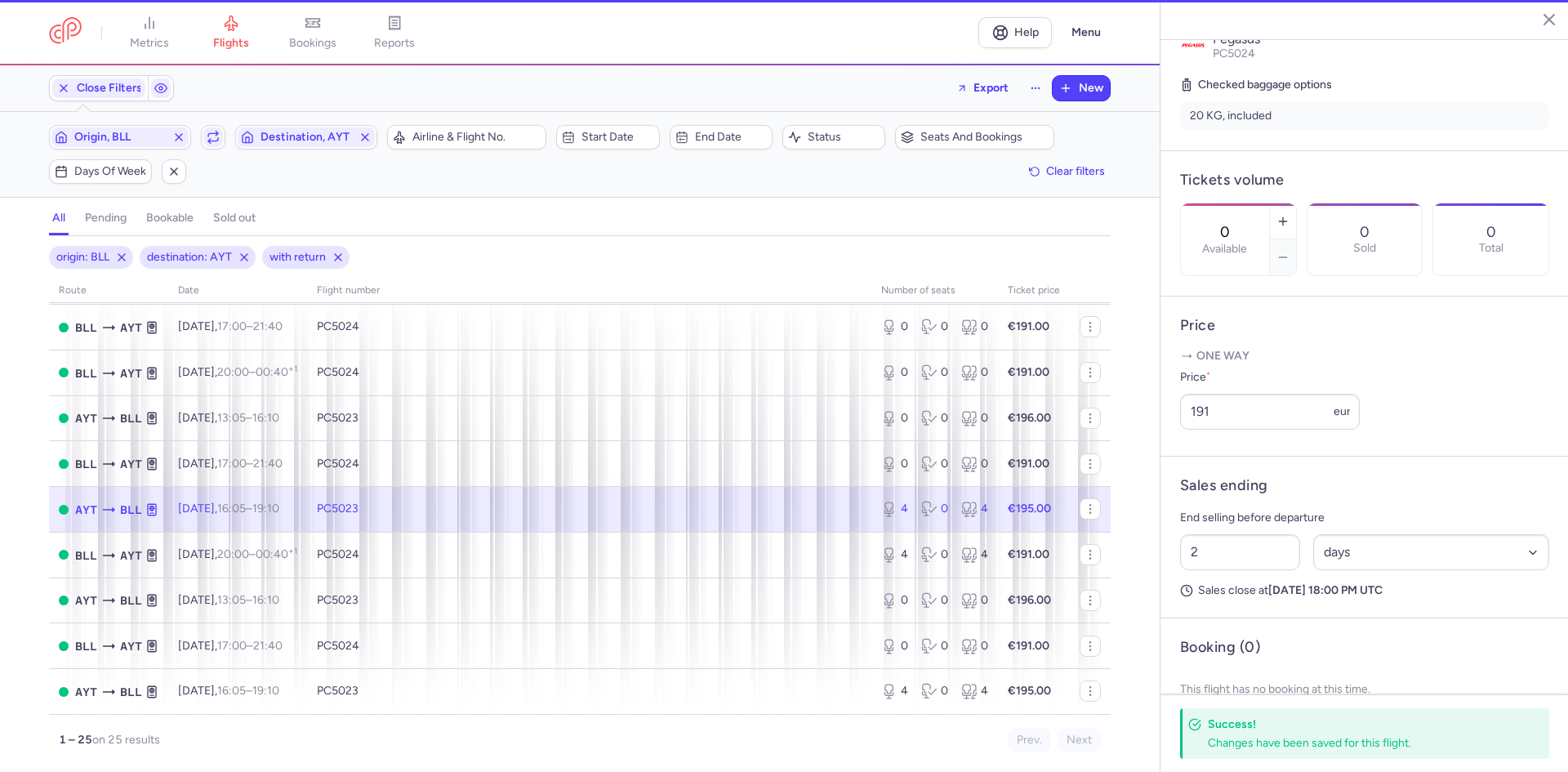 type on "4" 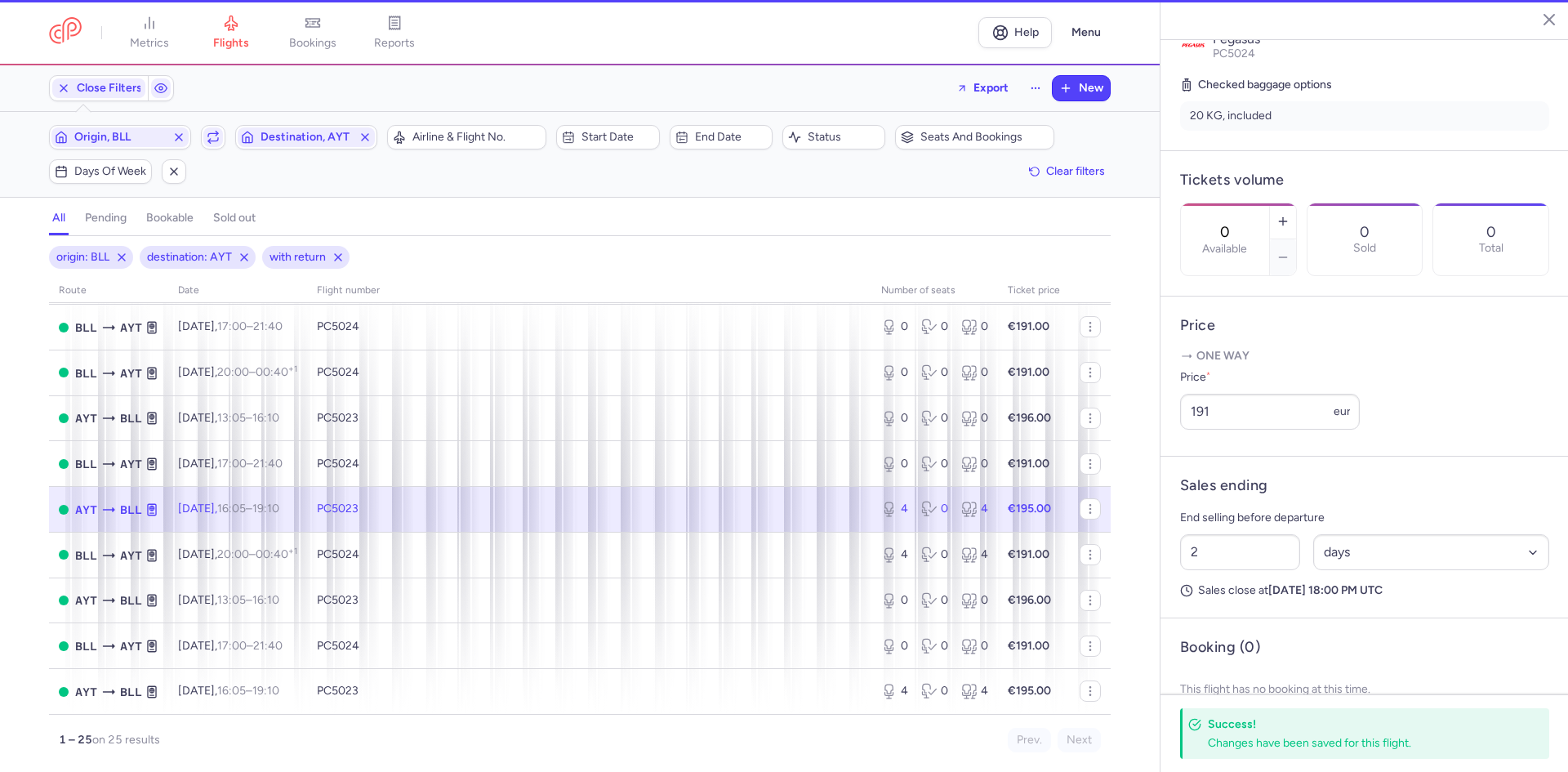 type on "1" 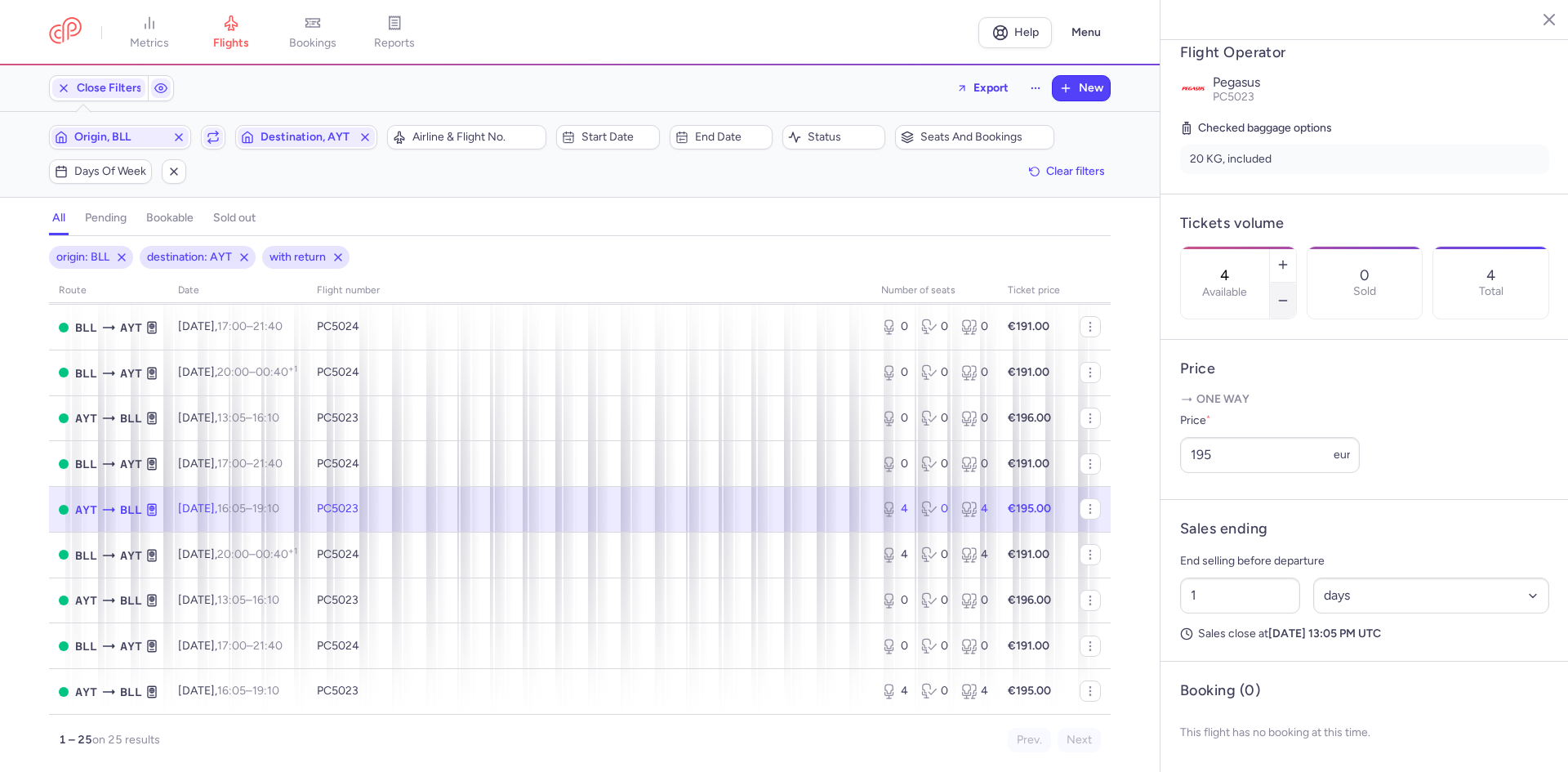 click at bounding box center (1283, 301) 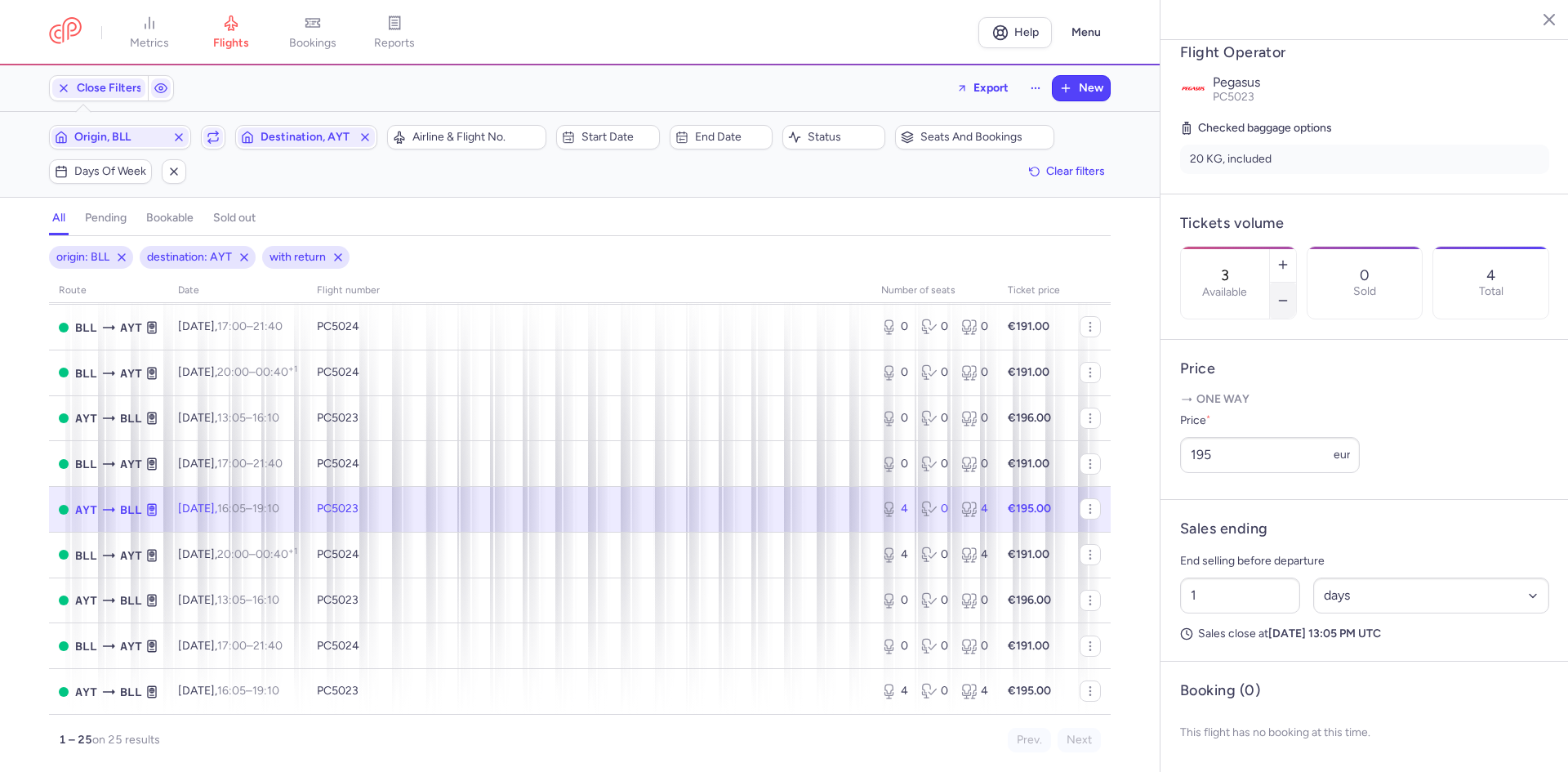 click at bounding box center [1283, 301] 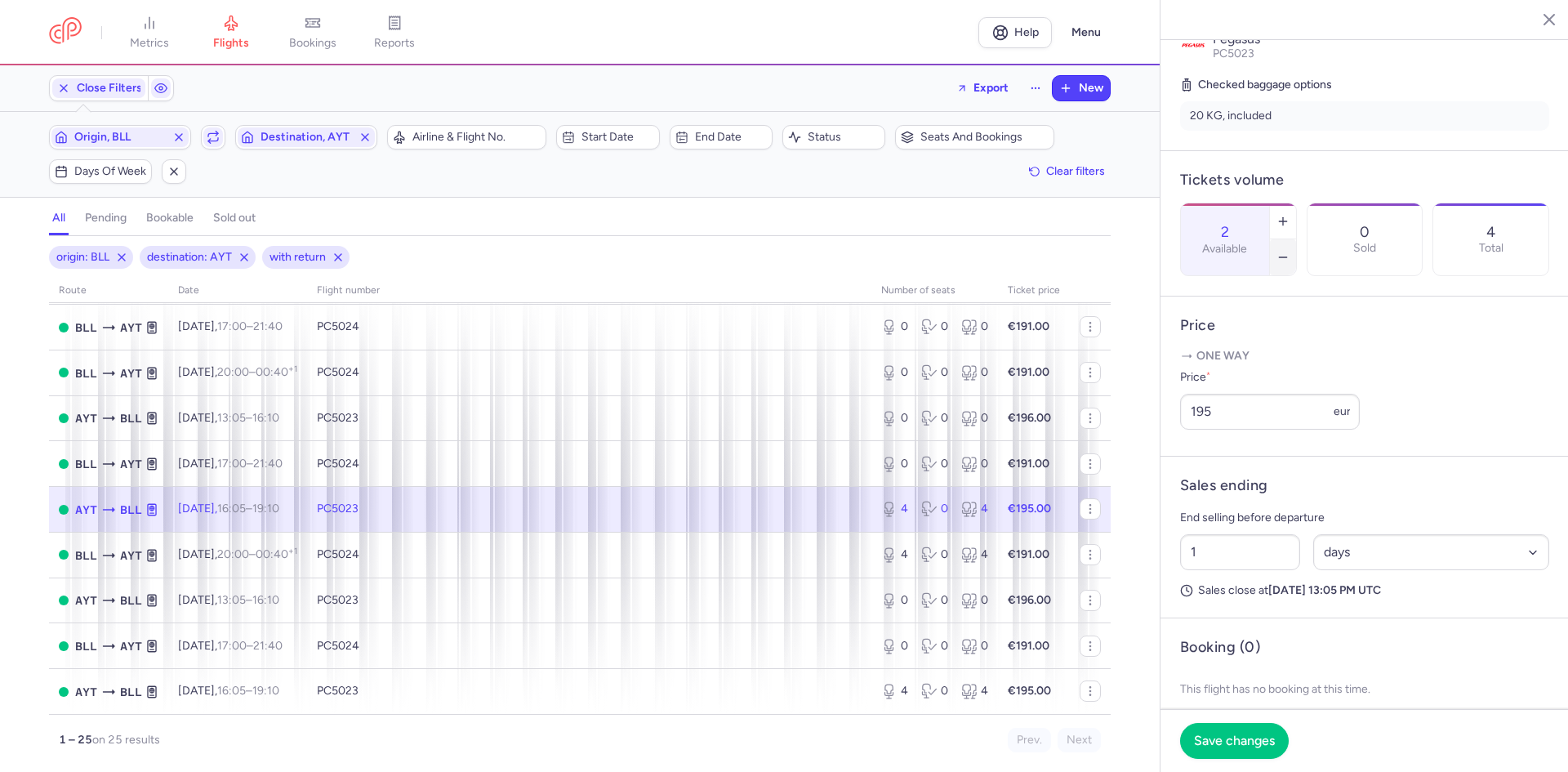 click at bounding box center (1283, 257) 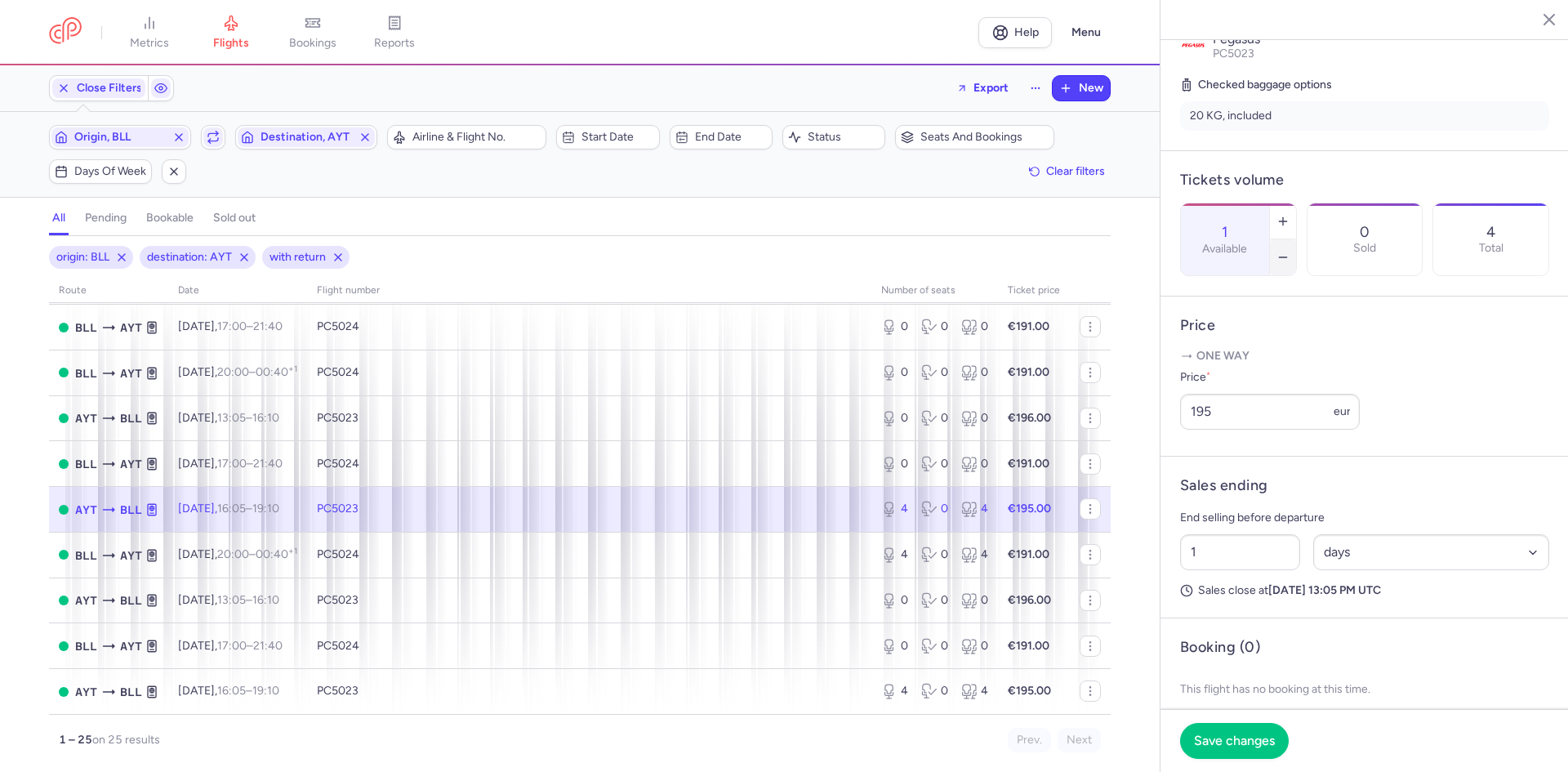 click at bounding box center (1283, 257) 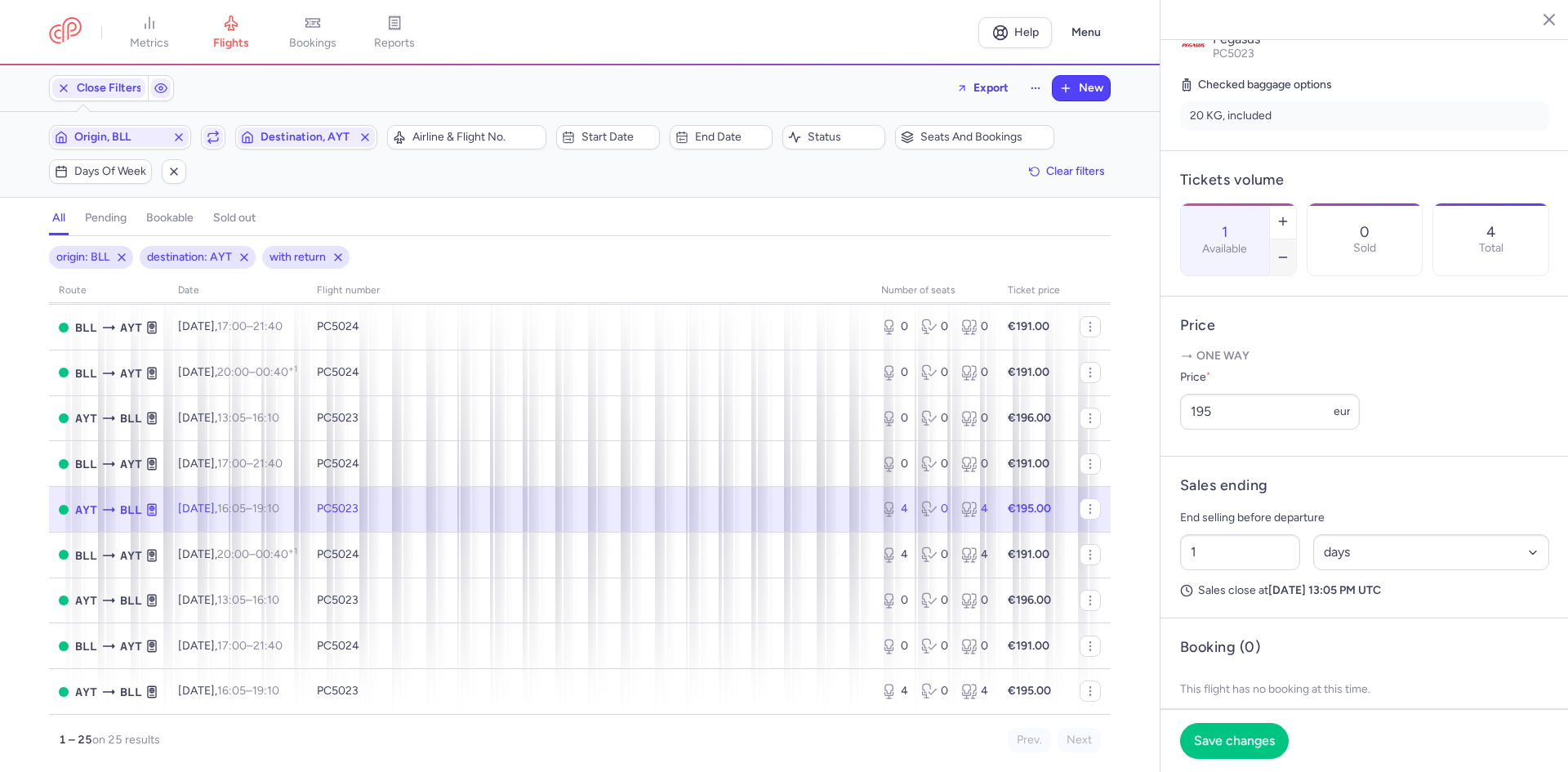 type on "0" 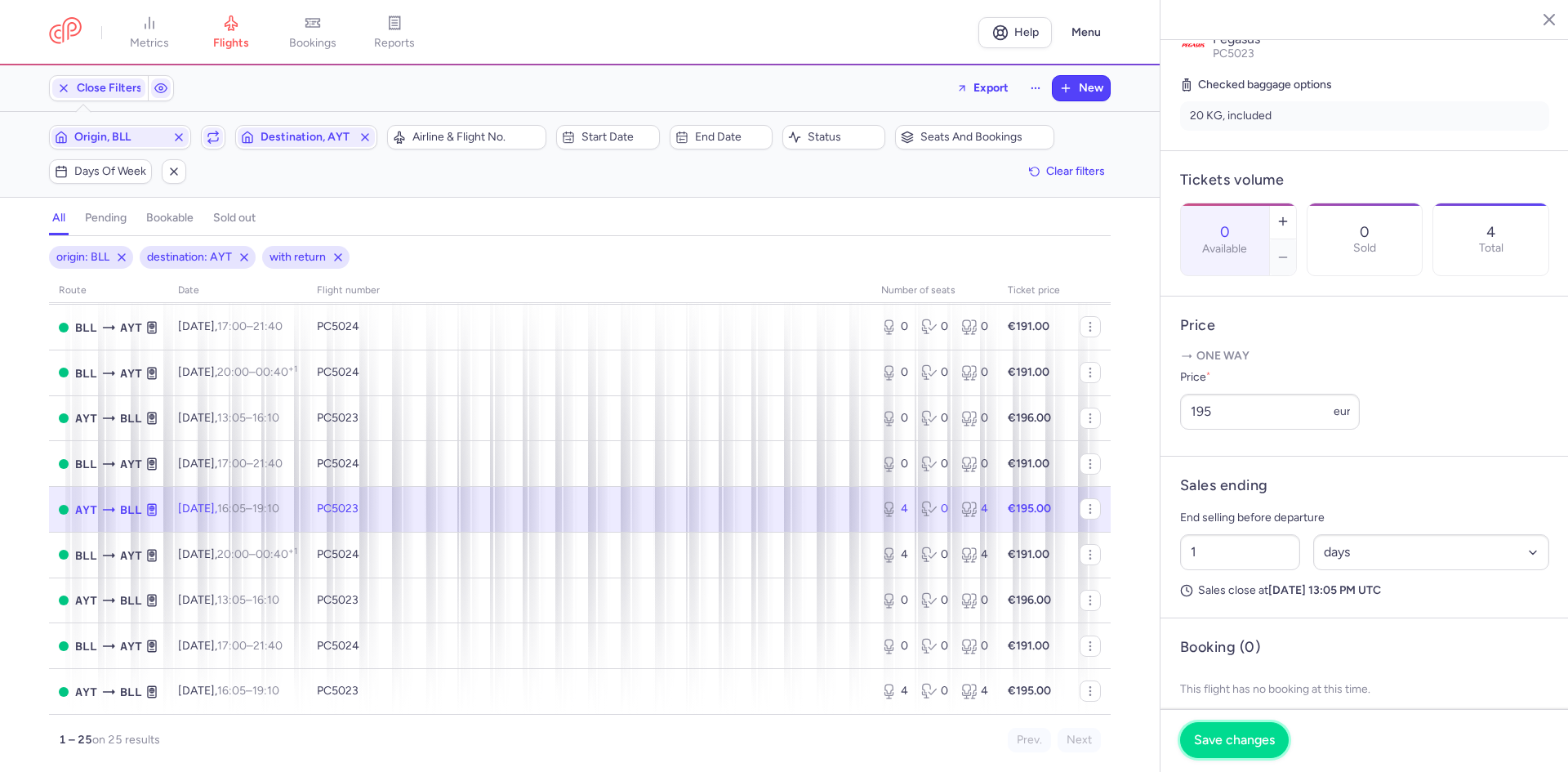 click on "Save changes" at bounding box center (1234, 740) 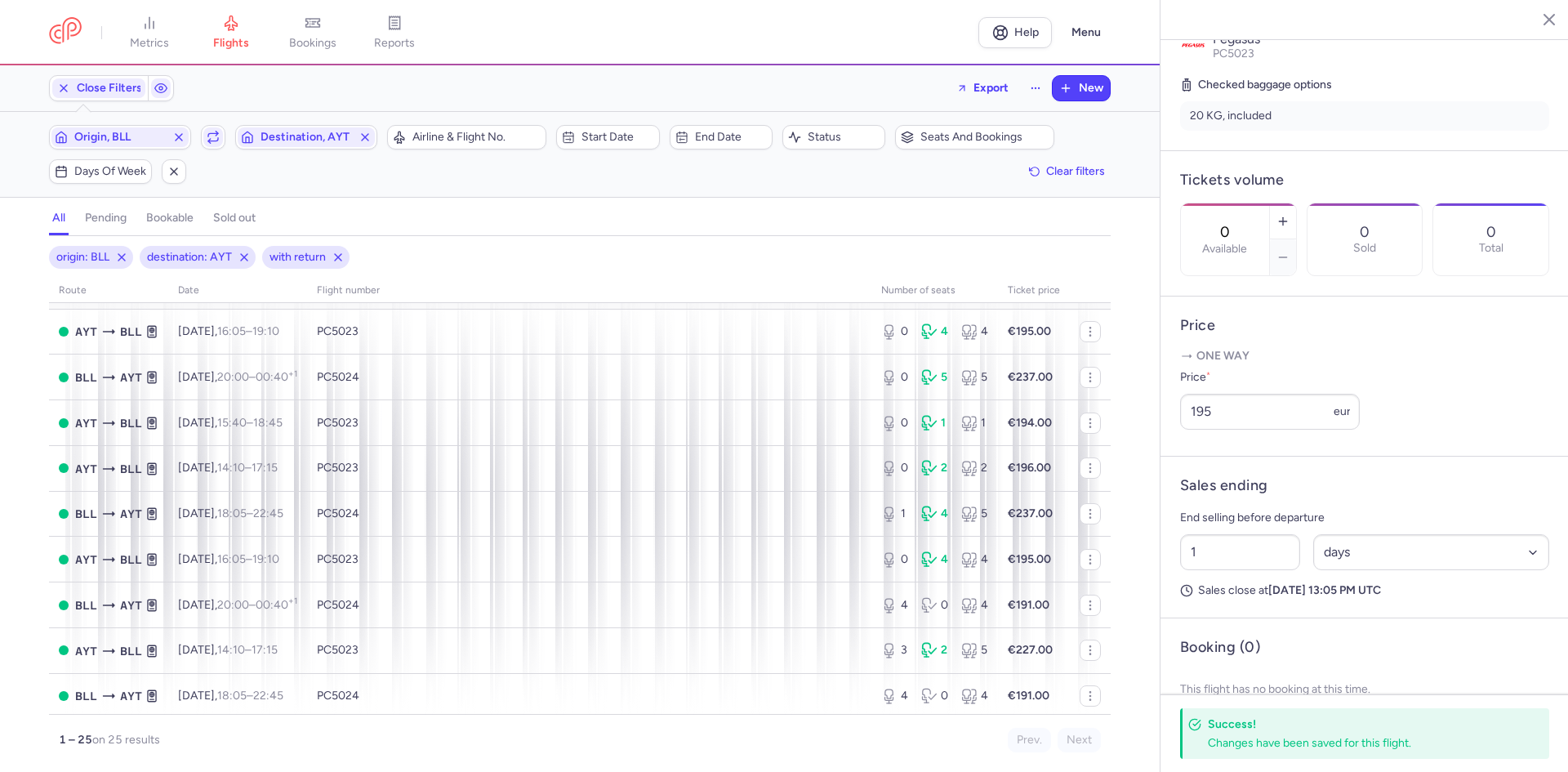 scroll, scrollTop: 0, scrollLeft: 0, axis: both 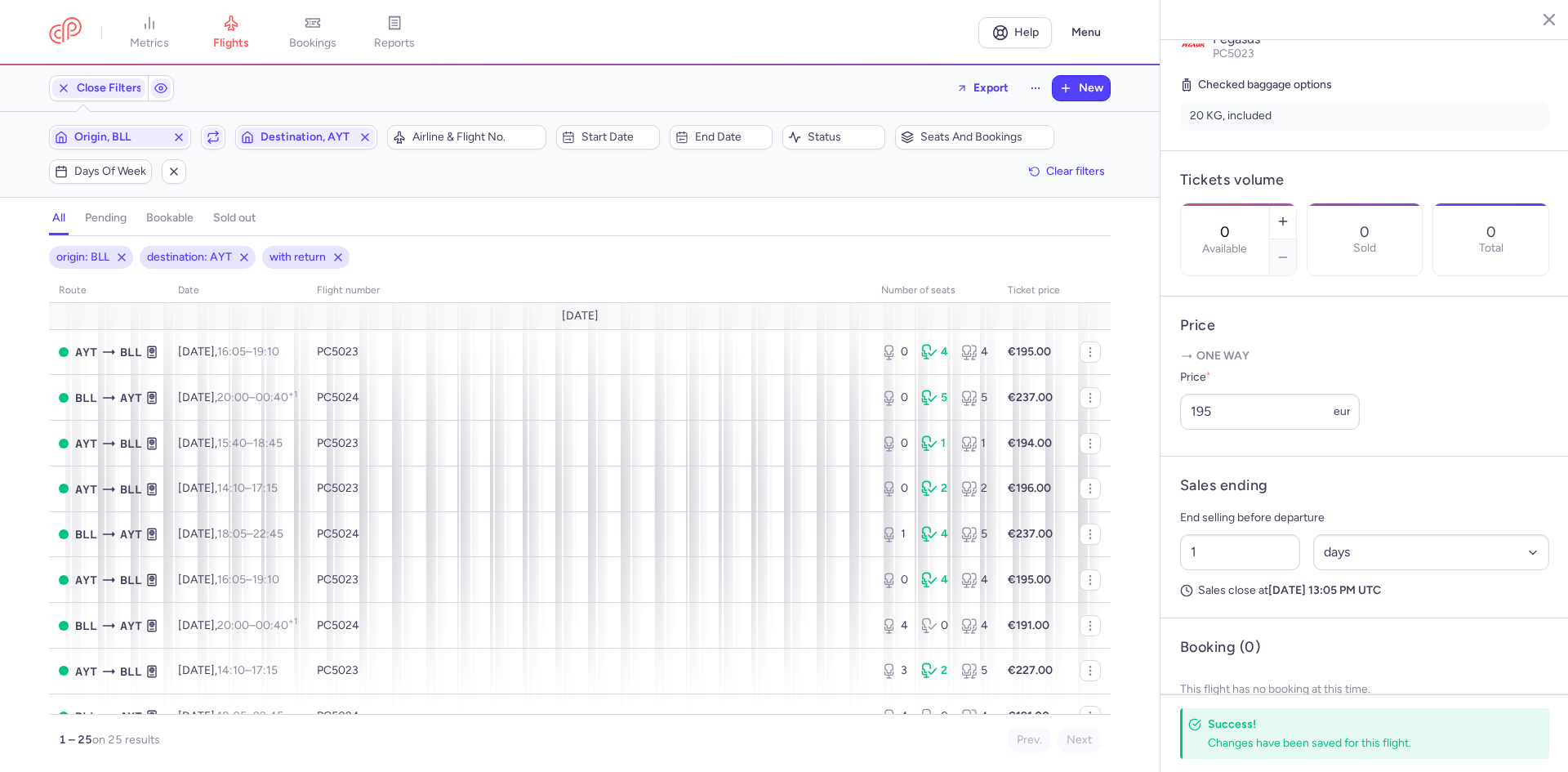 click on "Origin, BLL  Include return  Destination, AYT" at bounding box center [213, 137] 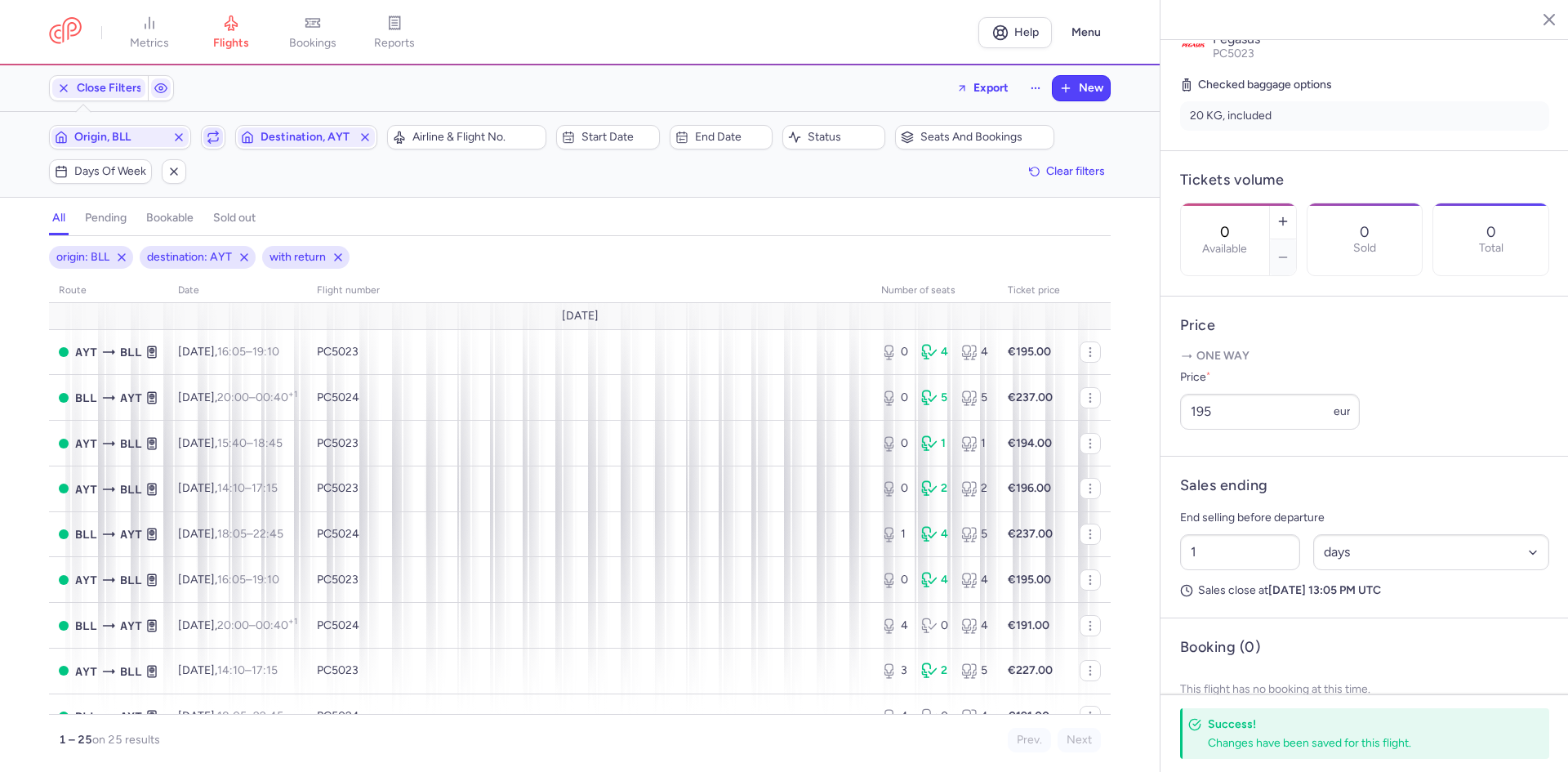 click at bounding box center [213, 137] 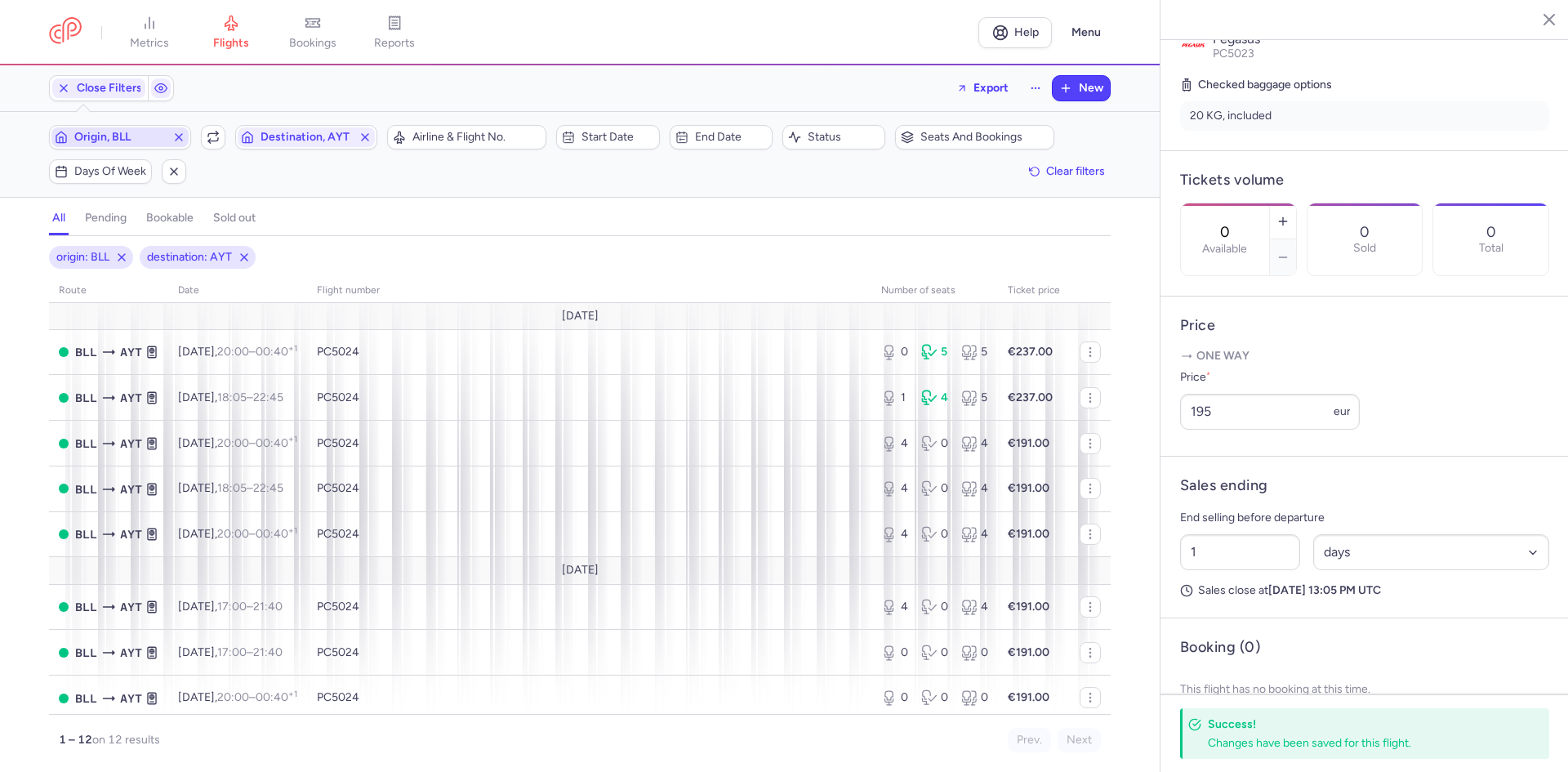drag, startPoint x: 109, startPoint y: 123, endPoint x: 115, endPoint y: 134, distance: 12.529964 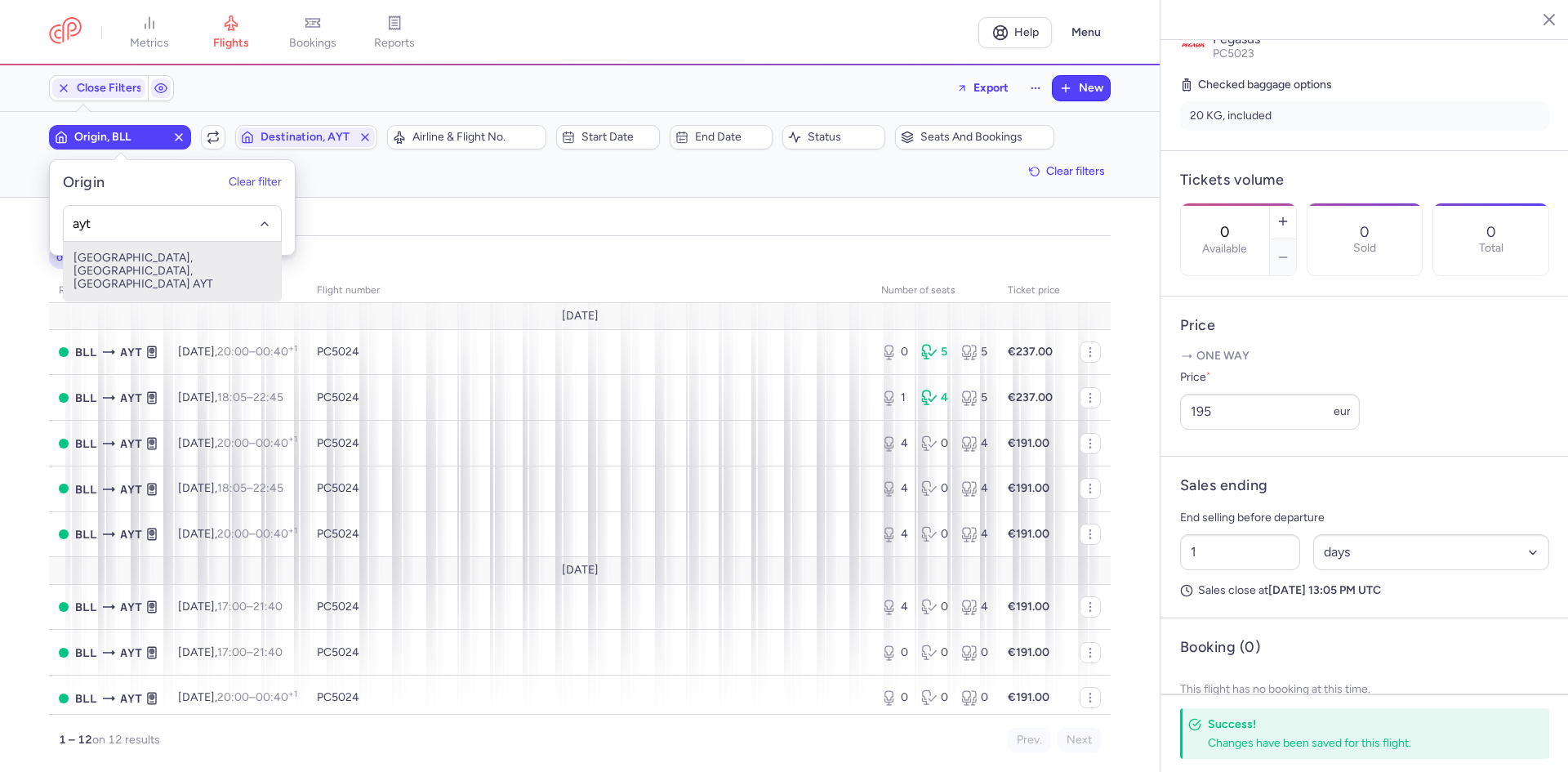 type on "ayt" 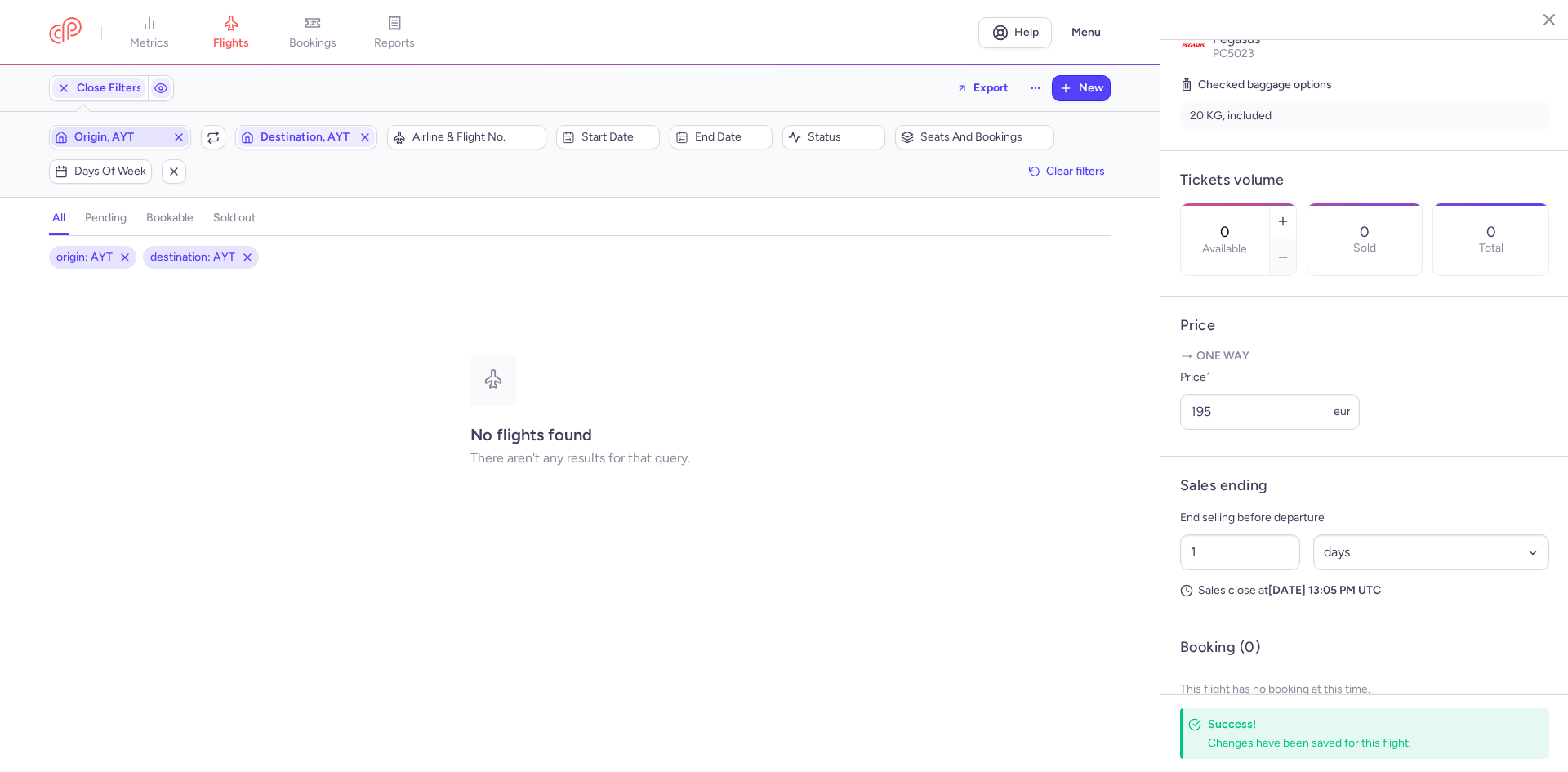 click on "Destination, AYT" 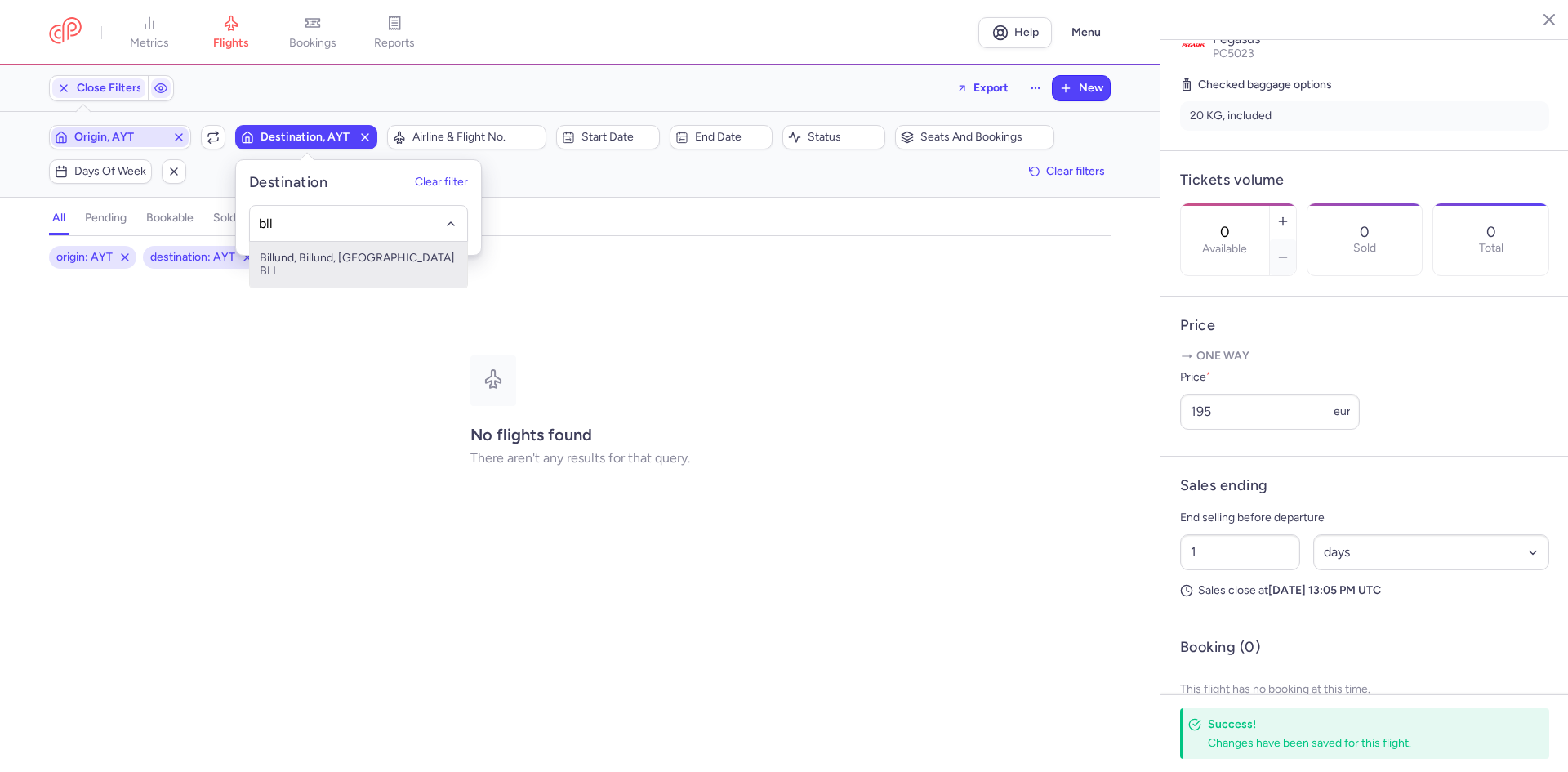 type on "bll" 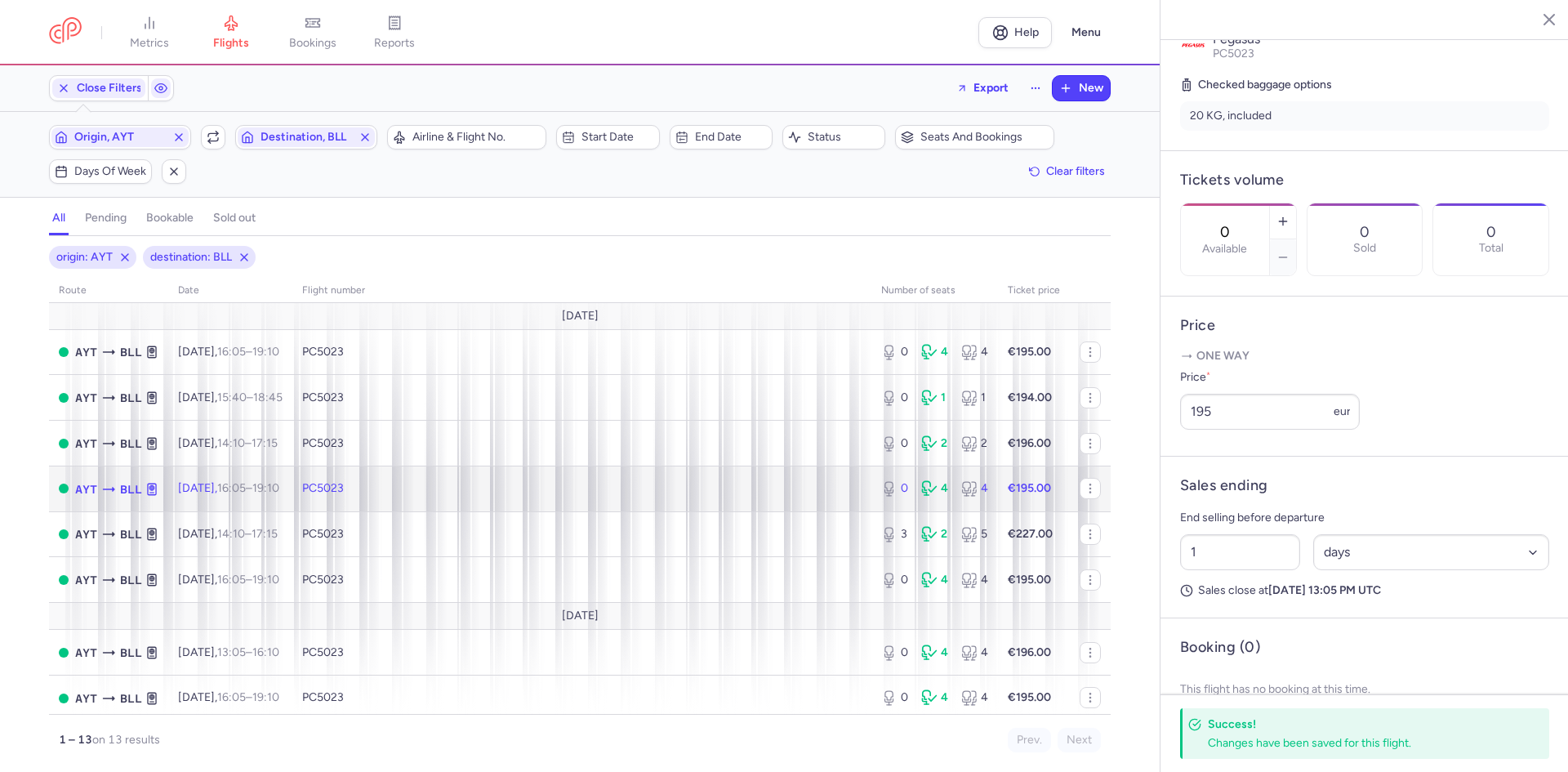 click on "PC5023" 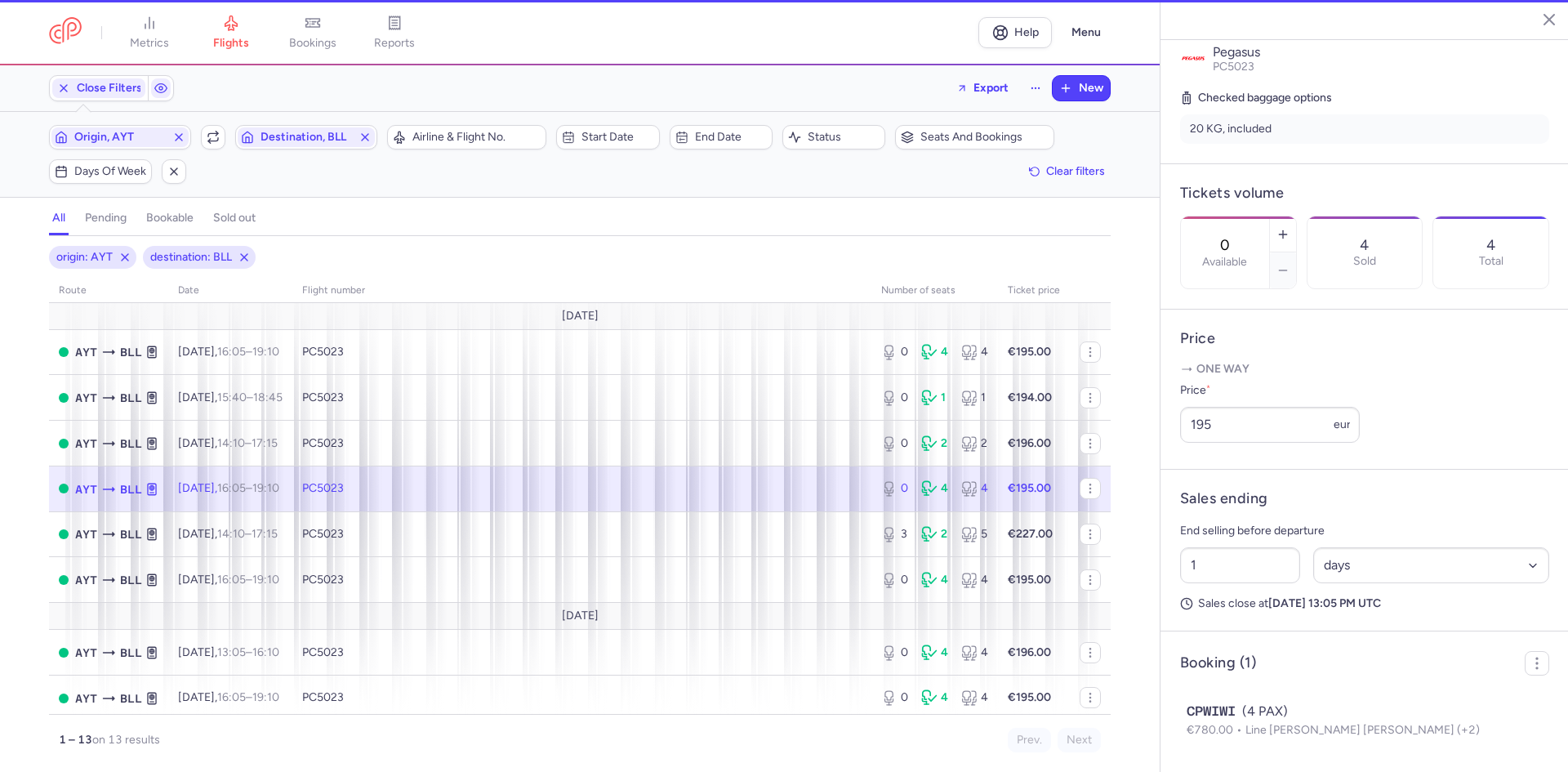 scroll, scrollTop: 367, scrollLeft: 0, axis: vertical 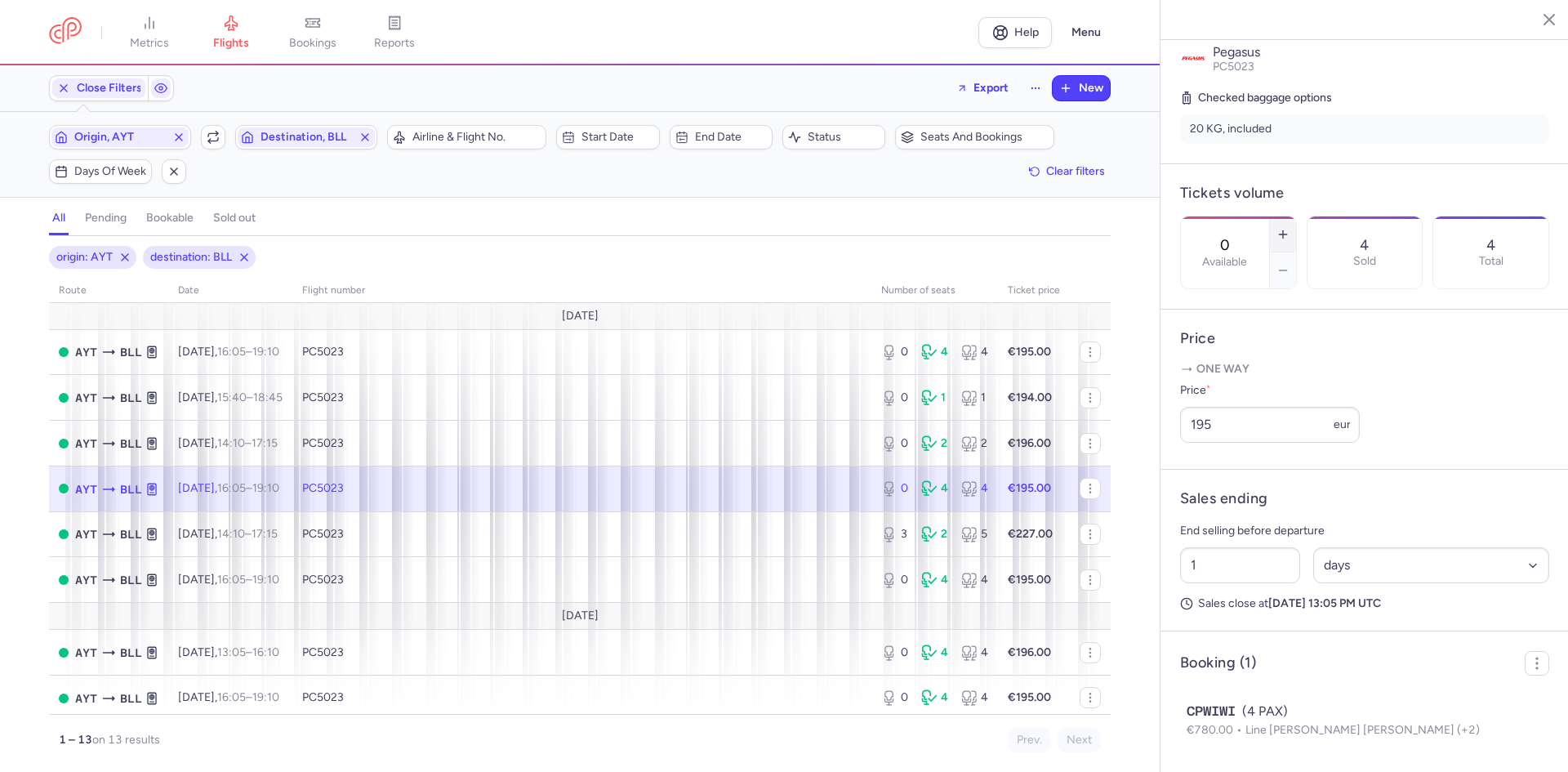 click 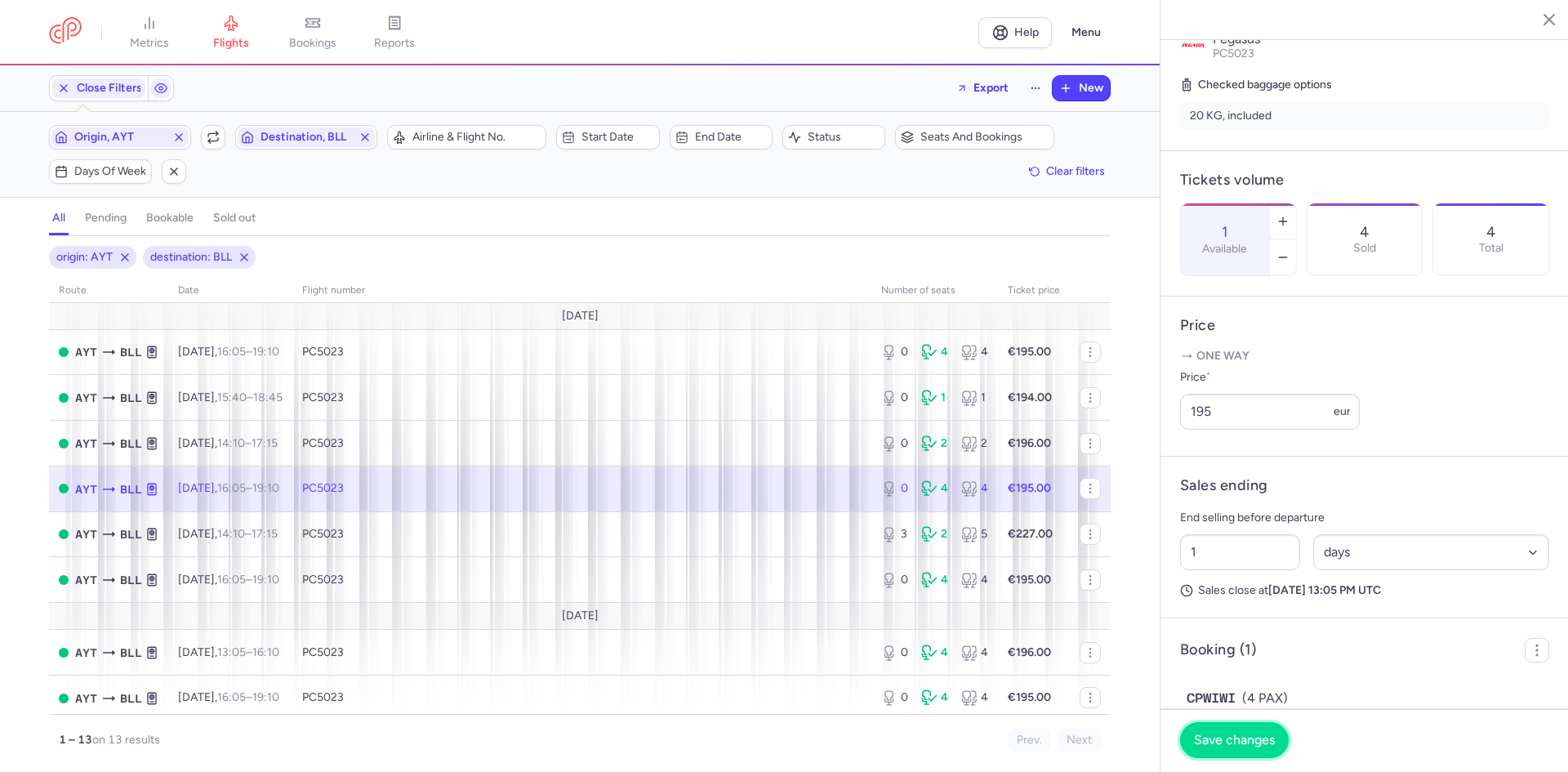 click on "Save changes" at bounding box center (1234, 740) 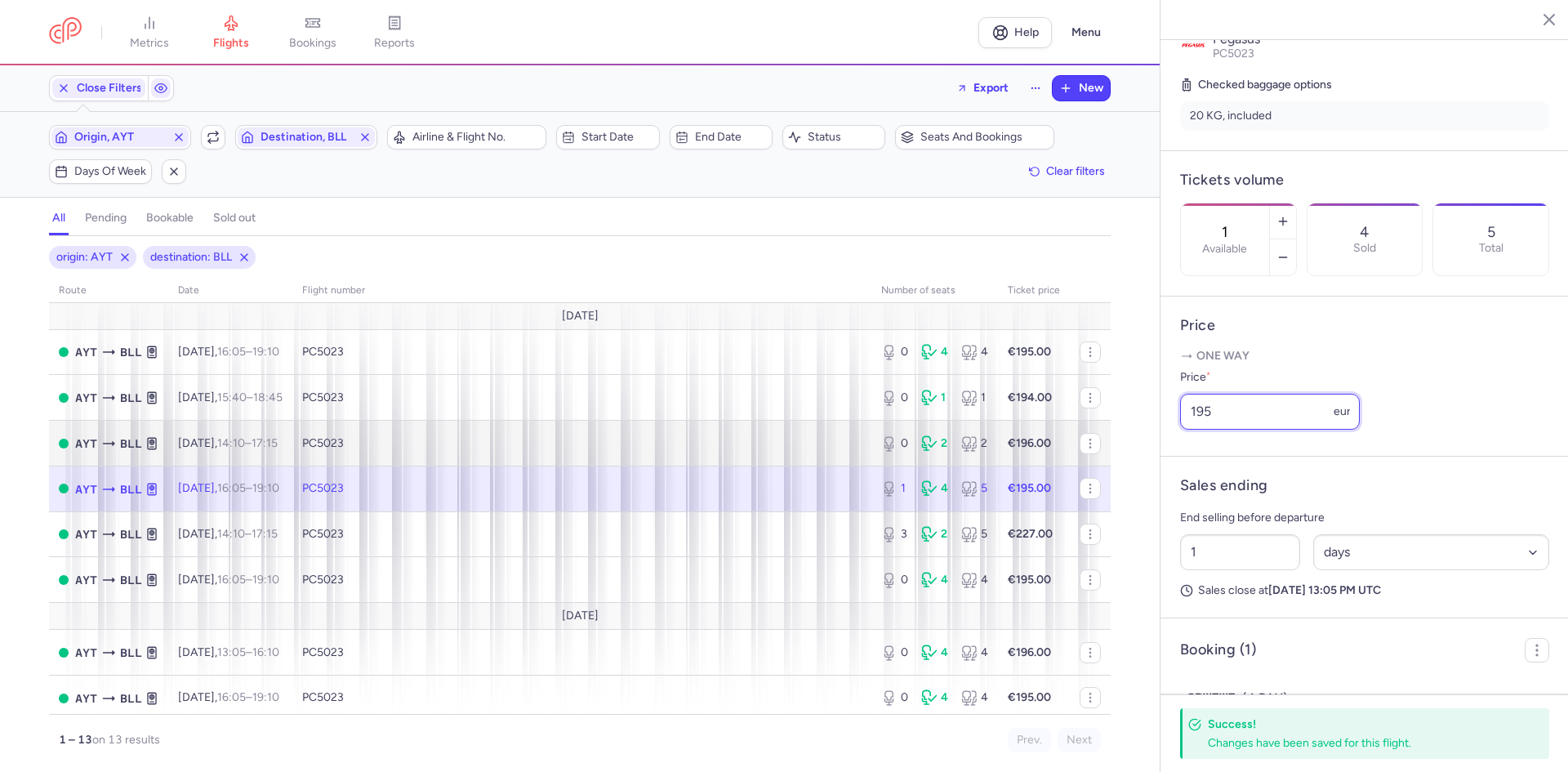 drag, startPoint x: 1068, startPoint y: 443, endPoint x: 1021, endPoint y: 443, distance: 47 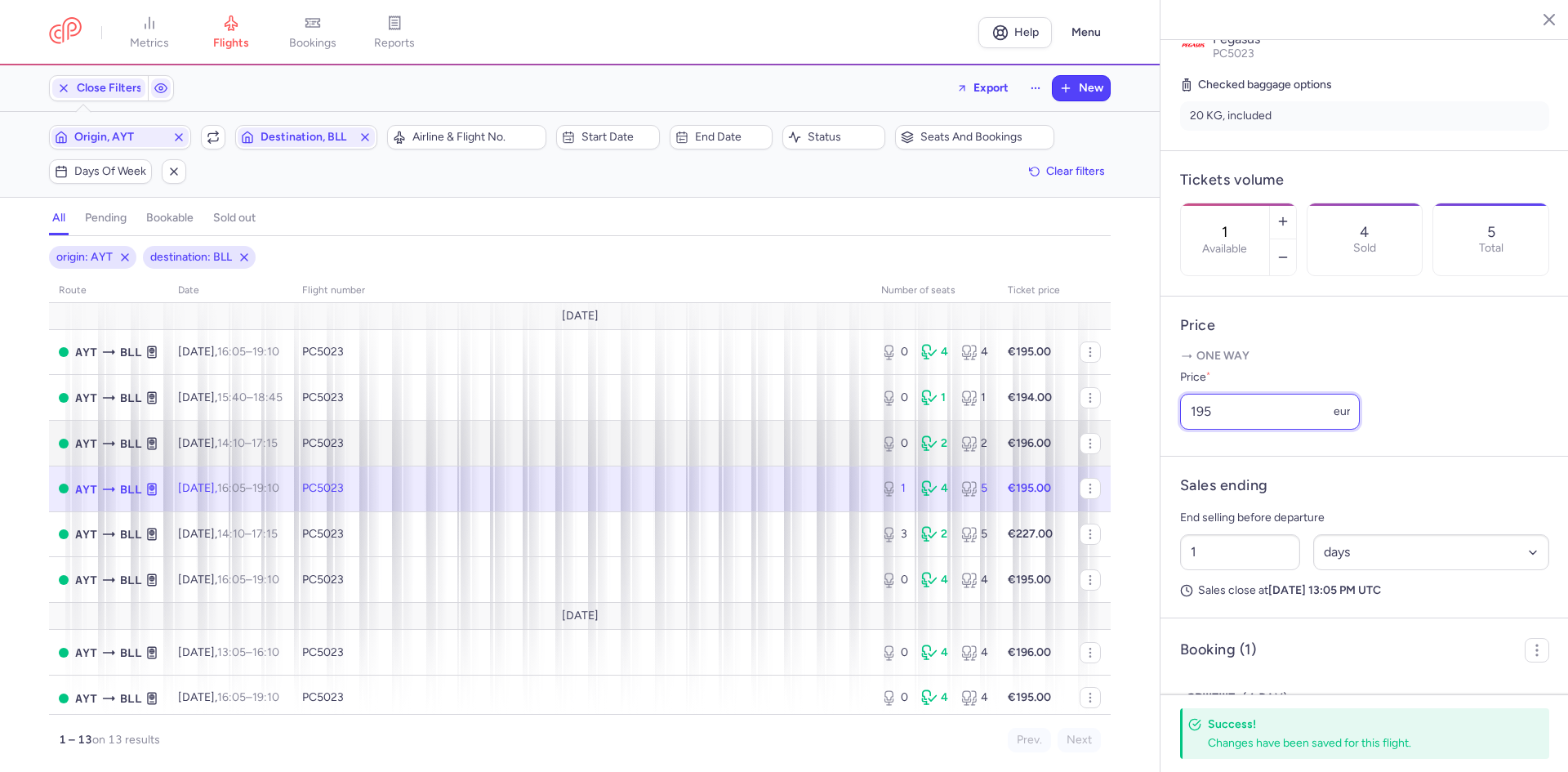 click on "metrics flights bookings reports  Help  Menu Close Filters  Export  New Filters (2) – 13 results  Origin, AYT  Include return  Destination, BLL  Airline & Flight No.  Start date  End date  Status  Seats and bookings  Days of week  Clear filters  all pending bookable sold out 2 origin: AYT destination: BLL route date Flight number number of seats Ticket price July 25  AYT  BLL Thu, 17 Jul,  16:05  –  19:10  +0  PC5023  0 4 4 €195.00  AYT  BLL Sun, 20 Jul,  15:40  –  18:45  +0  PC5023  0 1 1 €194.00  AYT  BLL Mon, 21 Jul,  14:10  –  17:15  +0  PC5023  0 2 2 €196.00  AYT  BLL Thu, 24 Jul,  16:05  –  19:10  +0  PC5023  1 4 5 €195.00  AYT  BLL Mon, 28 Jul,  14:10  –  17:15  +0  PC5023  3 2 5 €227.00  AYT  BLL Thu, 31 Jul,  16:05  –  19:10  +0  PC5023  0 4 4 €195.00 August 25  AYT  BLL Mon, 4 Aug,  13:05  –  16:10  +0  PC5023  0 4 4 €196.00  AYT  BLL Thu, 7 Aug,  16:05  –  19:10  +0  PC5023  0 4 4 €195.00  AYT  BLL Mon, 11 Aug,  13:05  –  16:10  +0  PC5023  4 0 4 €196.00  AYT 0" 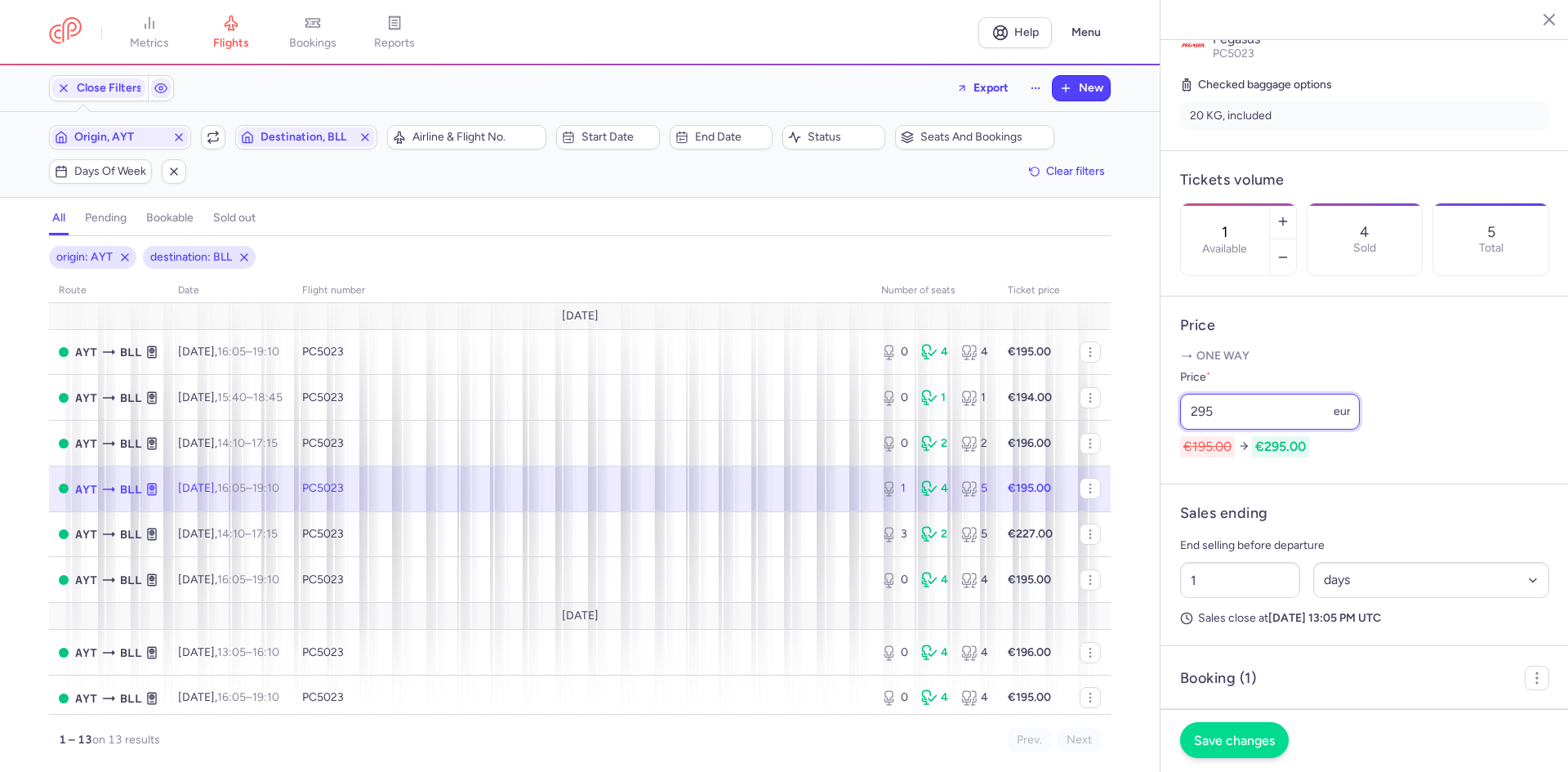 type on "295" 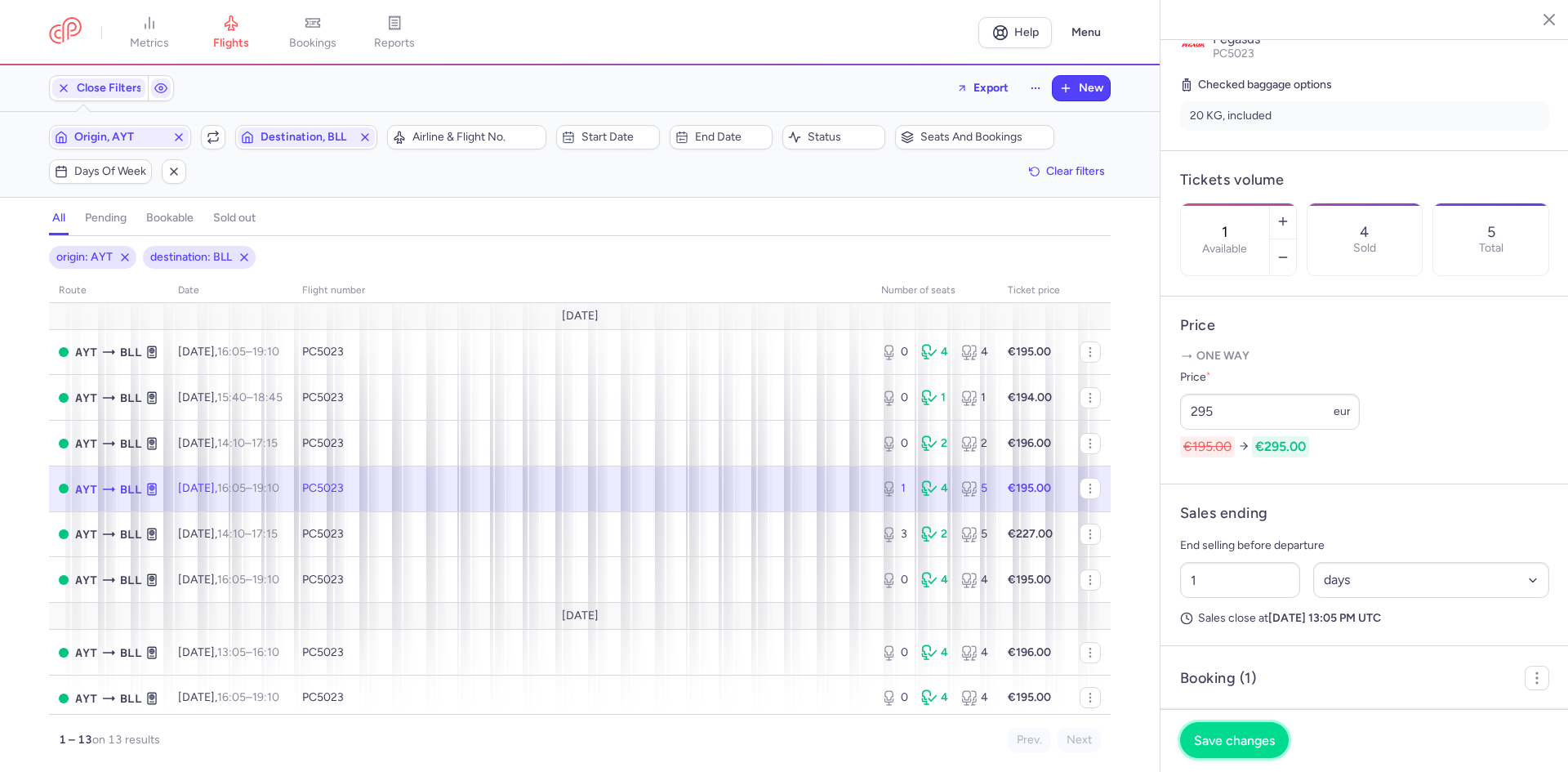 click on "Save changes" at bounding box center [1234, 740] 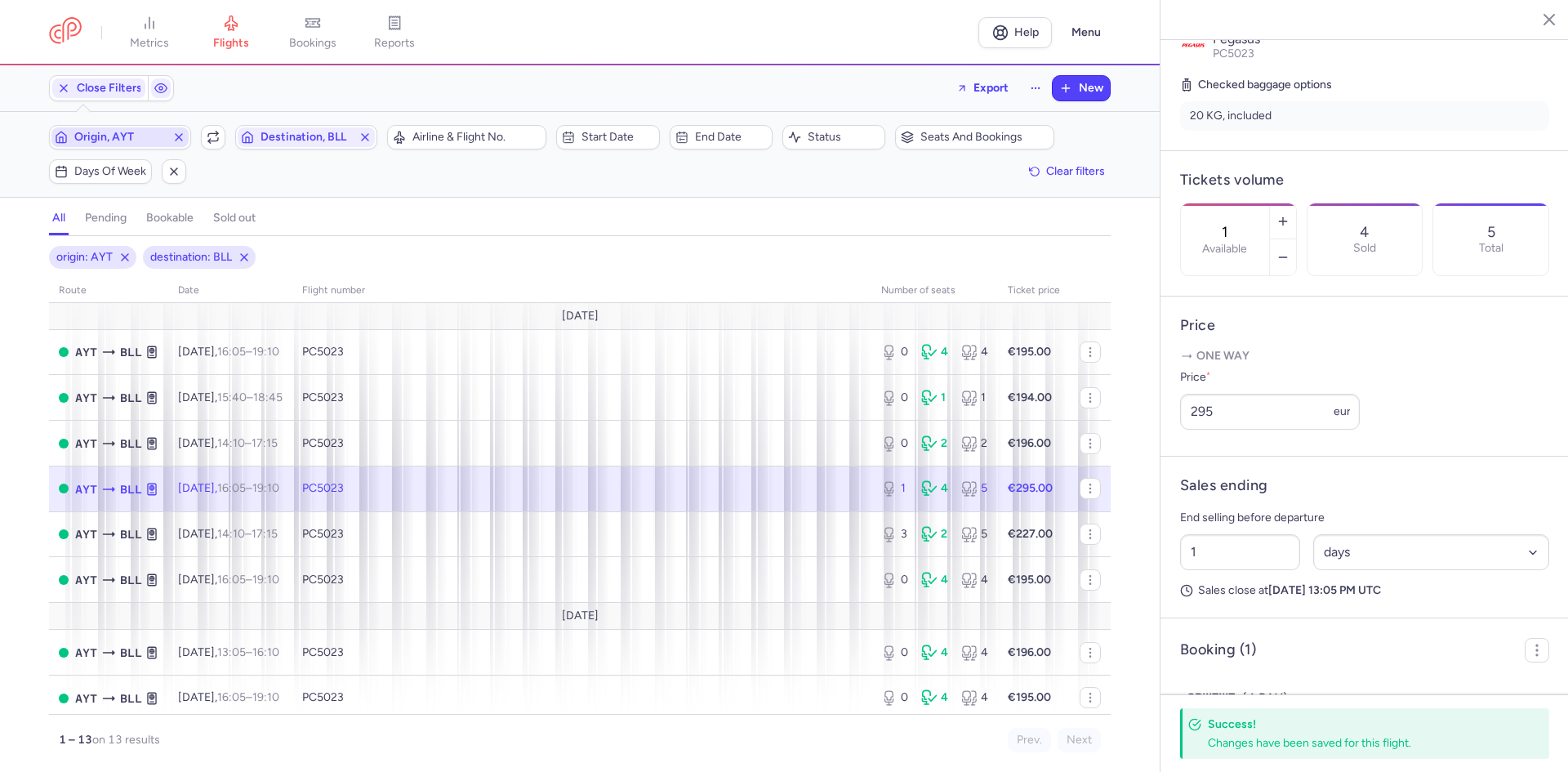 click on "Origin, AYT" at bounding box center (120, 137) 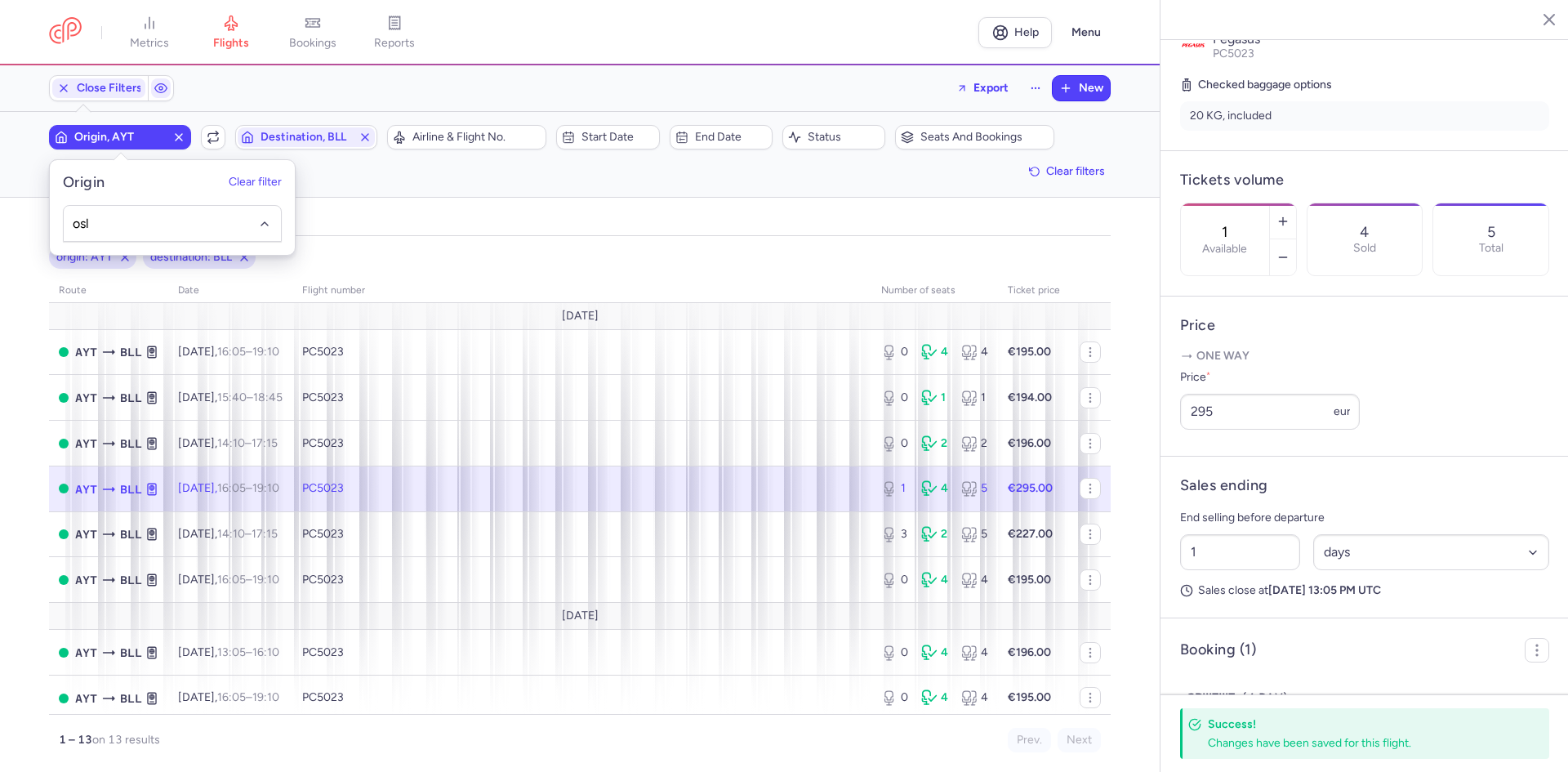 type on "osl" 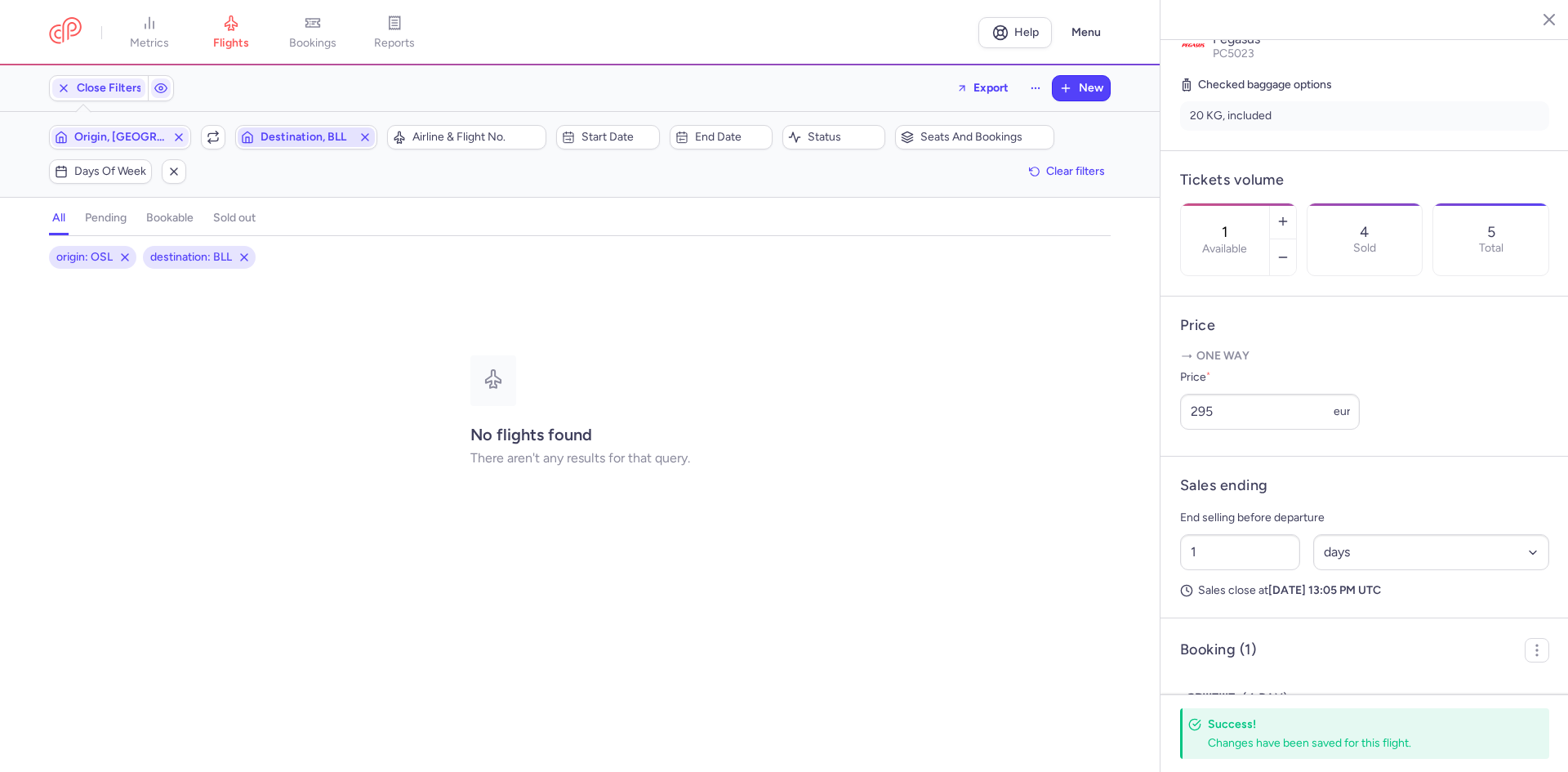 click on "Destination, BLL" at bounding box center [306, 137] 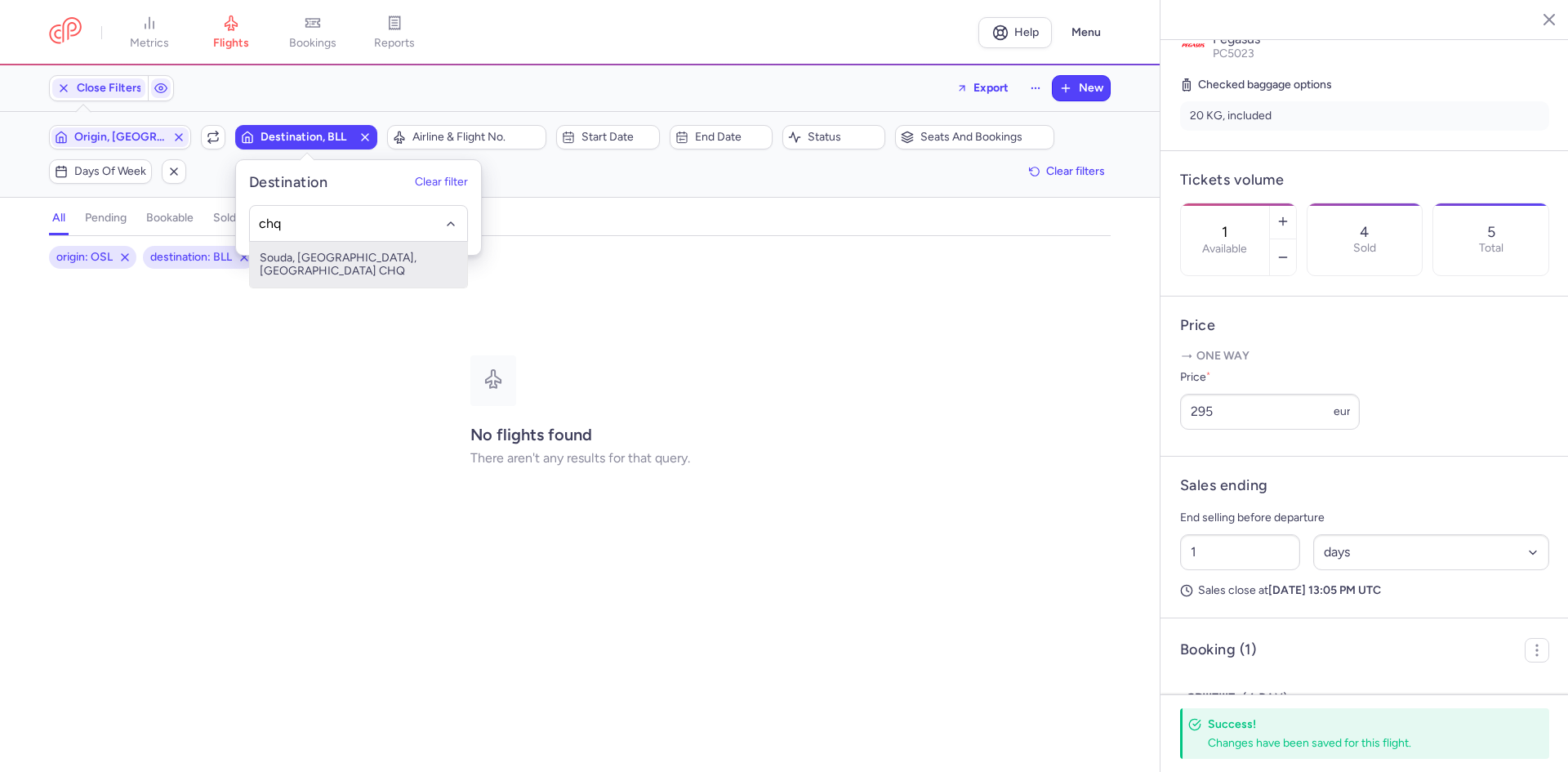 click on "Souda, [GEOGRAPHIC_DATA], [GEOGRAPHIC_DATA] CHQ" at bounding box center (359, 265) 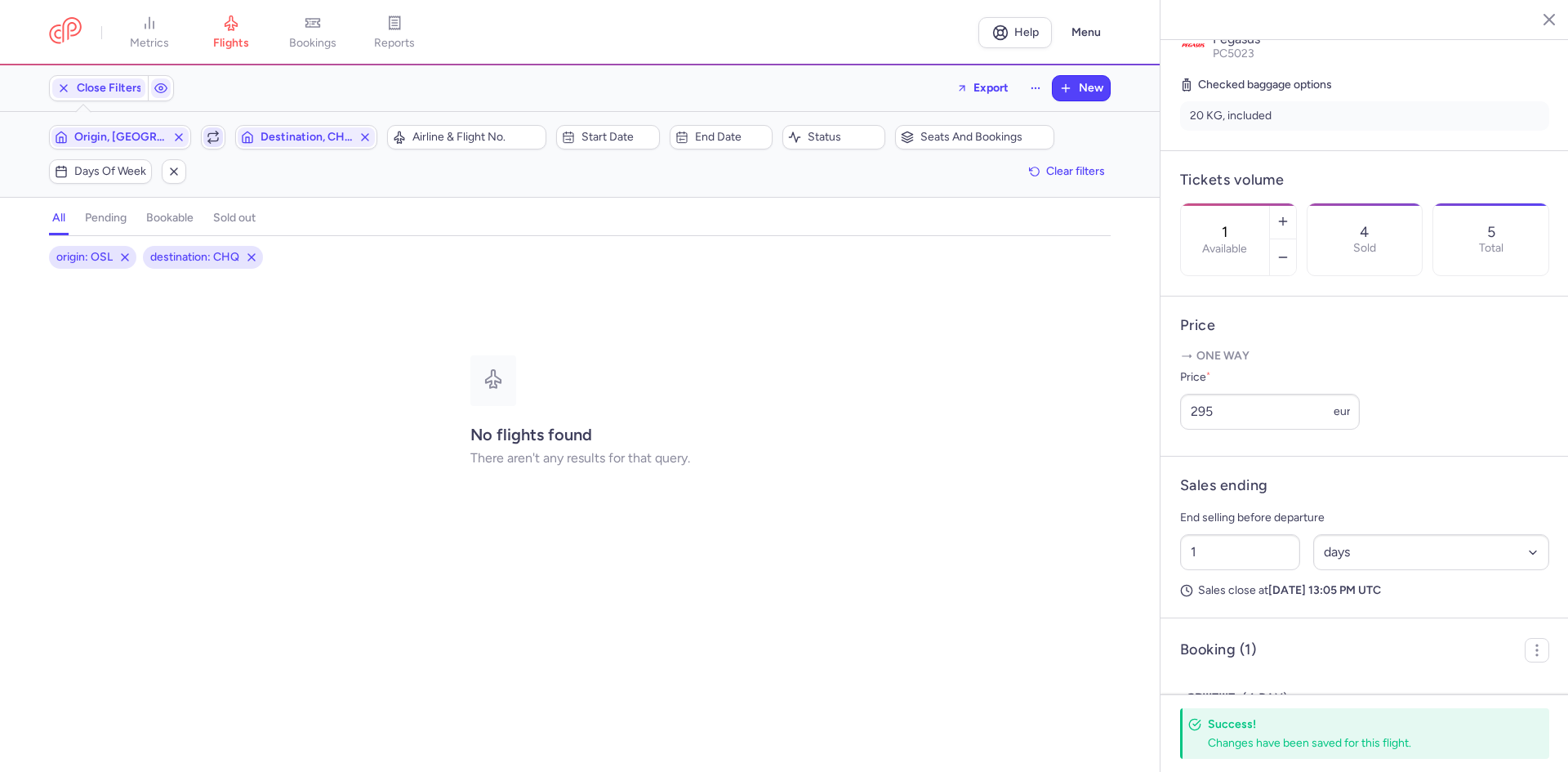 click at bounding box center [213, 137] 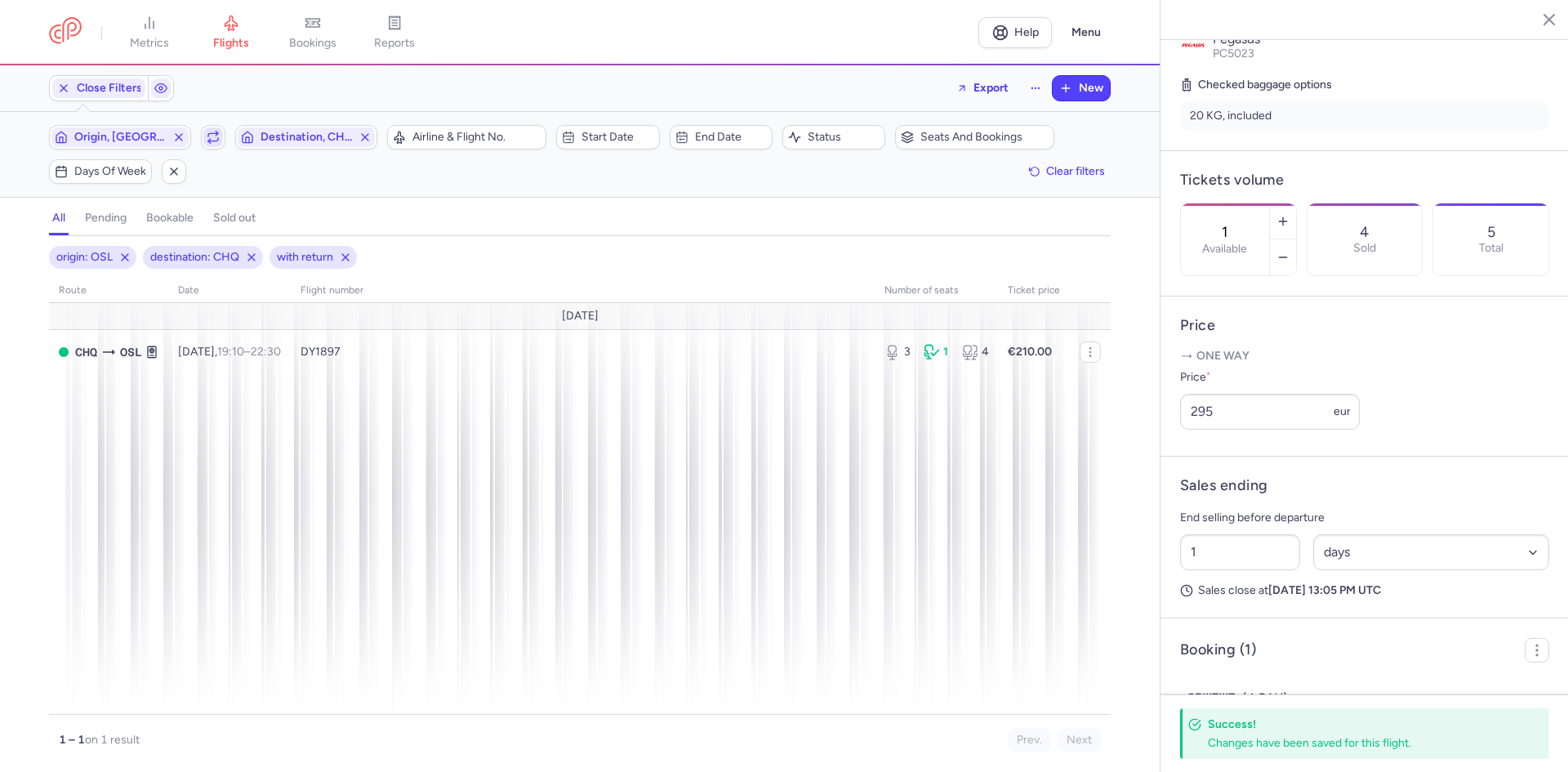 click at bounding box center [213, 137] 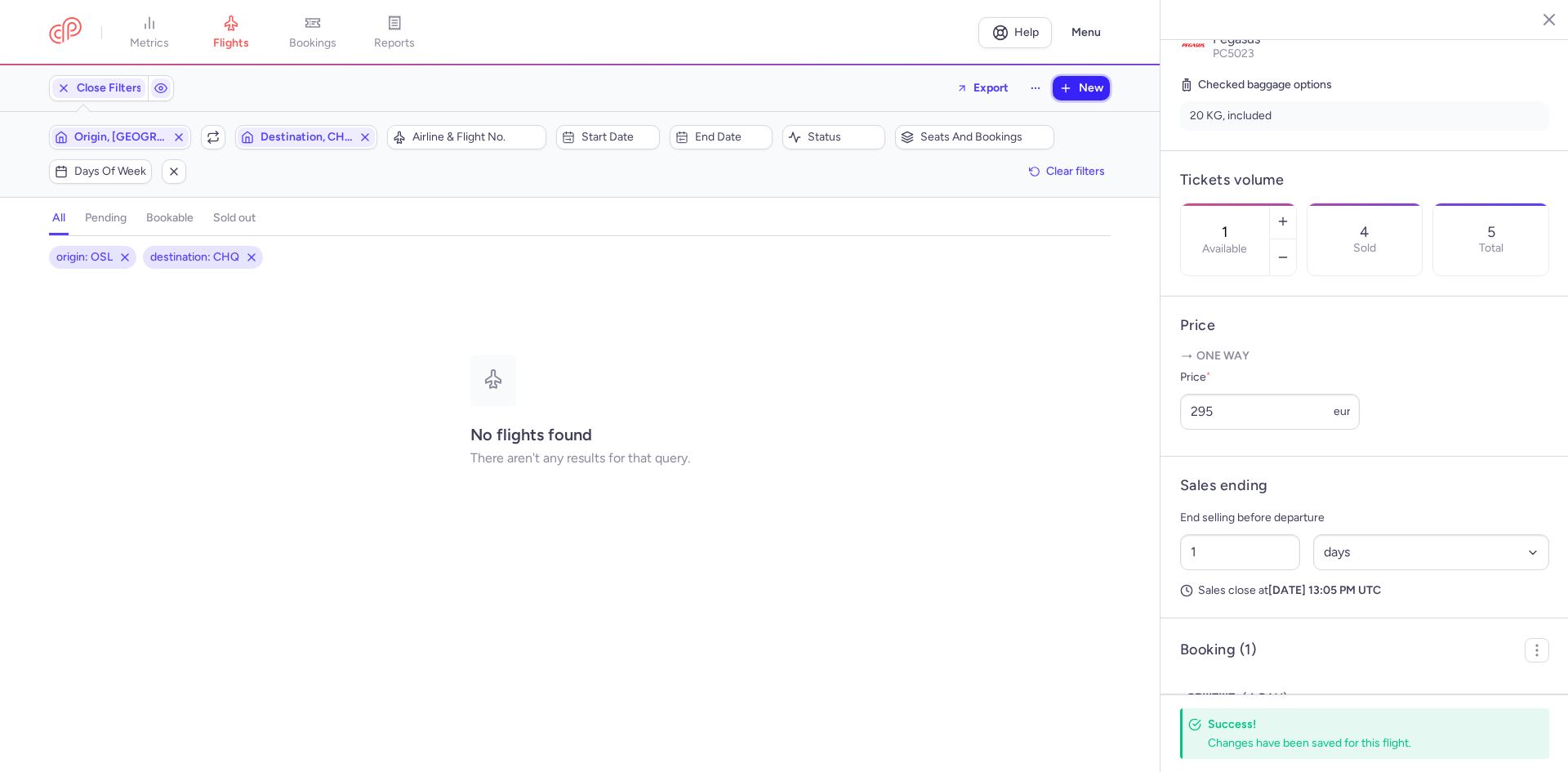 drag, startPoint x: 1102, startPoint y: 88, endPoint x: 1094, endPoint y: 92, distance: 8.94427 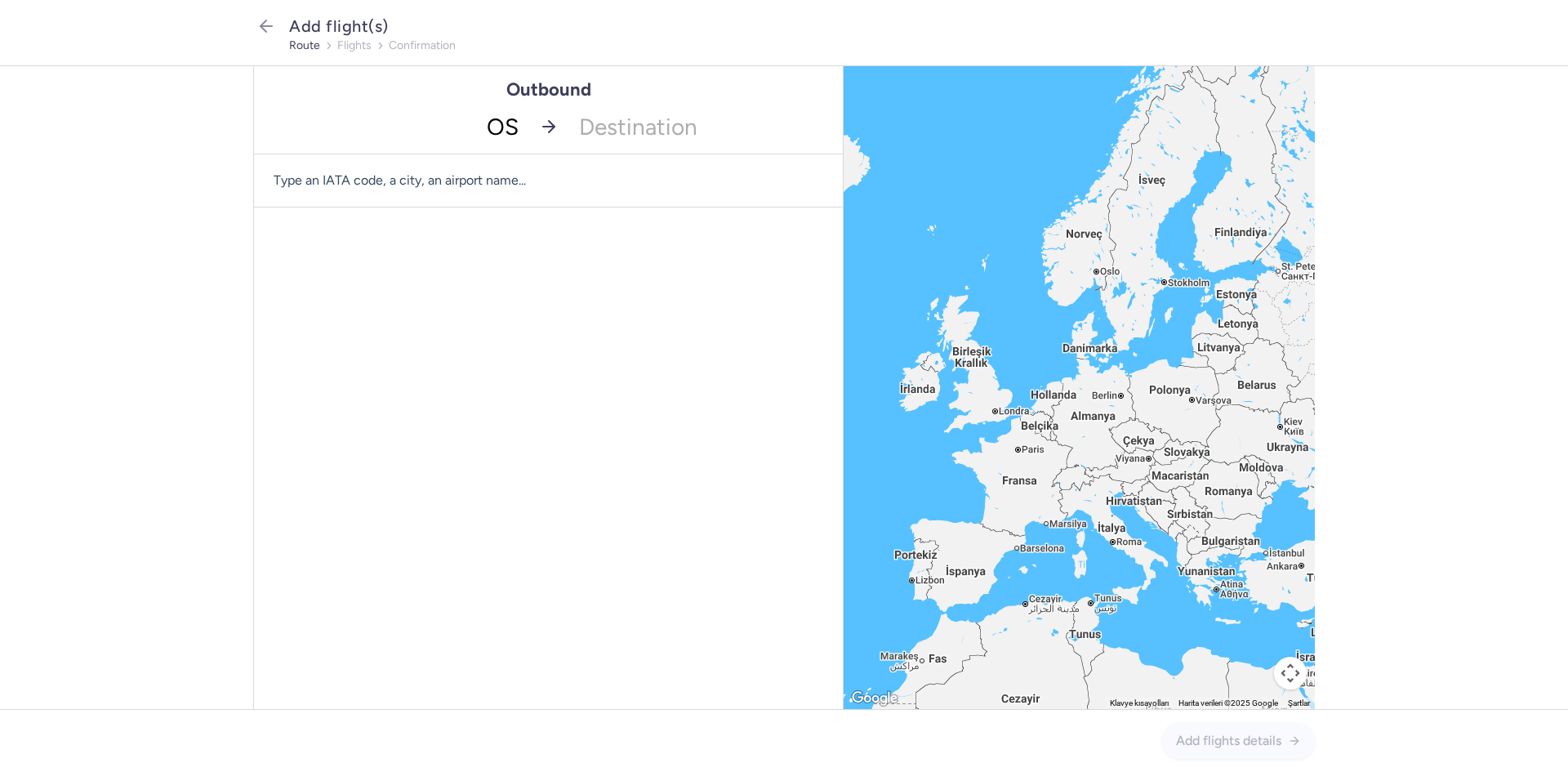 type on "OSL" 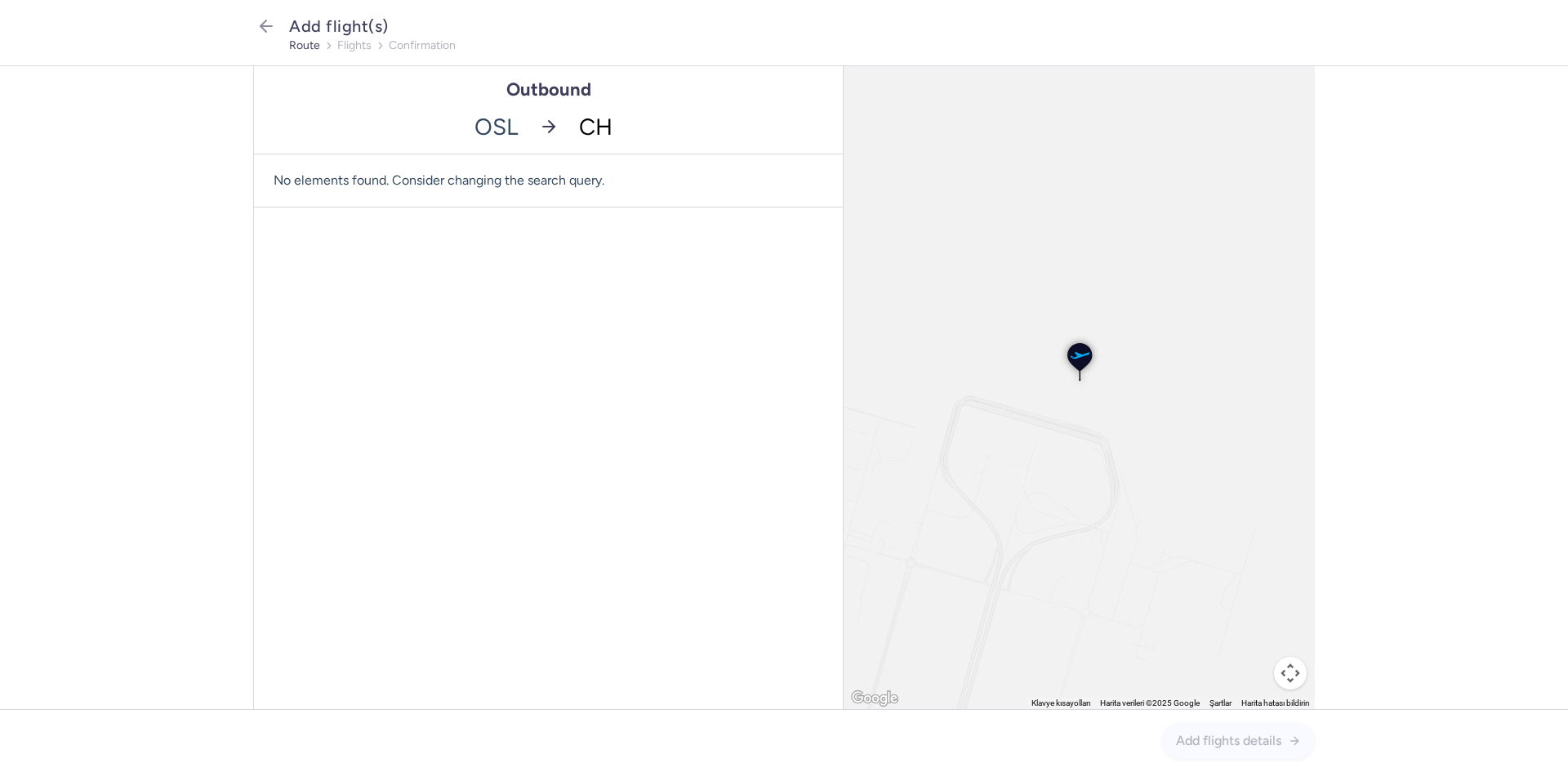 type on "CHQ" 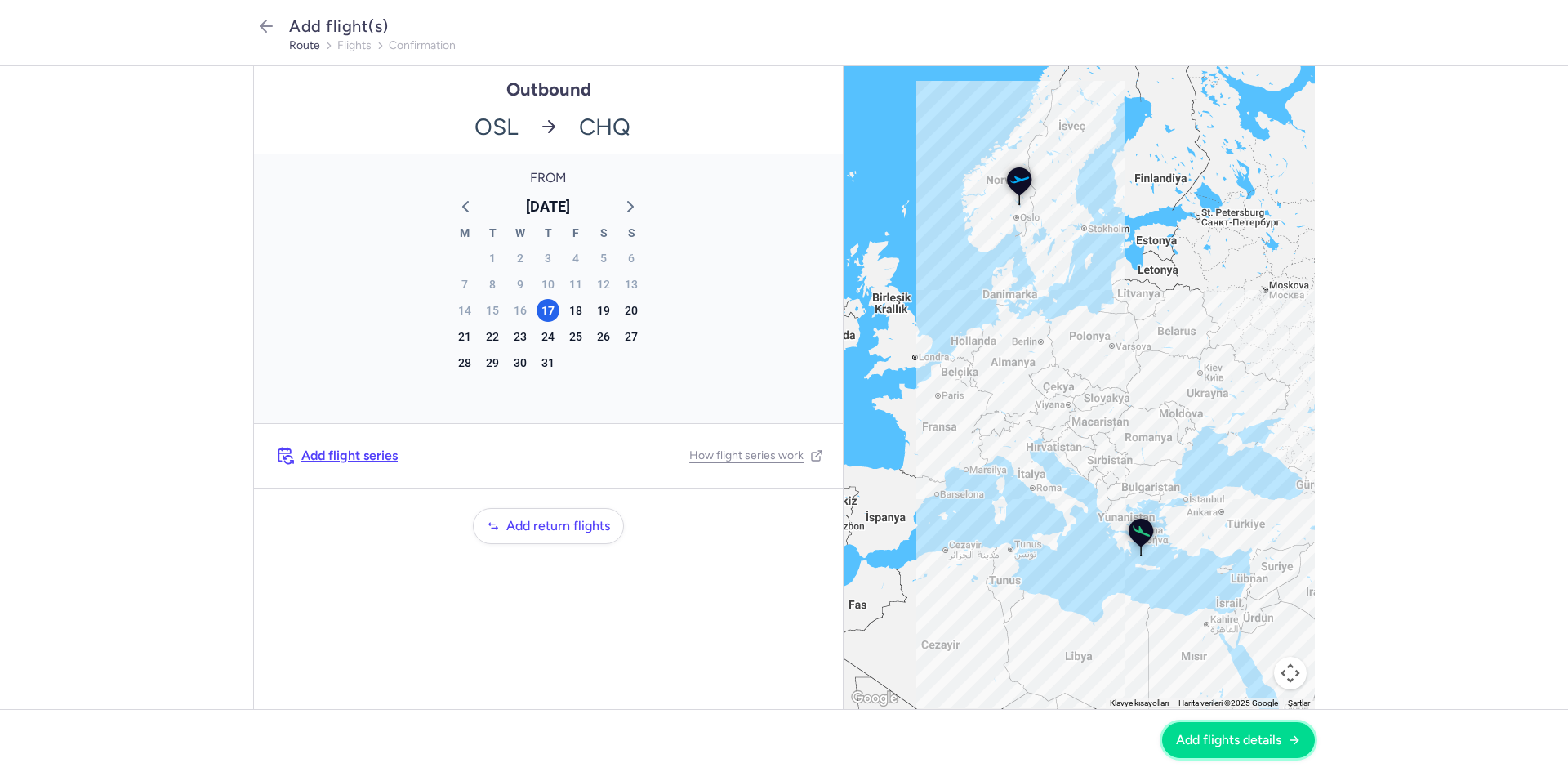 click on "Add flights details" at bounding box center (1228, 740) 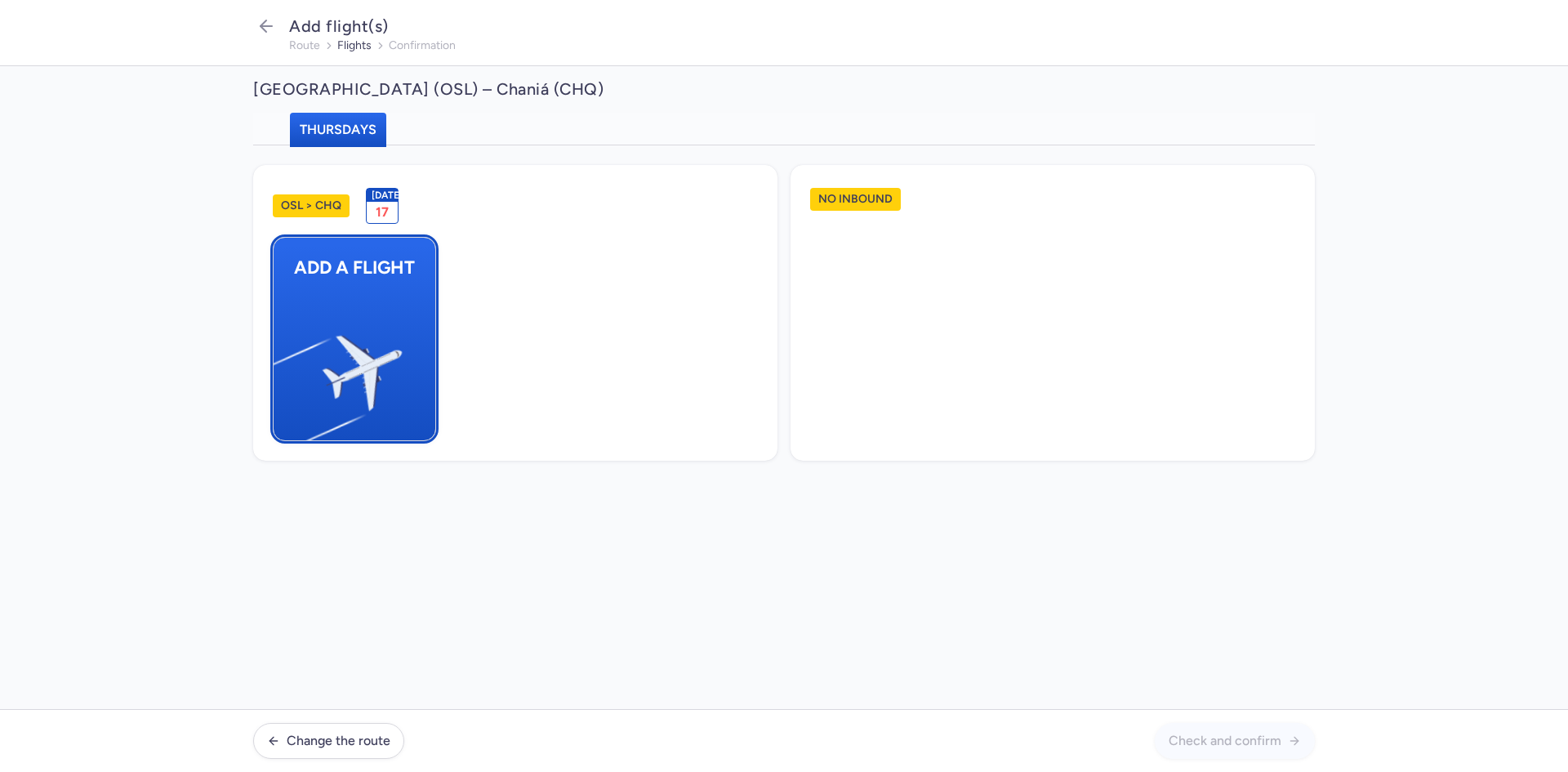 click at bounding box center [282, 366] 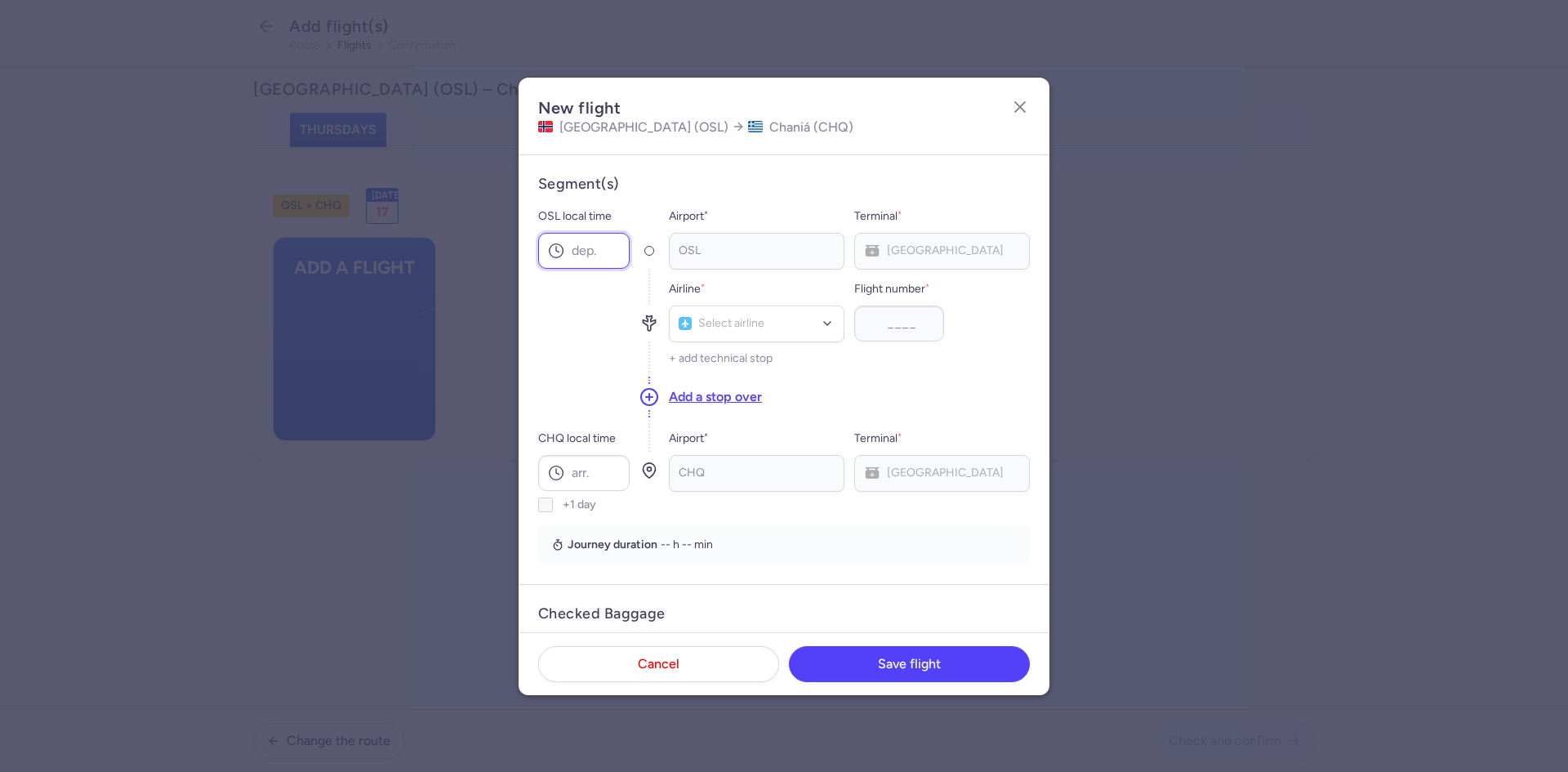 click on "OSL local time" at bounding box center [584, 251] 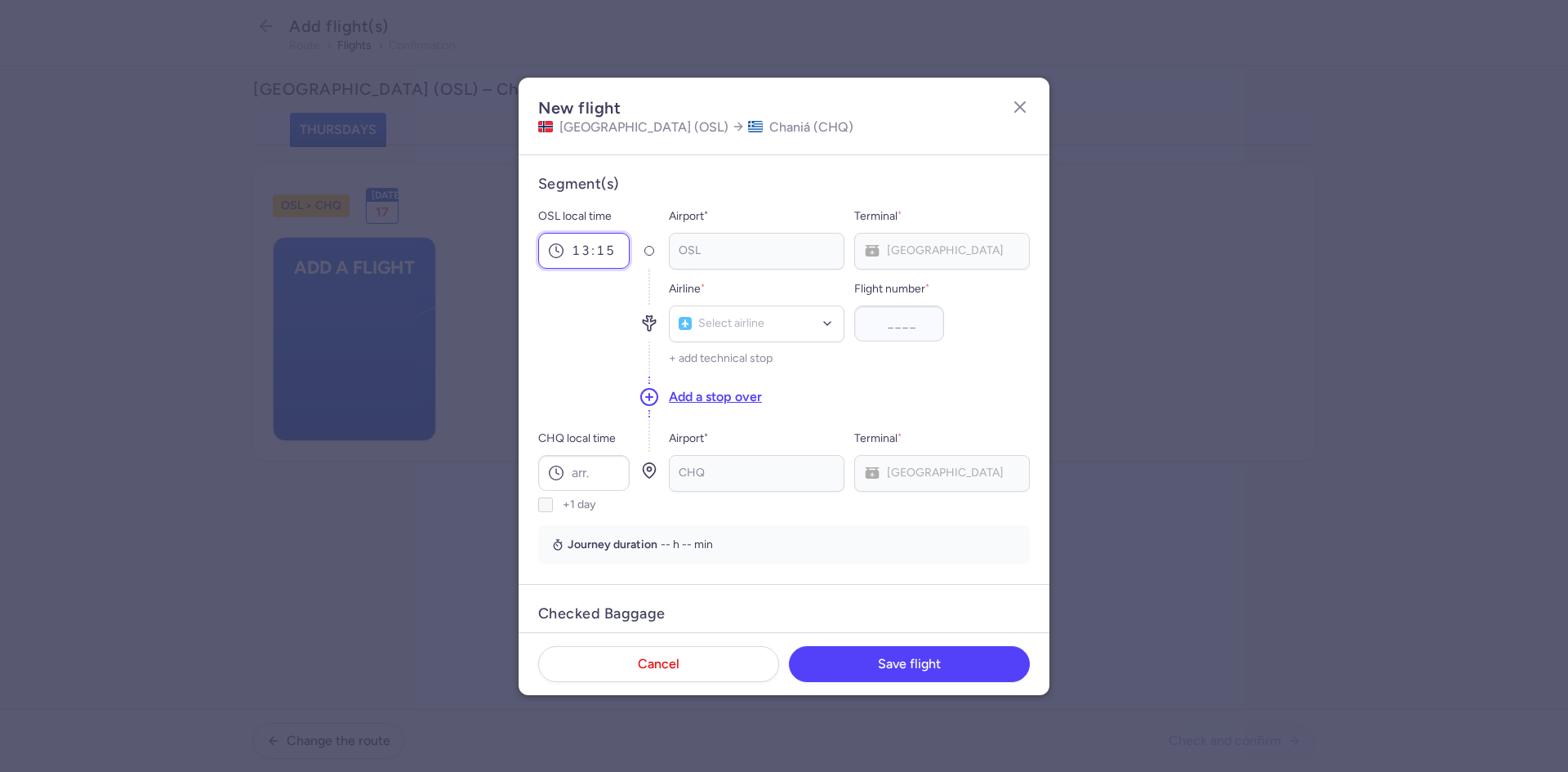 type on "13:15" 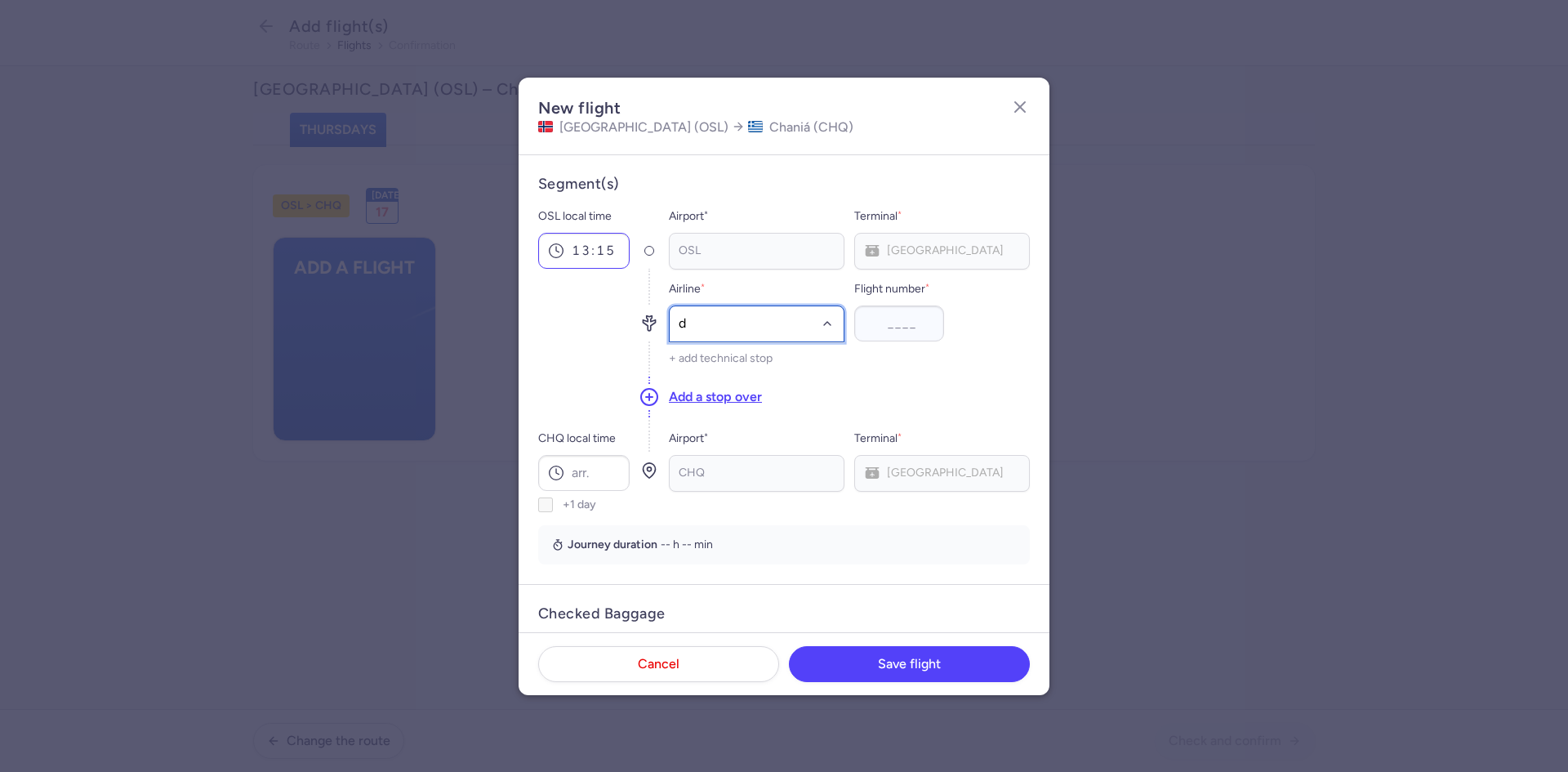 type on "dy" 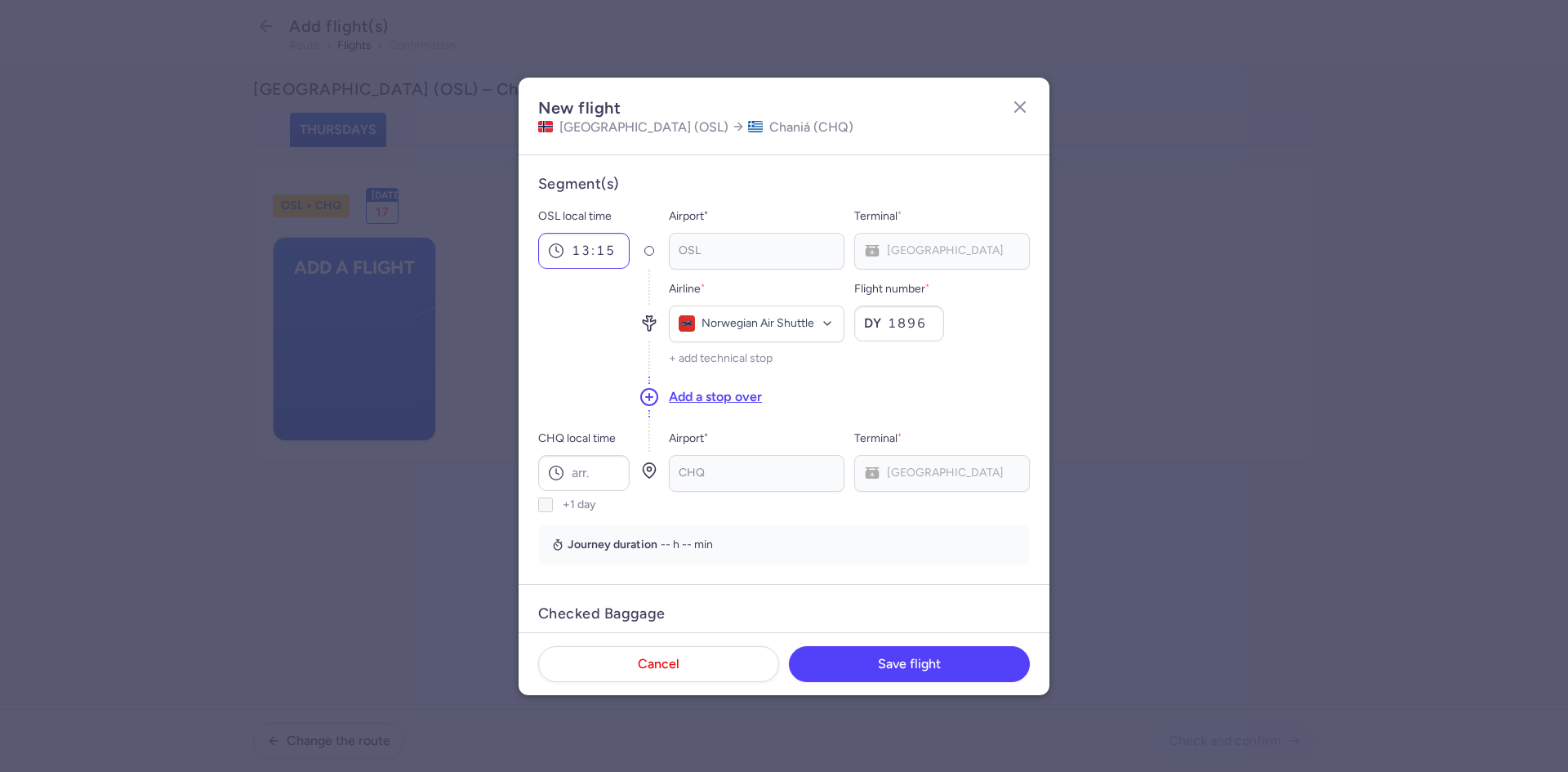 type on "1896" 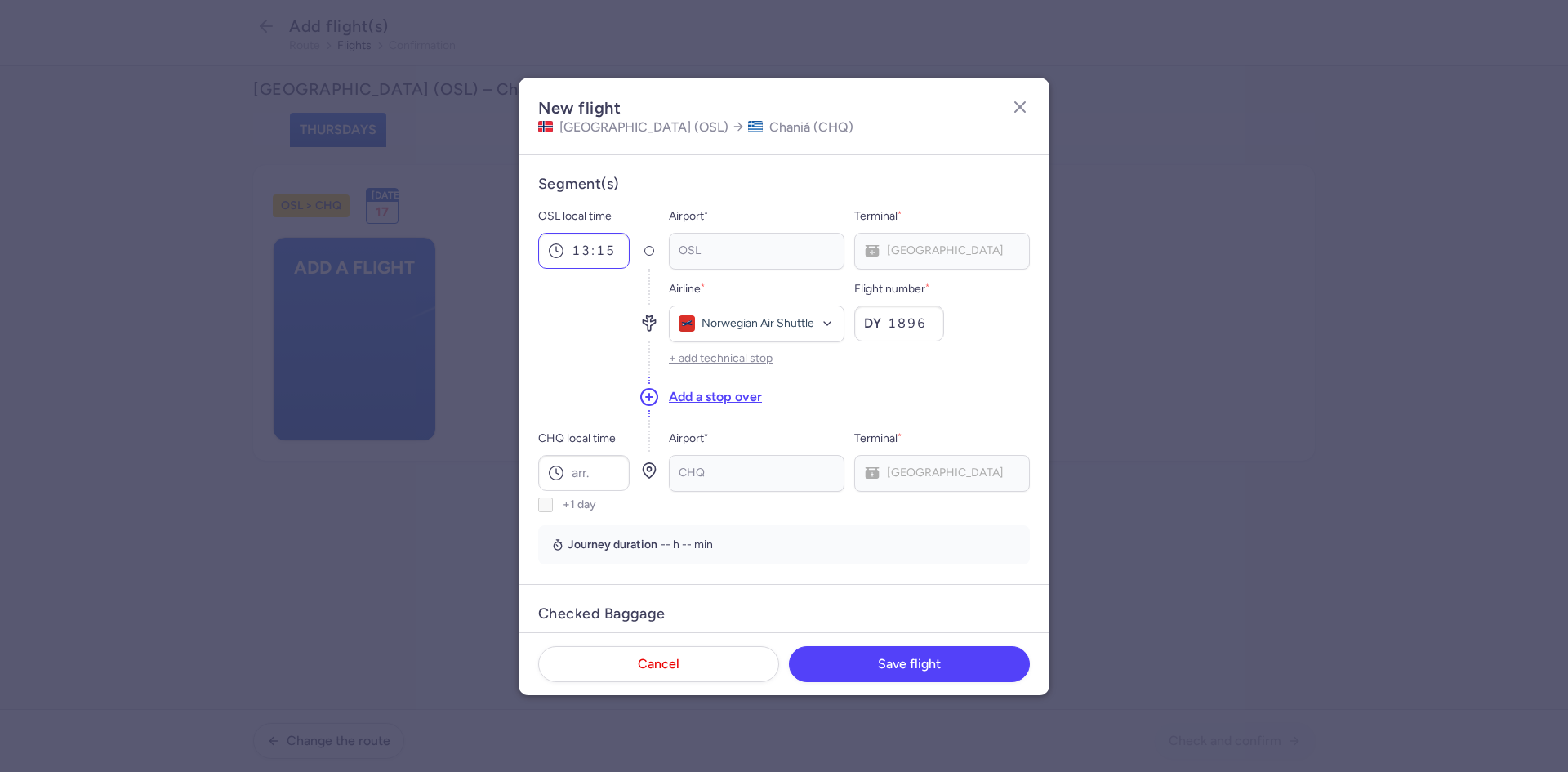 type 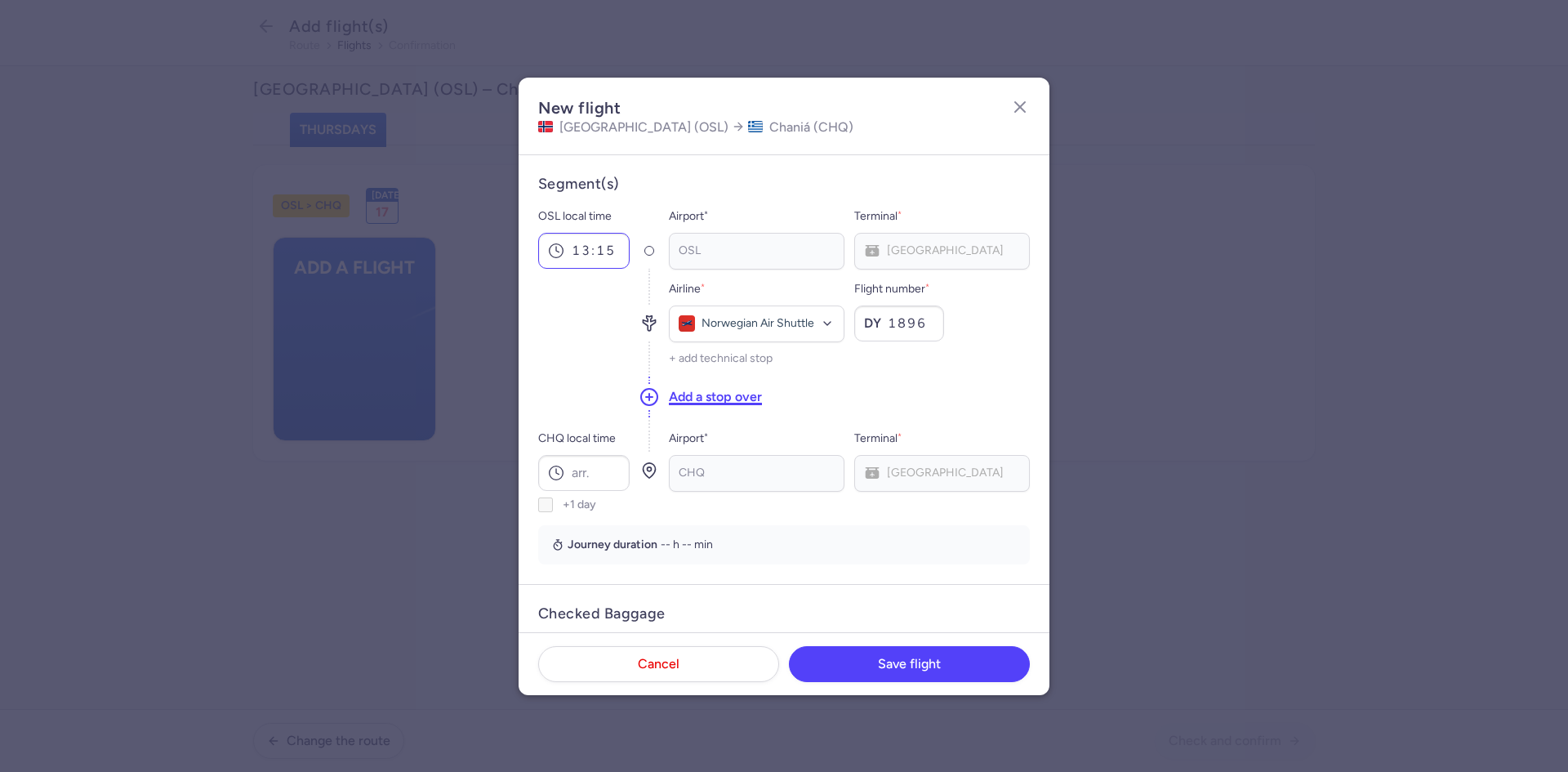 type 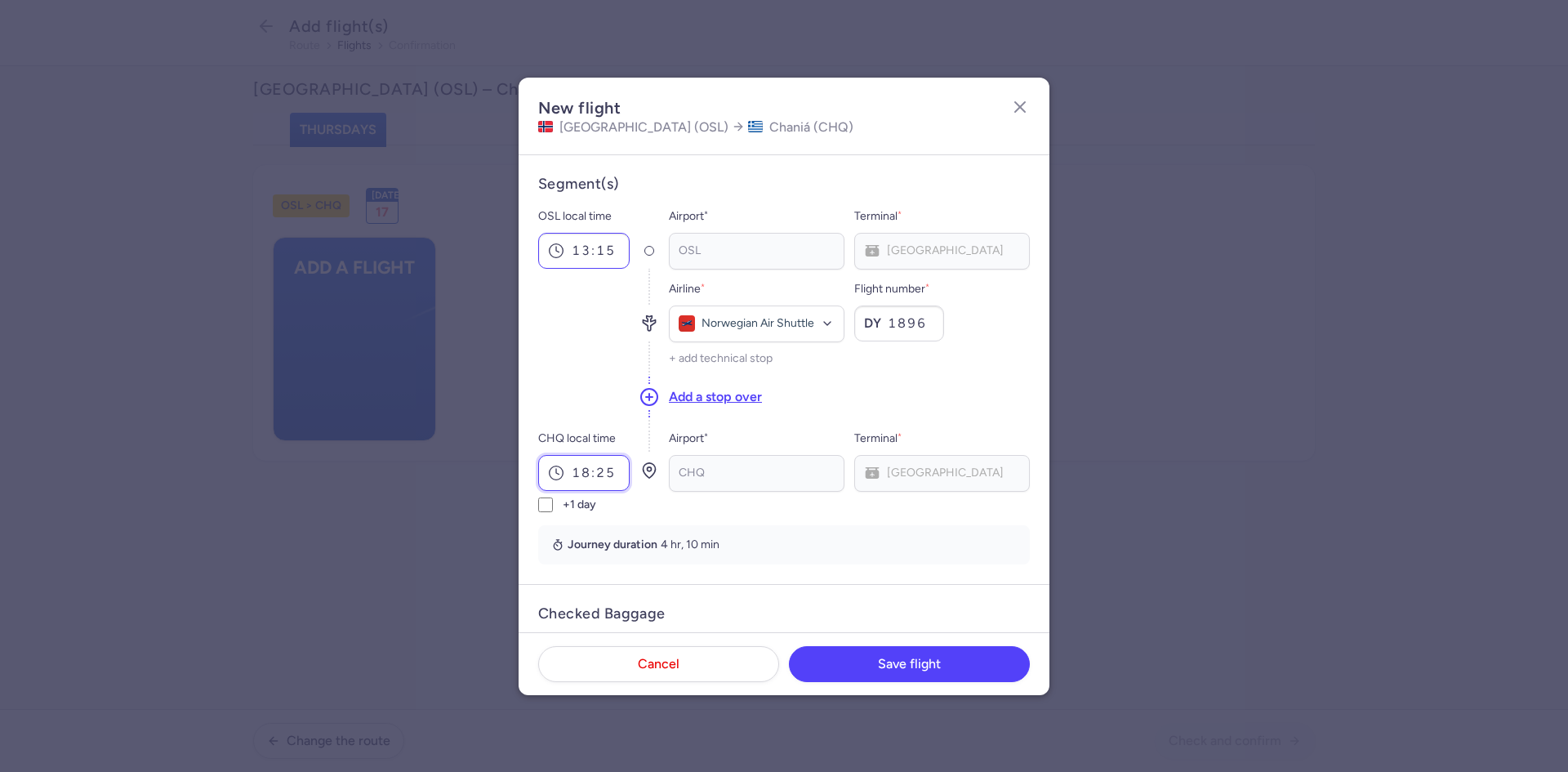 type on "18:25" 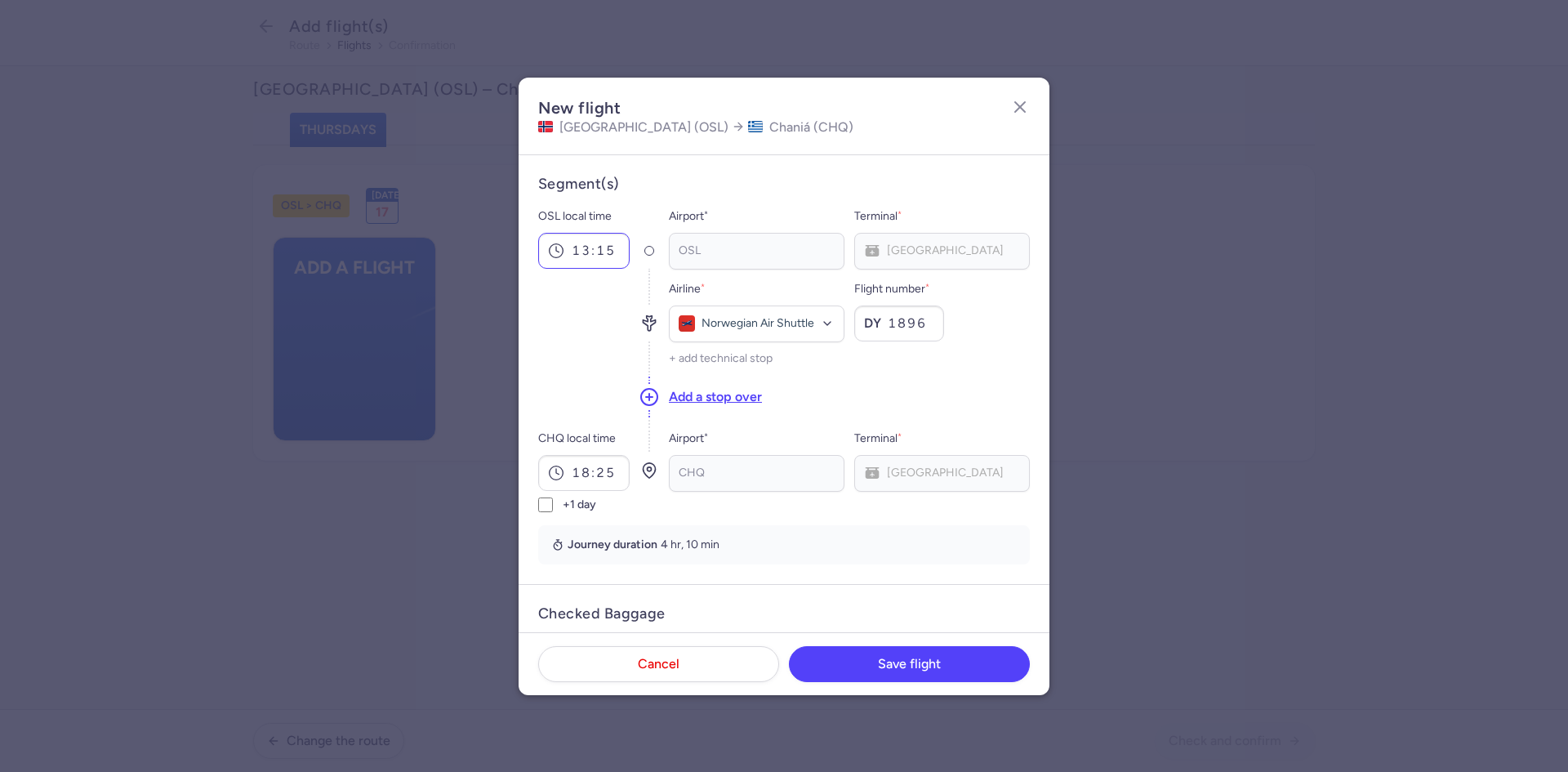 scroll, scrollTop: 287, scrollLeft: 0, axis: vertical 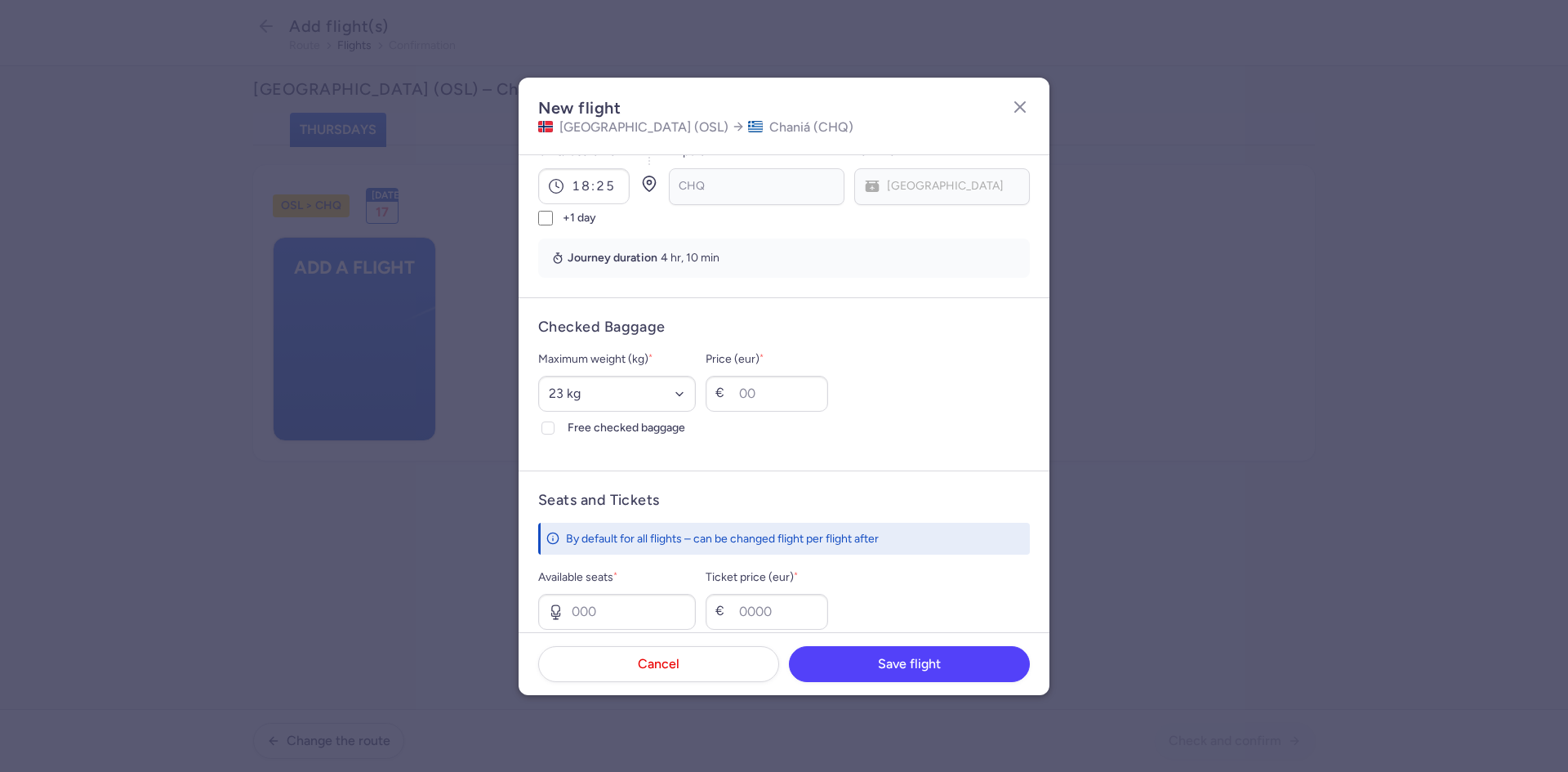 click on "Free checked baggage" at bounding box center [548, 428] 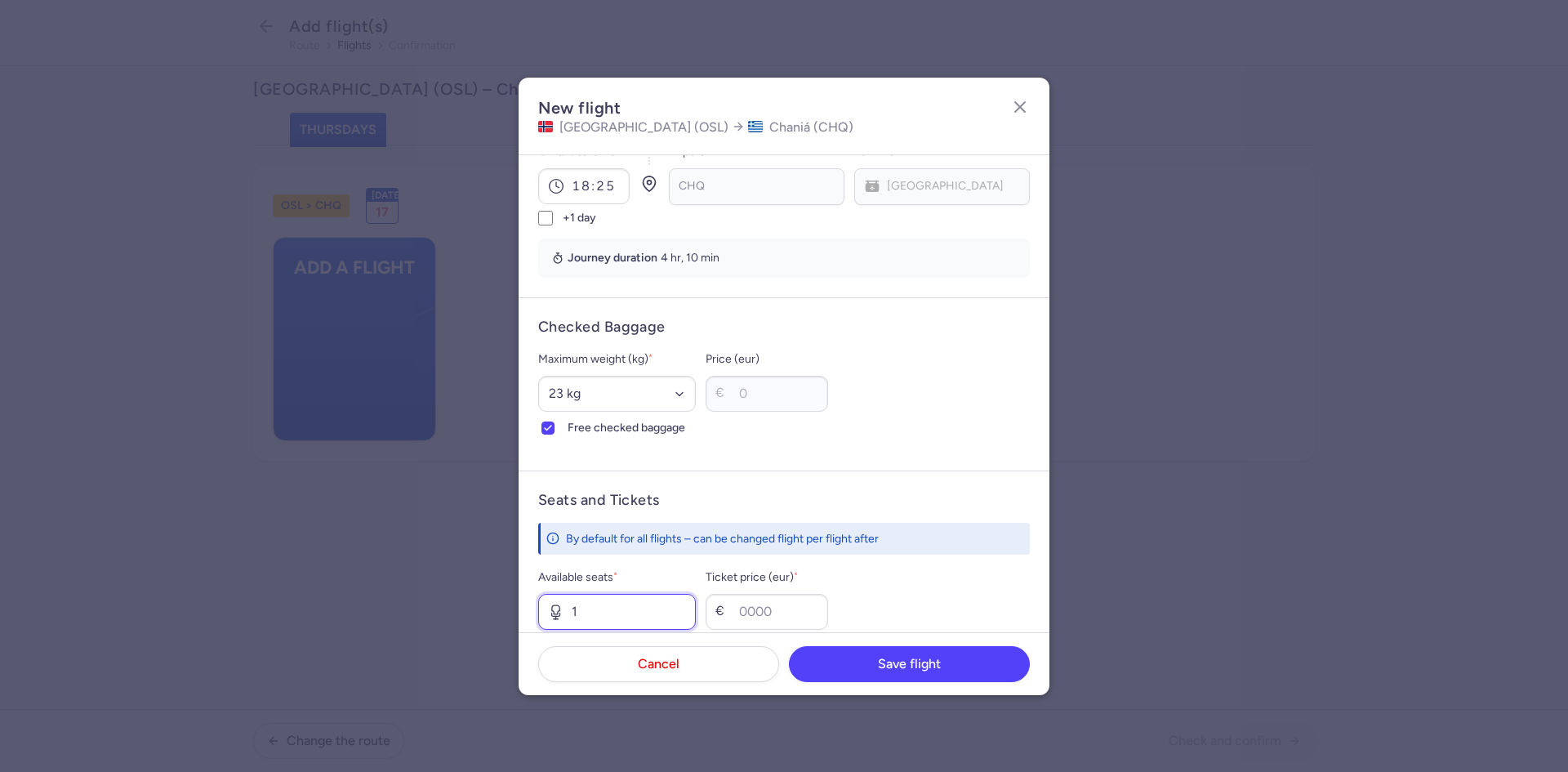 type on "1" 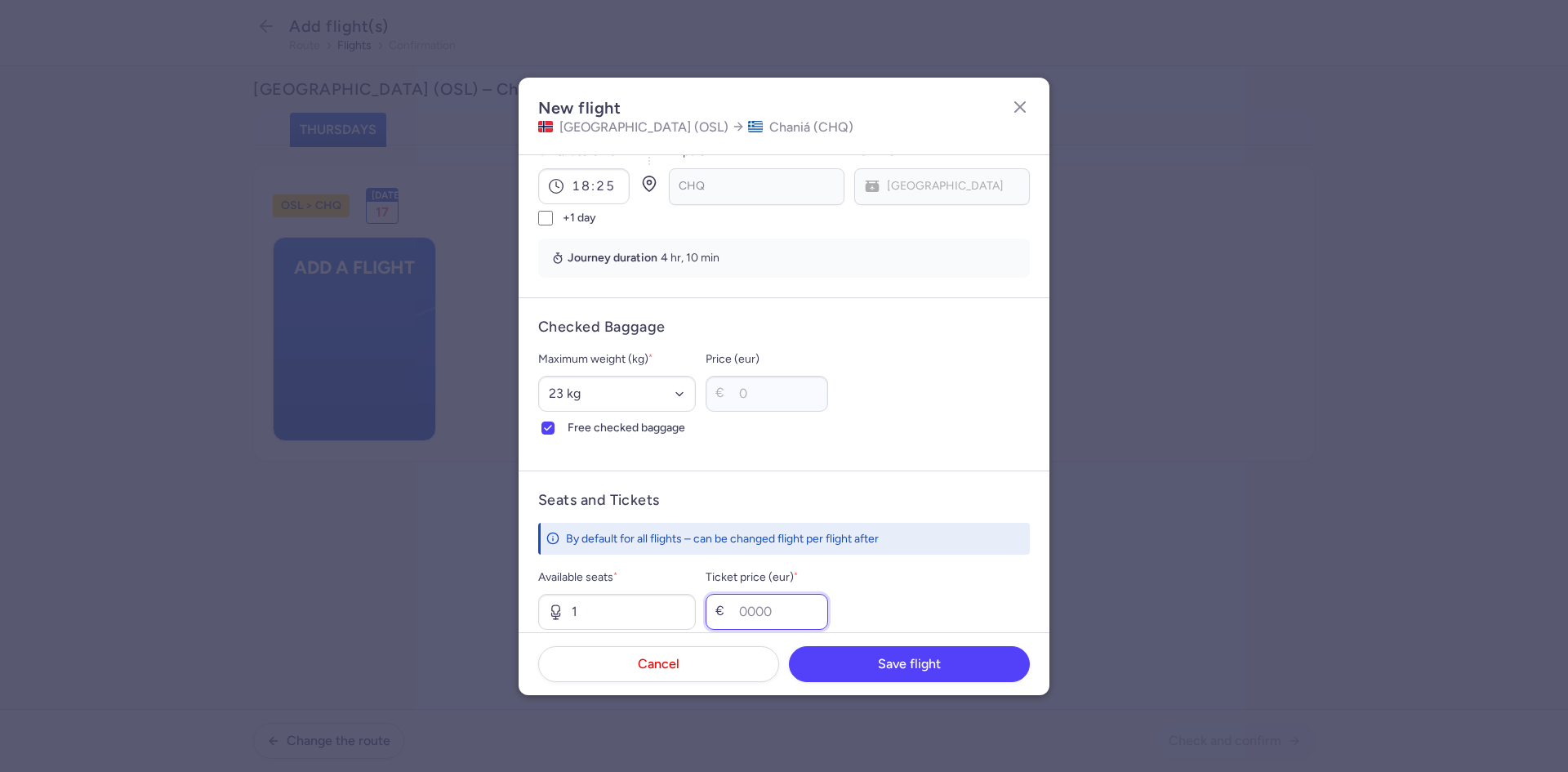 click on "Ticket price (eur)  *" at bounding box center (767, 612) 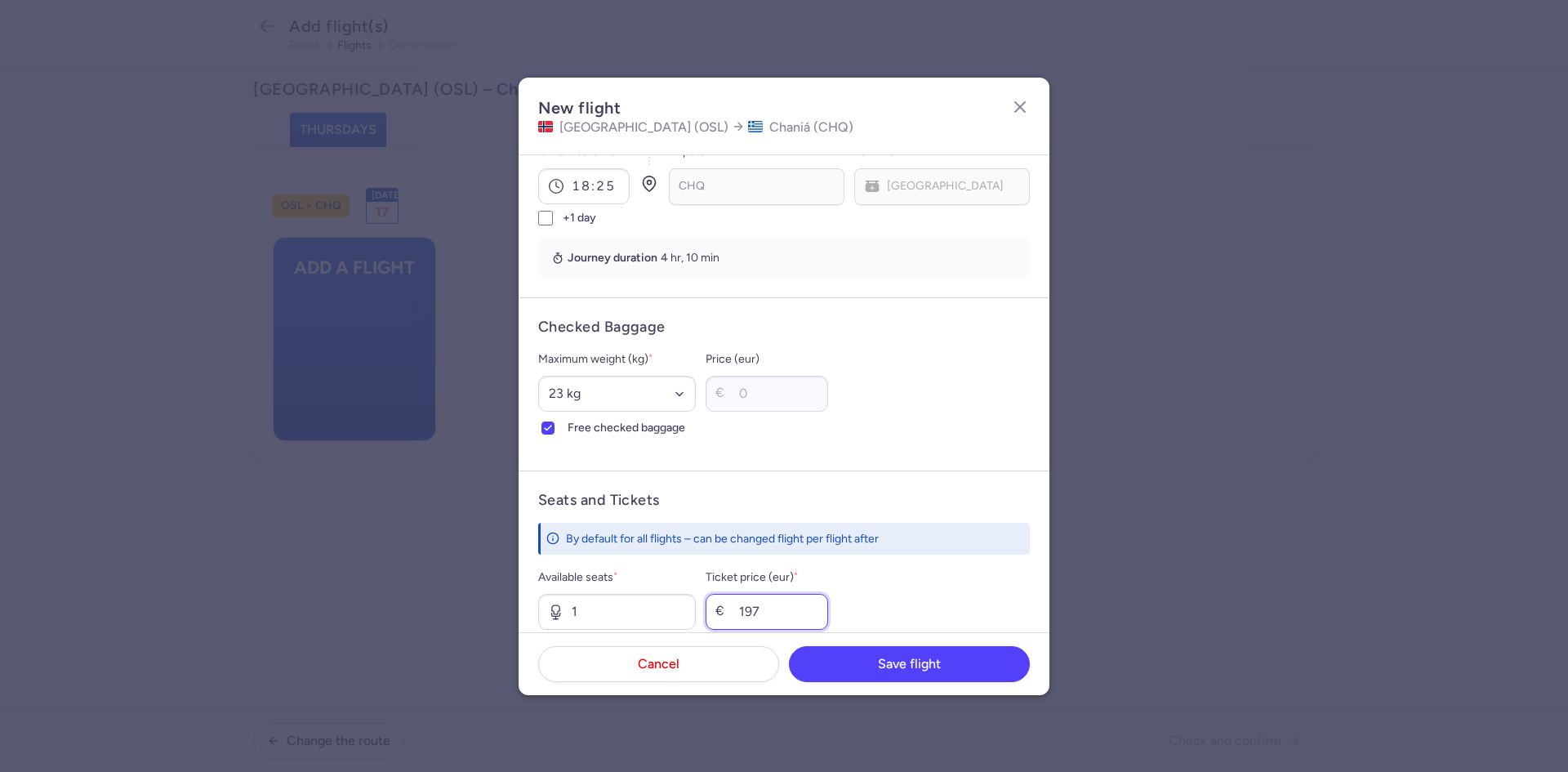 type on "197" 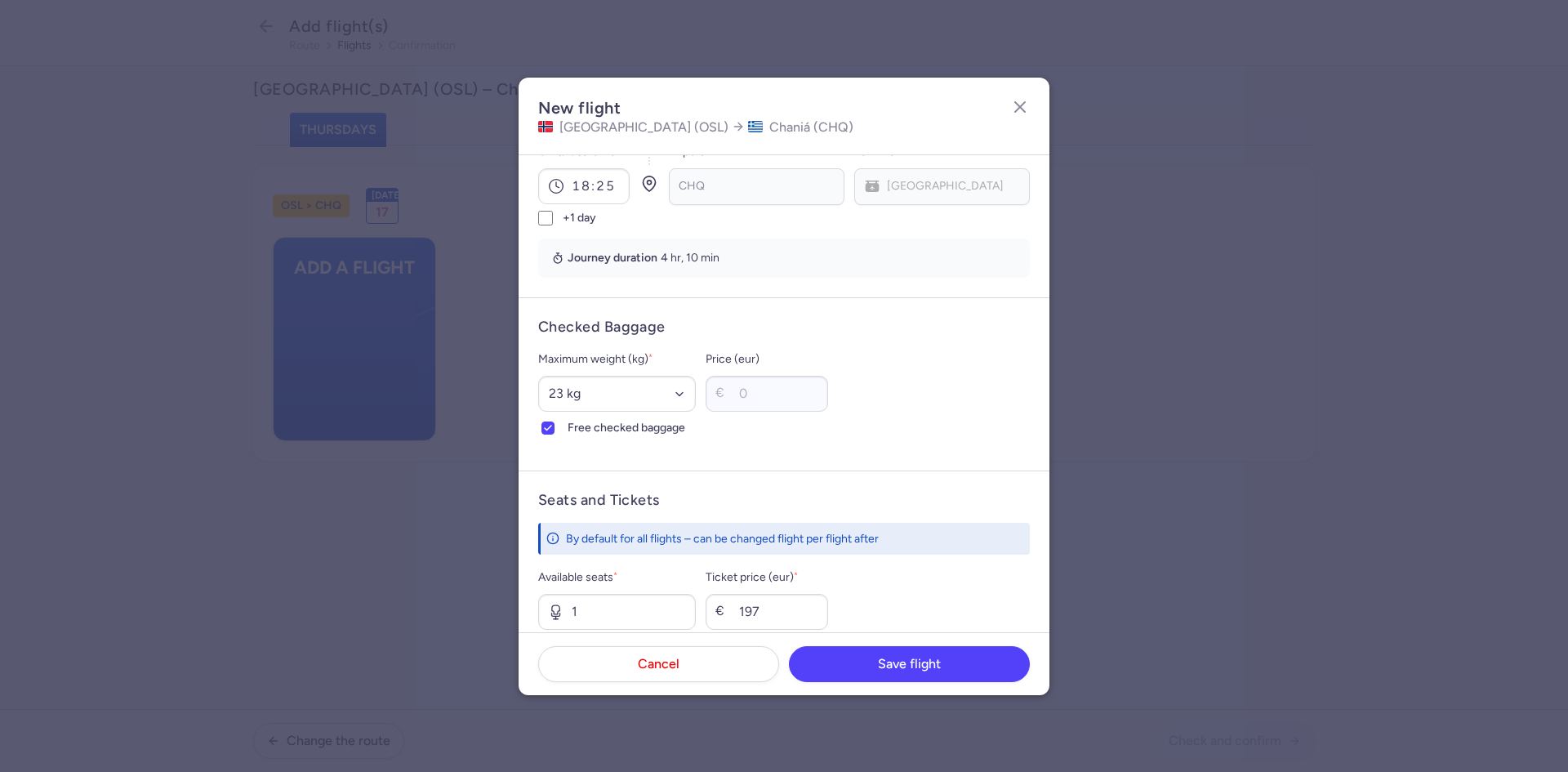 drag, startPoint x: 1011, startPoint y: 683, endPoint x: 1004, endPoint y: 677, distance: 9.219544 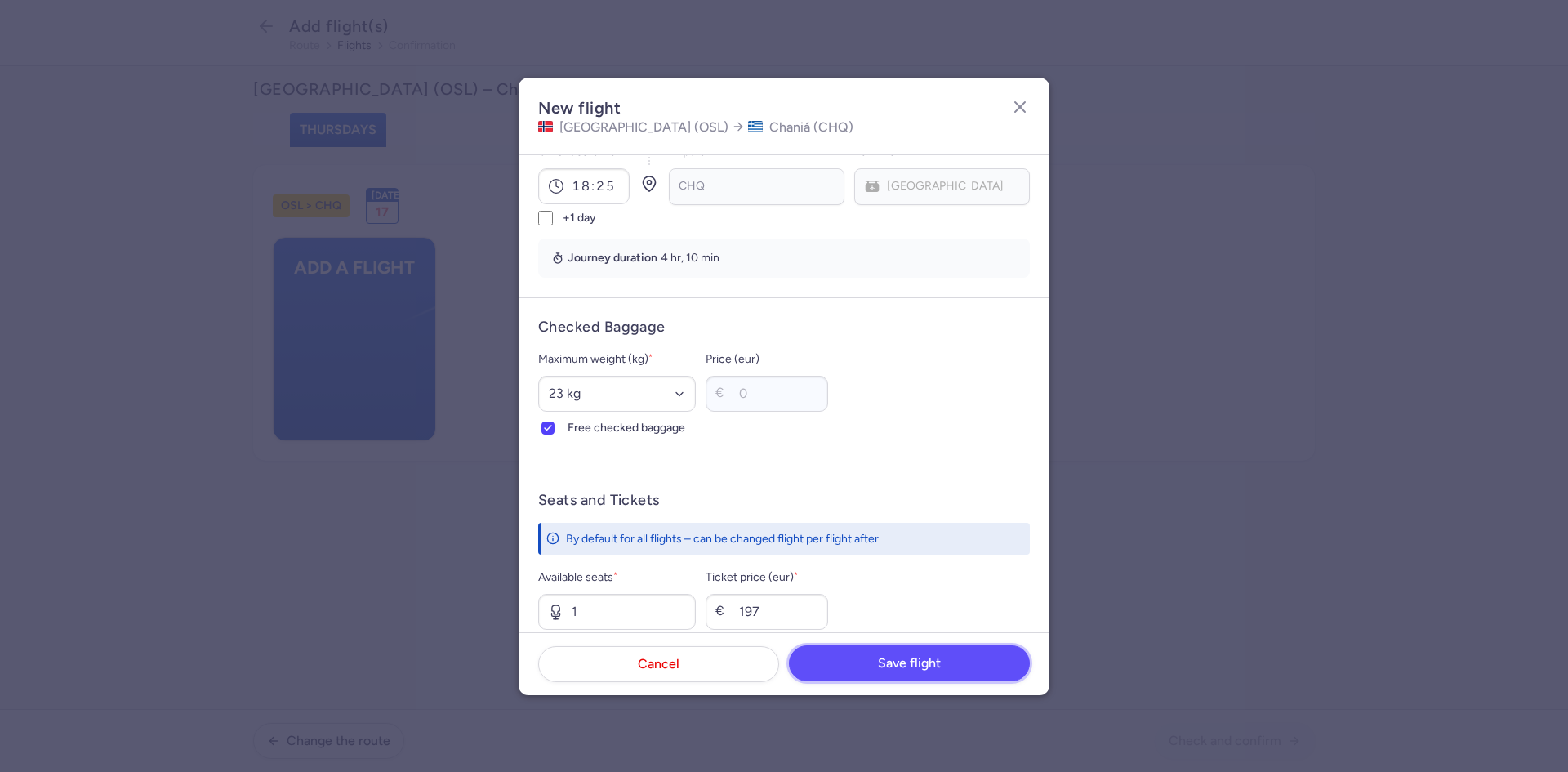 click on "Save flight" at bounding box center [909, 663] 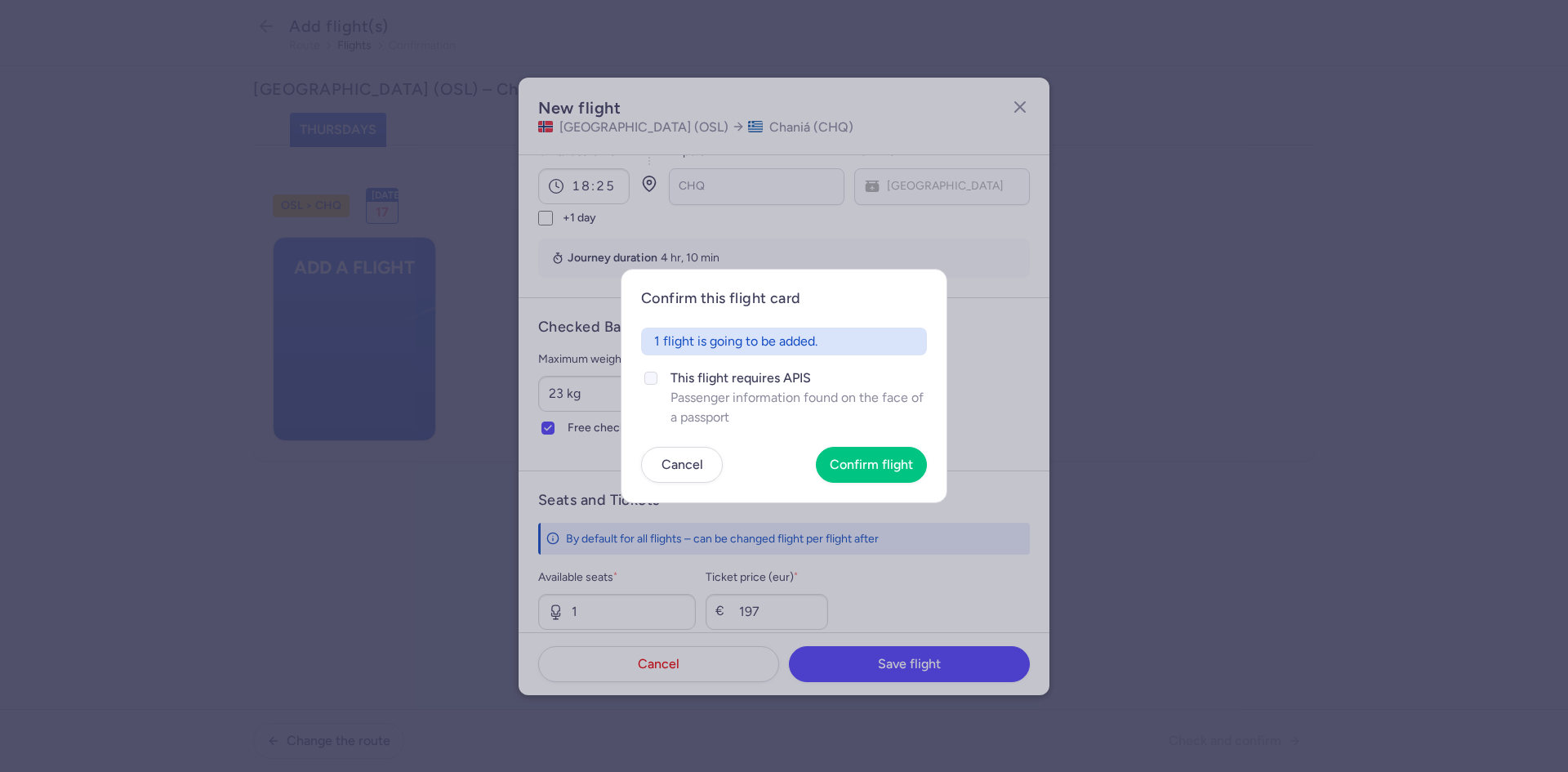 click at bounding box center [651, 378] 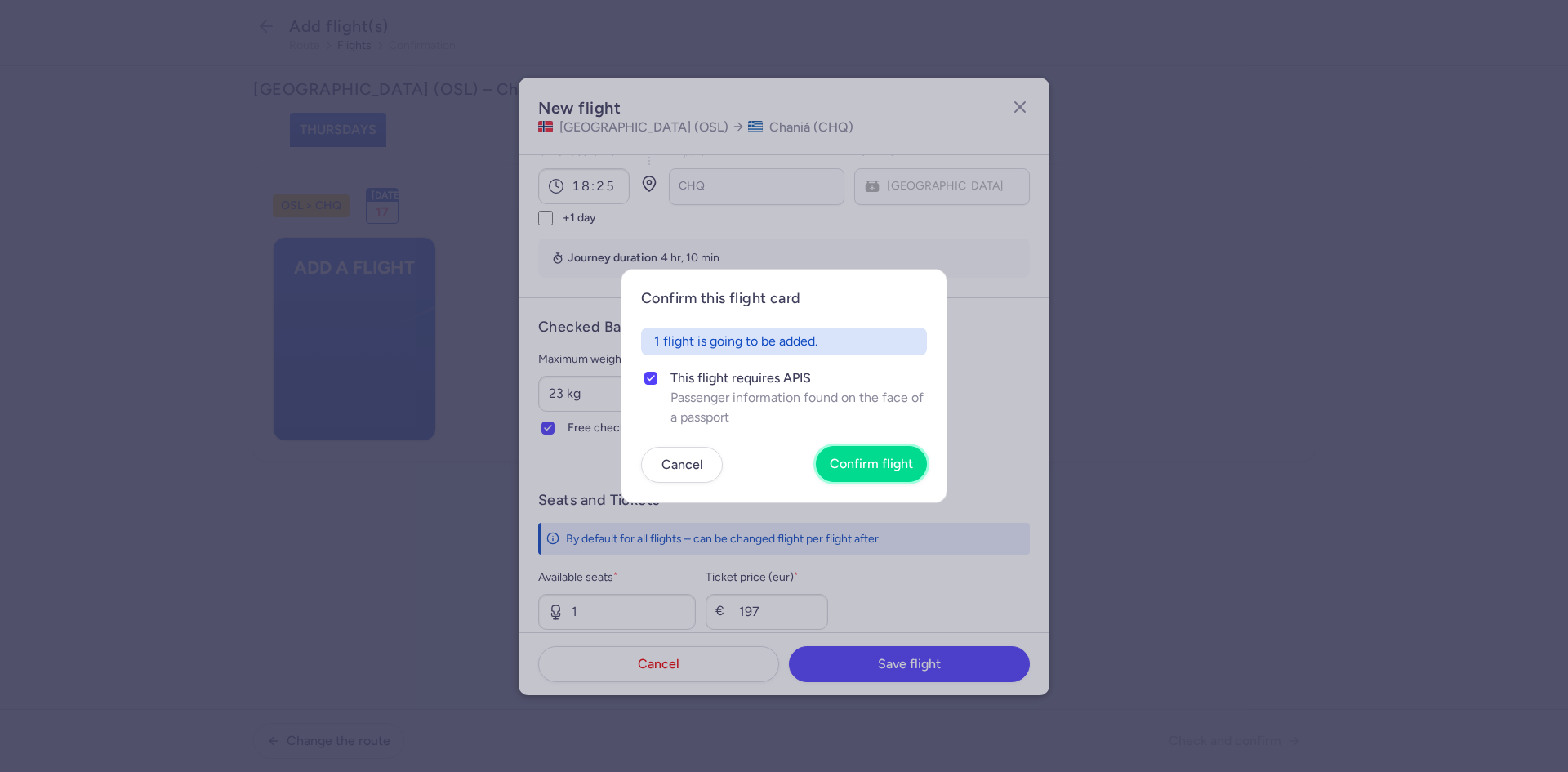 click on "Confirm flight" at bounding box center (871, 464) 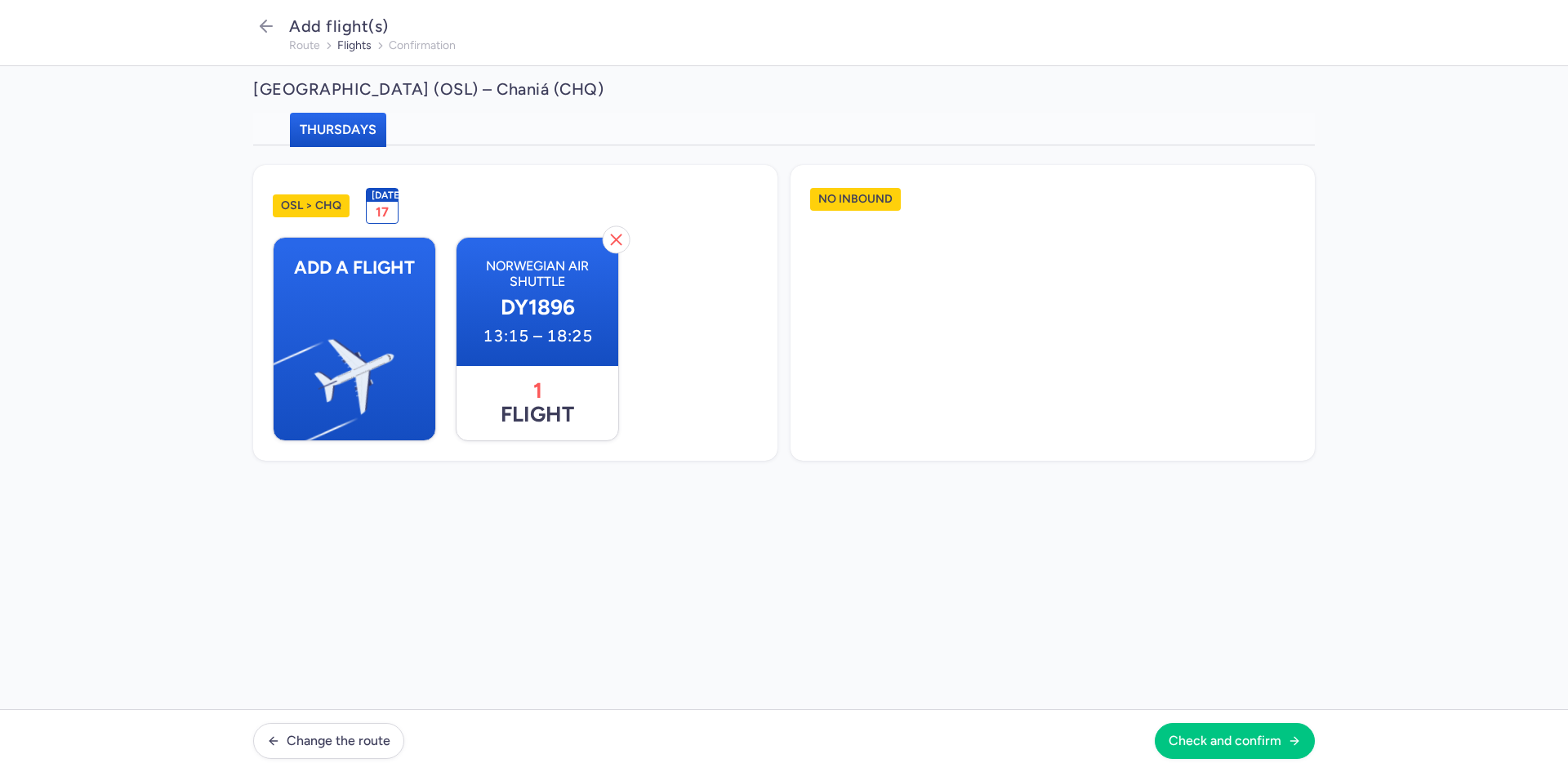 click on "Change the route   Check and confirm" at bounding box center (784, 740) 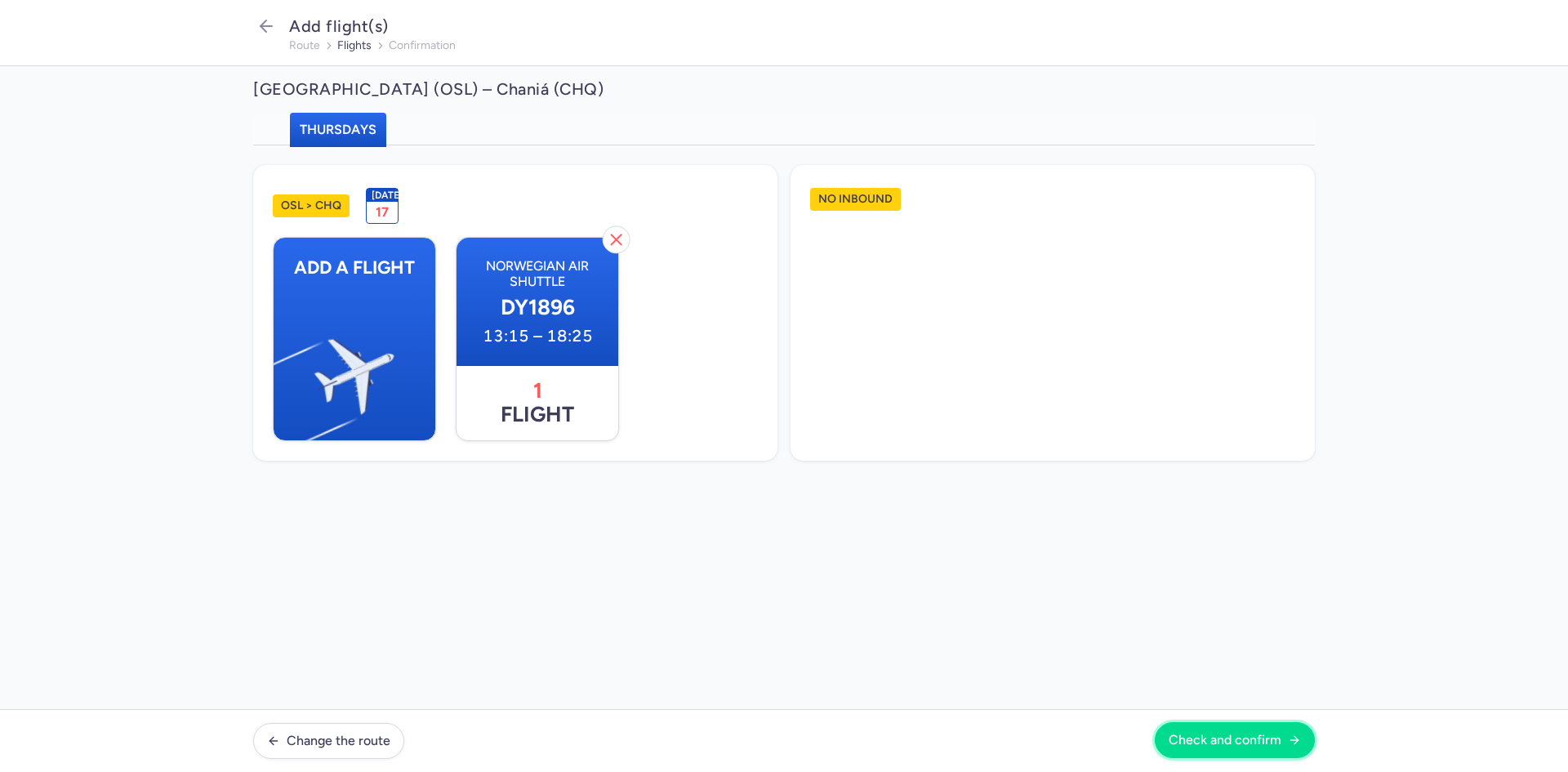 click on "Check and confirm" at bounding box center [1235, 740] 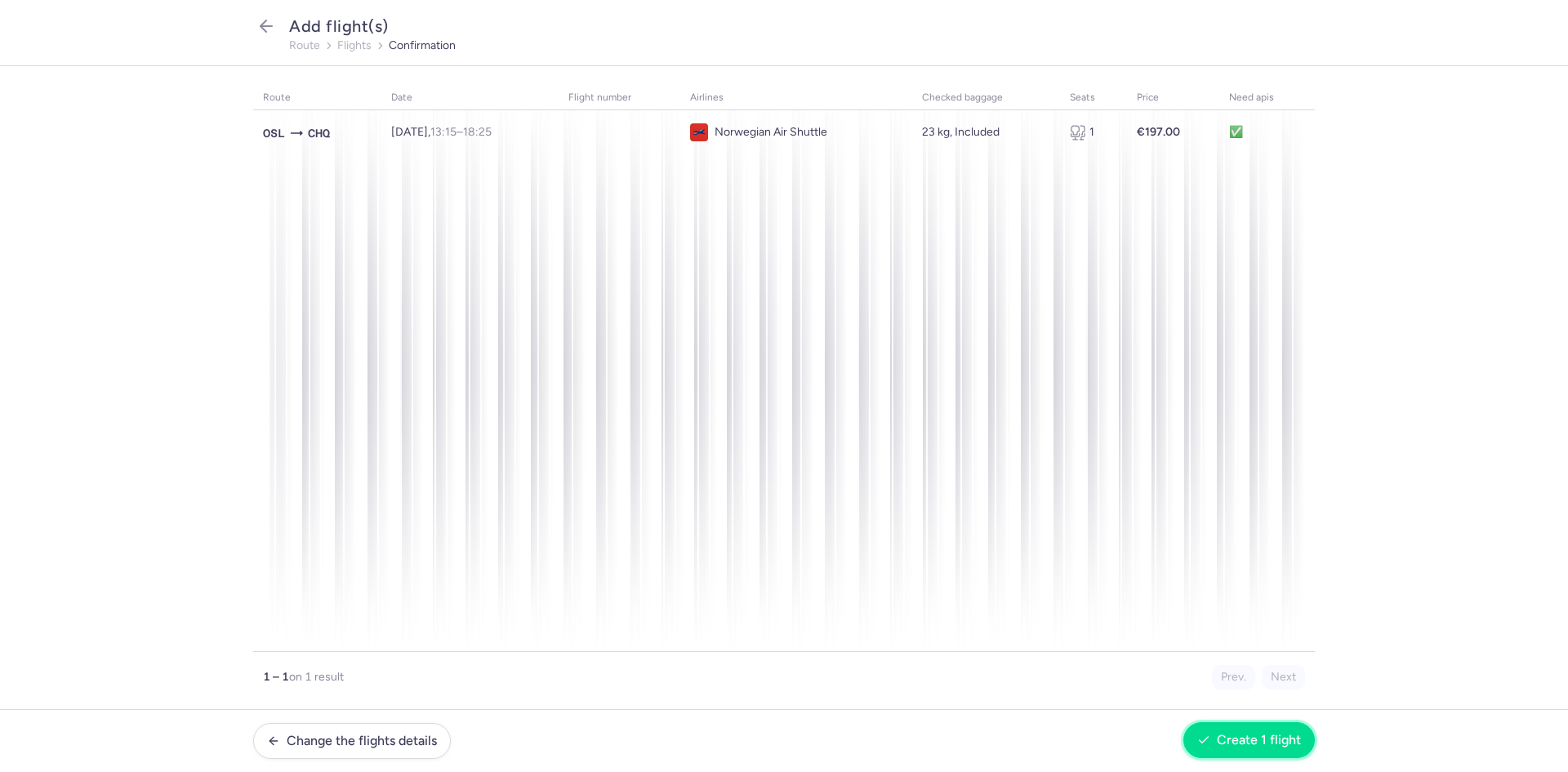 click 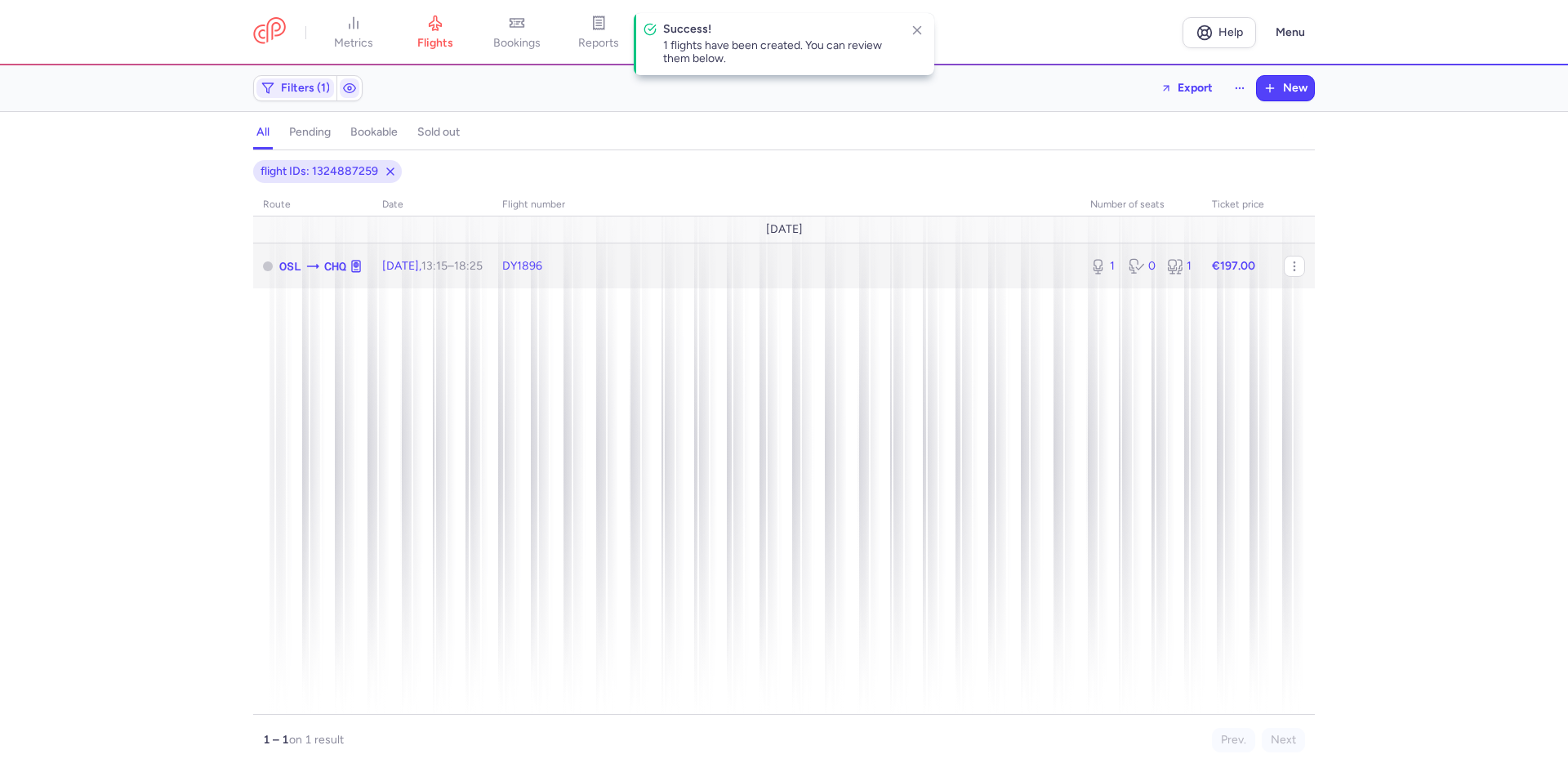 click on "€197.00" 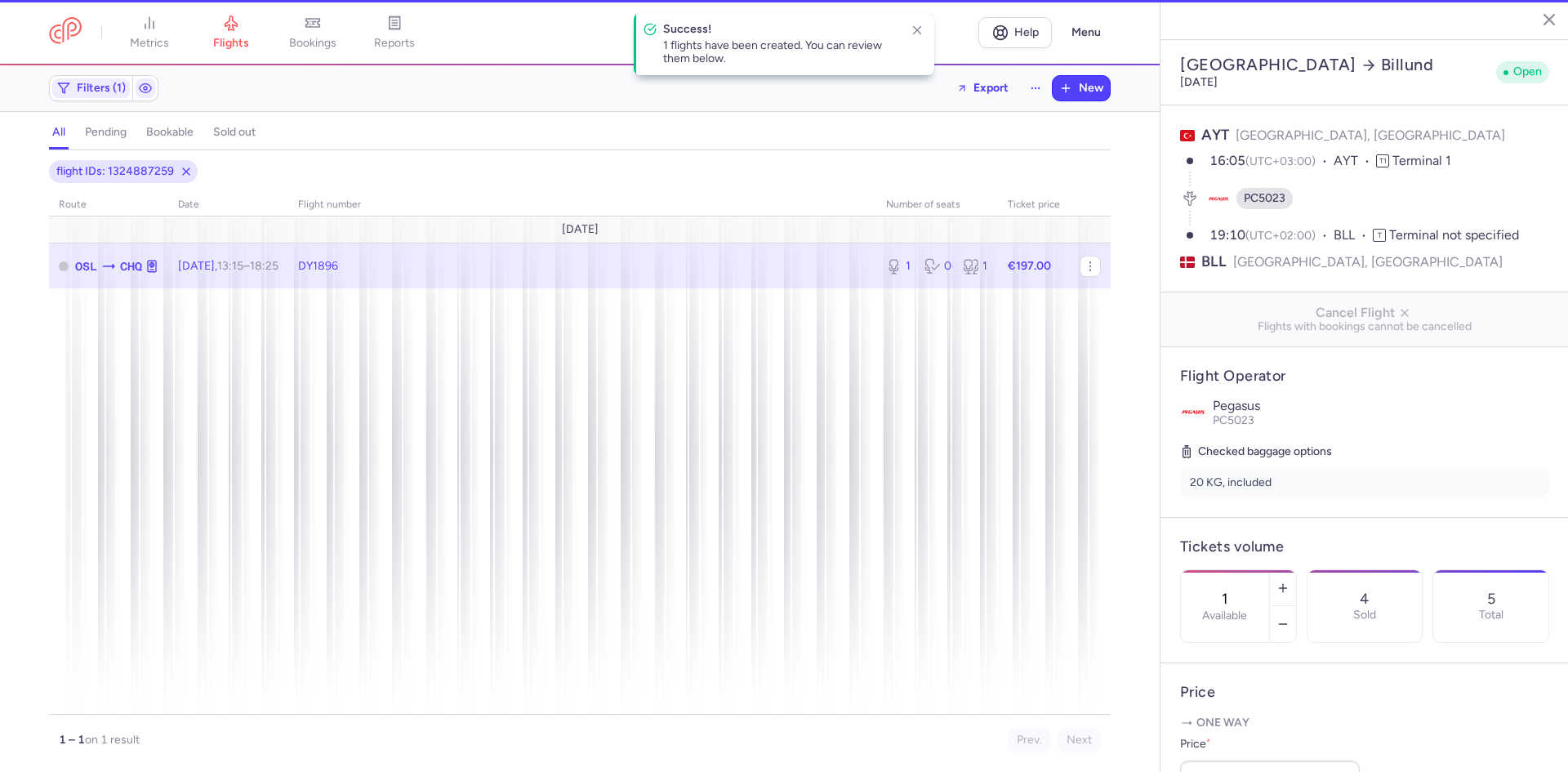 type on "2" 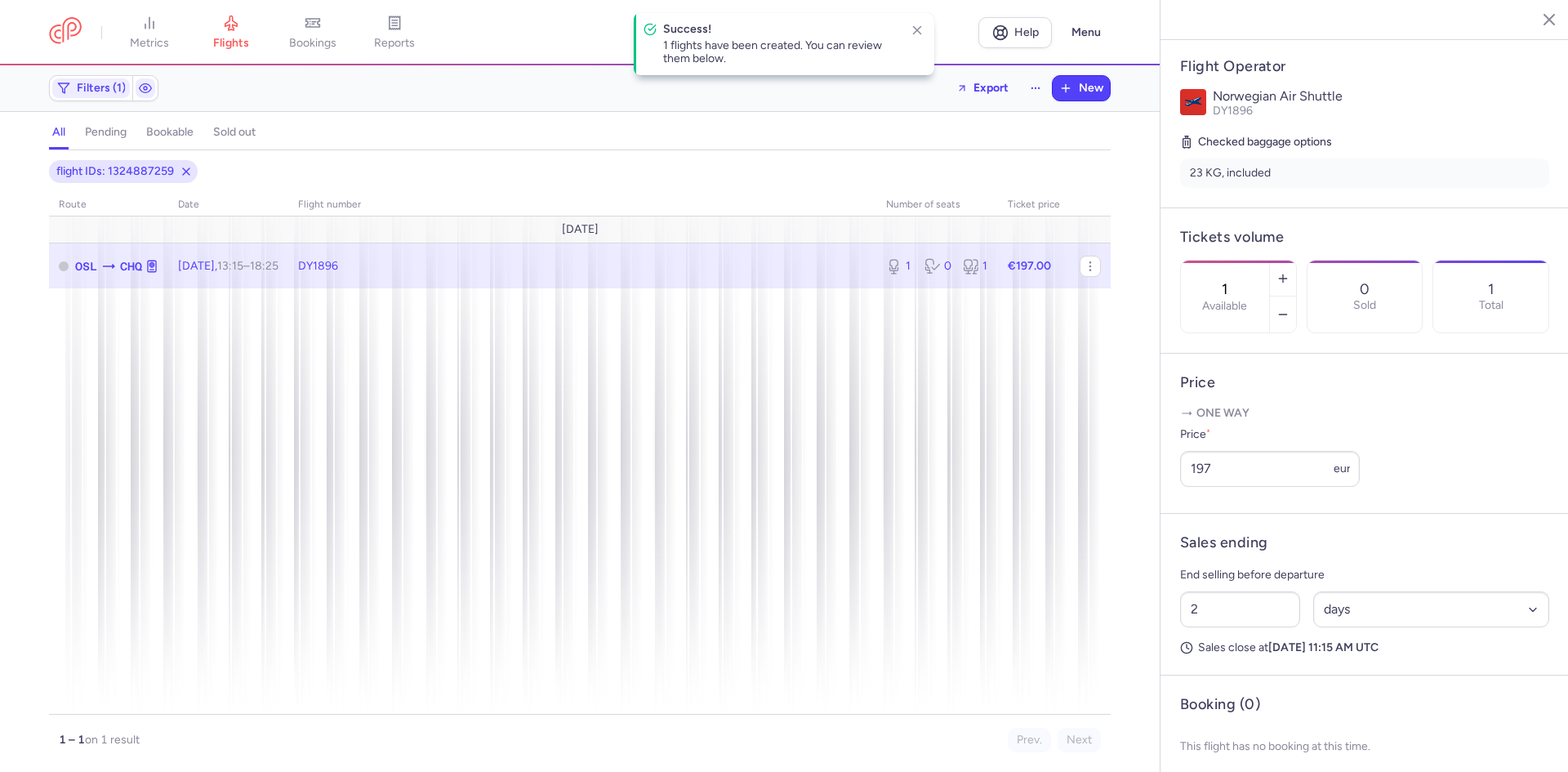 scroll, scrollTop: 354, scrollLeft: 0, axis: vertical 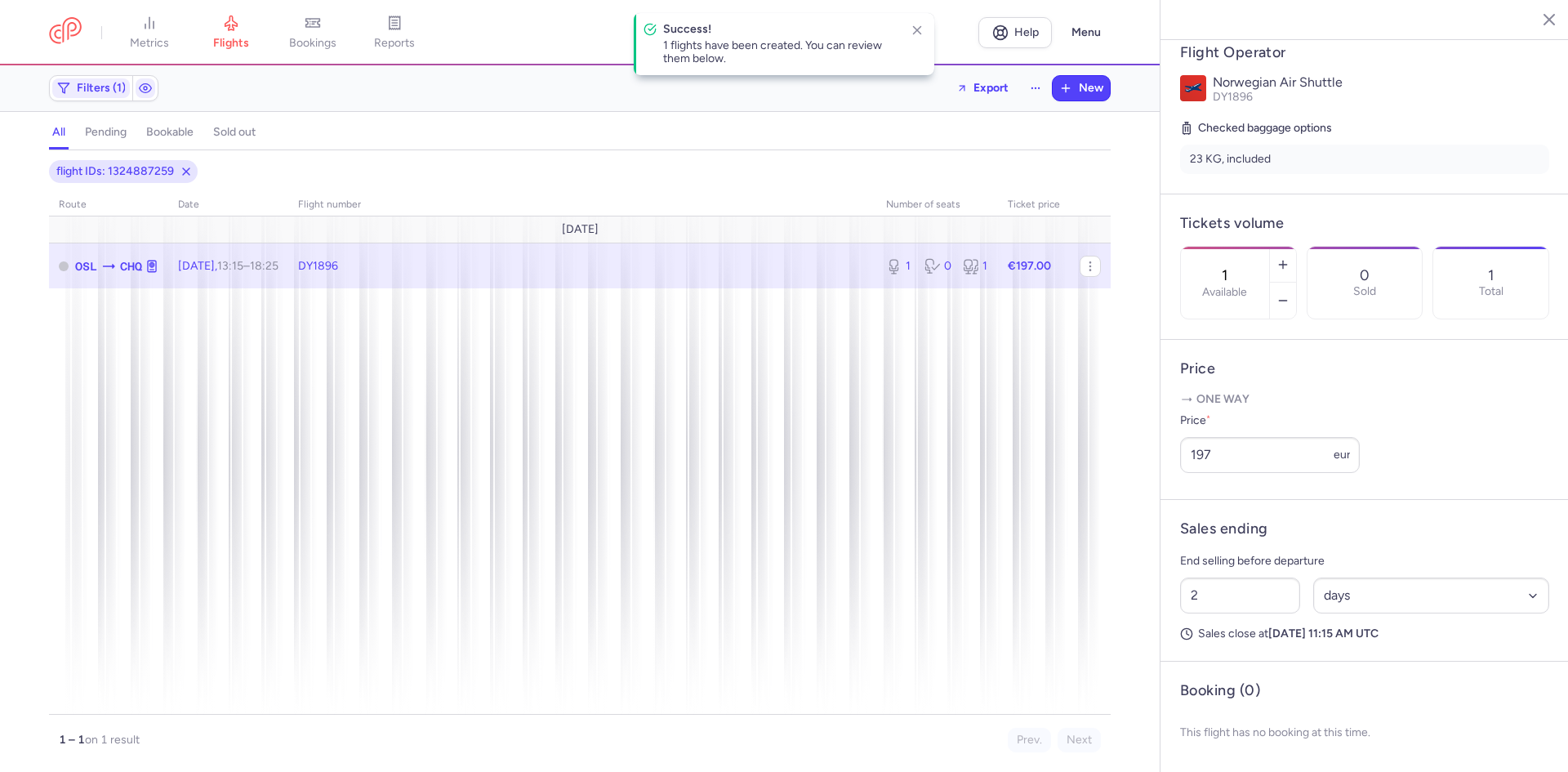 click on "2 Select an option hours days" at bounding box center (1365, 596) 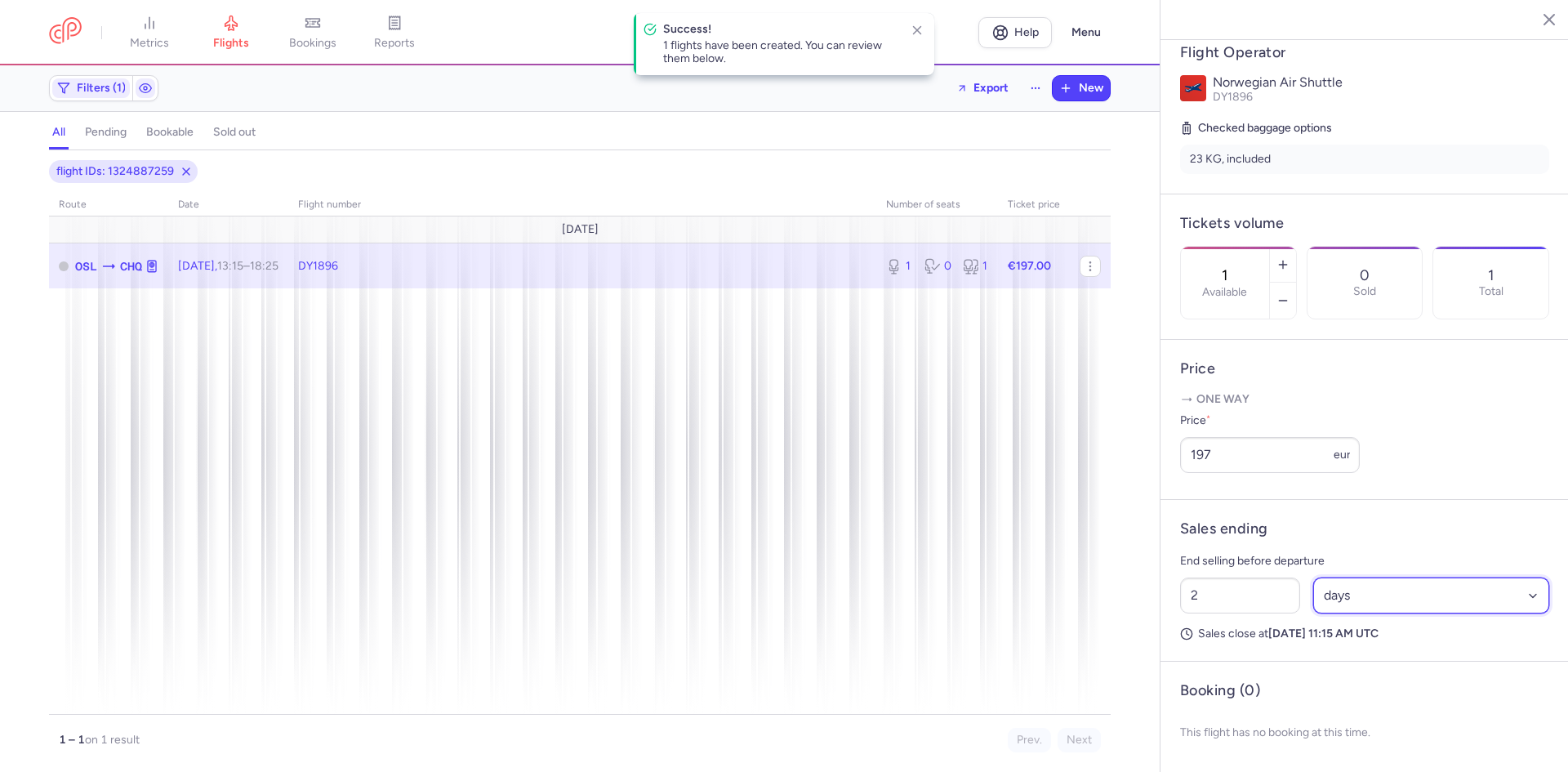 click on "Select an option hours days" at bounding box center [1432, 596] 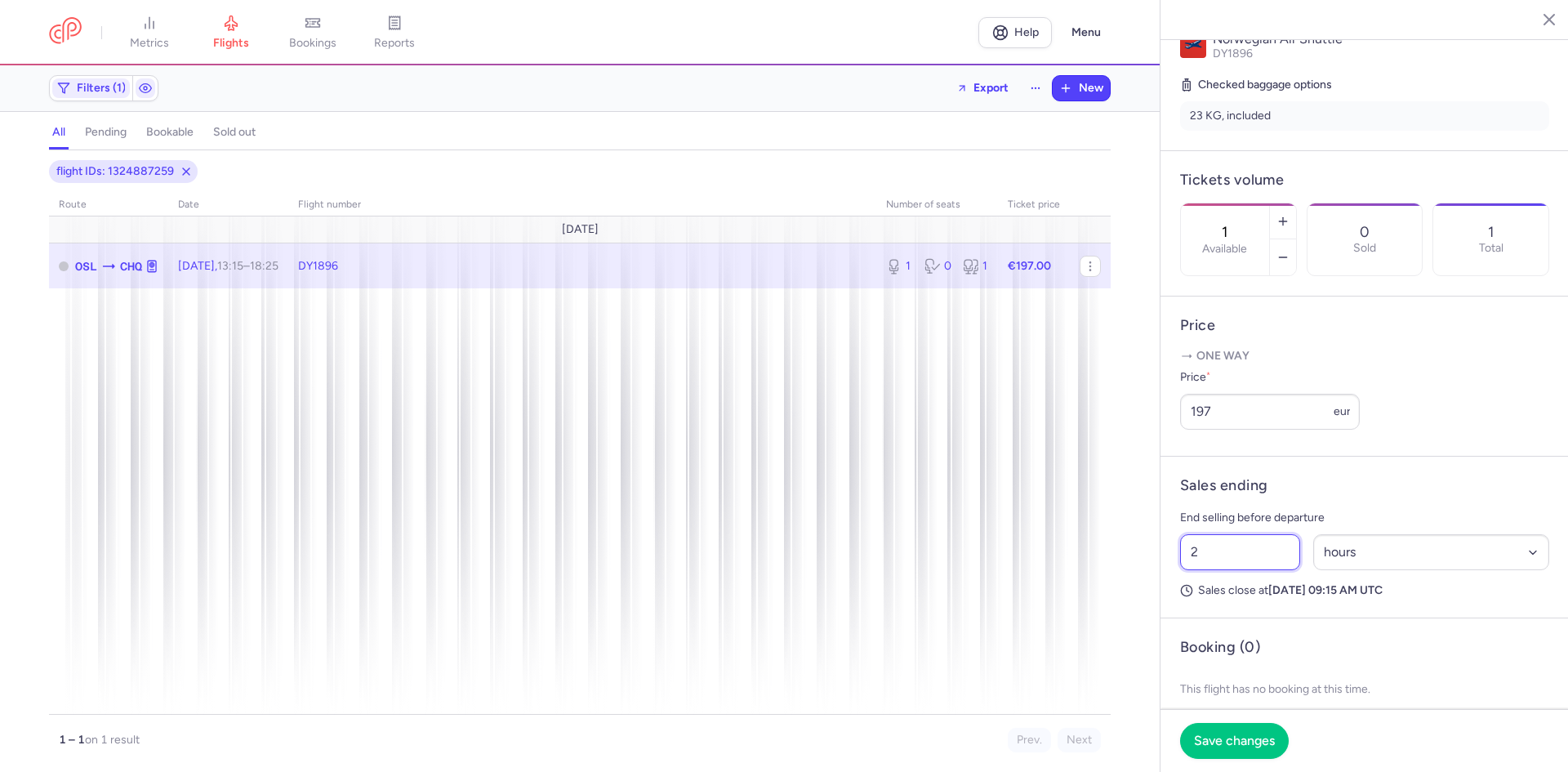 drag, startPoint x: 1235, startPoint y: 592, endPoint x: 1162, endPoint y: 585, distance: 73.334848 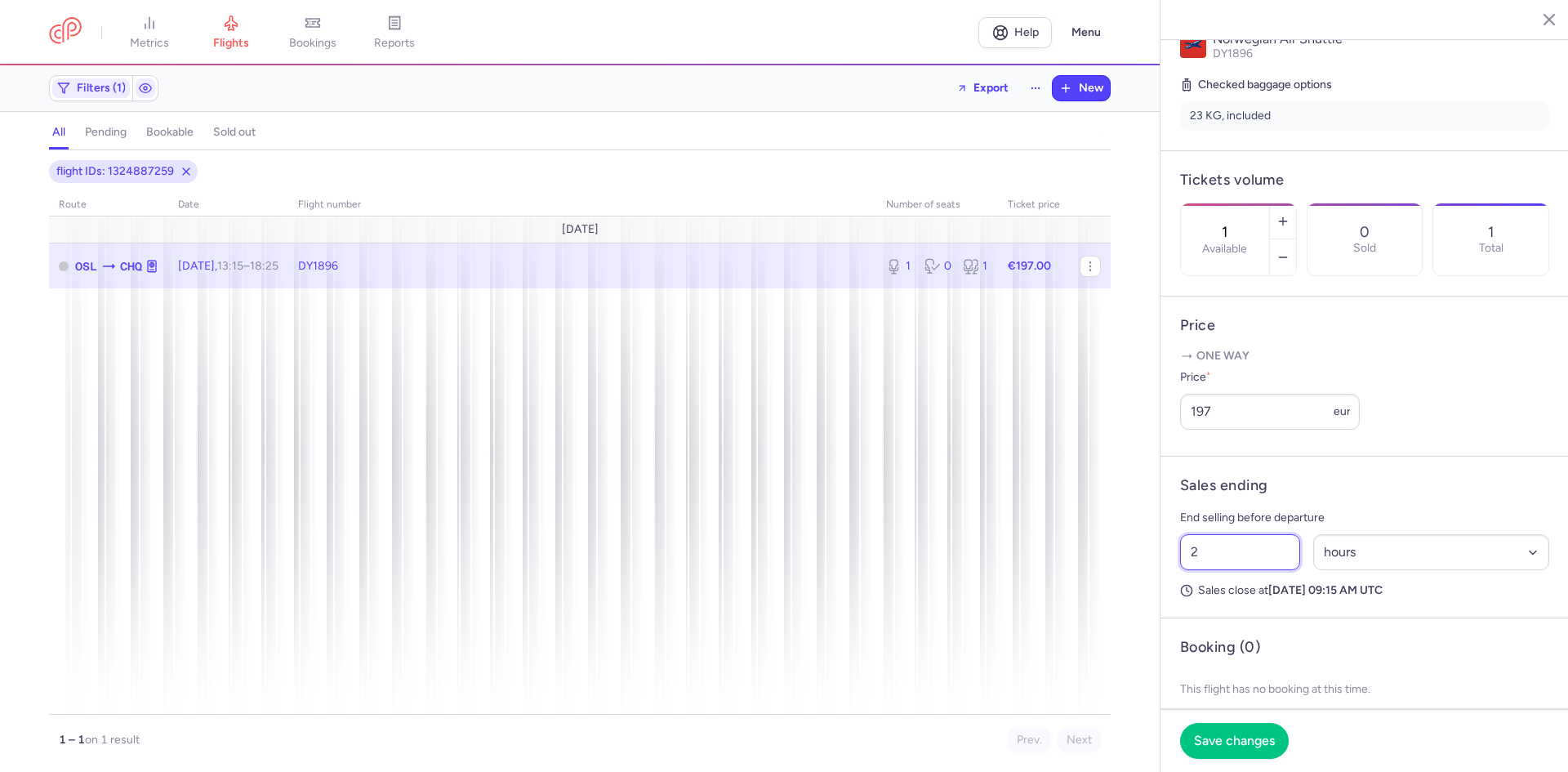 click on "Sales ending End selling before departure 2 Select an option hours days Sales close at  Thursday, July 17, 2025	09:15 AM UTC" at bounding box center [1365, 538] 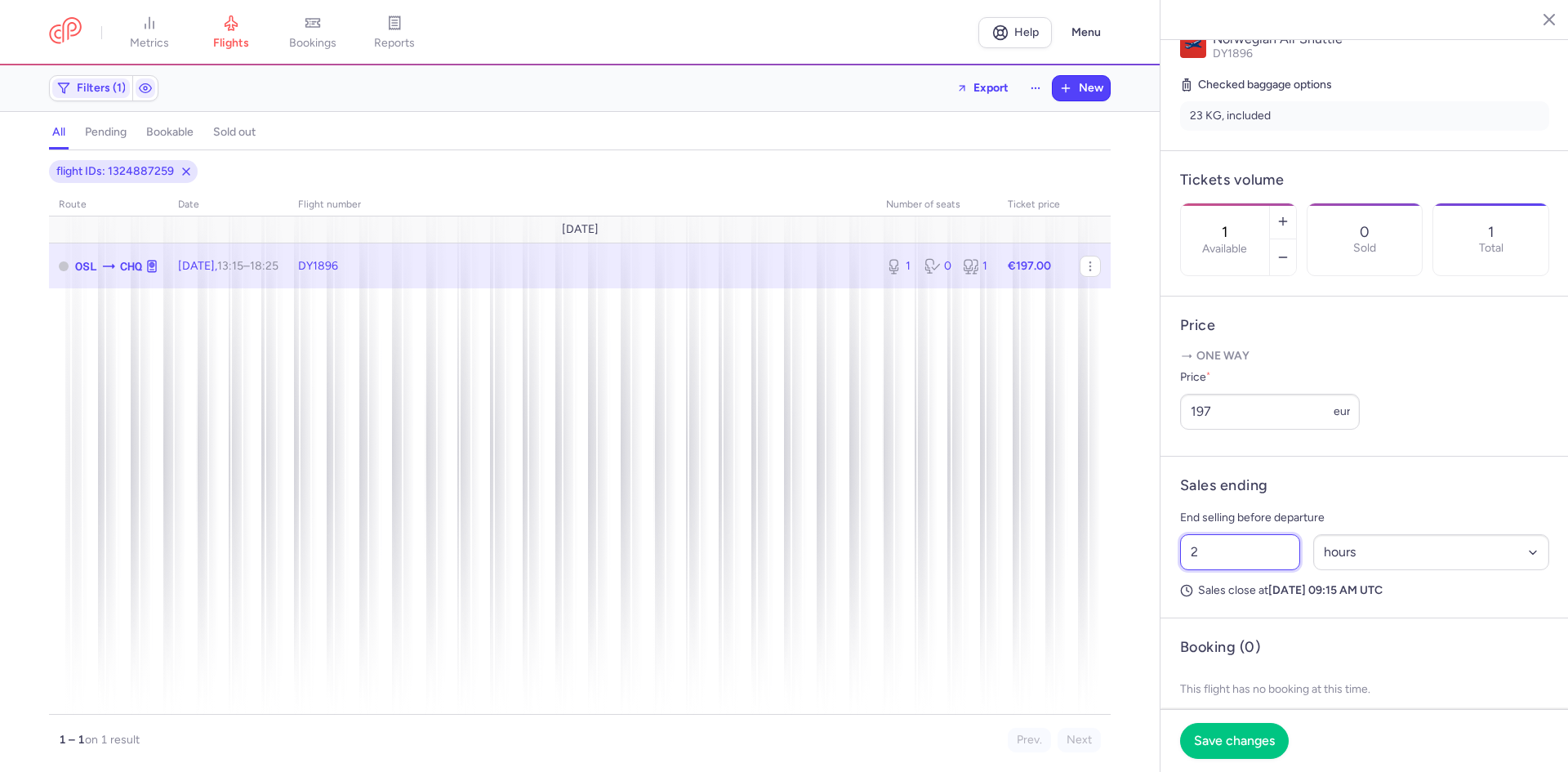 drag, startPoint x: 1217, startPoint y: 597, endPoint x: 1154, endPoint y: 599, distance: 63.03174 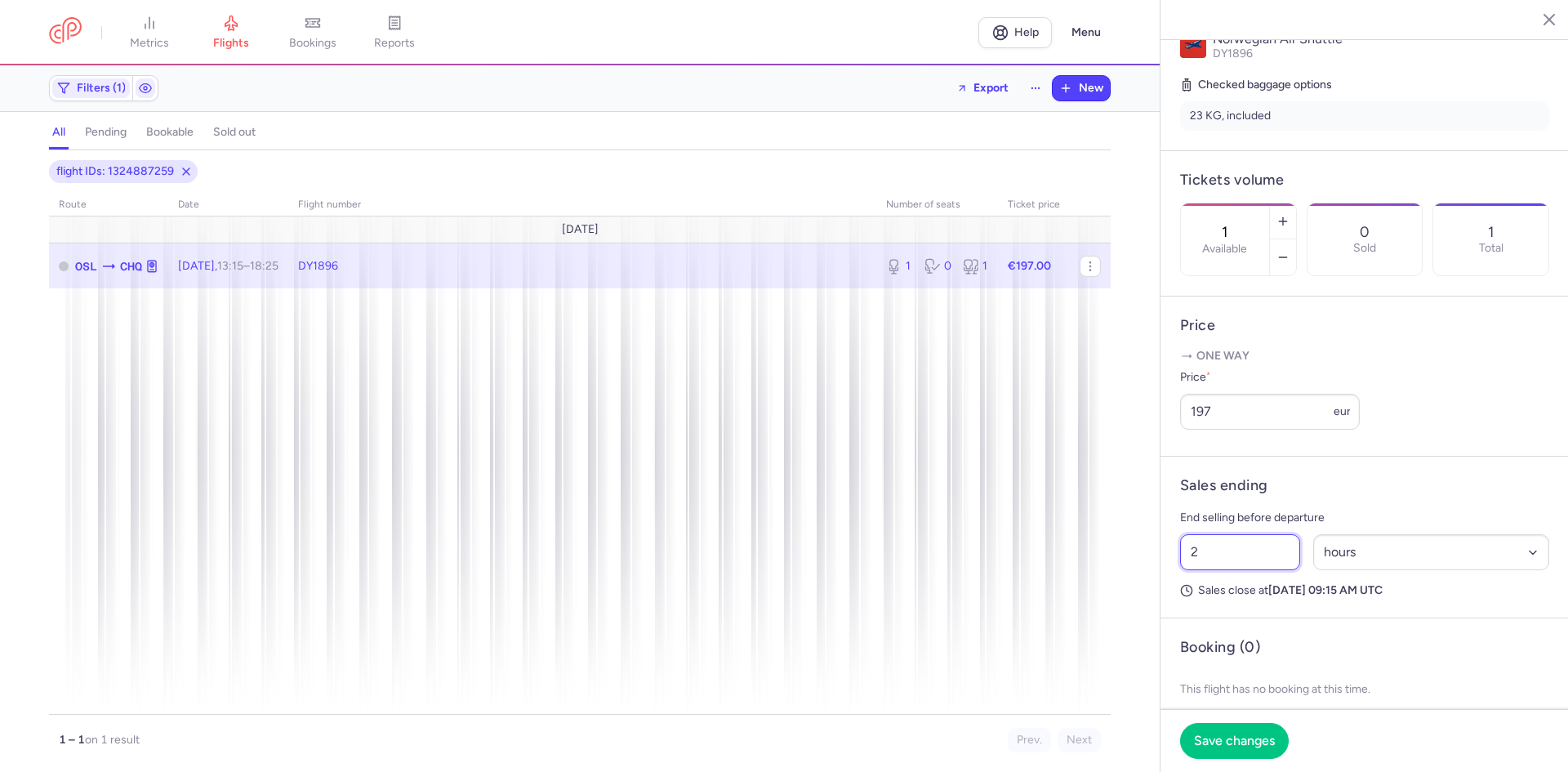 click on "metrics flights bookings reports  Help  Menu Filters (1)  Export  New all pending bookable sold out 1 flight IDs: 1324887259 route date Flight number number of seats Ticket price July 25  OSL  CHQ Thu, 17 Jul,  13:15  –  18:25  +0  DY1896  1 0 1 €197.00 1 – 1  on 1 result Prev. Next Copy flight ID Export flight metrics flights bookings reports Oslo   Chaniá Thursday, July 17, 2025 Pending OSL Oslo, Norway 13:15  (UTC+02:00) OSL T Terminal not specified DY1896 18:25  (UTC+03:00) CHQ T Terminal not specified CHQ Chaniá, Greece Cancel Flight  Flight Operator Norwegian Air Shuttle DY1896  Checked baggage options  23 KG, included Tickets volume 1  Available  0 Sold 1 Total Price  One way  Price  * 197 eur Sales ending End selling before departure 2 Select an option hours days Sales close at  Thursday, July 17, 2025	09:15 AM UTC  Booking (0) This flight has no booking at this time.  Save changes" 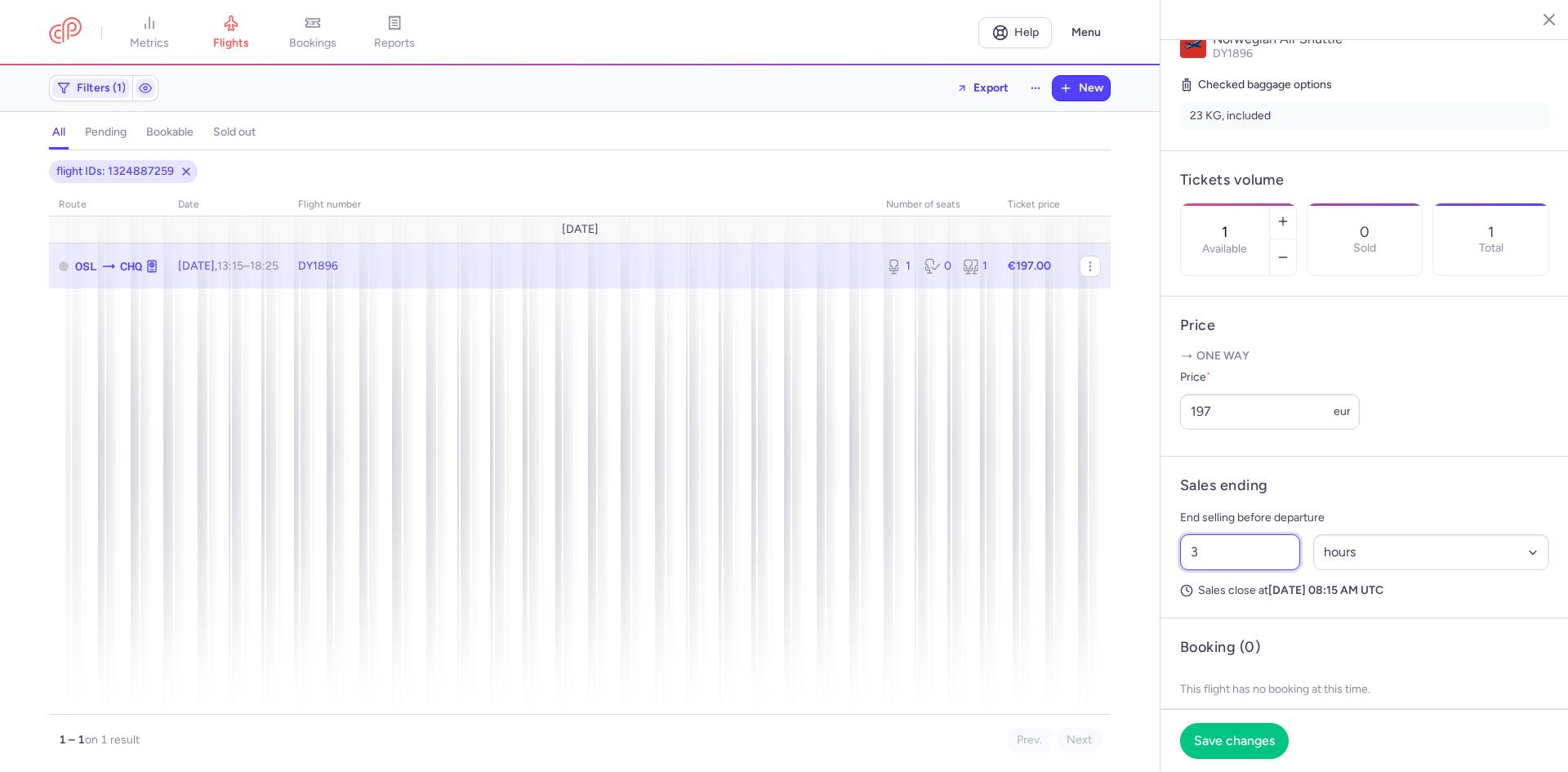 click on "3" at bounding box center (1240, 552) 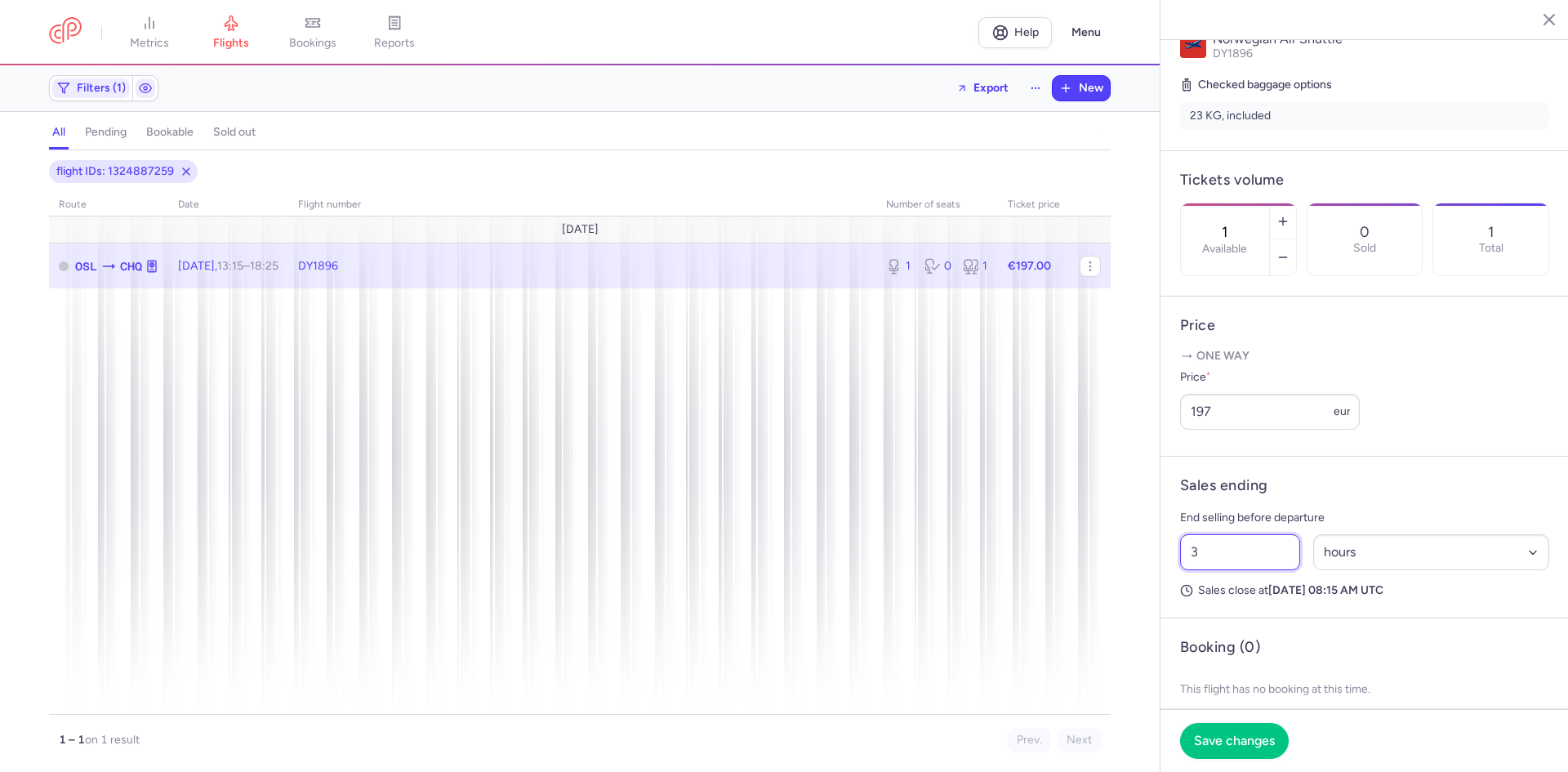 click on "3" at bounding box center (1240, 552) 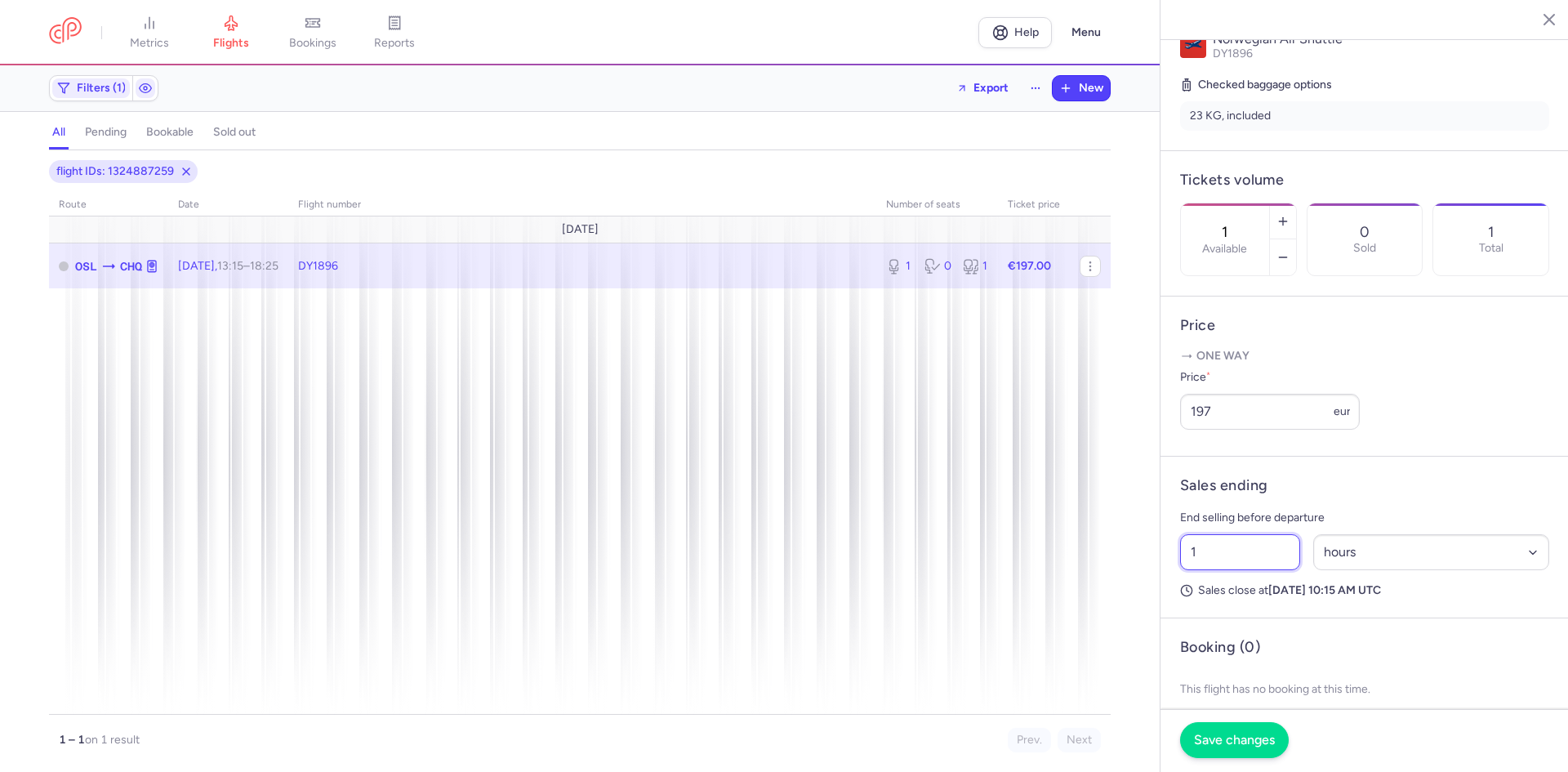 type on "1" 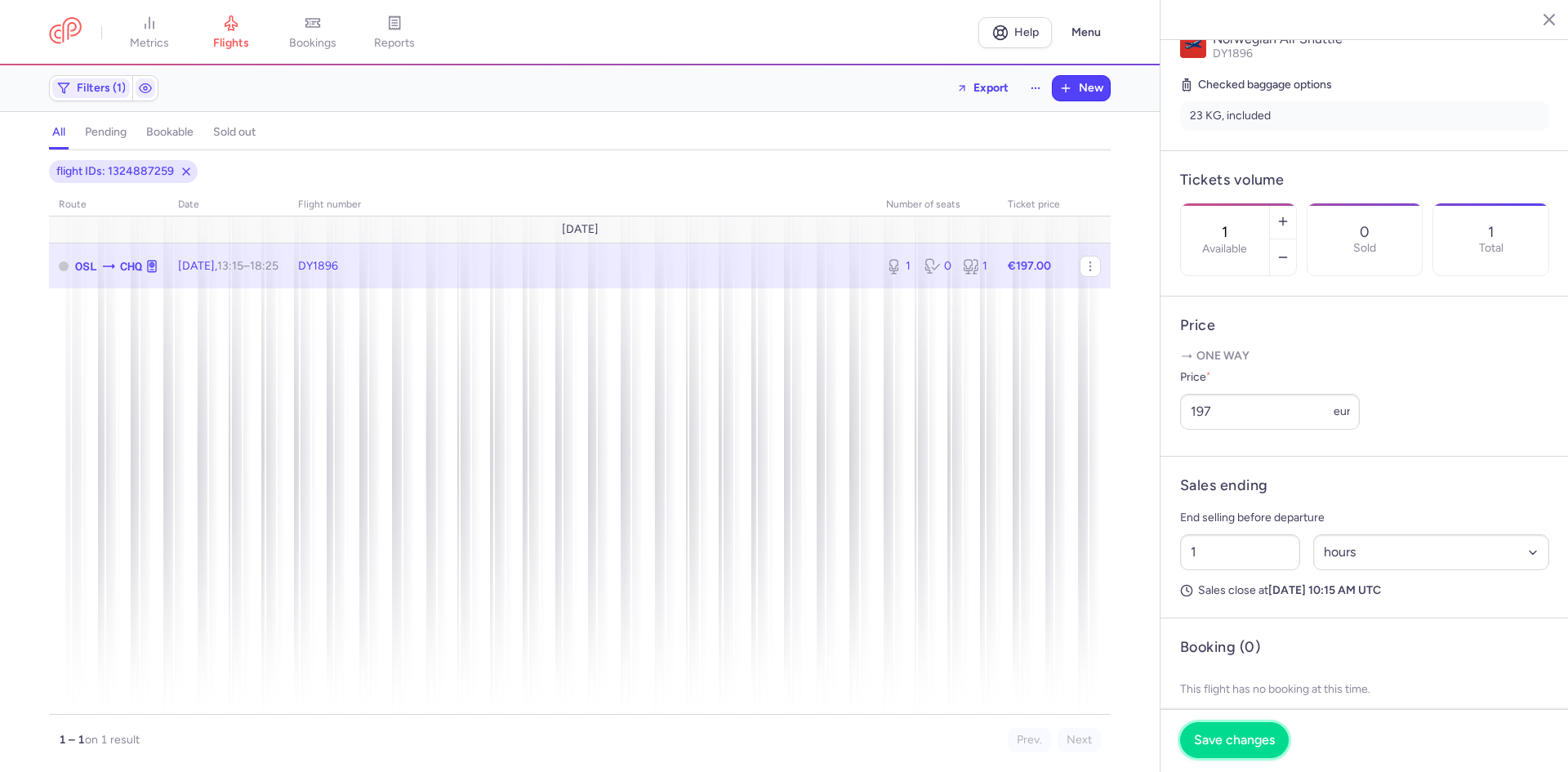 click on "Save changes" at bounding box center (1234, 740) 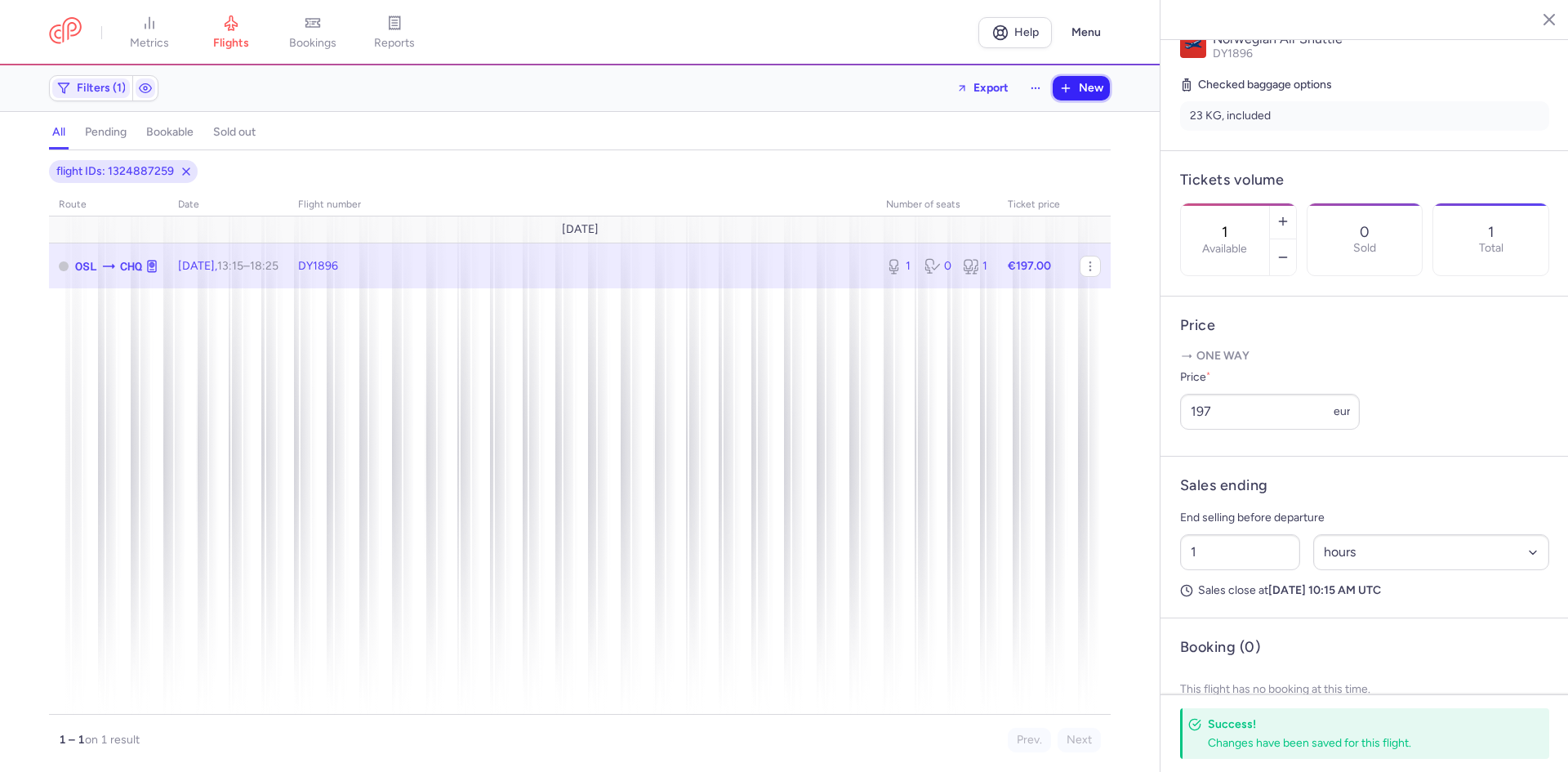 click on "New" at bounding box center (1081, 88) 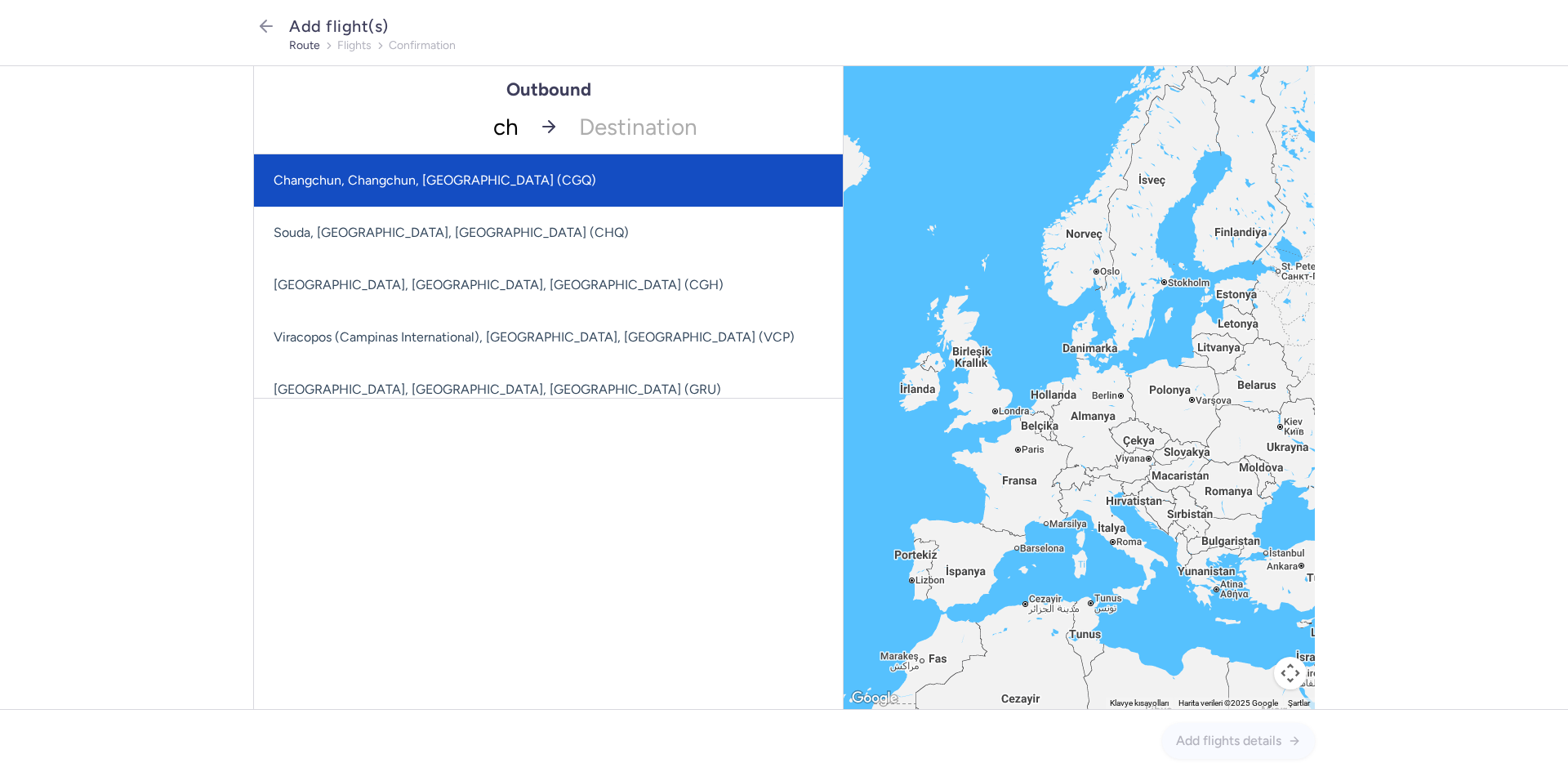 type on "chq" 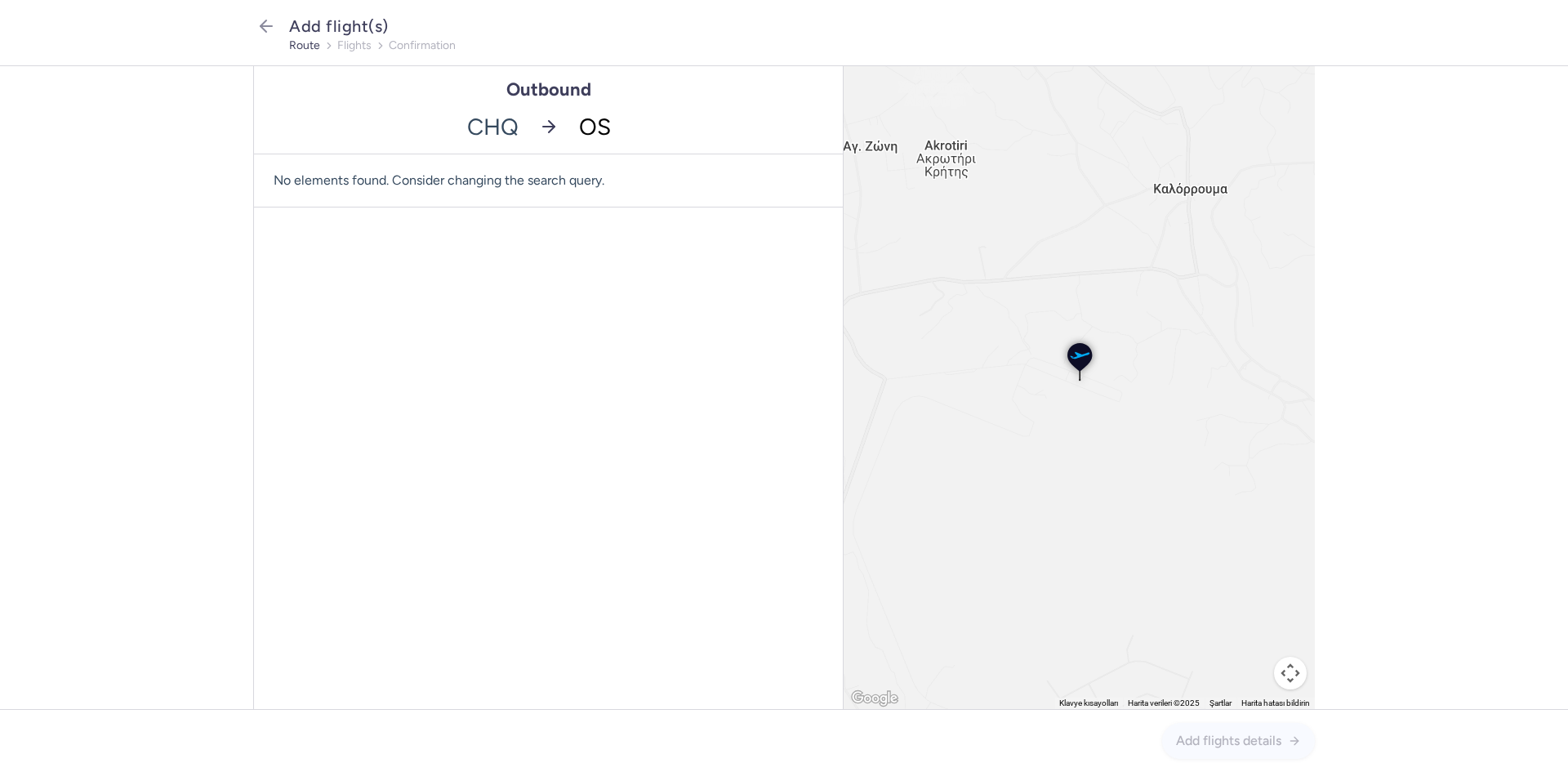 type on "OSL" 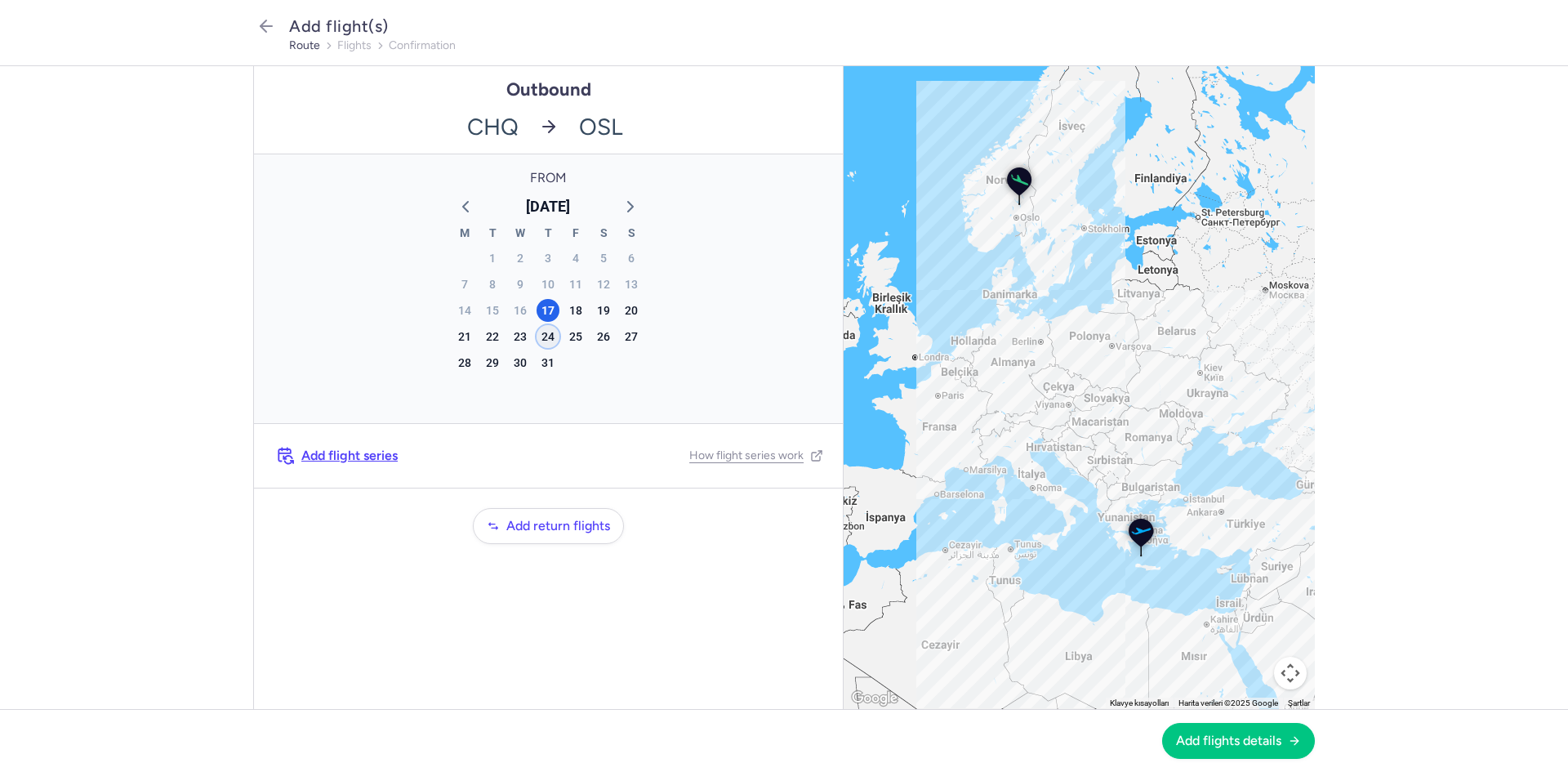 click on "24" 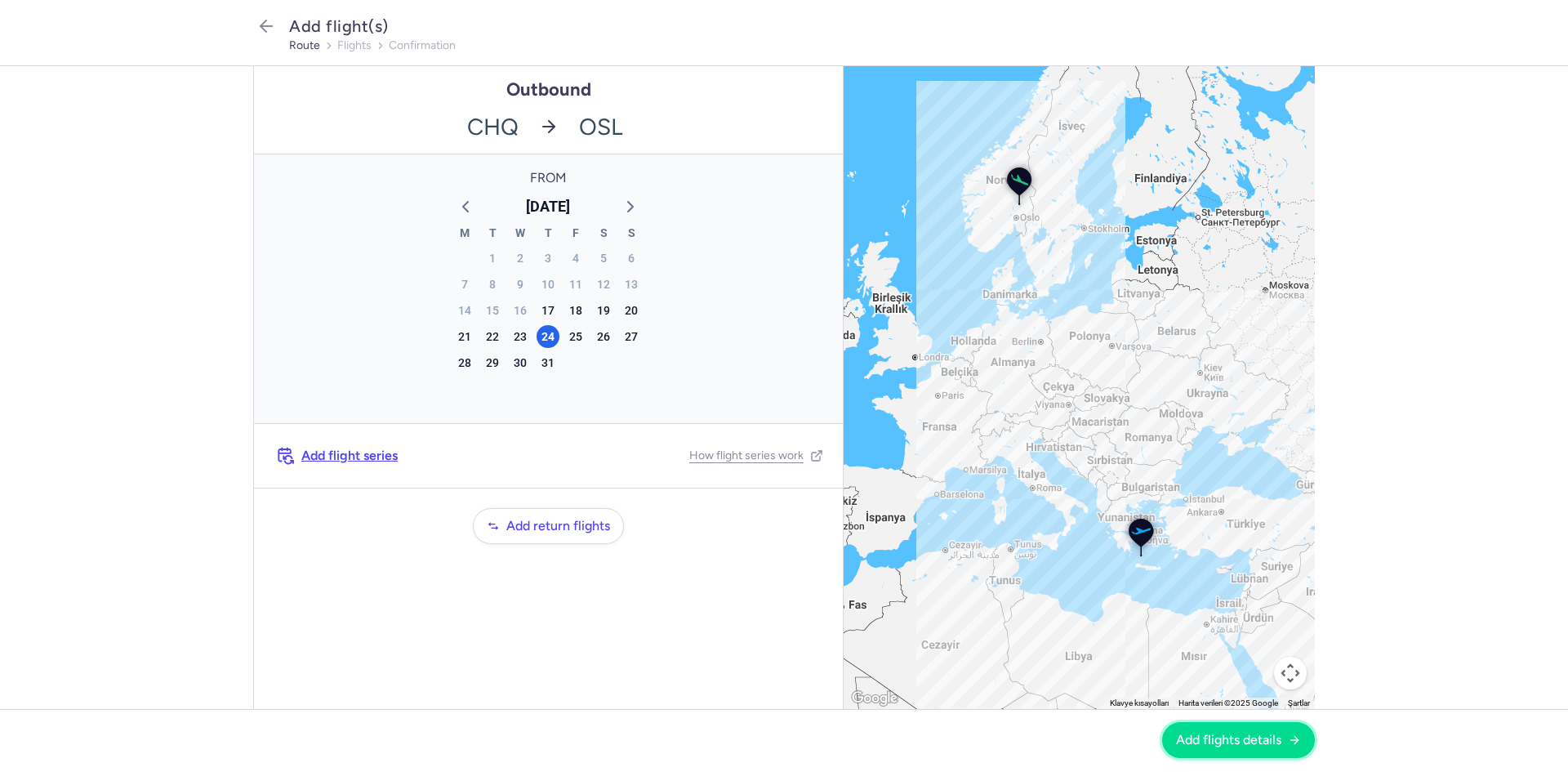 click on "Add flights details" at bounding box center (1238, 740) 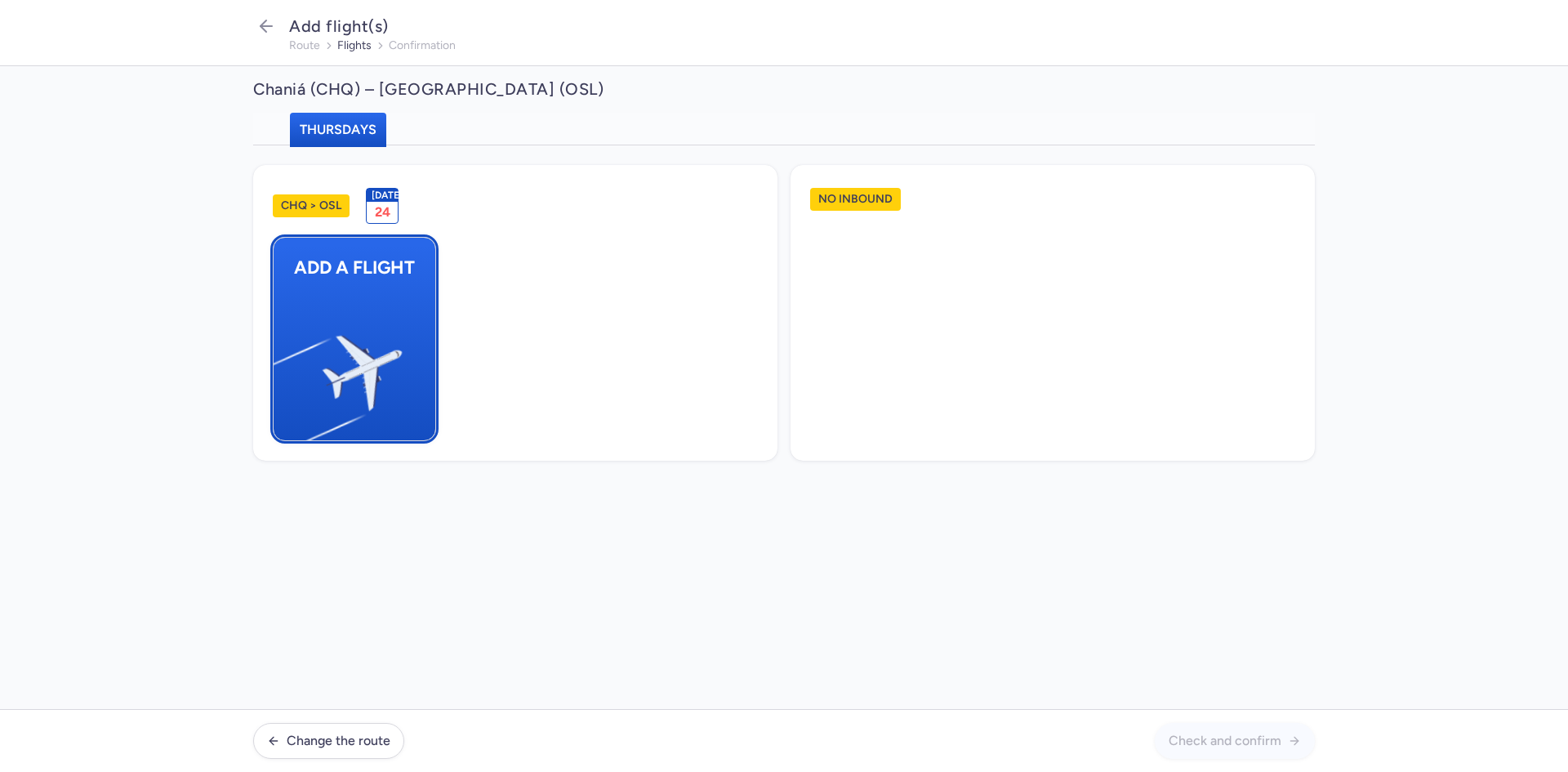 click at bounding box center (282, 366) 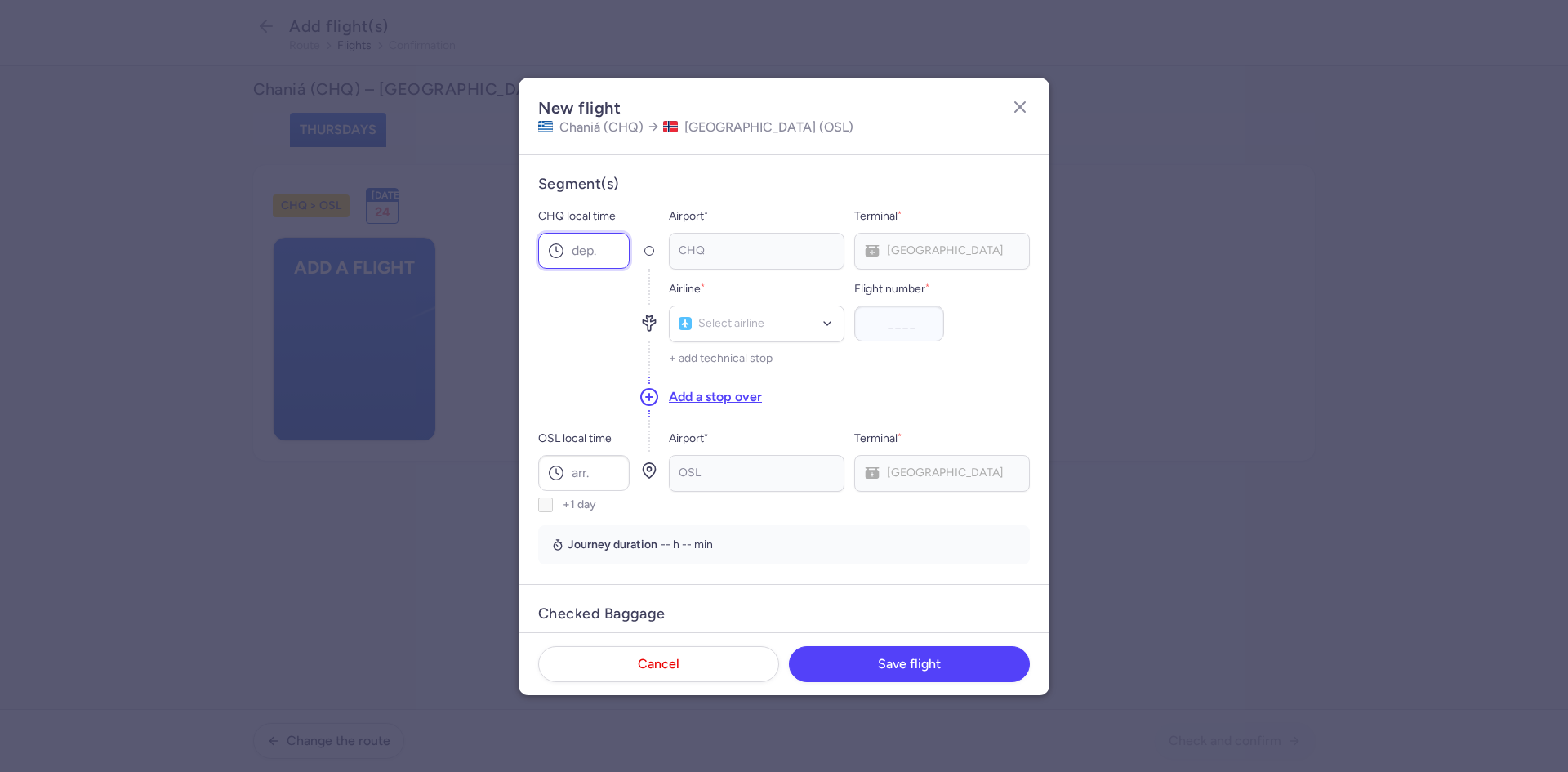 click on "CHQ local time" at bounding box center (584, 251) 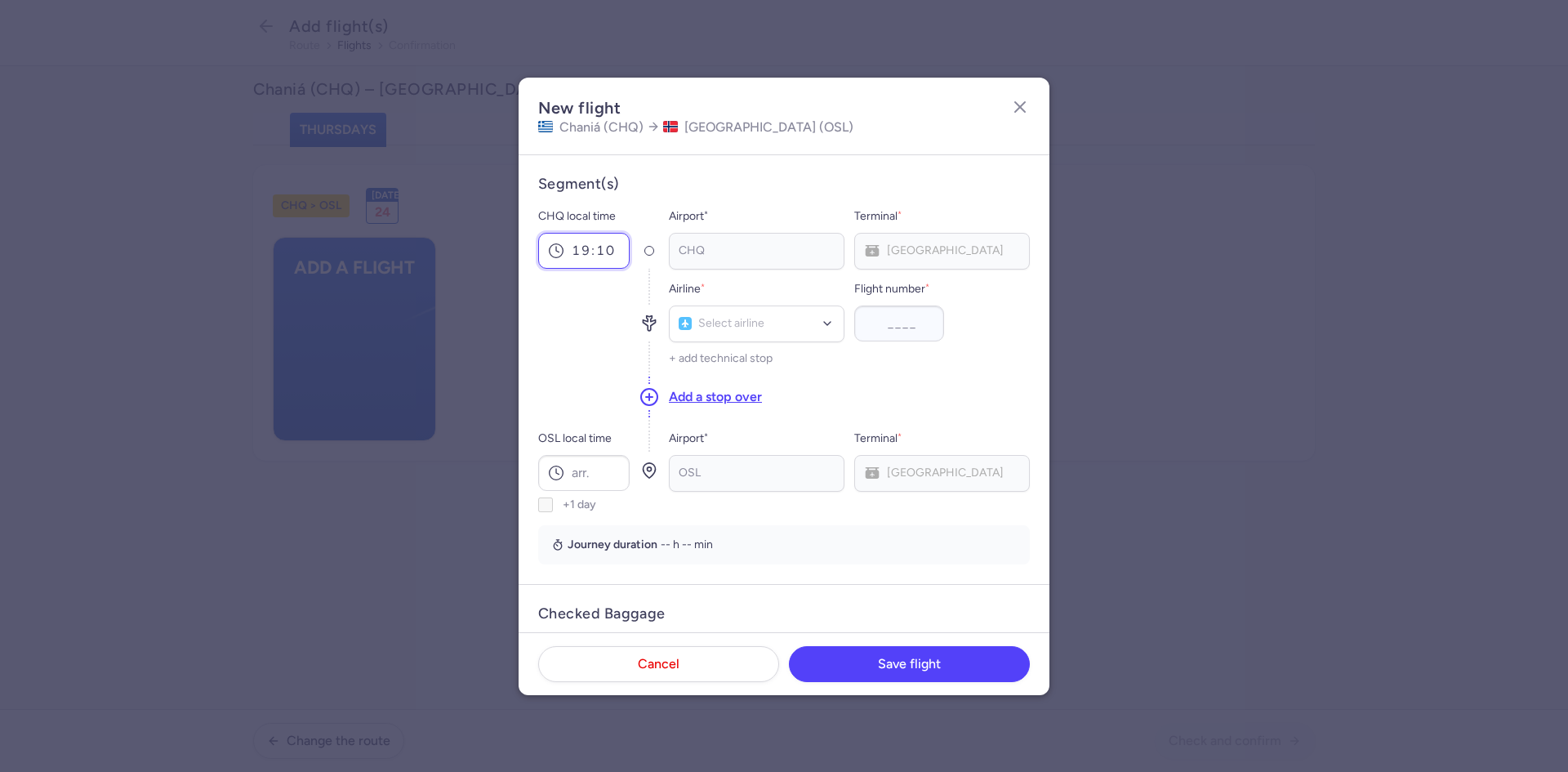 type on "19:10" 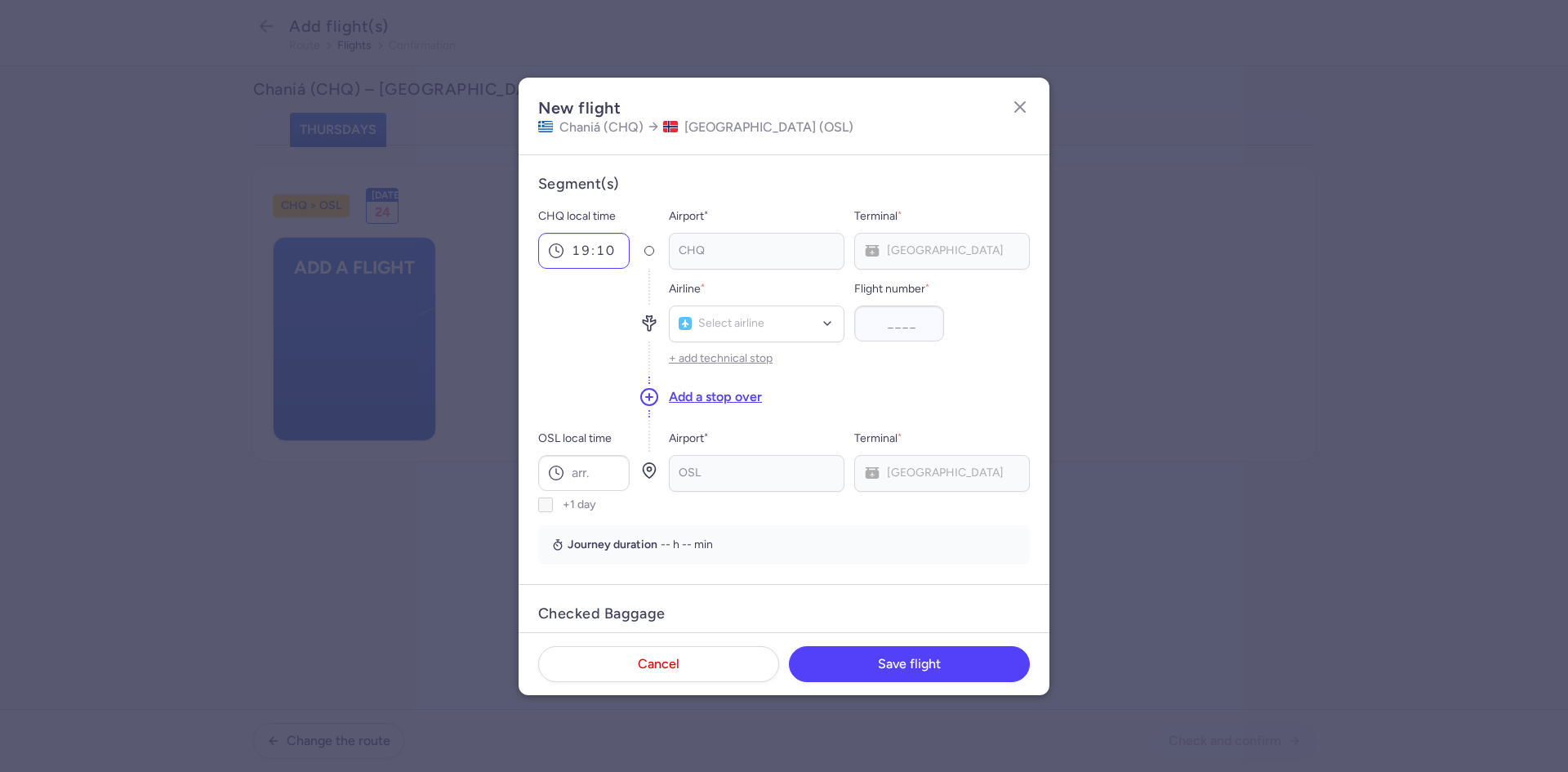 type 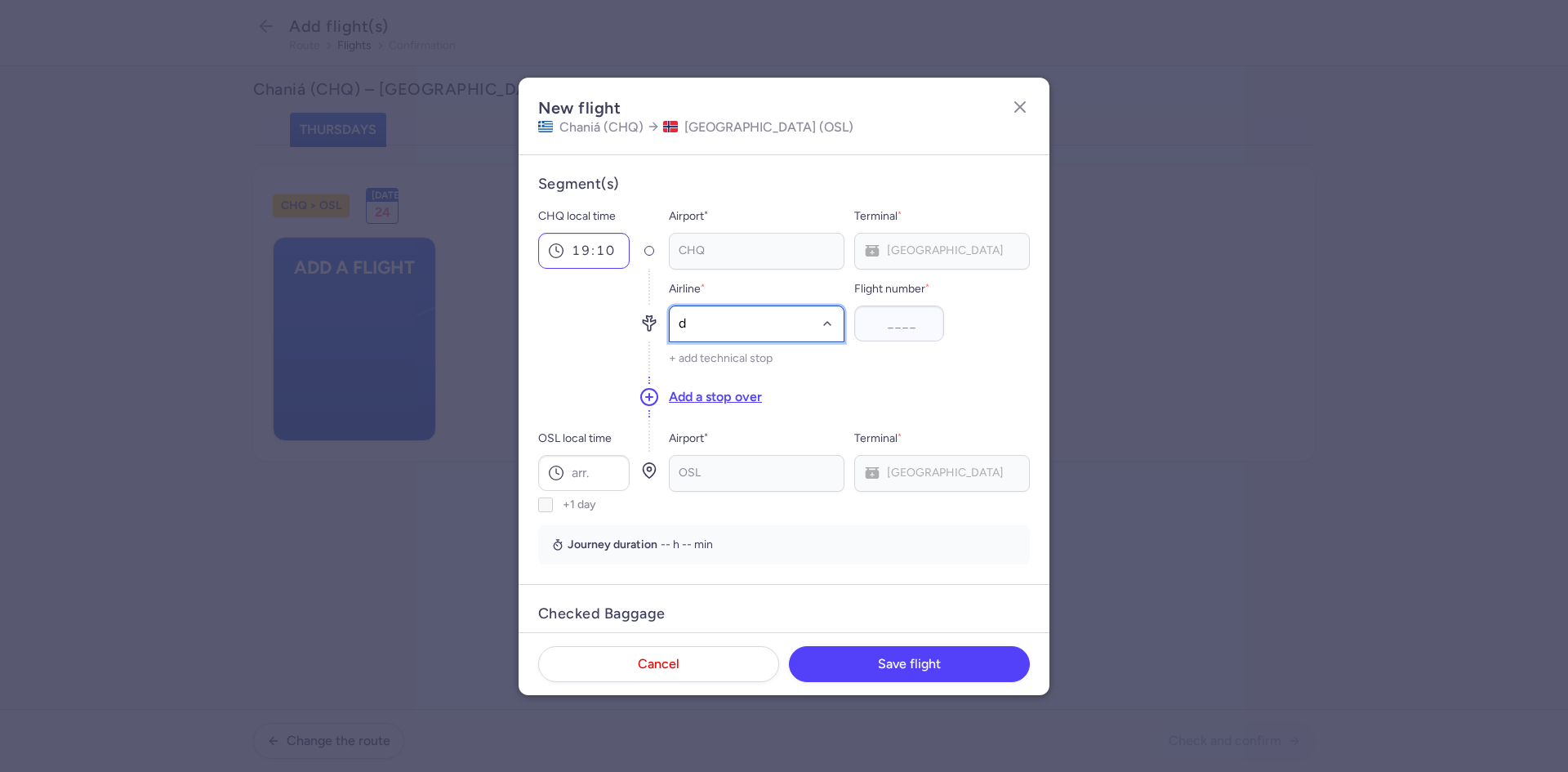 type on "dy" 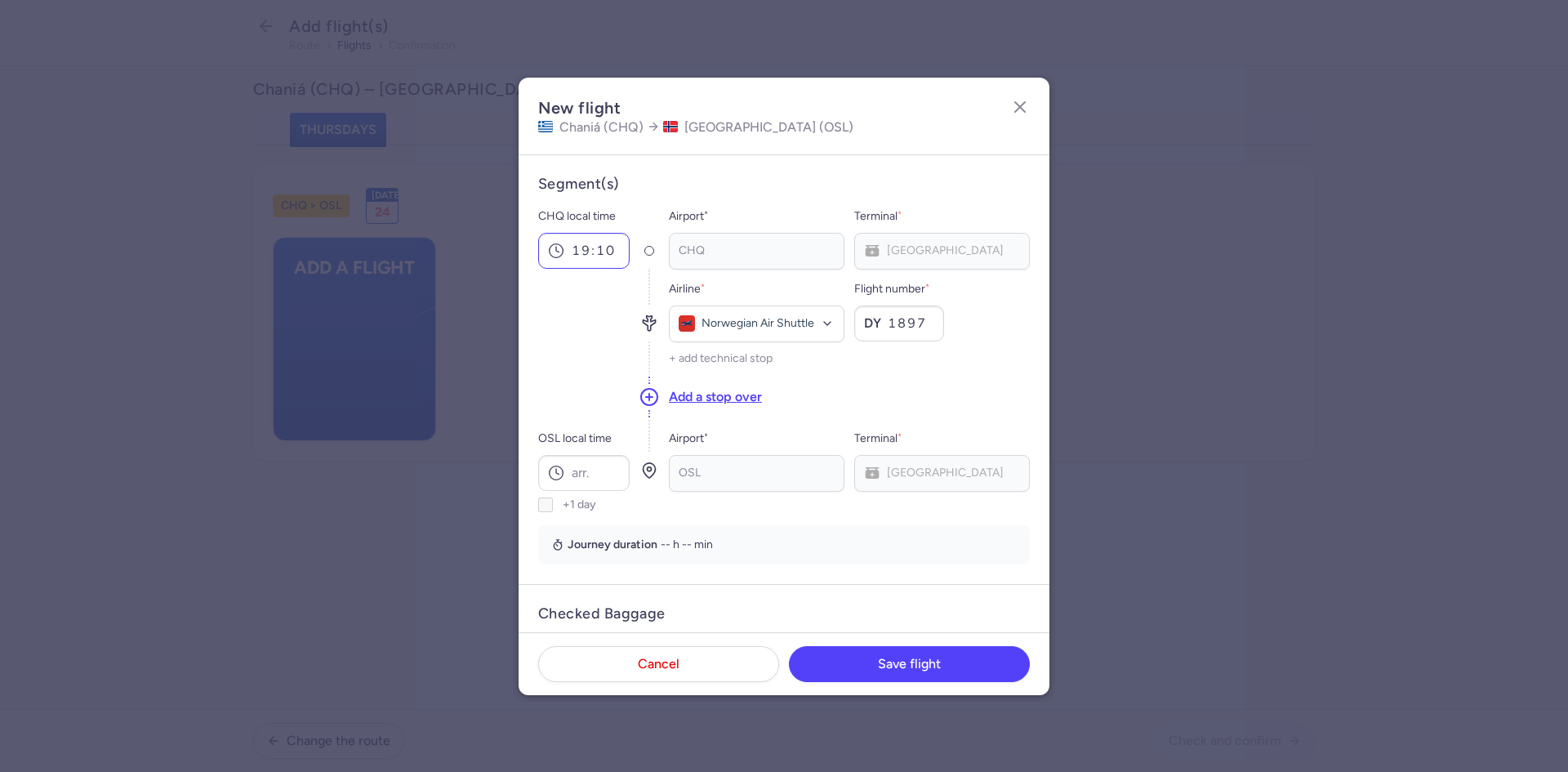 type on "1897" 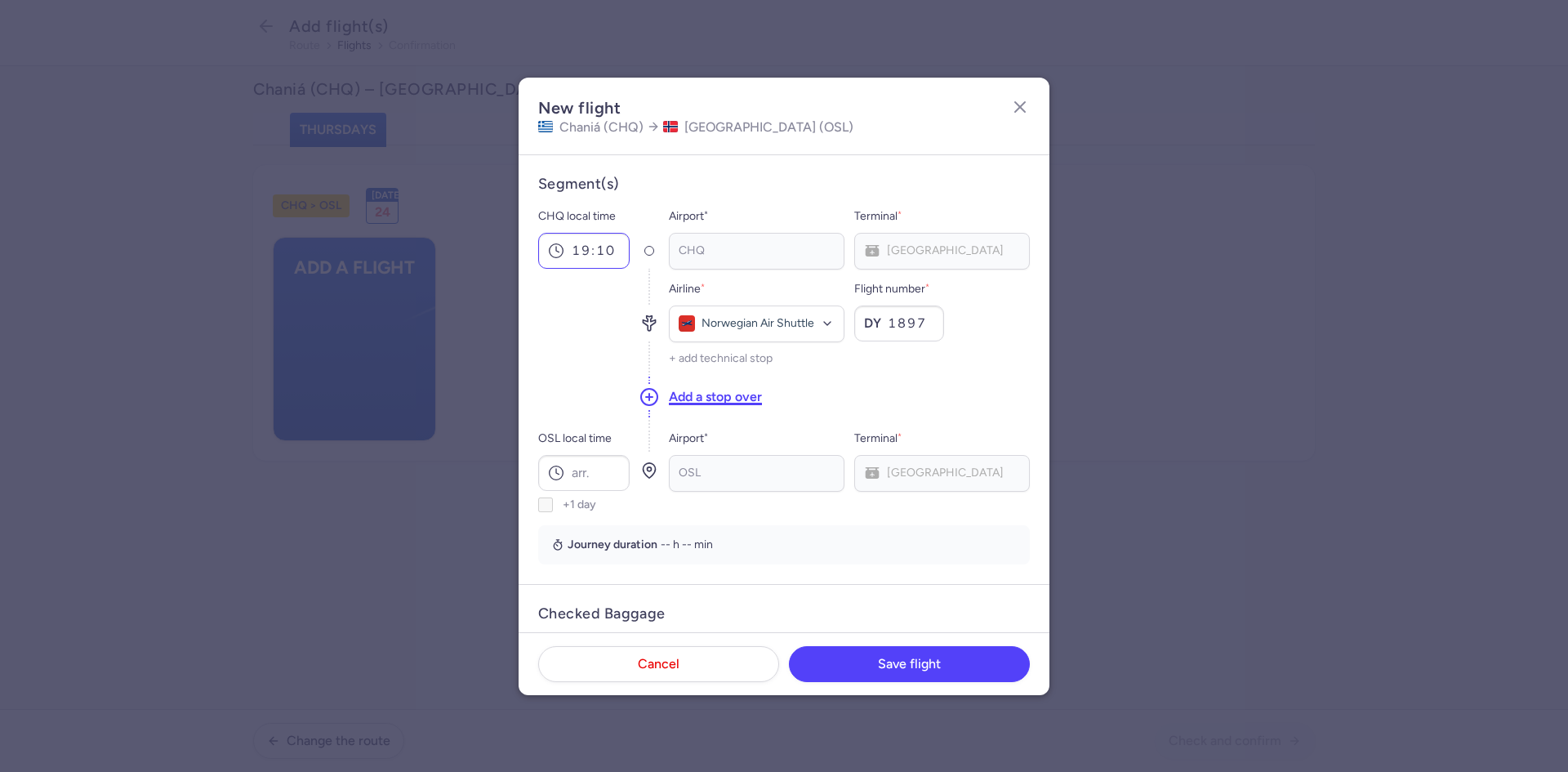 type 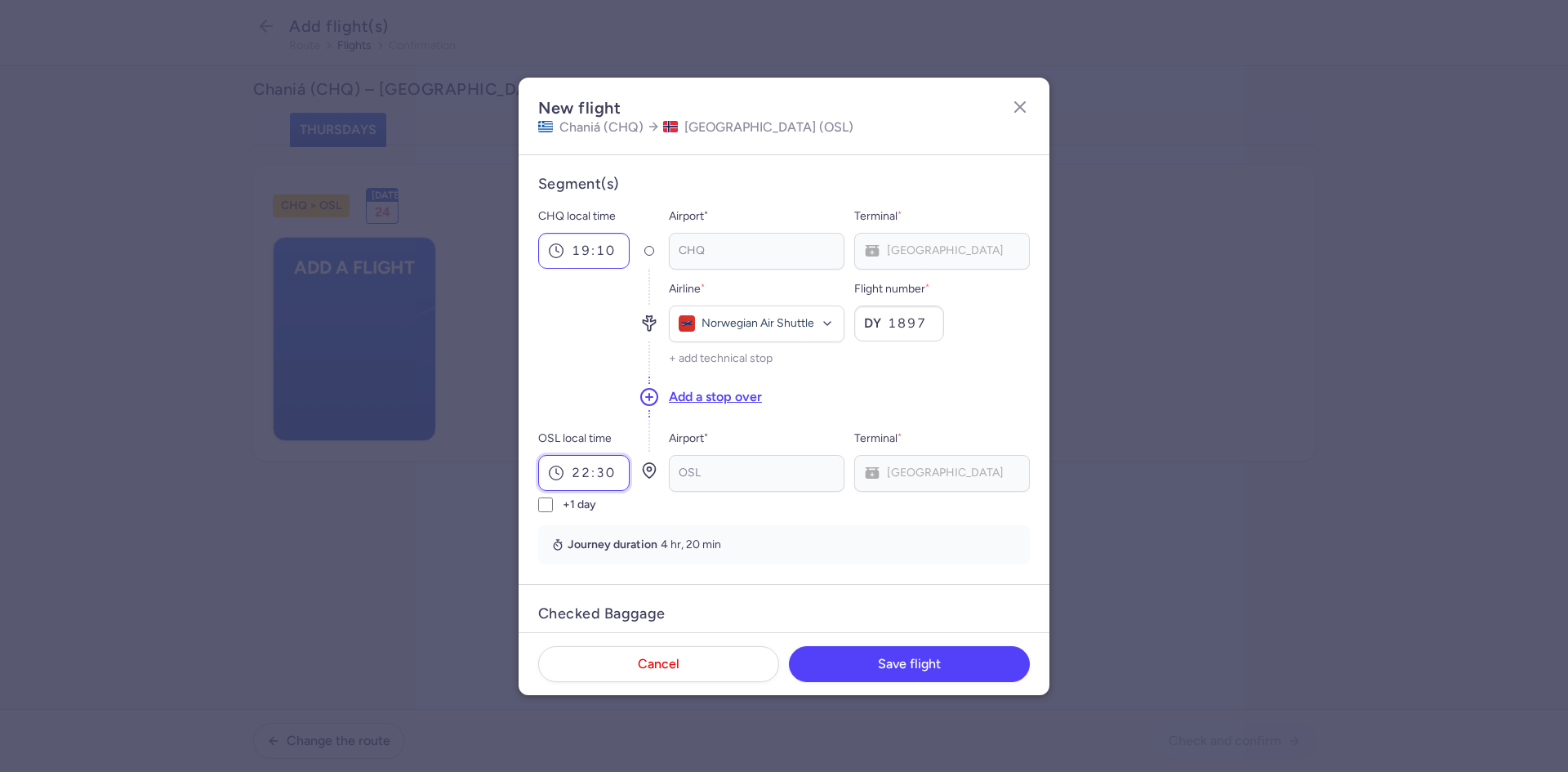 type on "22:30" 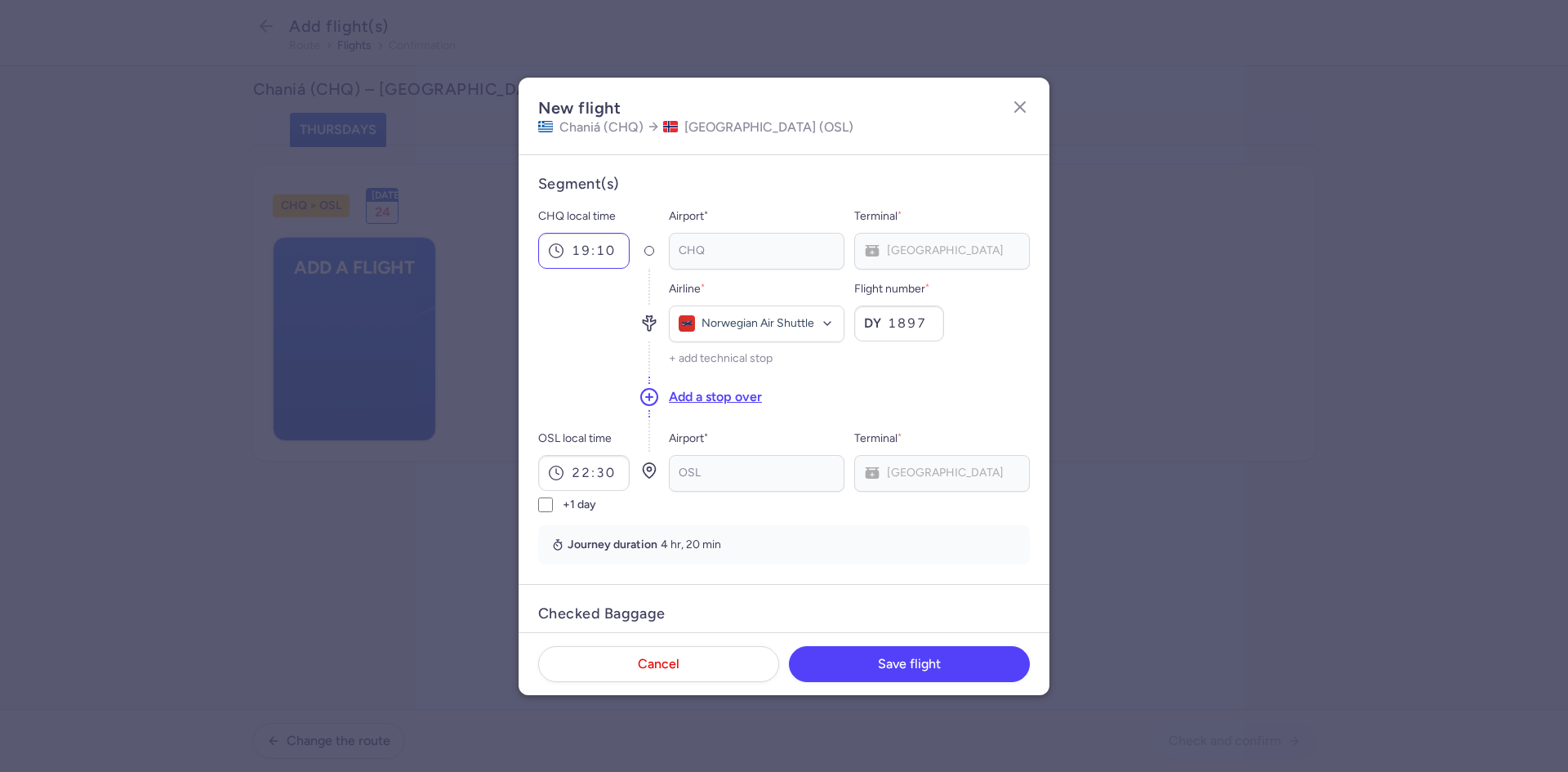 scroll, scrollTop: 287, scrollLeft: 0, axis: vertical 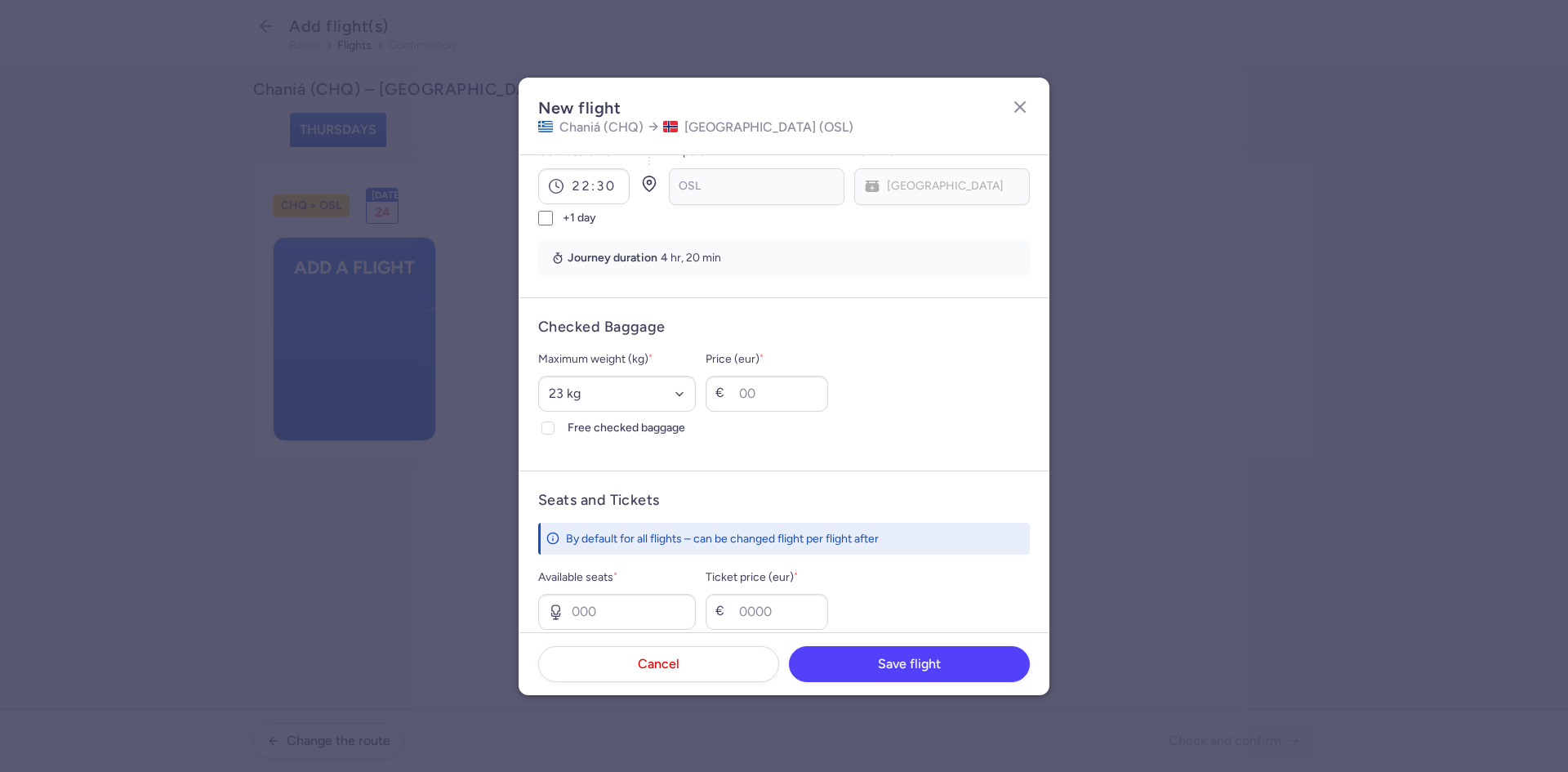 click on "Free checked baggage" at bounding box center [548, 428] 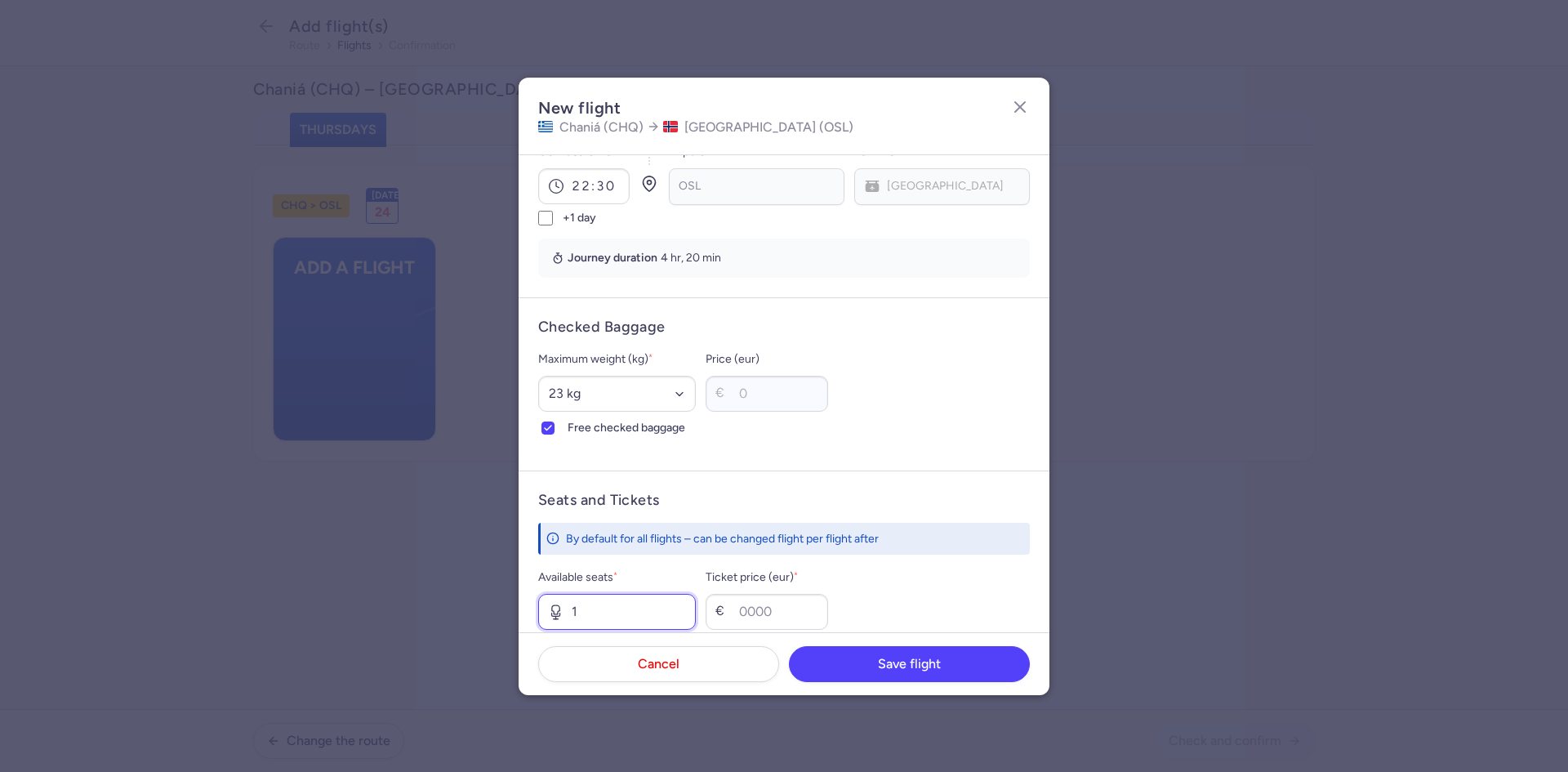 type on "1" 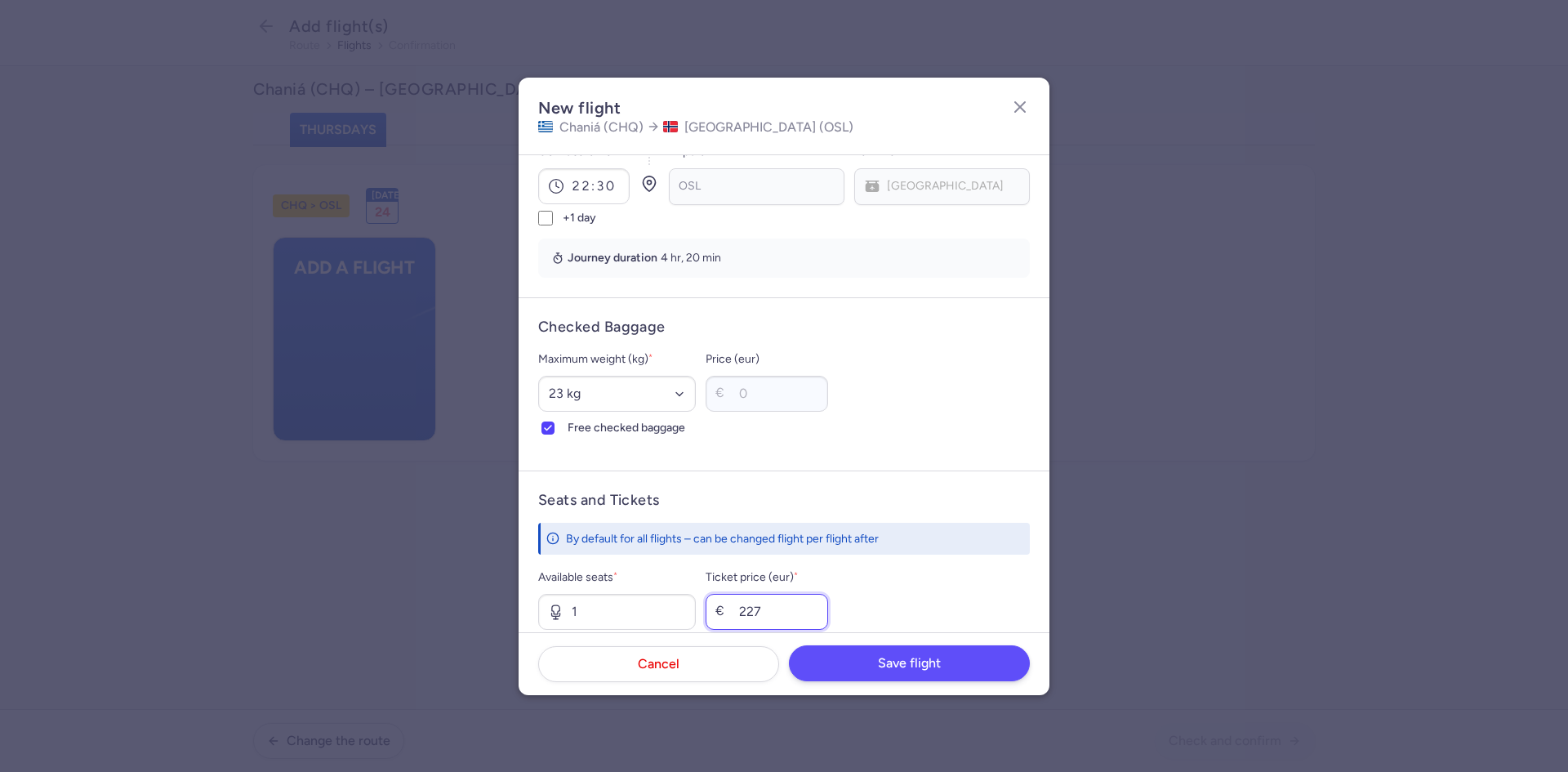 type on "227" 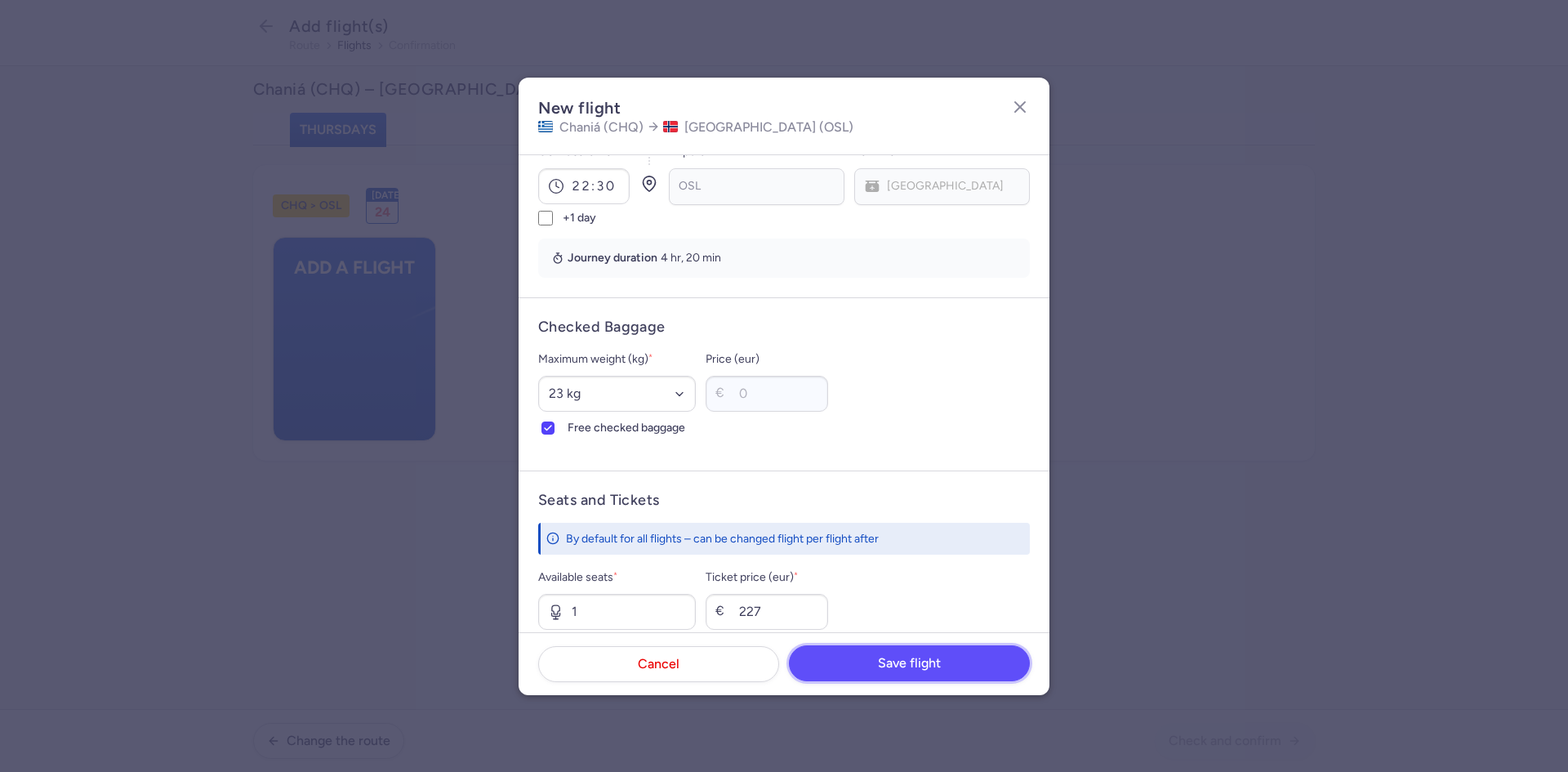 click on "Save flight" at bounding box center [909, 663] 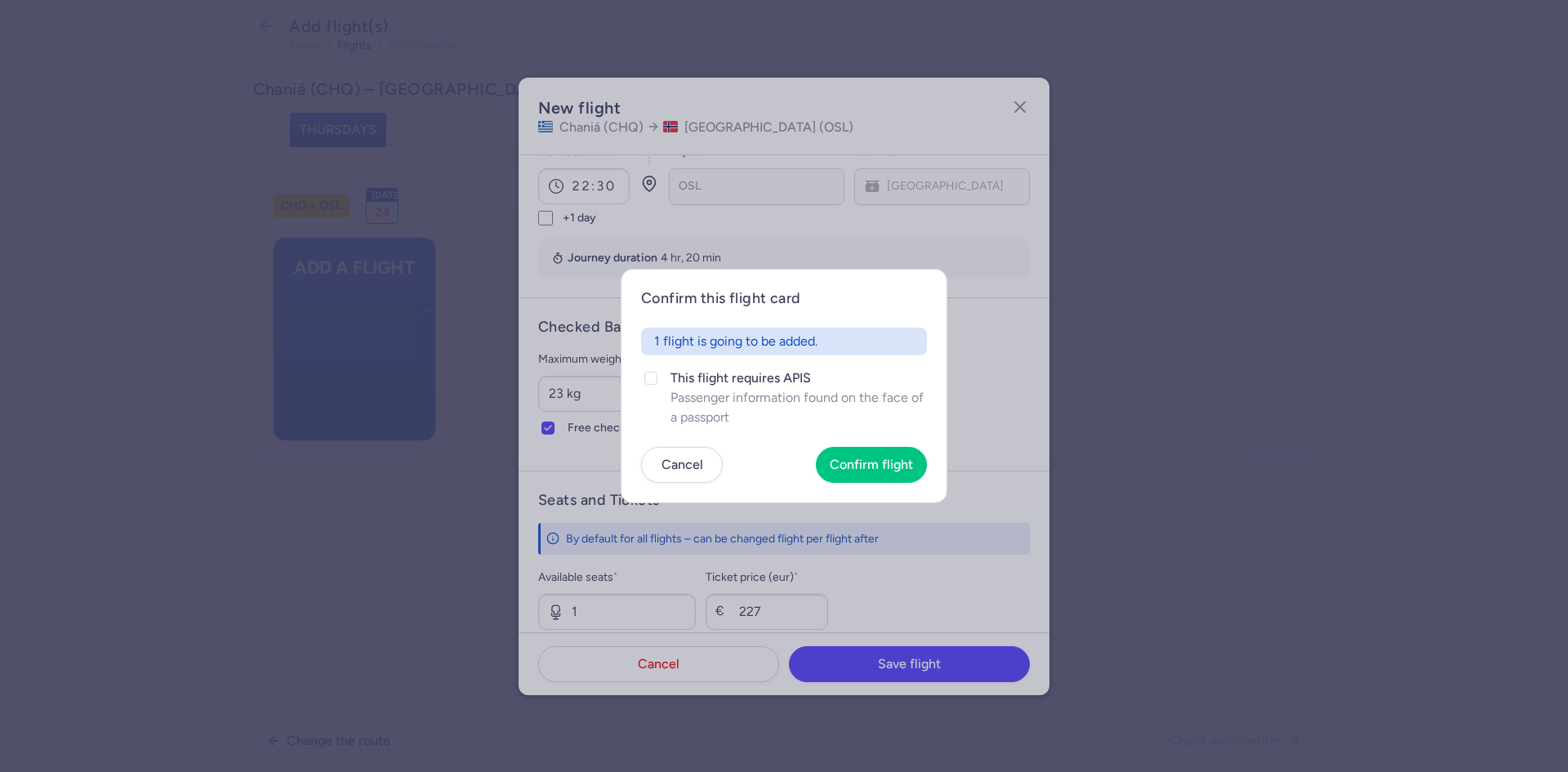 click on "1 flight is going to be added. This flight requires APIS Passenger information found on the face of a passport" at bounding box center [784, 377] 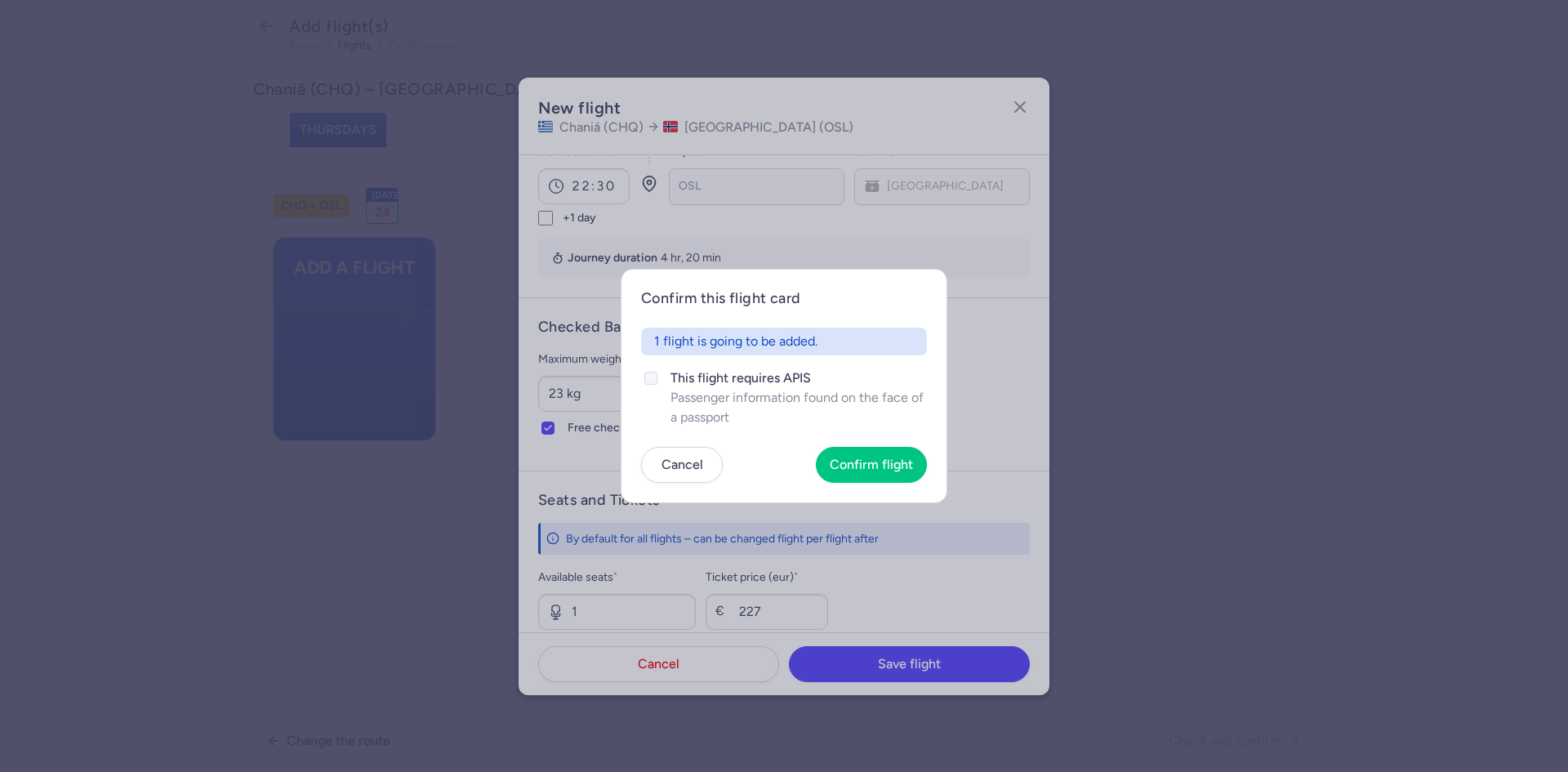 drag, startPoint x: 723, startPoint y: 386, endPoint x: 790, endPoint y: 417, distance: 73.82412 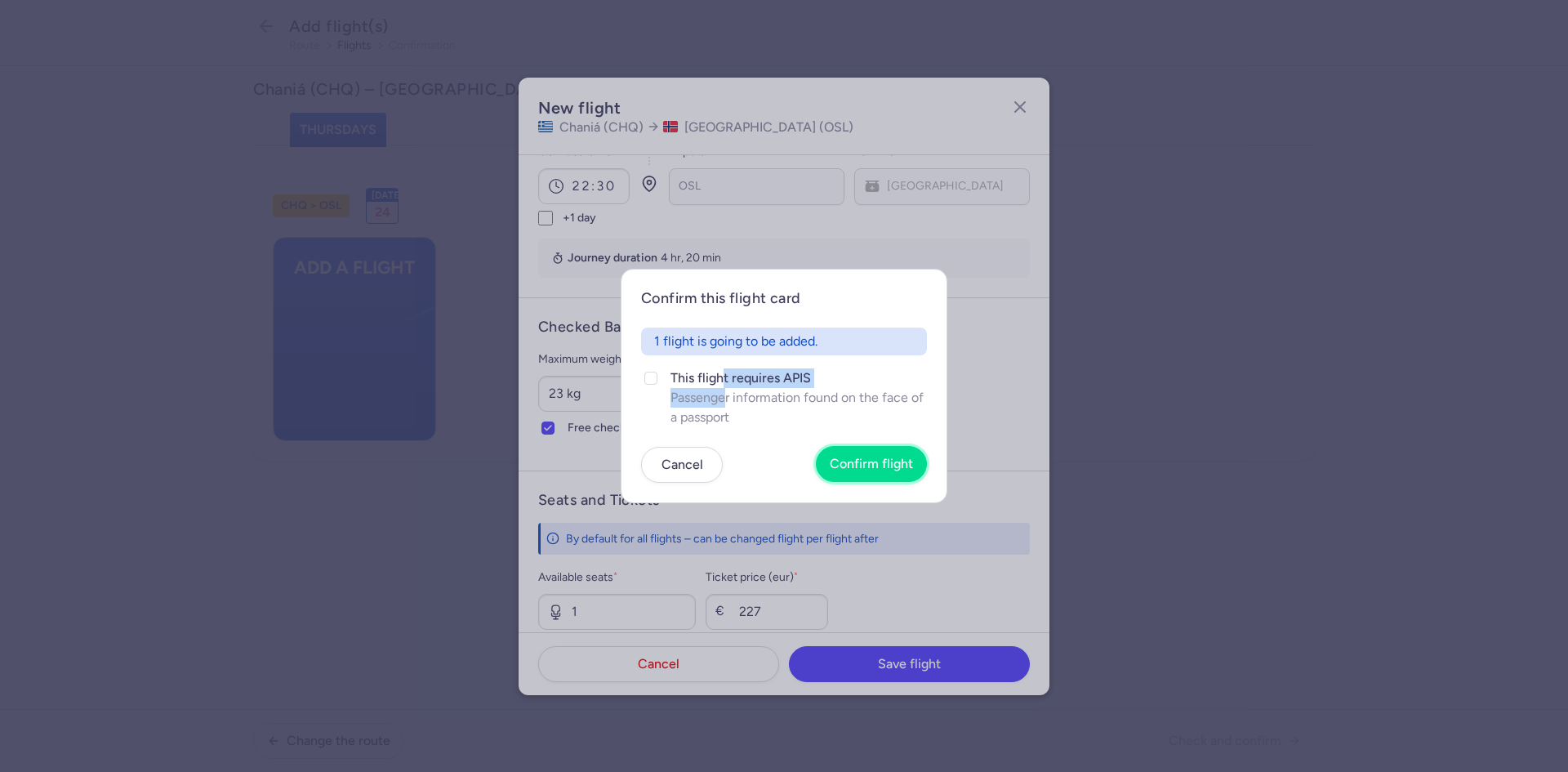 click on "Confirm flight" at bounding box center [871, 464] 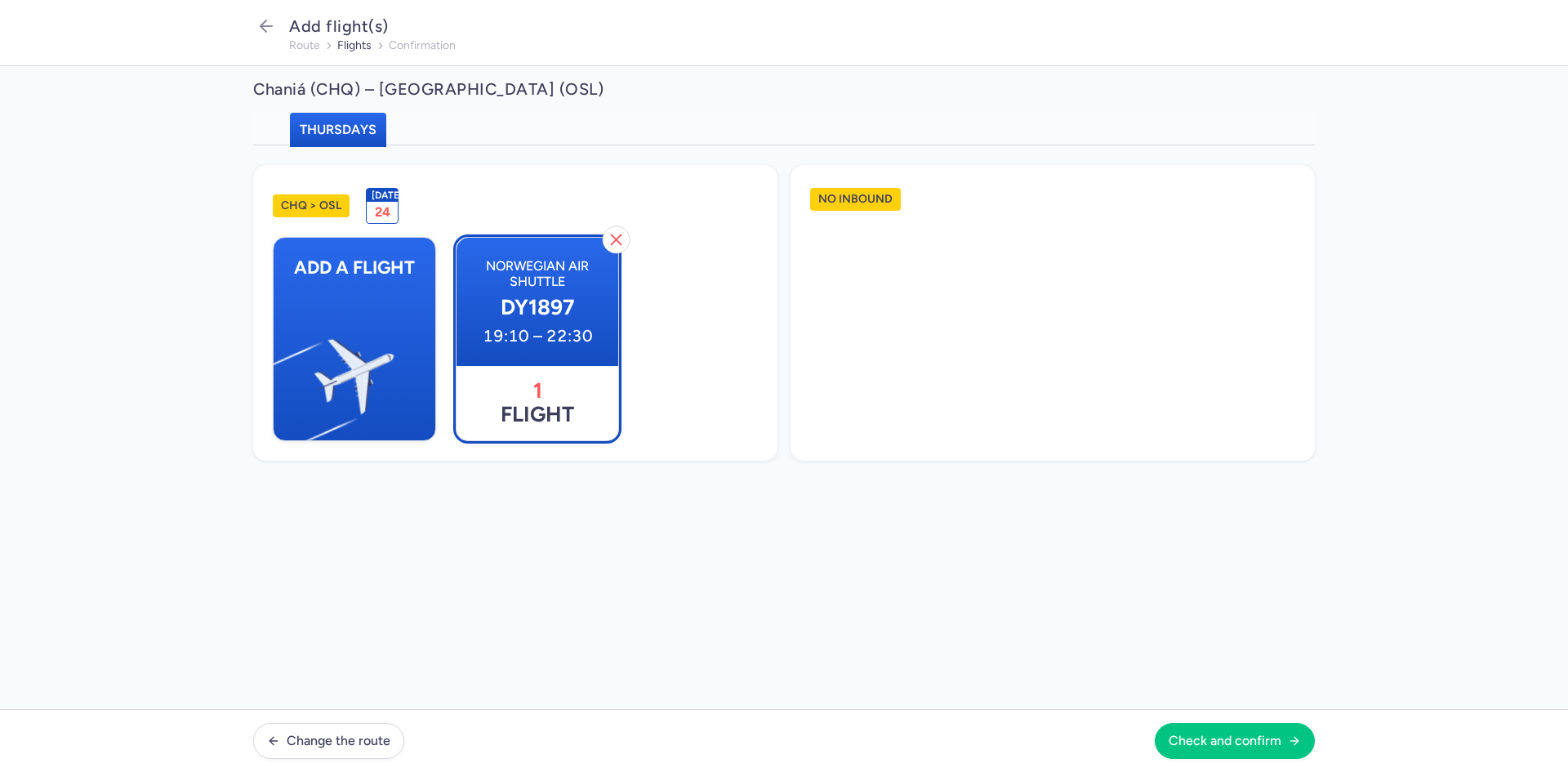 click on "19:10 – 22:30" at bounding box center (537, 336) 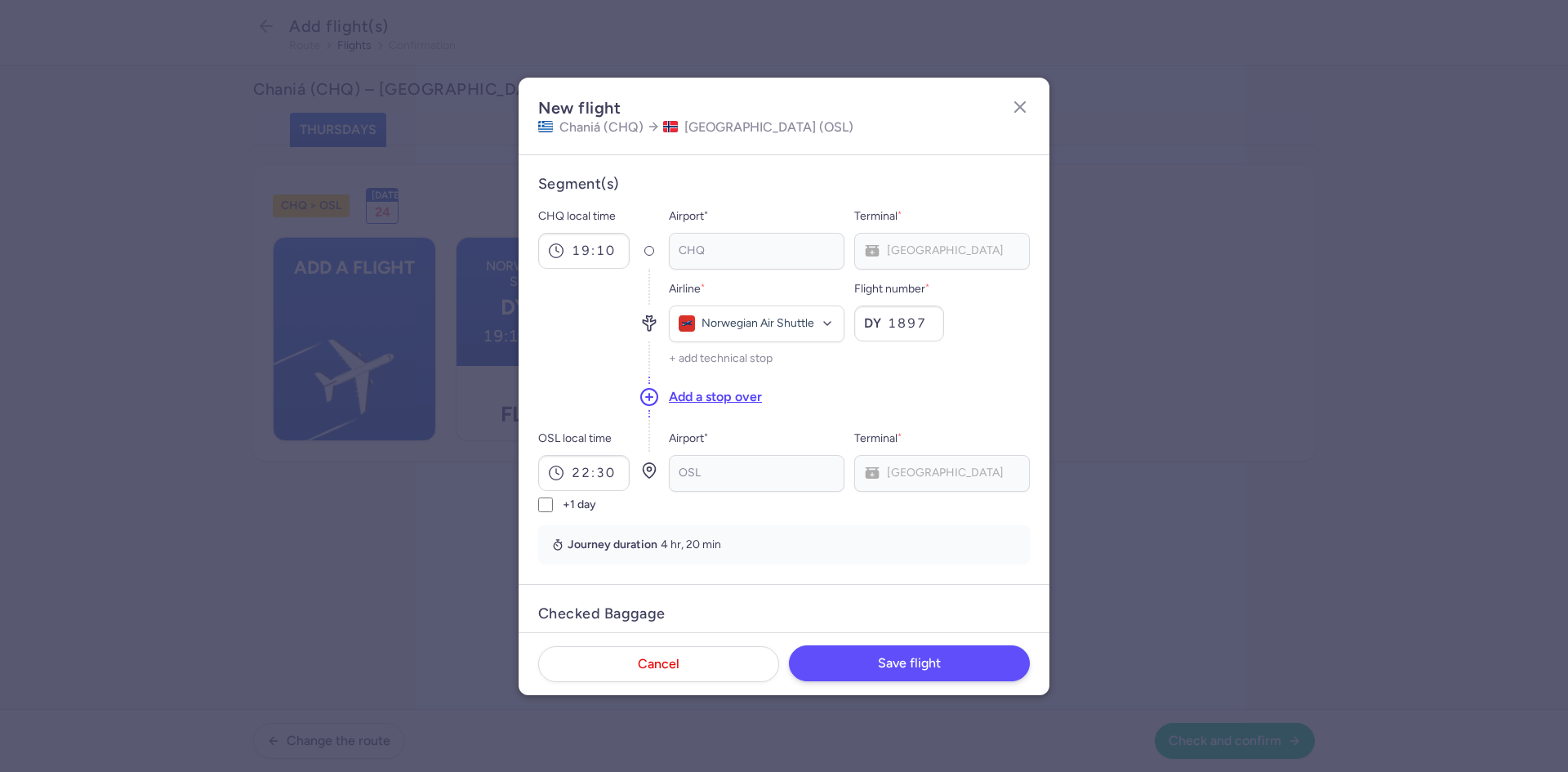 drag, startPoint x: 927, startPoint y: 684, endPoint x: 915, endPoint y: 658, distance: 28.63564 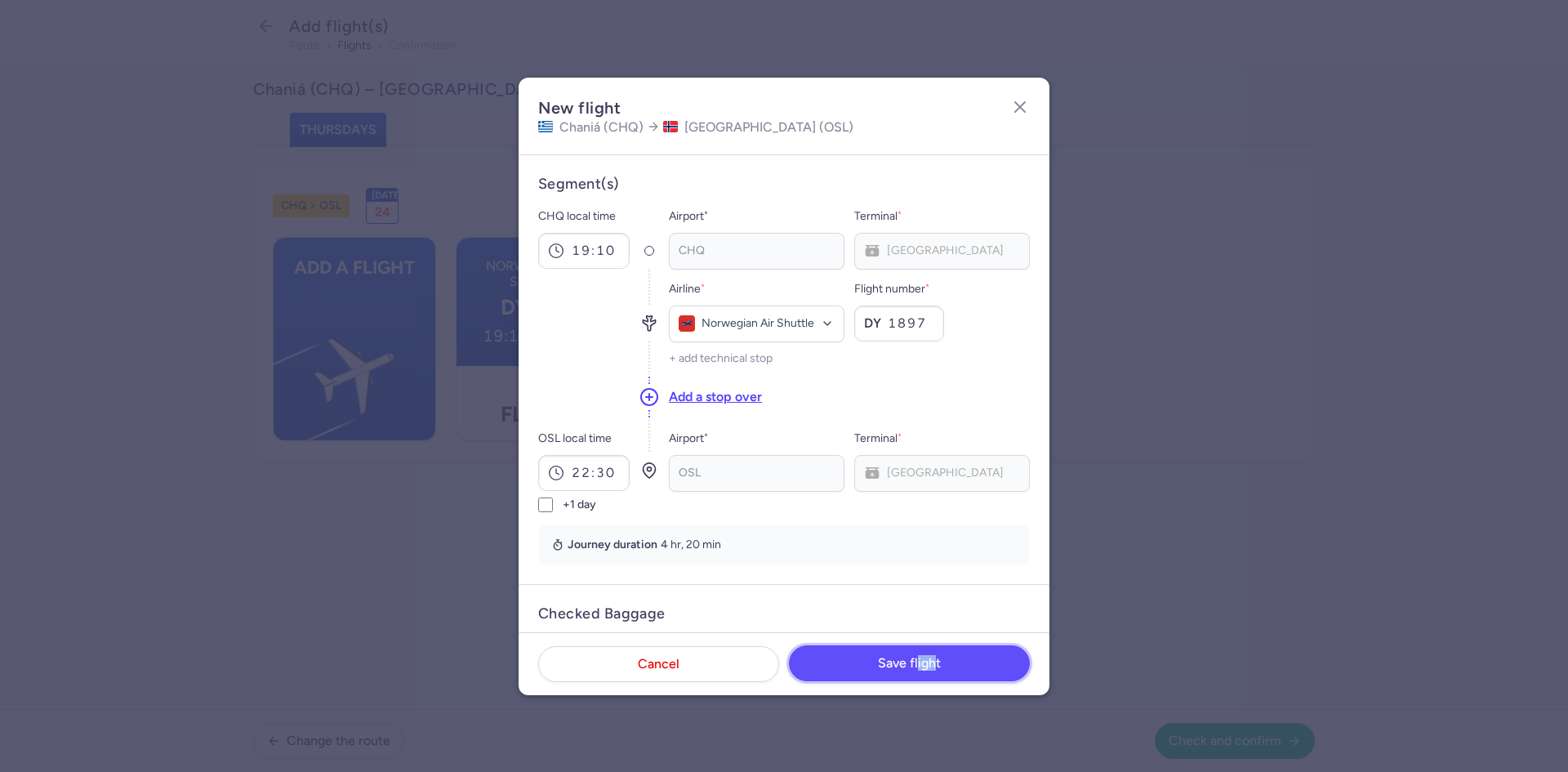 click on "Save flight" at bounding box center (909, 663) 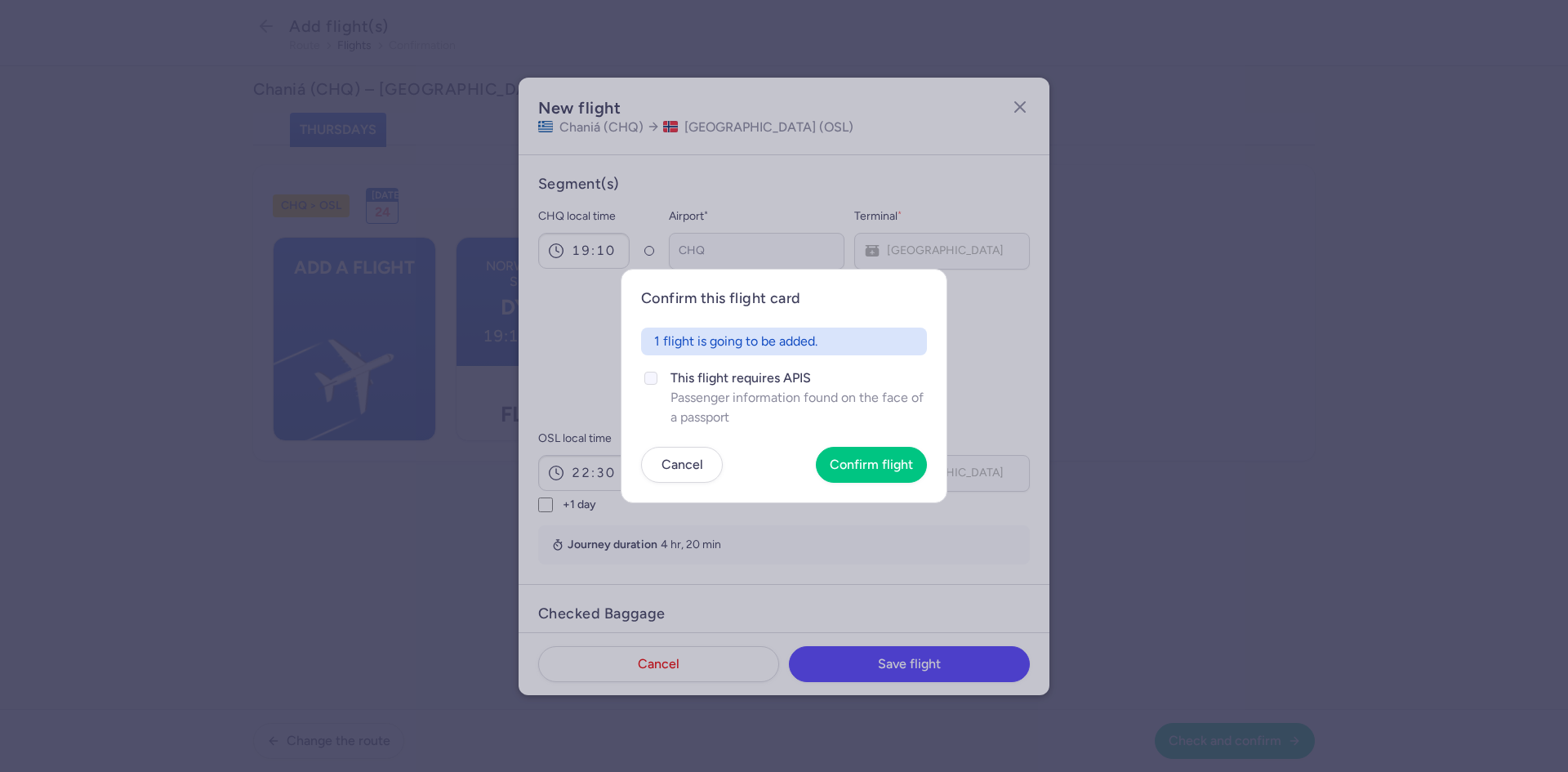 click on "Passenger information found on the face of a passport" 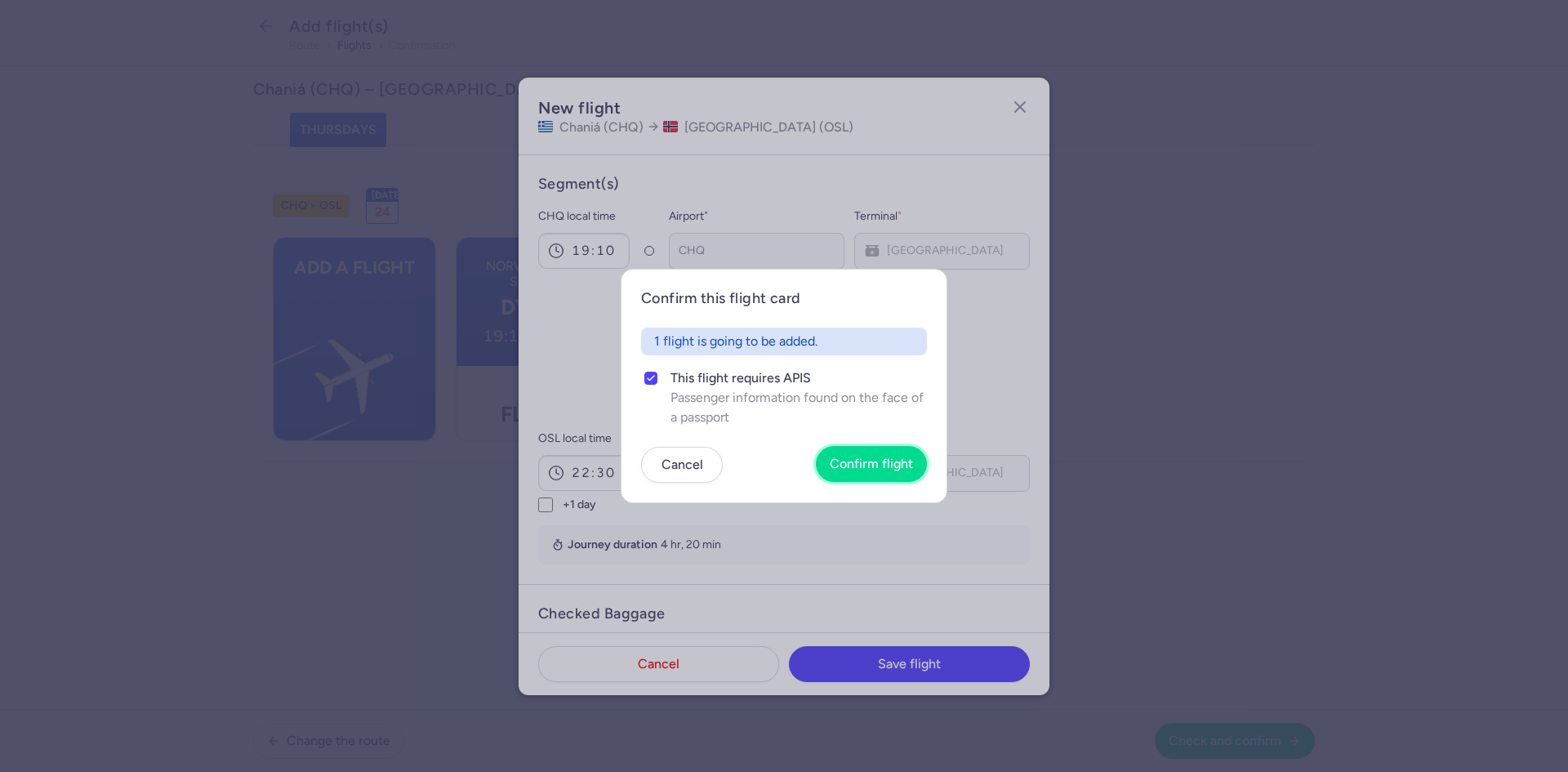 click on "Confirm flight" at bounding box center (871, 464) 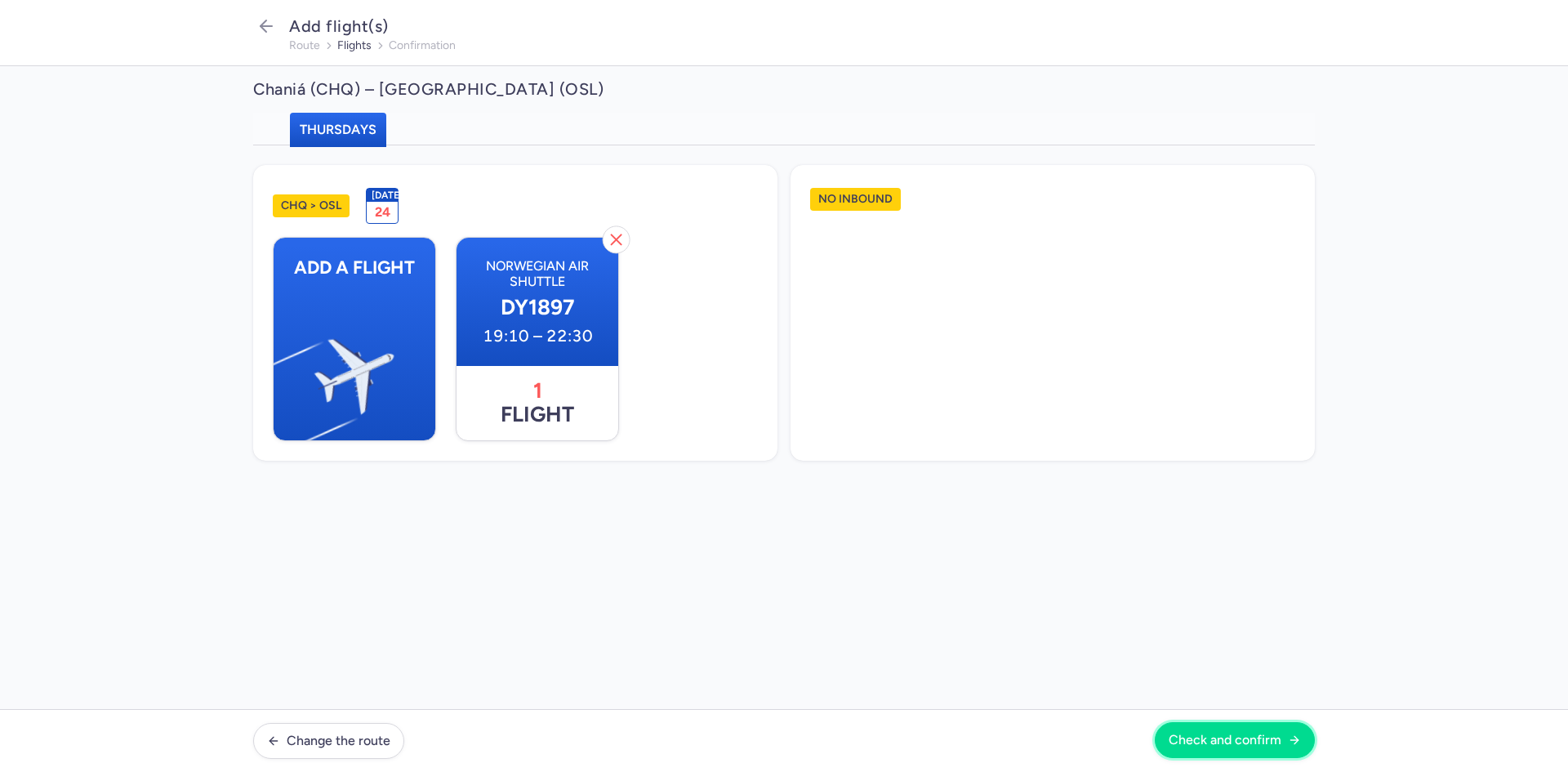 click on "Check and confirm" at bounding box center (1225, 740) 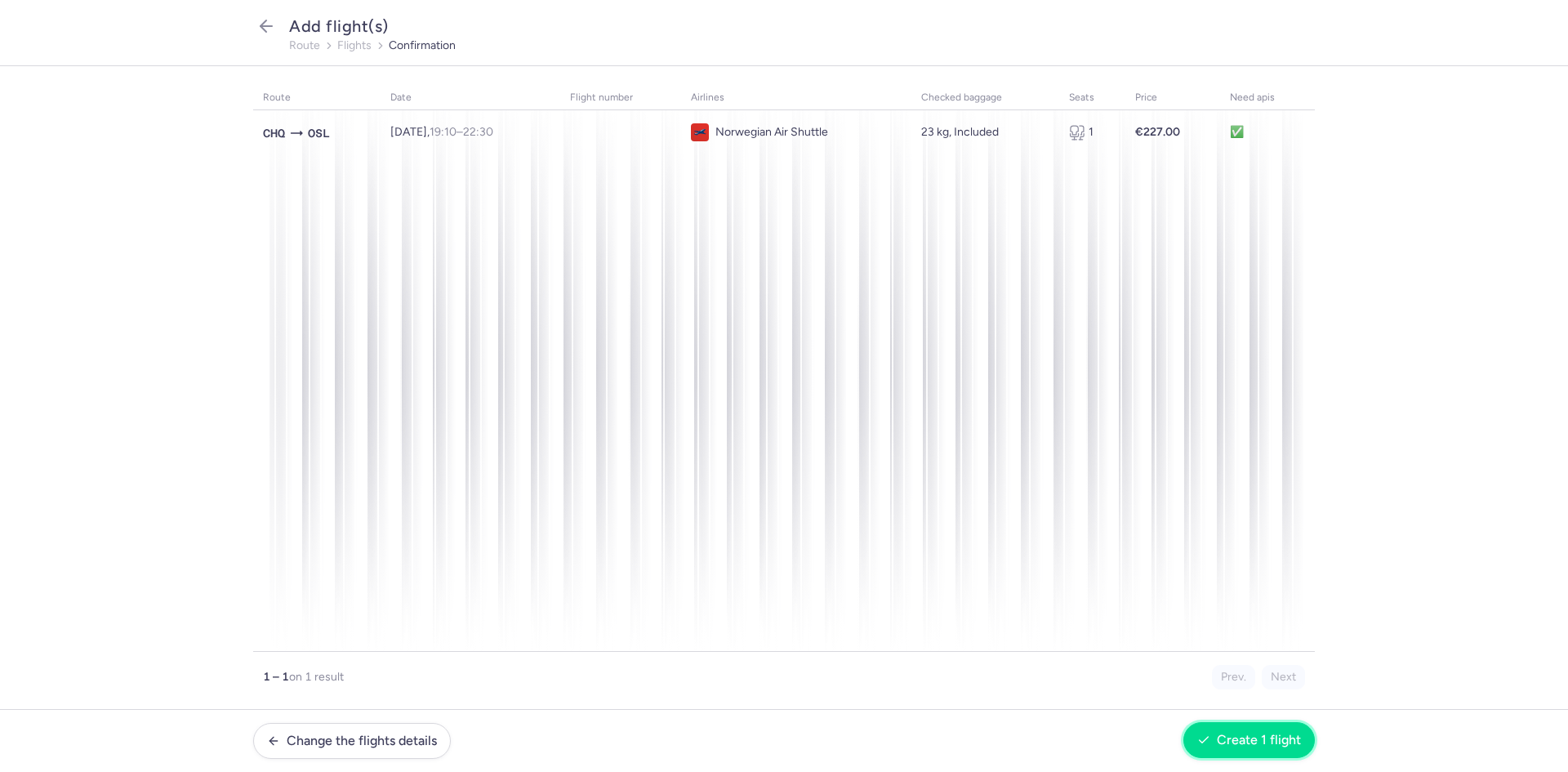 click on "Create 1 flight" at bounding box center (1249, 740) 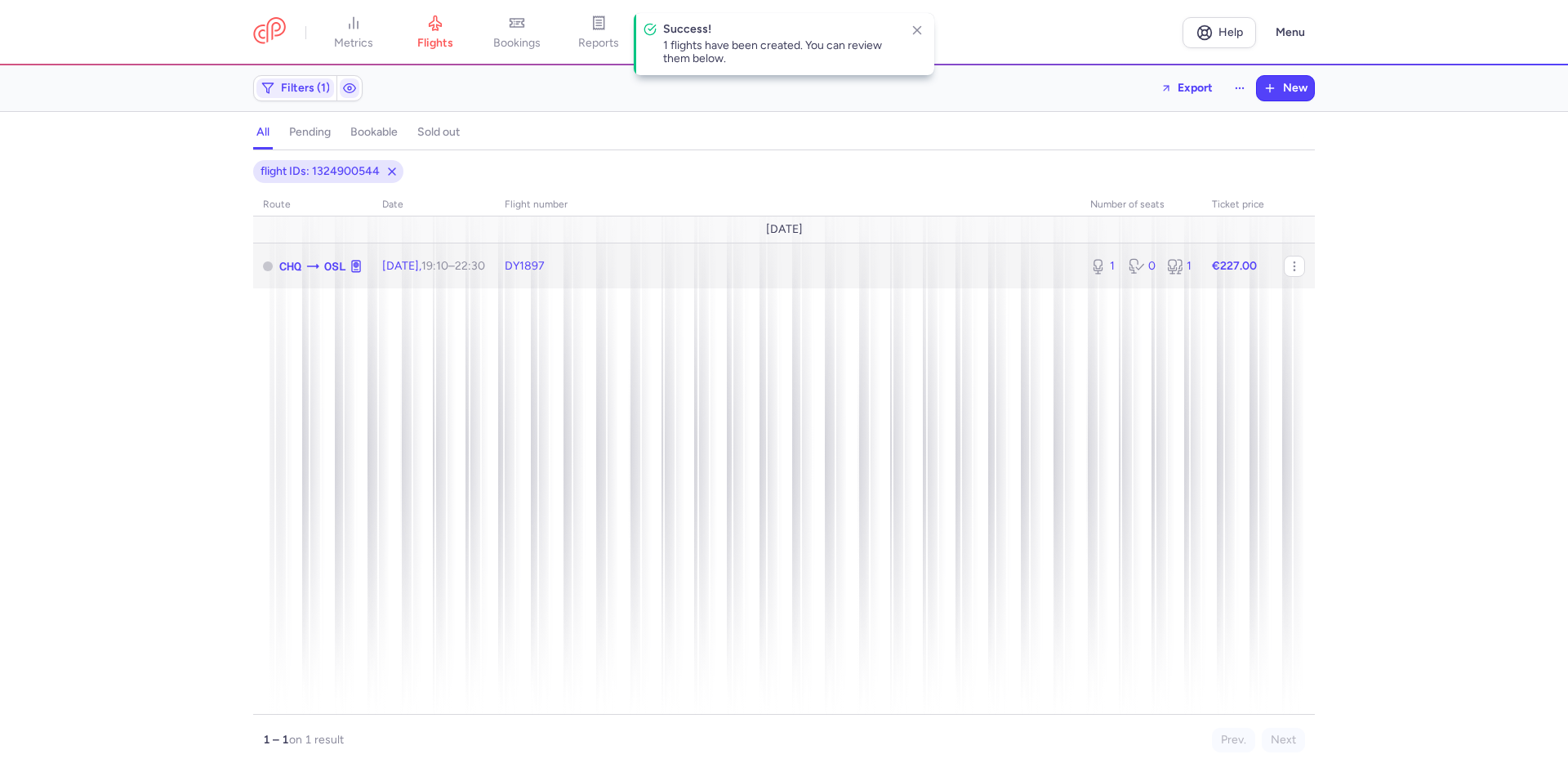 click 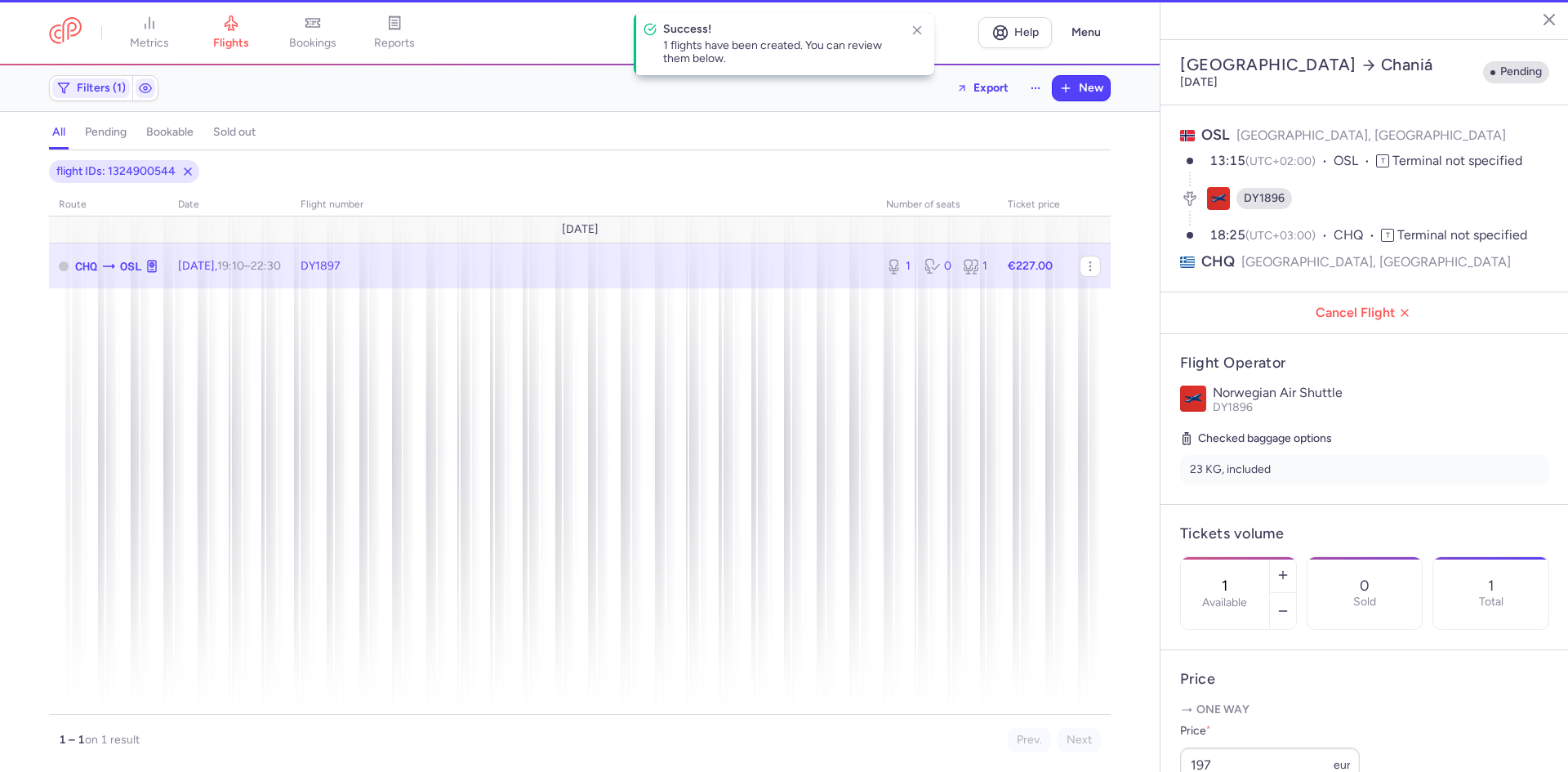 type on "2" 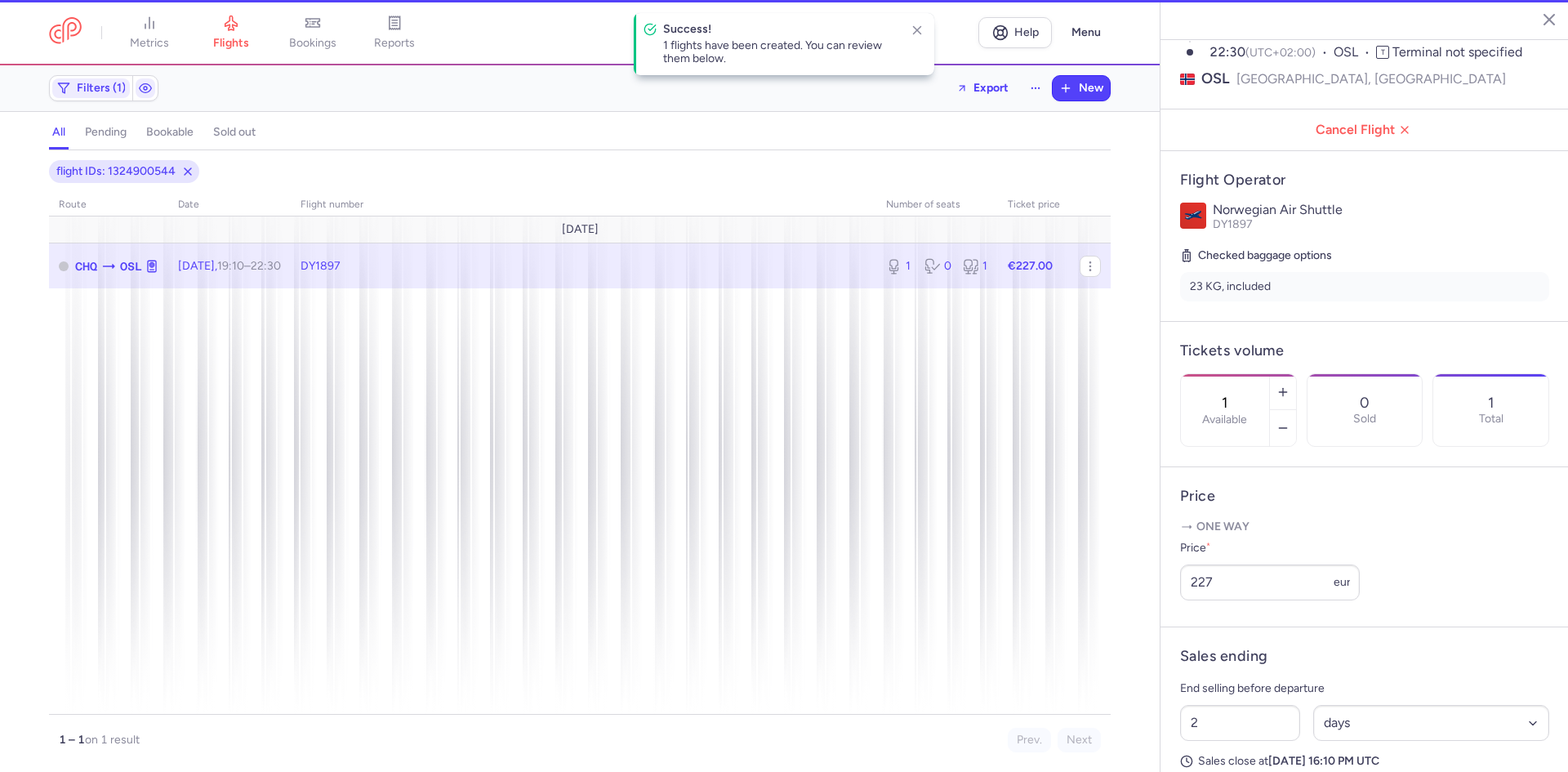 scroll, scrollTop: 354, scrollLeft: 0, axis: vertical 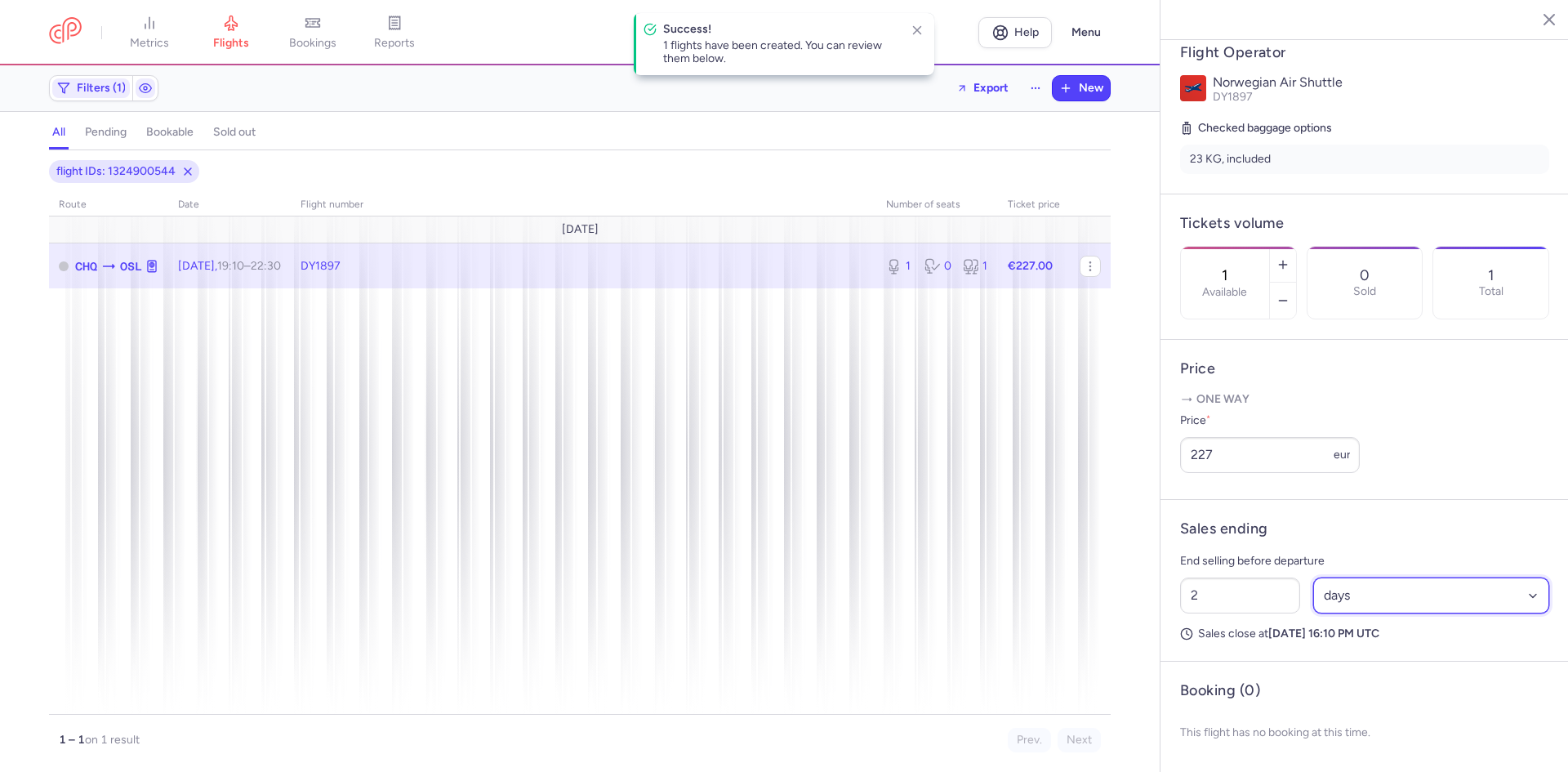 click on "Select an option hours days" at bounding box center (1432, 596) 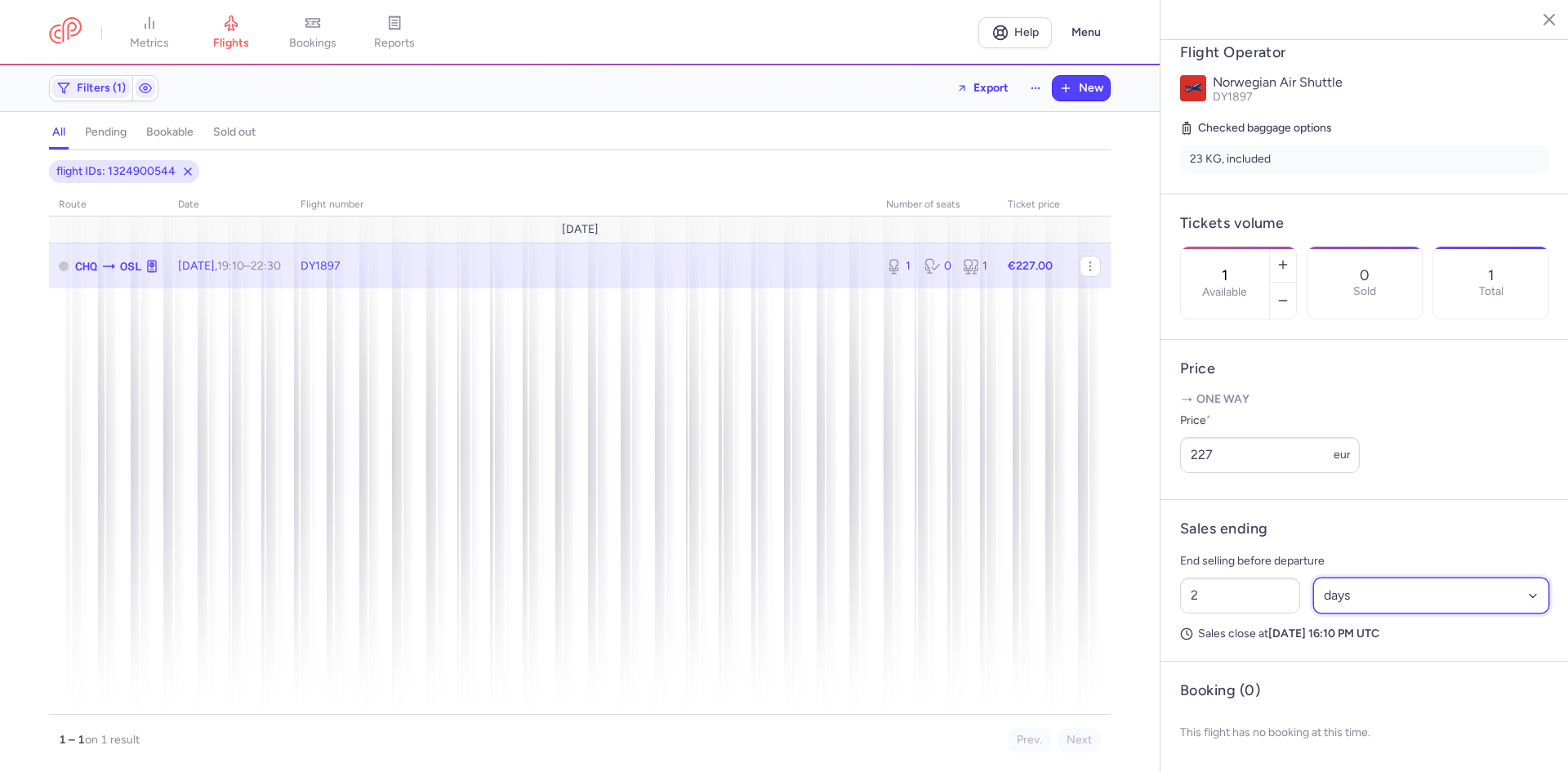 select on "hours" 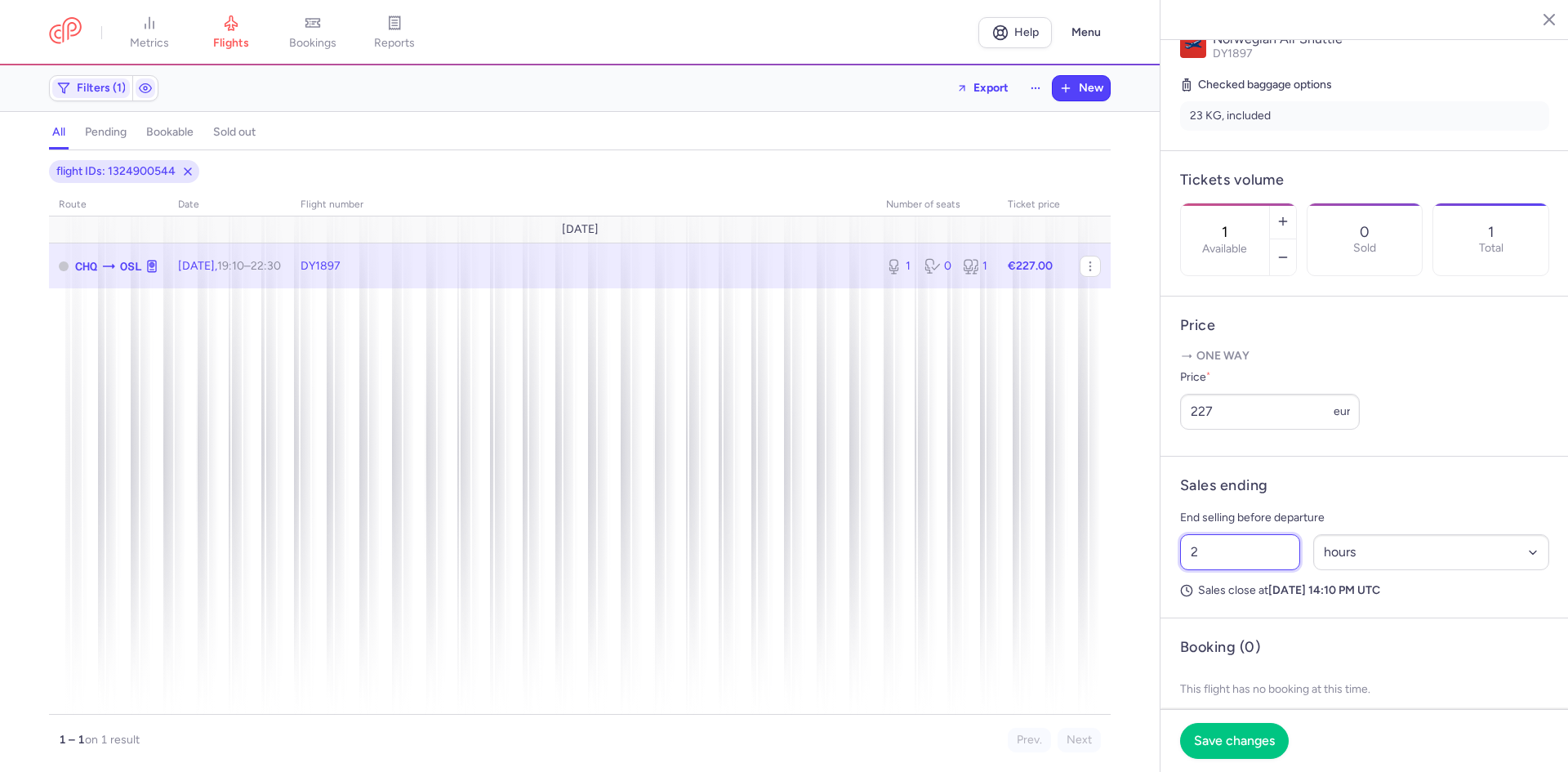 click on "2" at bounding box center (1240, 552) 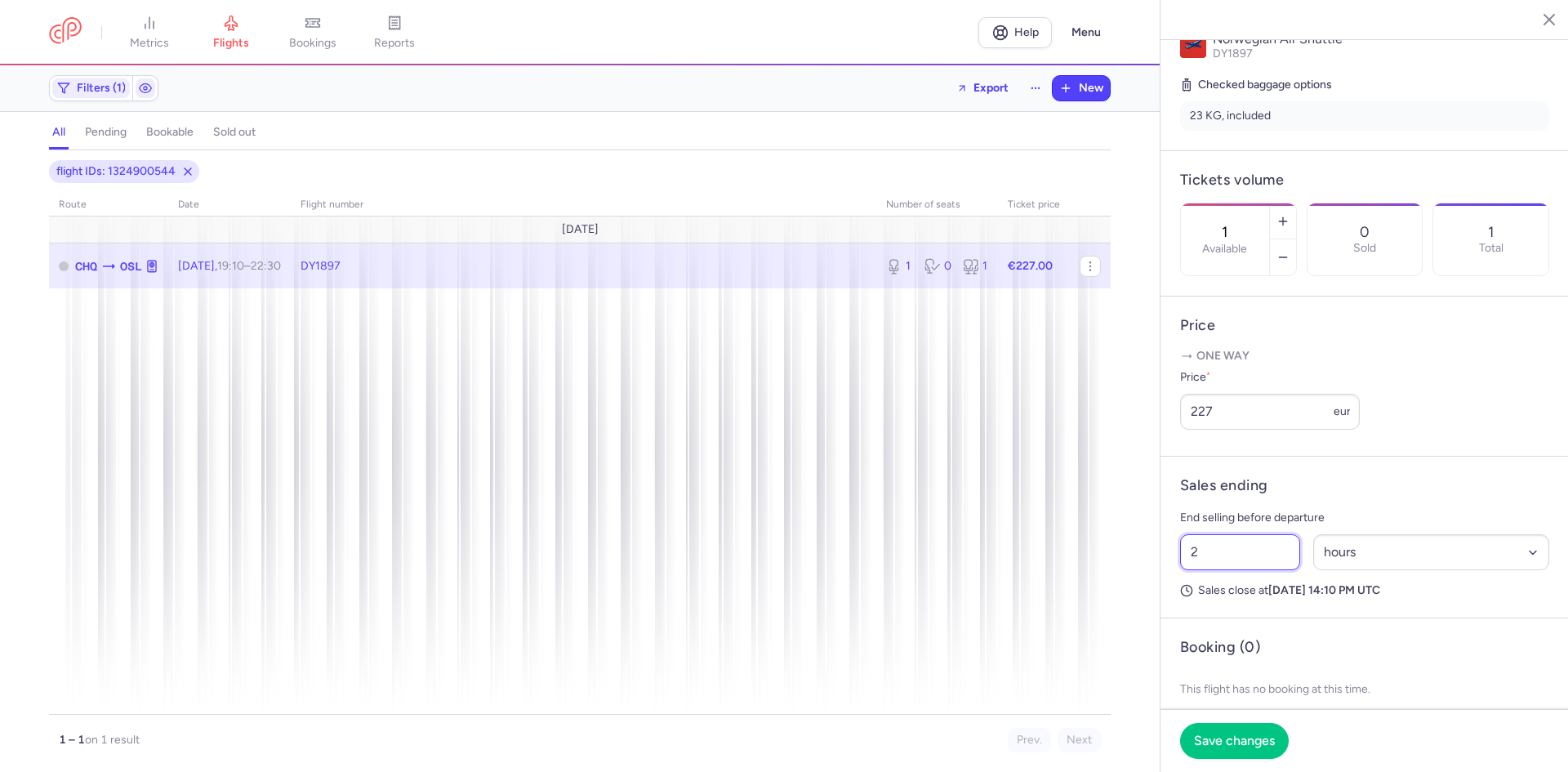 click on "metrics flights bookings reports  Help  Menu Filters (1)  Export  New all pending bookable sold out 1 flight IDs: 1324900544 route date Flight number number of seats Ticket price July 25  CHQ  OSL Thu, 24 Jul,  19:10  –  22:30  +0  DY1897  1 0 1 €227.00 1 – 1  on 1 result Prev. Next Copy flight ID Export flight metrics flights bookings reports Chaniá   Oslo Thursday, July 24, 2025 Pending CHQ Chaniá, Greece 19:10  (UTC+03:00) CHQ T Terminal not specified DY1897 22:30  (UTC+02:00) OSL T Terminal not specified OSL Oslo, Norway Cancel Flight  Flight Operator Norwegian Air Shuttle DY1897  Checked baggage options  23 KG, included Tickets volume 1  Available  0 Sold 1 Total Price  One way  Price  * 227 eur Sales ending End selling before departure 2 Select an option hours days Sales close at  Thursday, July 24, 2025	14:10 PM UTC  Booking (0) This flight has no booking at this time.  Save changes" 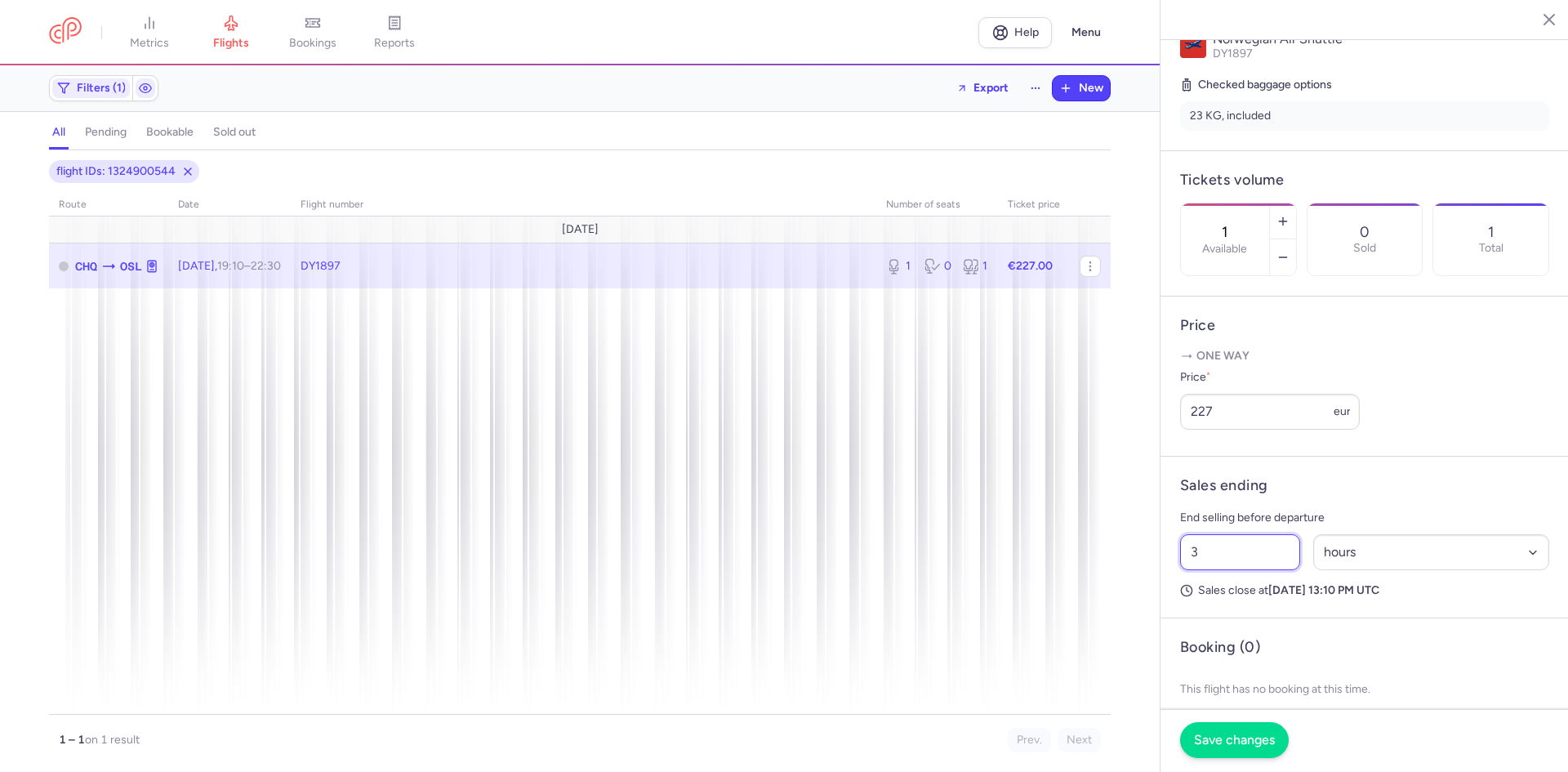 type on "3" 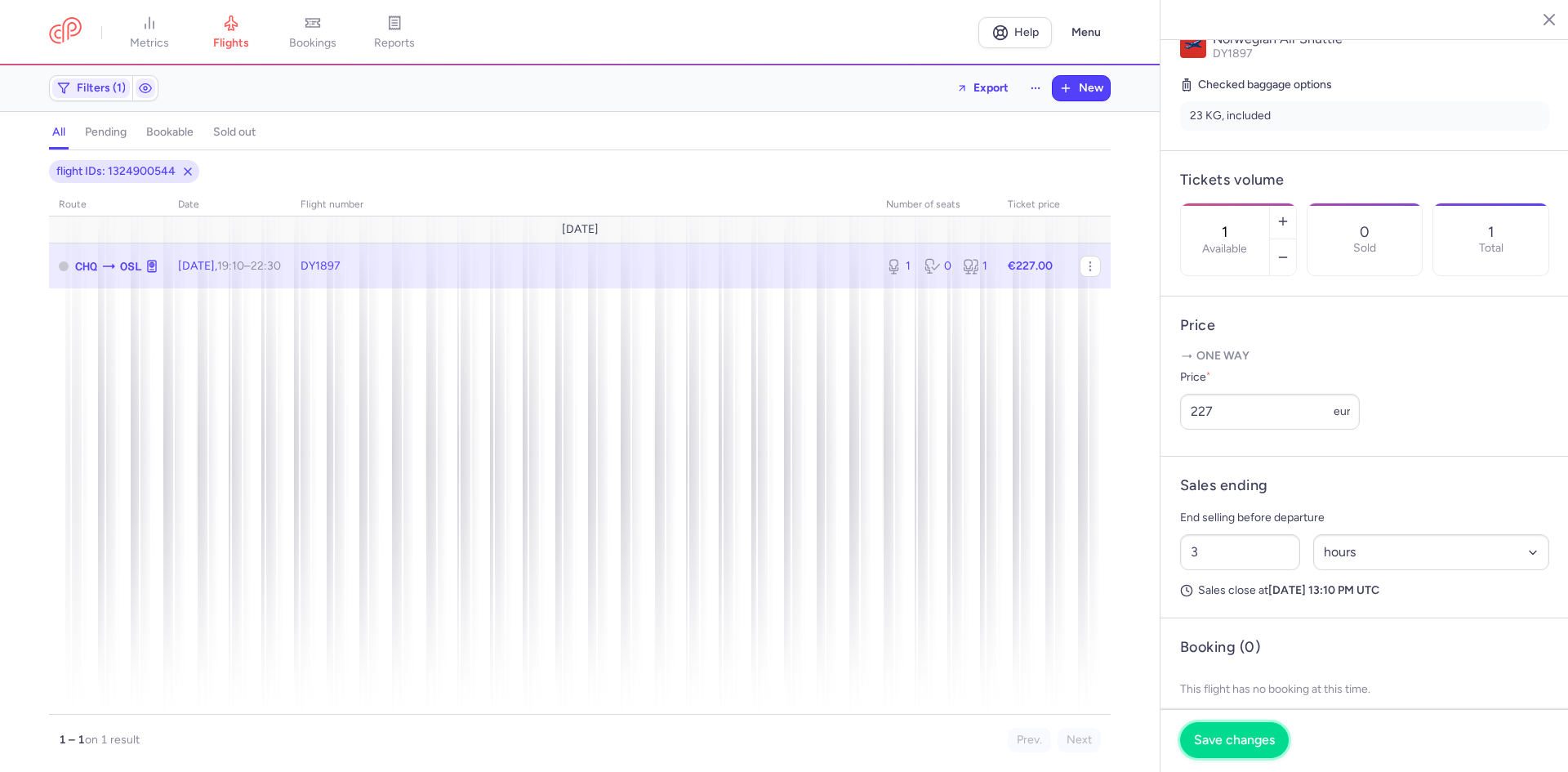 click on "Save changes" at bounding box center [1234, 740] 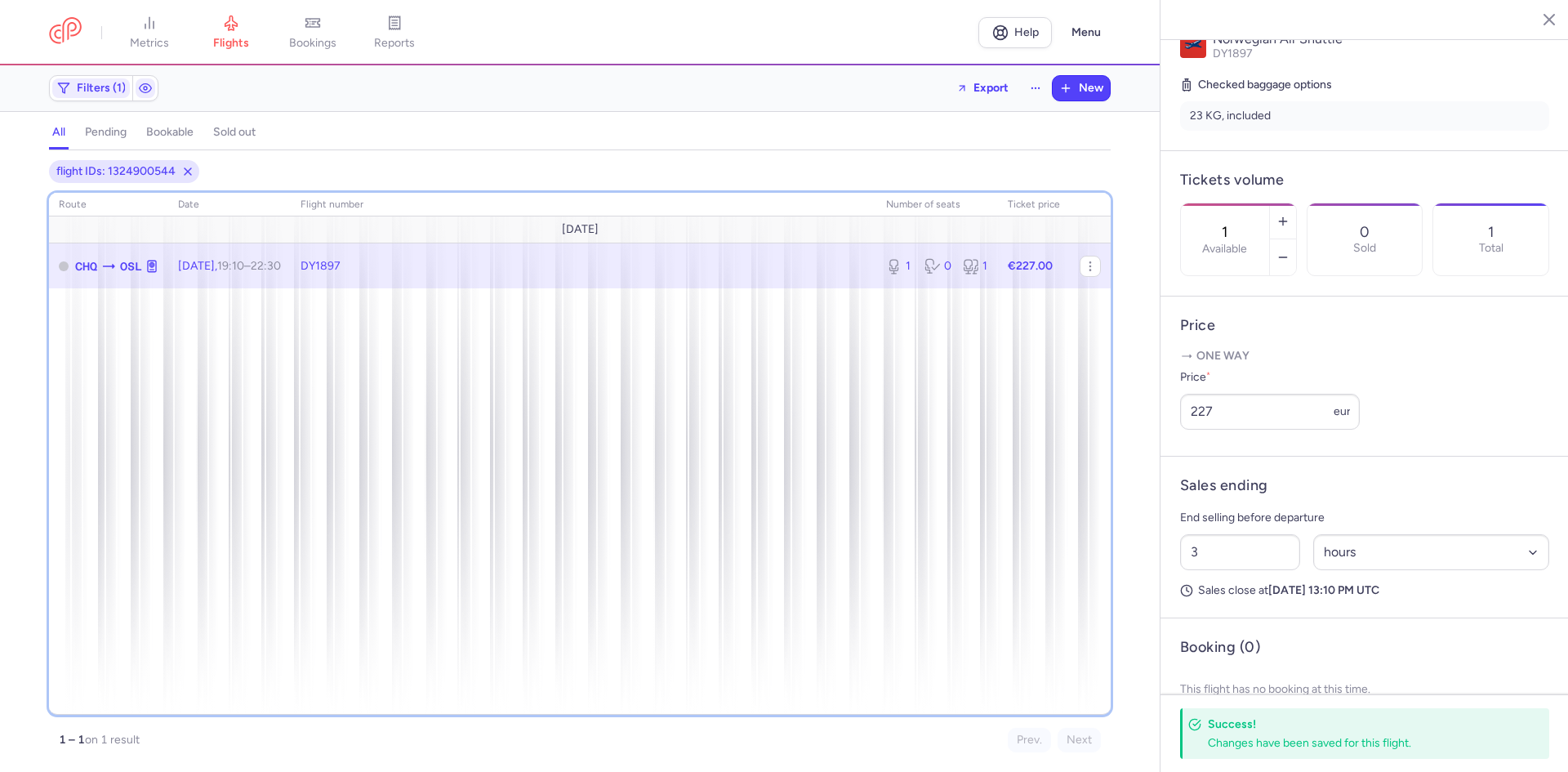 click on "route date Flight number number of seats Ticket price July 25  CHQ  OSL Thu, 24 Jul,  19:10  –  22:30  +0  DY1897  1 0 1 €227.00" at bounding box center (580, 453) 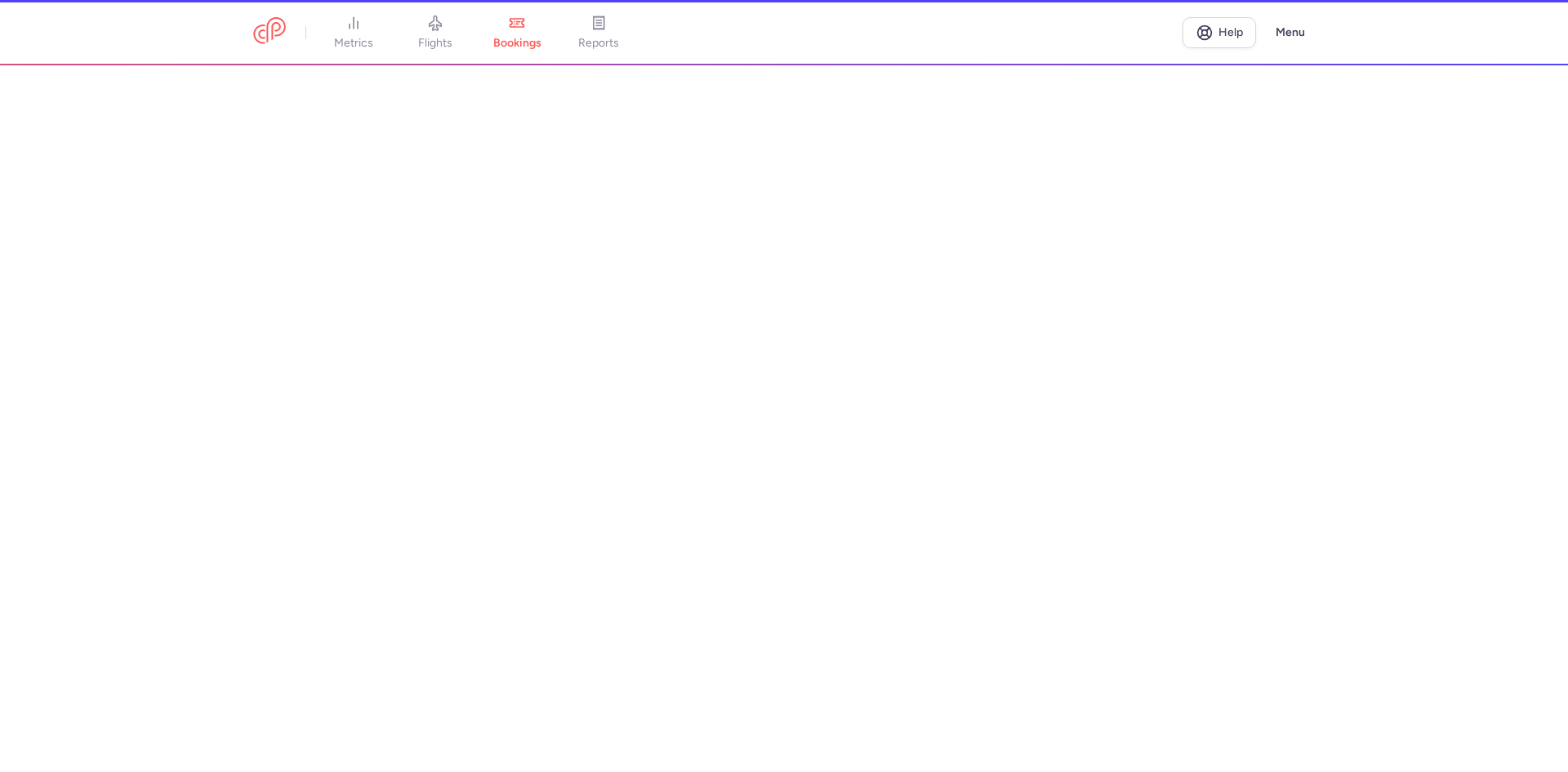 select on "hours" 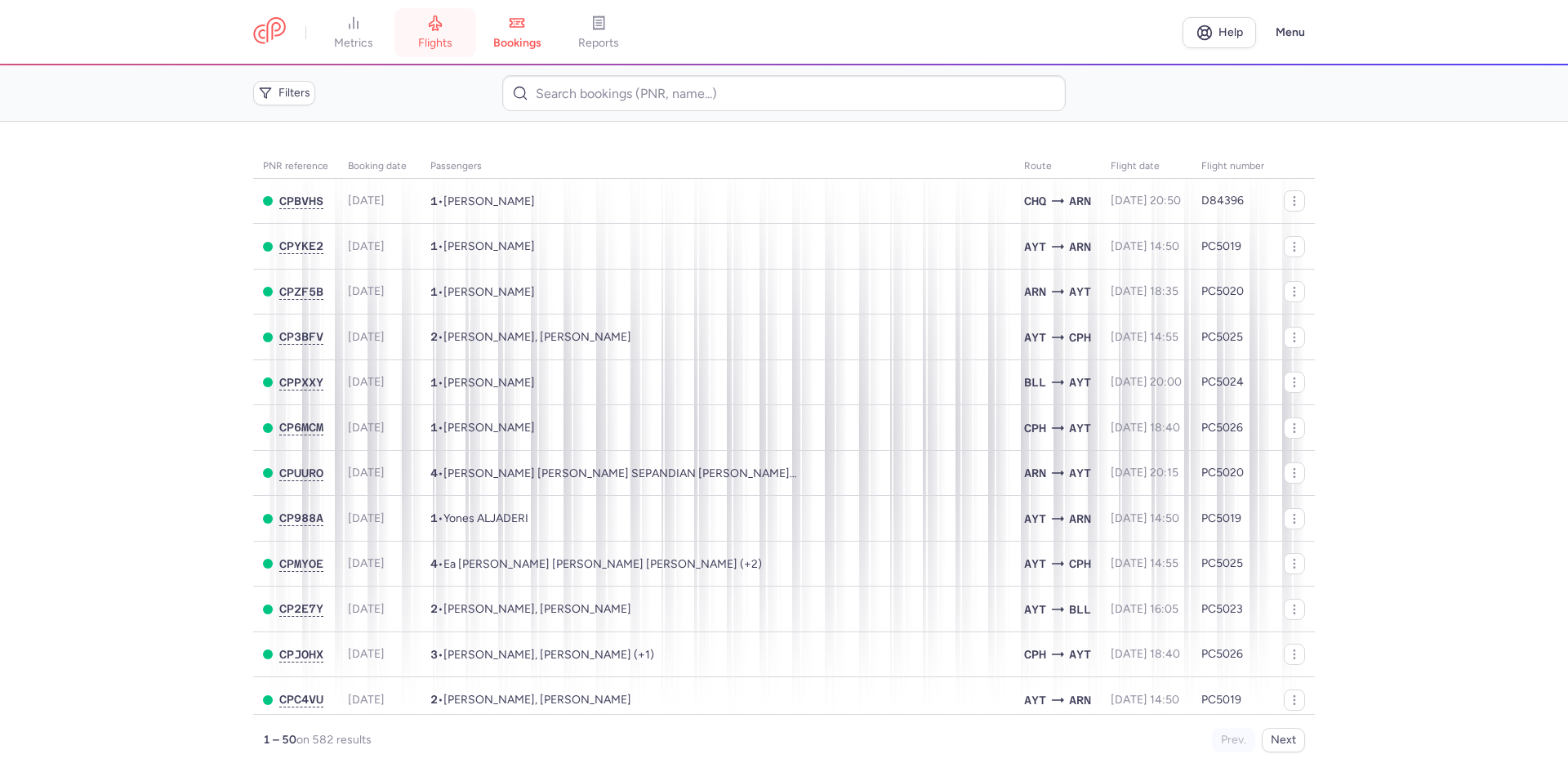 click on "flights" at bounding box center [435, 43] 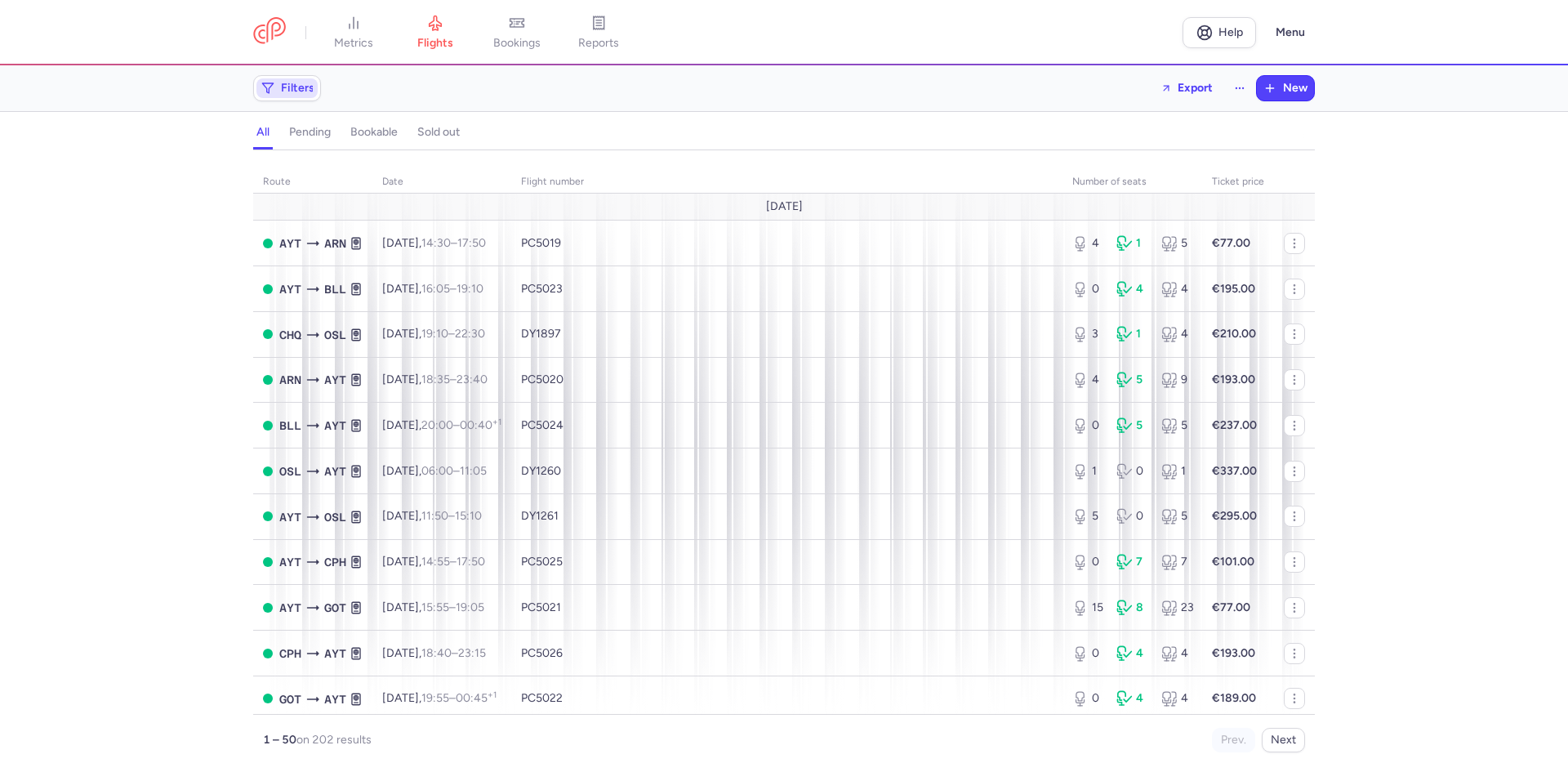 click on "Filters" at bounding box center (287, 88) 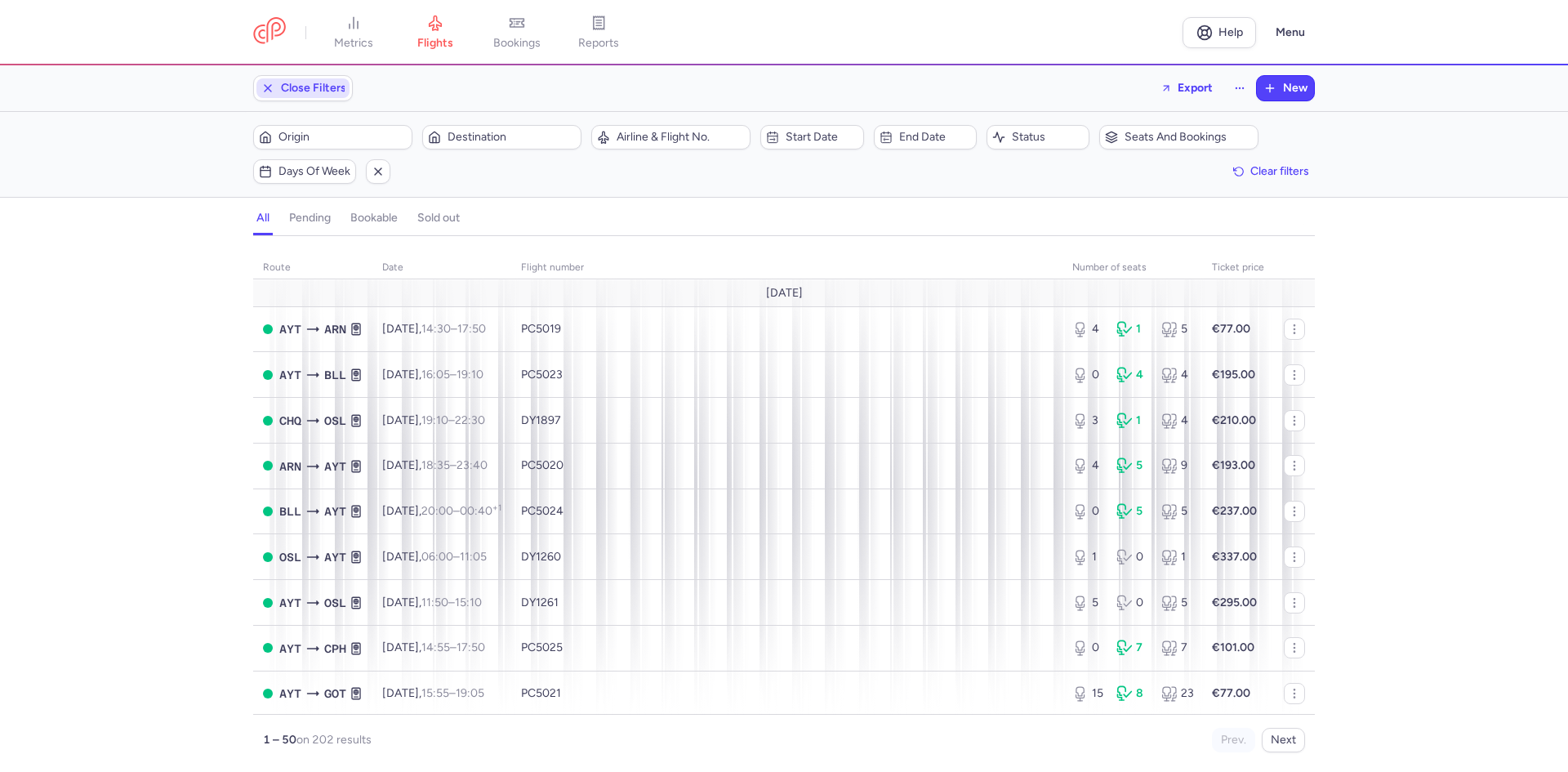 scroll, scrollTop: 0, scrollLeft: 0, axis: both 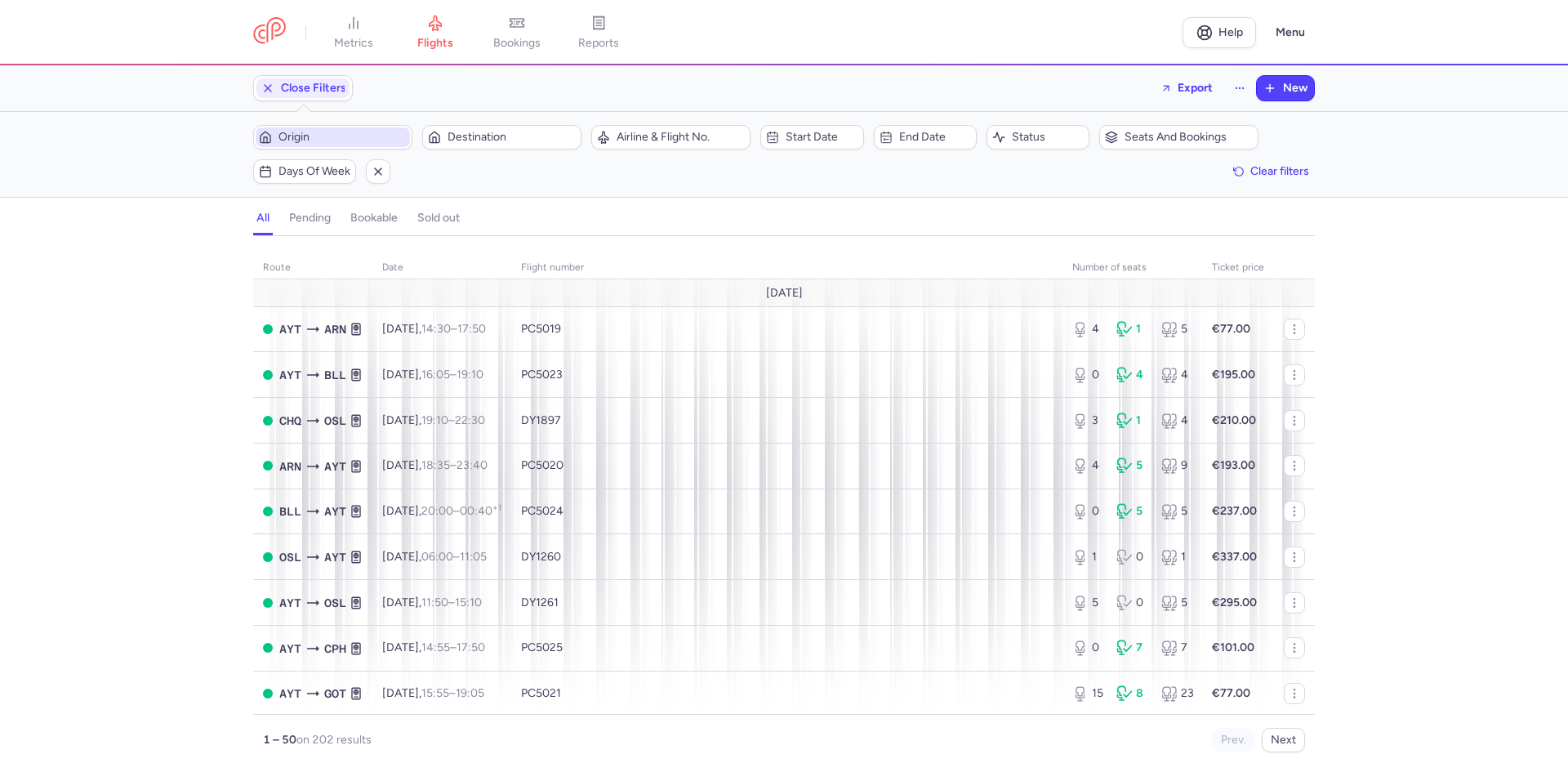 click on "Origin" at bounding box center [342, 137] 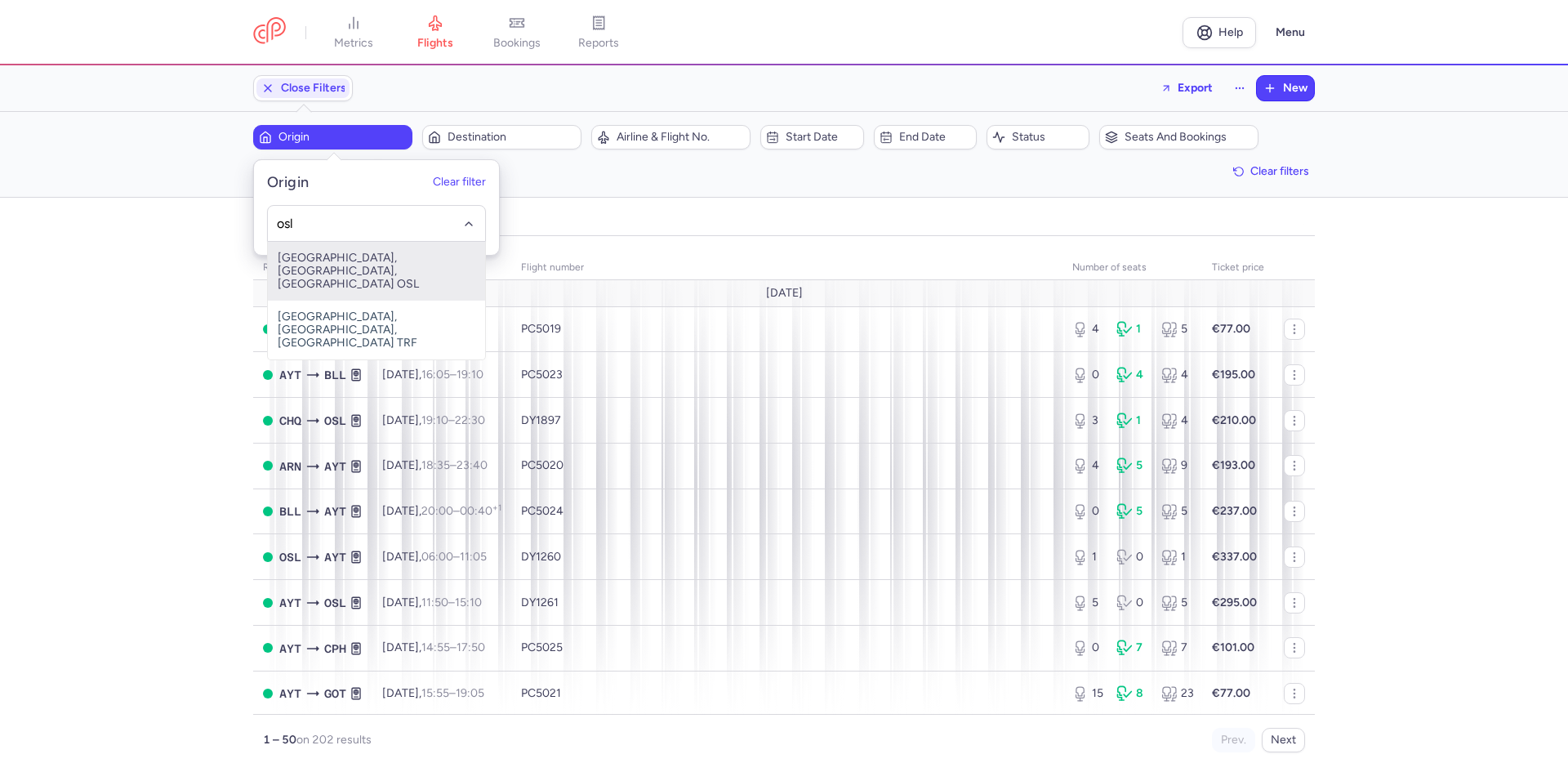 type on "osl" 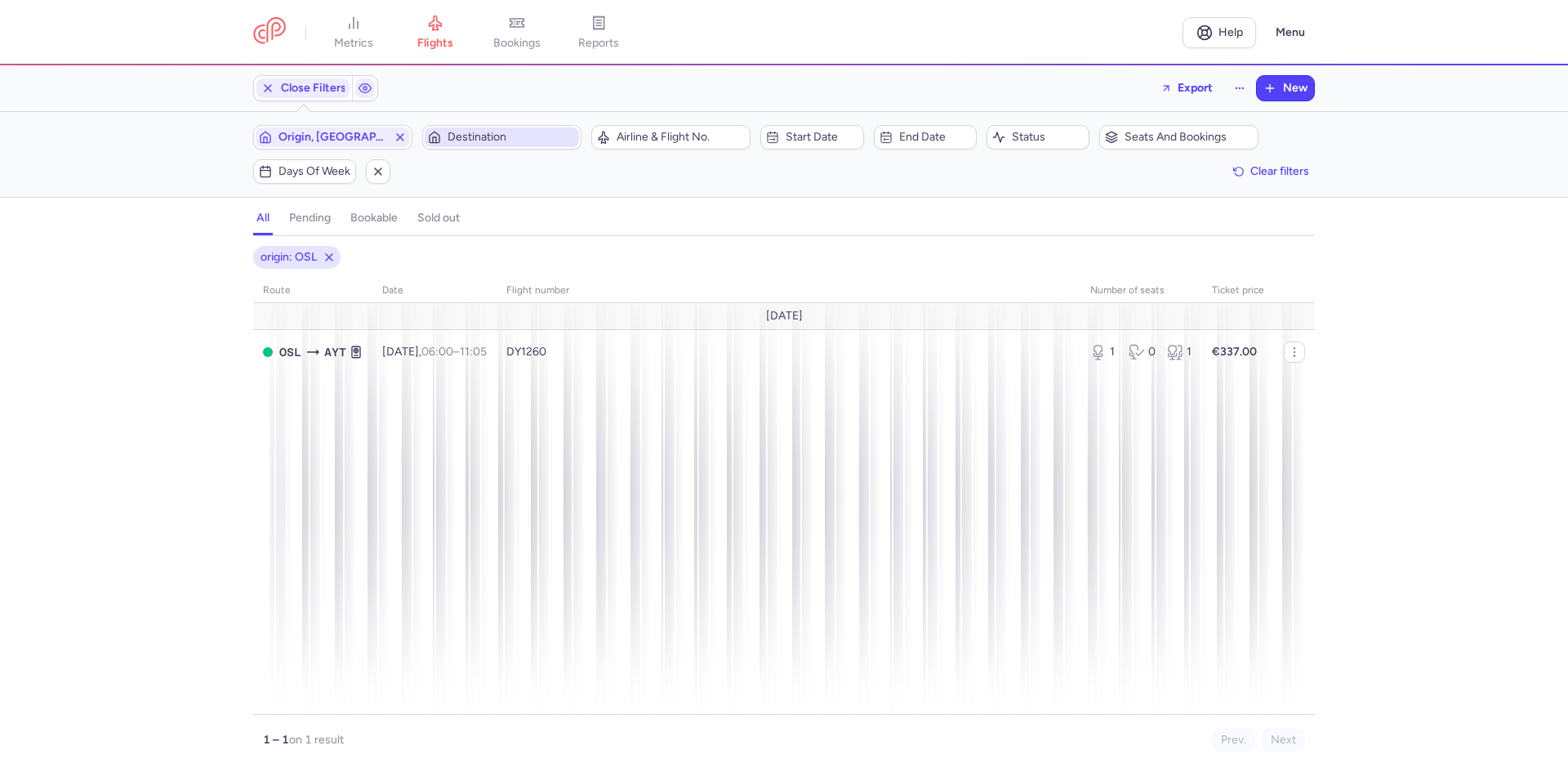 click on "Destination" at bounding box center (511, 137) 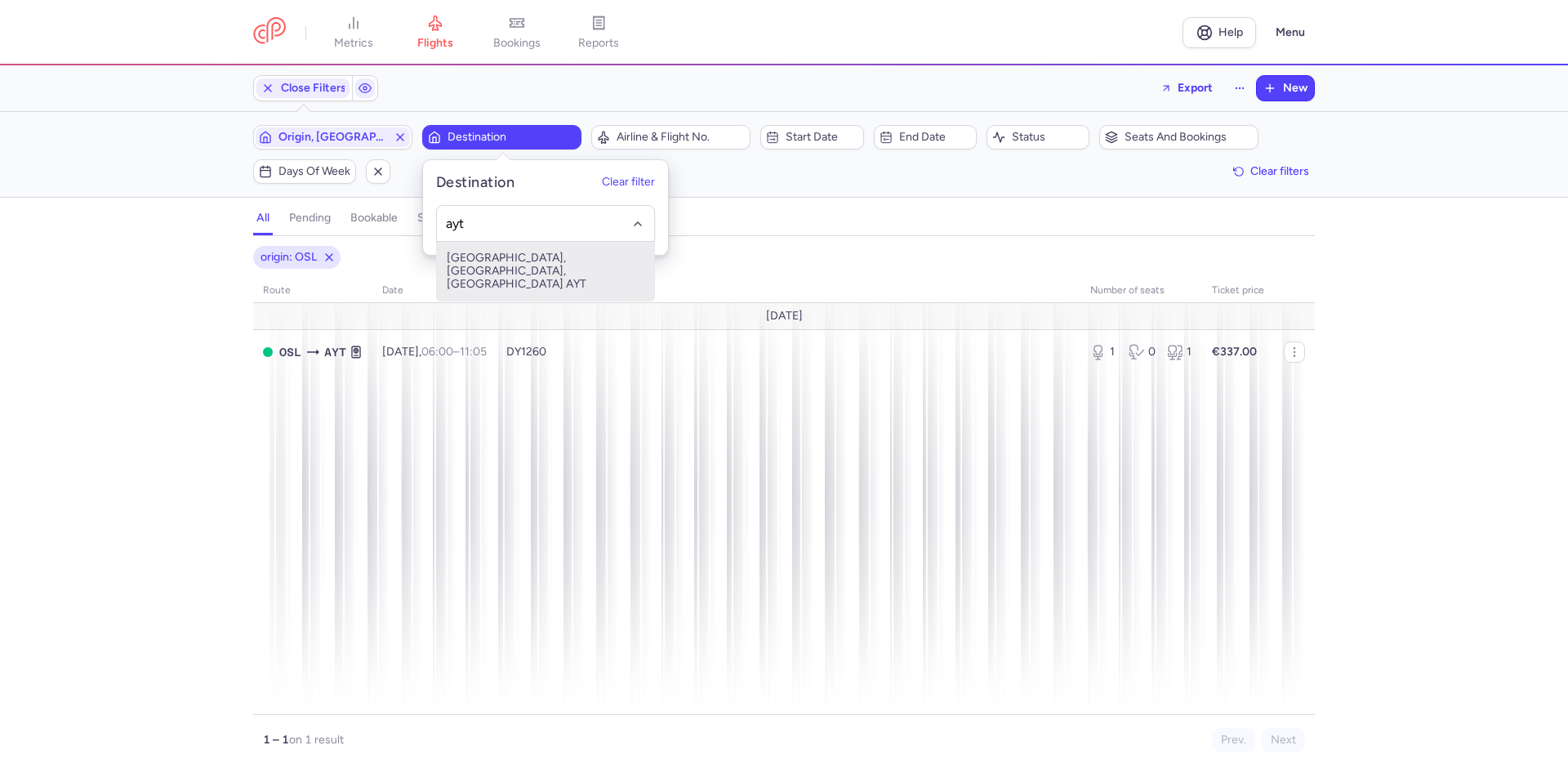 click on "[GEOGRAPHIC_DATA], [GEOGRAPHIC_DATA], [GEOGRAPHIC_DATA] AYT" at bounding box center [546, 271] 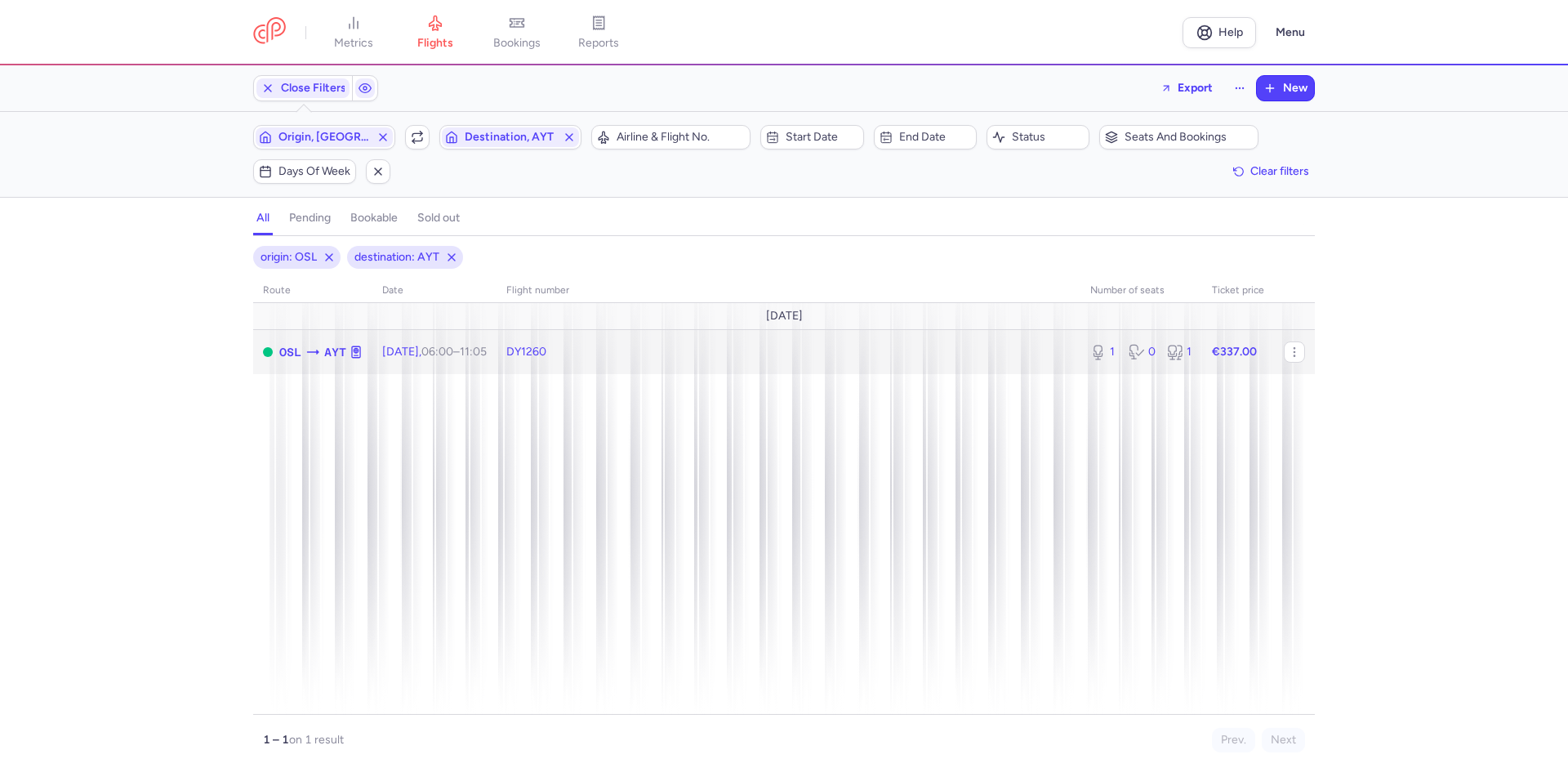 drag, startPoint x: 1054, startPoint y: 340, endPoint x: 991, endPoint y: 335, distance: 63.1981 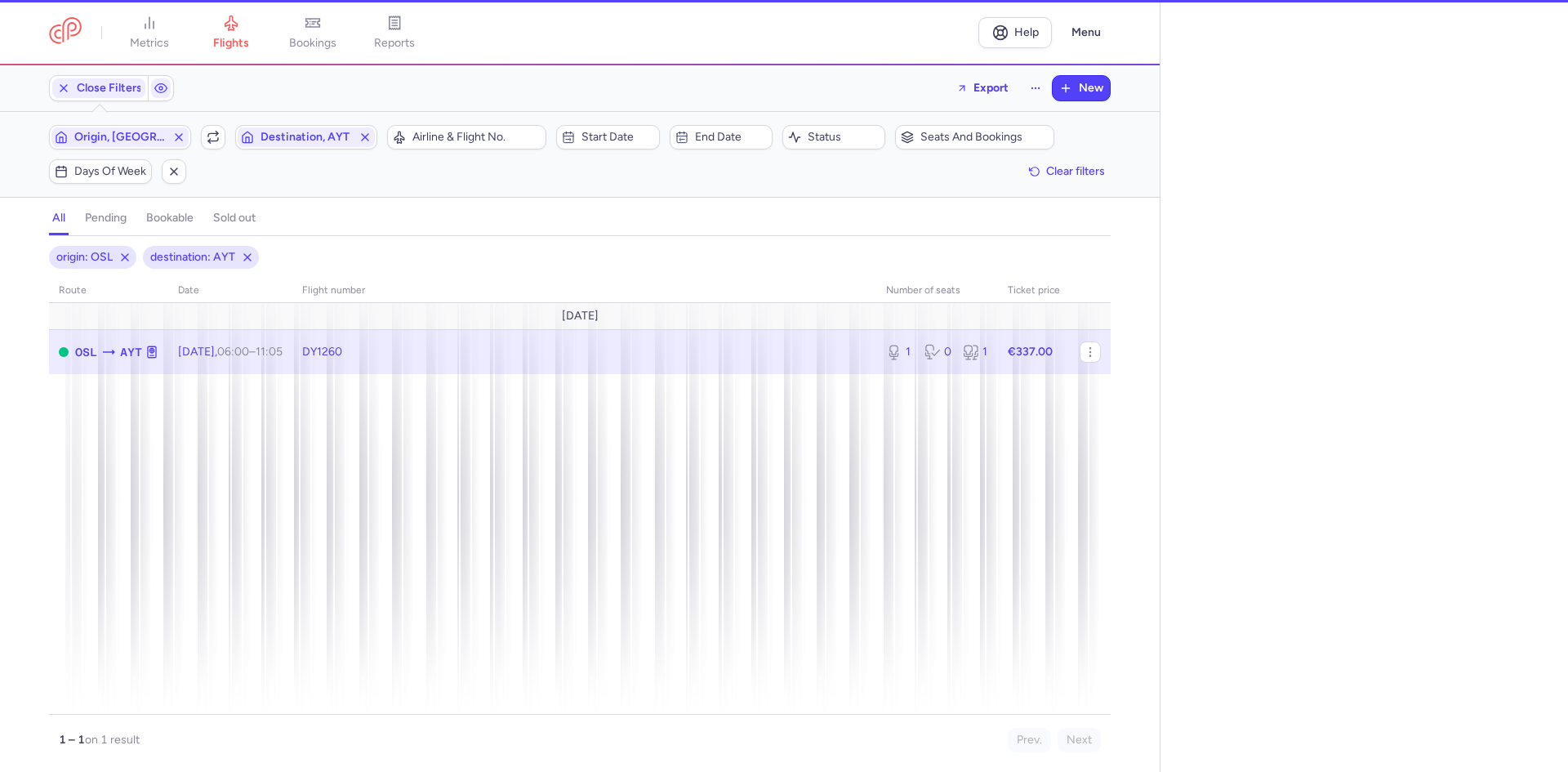 select on "hours" 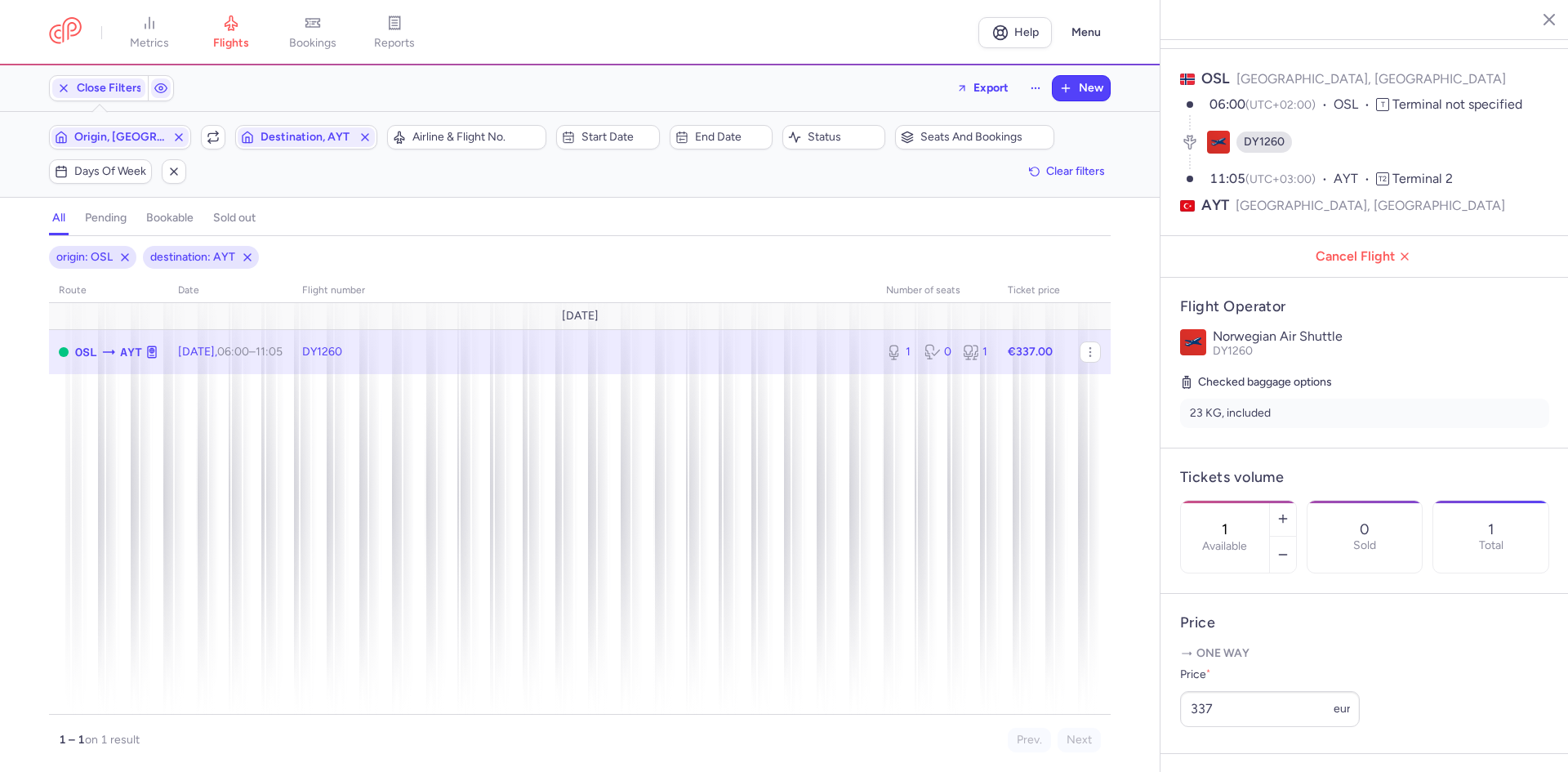 scroll, scrollTop: 354, scrollLeft: 0, axis: vertical 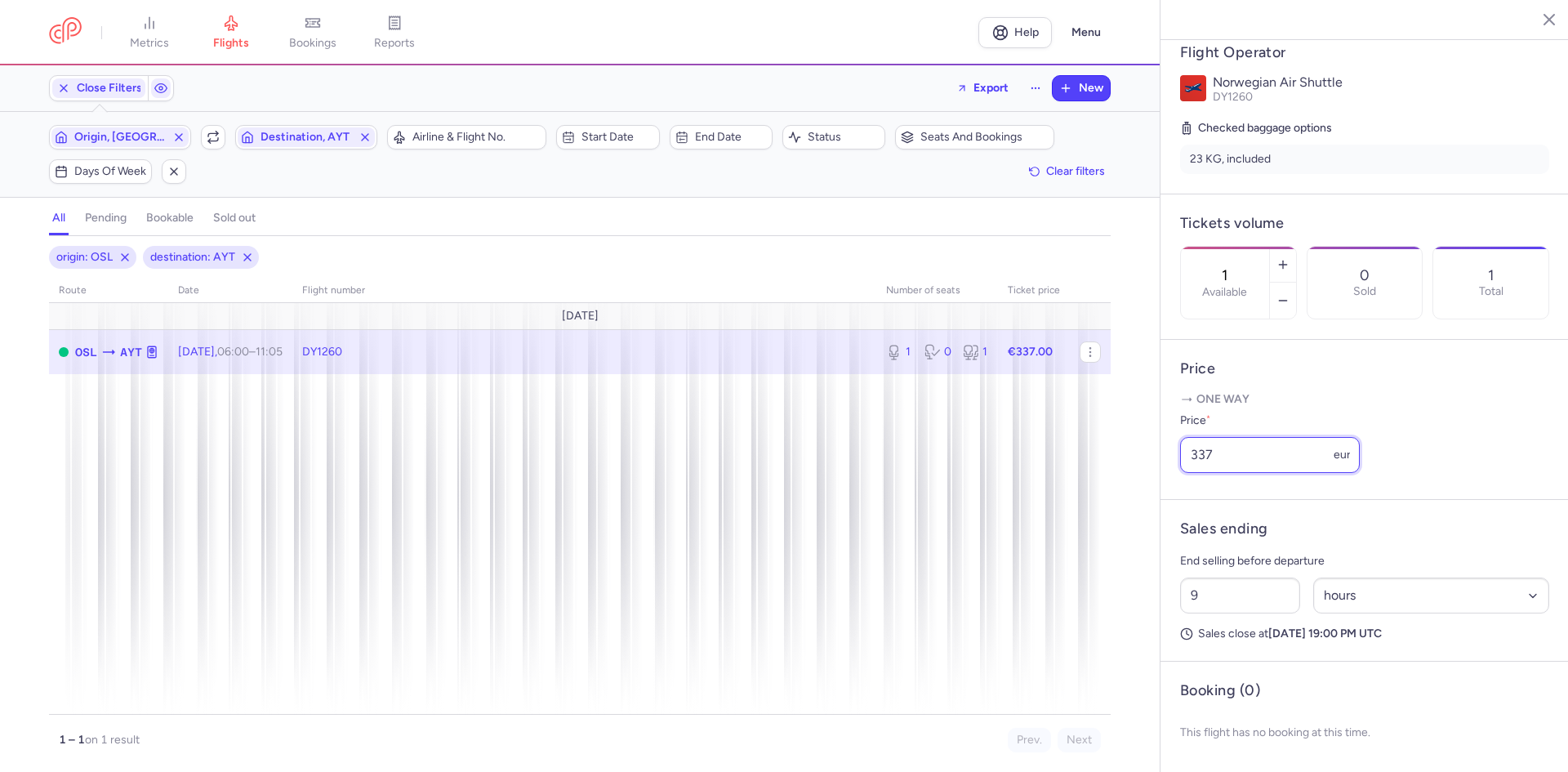 drag, startPoint x: 1227, startPoint y: 459, endPoint x: 1110, endPoint y: 448, distance: 117.51596 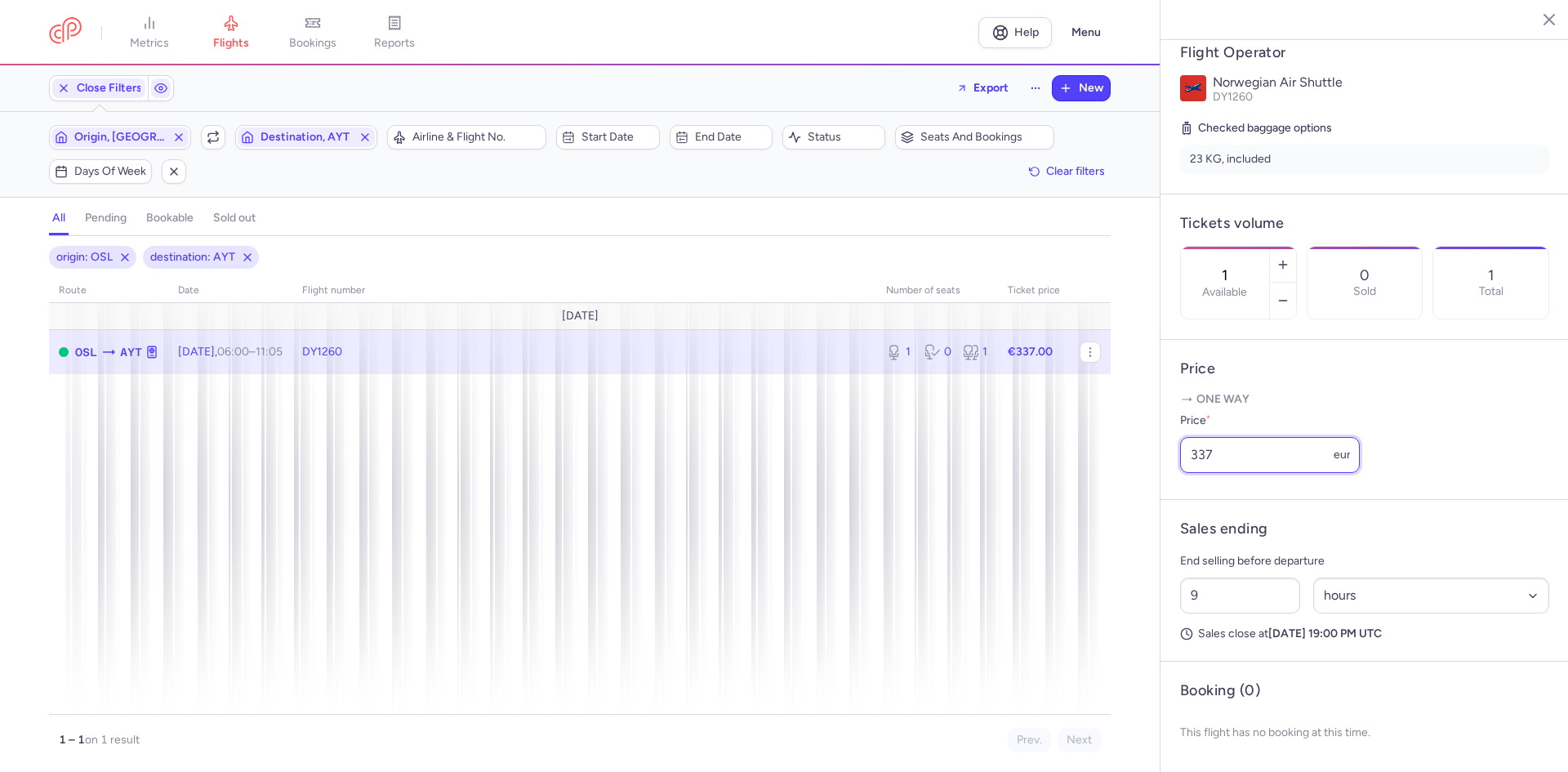 click on "337" at bounding box center [1270, 455] 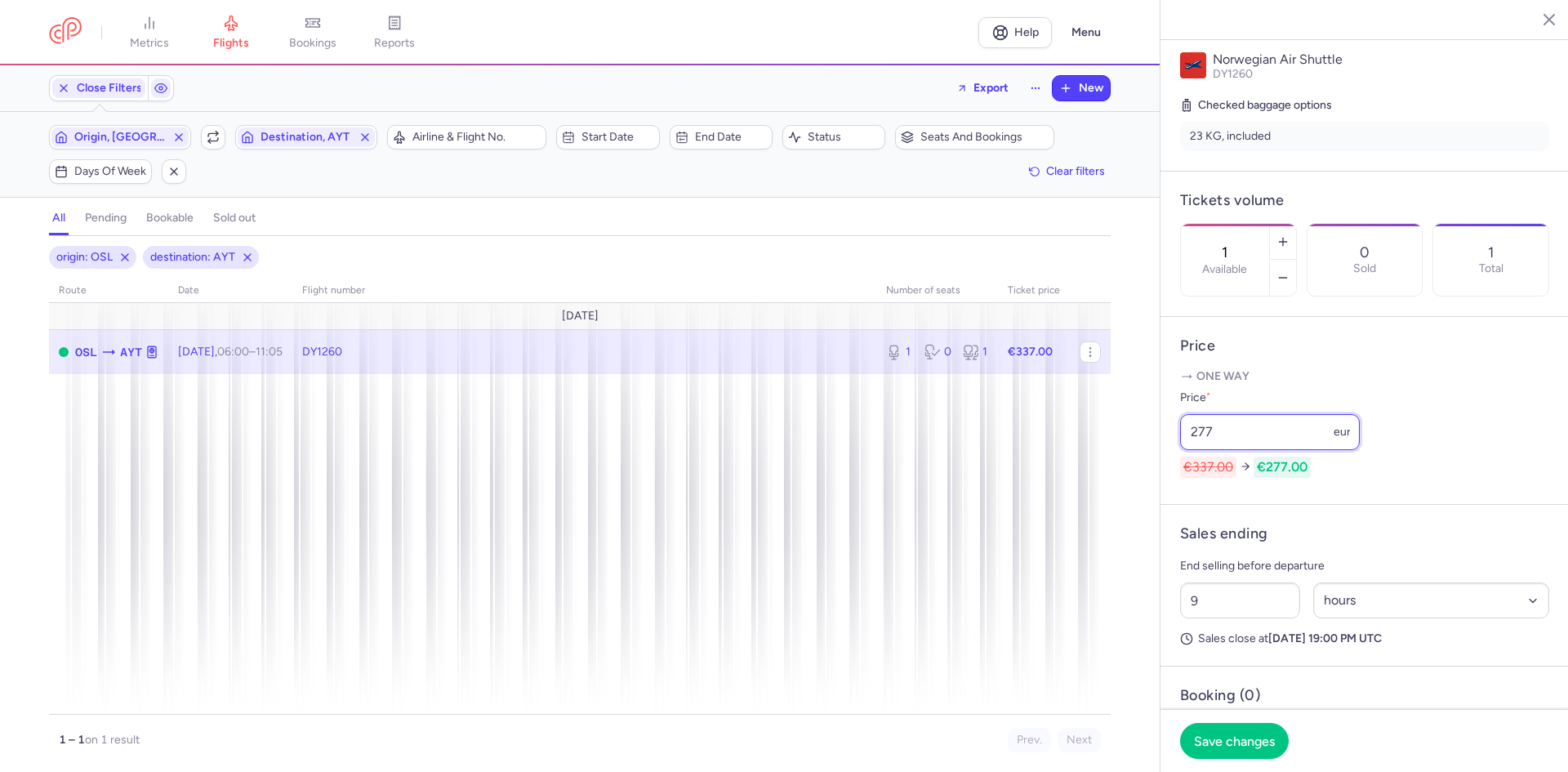 type on "277" 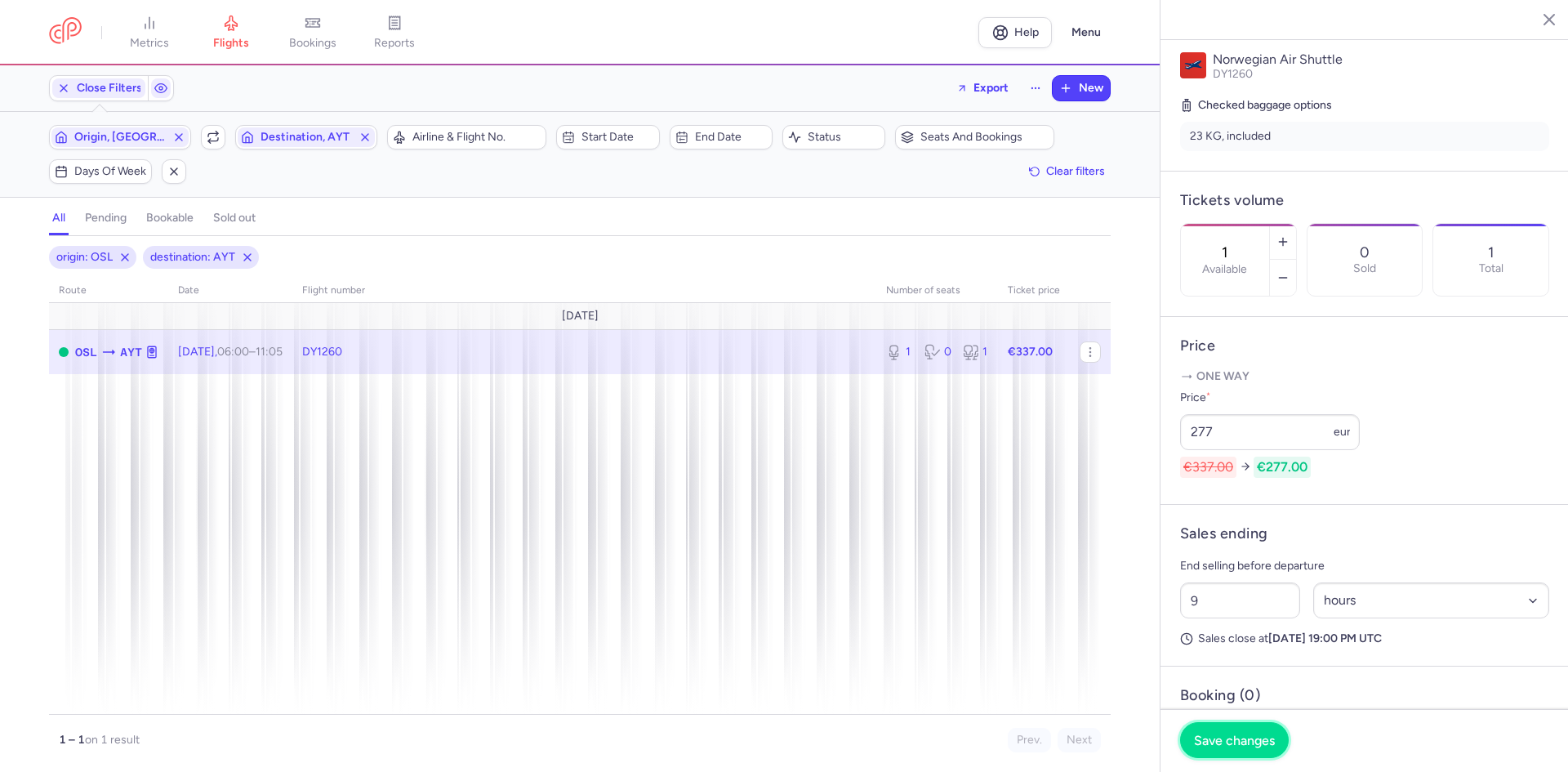 click on "Save changes" at bounding box center [1234, 740] 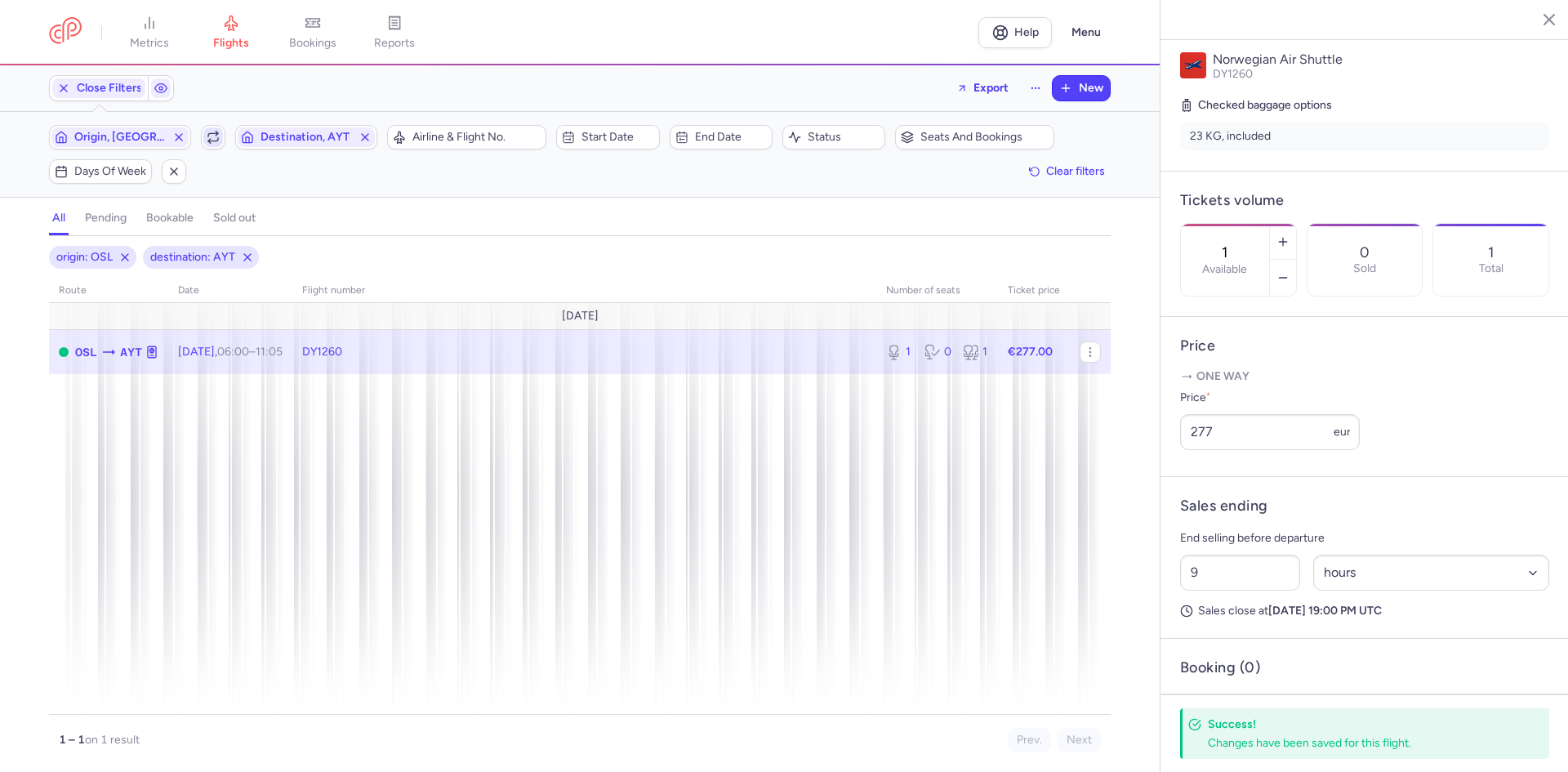 click 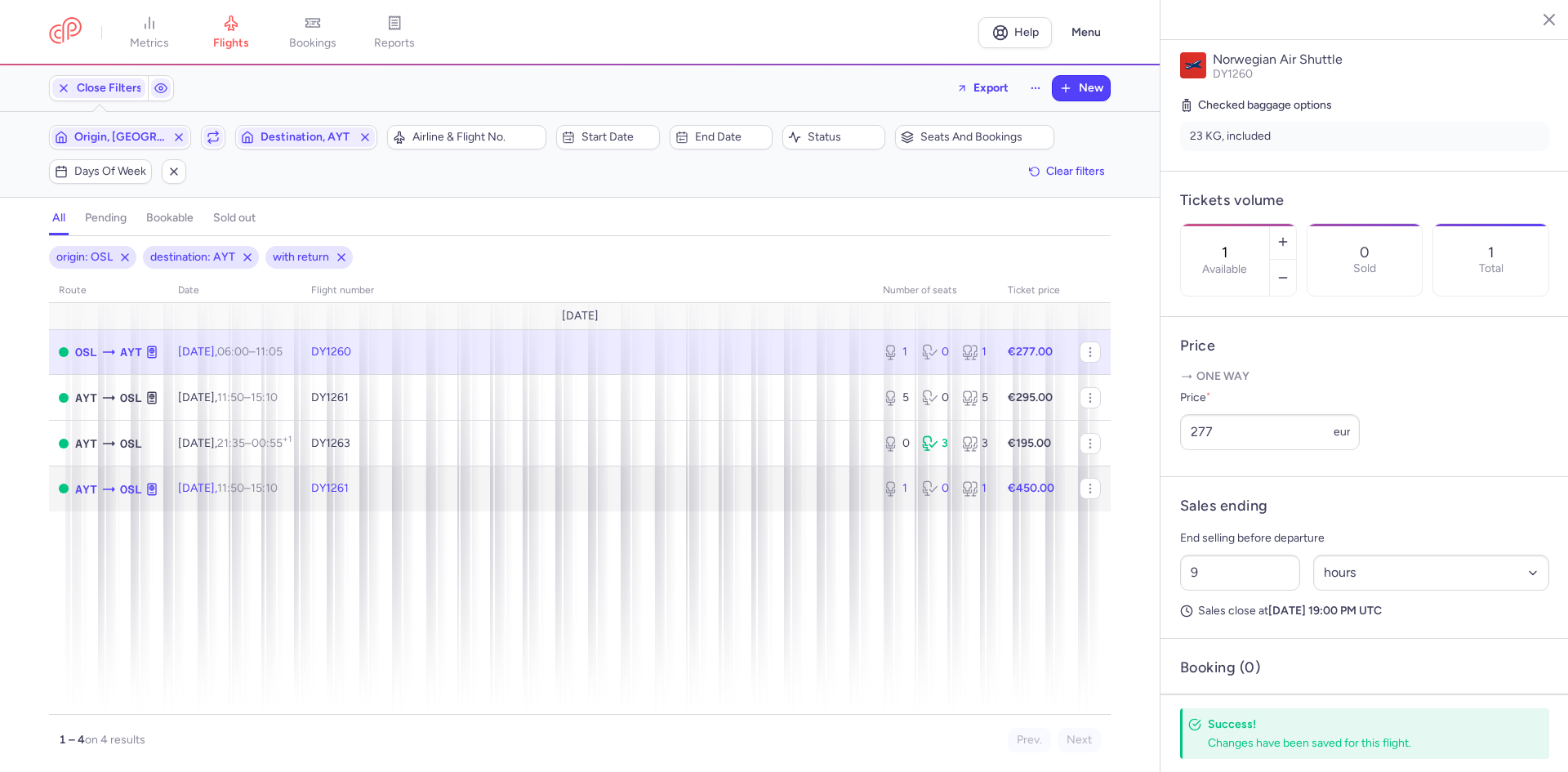 click on "DY1261" 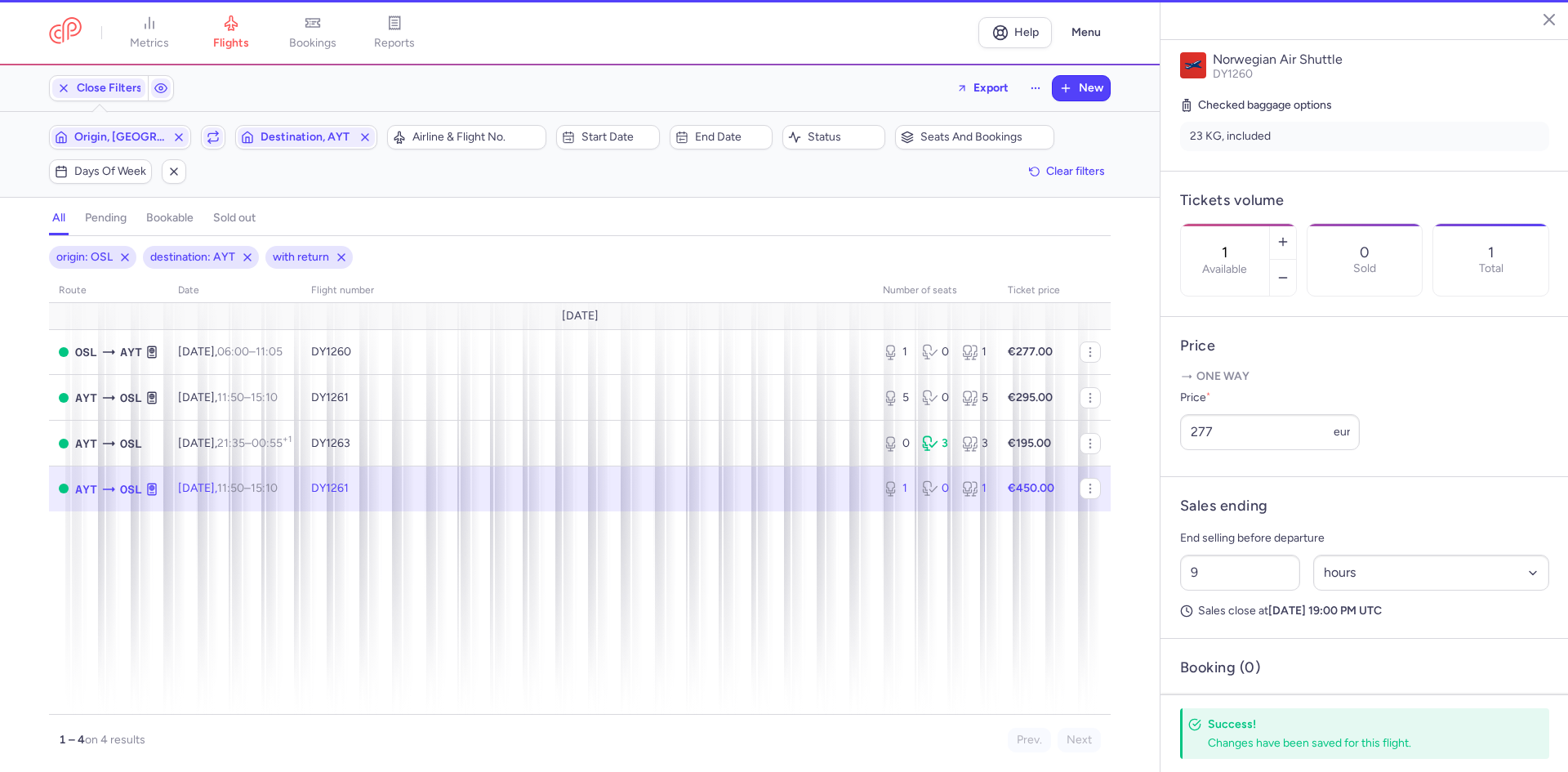 type on "1" 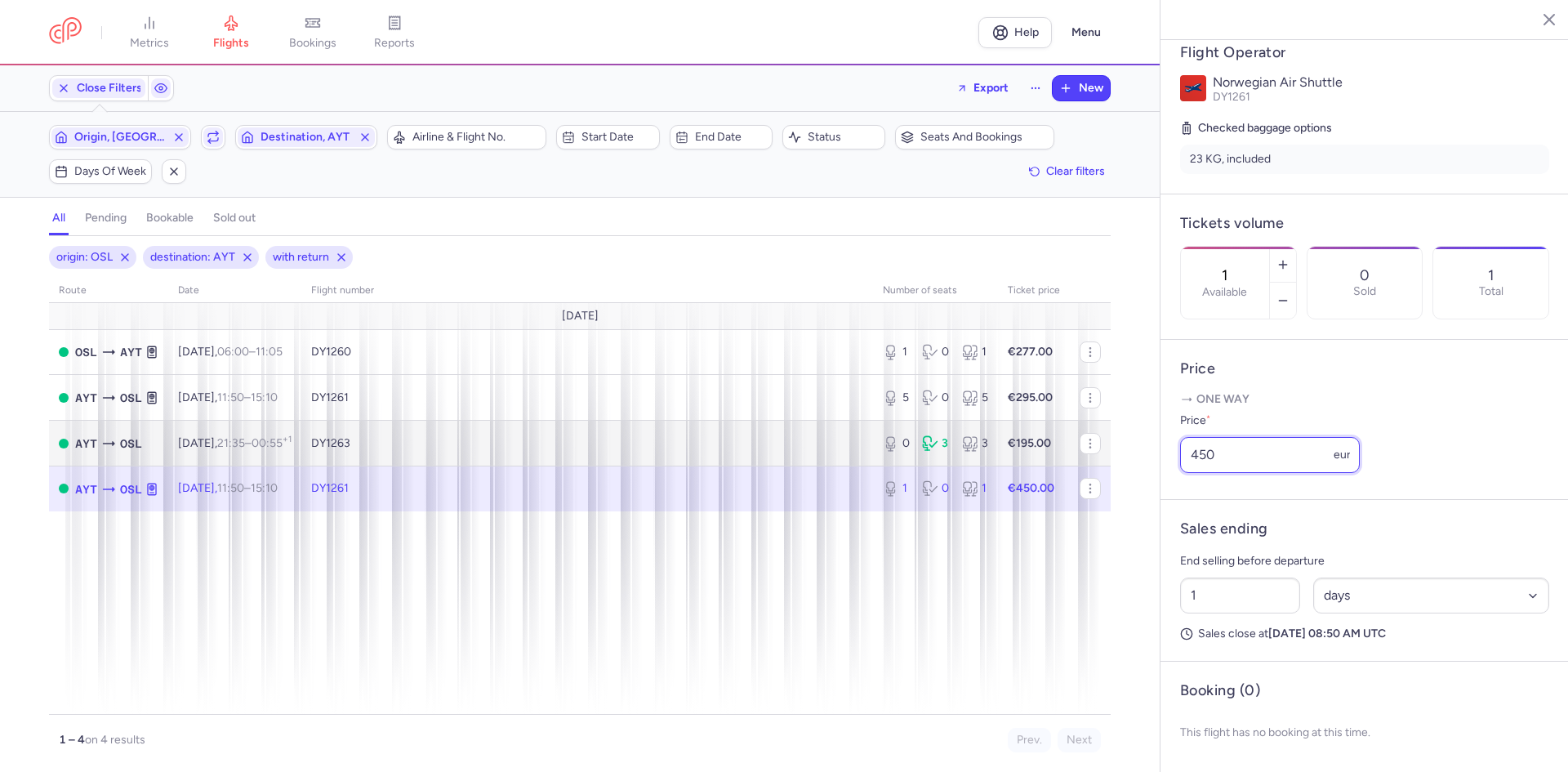 drag, startPoint x: 1219, startPoint y: 455, endPoint x: 1013, endPoint y: 444, distance: 206.2935 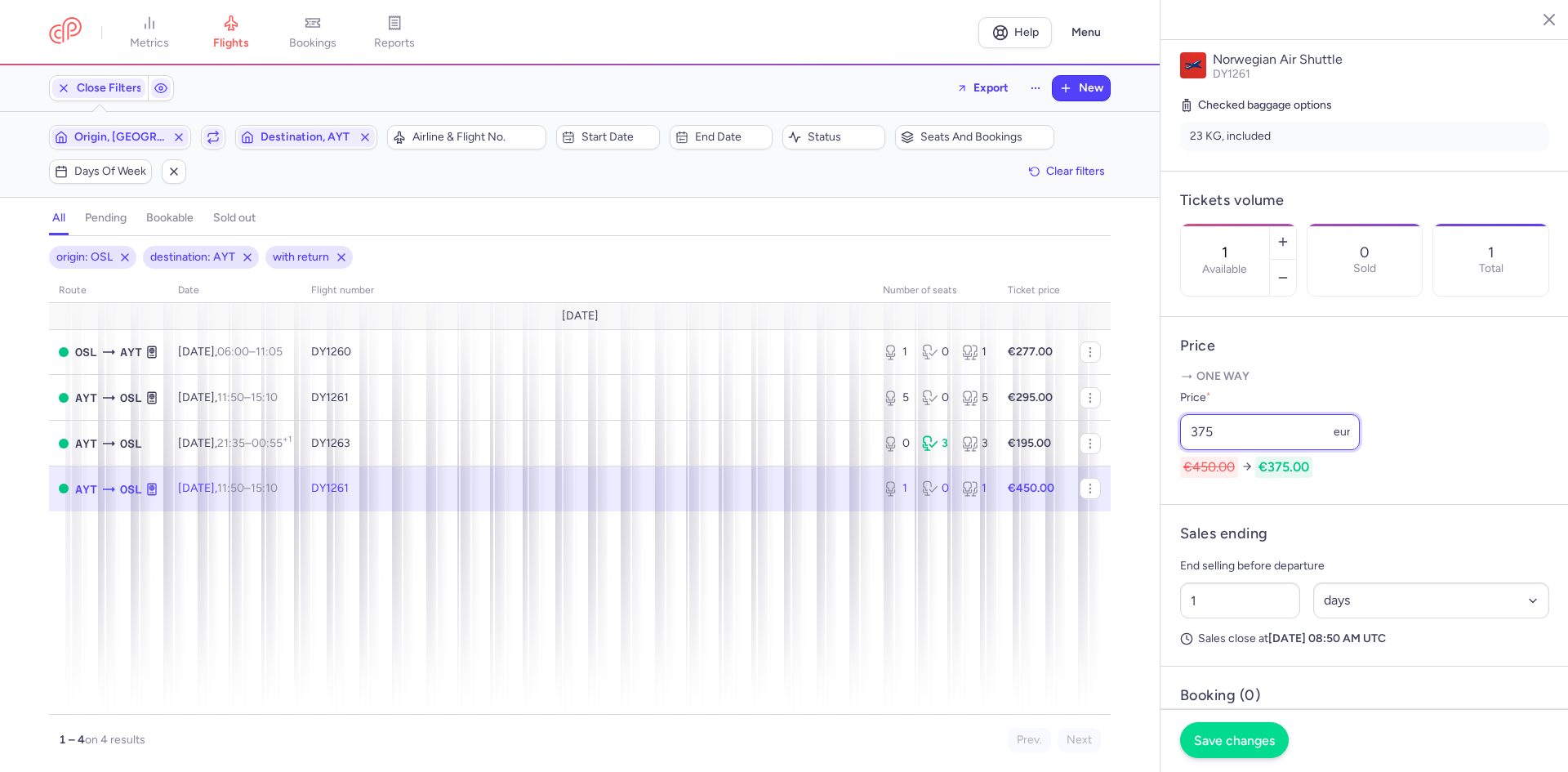 type on "375" 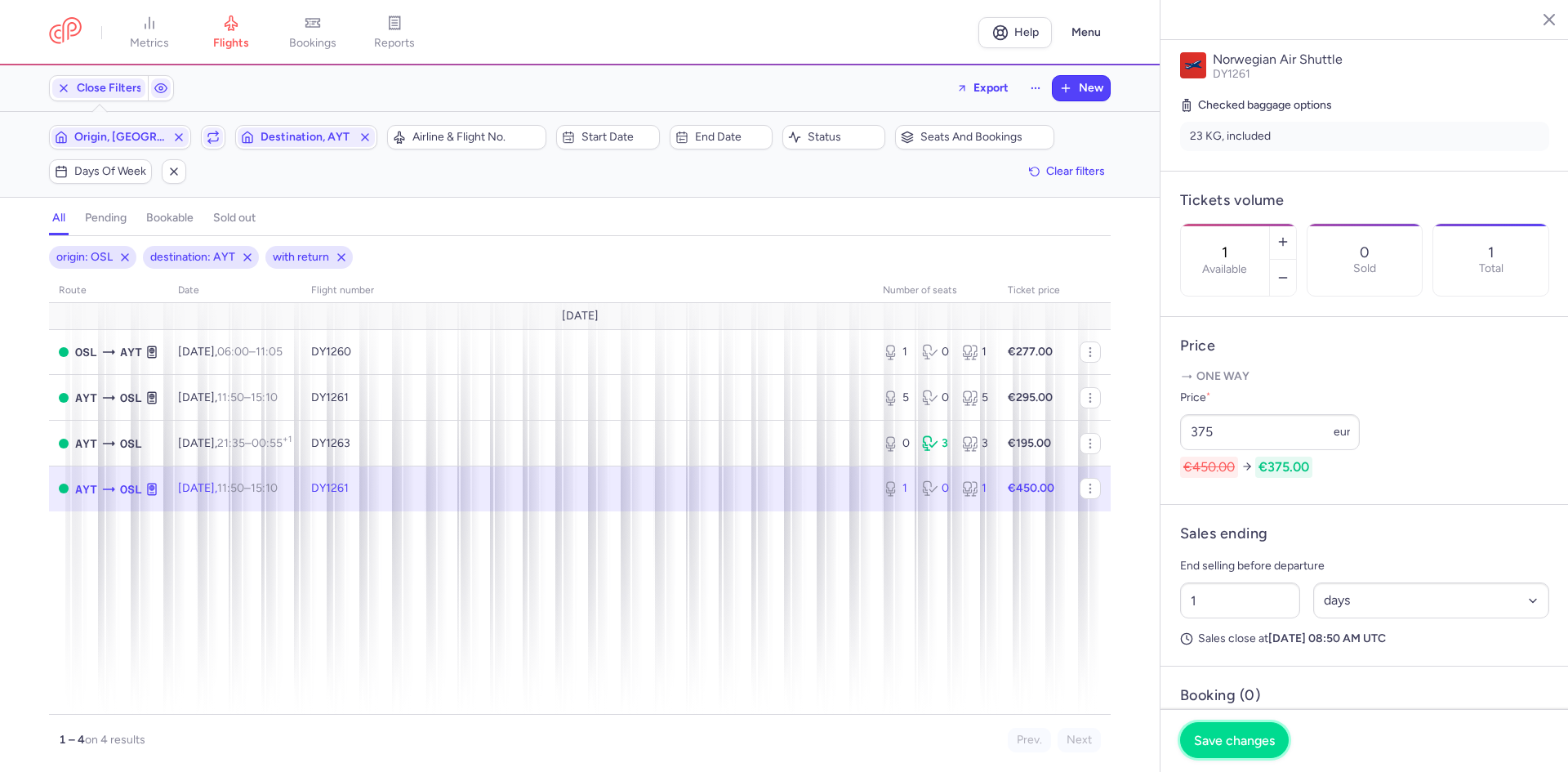 click on "Save changes" at bounding box center (1234, 740) 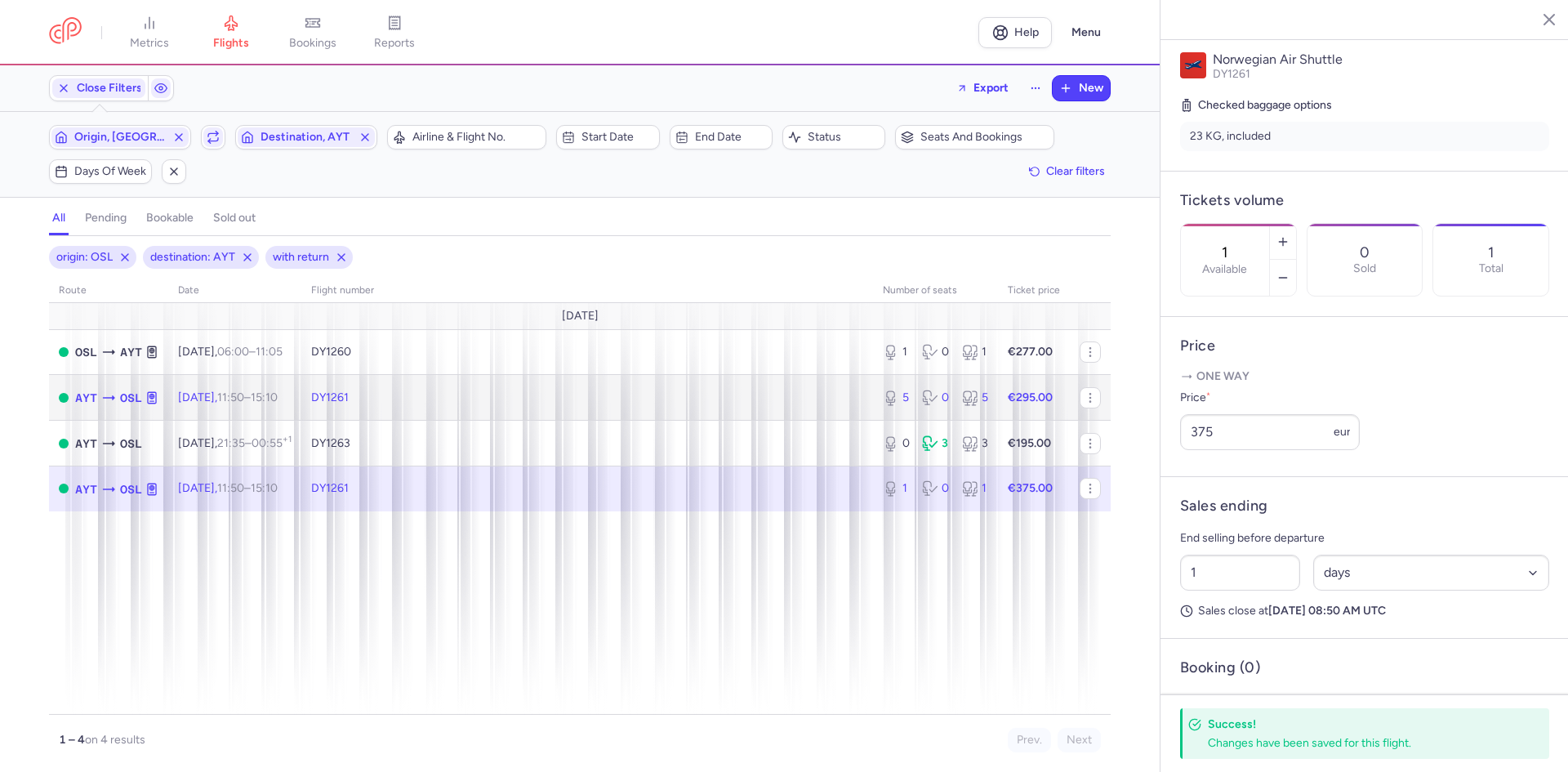 click on "€295.00" 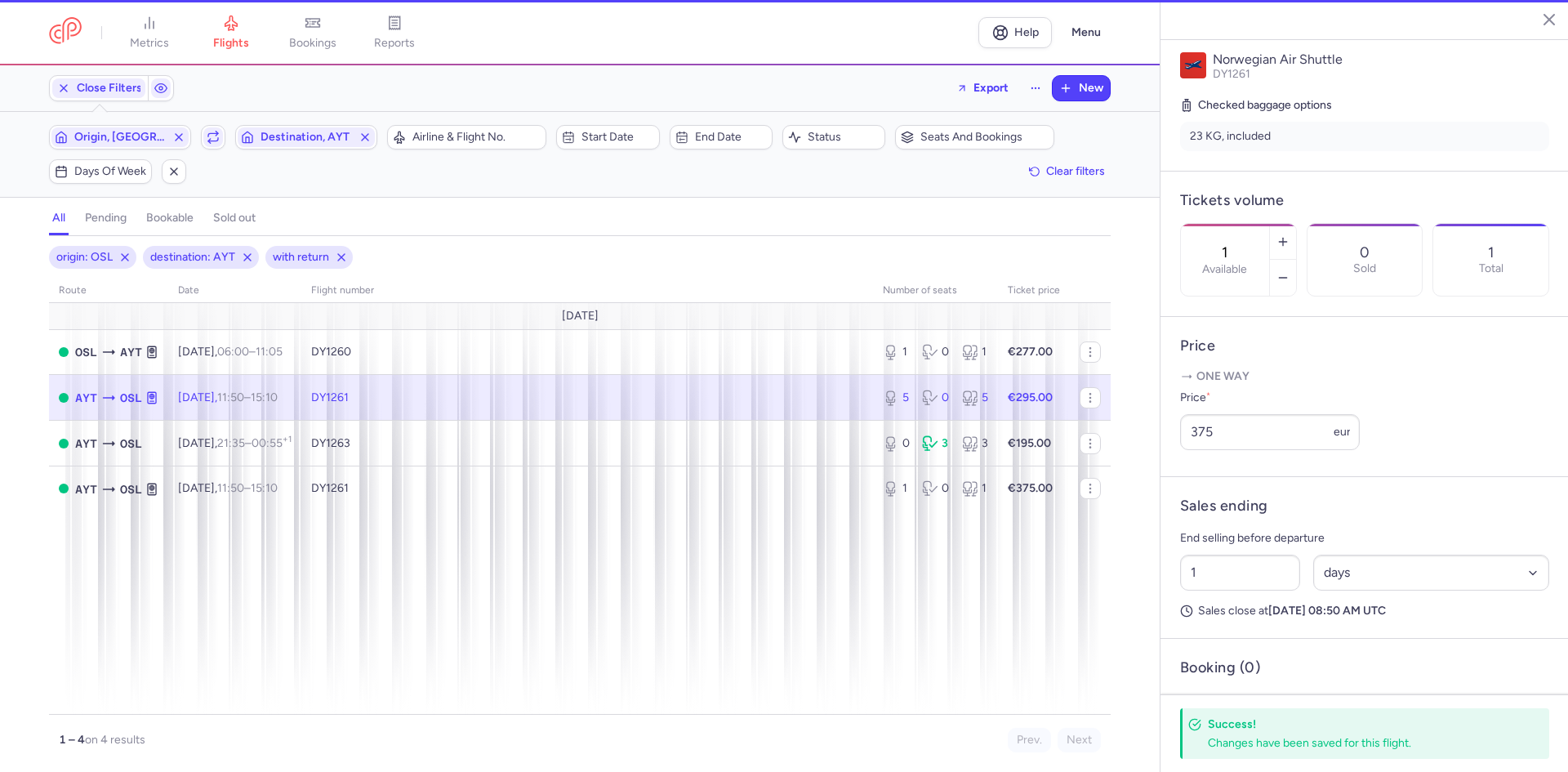 type on "5" 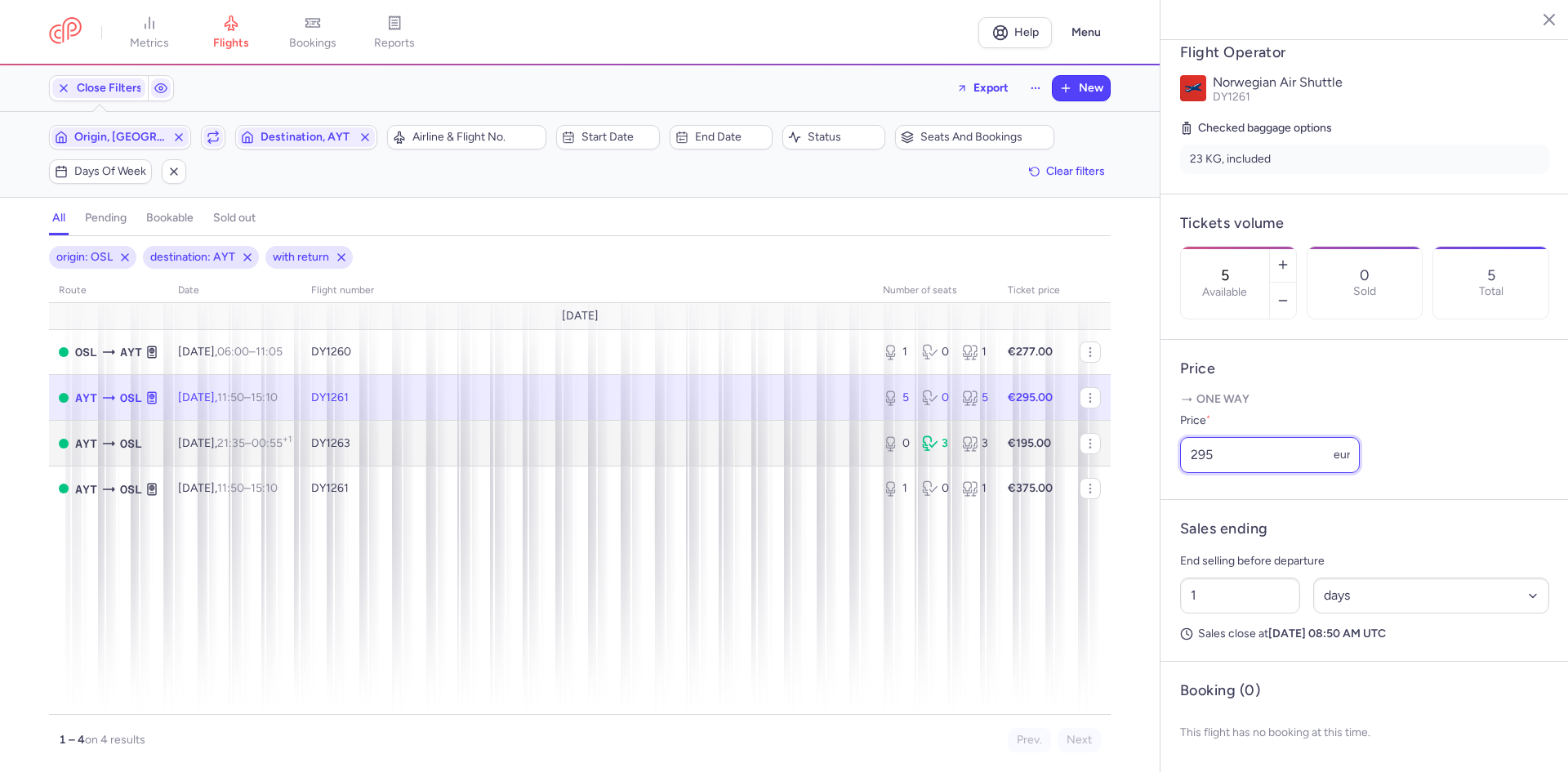click on "metrics flights bookings reports  Help  Menu Close Filters  Export  New Filters (3) – 4 results  Origin, OSL  Include return  Destination, AYT  Airline & Flight No.  Start date  End date  Status  Seats and bookings  Days of week  Clear filters  all pending bookable sold out 3 origin: OSL destination: AYT with return route date Flight number number of seats Ticket price [DATE]  OSL  AYT [DATE]  06:00  –  11:05  +0  DY1260  1 0 1 €277.00  AYT  OSL [DATE]  11:50  –  15:10  +0  DY1261  5 0 5 €295.00  AYT  OSL [DATE]  21:35  –  00:55  +1  DY1263  0 3 3 €195.00  AYT  OSL [DATE]  11:50  –  15:10  +0  DY1261  1 0 1 €375.00 1 – 4  on 4 results Prev. Next Copy flight ID Export flight metrics flights bookings reports [GEOGRAPHIC_DATA]   [GEOGRAPHIC_DATA] [DATE] Open AYT [GEOGRAPHIC_DATA], [GEOGRAPHIC_DATA] 11:50  (UTC+03:00) [GEOGRAPHIC_DATA] 2 DY1261 15:10  (UTC+02:00) OSL T Terminal not specified OSL [GEOGRAPHIC_DATA], [GEOGRAPHIC_DATA] Cancel Flight  Flight Operator Norwegian Air Shuttle DY1261  Checked baggage options  5 0 5" 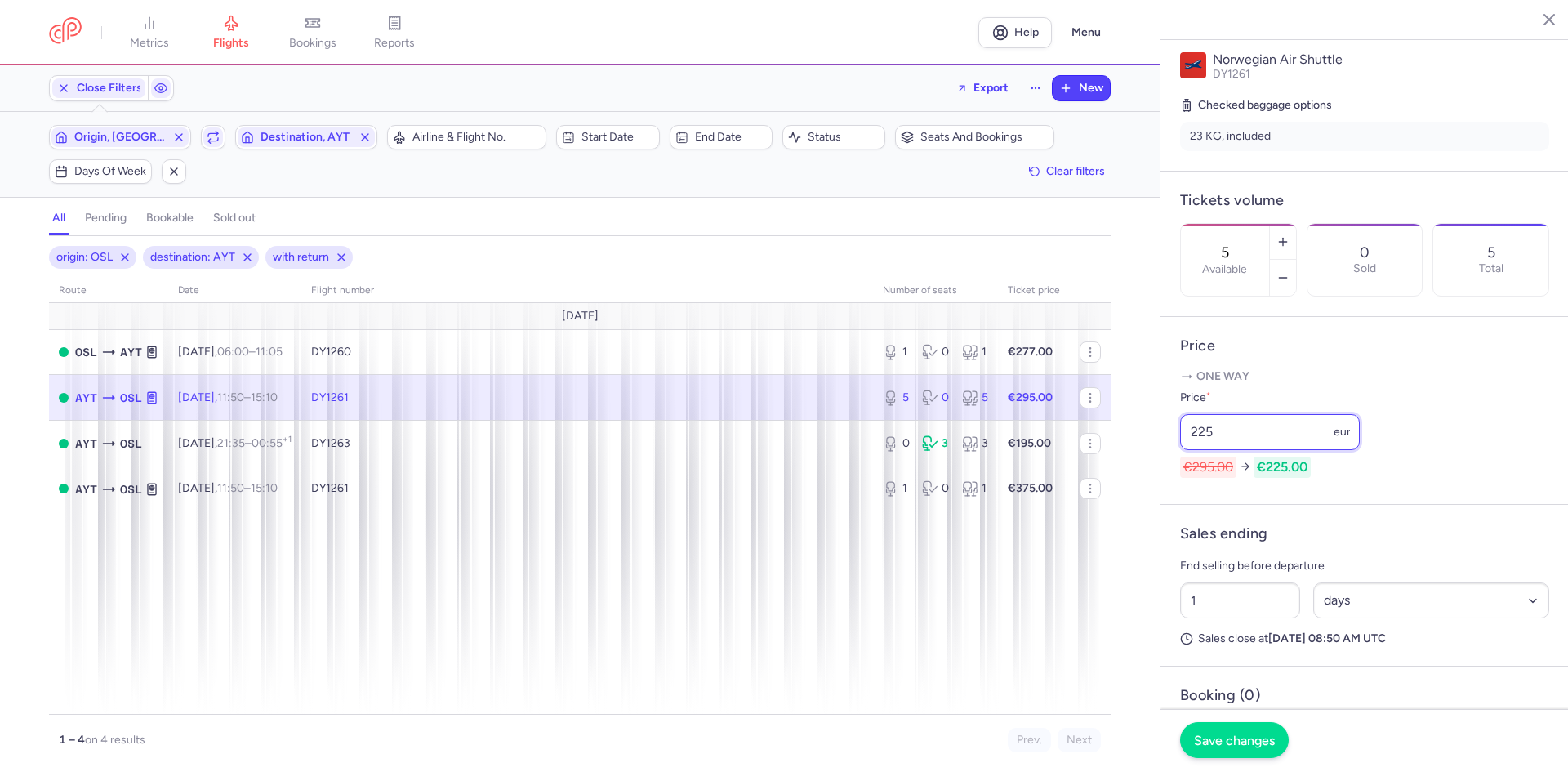 type on "225" 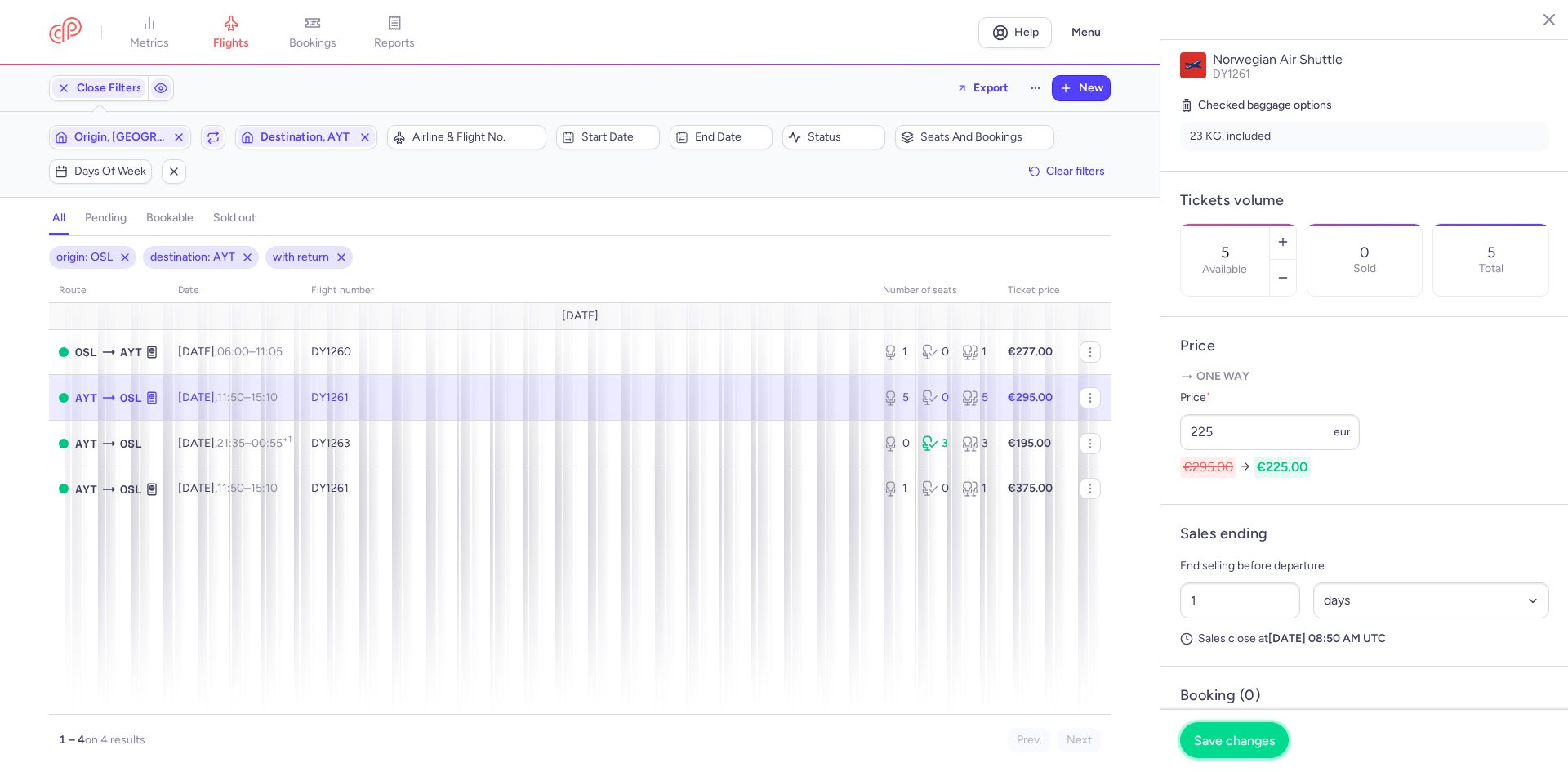 click on "Save changes" at bounding box center (1234, 740) 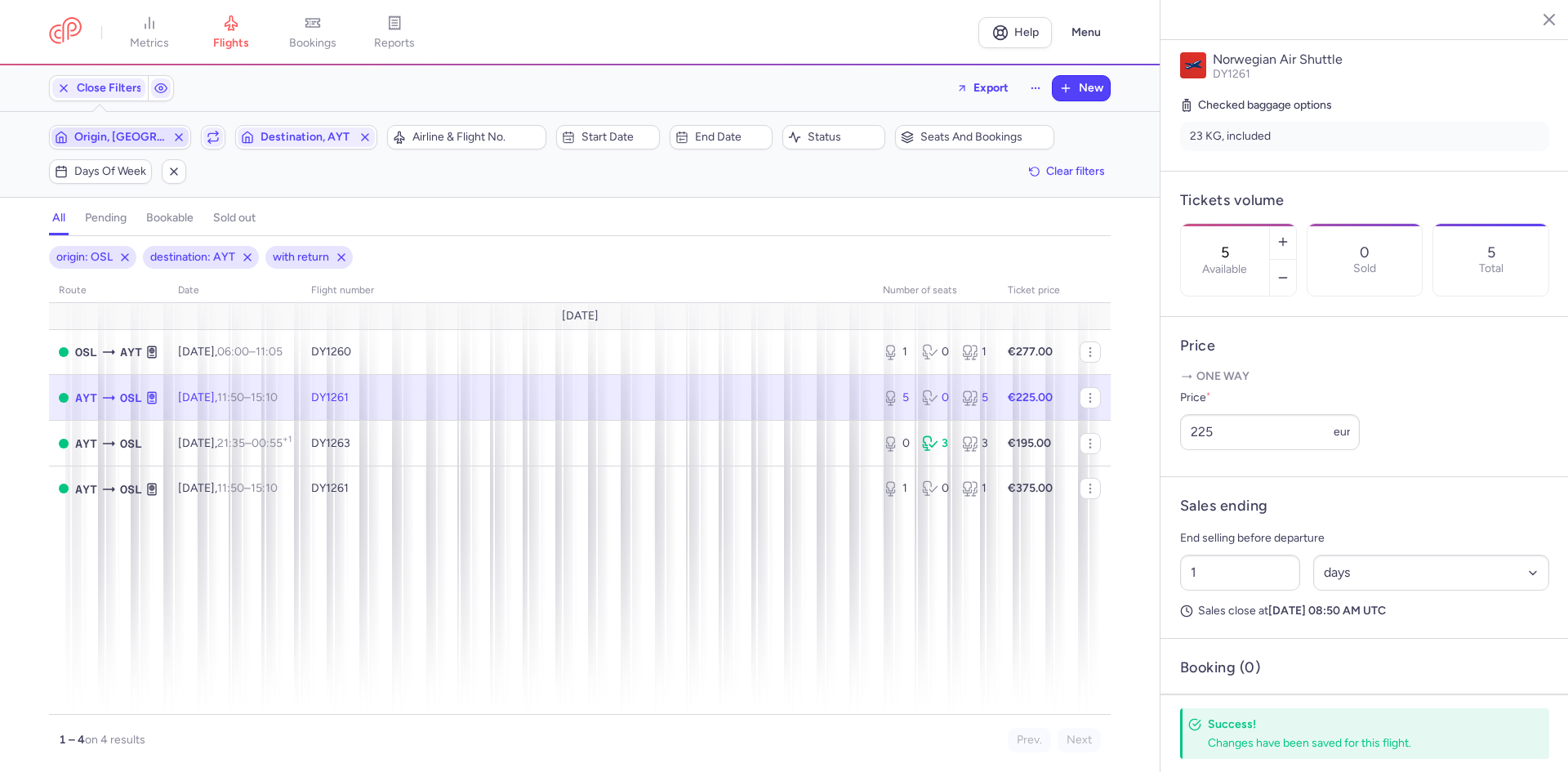 click on "Origin, [GEOGRAPHIC_DATA]" at bounding box center (120, 137) 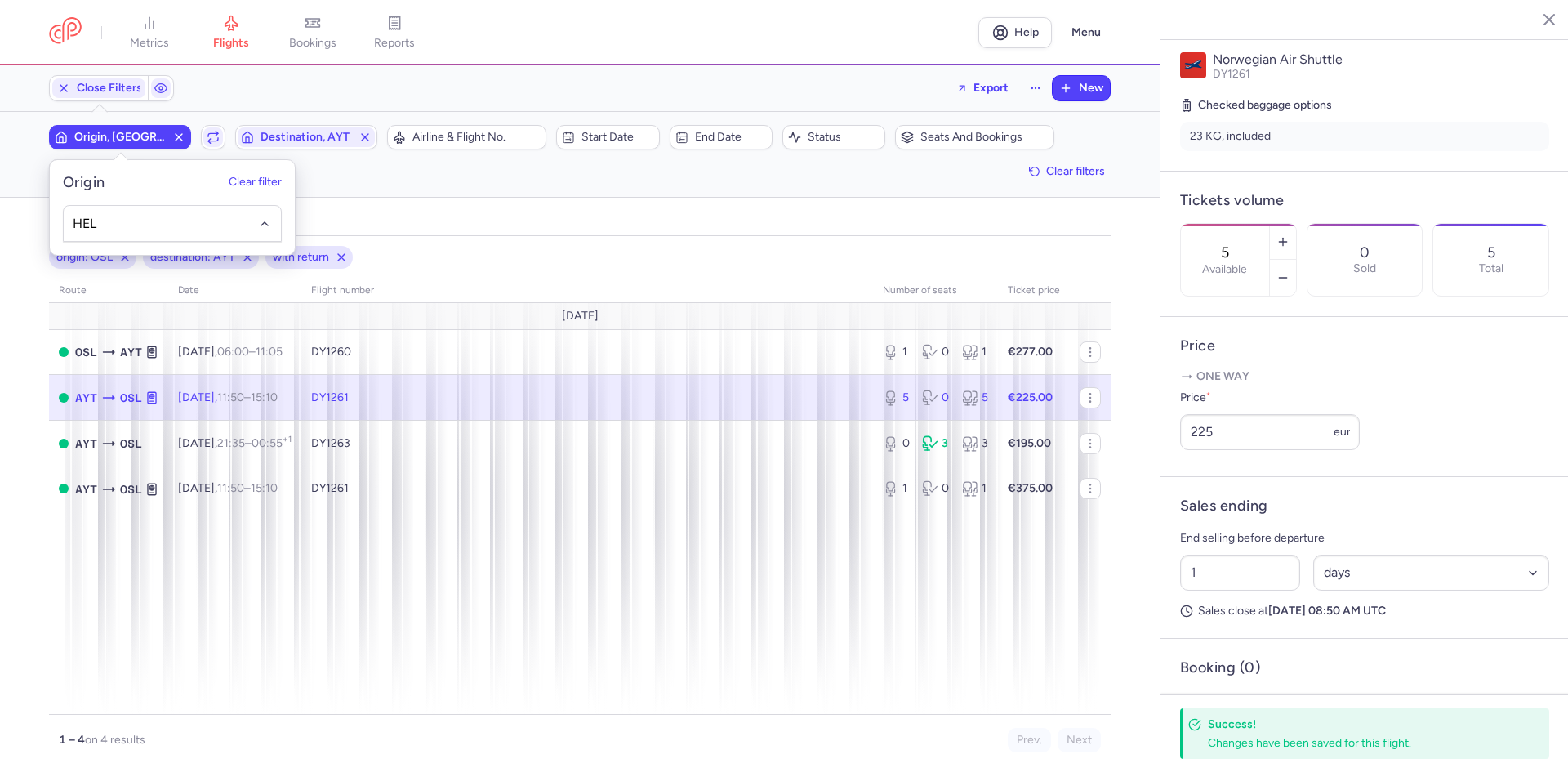 type on "HEL" 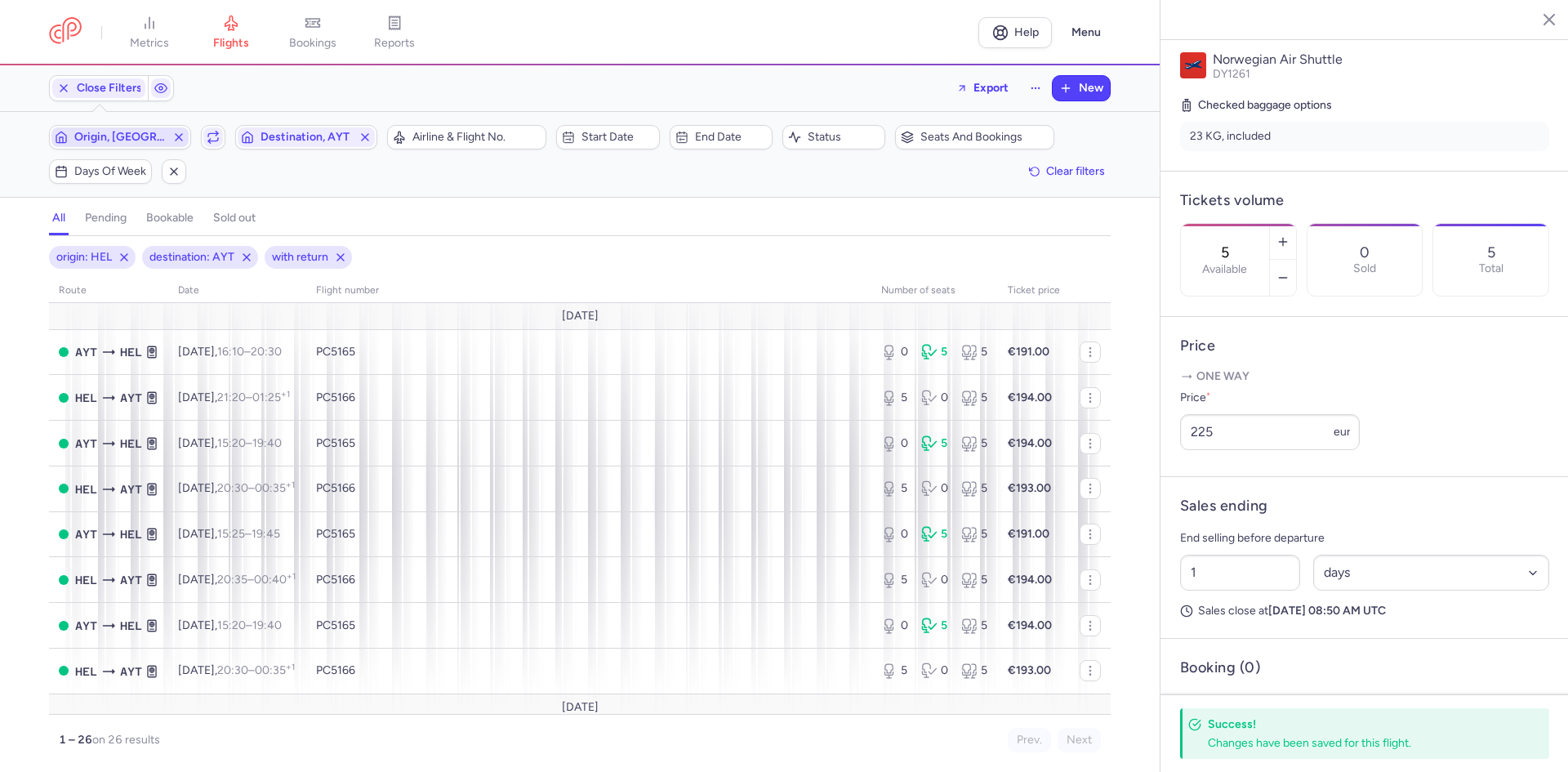 type 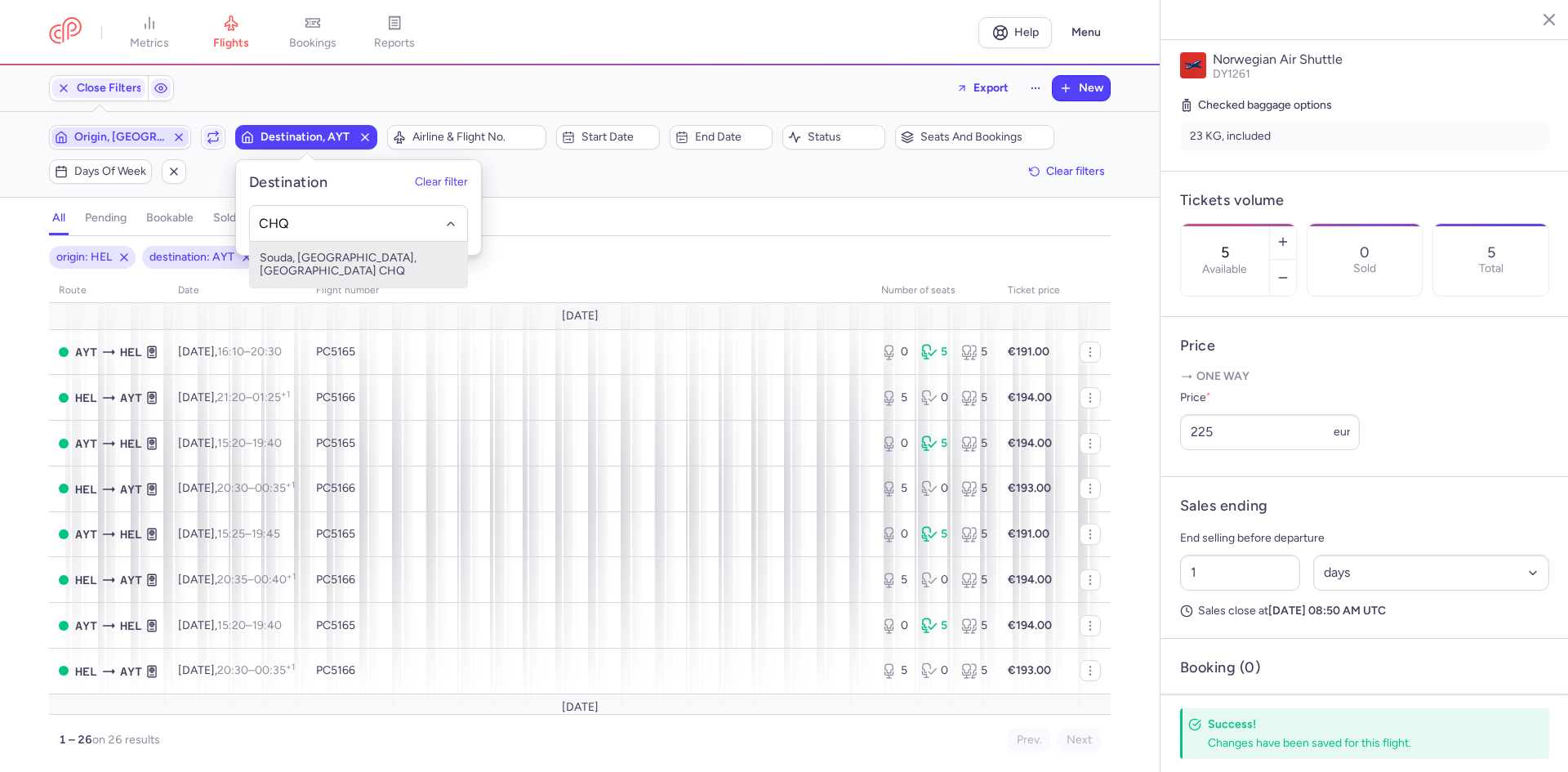 type on "CHQ" 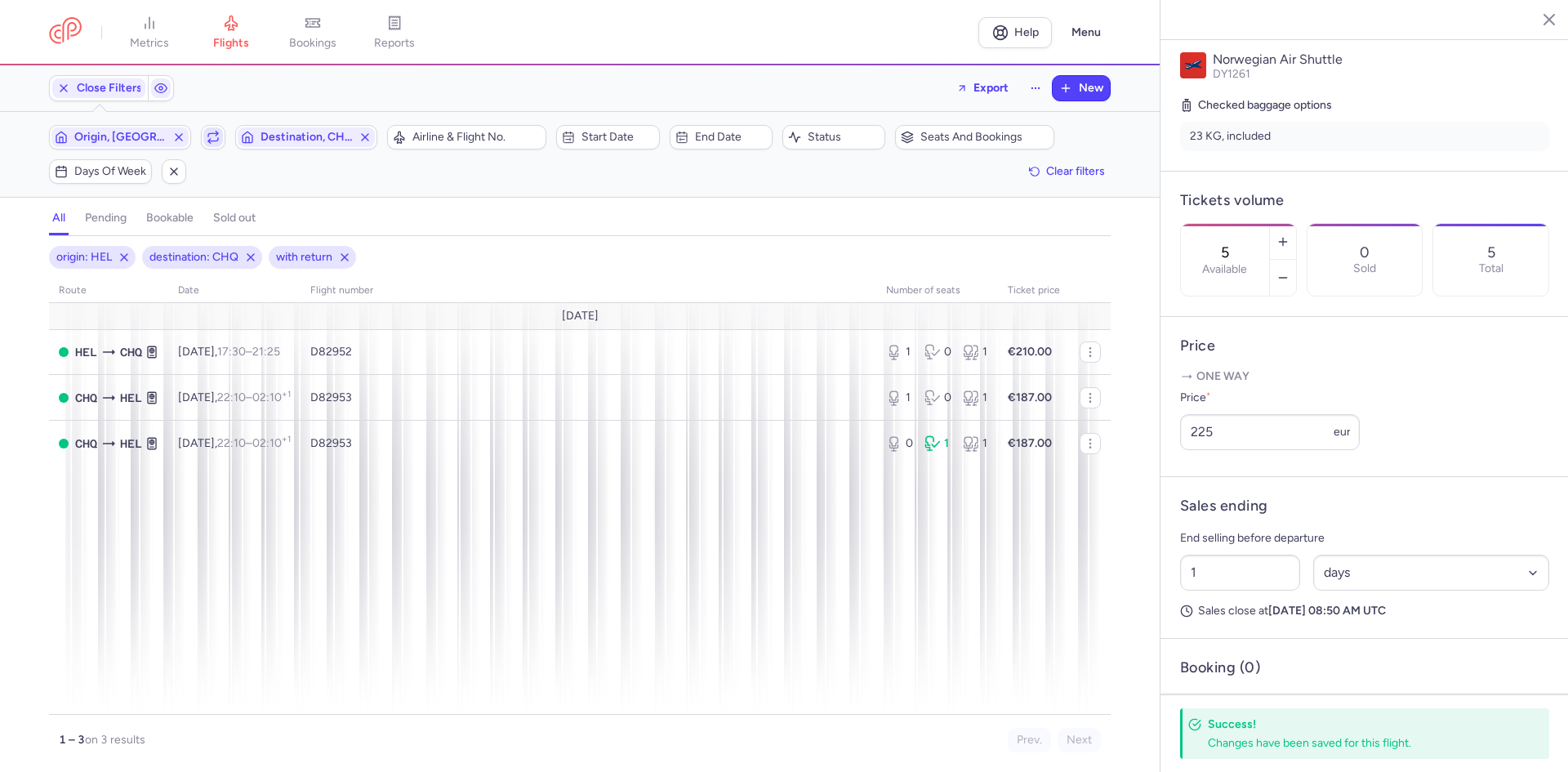 click at bounding box center [213, 137] 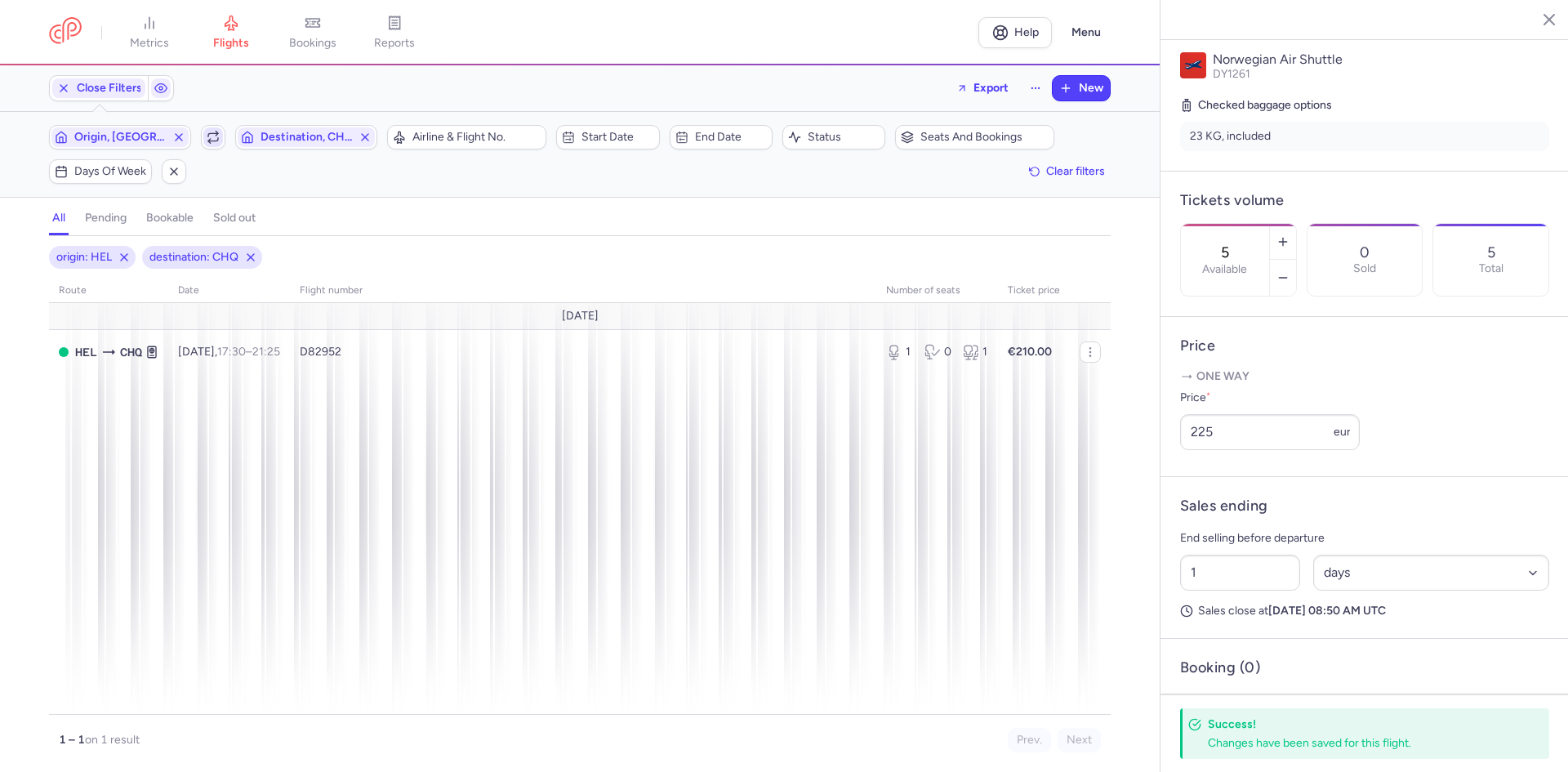 click at bounding box center (213, 137) 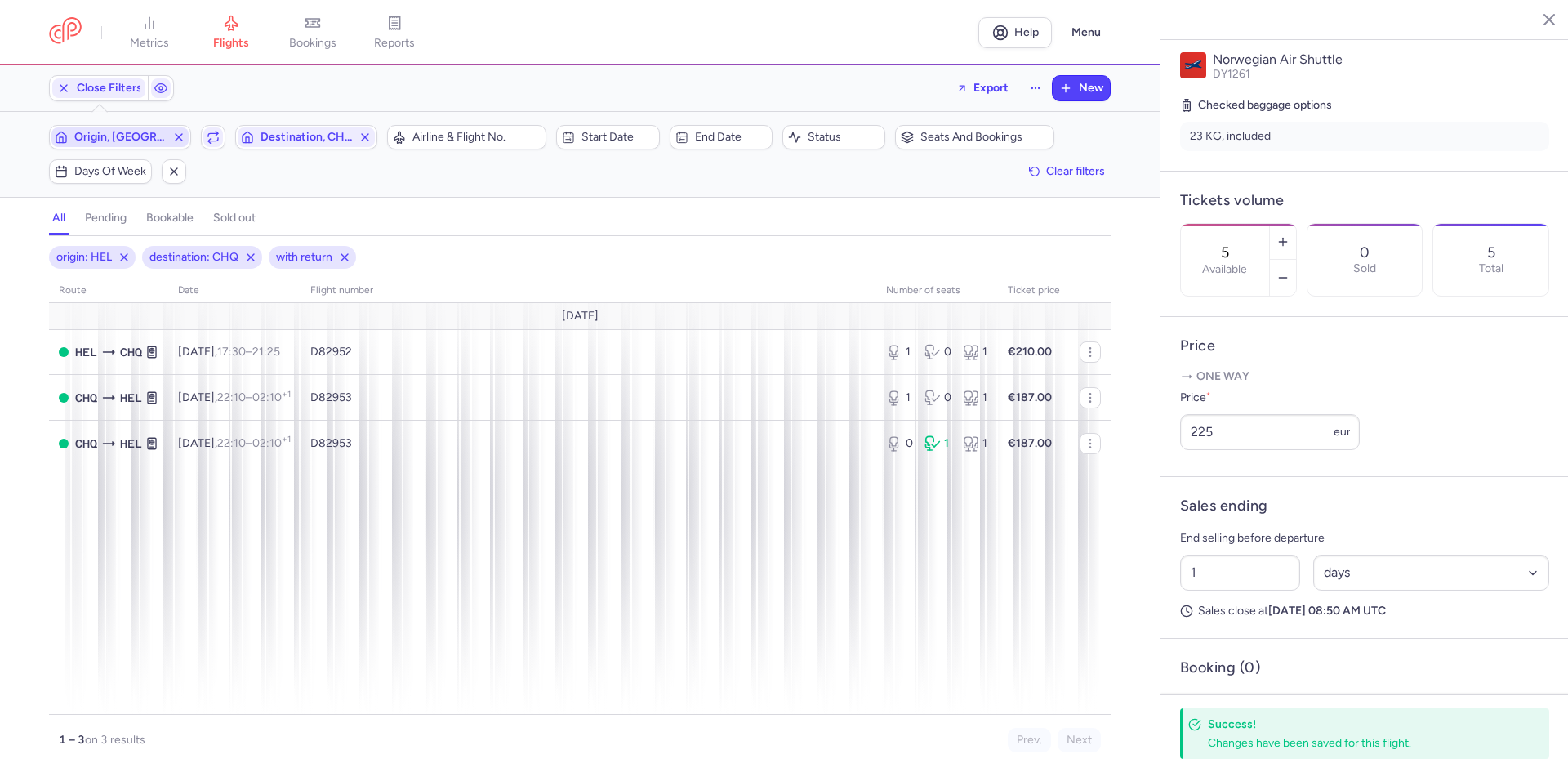 click on "Origin, [GEOGRAPHIC_DATA]" at bounding box center (120, 137) 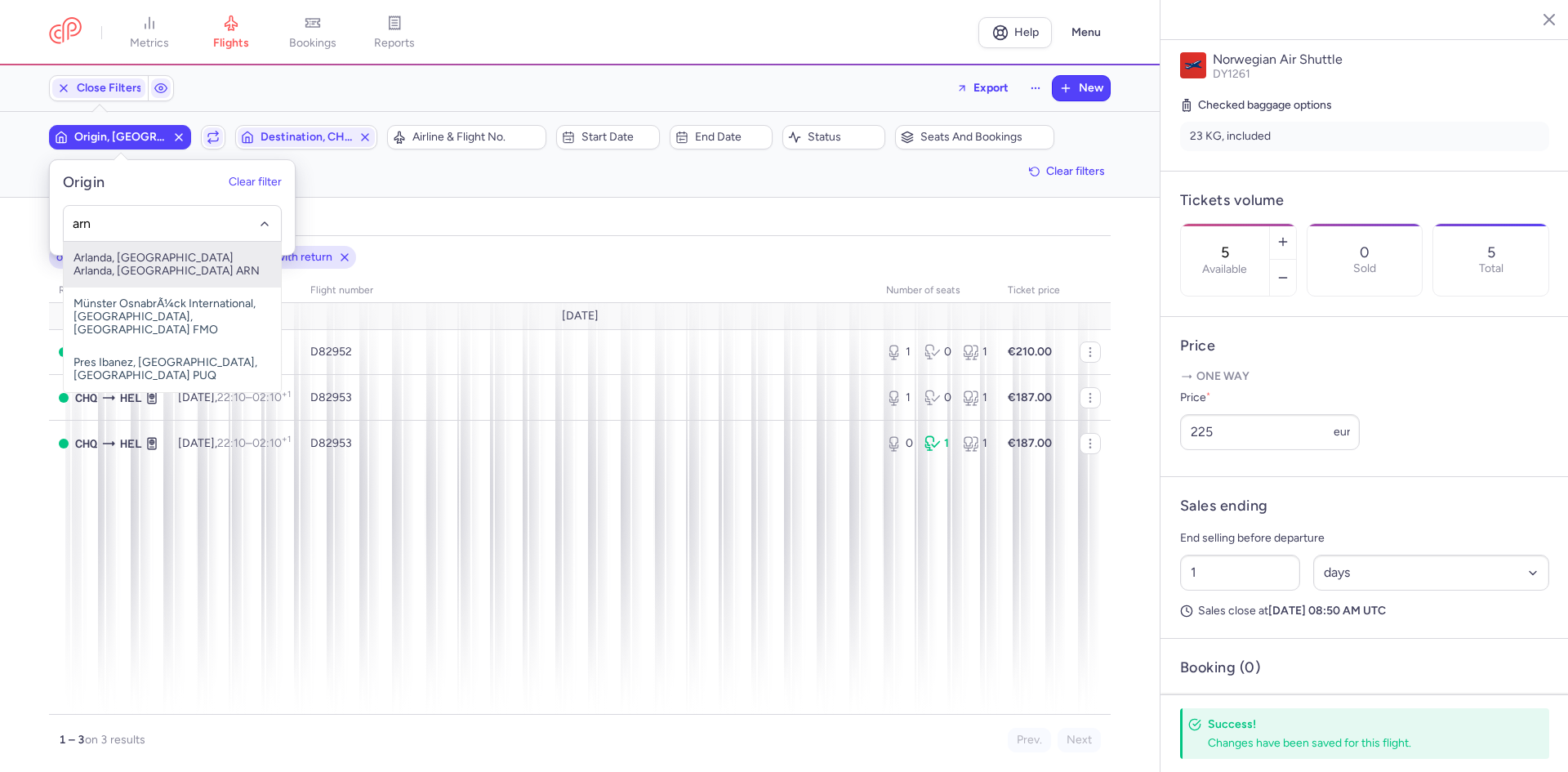 type on "arn" 